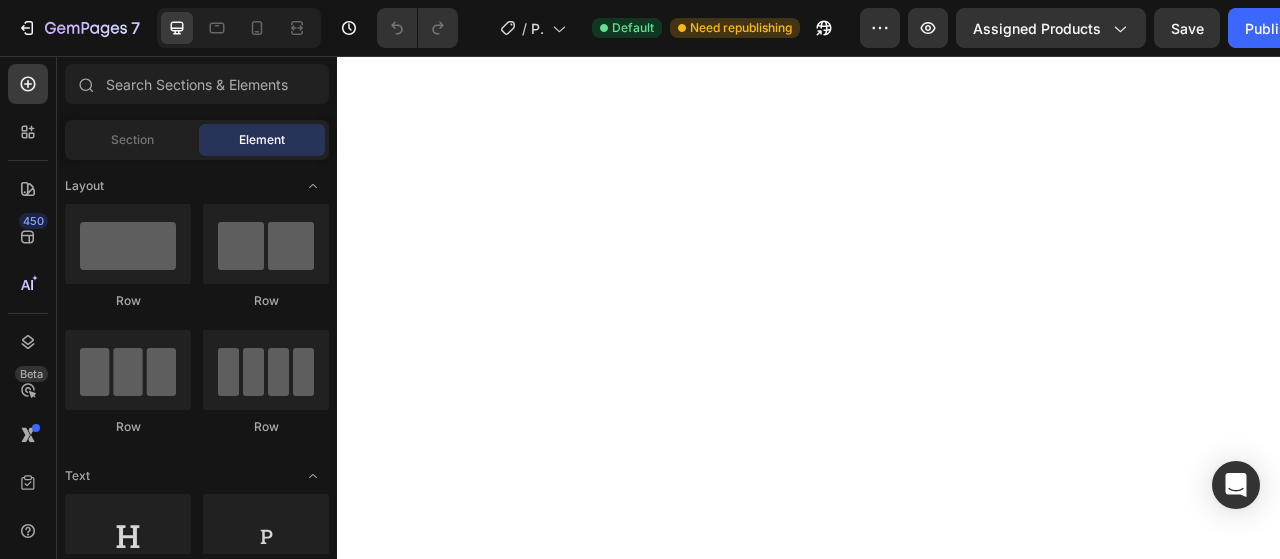 scroll, scrollTop: 0, scrollLeft: 0, axis: both 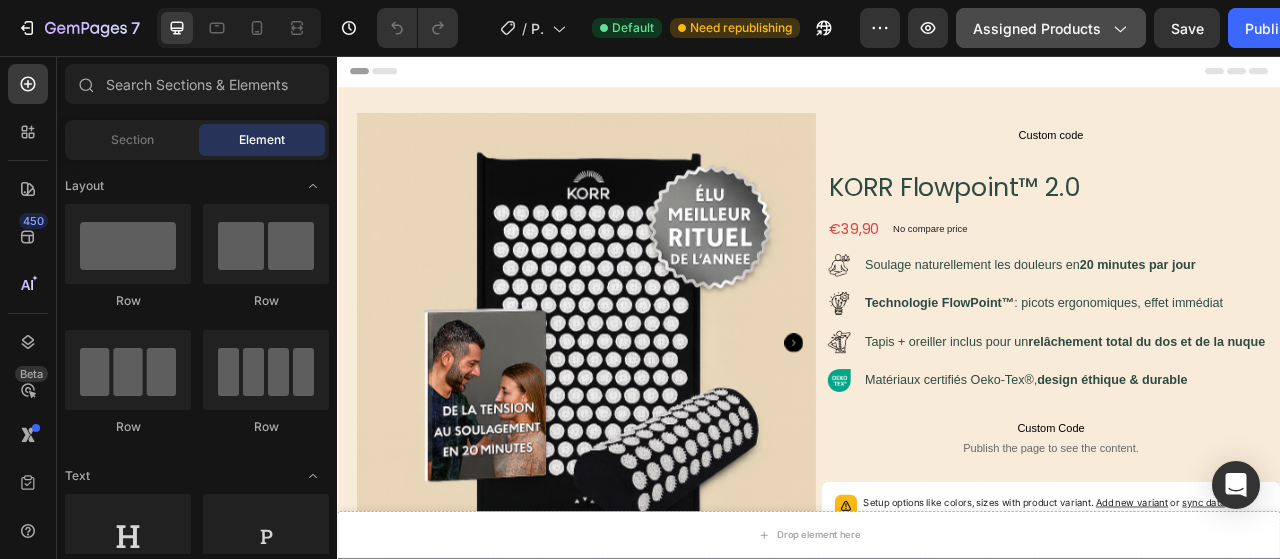 click on "Assigned Products" at bounding box center (1051, 28) 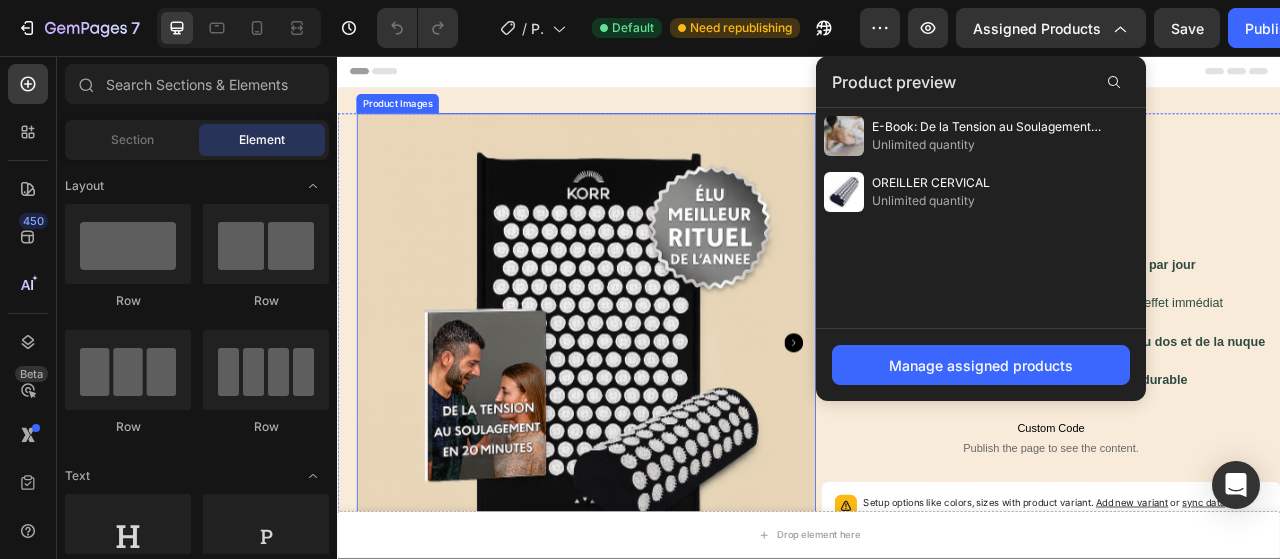 click at bounding box center (653, 421) 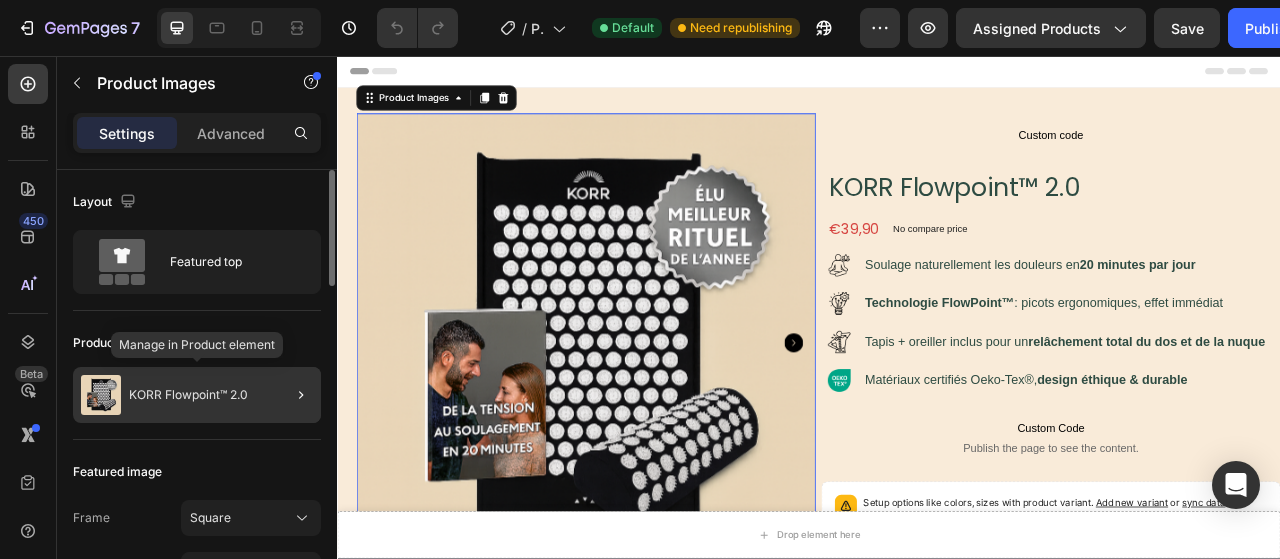 click on "KORR Flowpoint™ 2.0" at bounding box center [188, 395] 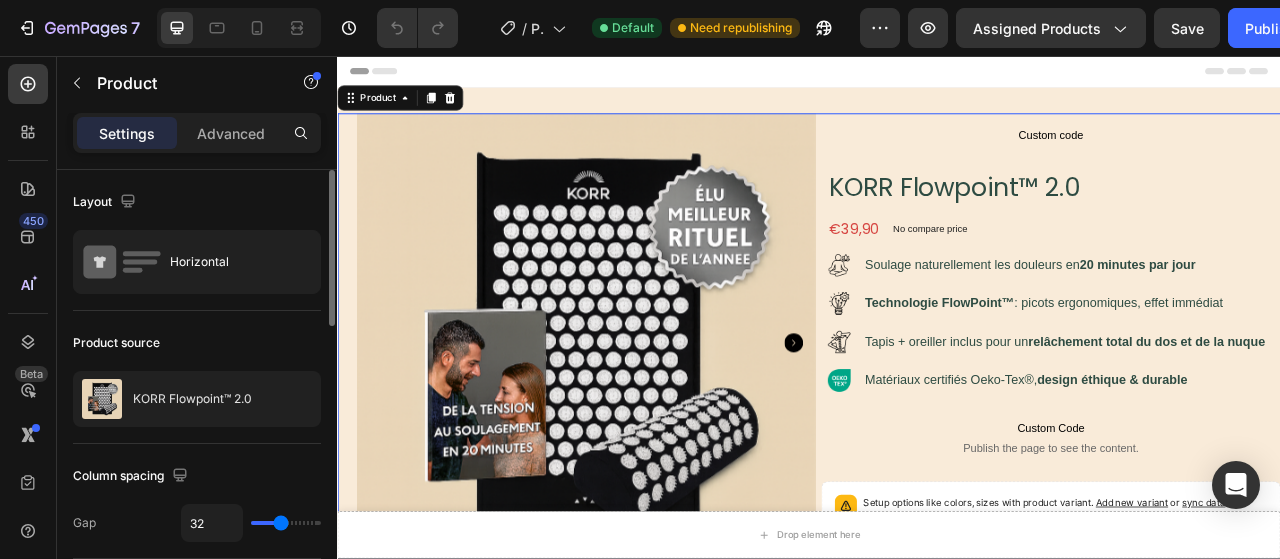 click at bounding box center [0, 0] 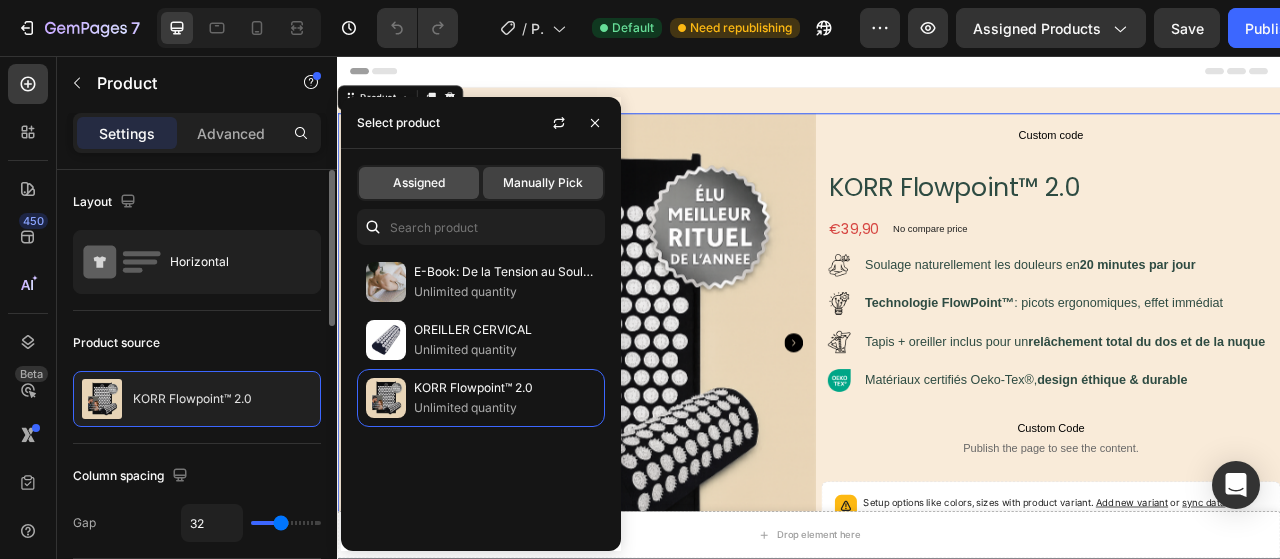 click on "Assigned" 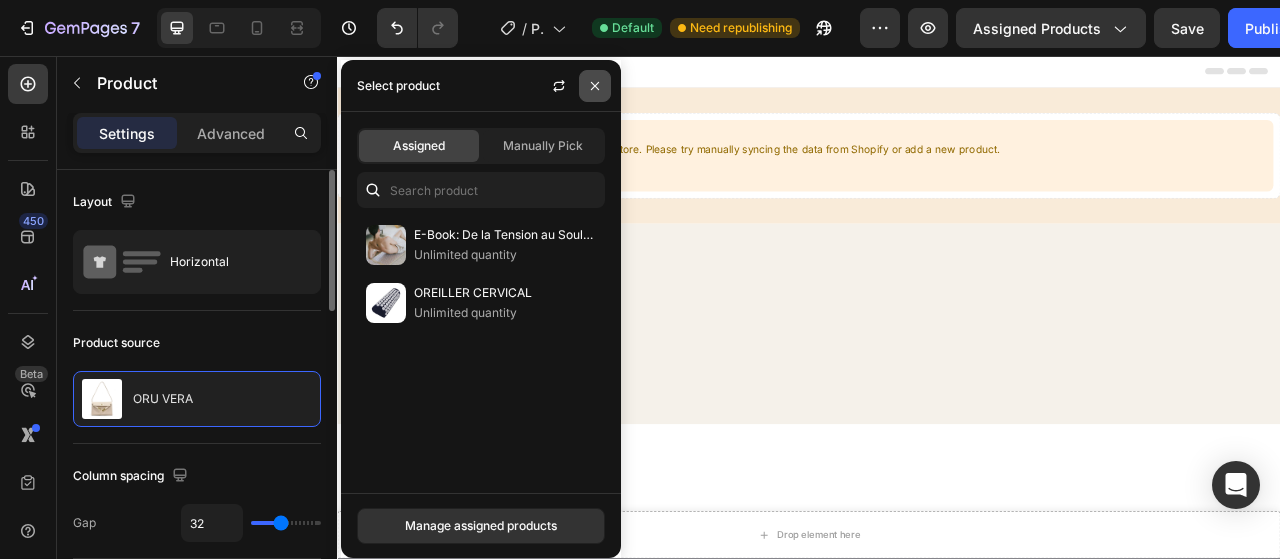 click 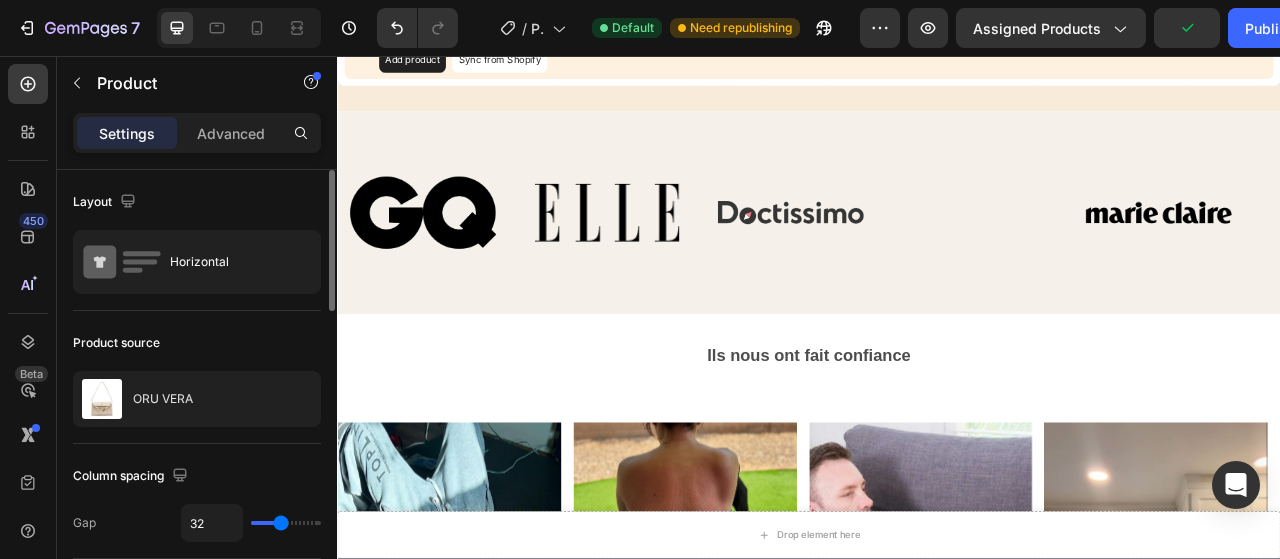 scroll, scrollTop: 0, scrollLeft: 0, axis: both 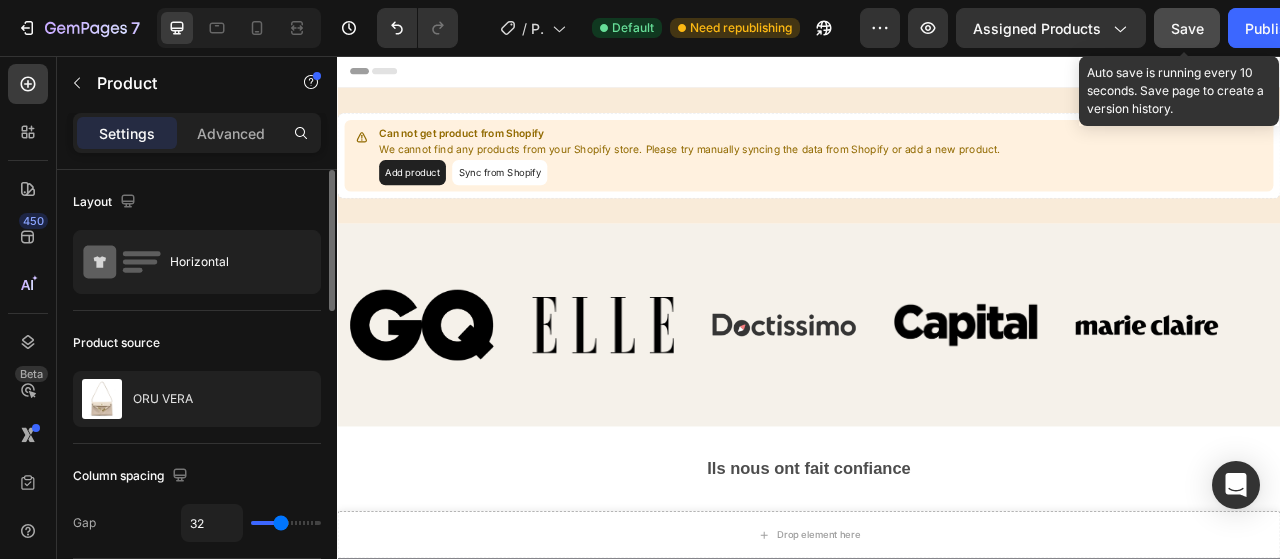 click on "Save" at bounding box center [1187, 28] 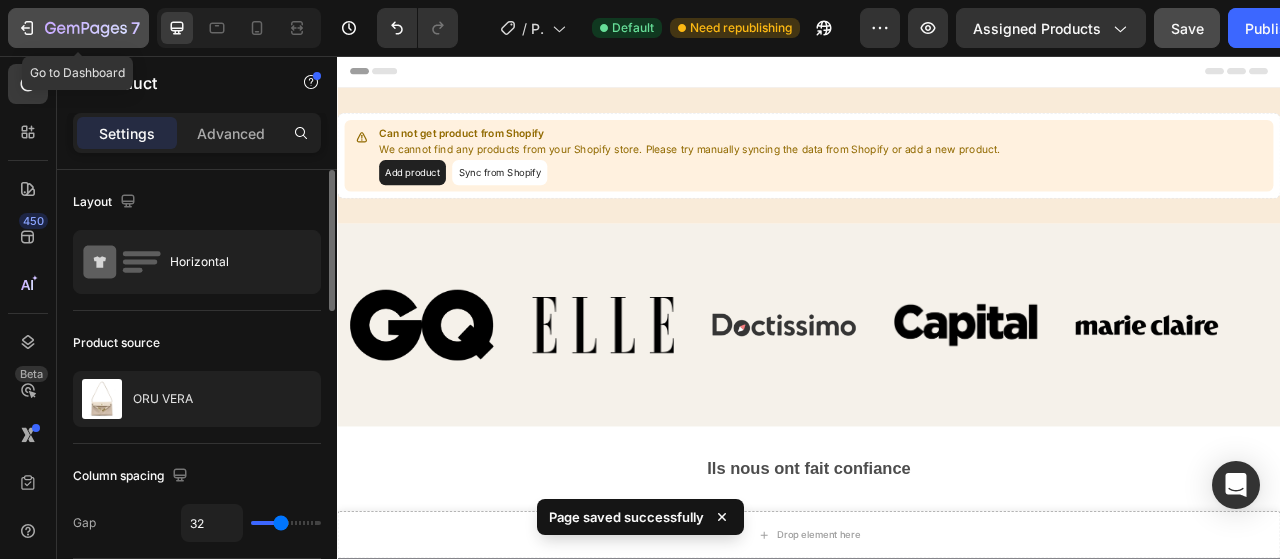 click 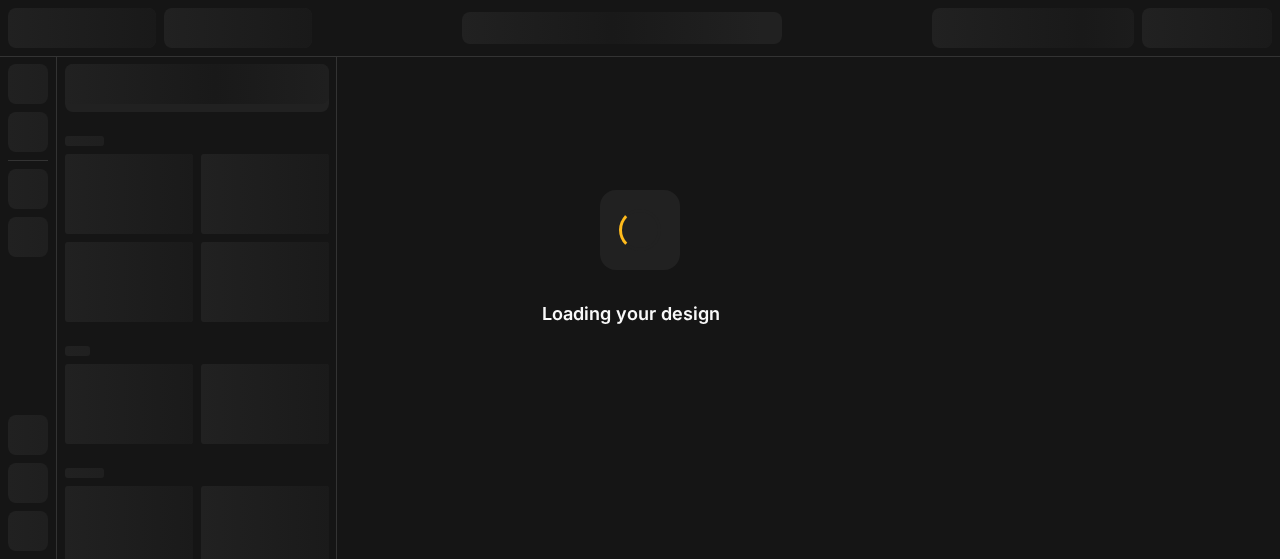 scroll, scrollTop: 0, scrollLeft: 0, axis: both 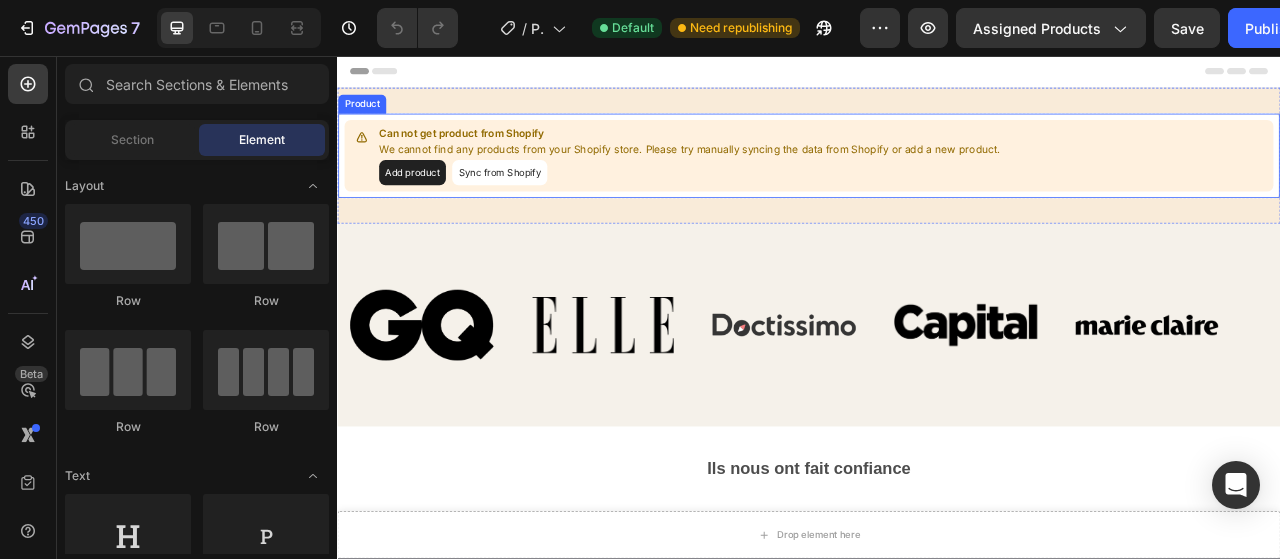 click on "Add product" at bounding box center (432, 205) 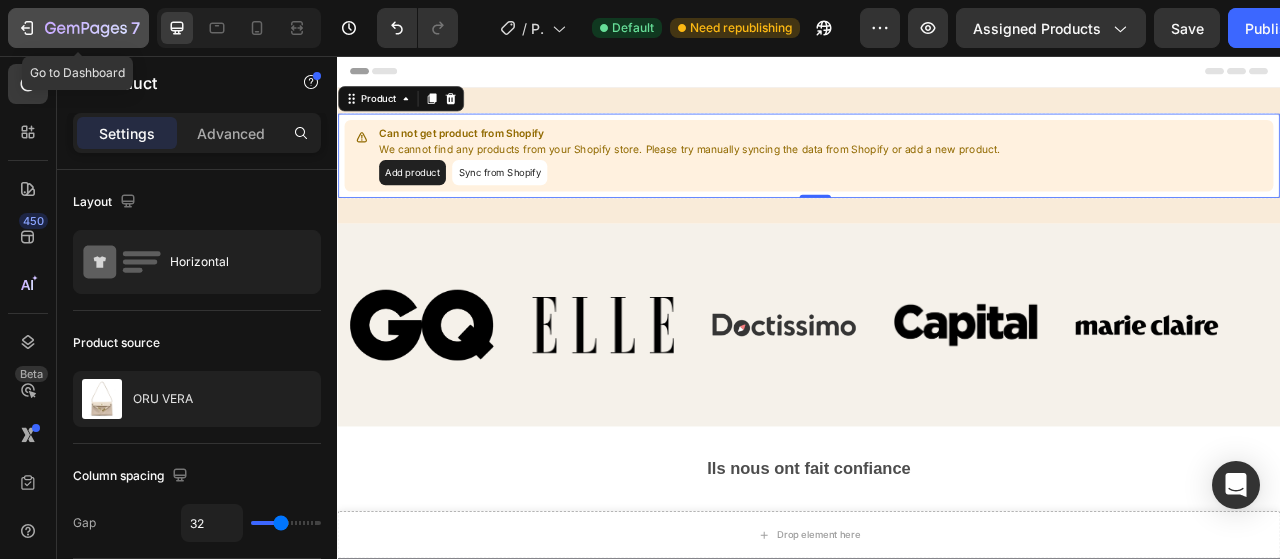 click 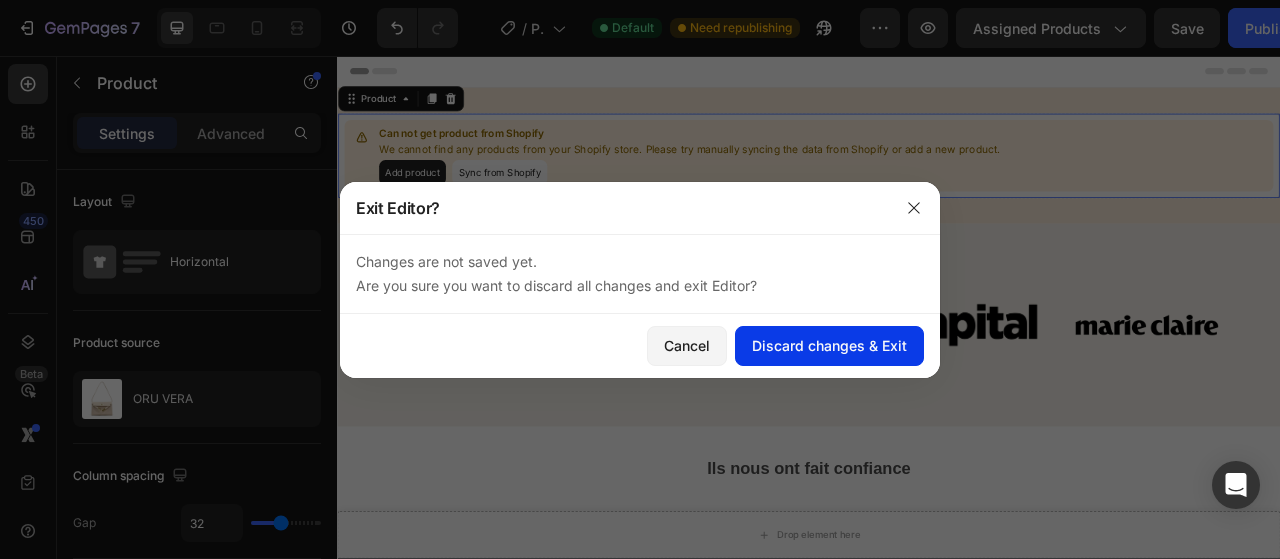 click on "Discard changes & Exit" at bounding box center [829, 345] 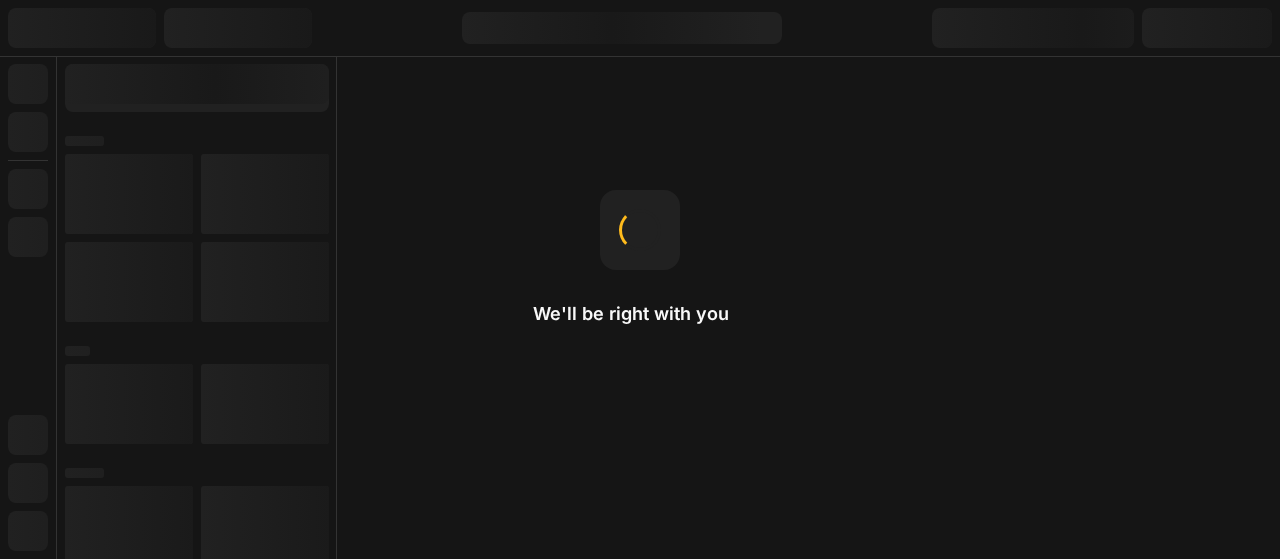 scroll, scrollTop: 0, scrollLeft: 0, axis: both 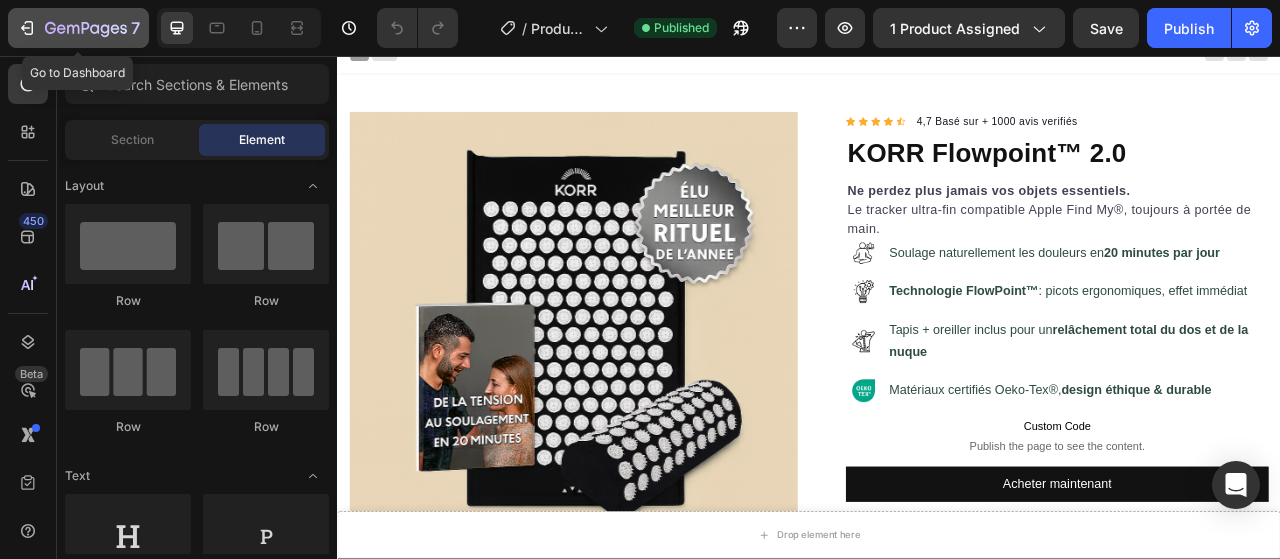 click 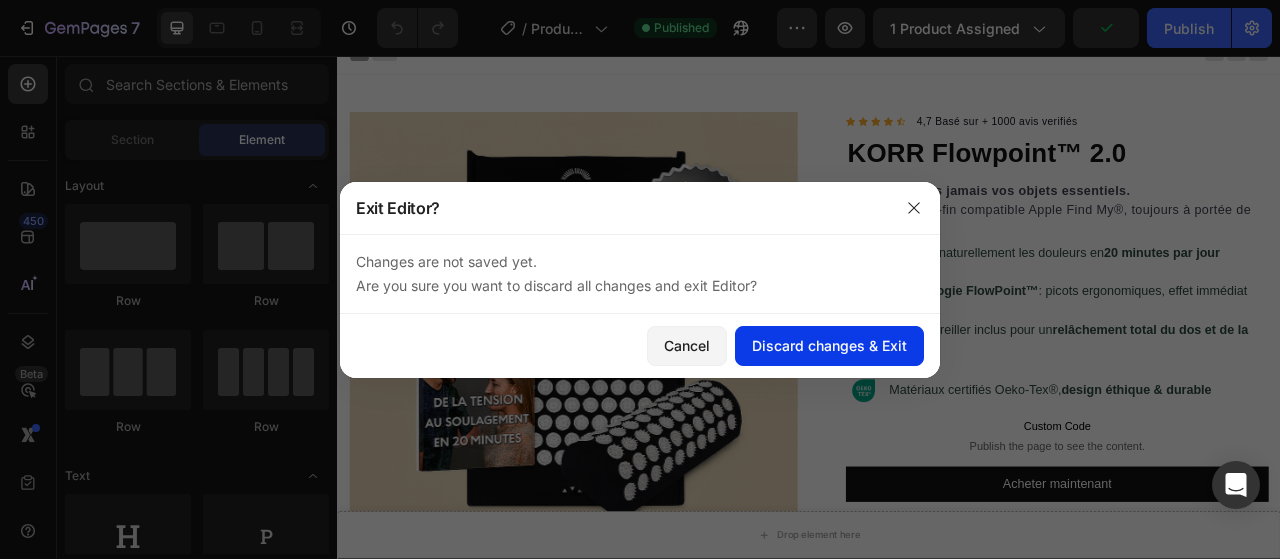 click on "Discard changes & Exit" at bounding box center [829, 345] 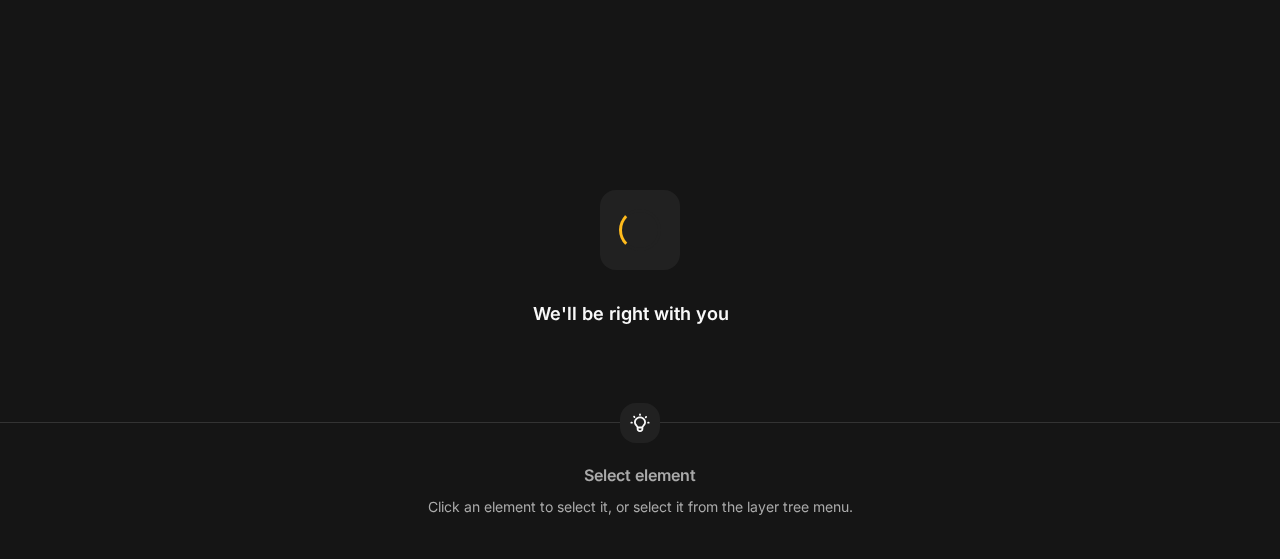 scroll, scrollTop: 0, scrollLeft: 0, axis: both 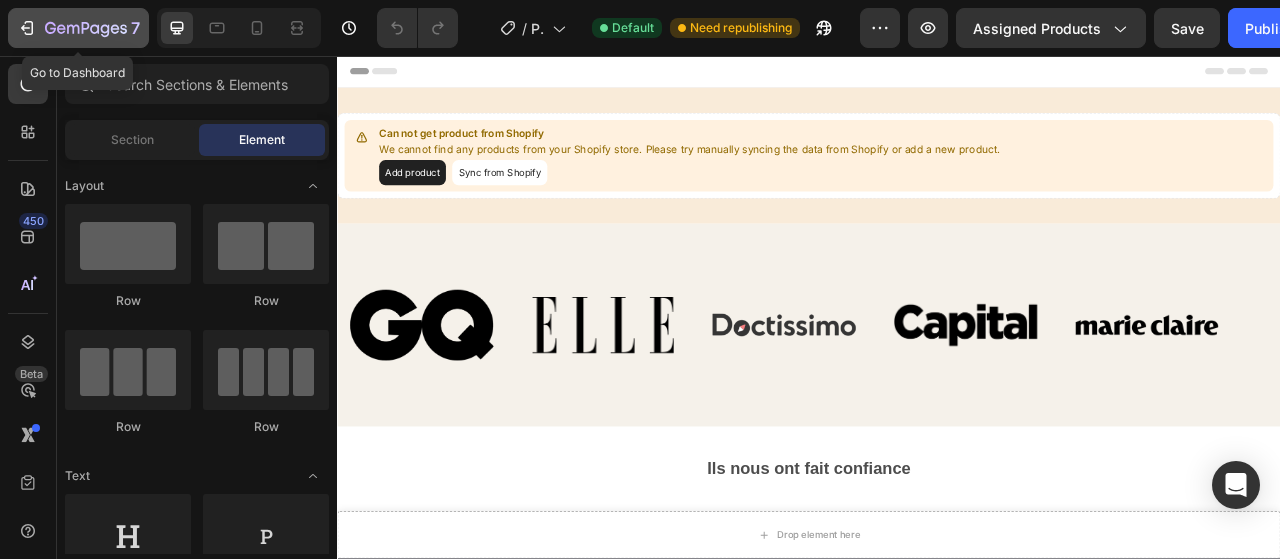 click 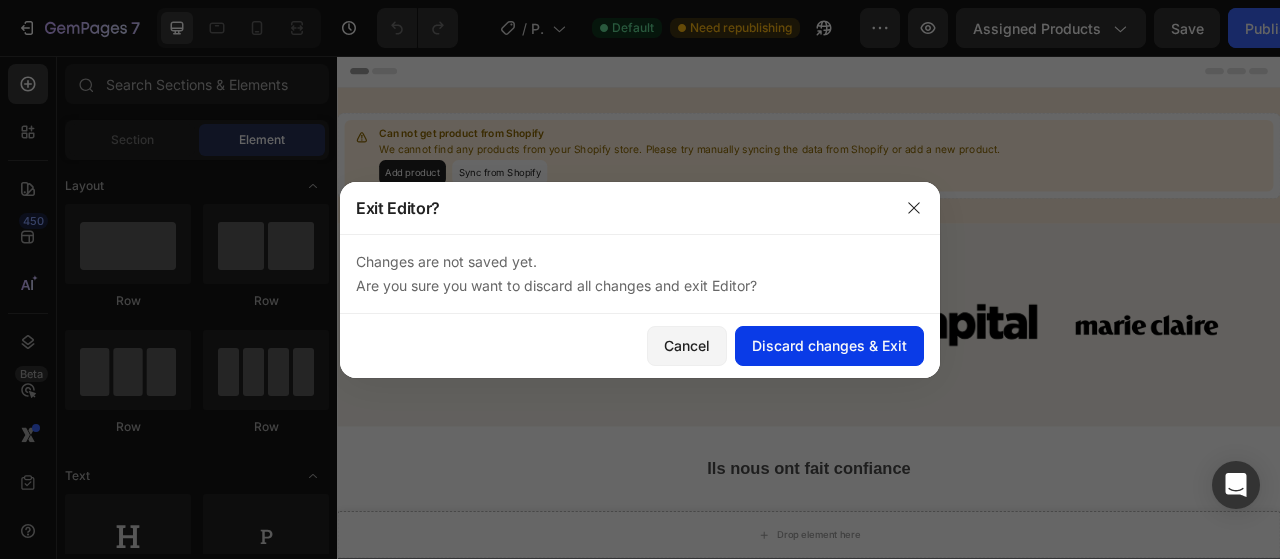 click on "Discard changes & Exit" at bounding box center [829, 345] 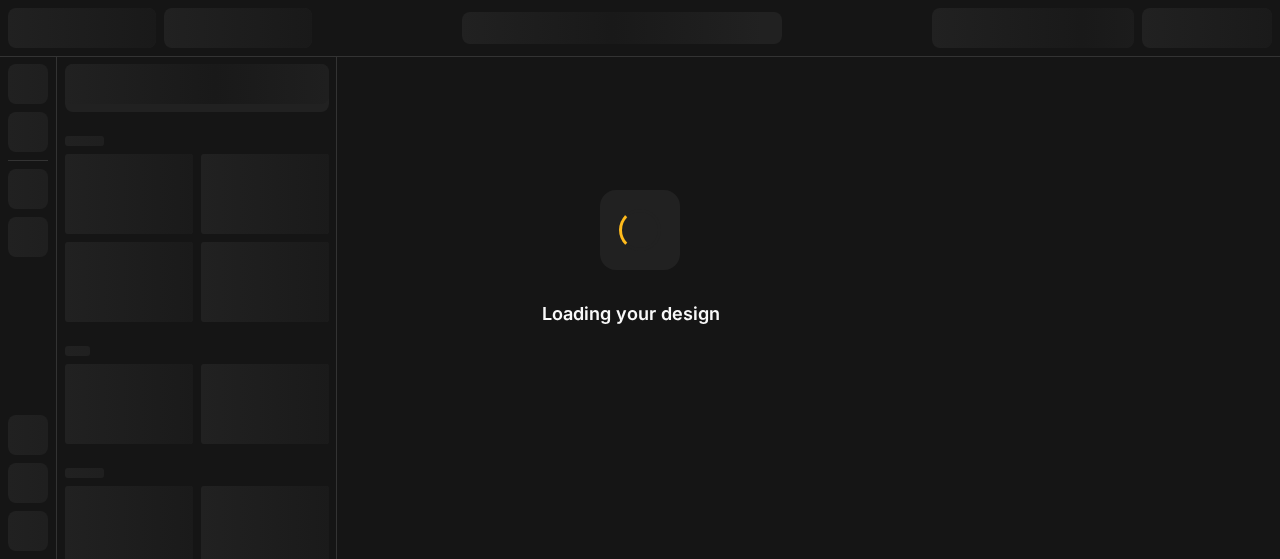 scroll, scrollTop: 0, scrollLeft: 0, axis: both 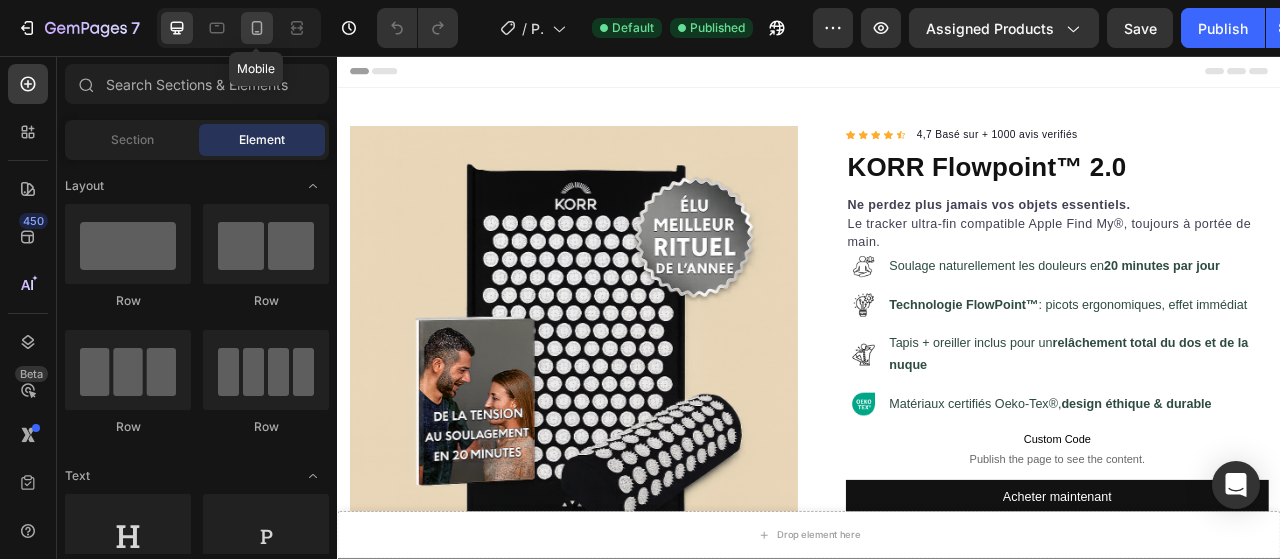 click 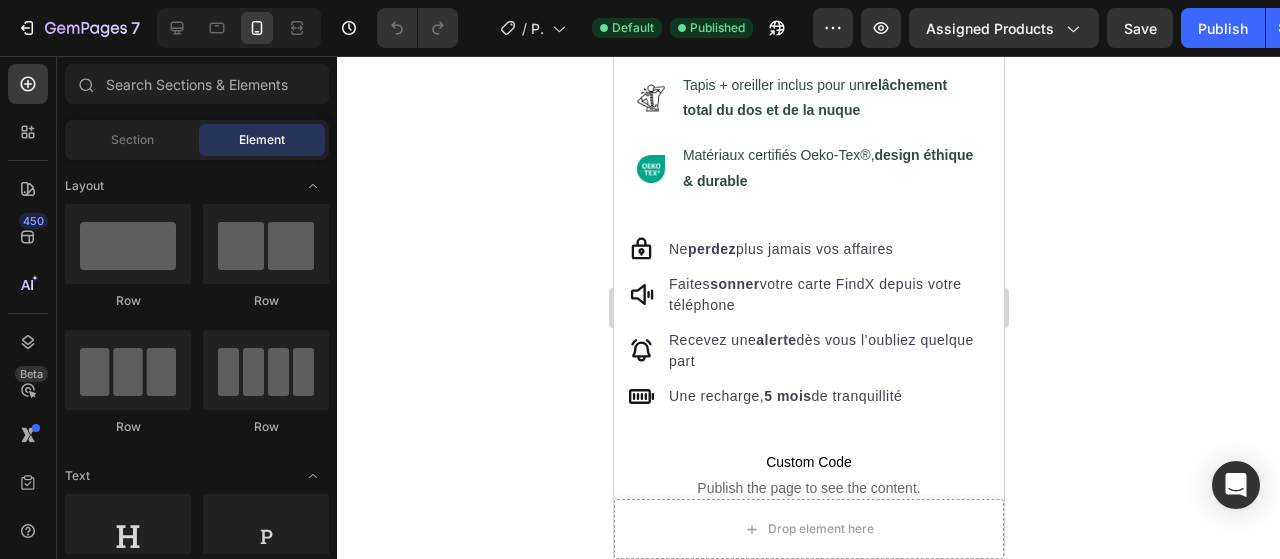 scroll, scrollTop: 790, scrollLeft: 0, axis: vertical 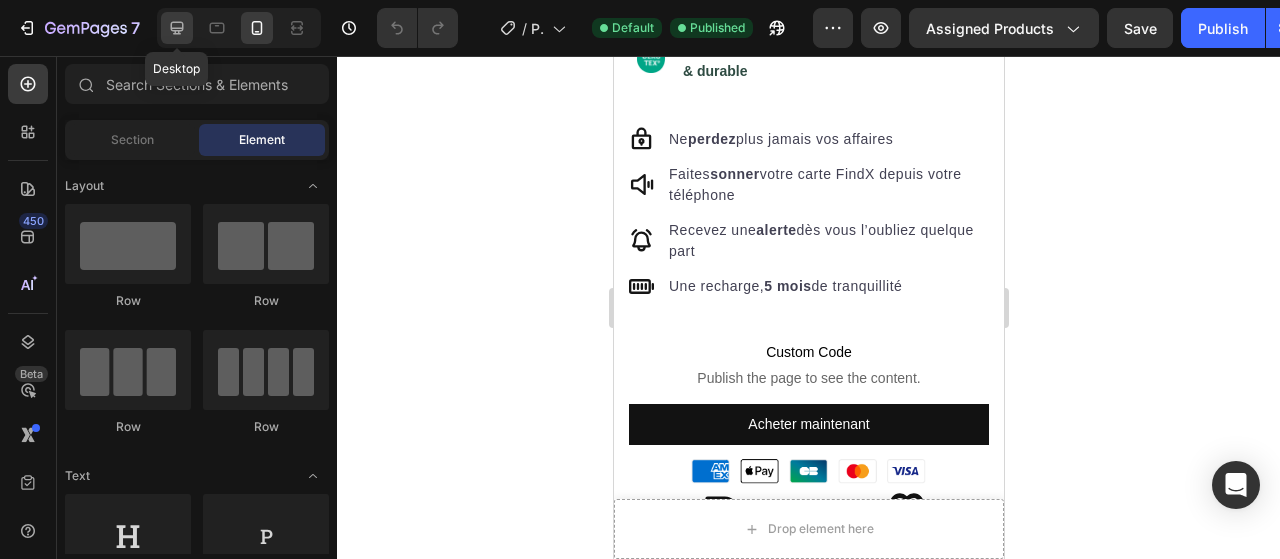 click 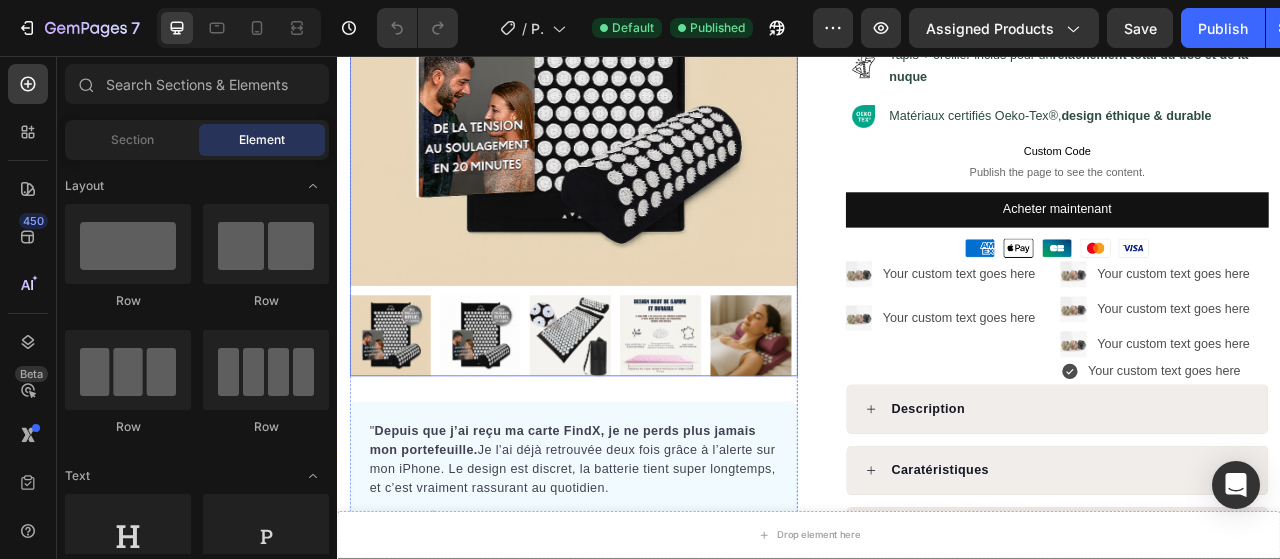 scroll, scrollTop: 378, scrollLeft: 0, axis: vertical 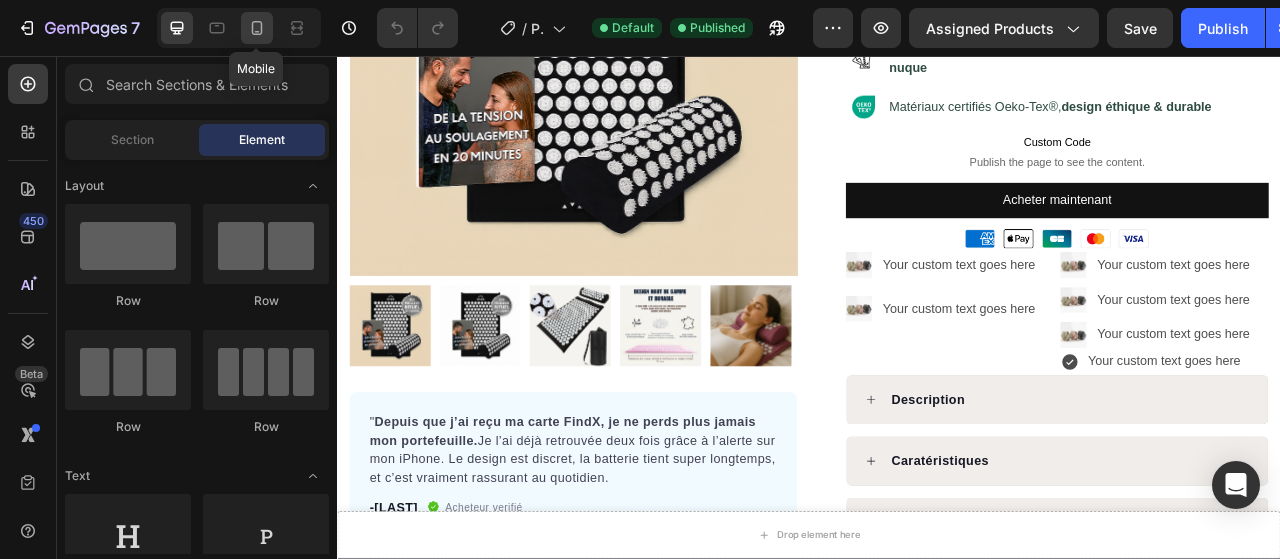 click 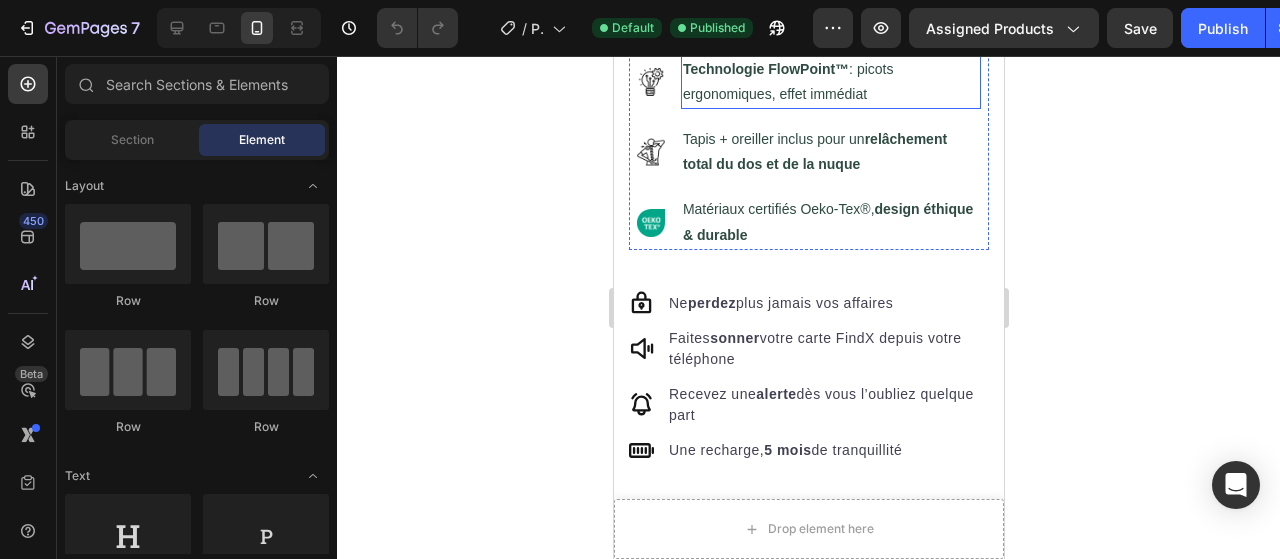 scroll, scrollTop: 706, scrollLeft: 0, axis: vertical 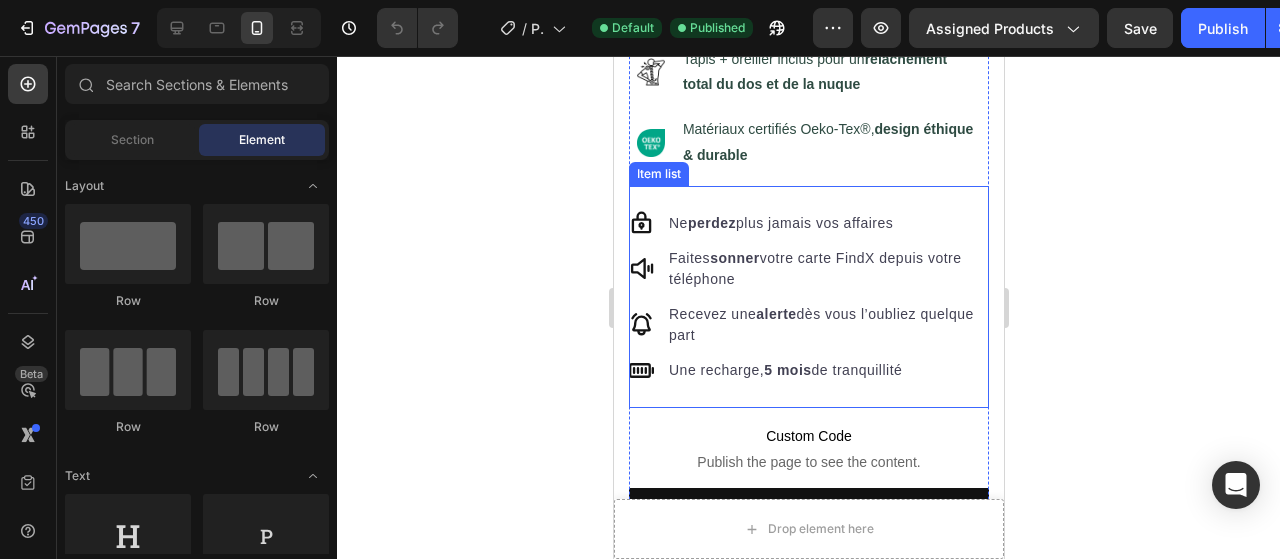 click on "Ne  perdez  plus jamais vos affaires
Faites  sonner  votre carte FindX depuis votre téléphone
Recevez une  alerte  dès vous l’oubliez quelque part
Une recharge,  5 mois  de tranquillité" at bounding box center [808, 297] 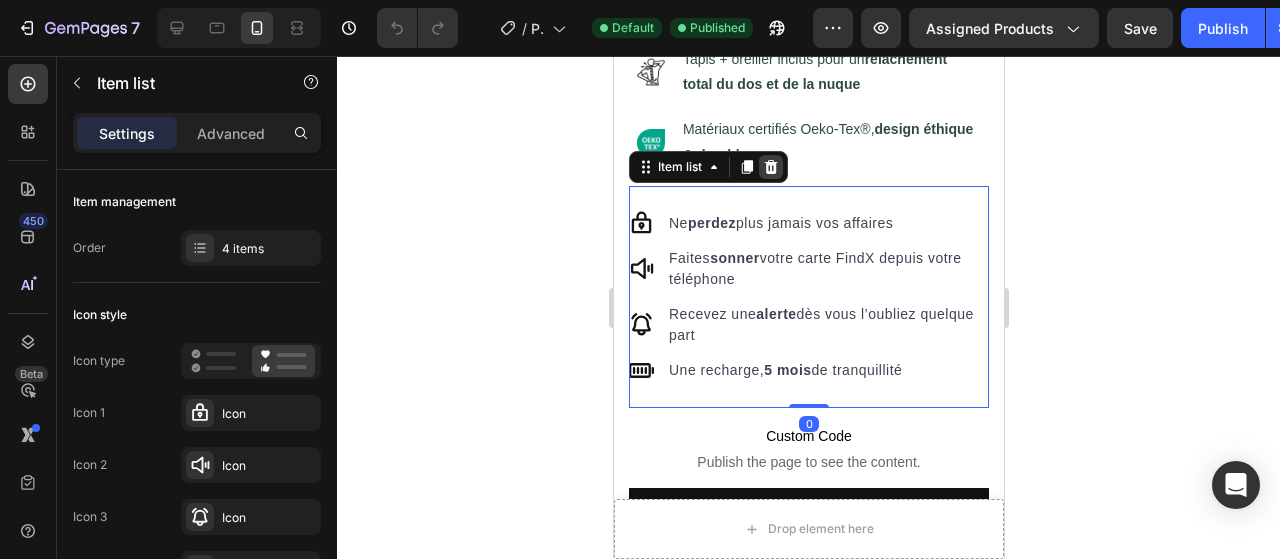 click at bounding box center (770, 167) 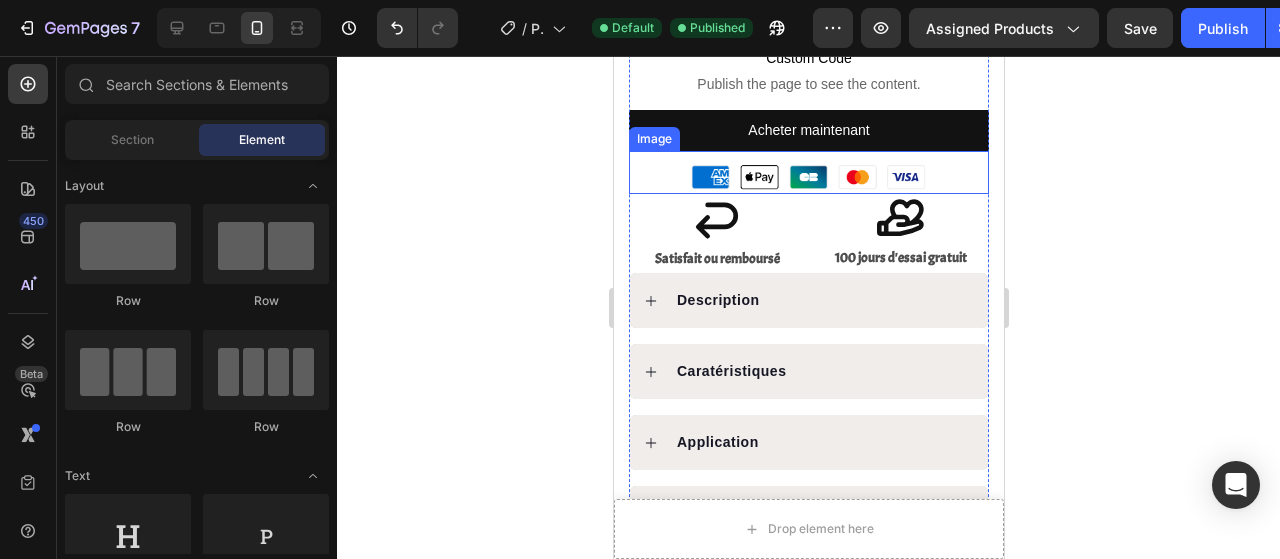 scroll, scrollTop: 866, scrollLeft: 0, axis: vertical 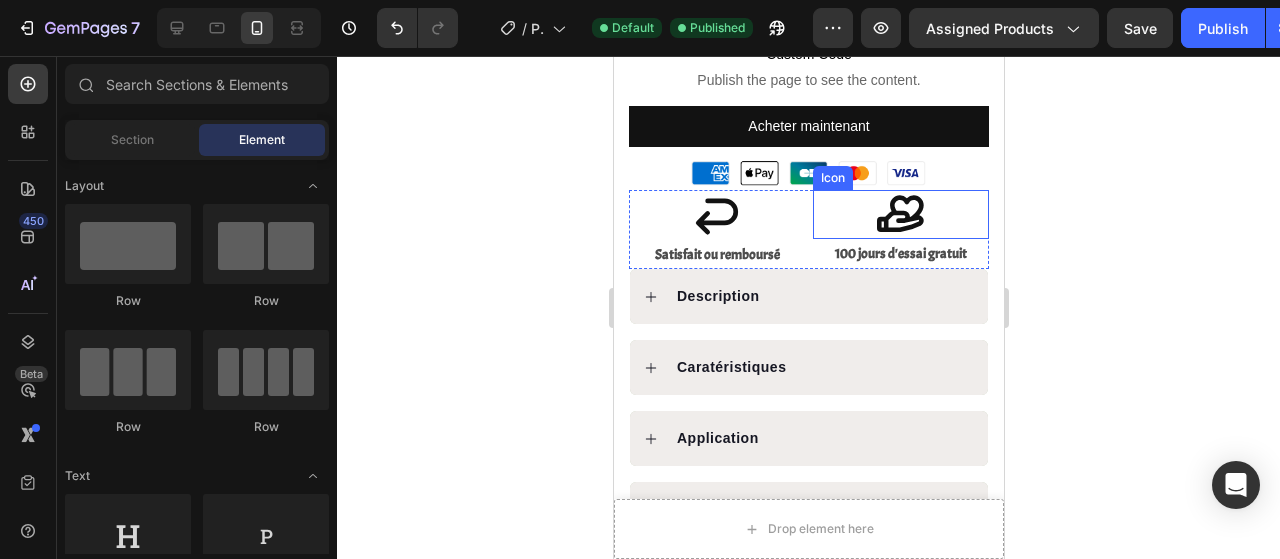 click on "Icon" at bounding box center [900, 214] 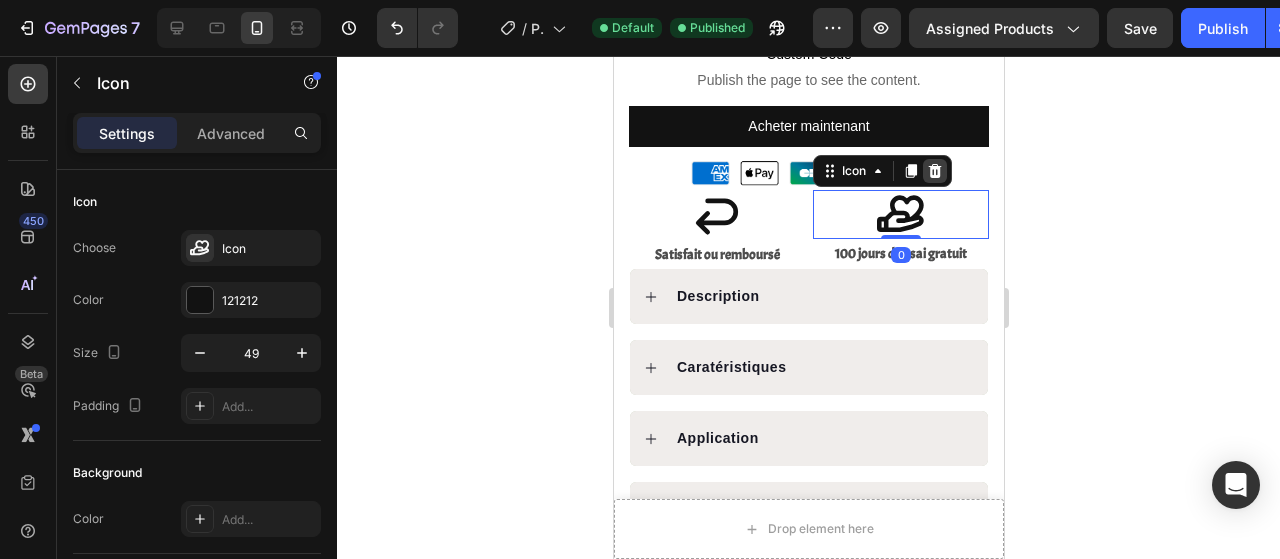 click at bounding box center (934, 171) 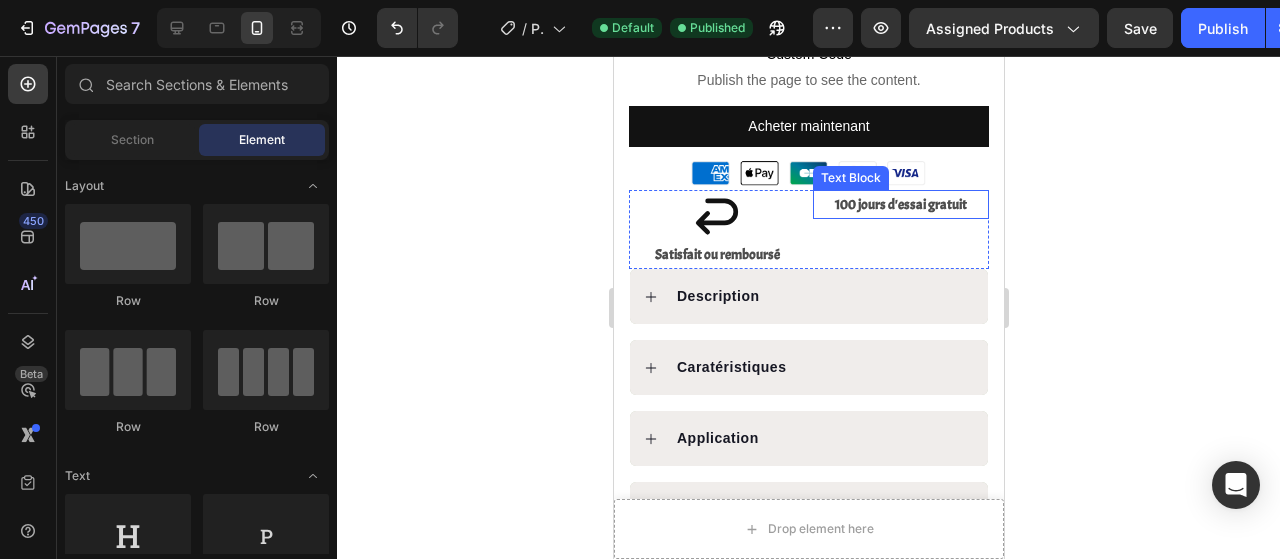 click on "100 jours d'essai gratuit" at bounding box center (900, 204) 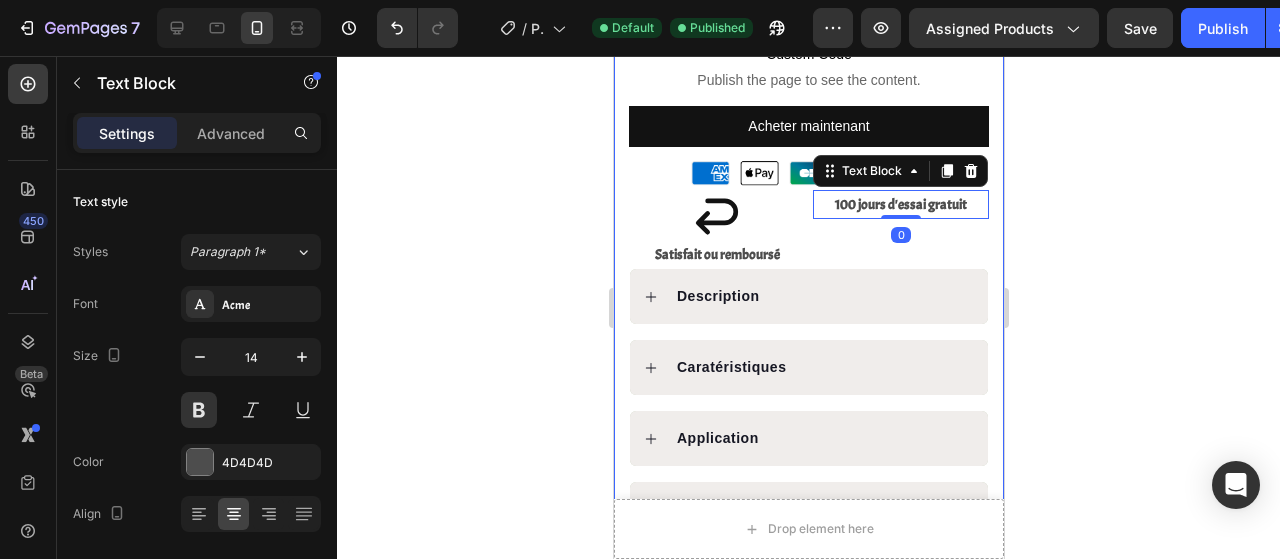 click on "Product Images " Depuis que j’ai reçu ma carte FindX, je ne perds plus jamais mon portefeuille.  Je l’ai déjà retrouvée deux fois grâce à l’alerte sur mon iPhone. Le design est discret, la batterie tient super longtemps, et c’est vraiment rassurant au quotidien. Text block -Julien Text block
Acheteur verifié Item list Row Row Row Icon Icon Icon Icon
Icon Icon List Hoz 4,7 Basé sur + 1000 avis verifiés  Text block Row KORR Flowpoint™ 2.0 Product Title Ne perdez plus jamais vos objets essentiels. Le tracker ultra-fin compatible Apple Find My®, toujours à portée de main. Text block Image Soulage naturellement les douleurs en  20 minutes par jour Text Block Image Technologie FlowPoint™  : picots ergonomiques, effet immédiat  Text Block Image Tapis + oreiller inclus pour un  relâchement total du dos et de la nuque Text Image Matériaux certifiés Oeko-Tex®,  design éthique & durable Text Advanced List
Custom Code" at bounding box center (808, -77) 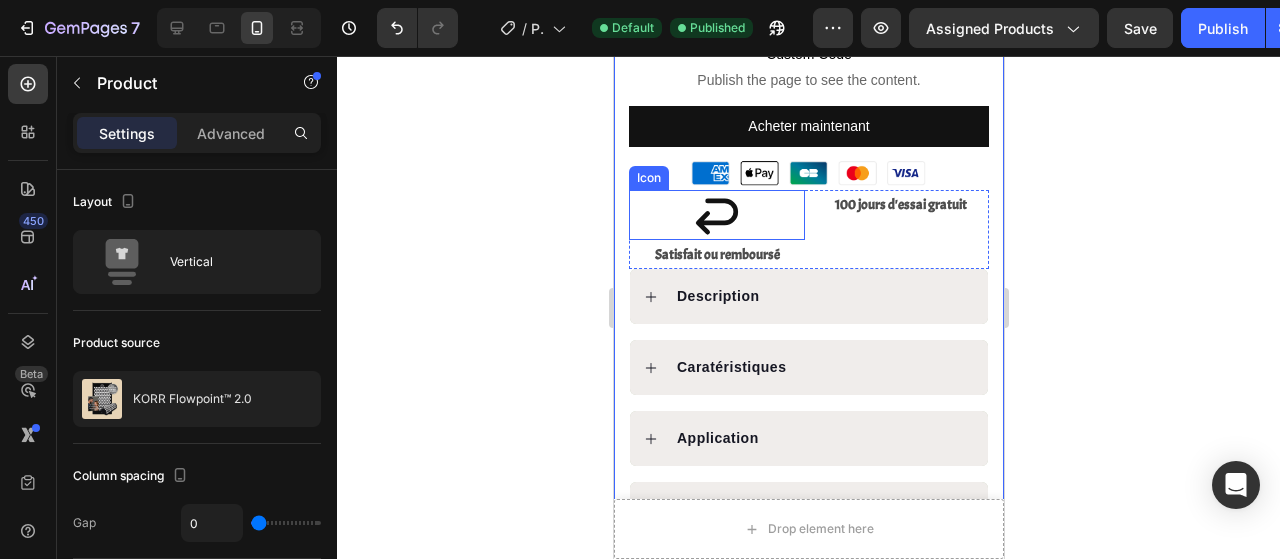 click on "Icon" at bounding box center (716, 215) 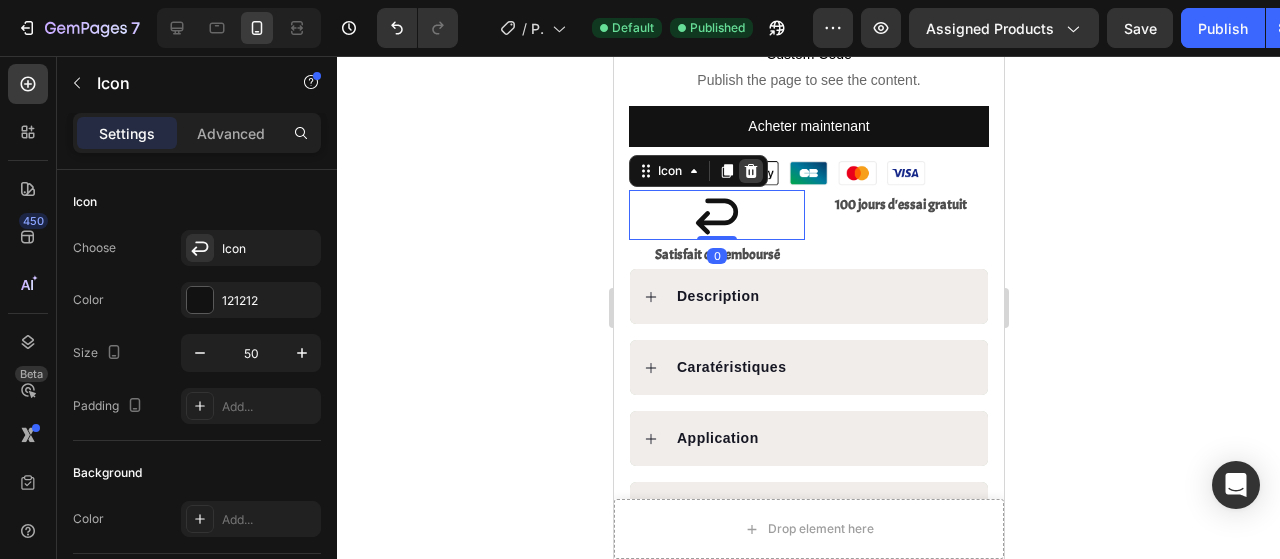 click at bounding box center [750, 171] 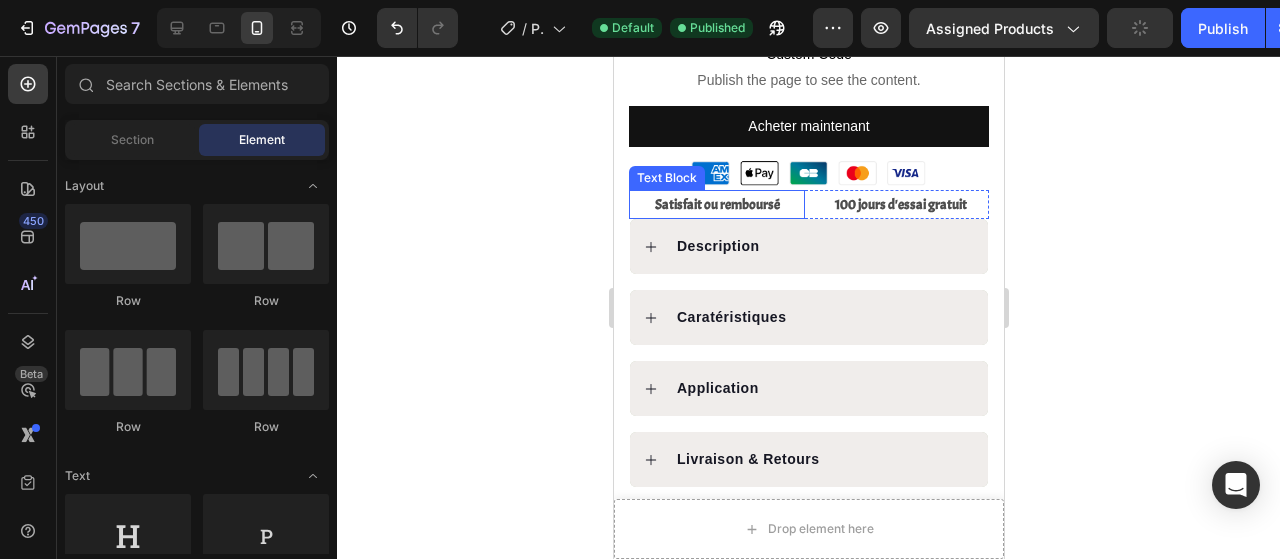 click on "Satisfait ou remboursé" at bounding box center (716, 204) 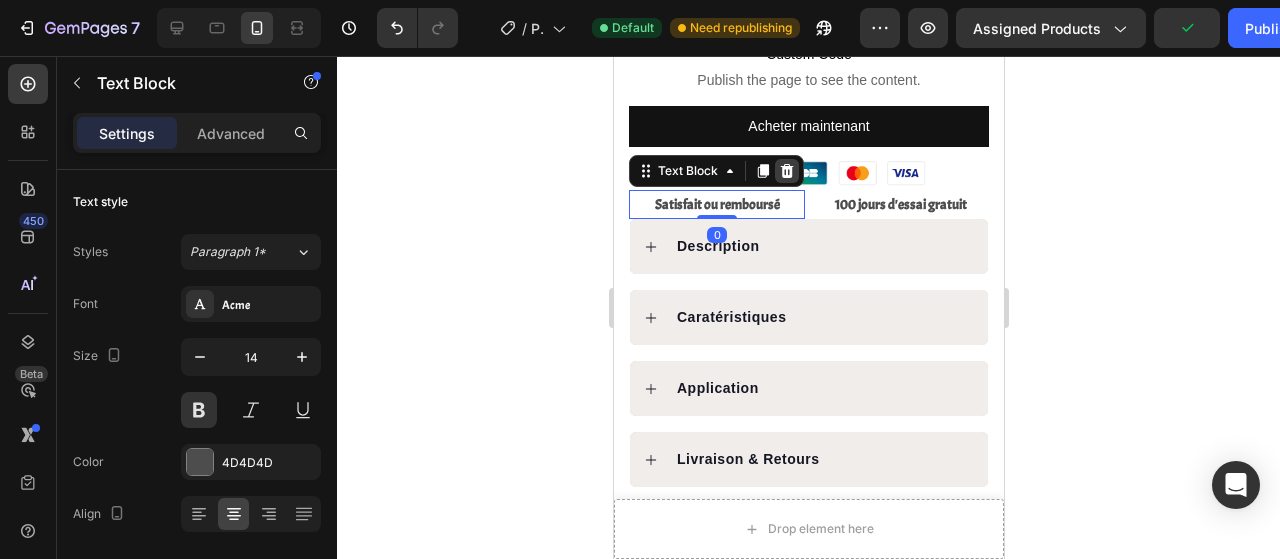 click at bounding box center (786, 171) 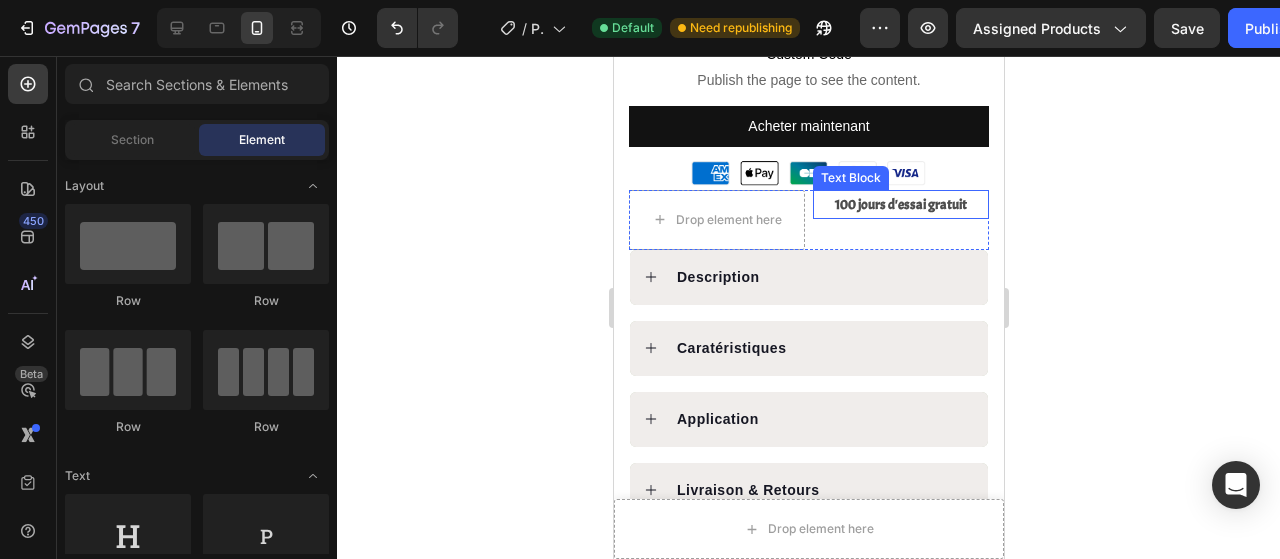 click on "100 jours d'essai gratuit" at bounding box center [900, 204] 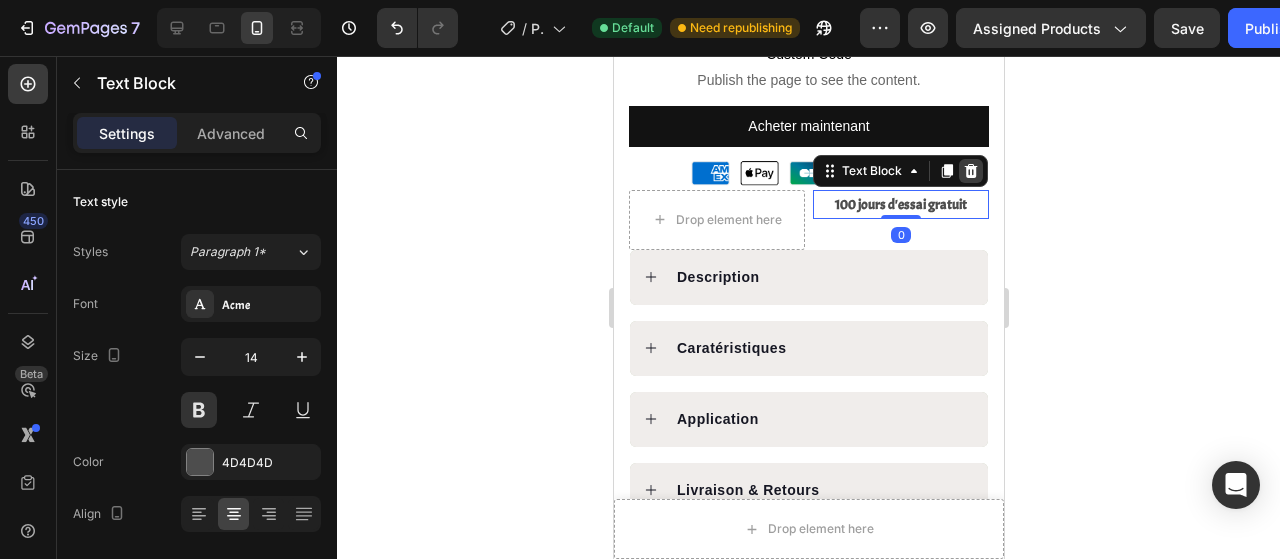 click at bounding box center (970, 171) 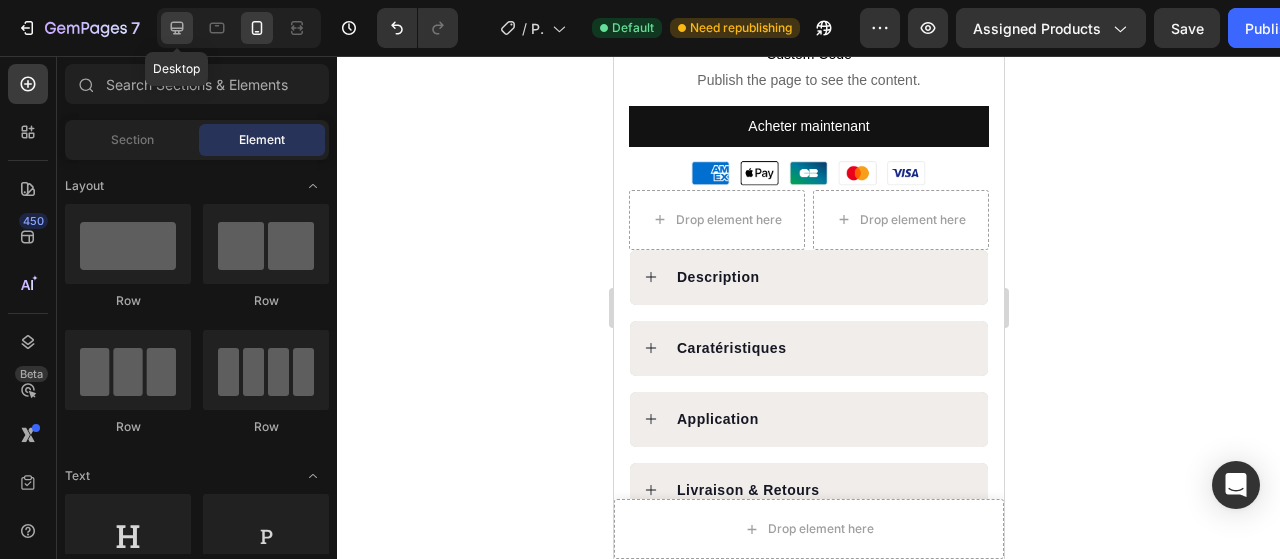 click 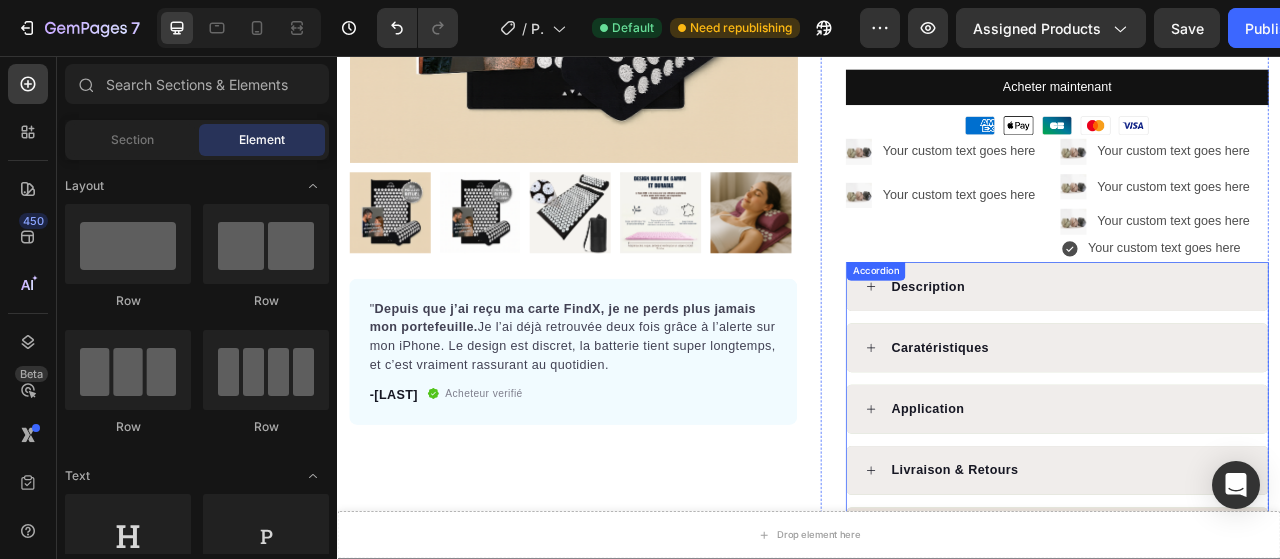 scroll, scrollTop: 450, scrollLeft: 0, axis: vertical 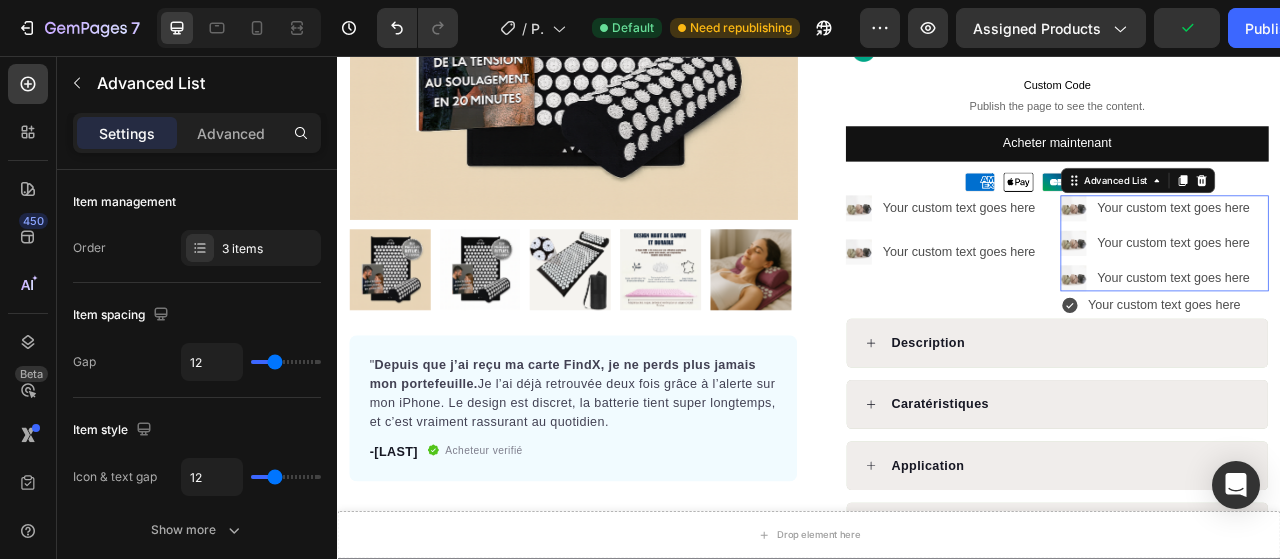 click on "Image Your custom text goes here Text Block Image Your custom text goes here Text Block Image Your custom text goes here Text Block" at bounding box center (1389, 295) 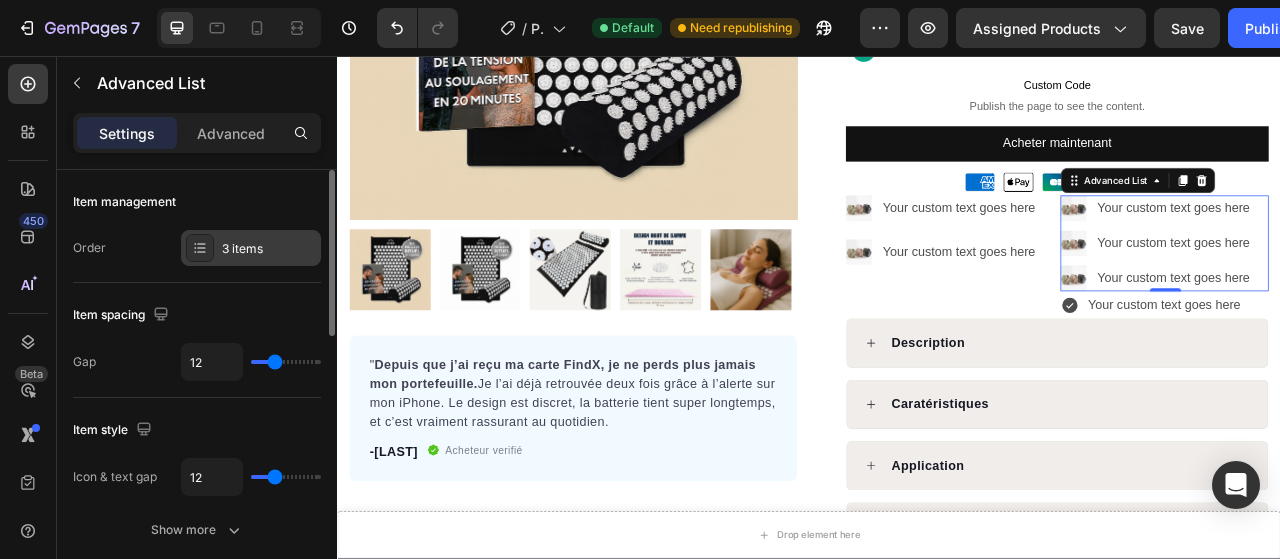click on "3 items" at bounding box center (251, 248) 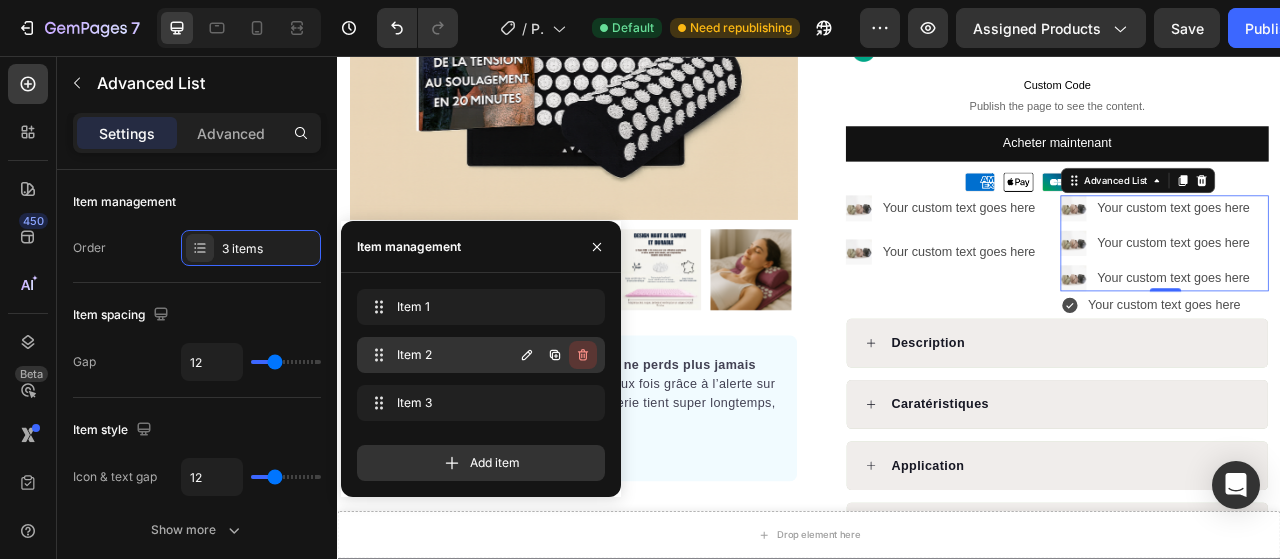 click 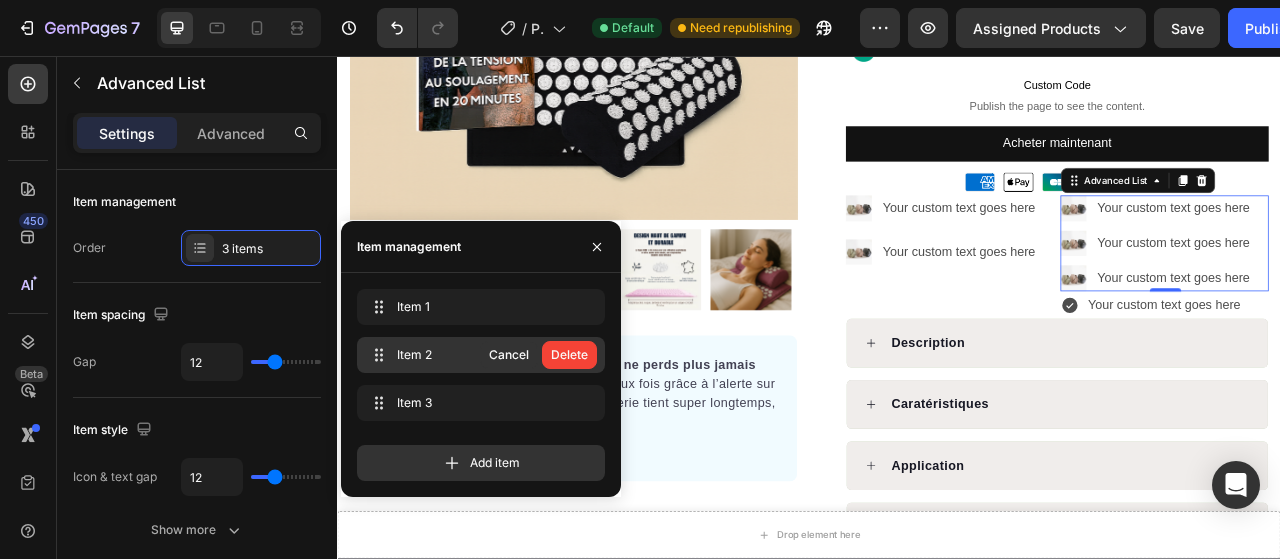 click on "Delete" at bounding box center (569, 355) 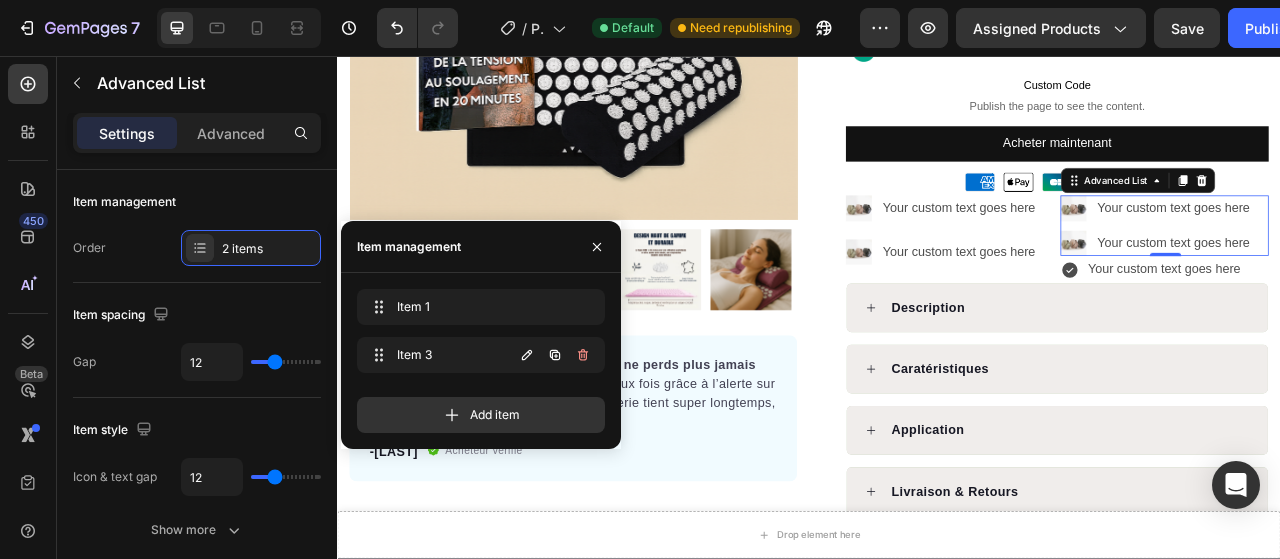click 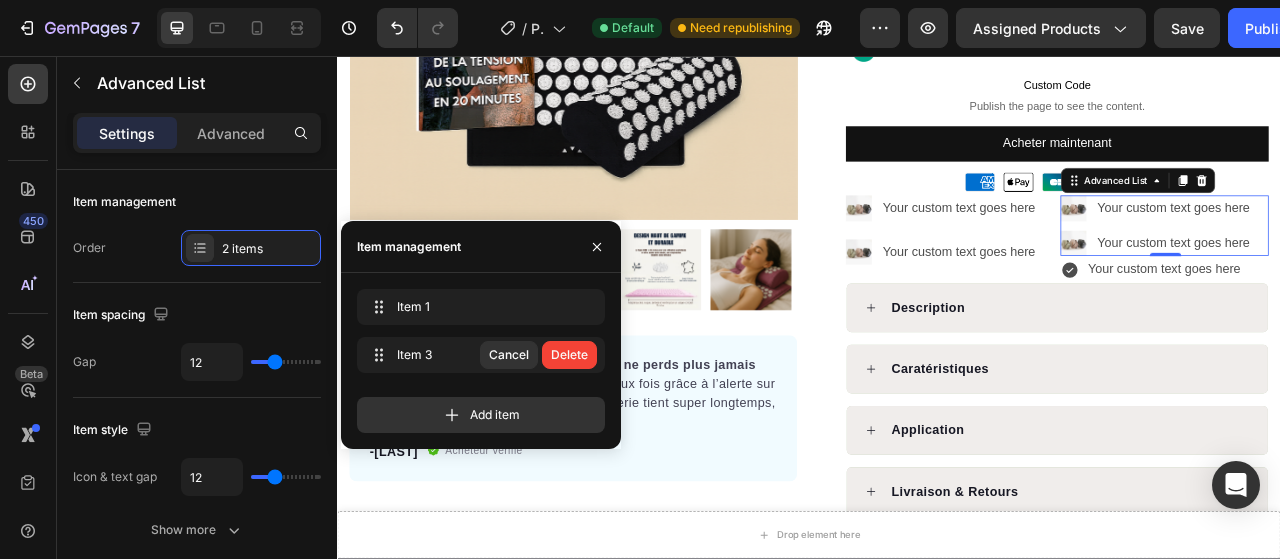 click on "Delete" at bounding box center (569, 355) 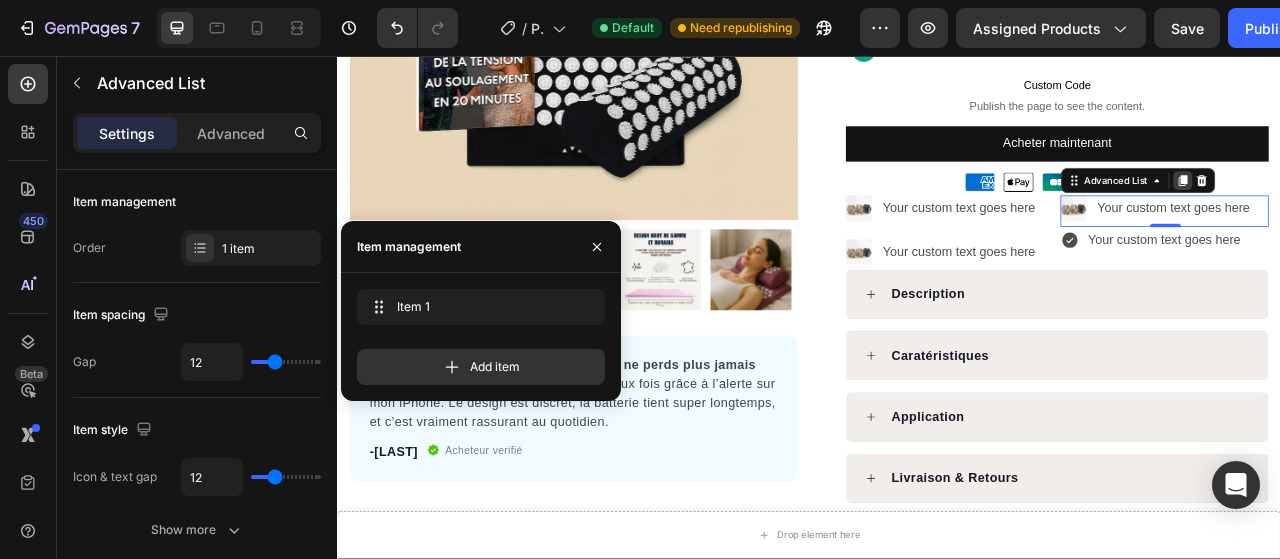 click 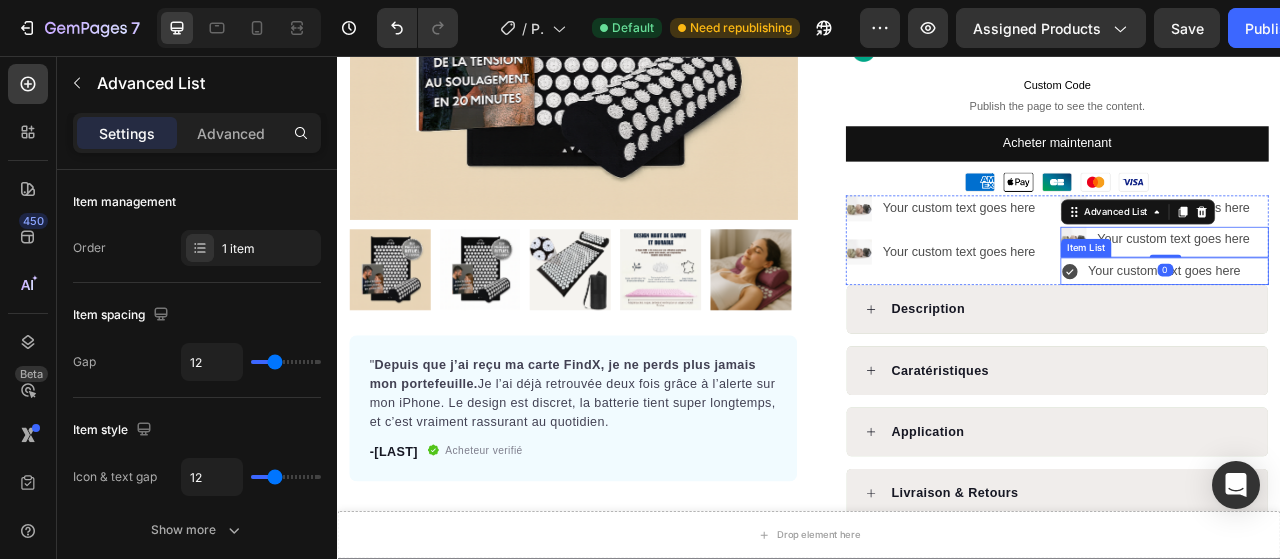 click on "Your custom text goes here" at bounding box center (1389, 330) 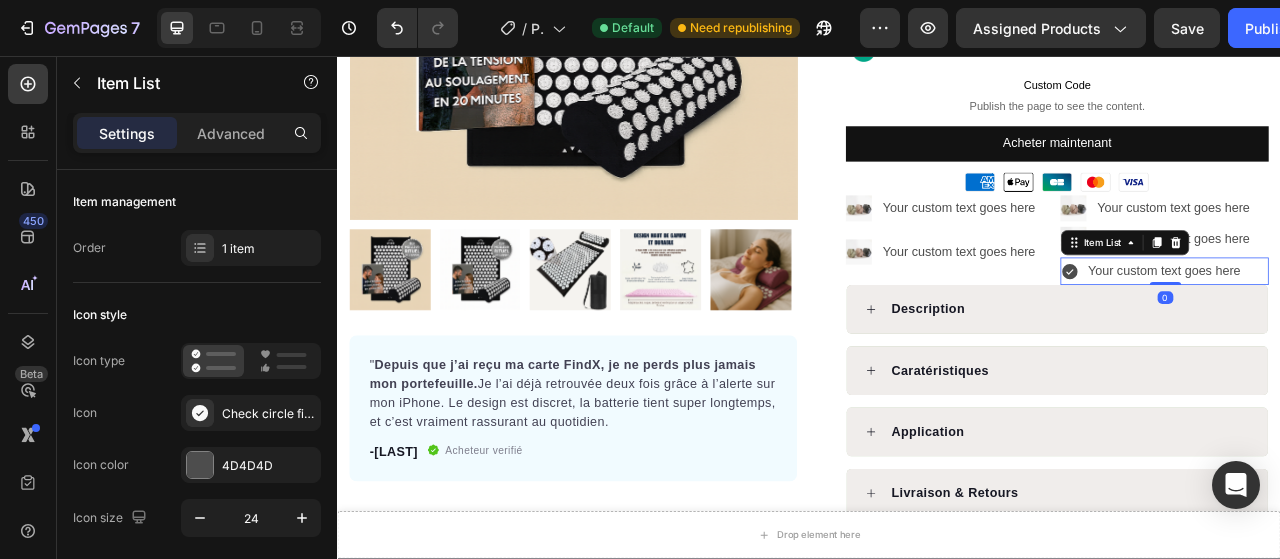 click on "Your custom text goes here" at bounding box center (1389, 330) 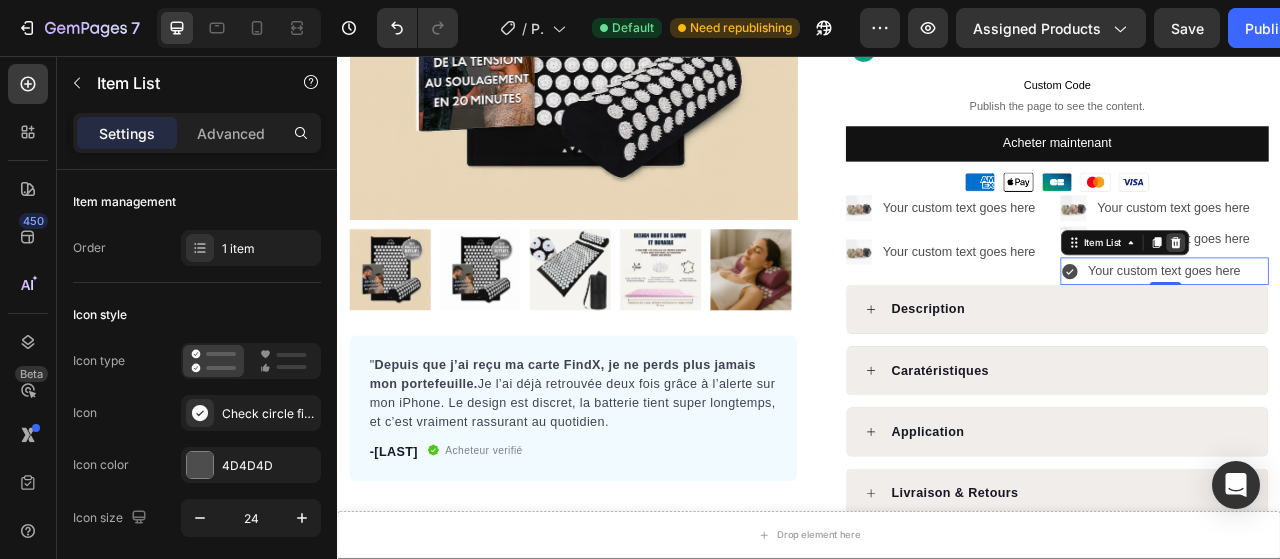 click 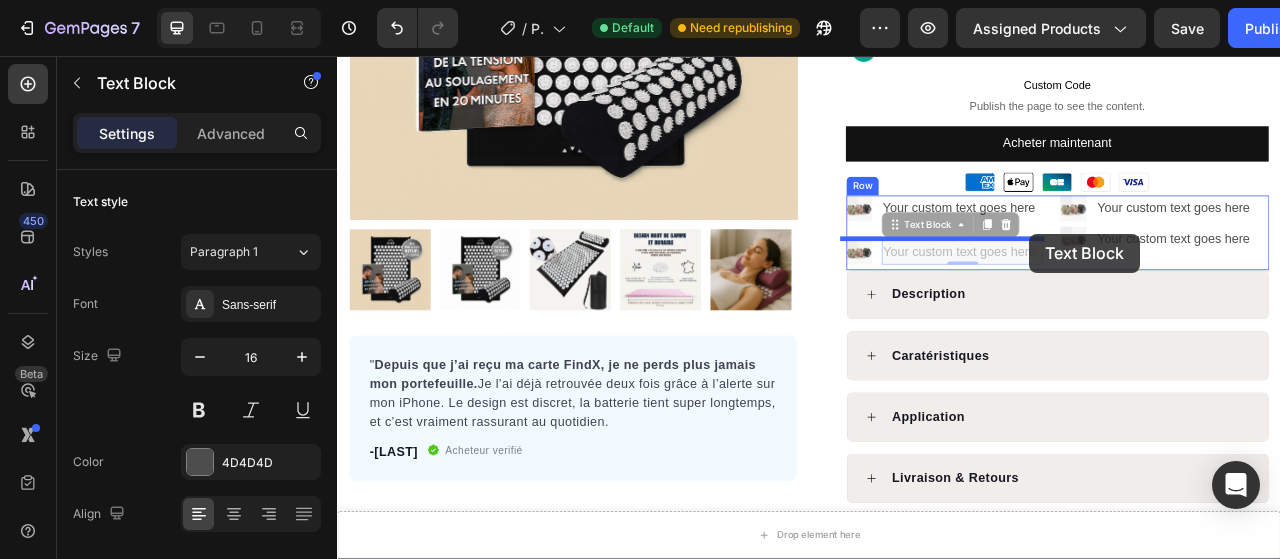 drag, startPoint x: 1214, startPoint y: 298, endPoint x: 1217, endPoint y: 282, distance: 16.27882 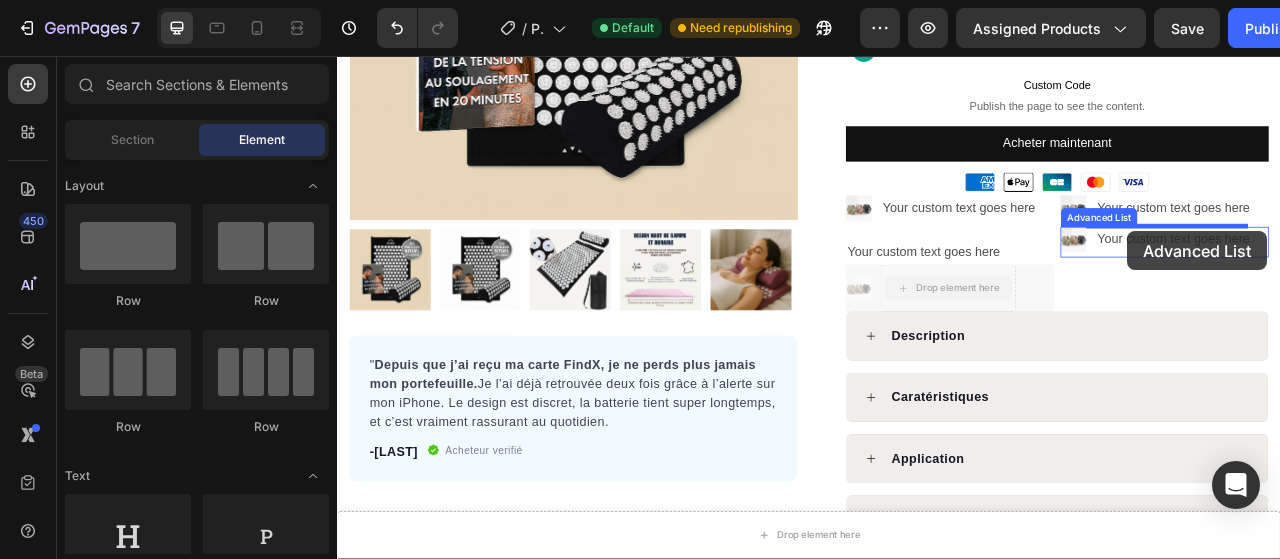drag, startPoint x: 1167, startPoint y: 334, endPoint x: 1342, endPoint y: 279, distance: 183.43936 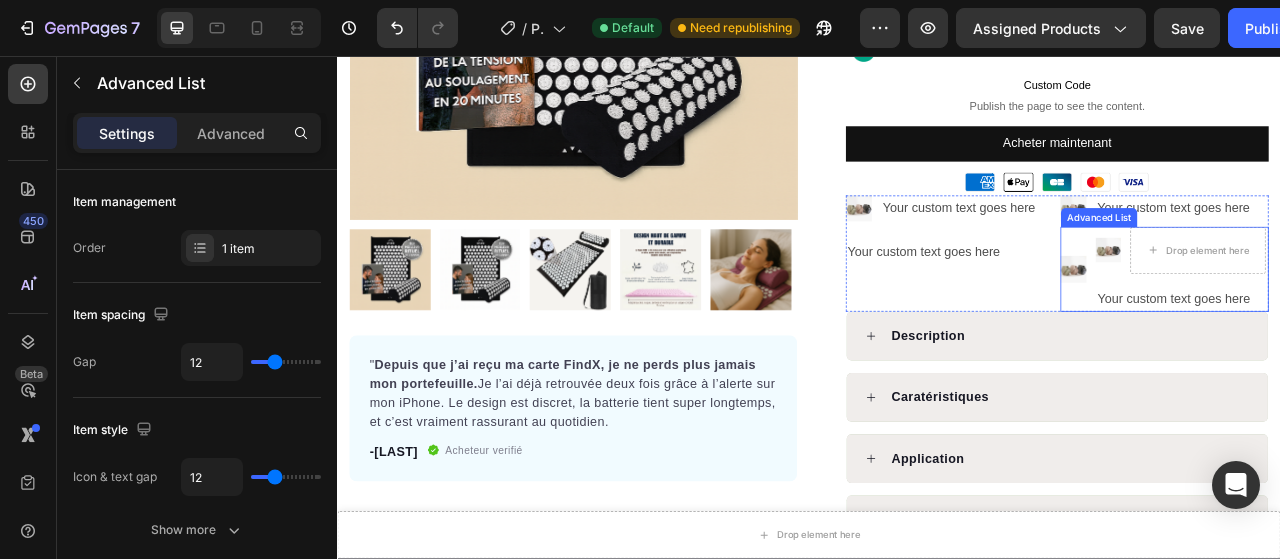 click on "Image Image
Drop element here Advanced List   0 Your custom text goes here Text Block" at bounding box center (1389, 328) 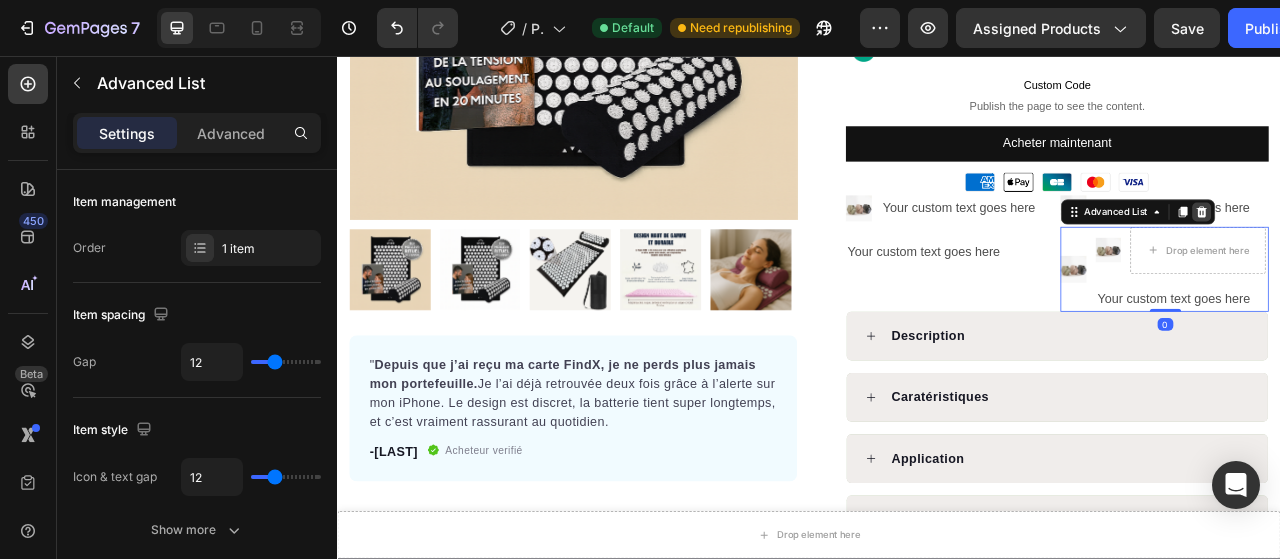 click 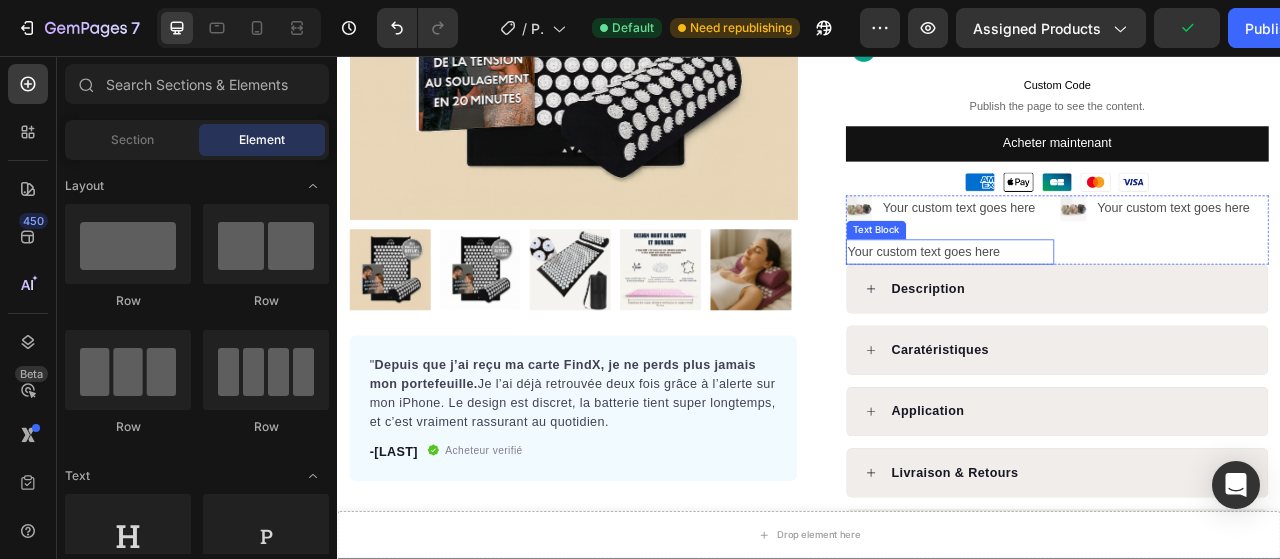 click on "Your custom text goes here" at bounding box center (1116, 306) 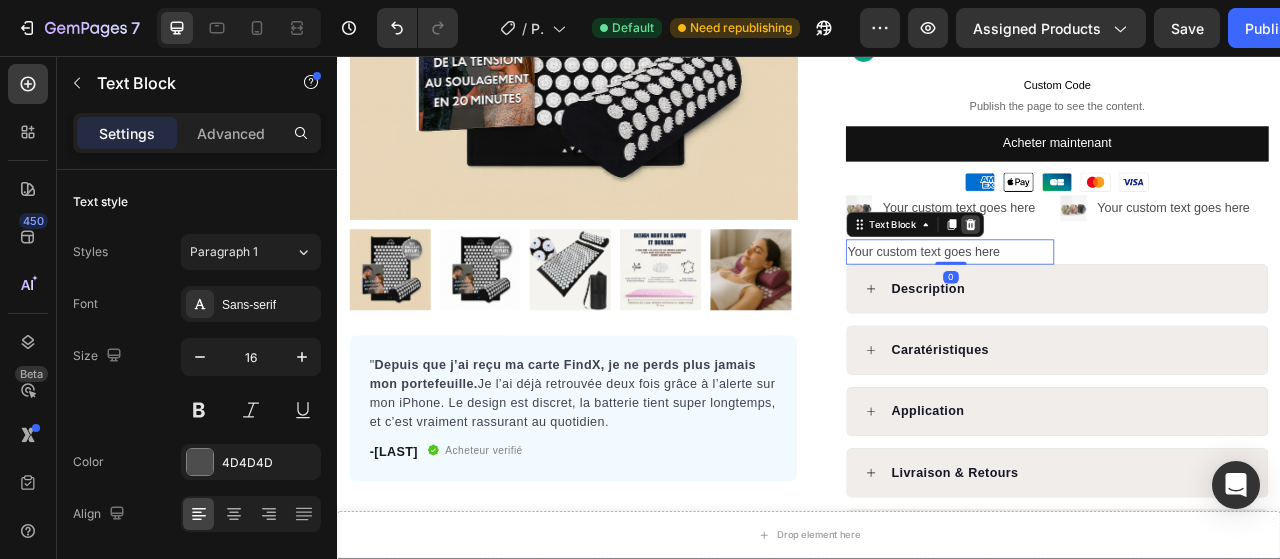click at bounding box center (1142, 271) 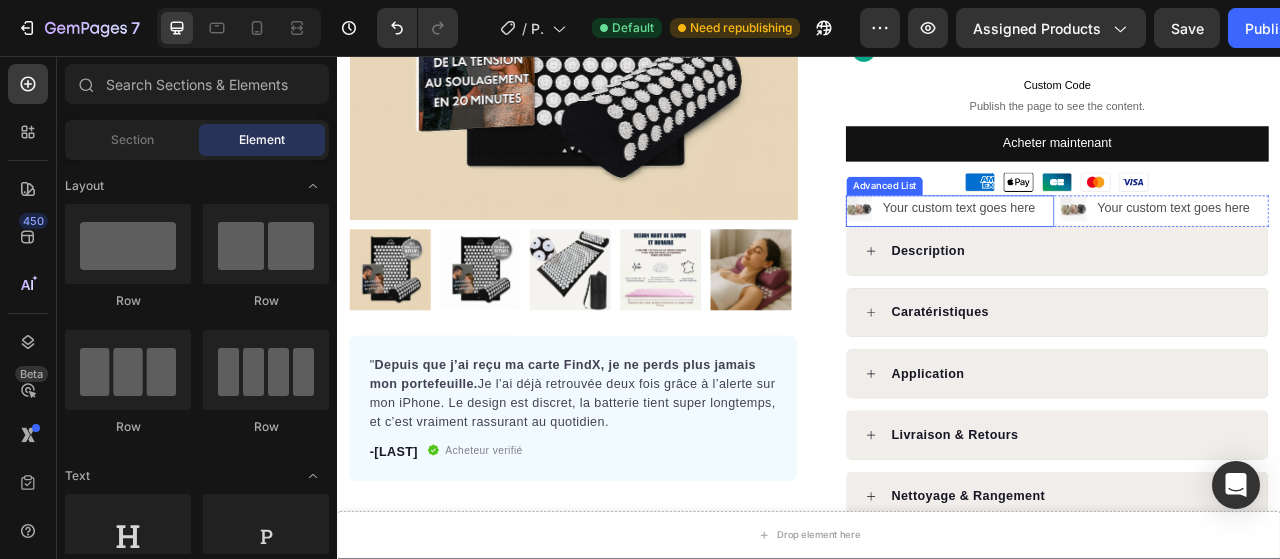 click on "Image Your custom text goes here Text Block" at bounding box center [1109, 250] 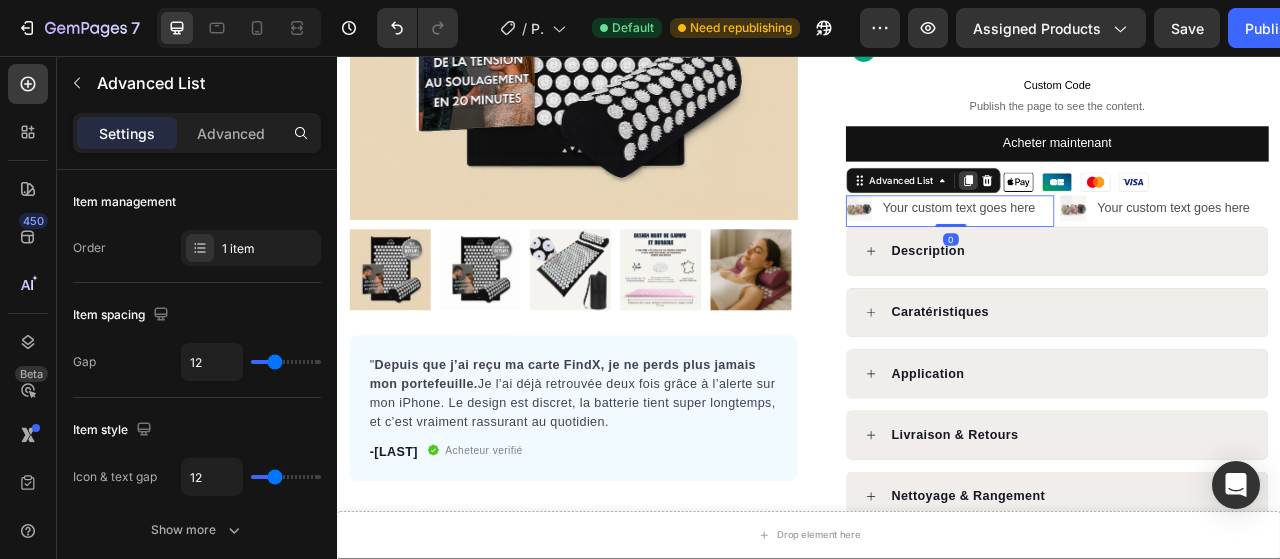 click 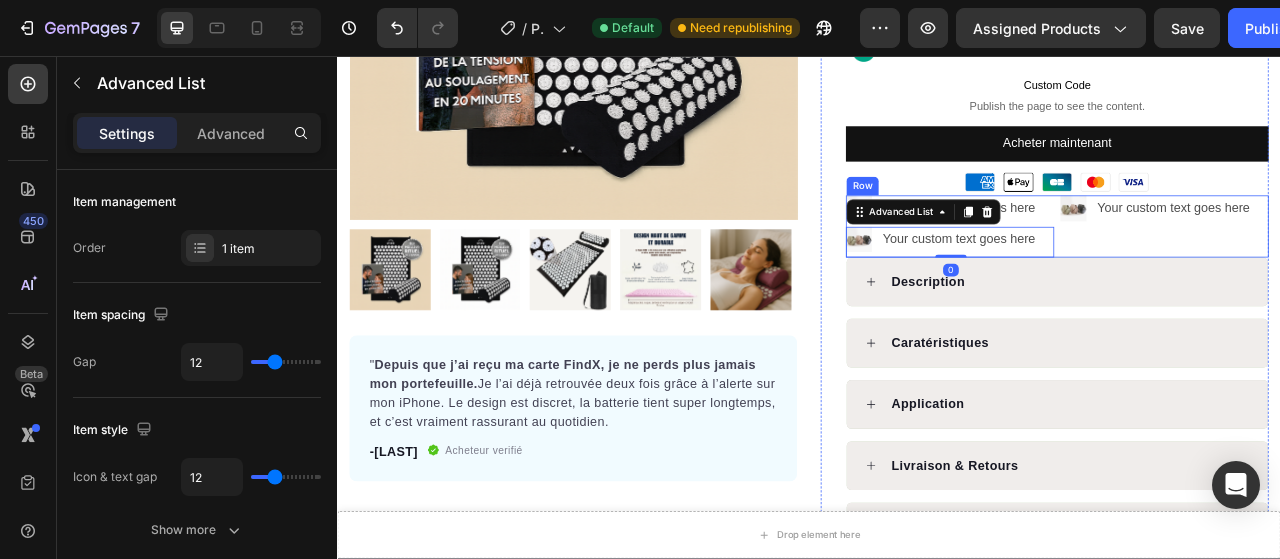 click on "Image Your custom text goes here Text Block Advanced List" at bounding box center (1389, 274) 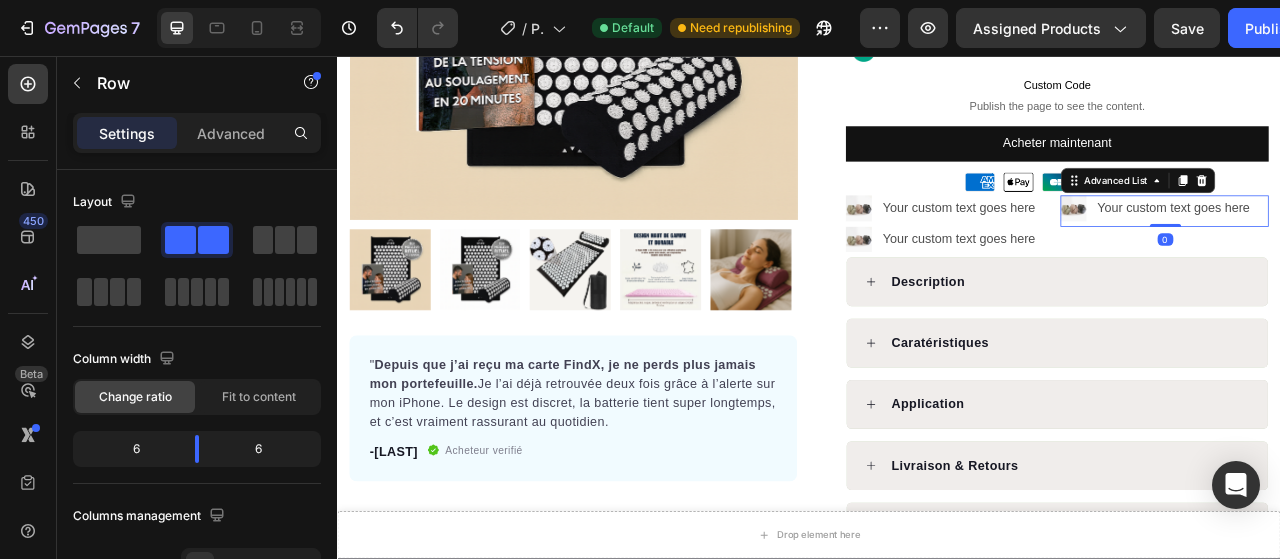 click on "Image Your custom text goes here Text Block" at bounding box center (1382, 250) 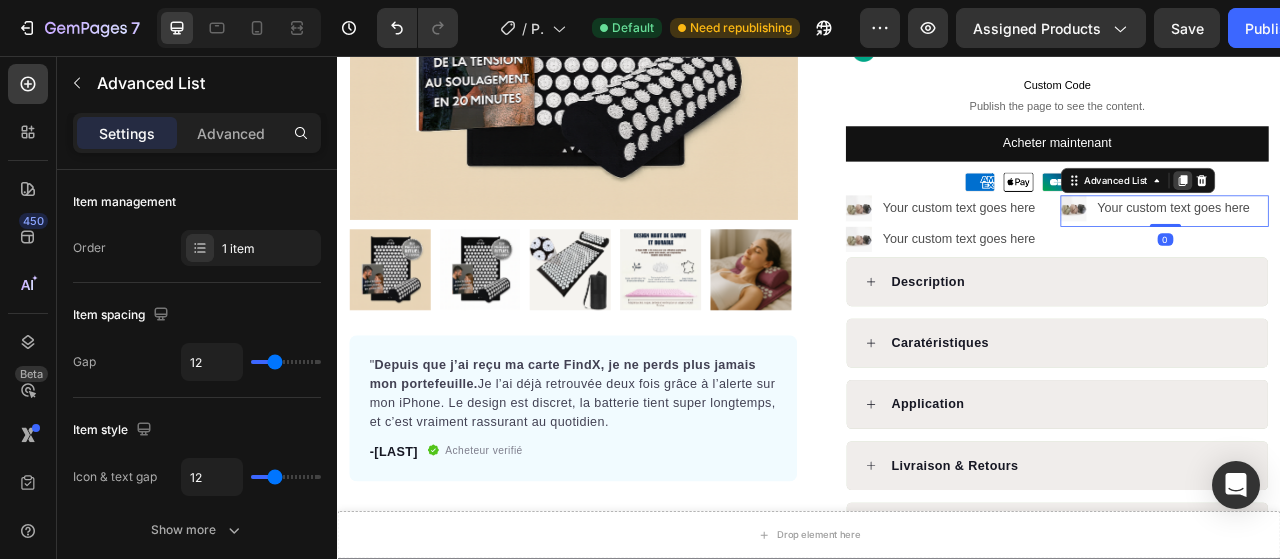click 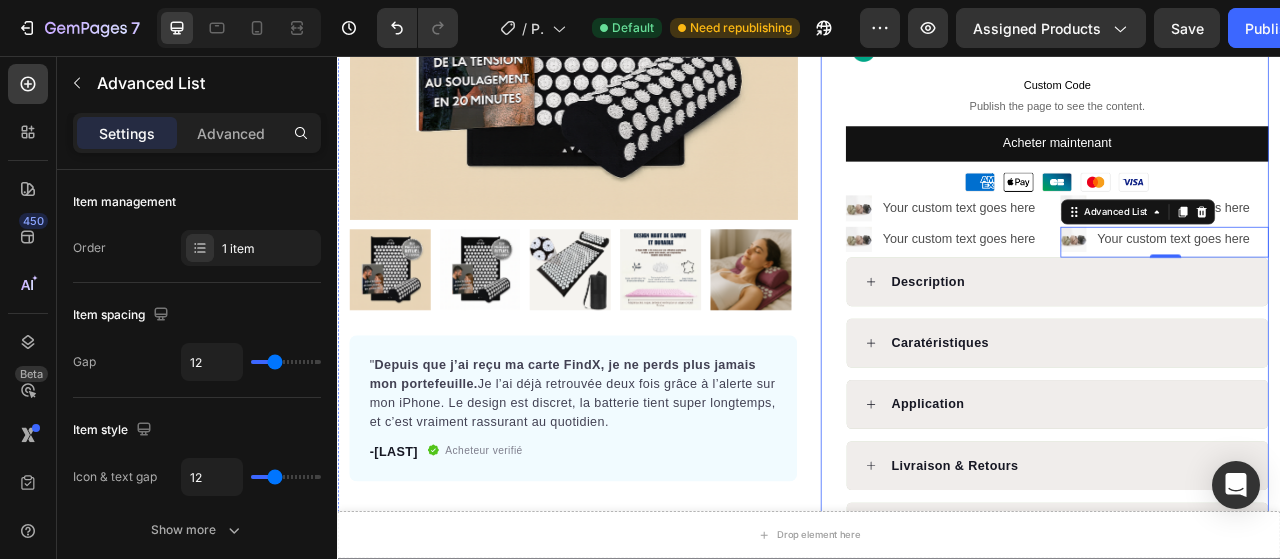 click on "Icon Icon Icon Icon
Icon Icon List Hoz 4,7 Basé sur + 1000 avis verifiés  Text block Row KORR Flowpoint™ 2.0 Product Title Ne perdez plus jamais vos objets essentiels. Le tracker ultra-fin compatible Apple Find My®, toujours à portée de main. Text block Image Soulage naturellement les douleurs en  20 minutes par jour Text Block Image Technologie FlowPoint™  : picots ergonomiques, effet immédiat  Text Block Image Tapis + oreiller inclus pour un  relâchement total du dos et de la nuque Text Image Matériaux certifiés Oeko-Tex®,  design éthique & durable Text Advanced List
Custom Code
Publish the page to see the content.
Custom Code Acheter maintenant Dynamic Checkout Image
Row Image Your custom text goes here Text Block Advanced List Image Your custom text goes here Text Block Advanced List Image Your custom text goes here Text Block Advanced List Image Your custom text goes here Text Block Advanced List   0" at bounding box center (1237, 191) 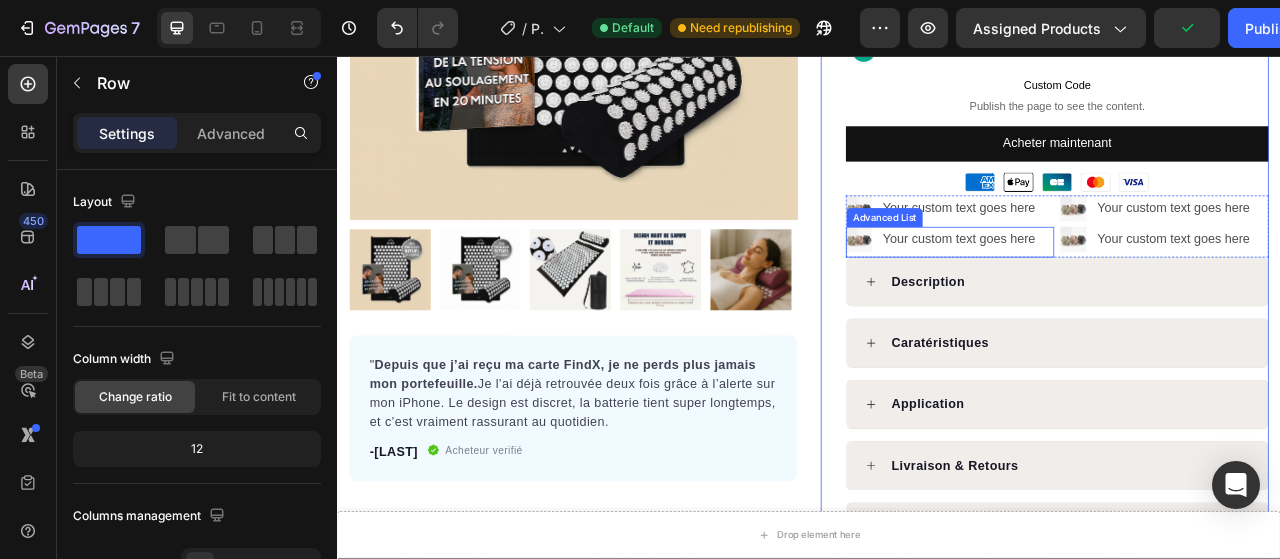 click on "Image Your custom text goes here Text Block" at bounding box center (1116, 294) 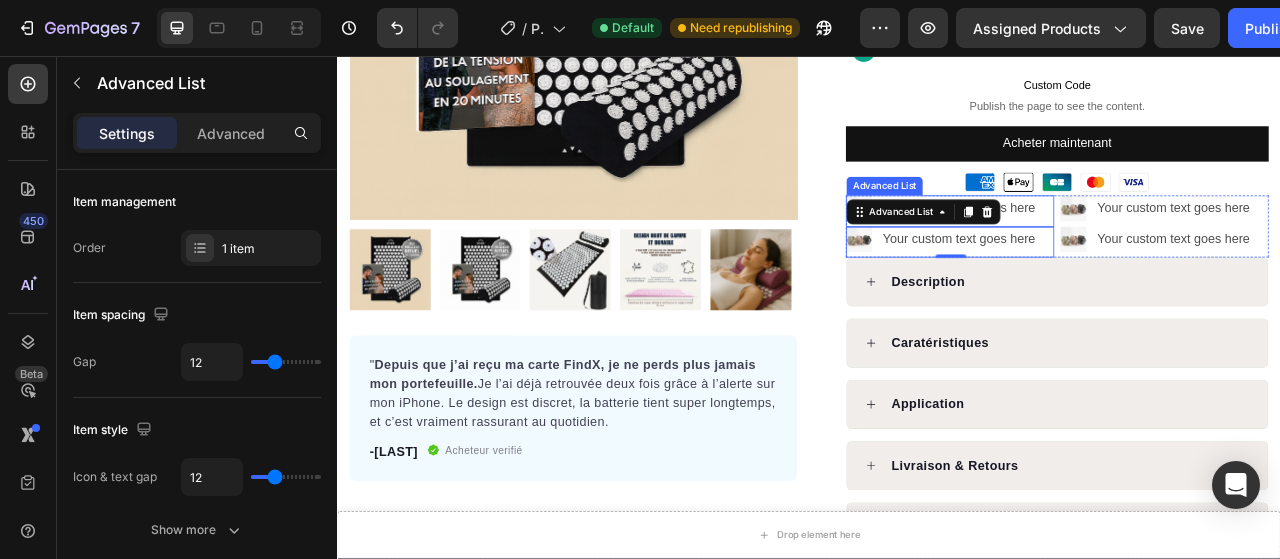 click on "Image Your custom text goes here Text Block" at bounding box center [1116, 254] 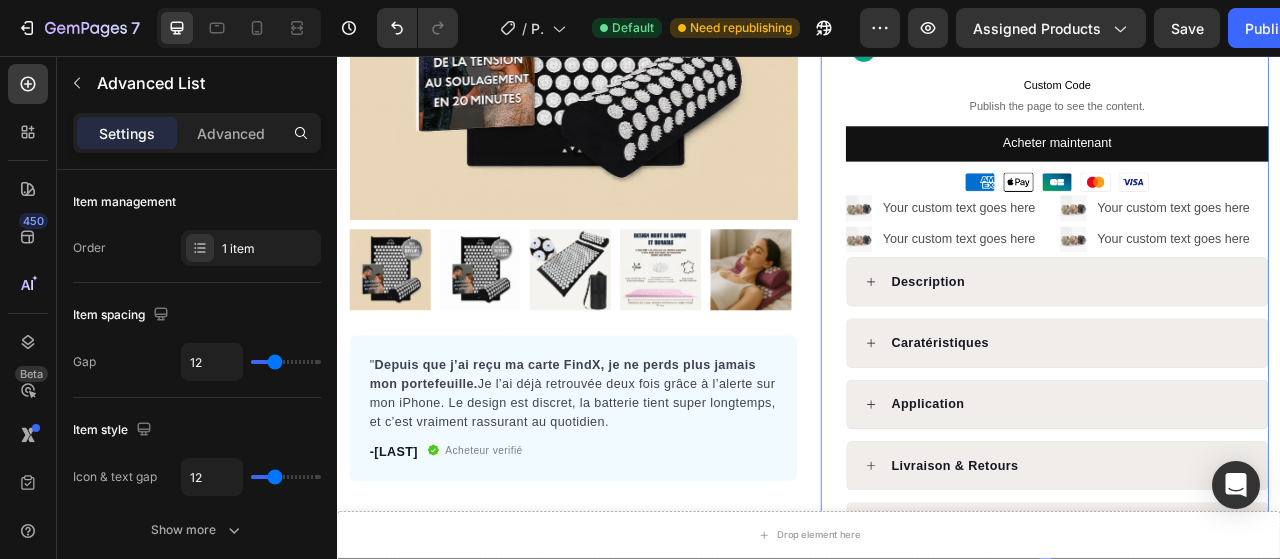 click on "Icon Icon Icon Icon
Icon Icon List Hoz 4,7 Basé sur + 1000 avis verifiés  Text block Row KORR Flowpoint™ 2.0 Product Title Ne perdez plus jamais vos objets essentiels. Le tracker ultra-fin compatible Apple Find My®, toujours à portée de main. Text block Image Soulage naturellement les douleurs en  20 minutes par jour Text Block Image Technologie FlowPoint™  : picots ergonomiques, effet immédiat  Text Block Image Tapis + oreiller inclus pour un  relâchement total du dos et de la nuque Text Image Matériaux certifiés Oeko-Tex®,  design éthique & durable Text Advanced List
Custom Code
Publish the page to see the content.
Custom Code Acheter maintenant Dynamic Checkout Image
Row Image Your custom text goes here Text Block Advanced List Image Your custom text goes here Text Block Advanced List Image Your custom text goes here Text Block Advanced List Image Your custom text goes here Text Block Advanced List Row" at bounding box center (1237, 191) 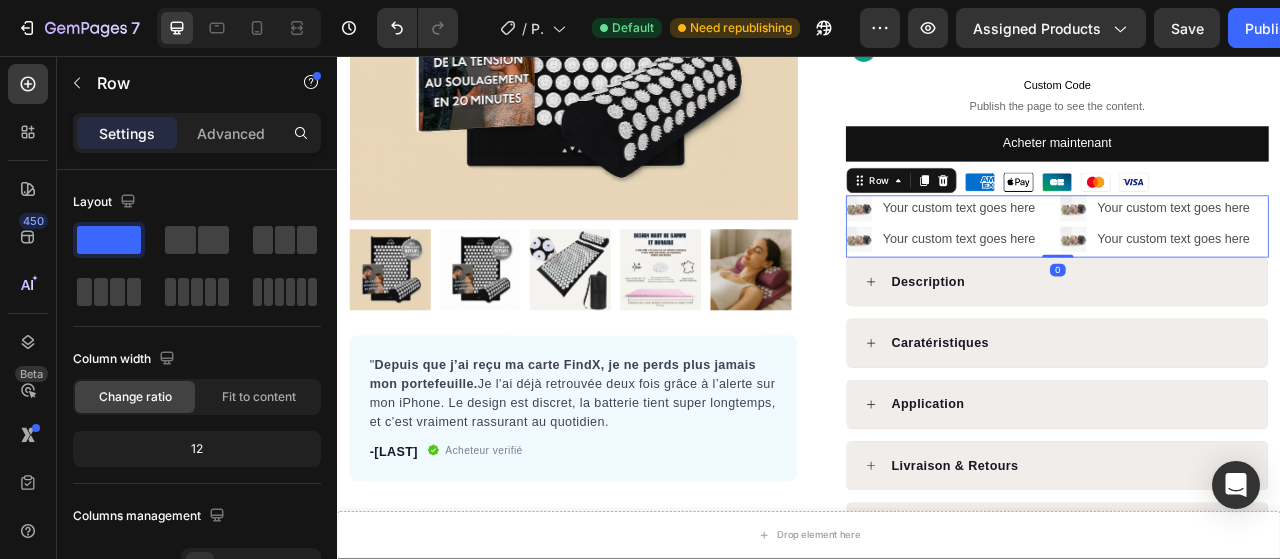 click on "Image Your custom text goes here Text Block Advanced List Image Your custom text goes here Text Block Advanced List Image Your custom text goes here Text Block Advanced List Image Your custom text goes here Text Block Advanced List Row   0" at bounding box center [1253, 274] 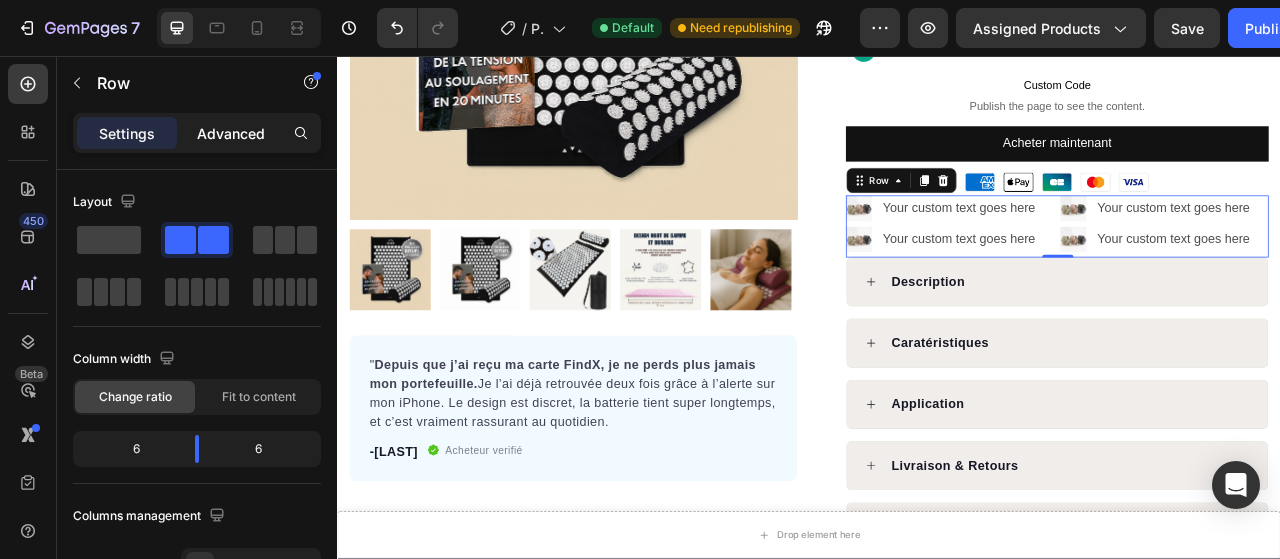 click on "Advanced" at bounding box center (231, 133) 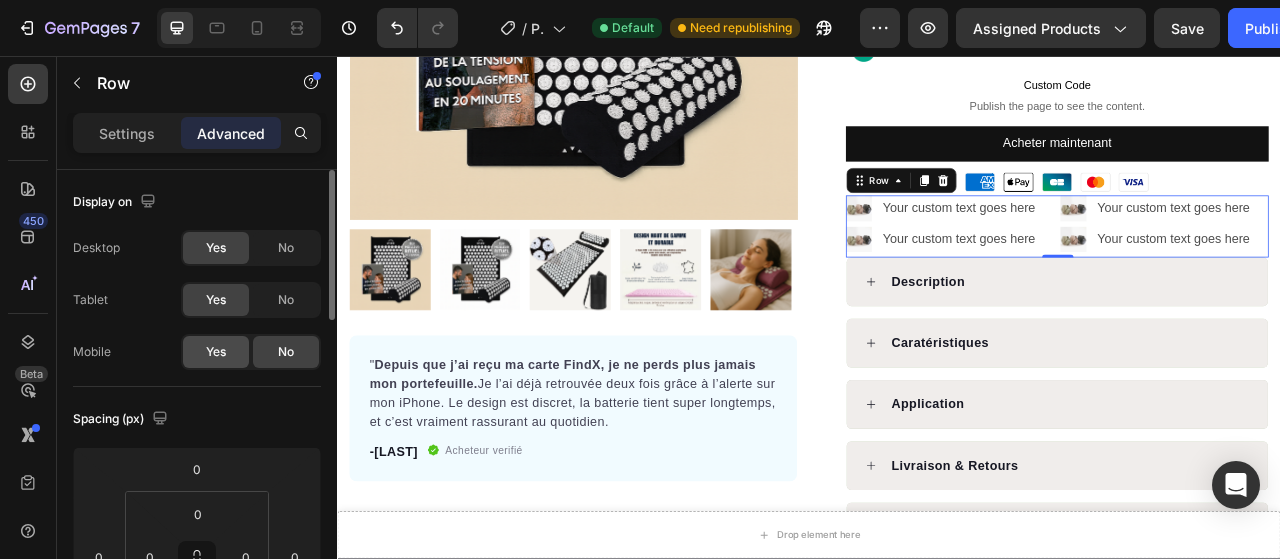 click on "Yes" 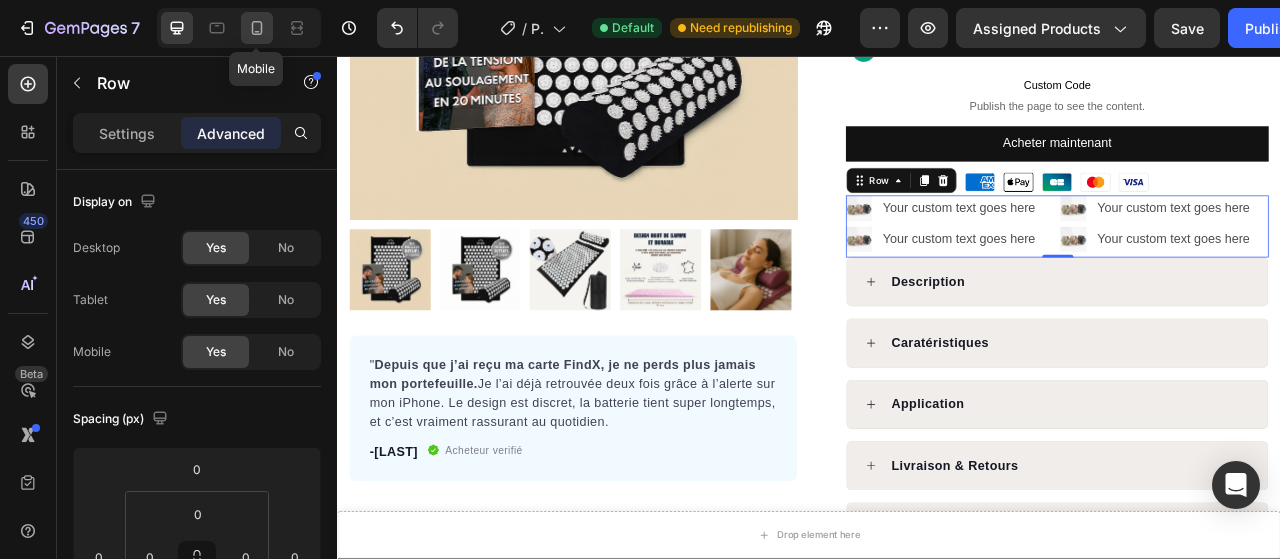 click 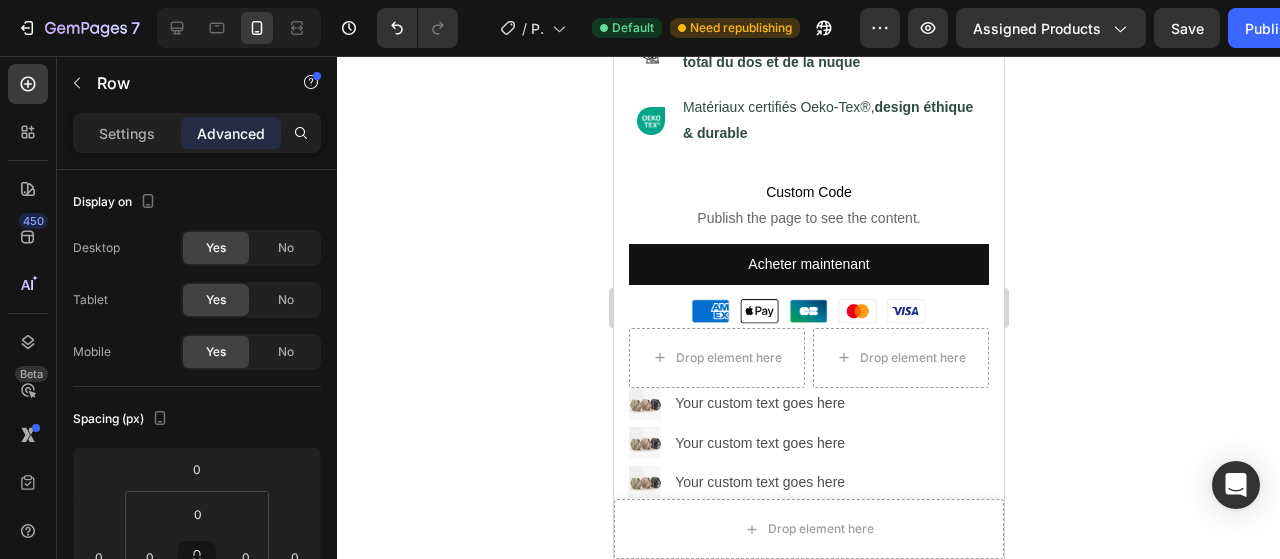 scroll, scrollTop: 752, scrollLeft: 0, axis: vertical 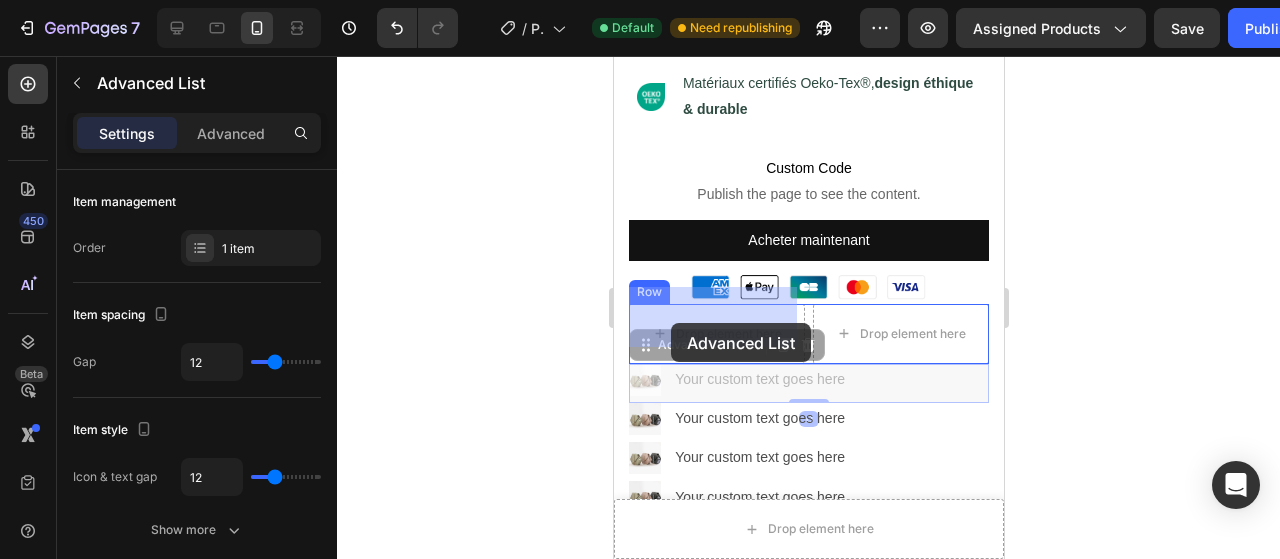 drag, startPoint x: 664, startPoint y: 375, endPoint x: 670, endPoint y: 323, distance: 52.34501 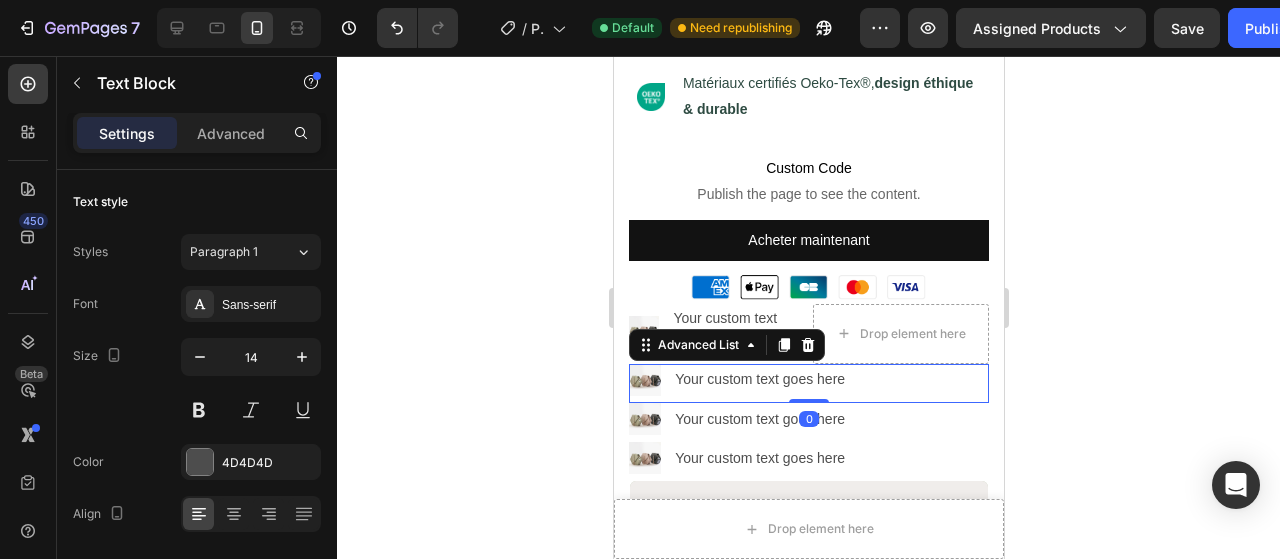 click on "Image Your custom text goes here Text Block" at bounding box center [808, 383] 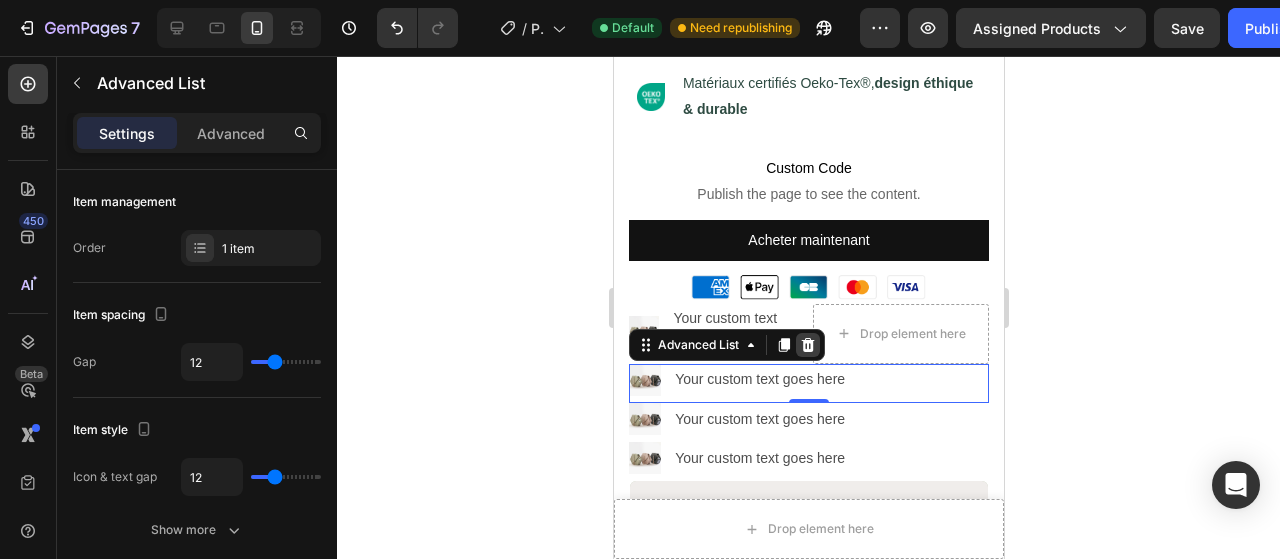click 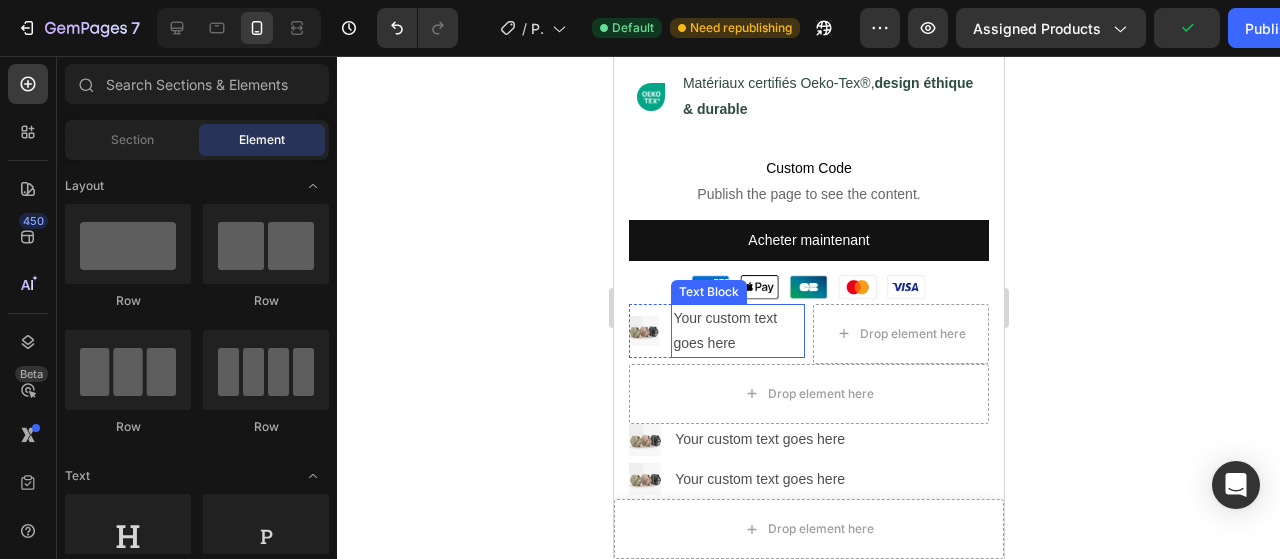 click on "Your custom text goes here" at bounding box center (737, 331) 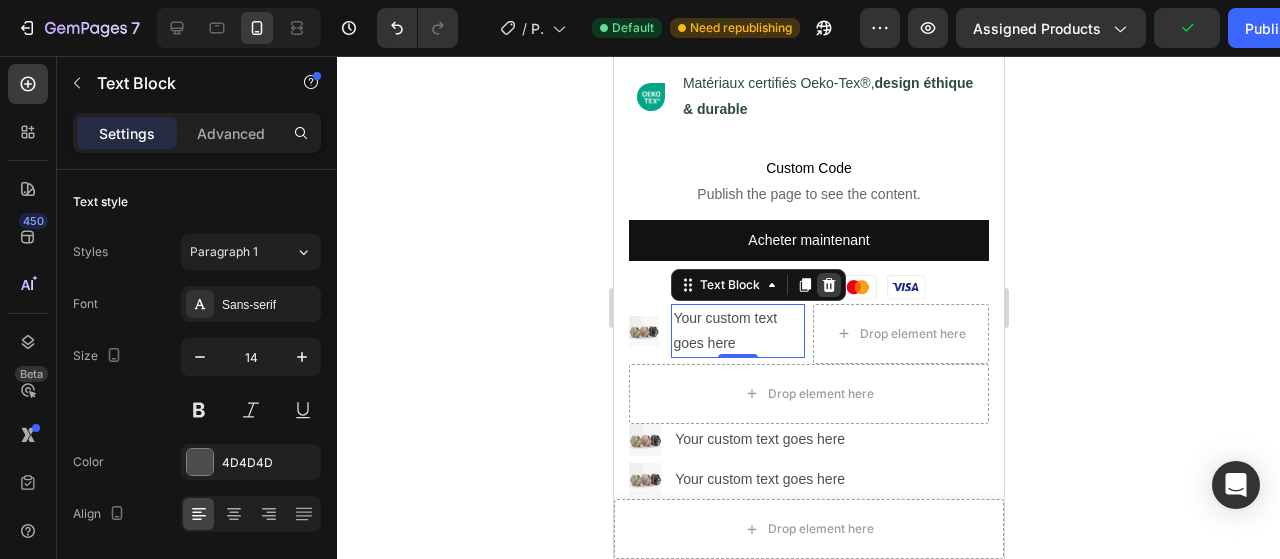 click 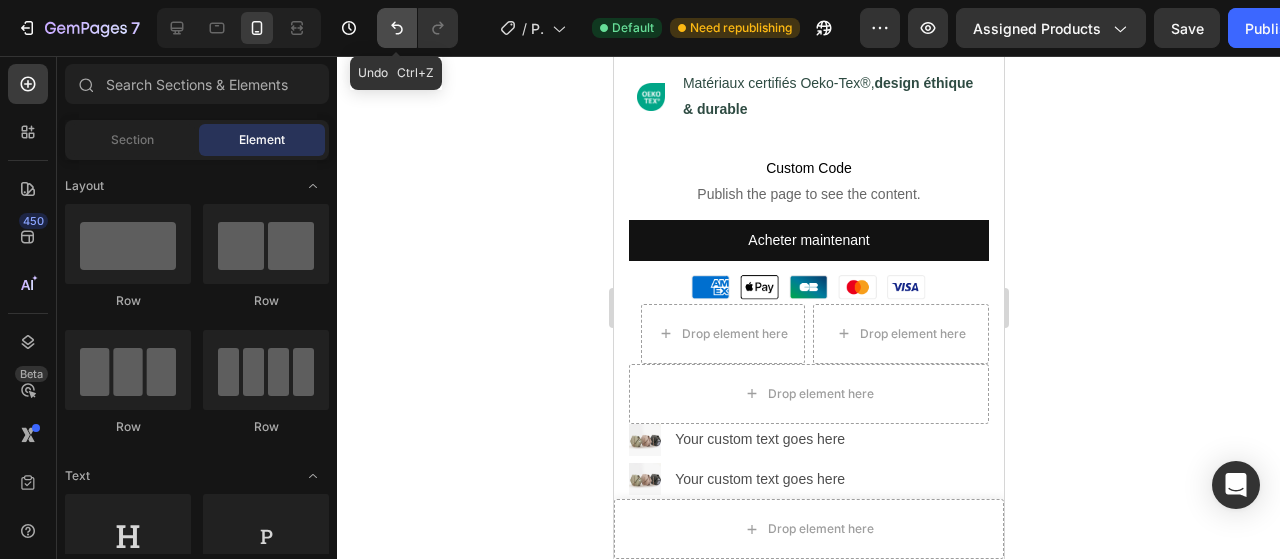 click 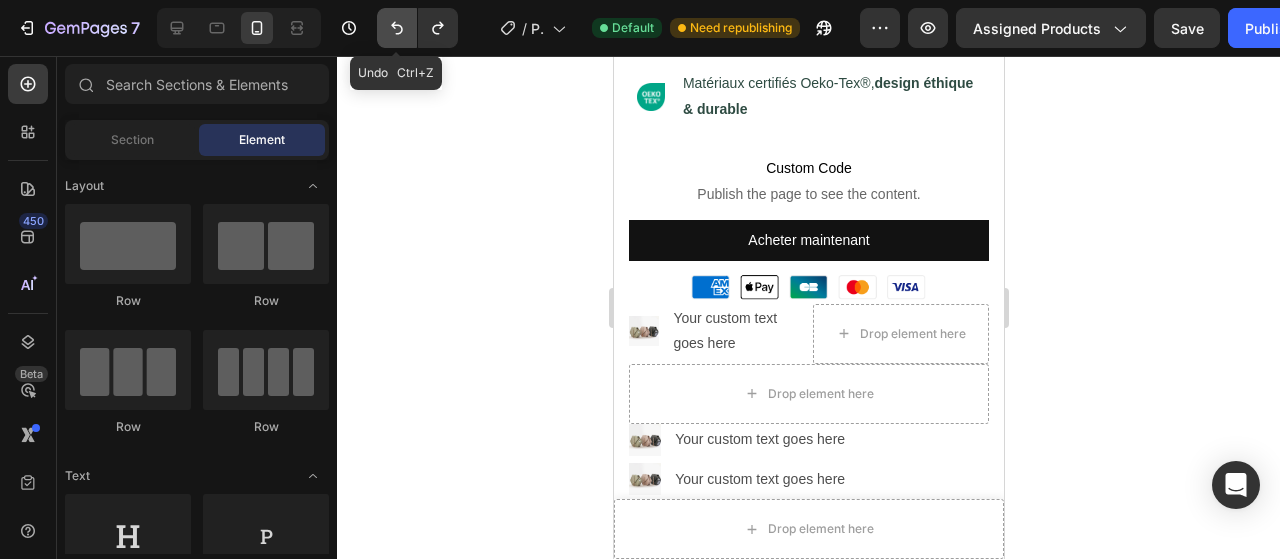 click 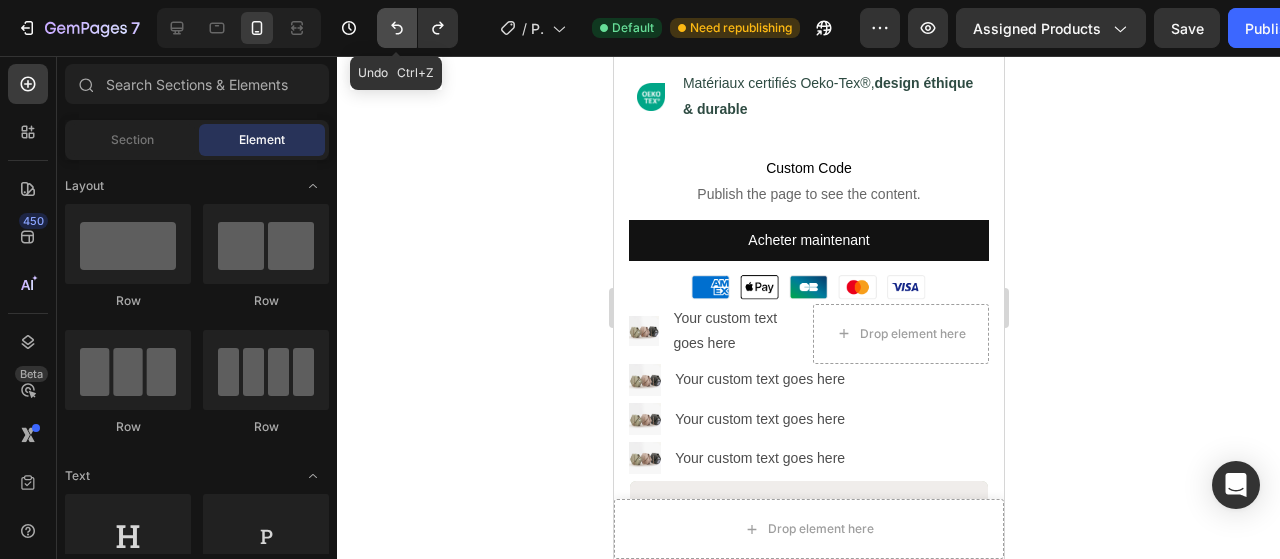 click 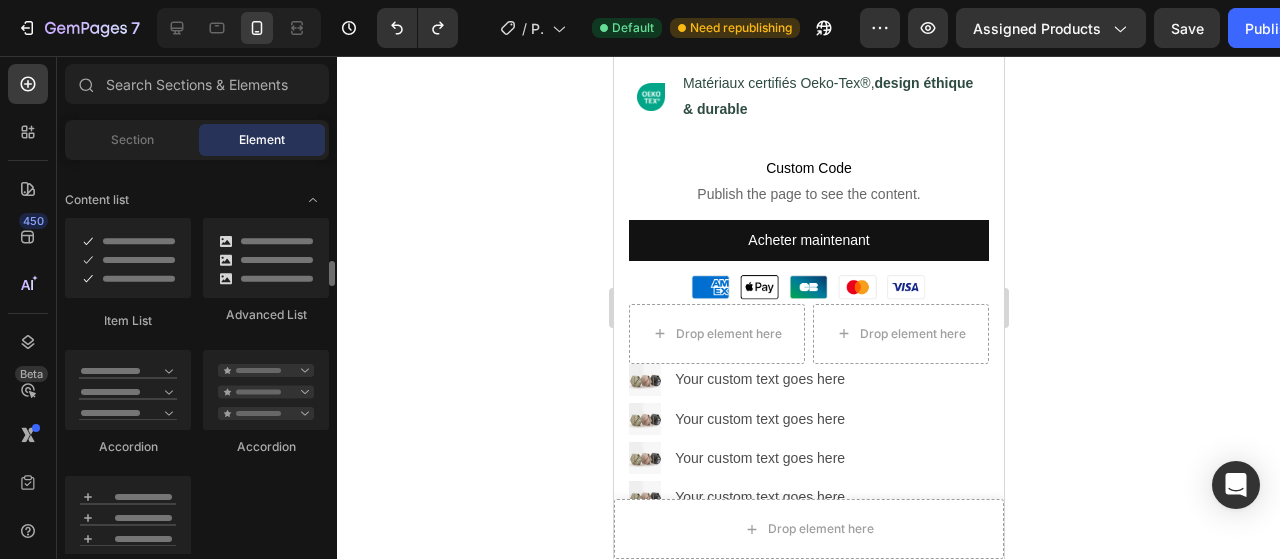 scroll, scrollTop: 1563, scrollLeft: 0, axis: vertical 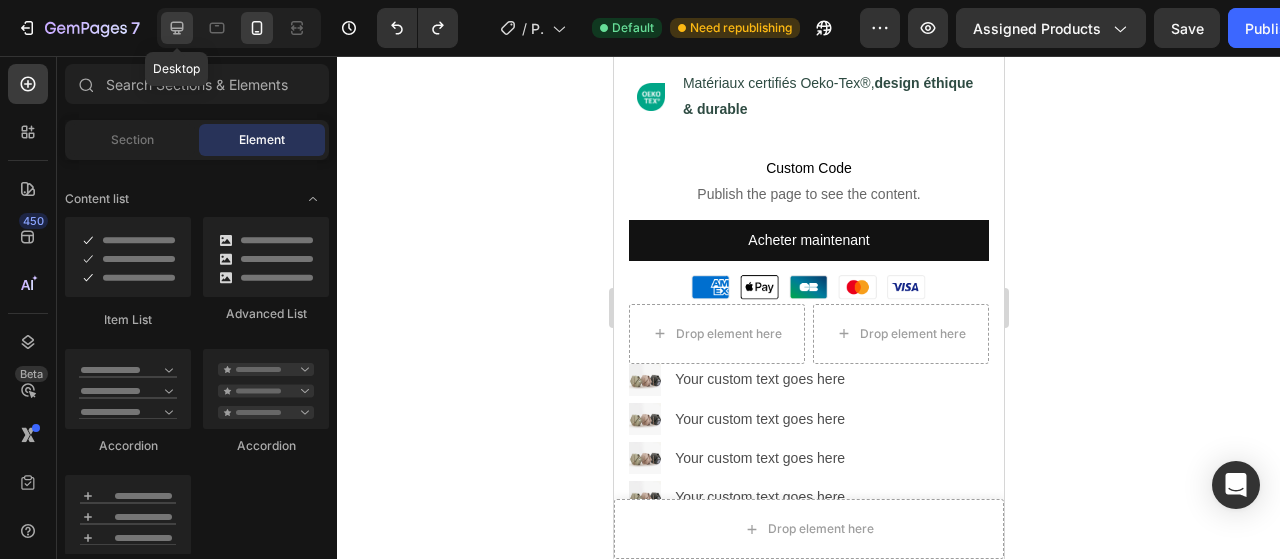 click 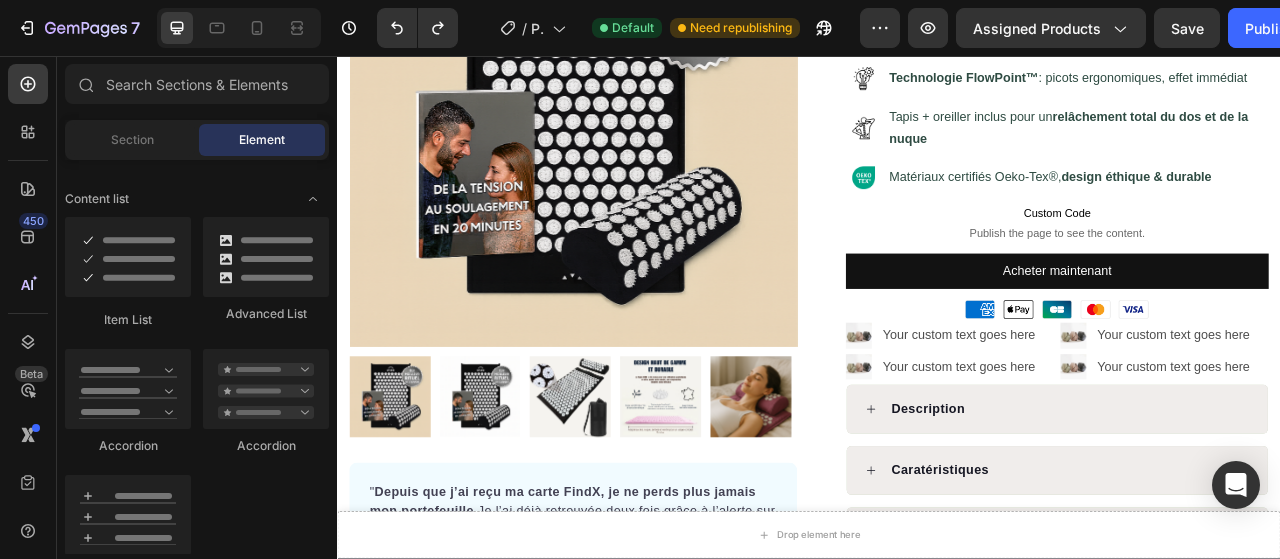 scroll, scrollTop: 284, scrollLeft: 0, axis: vertical 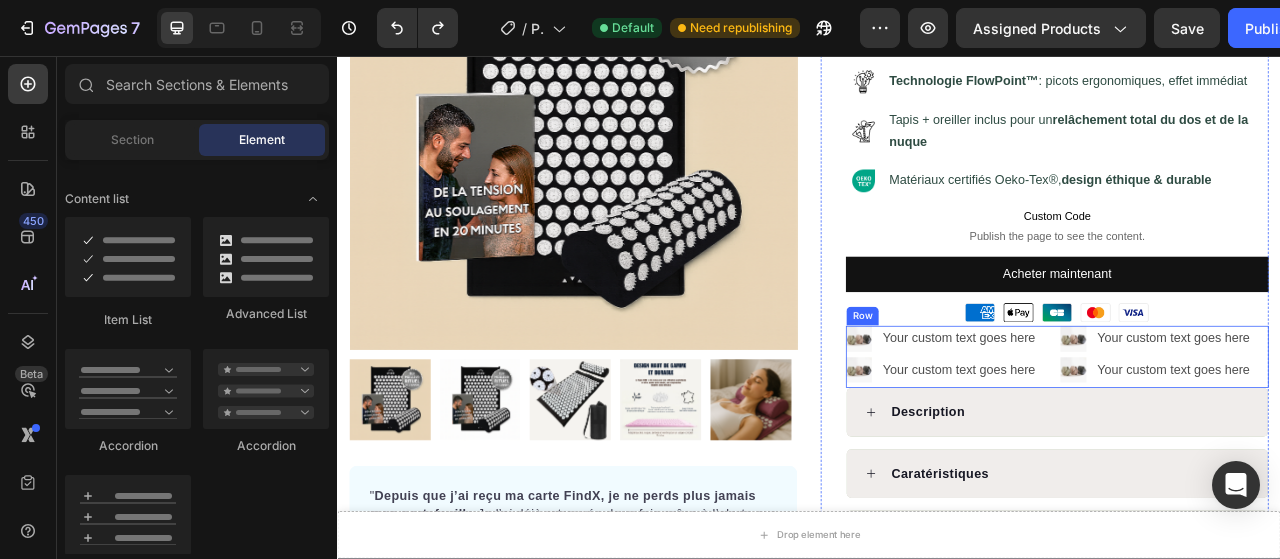 click on "Image Your custom text goes here Text Block Advanced List Image Your custom text goes here Text Block Advanced List Image Your custom text goes here Text Block Advanced List Image Your custom text goes here Text Block Advanced List Row" at bounding box center (1253, 440) 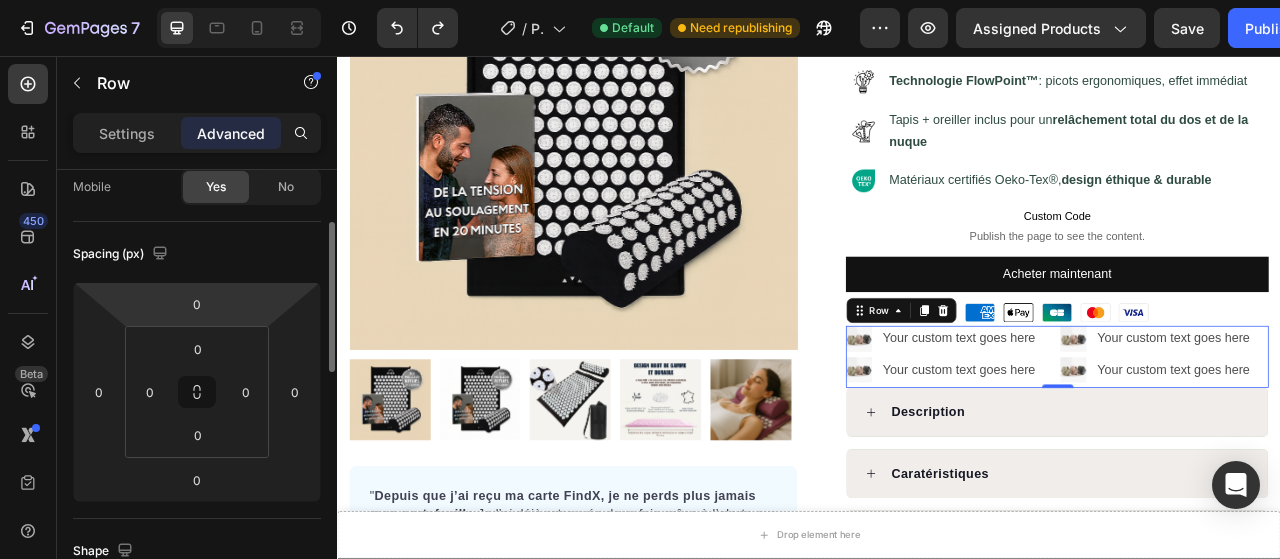scroll, scrollTop: 163, scrollLeft: 0, axis: vertical 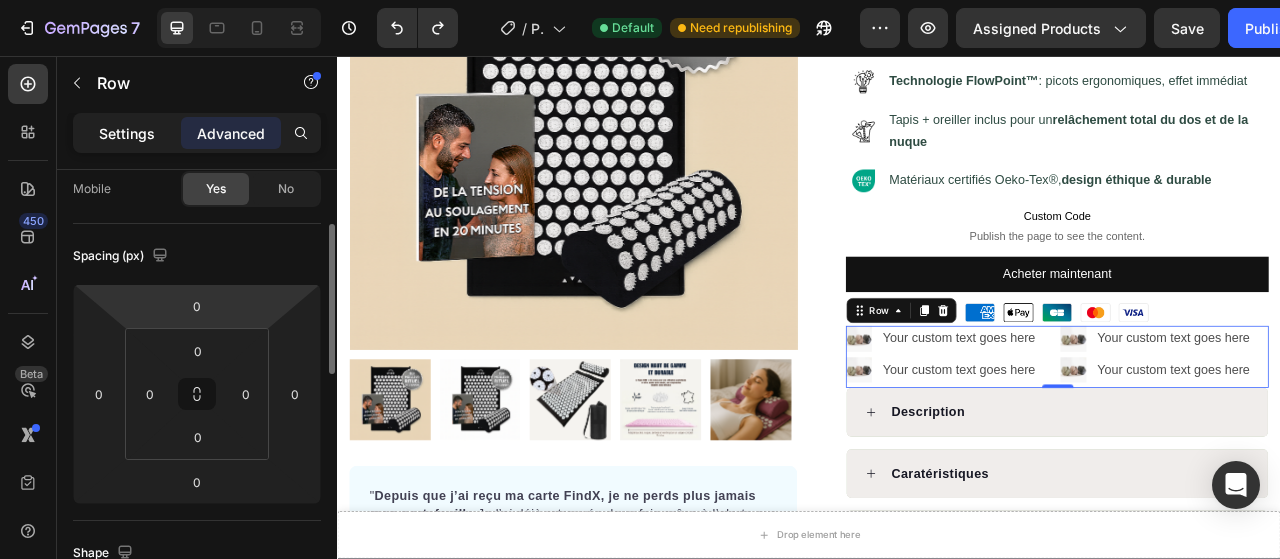 click on "Settings" at bounding box center [127, 133] 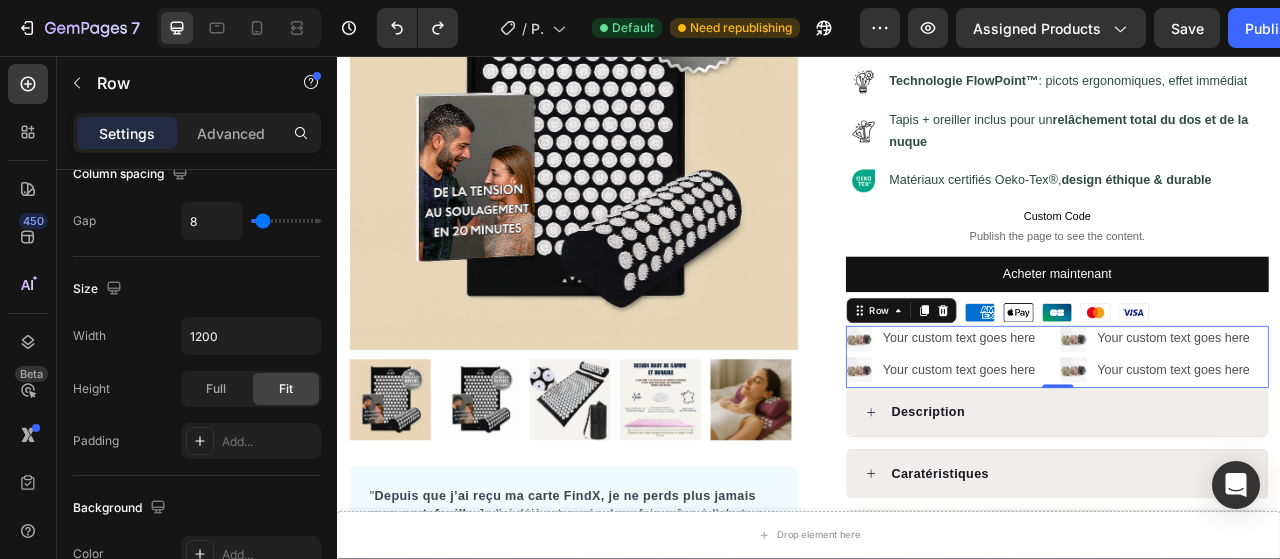 scroll, scrollTop: 0, scrollLeft: 0, axis: both 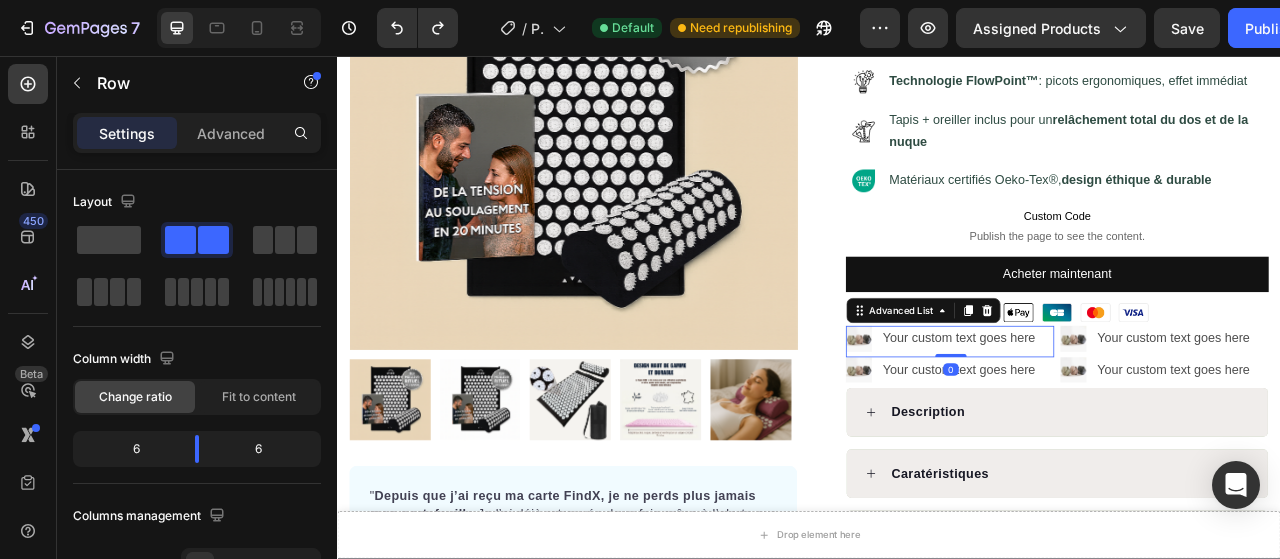 click on "Image Your custom text goes here Text Block" at bounding box center (1116, 420) 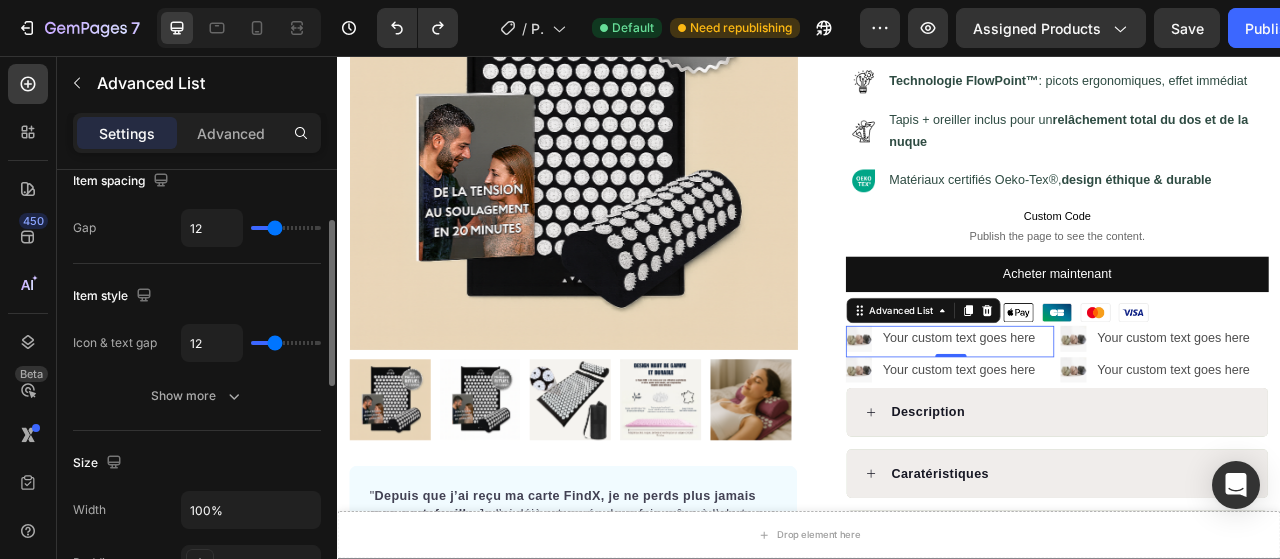 scroll, scrollTop: 0, scrollLeft: 0, axis: both 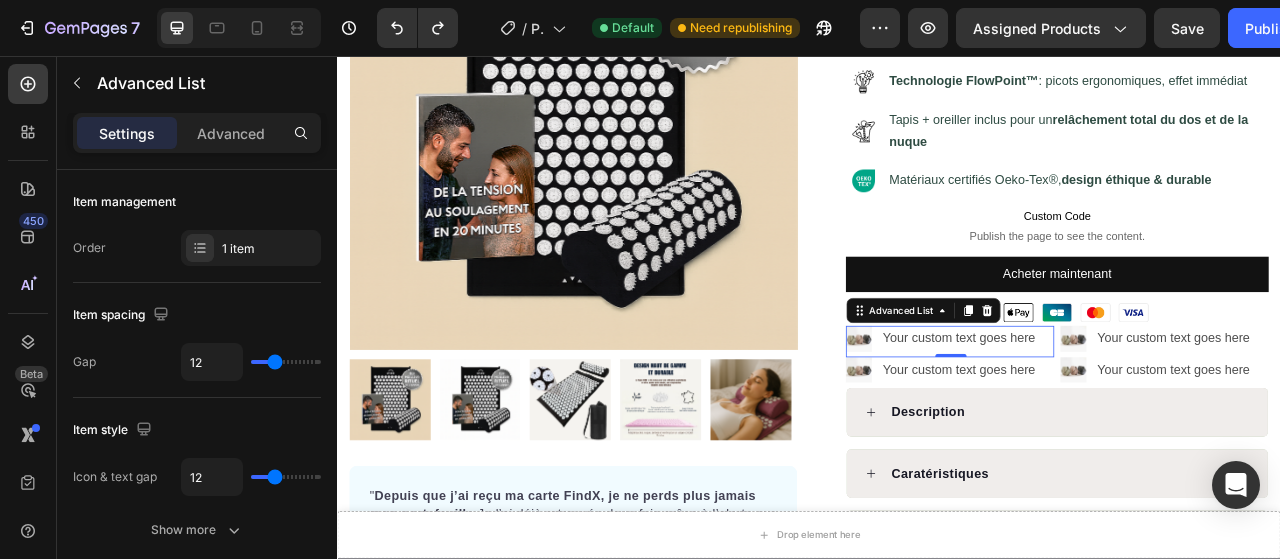 click on "Image Your custom text goes here Text Block" at bounding box center (1116, 420) 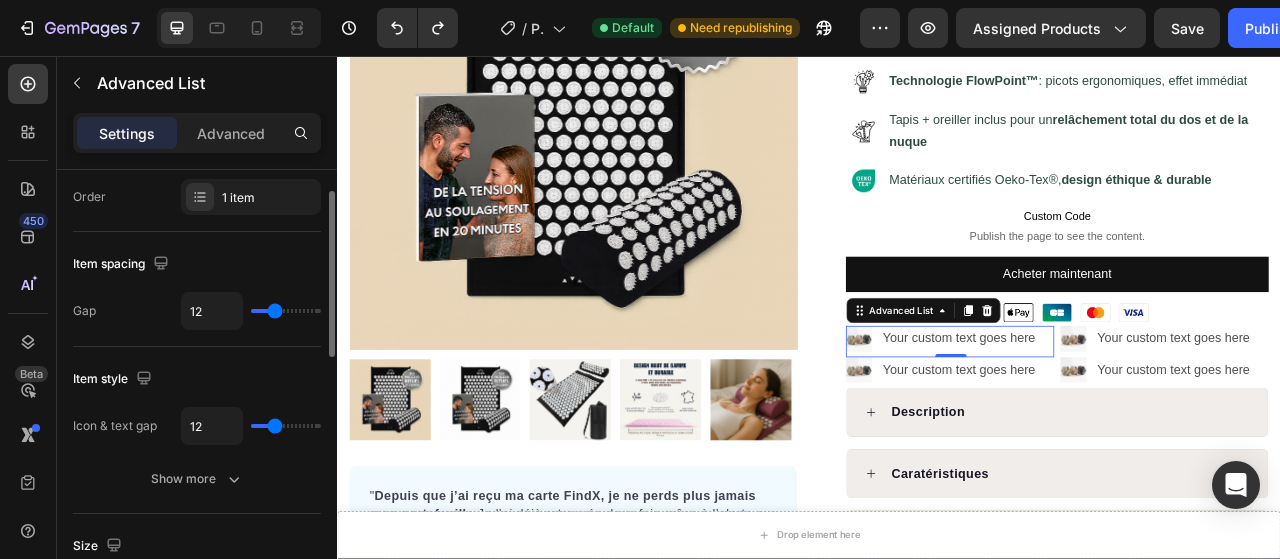 scroll, scrollTop: 54, scrollLeft: 0, axis: vertical 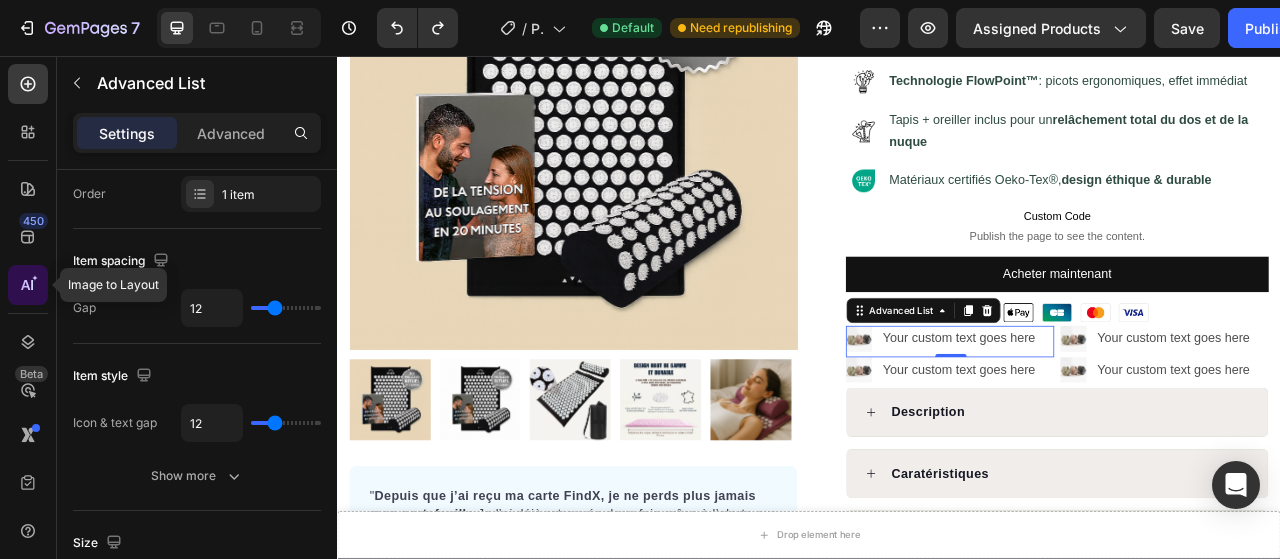 click 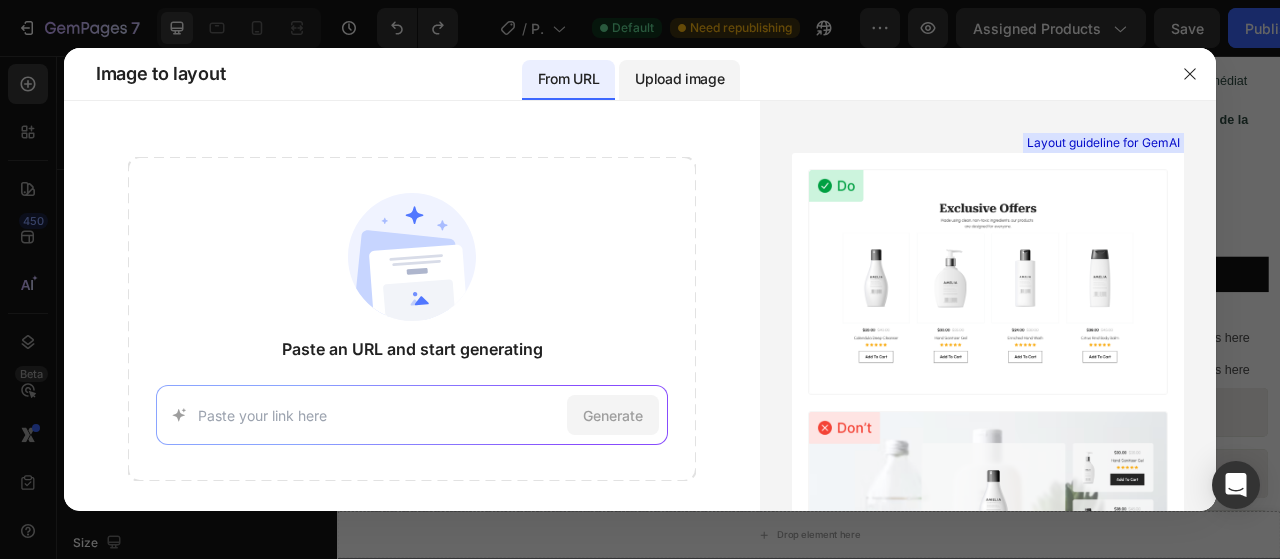 click on "Upload image" at bounding box center (679, 80) 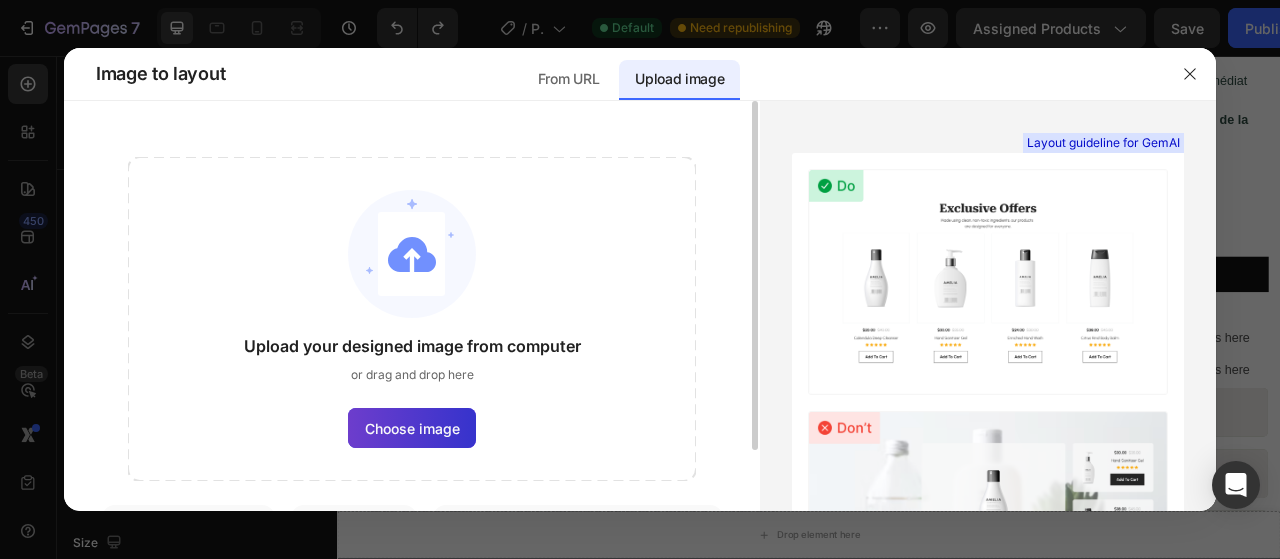 click on "Choose image" at bounding box center [412, 428] 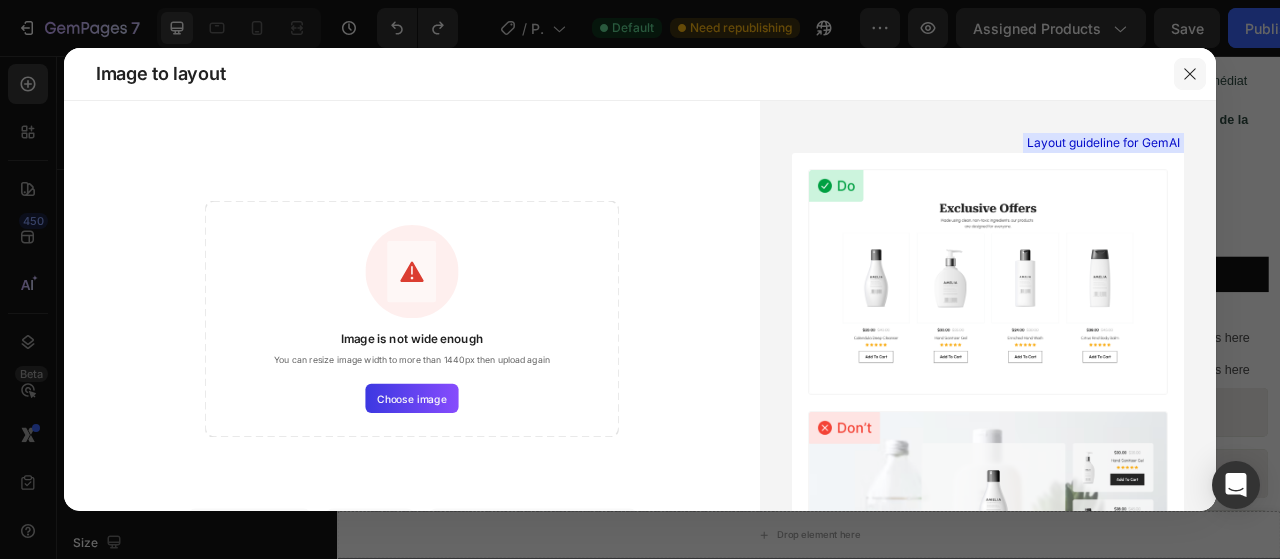 click at bounding box center [1190, 74] 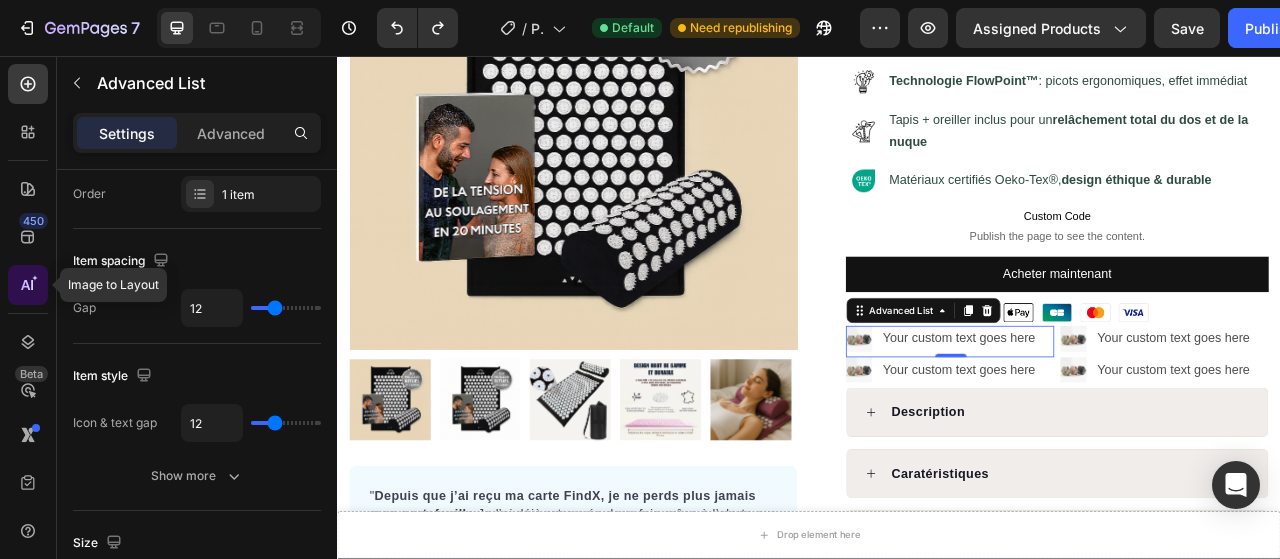 click 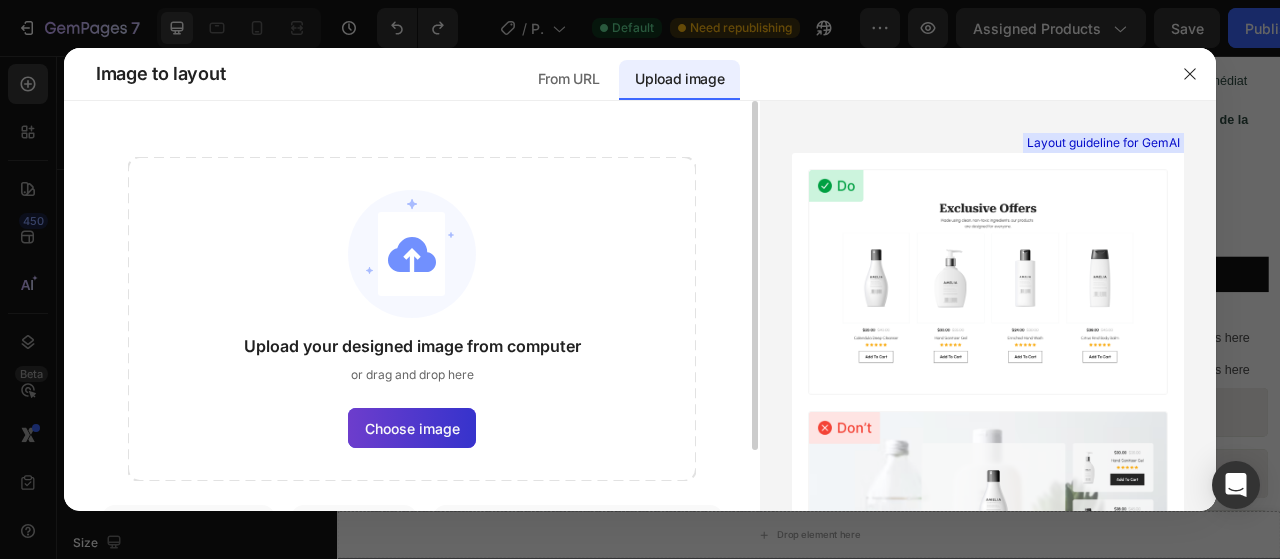 click on "Choose image" 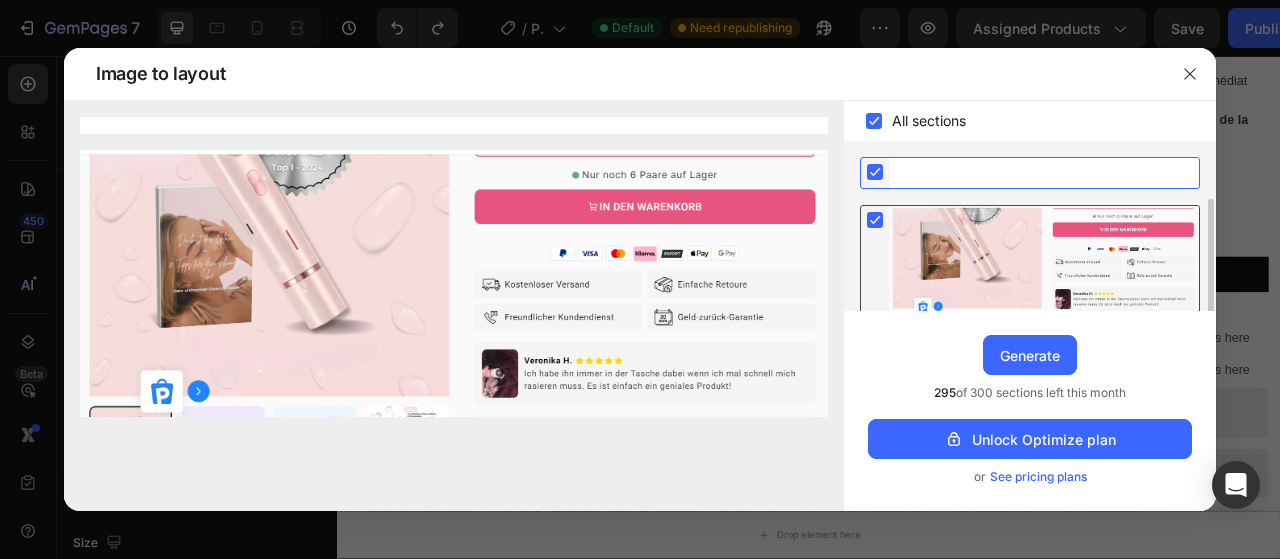 scroll, scrollTop: 22, scrollLeft: 0, axis: vertical 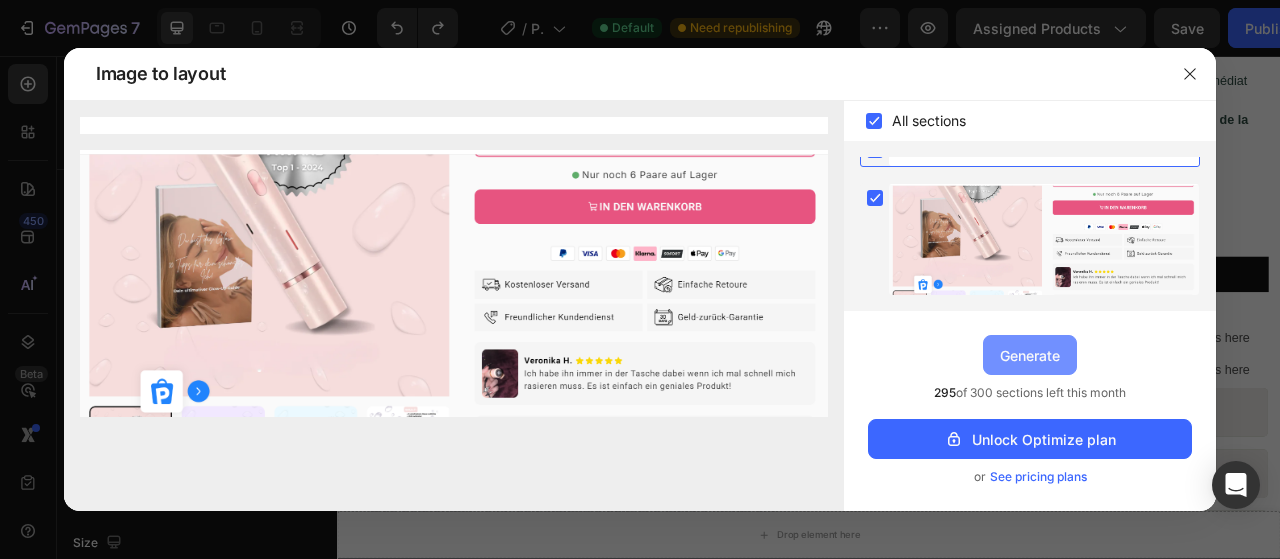 click on "Generate" at bounding box center [1030, 355] 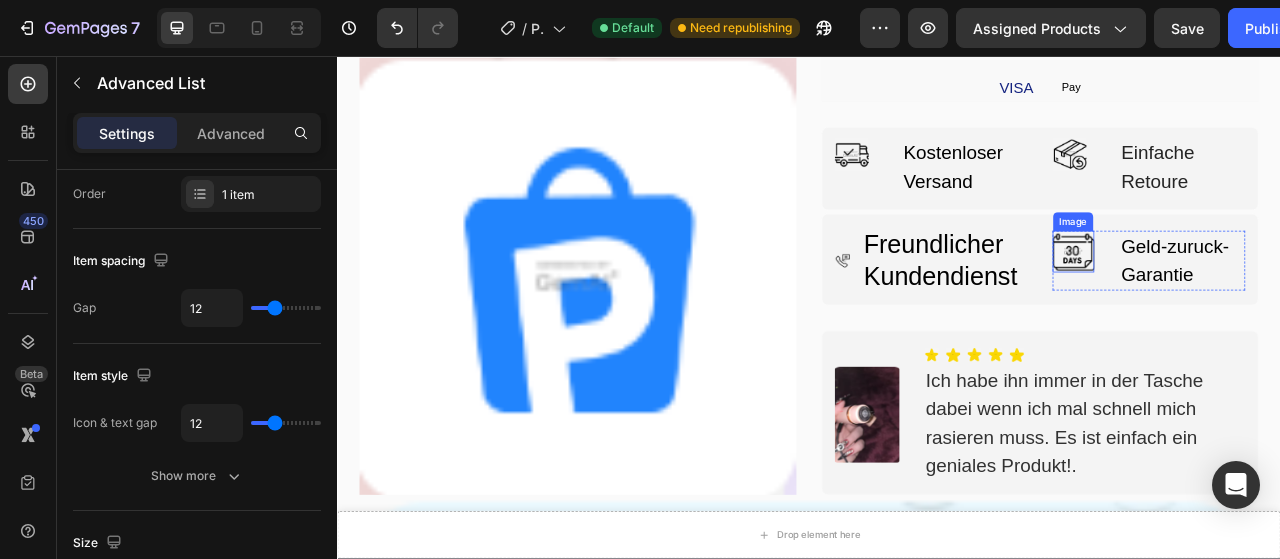 scroll, scrollTop: 4350, scrollLeft: 0, axis: vertical 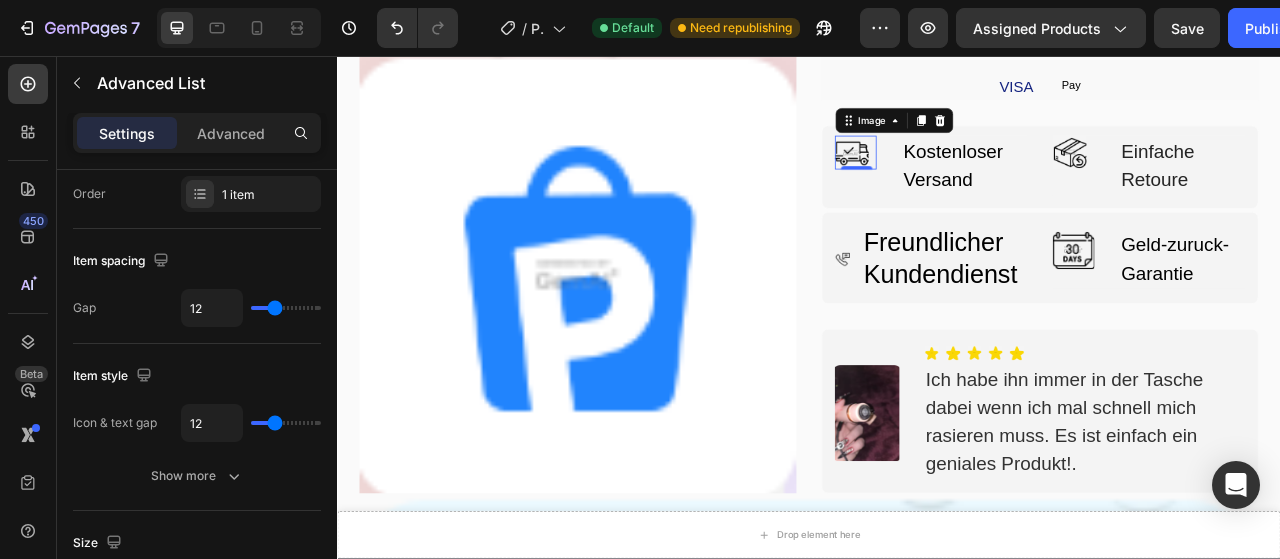 click at bounding box center [991, 179] 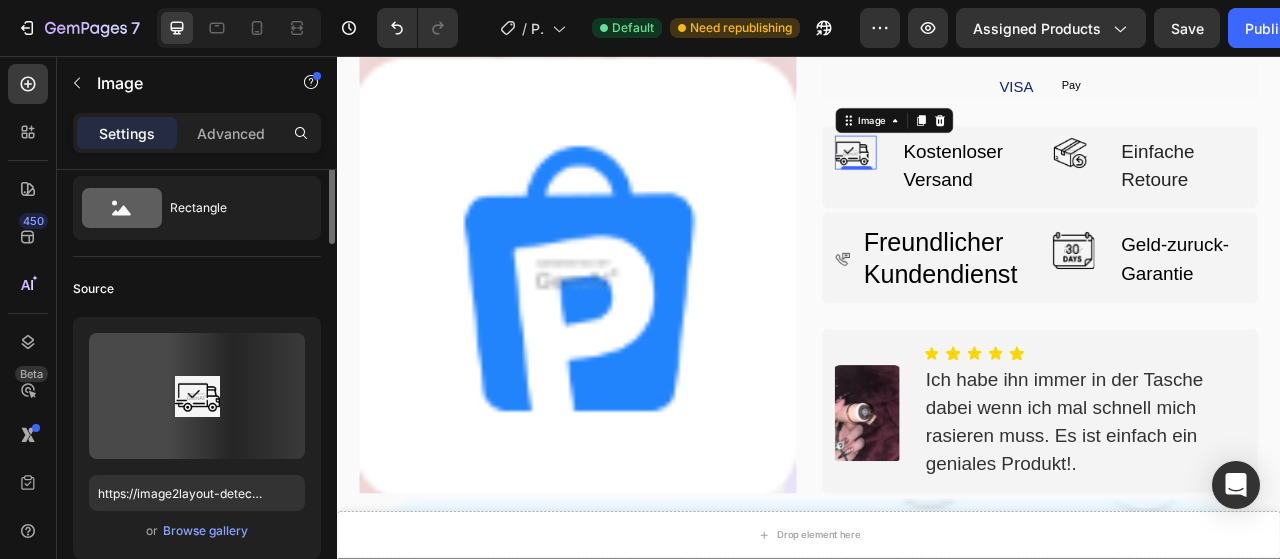 scroll, scrollTop: 0, scrollLeft: 0, axis: both 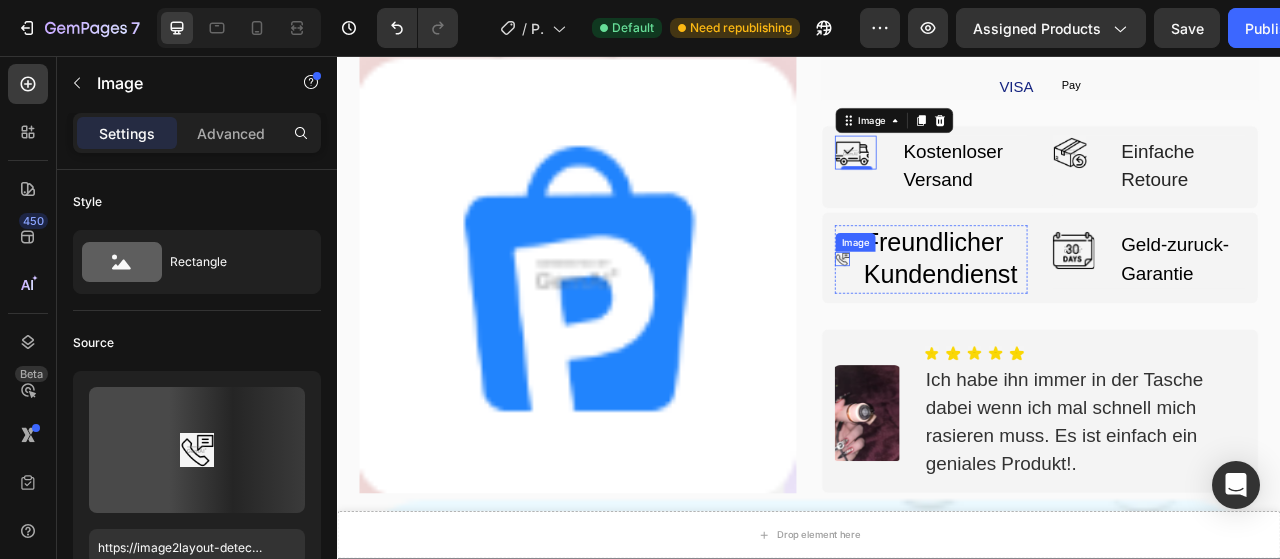 click at bounding box center (979, 315) 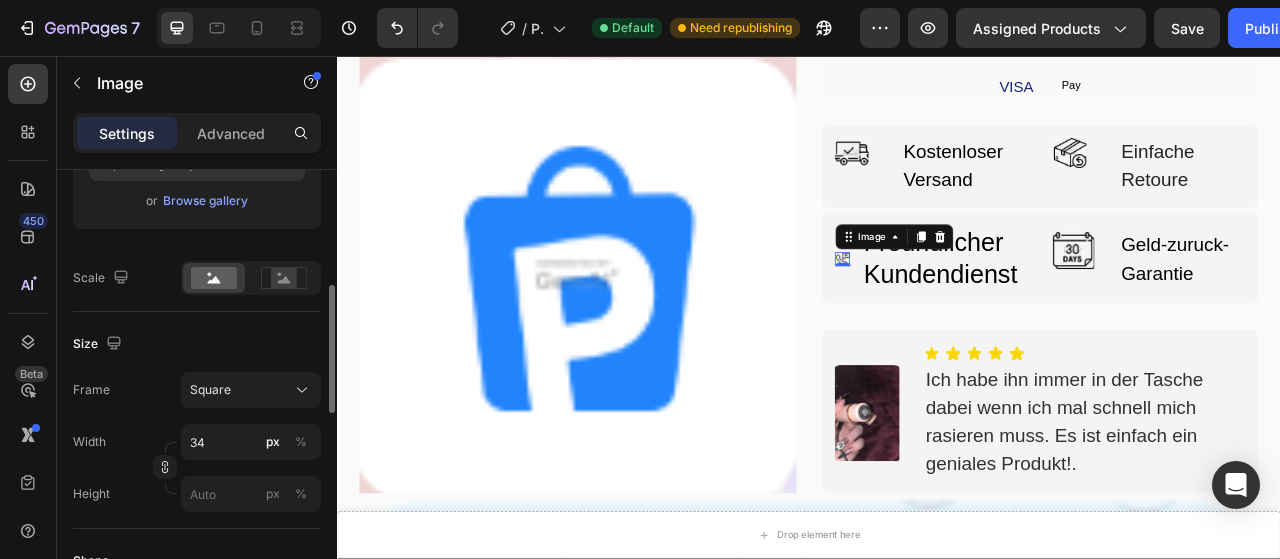 scroll, scrollTop: 394, scrollLeft: 0, axis: vertical 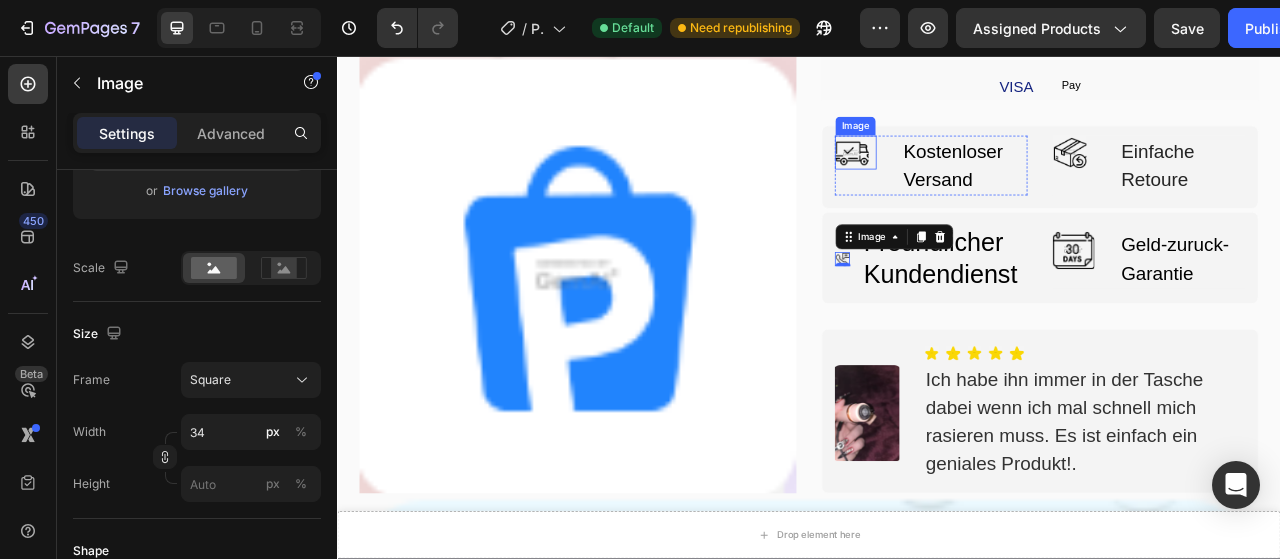click at bounding box center (991, 179) 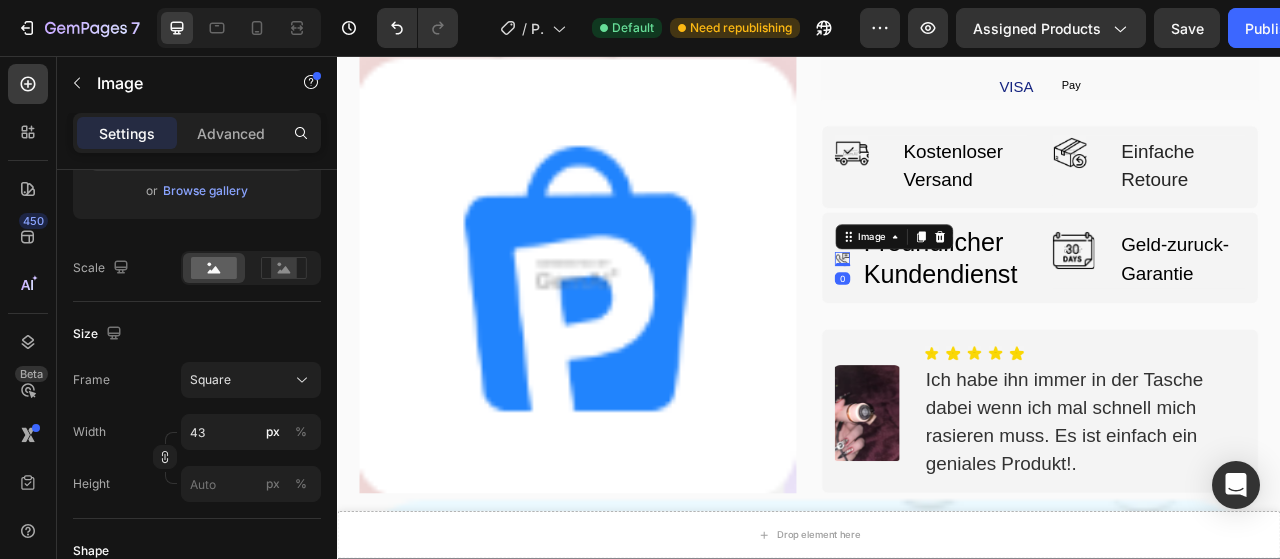 click at bounding box center [979, 315] 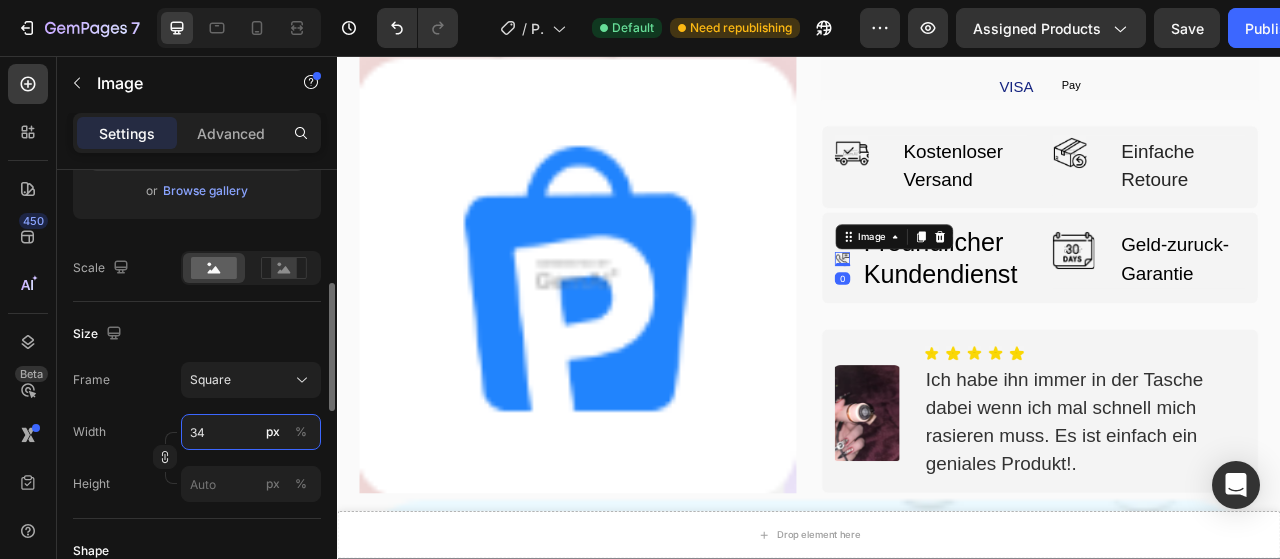 click on "34" at bounding box center [251, 432] 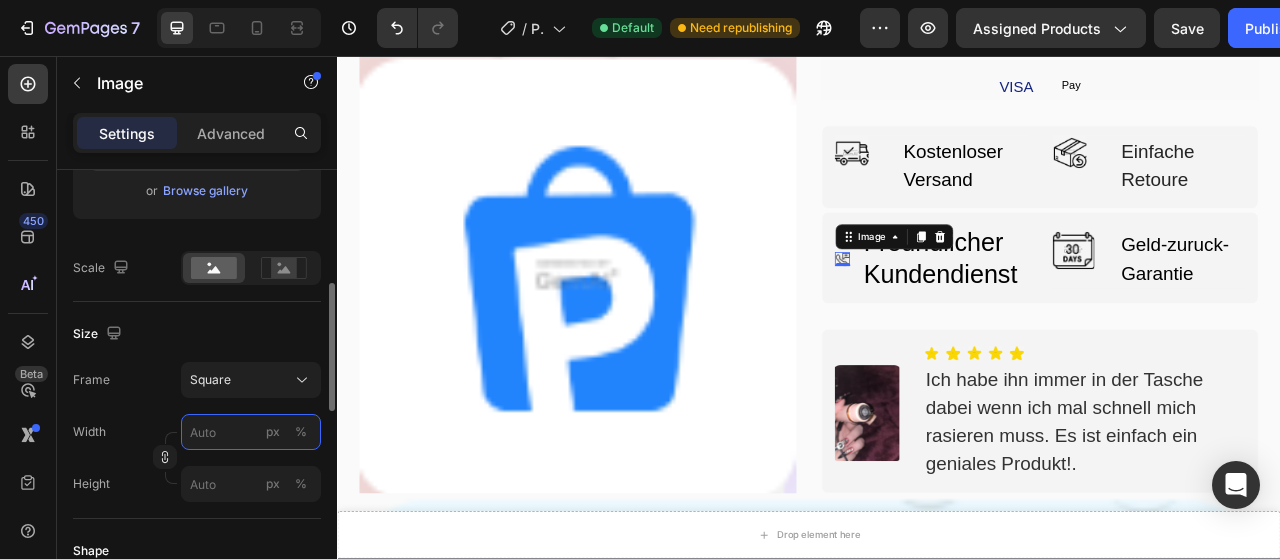 type on "4" 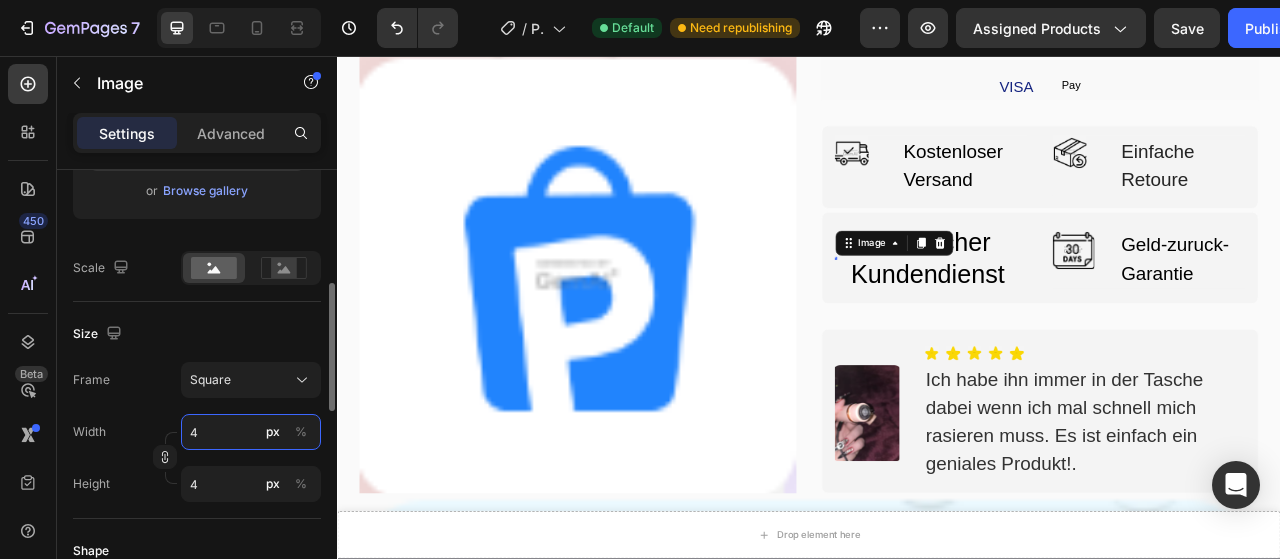 type on "43" 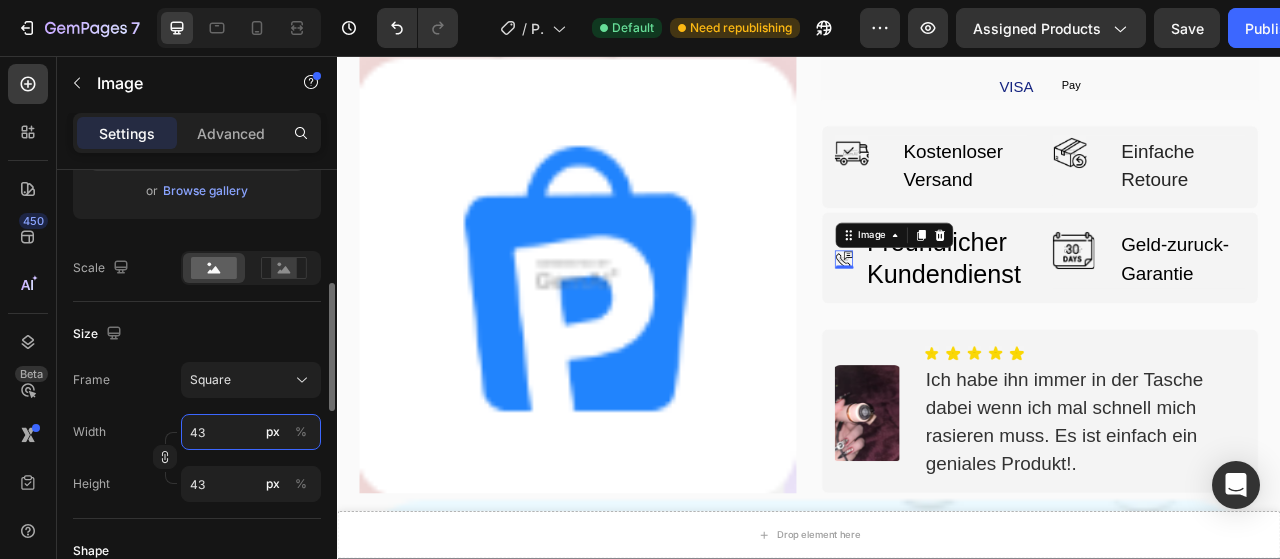 type on "4" 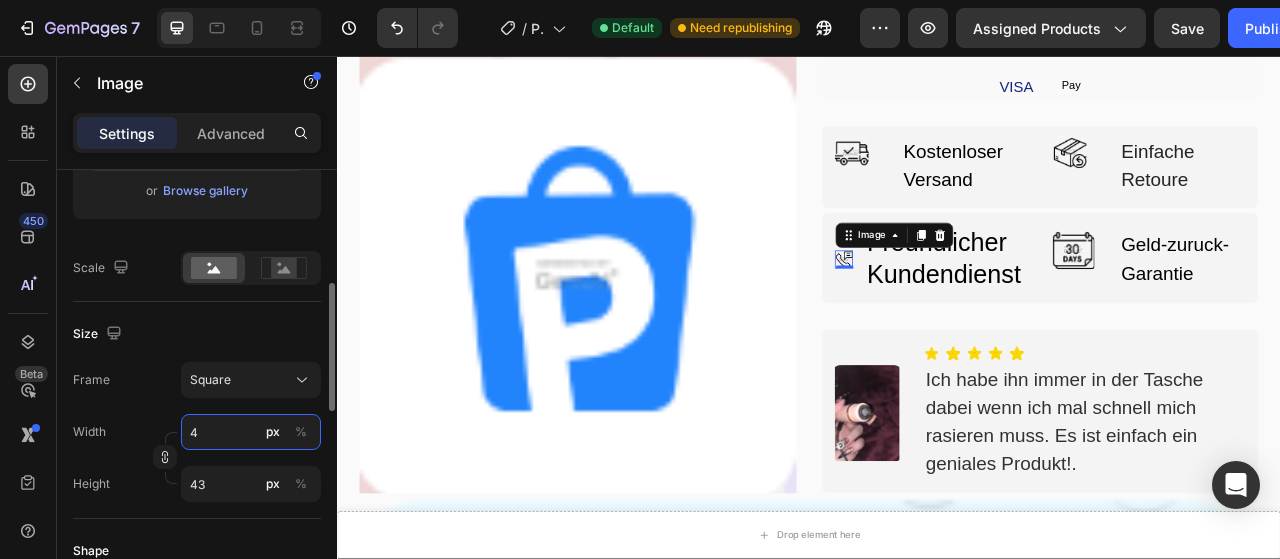 type on "4" 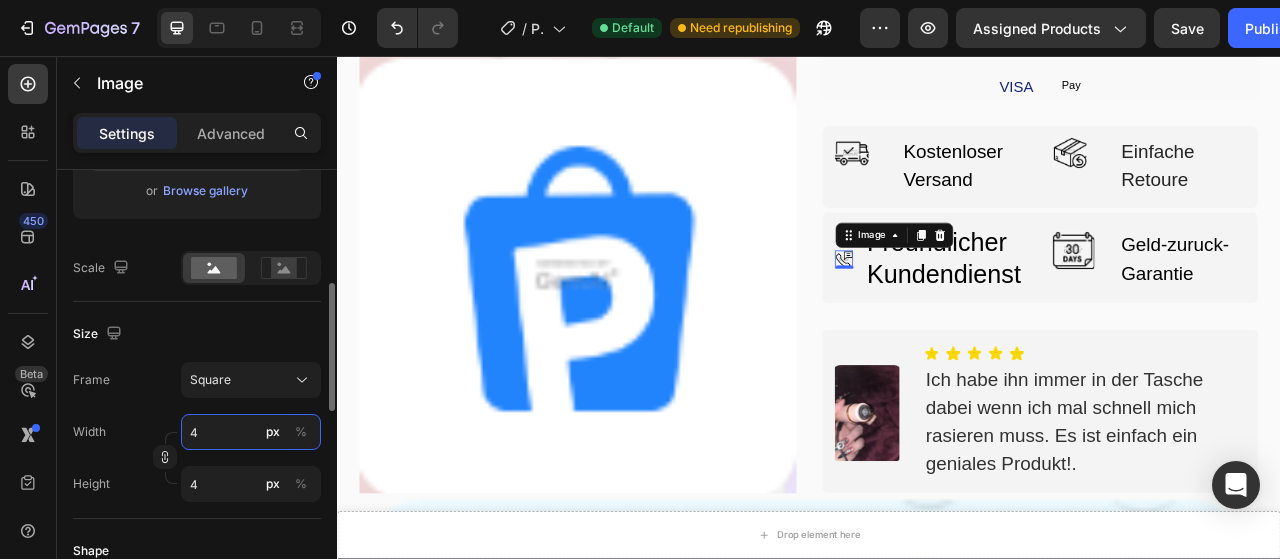 type 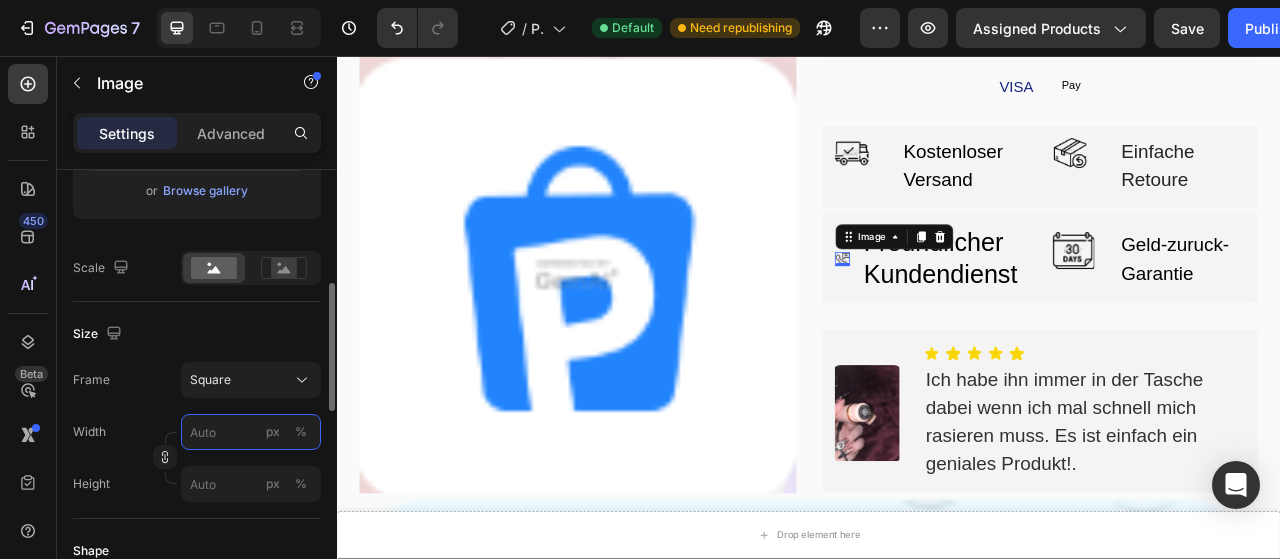 type on "5" 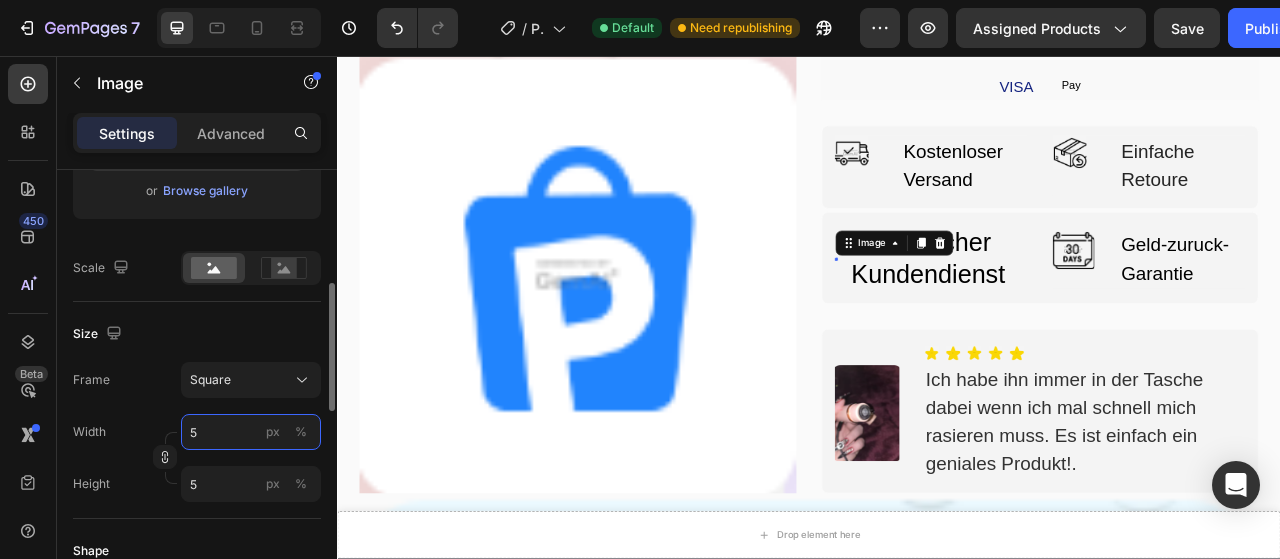 type on "55" 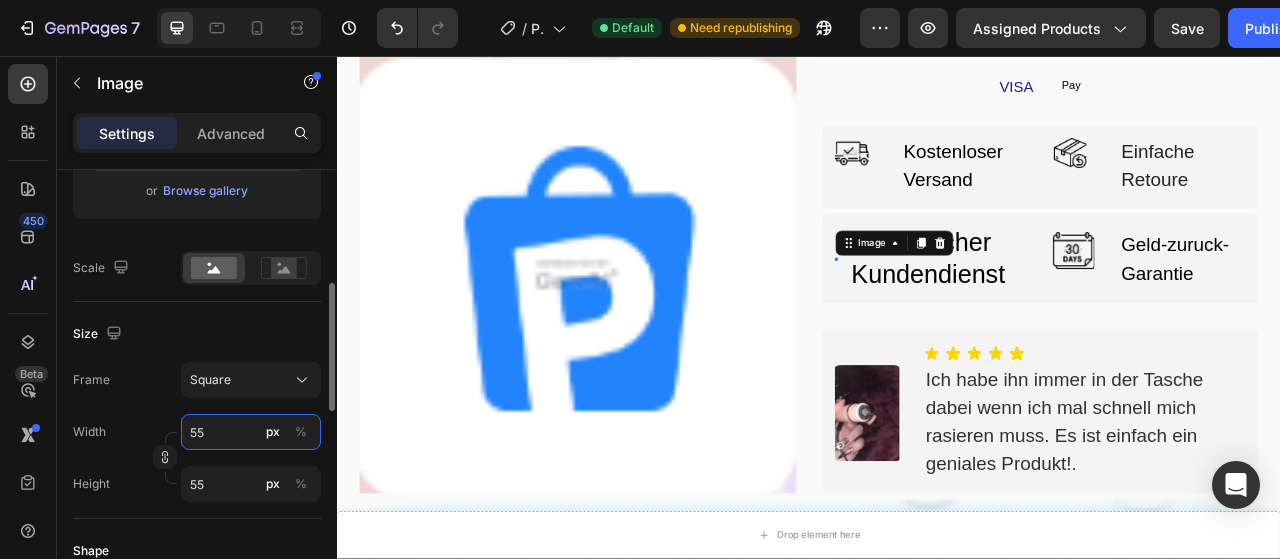 scroll, scrollTop: 4392, scrollLeft: 0, axis: vertical 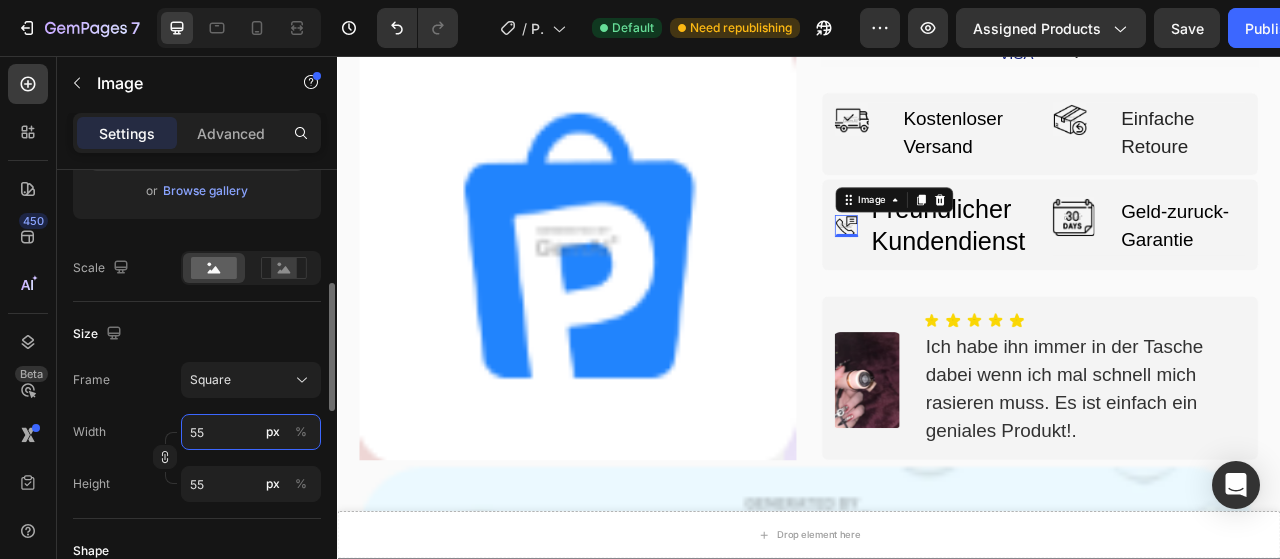 type on "5" 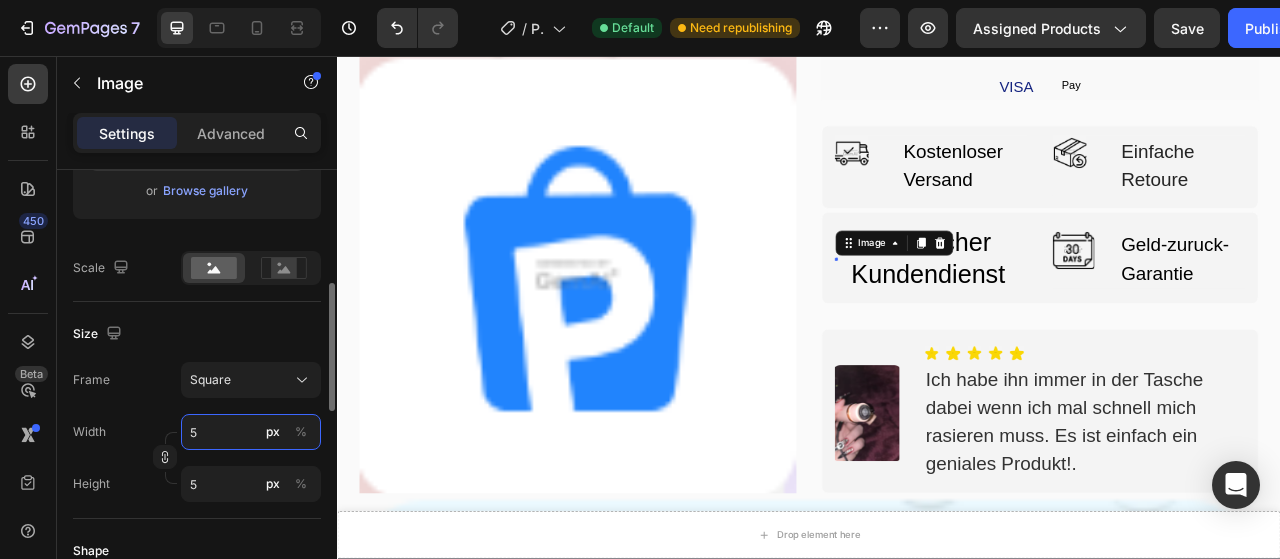 scroll, scrollTop: 4392, scrollLeft: 0, axis: vertical 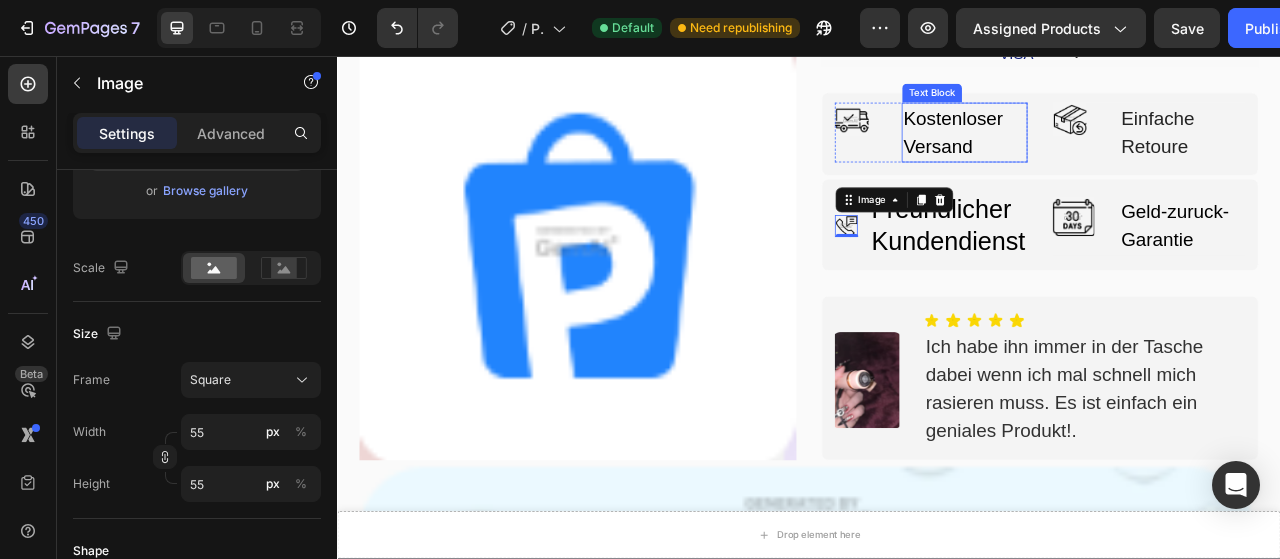 click on "Kostenloser Versand" at bounding box center [1135, 154] 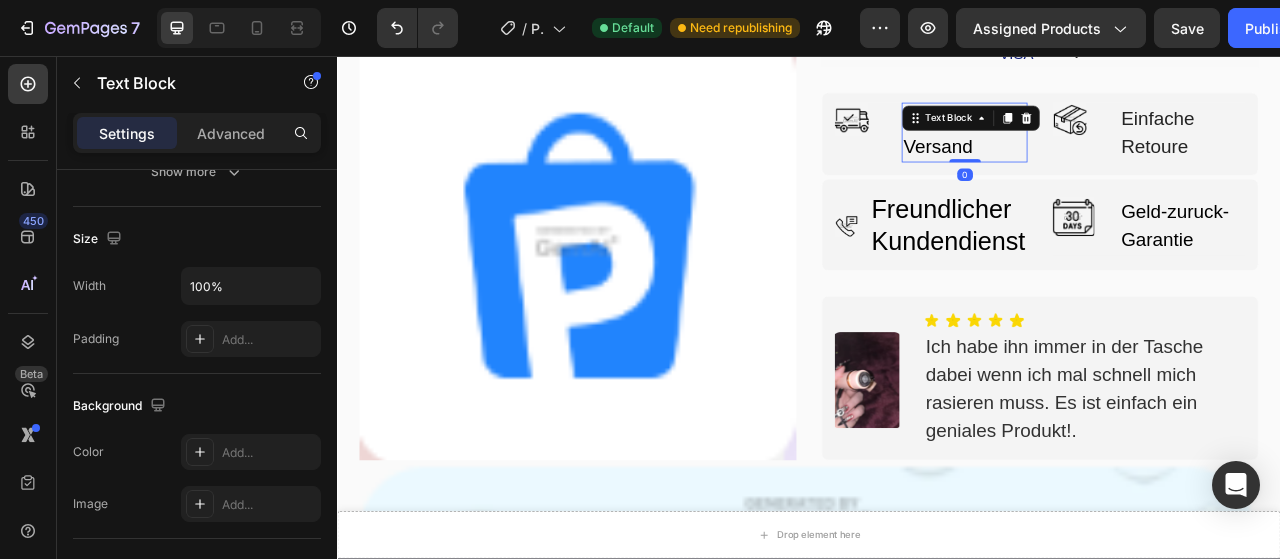 scroll, scrollTop: 0, scrollLeft: 0, axis: both 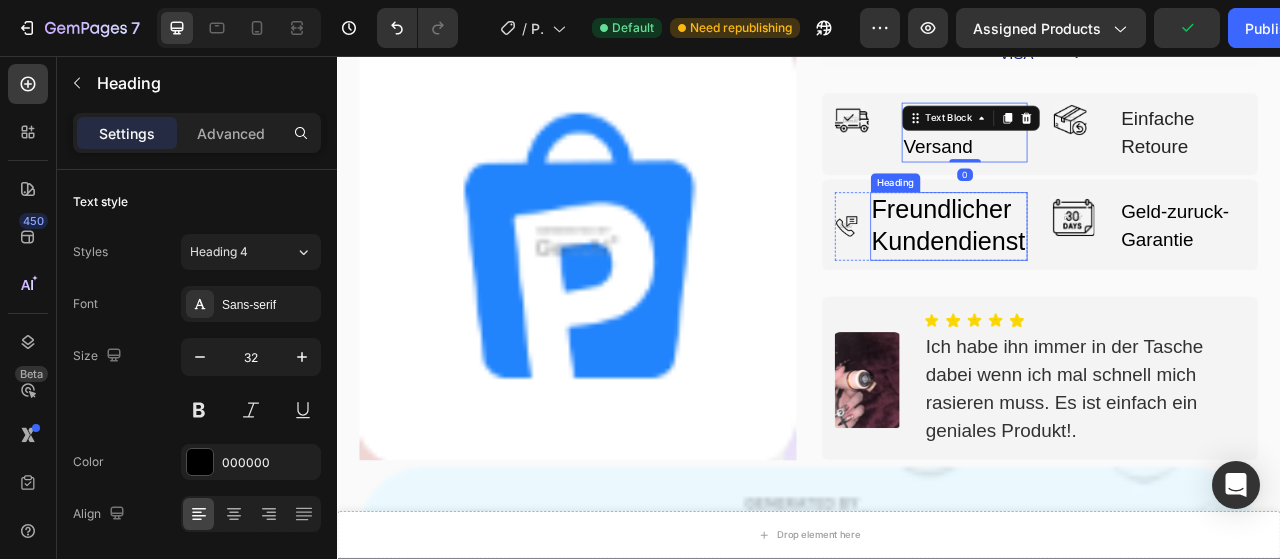 click on "Freundlicher Kundendienst" at bounding box center [1115, 273] 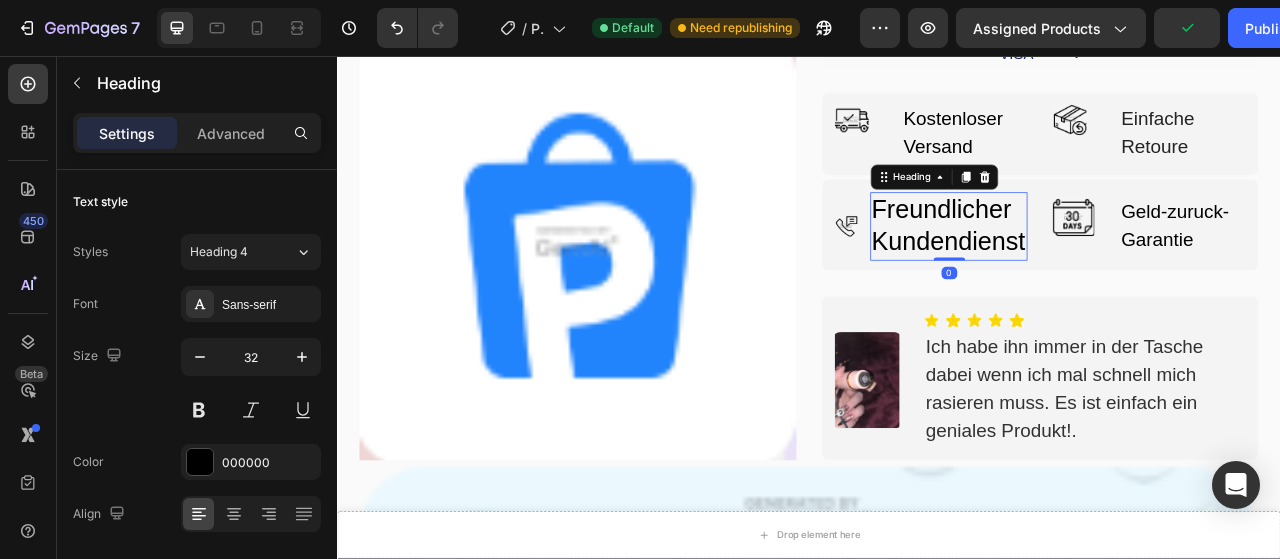 click on "Freundlicher Kundendienst" at bounding box center (1115, 273) 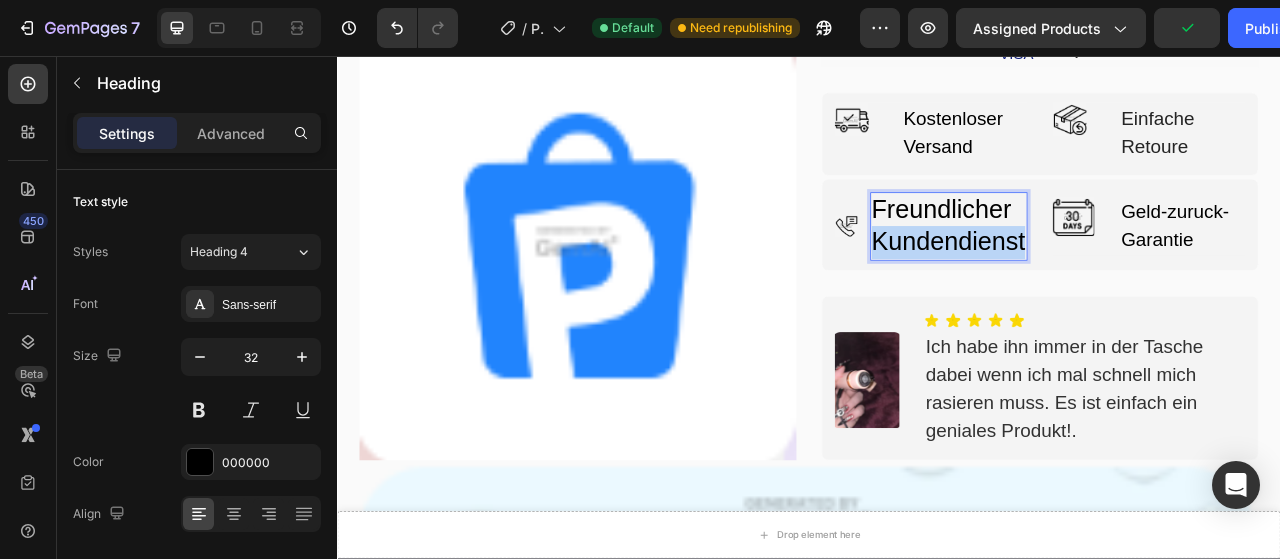 click on "Freundlicher Kundendienst" at bounding box center (1115, 273) 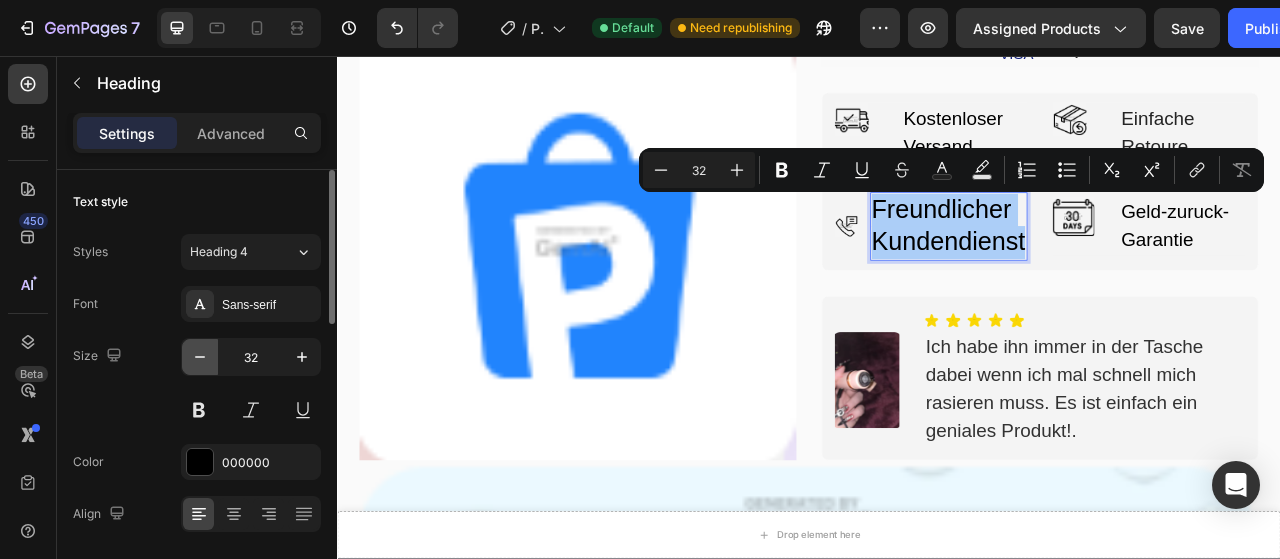 click 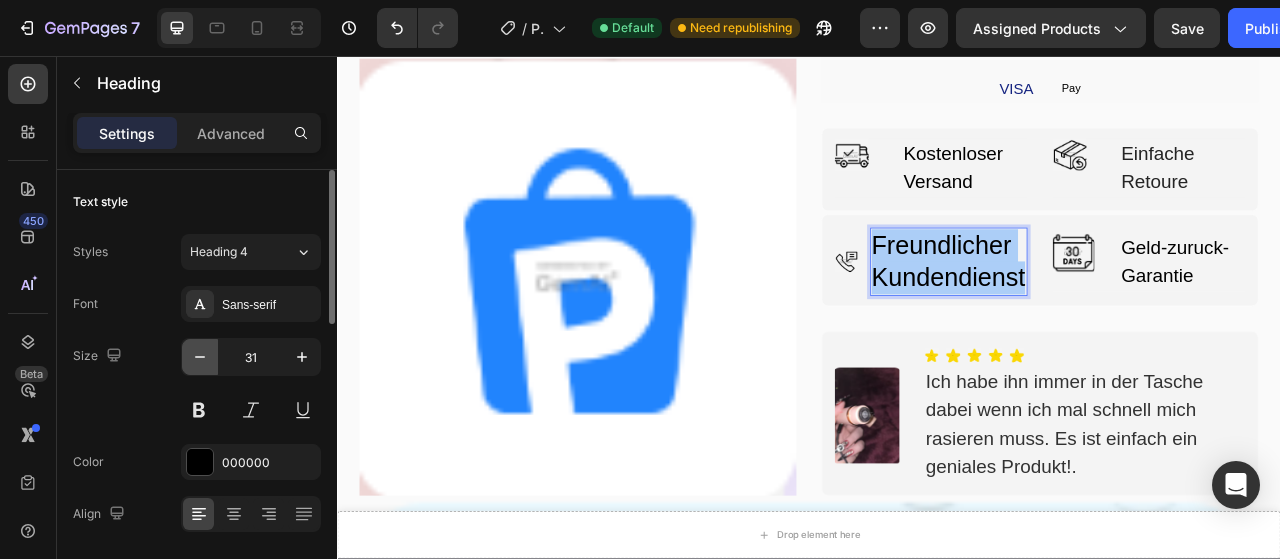 click 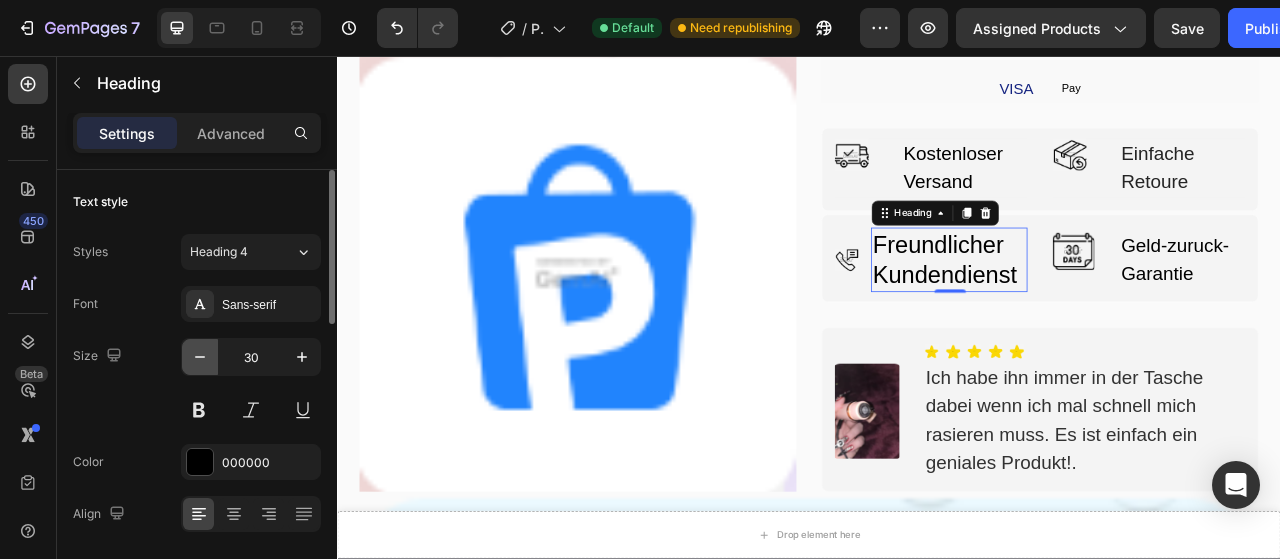 click 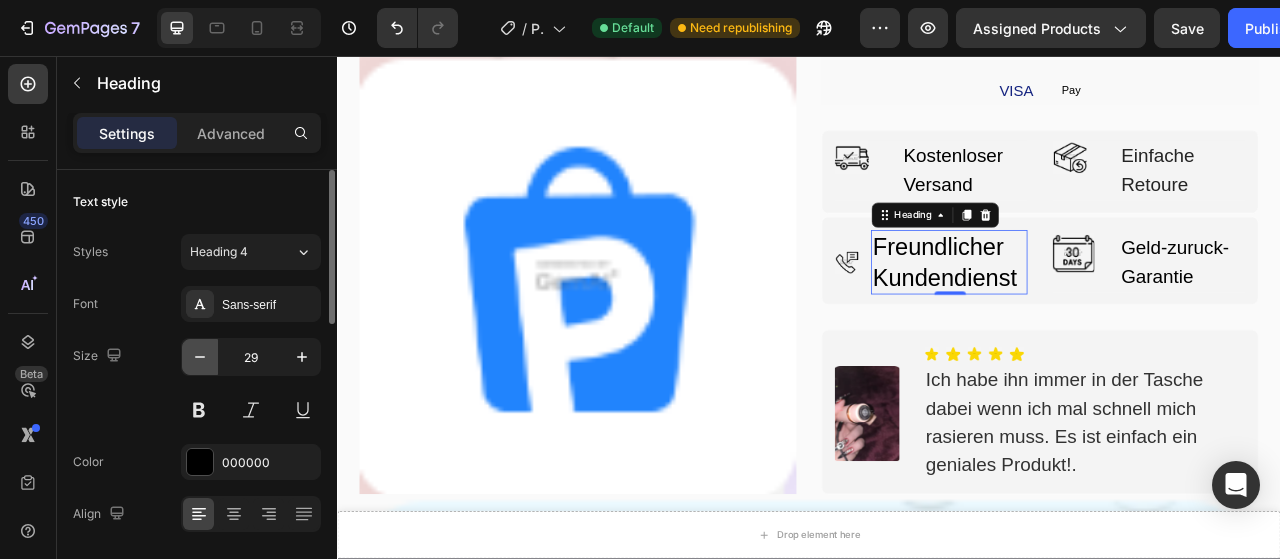 click 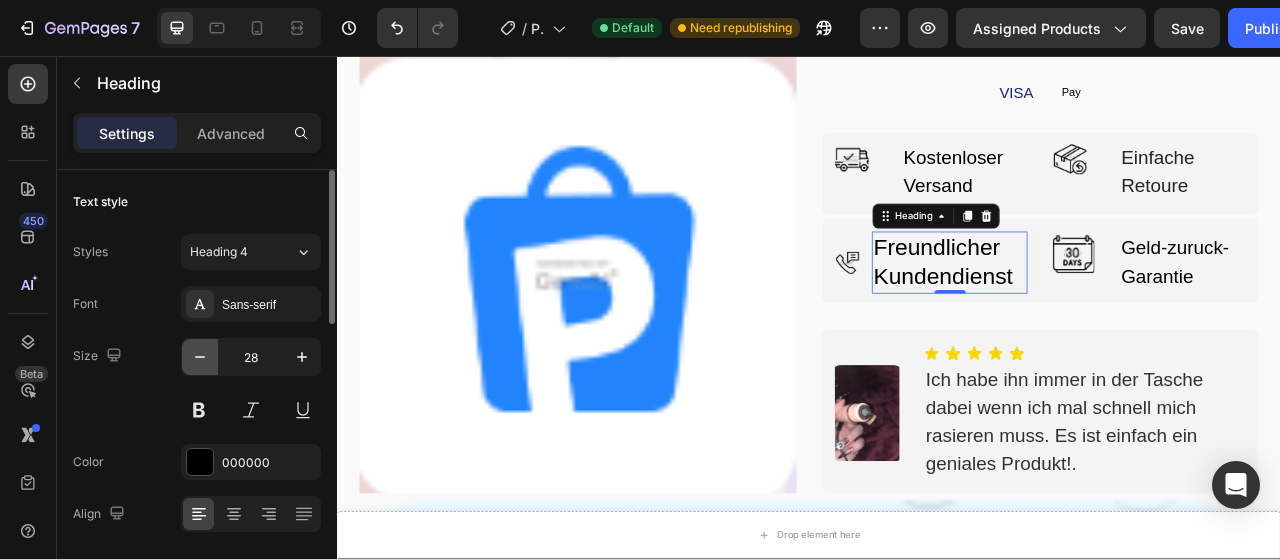 click 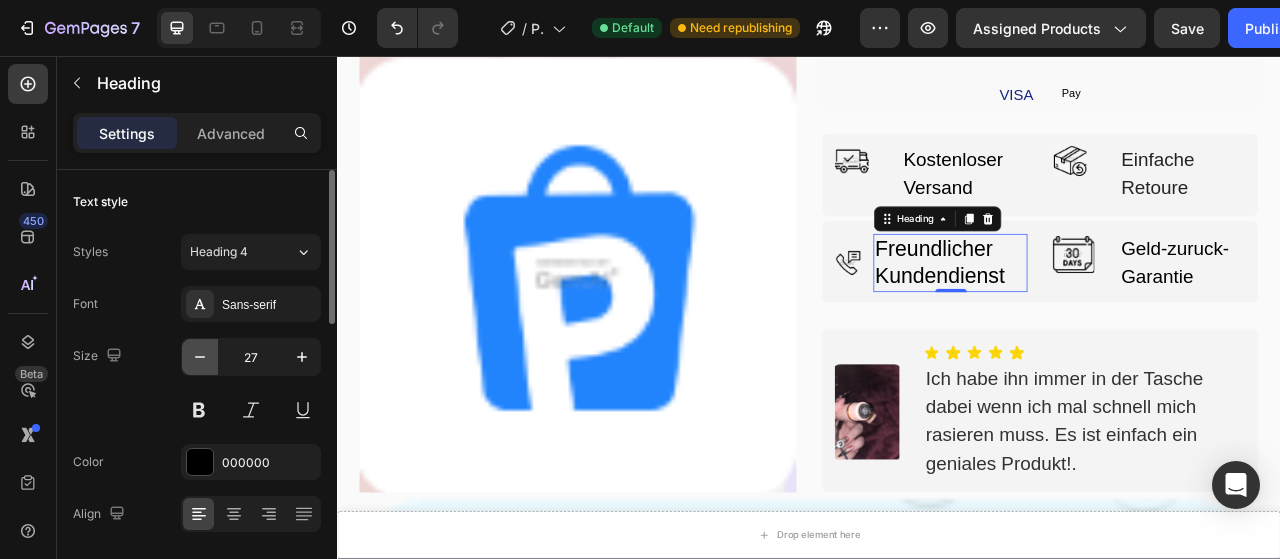 click 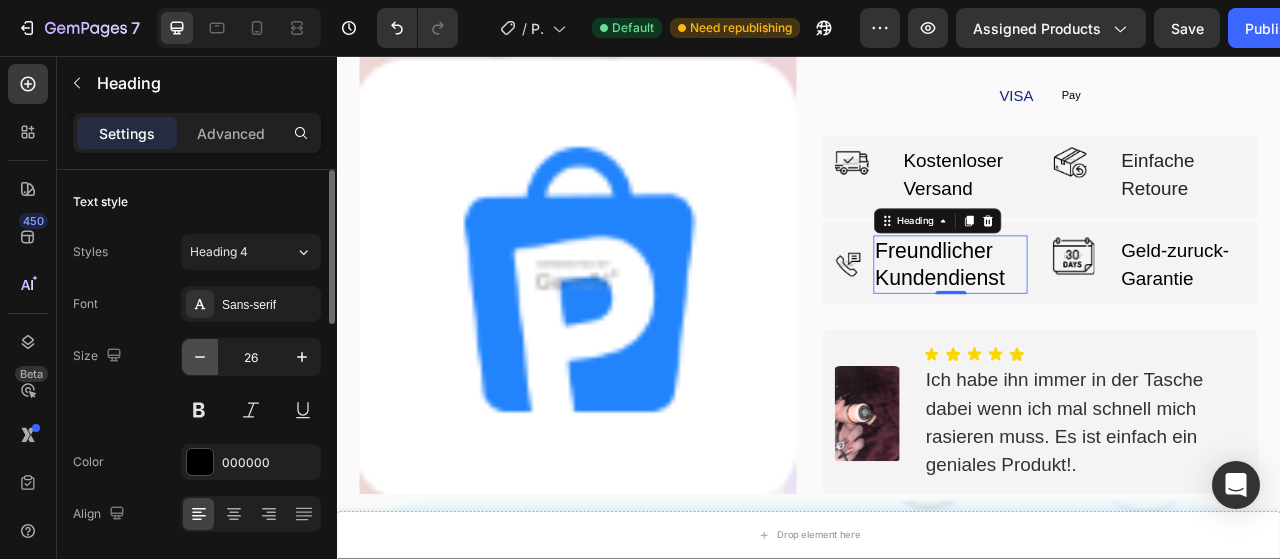 click 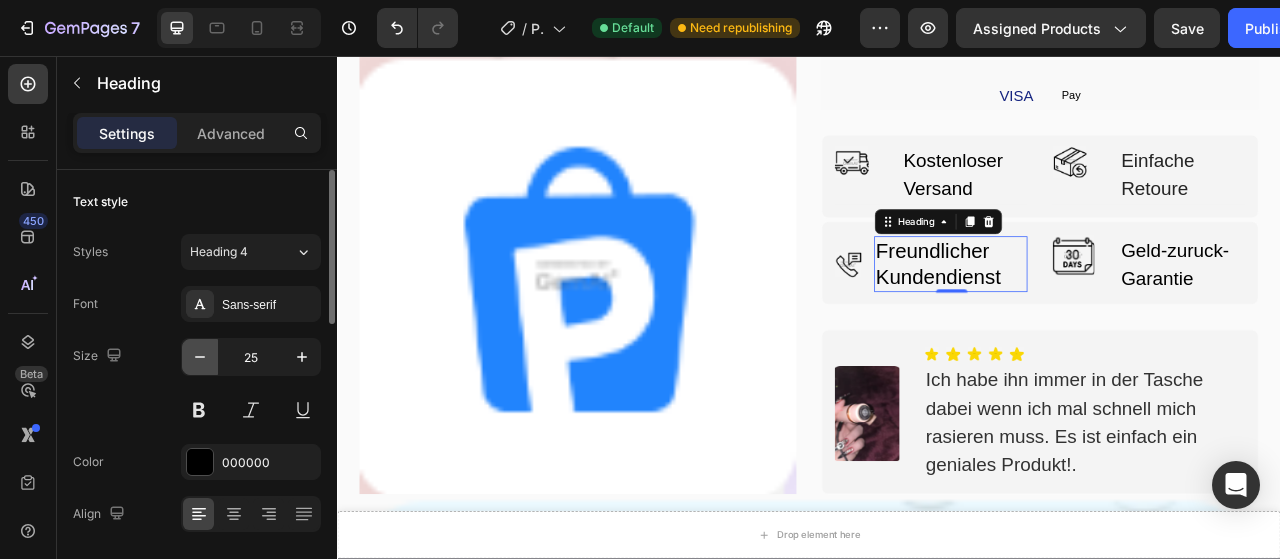 click 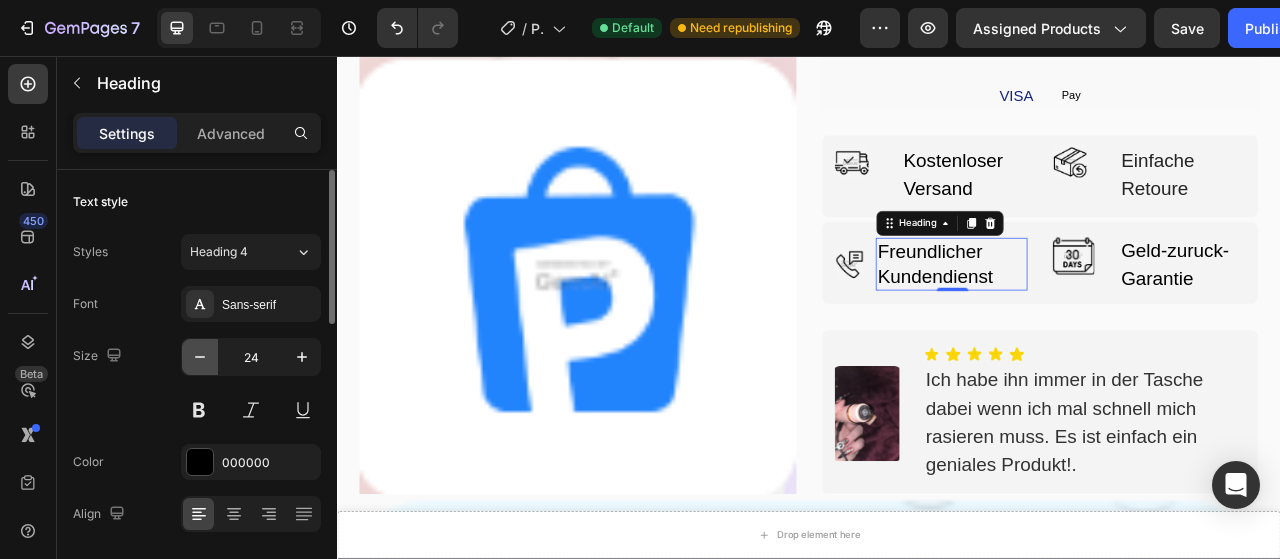 click 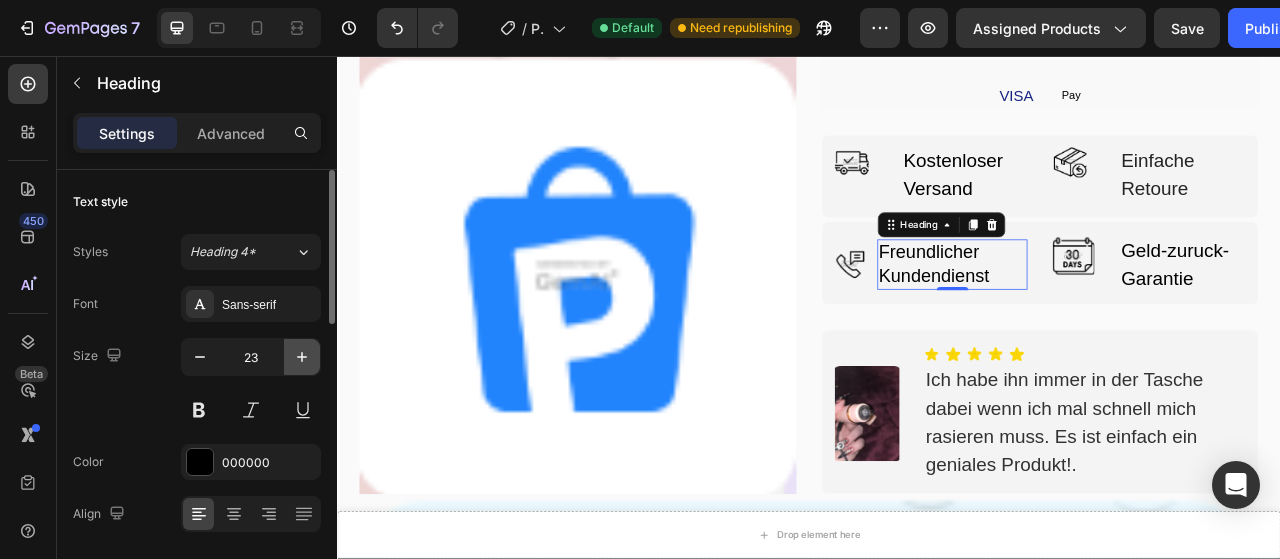 click 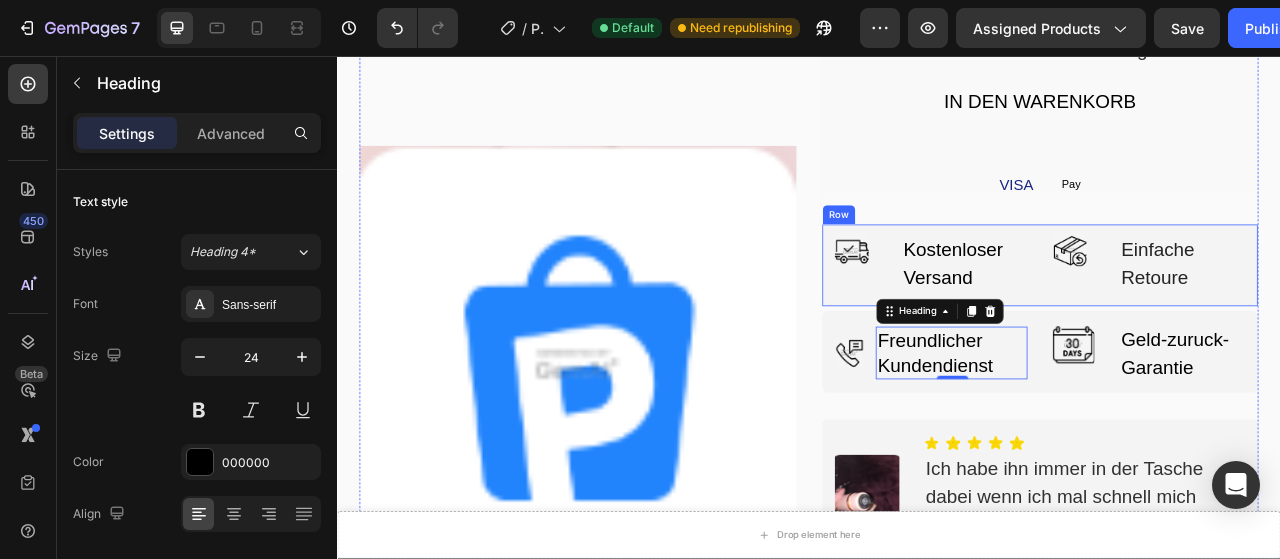 scroll, scrollTop: 4222, scrollLeft: 0, axis: vertical 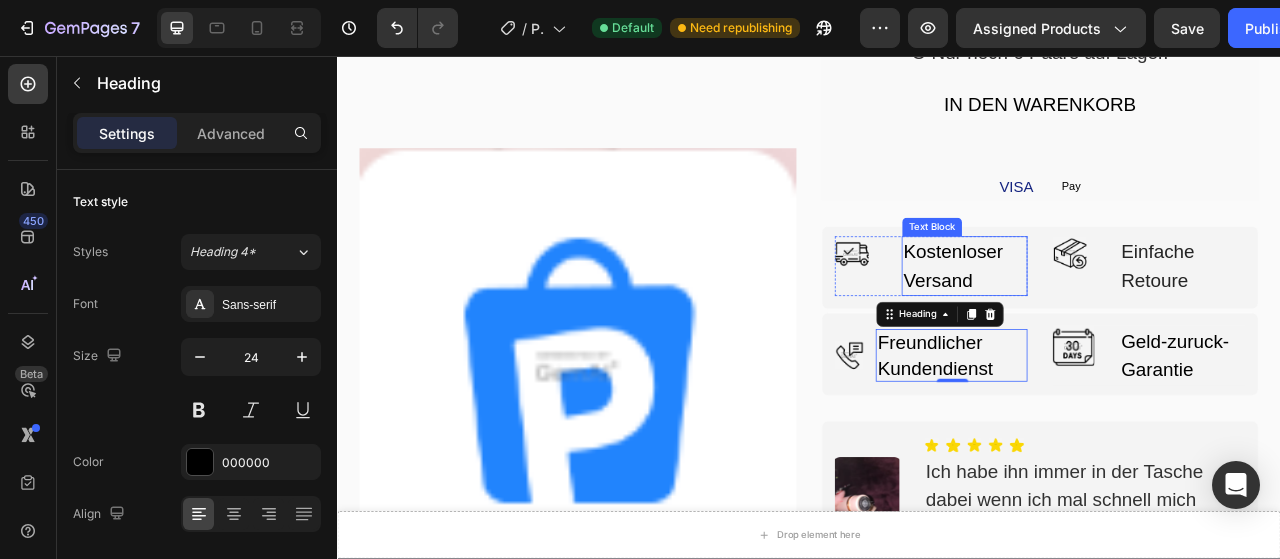 click on "Kostenloser Versand" at bounding box center [1135, 324] 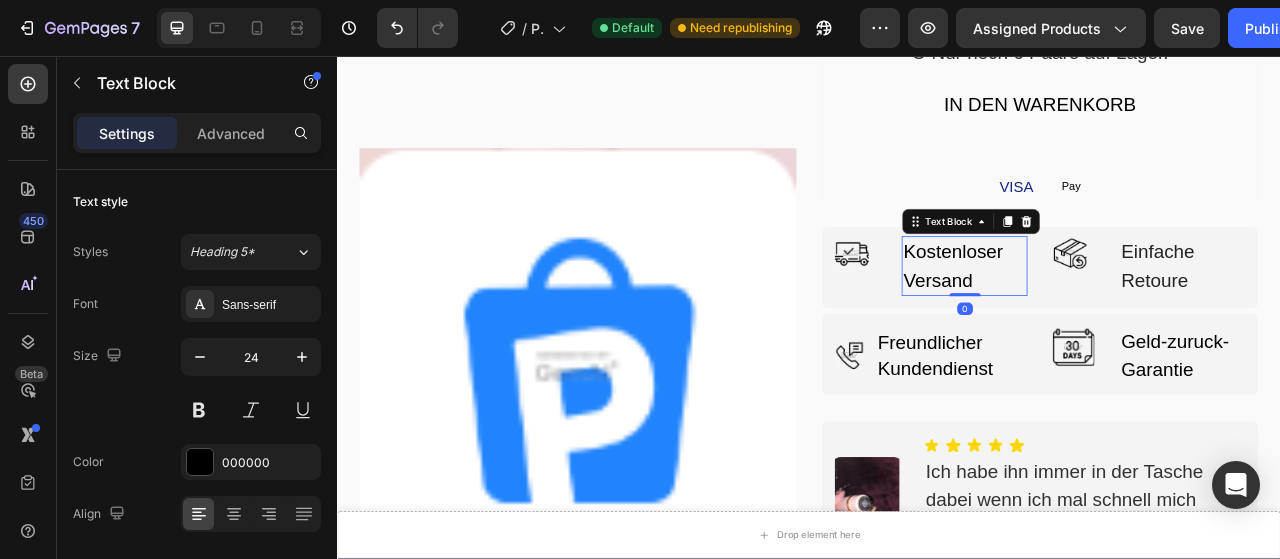 click on "Kostenloser Versand" at bounding box center [1135, 324] 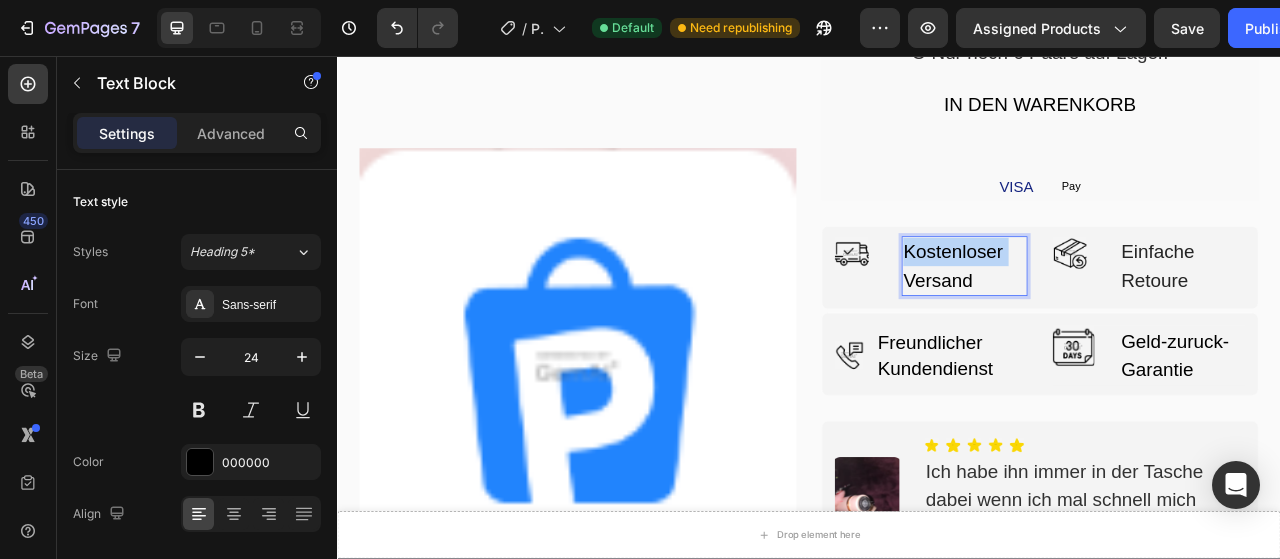 click on "Kostenloser Versand" at bounding box center (1135, 324) 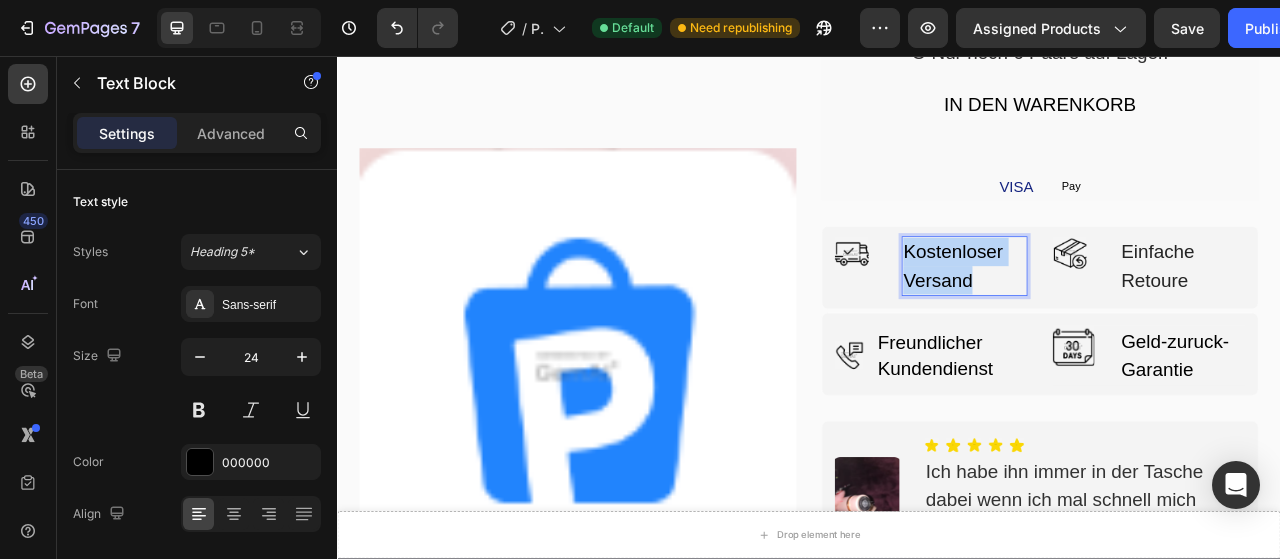 click on "Kostenloser Versand" at bounding box center [1135, 324] 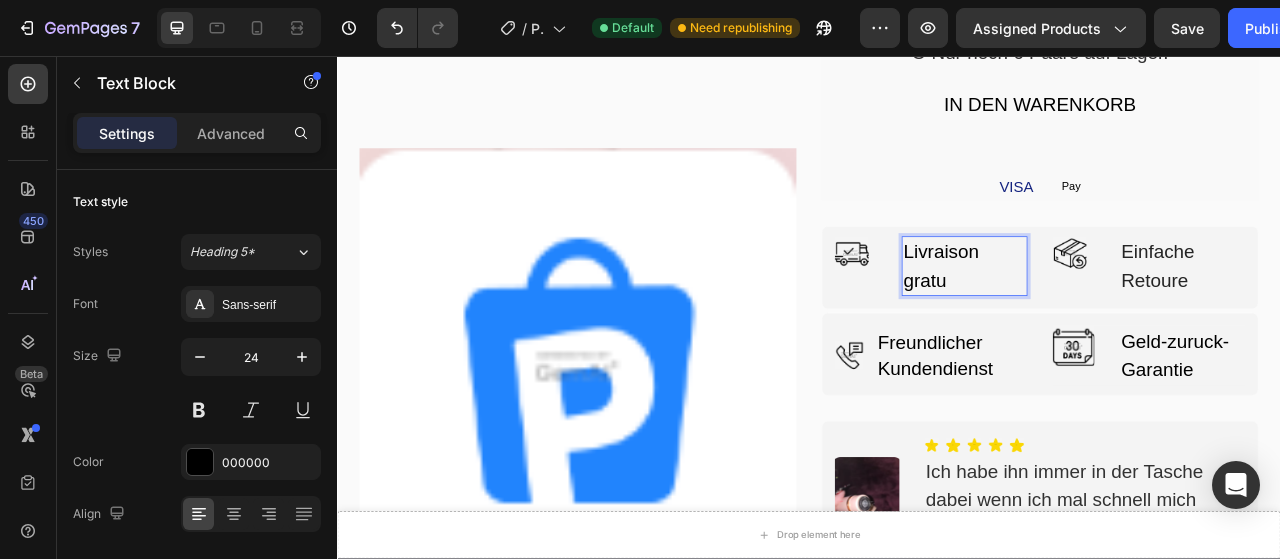 scroll, scrollTop: 4206, scrollLeft: 0, axis: vertical 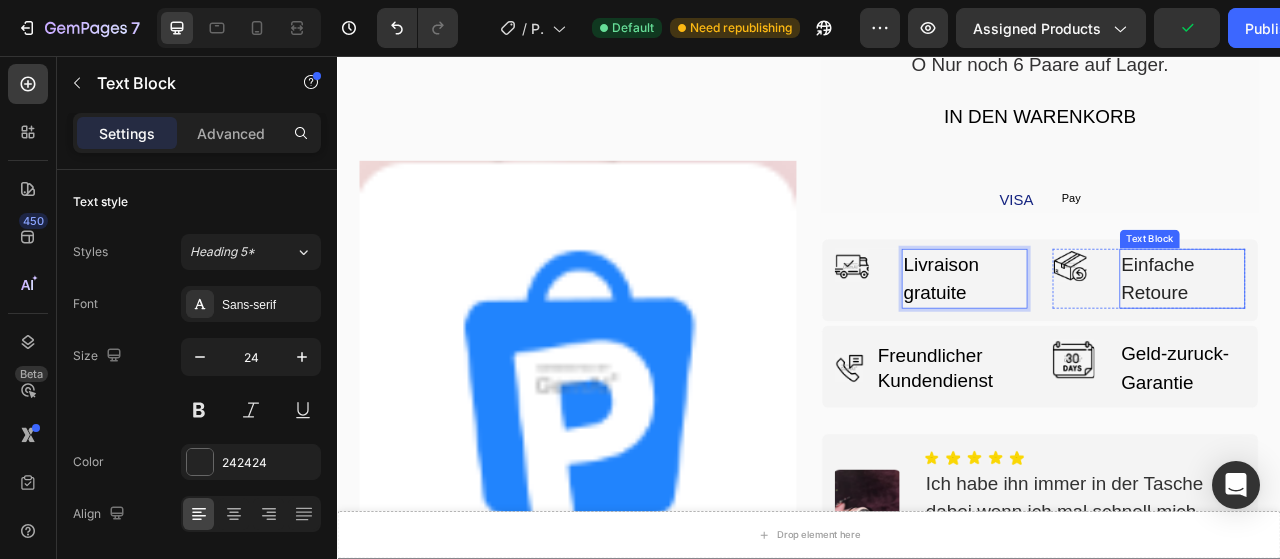 click on "Einfache Retoure" at bounding box center (1412, 340) 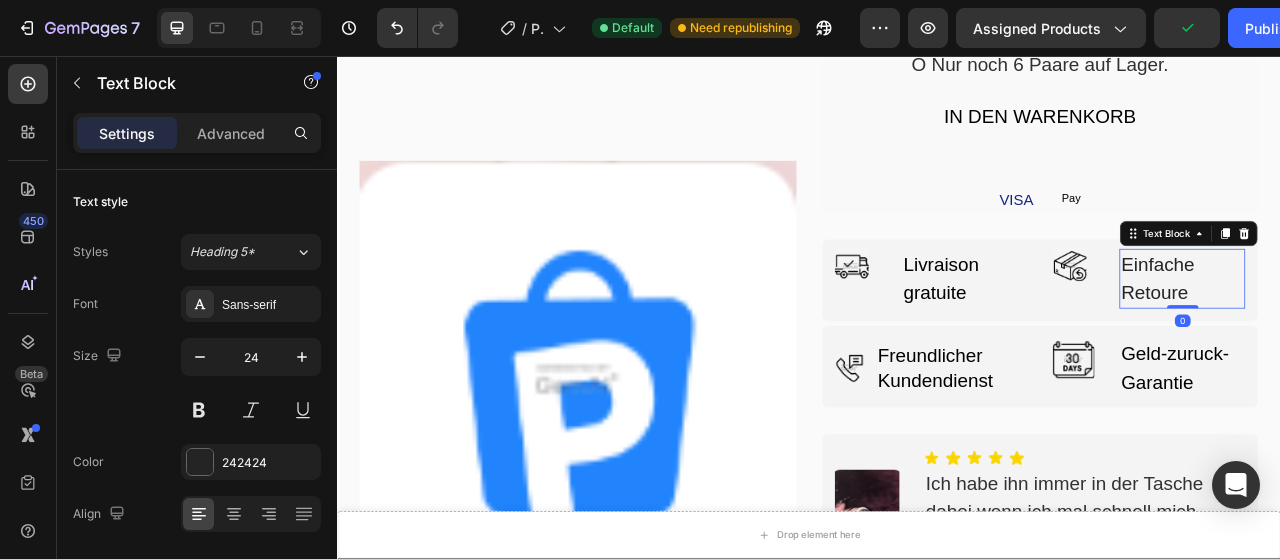 click on "Einfache Retoure" at bounding box center [1412, 340] 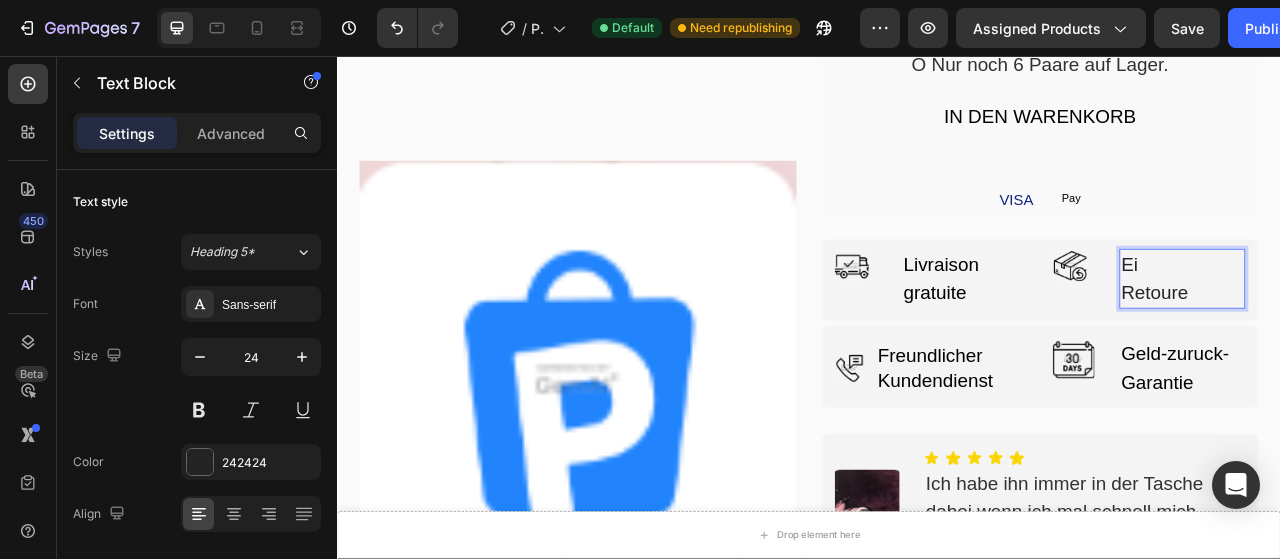 scroll, scrollTop: 4222, scrollLeft: 0, axis: vertical 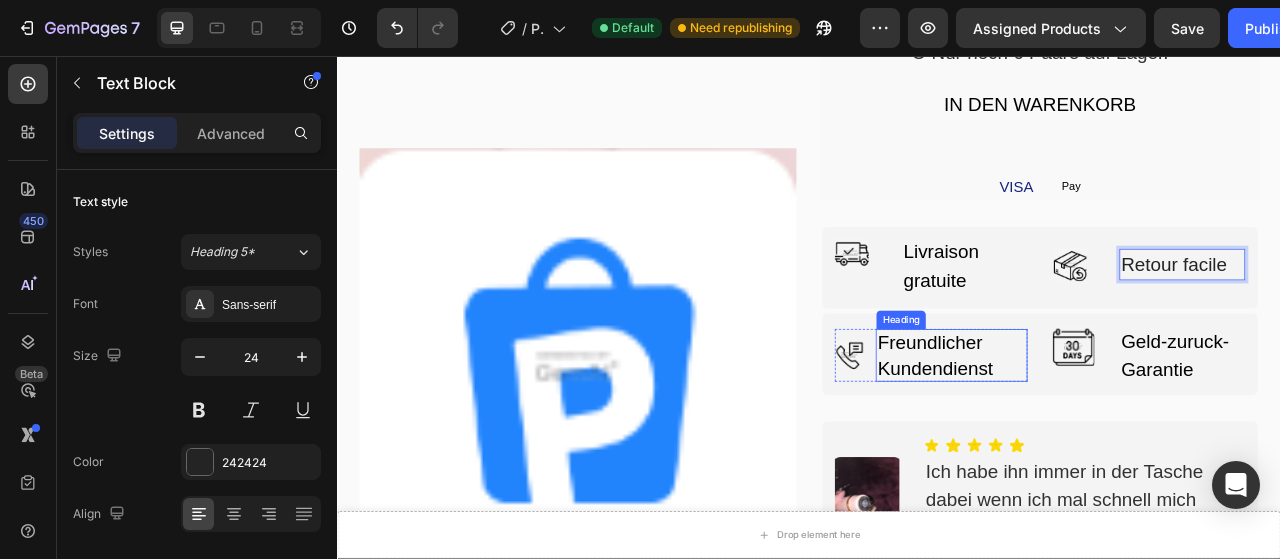 click on "Freundlicher Kundendienst" at bounding box center [1118, 437] 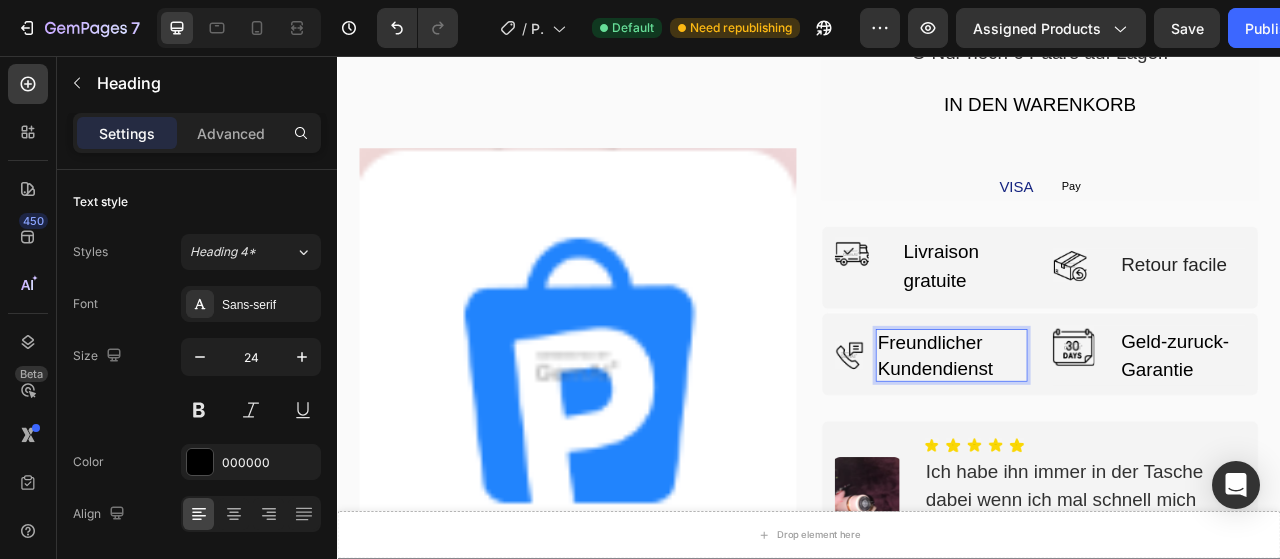 click on "Freundlicher Kundendienst" at bounding box center (1118, 437) 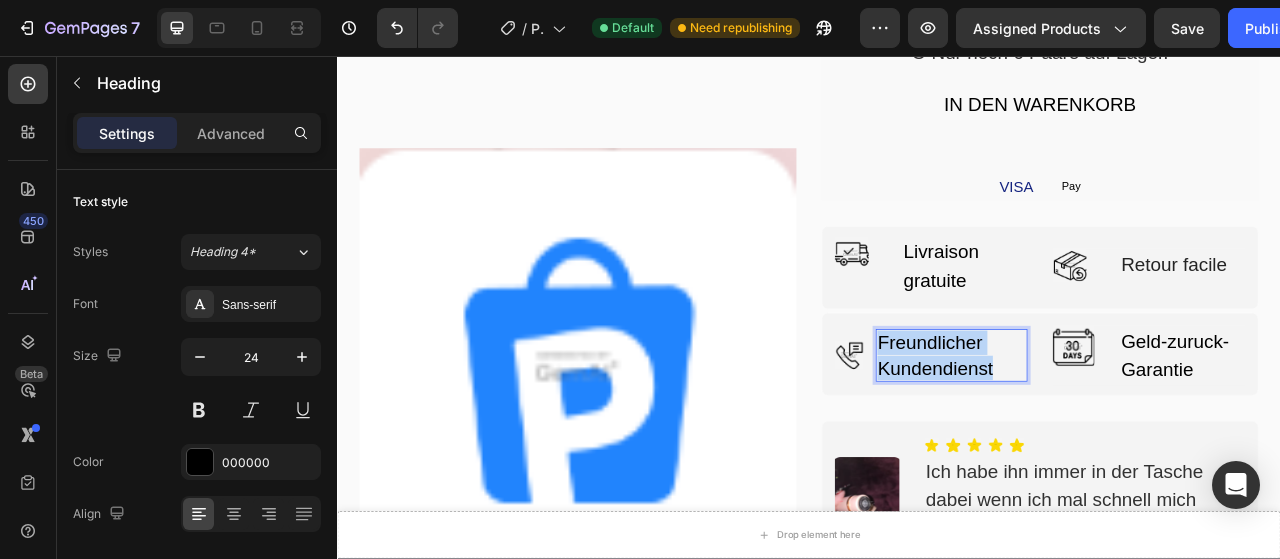click on "Freundlicher Kundendienst" at bounding box center [1118, 437] 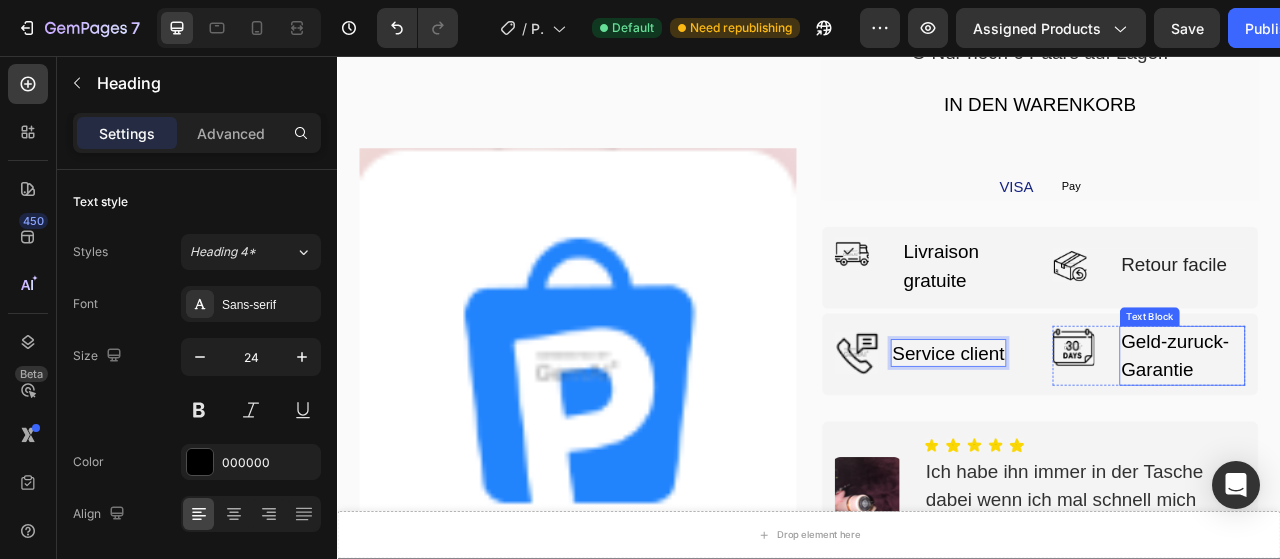 click on "Geld-zuruck-Garantie" at bounding box center [1412, 438] 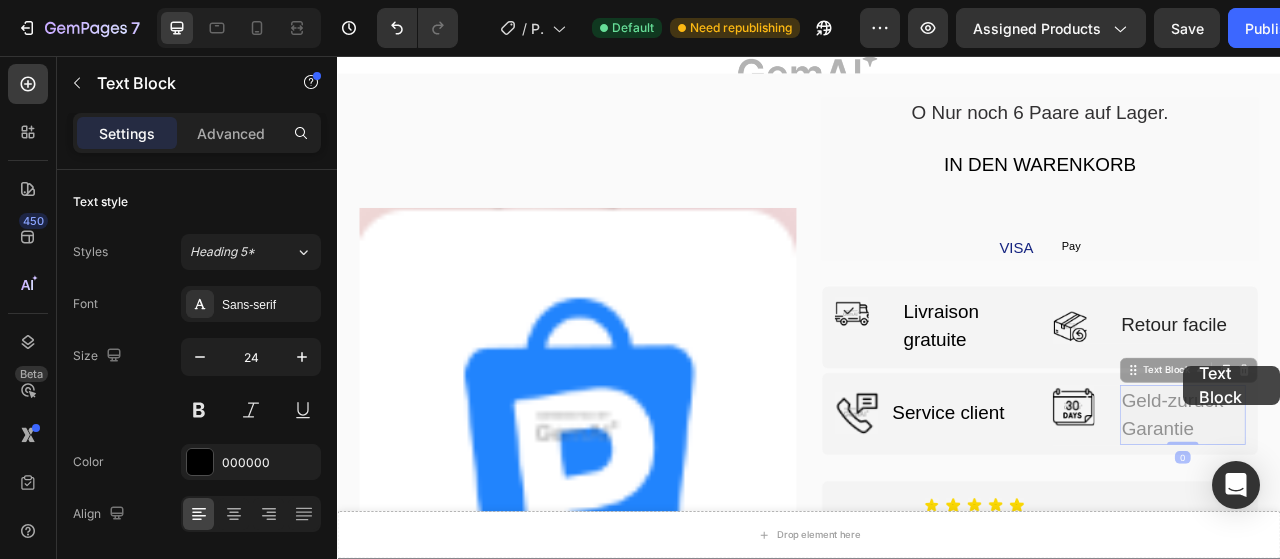 drag, startPoint x: 1324, startPoint y: 412, endPoint x: 1414, endPoint y: 450, distance: 97.6934 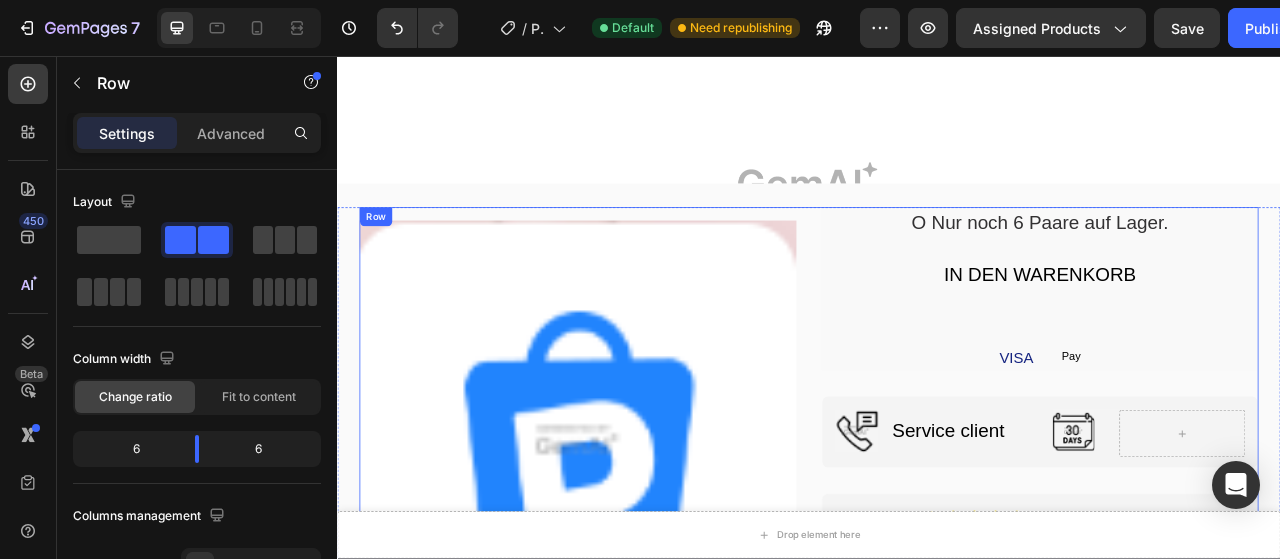scroll, scrollTop: 4390, scrollLeft: 0, axis: vertical 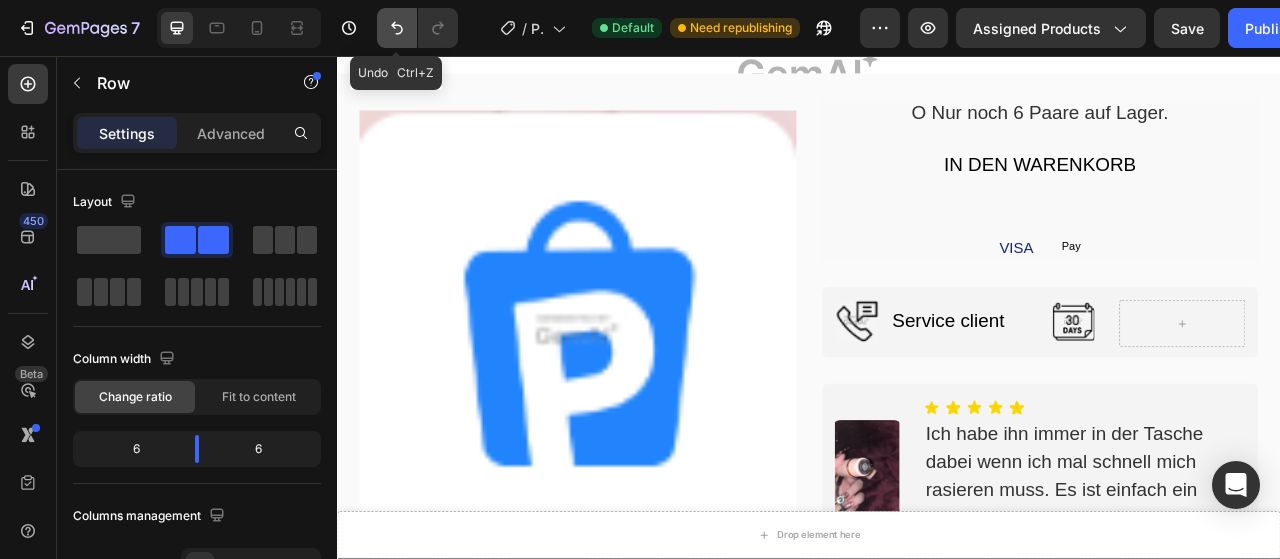 click 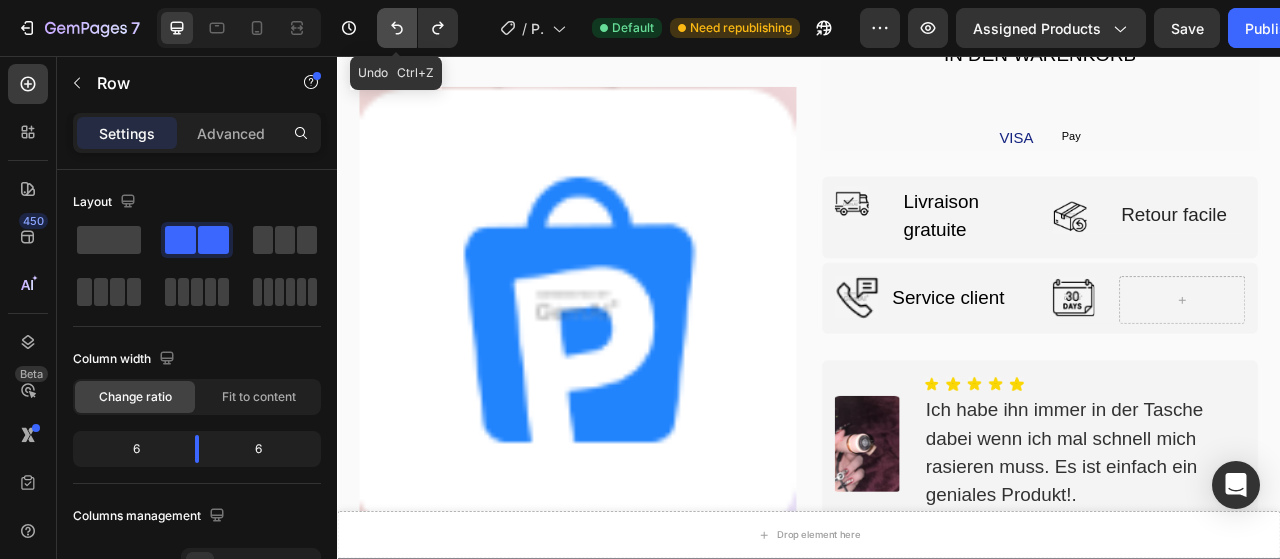 scroll, scrollTop: 4250, scrollLeft: 0, axis: vertical 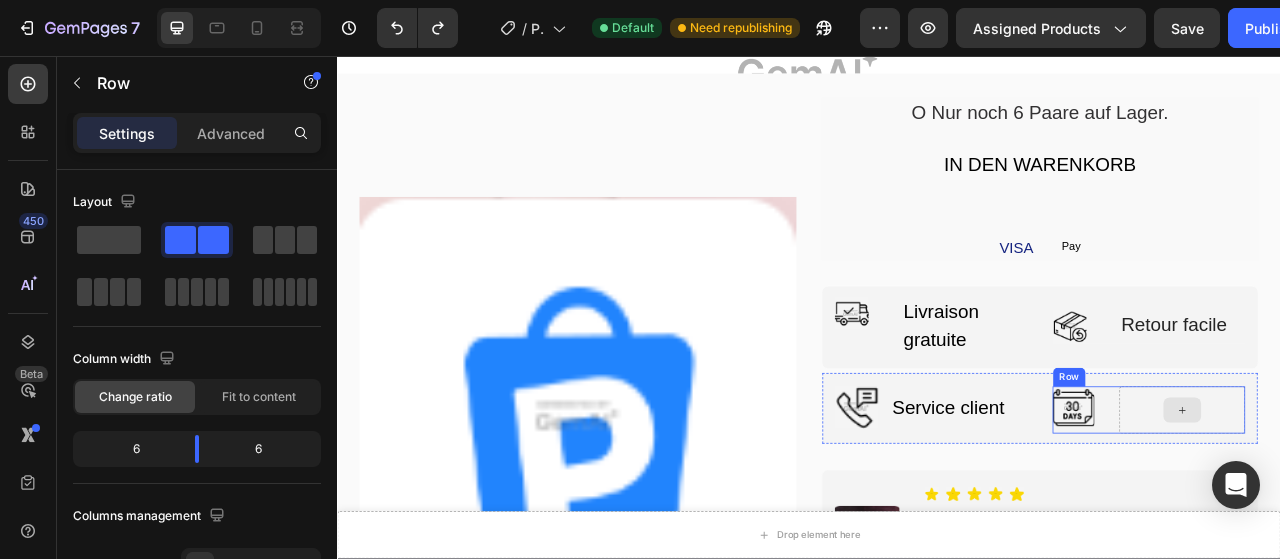 click at bounding box center [1412, 507] 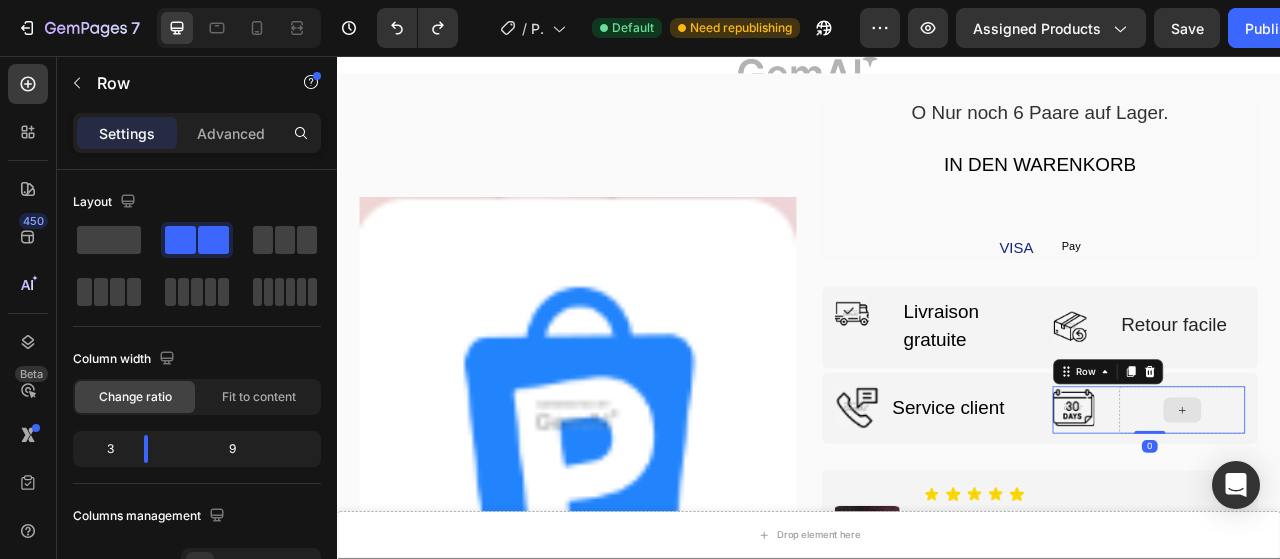 click at bounding box center [1412, 507] 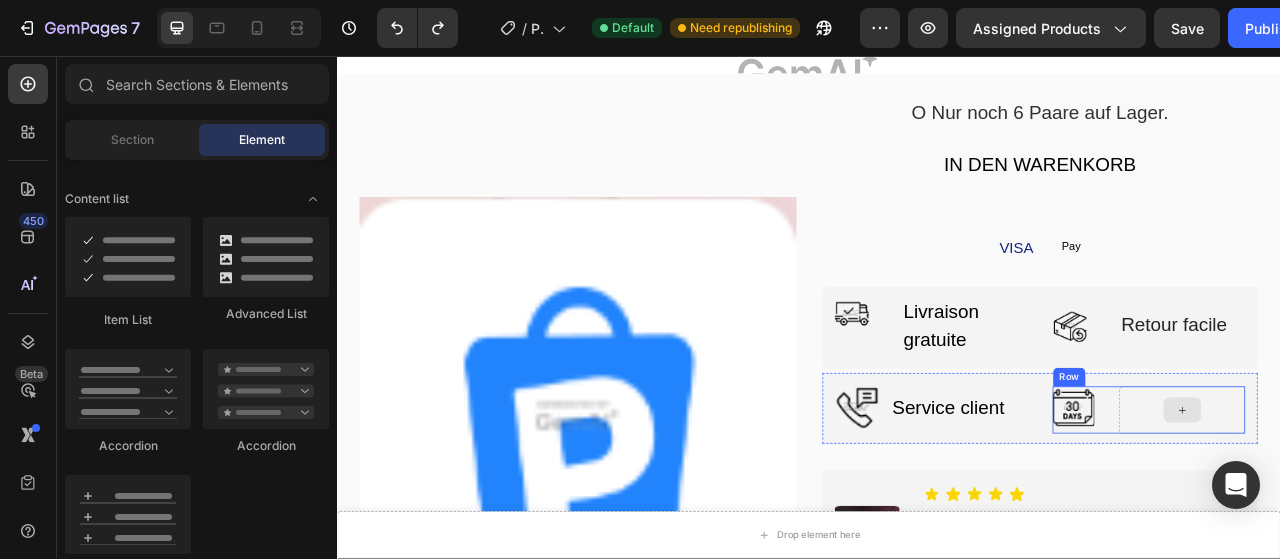 click at bounding box center [1412, 507] 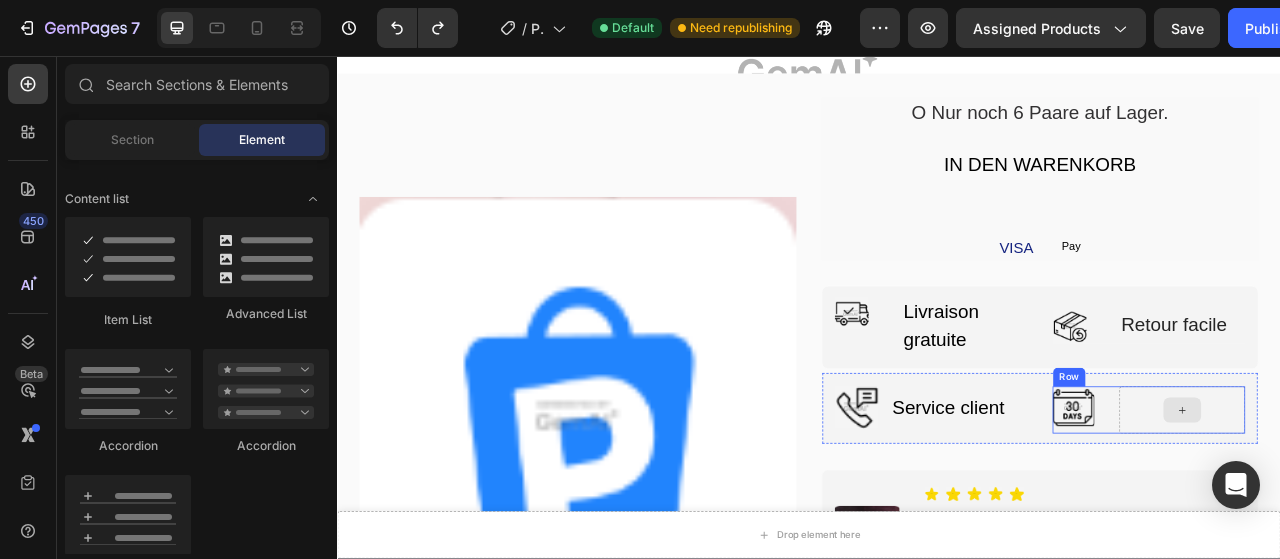click at bounding box center (1412, 507) 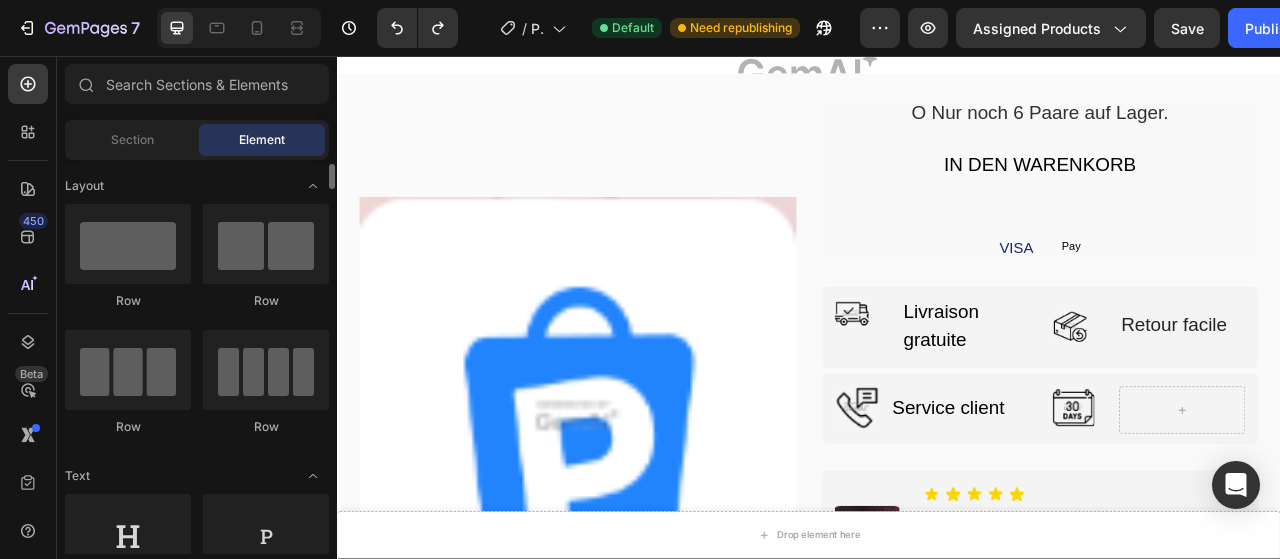 scroll, scrollTop: 47, scrollLeft: 0, axis: vertical 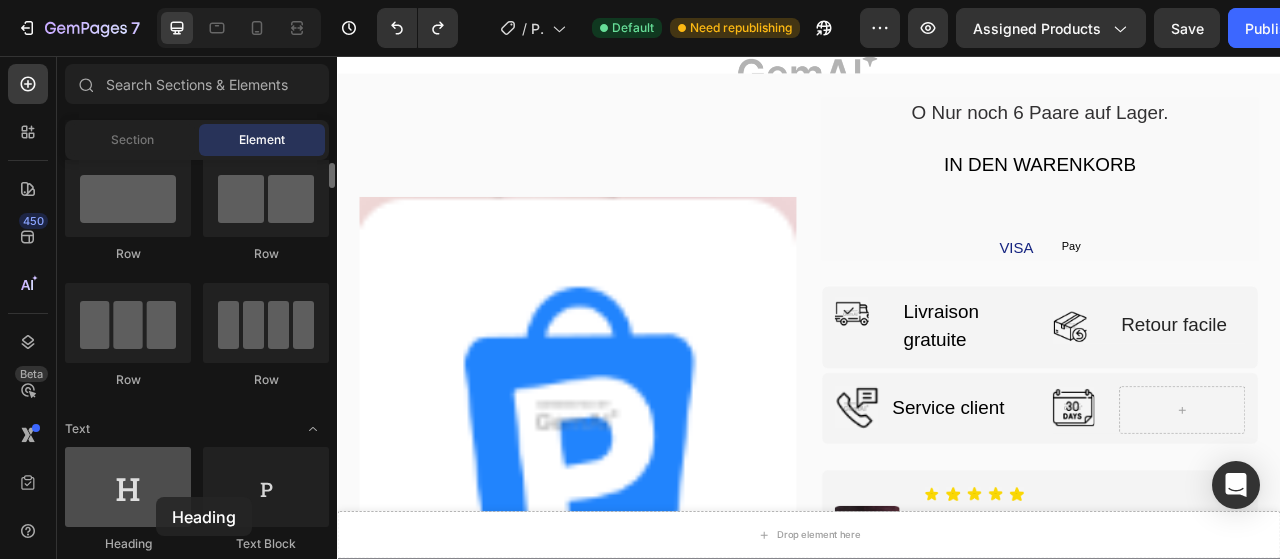 click at bounding box center [128, 487] 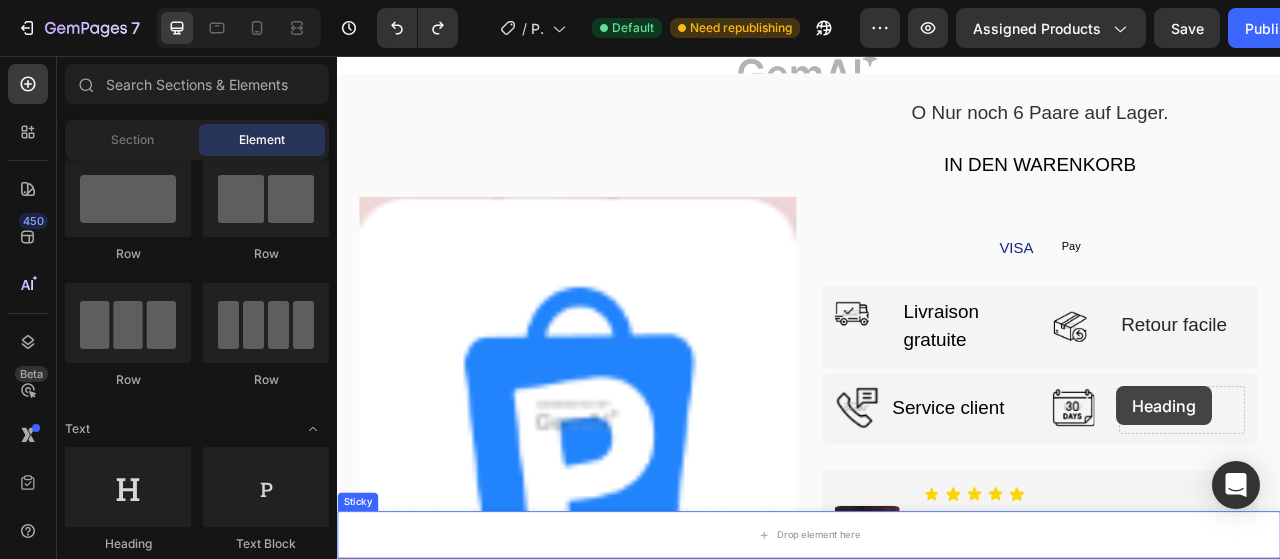 drag, startPoint x: 493, startPoint y: 553, endPoint x: 1328, endPoint y: 476, distance: 838.5428 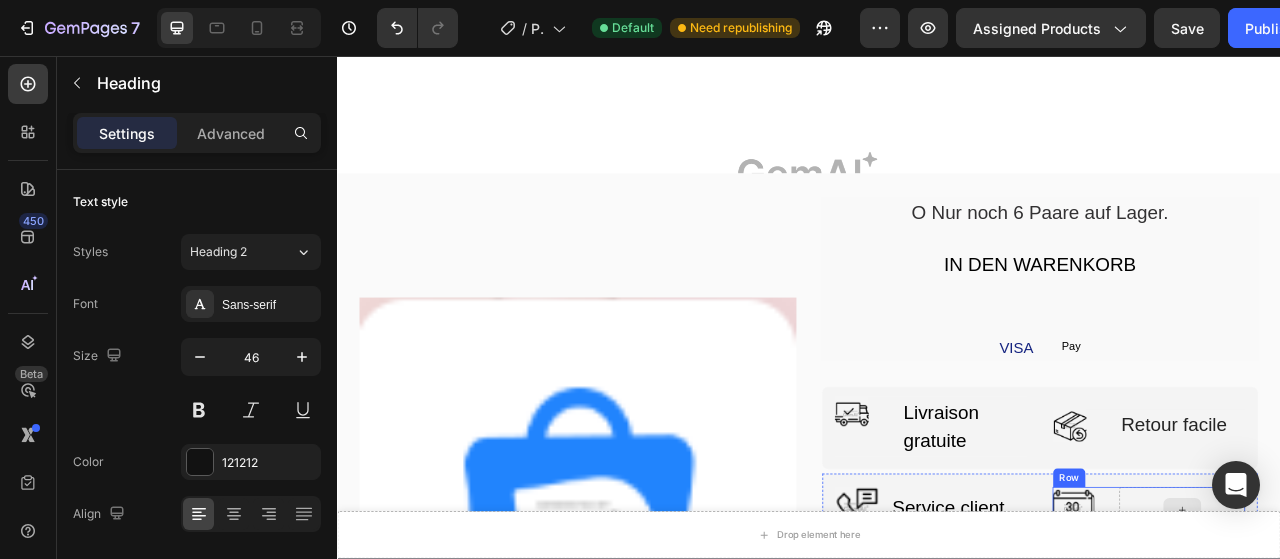 scroll, scrollTop: 4378, scrollLeft: 0, axis: vertical 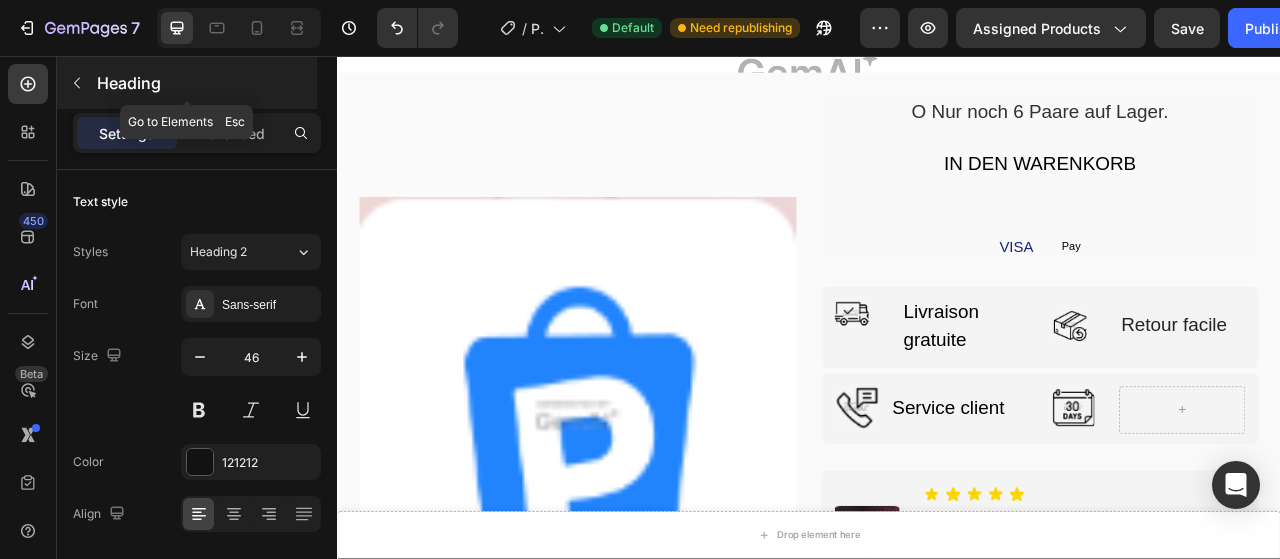 click 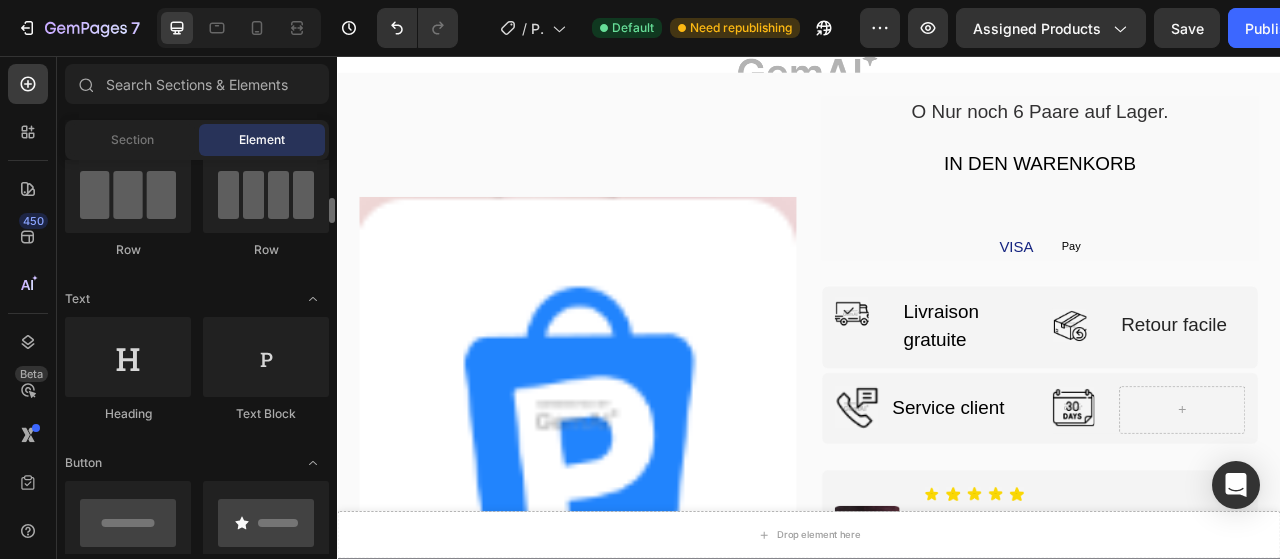 scroll, scrollTop: 202, scrollLeft: 0, axis: vertical 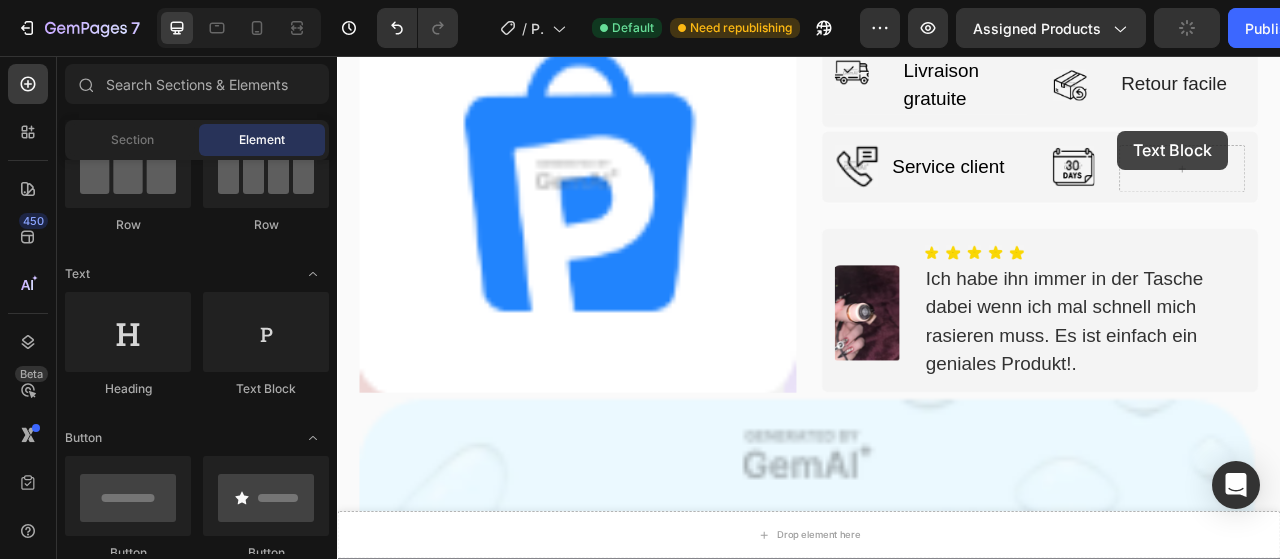drag, startPoint x: 605, startPoint y: 417, endPoint x: 1329, endPoint y: 151, distance: 771.31836 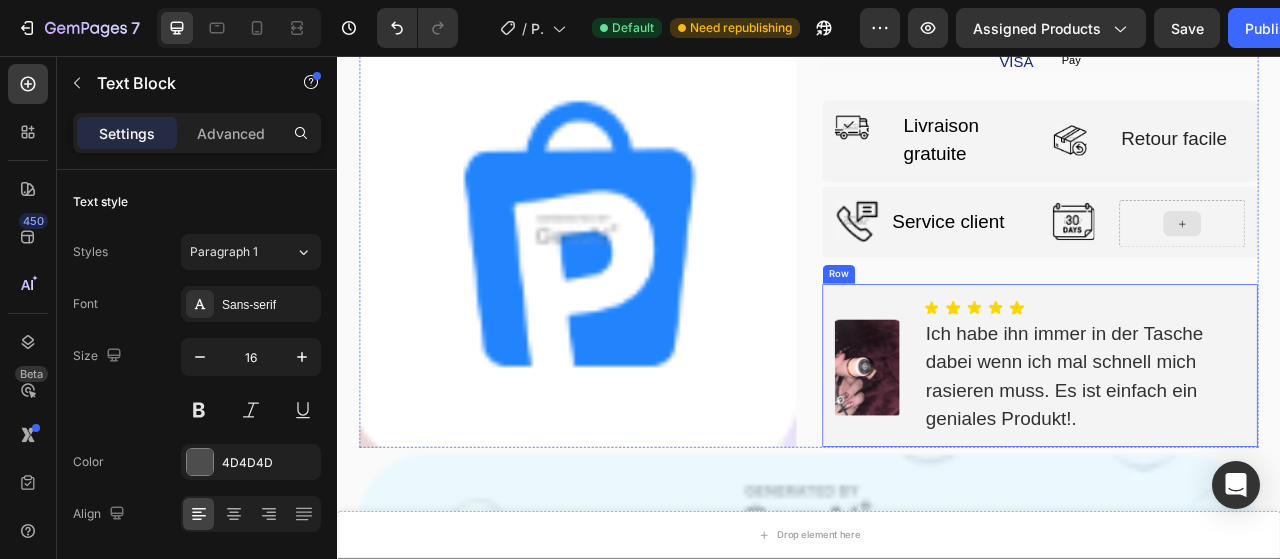 scroll, scrollTop: 4639, scrollLeft: 0, axis: vertical 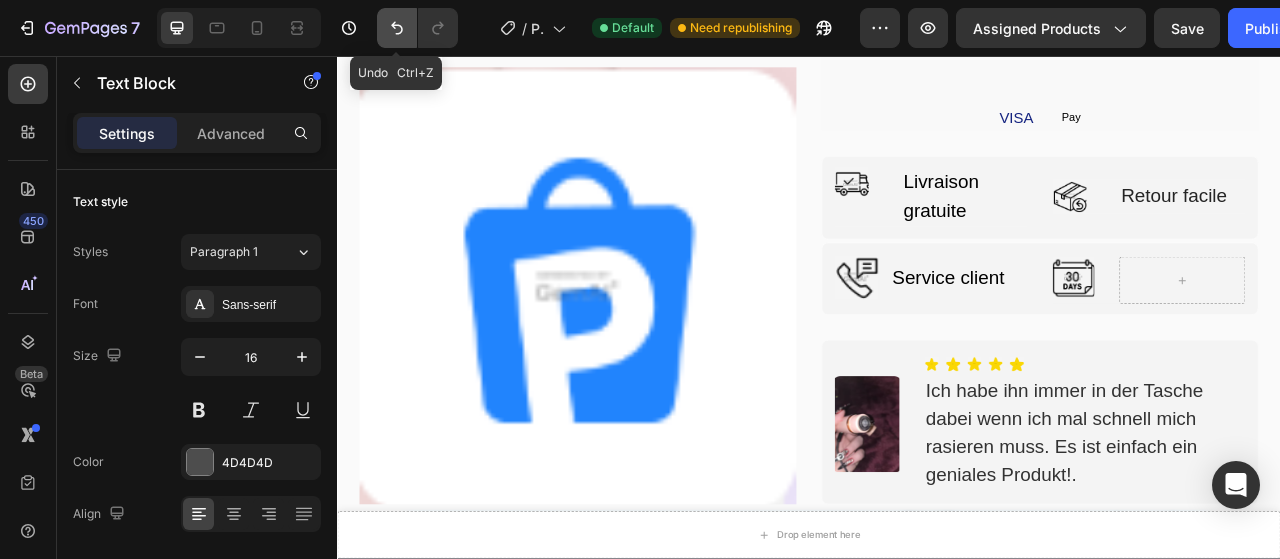 click 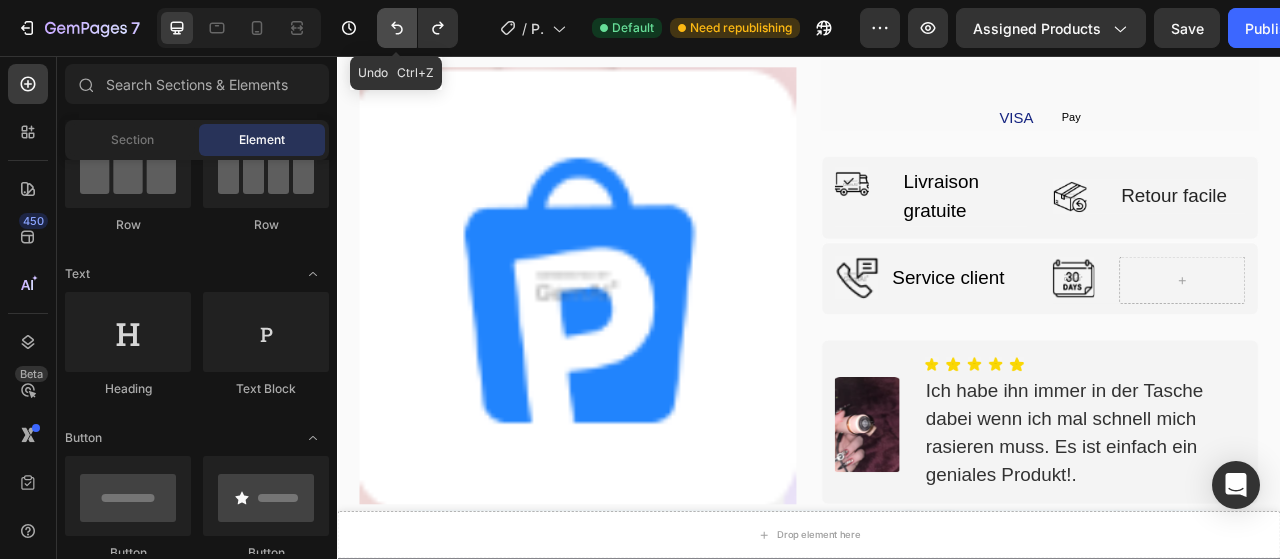 click 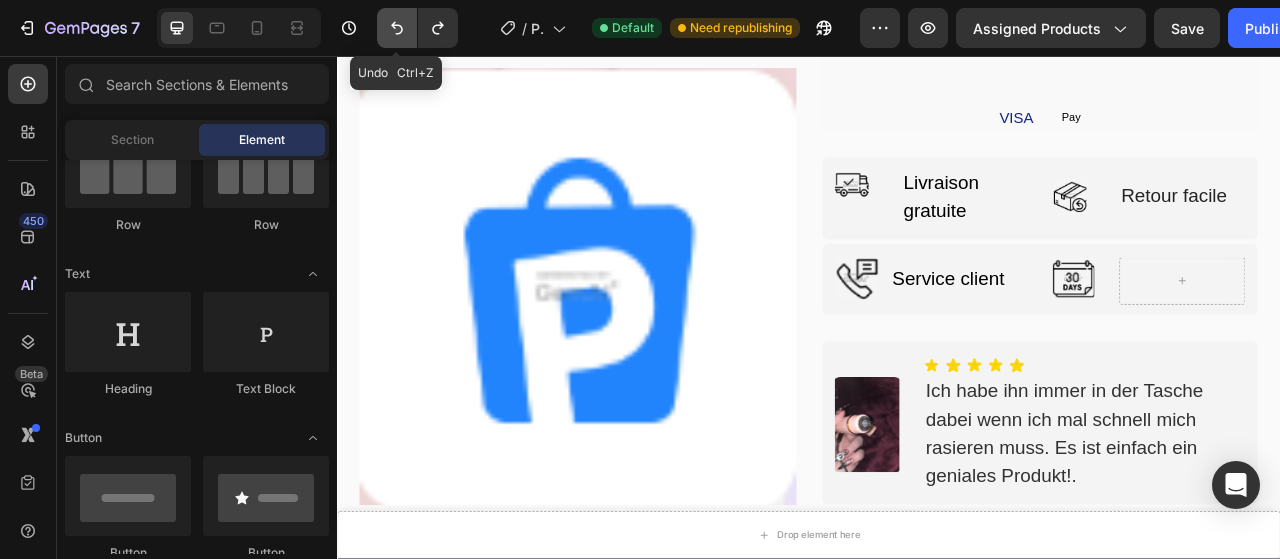 click 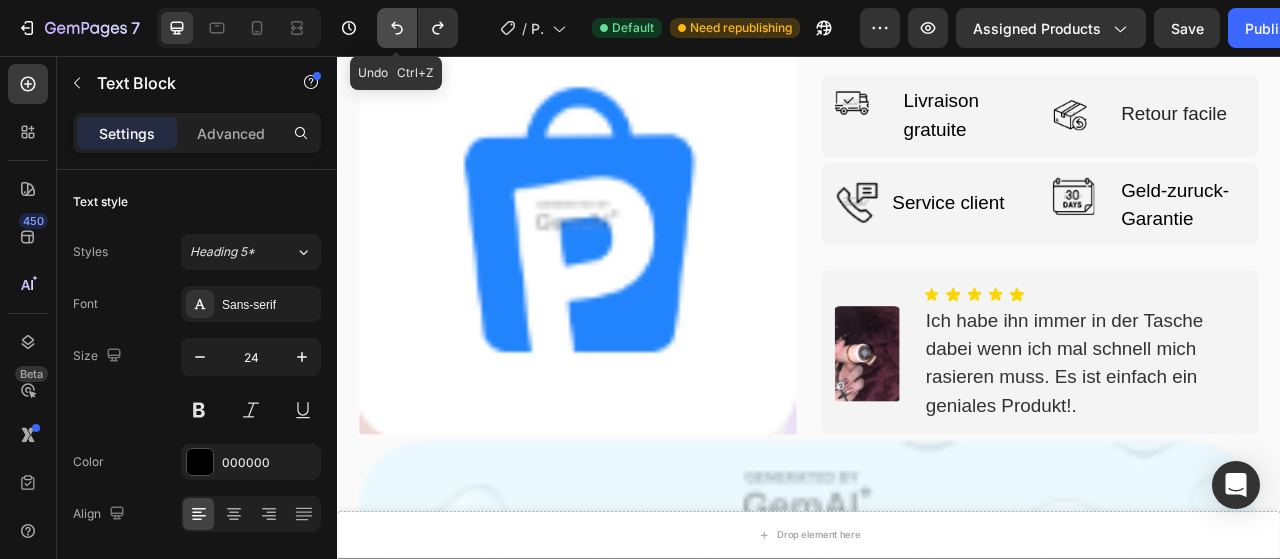 scroll, scrollTop: 4324, scrollLeft: 0, axis: vertical 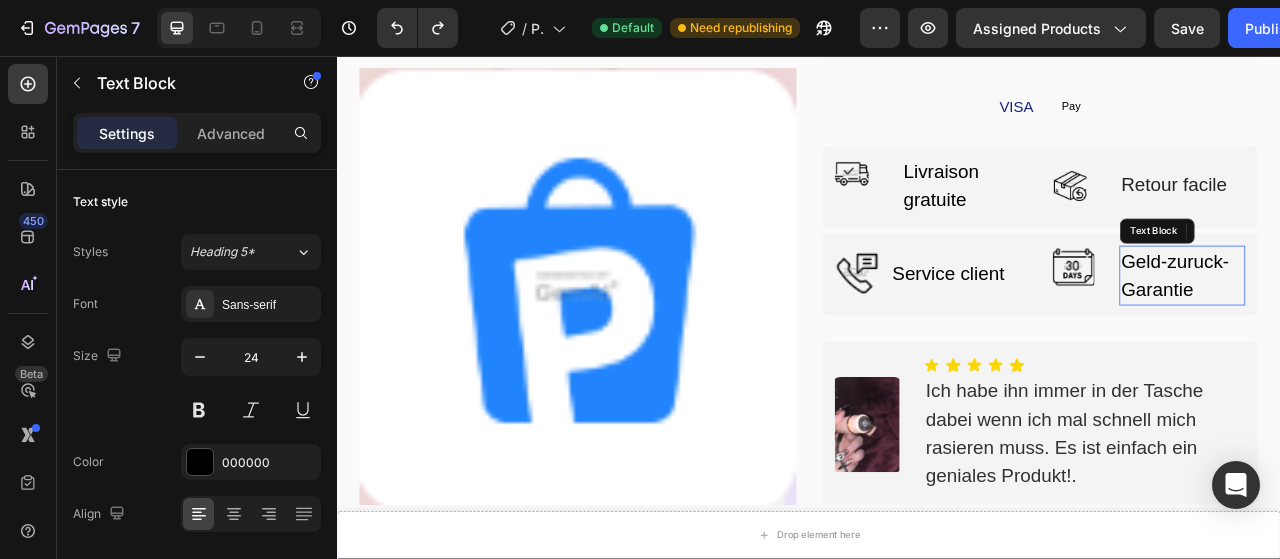 click on "Geld-zuruck-Garantie" at bounding box center [1412, 336] 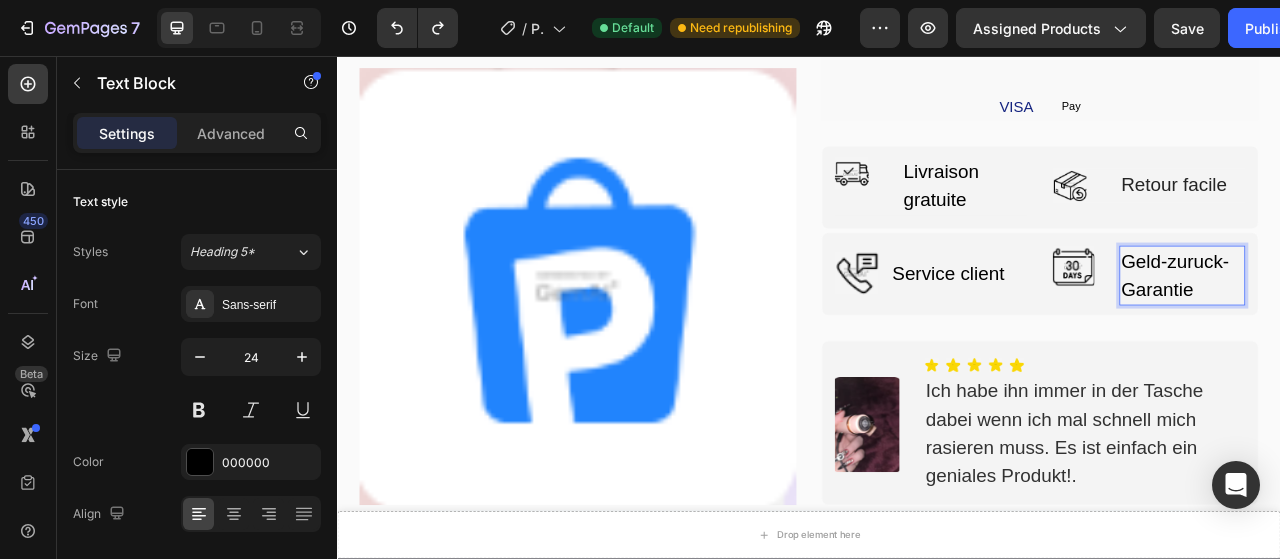 click on "Geld-zuruck-Garantie" at bounding box center [1412, 336] 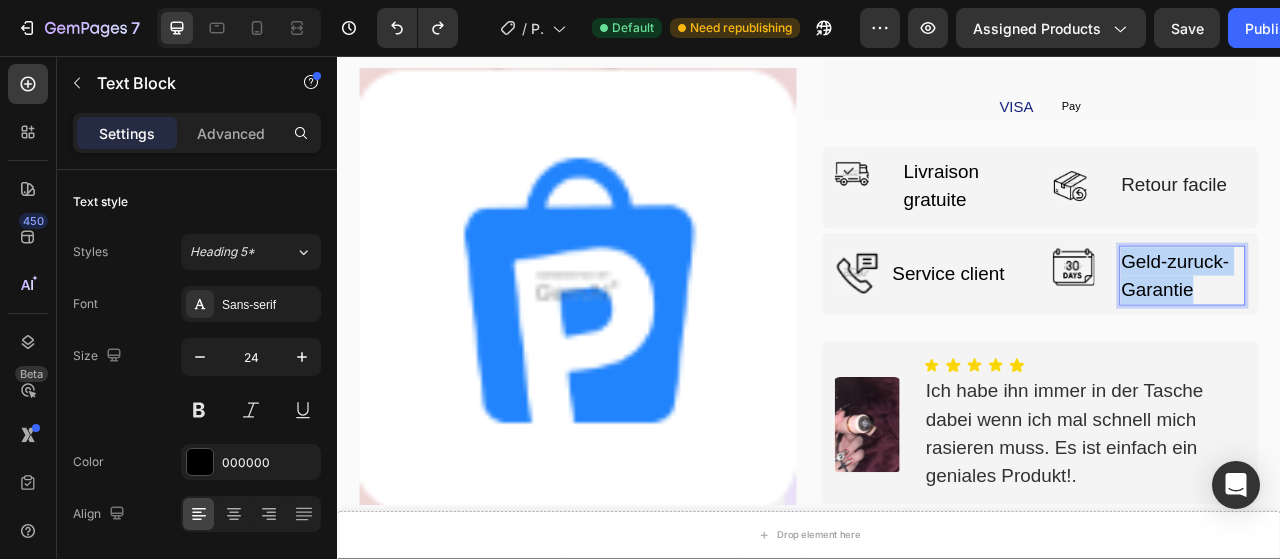click on "Geld-zuruck-Garantie" at bounding box center (1412, 336) 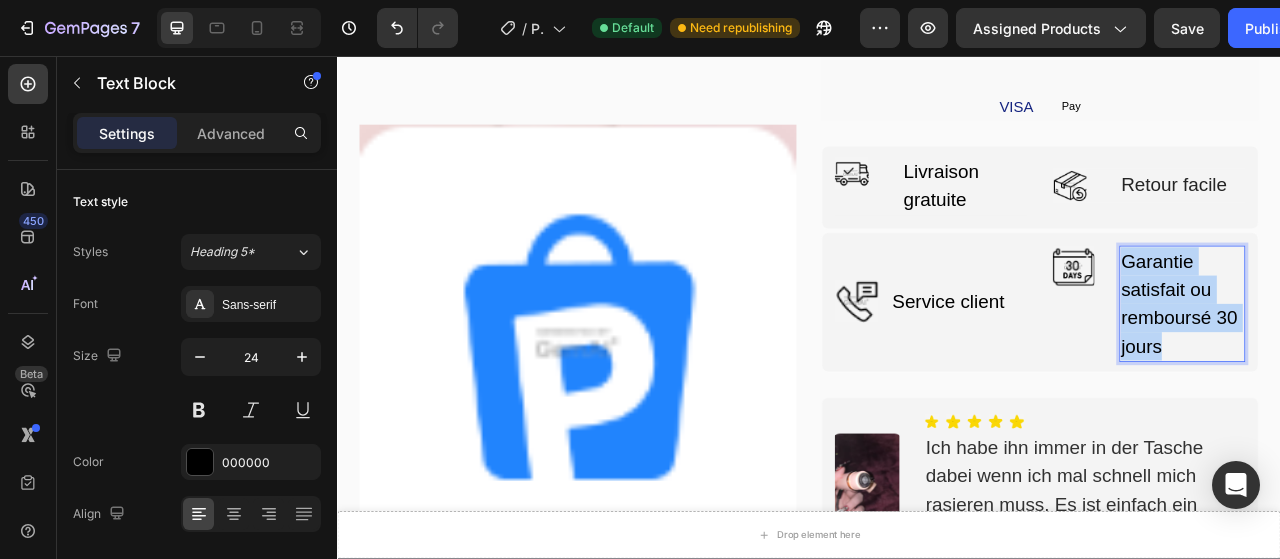 drag, startPoint x: 1328, startPoint y: 302, endPoint x: 1435, endPoint y: 422, distance: 160.77625 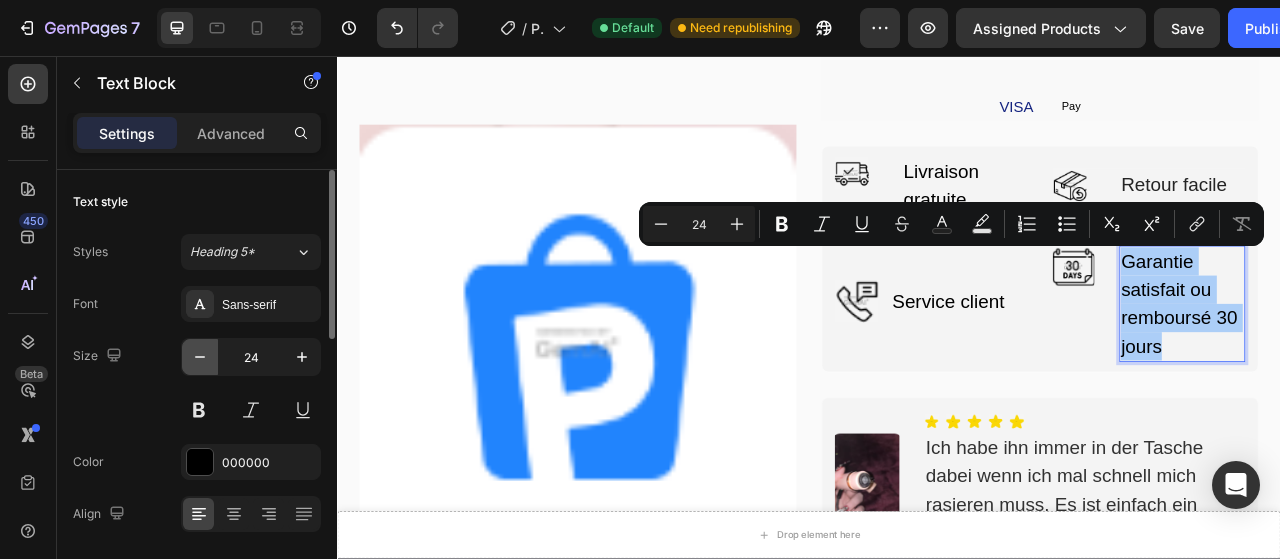 click 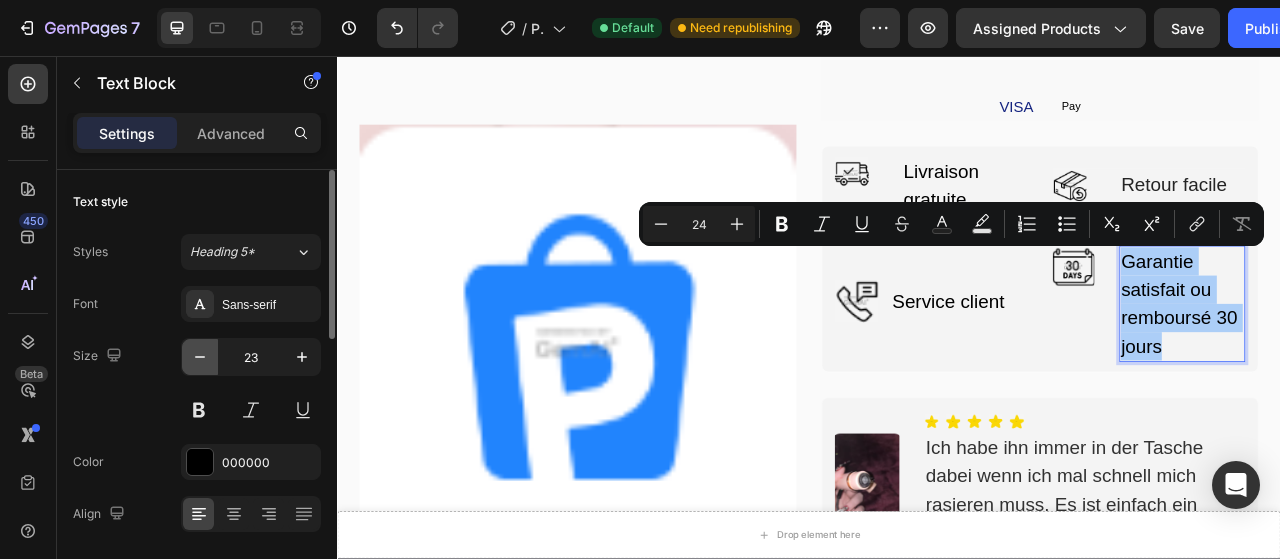 click 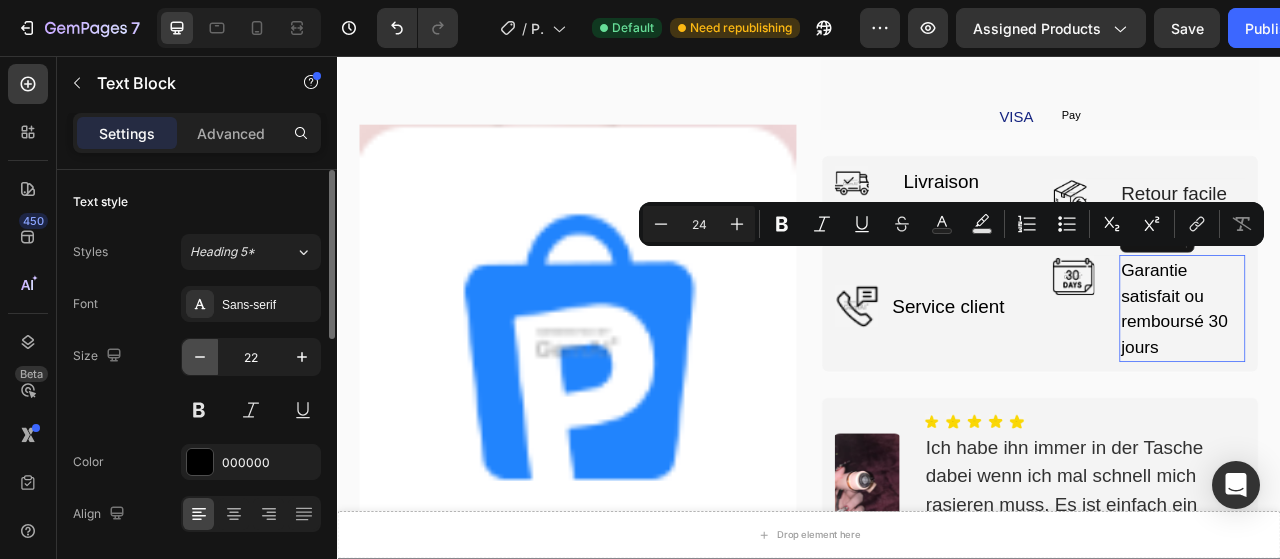 click 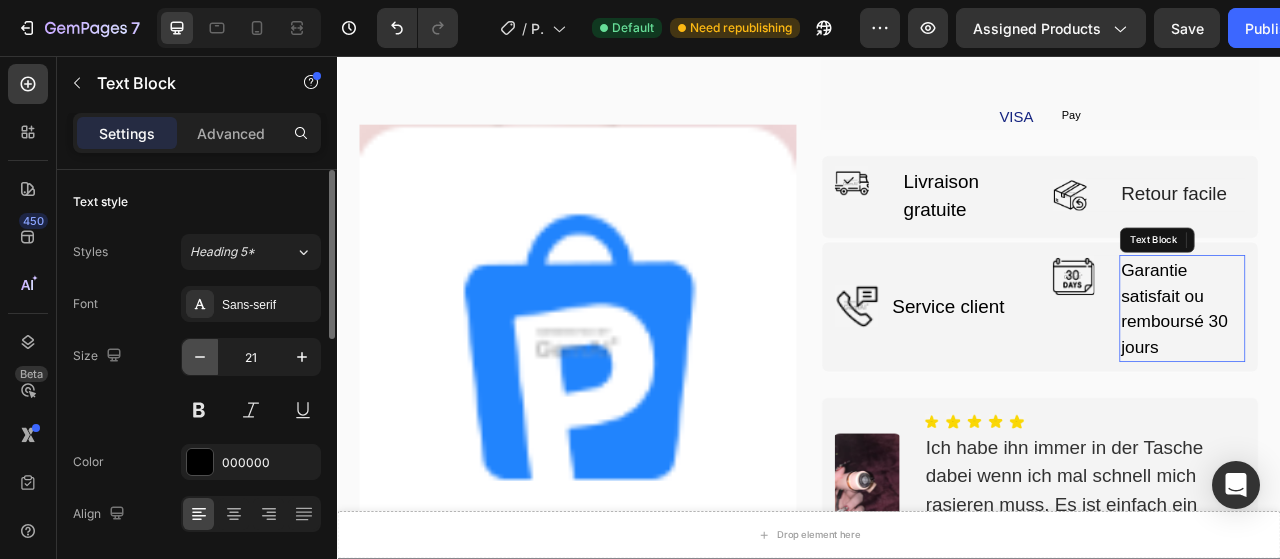 click 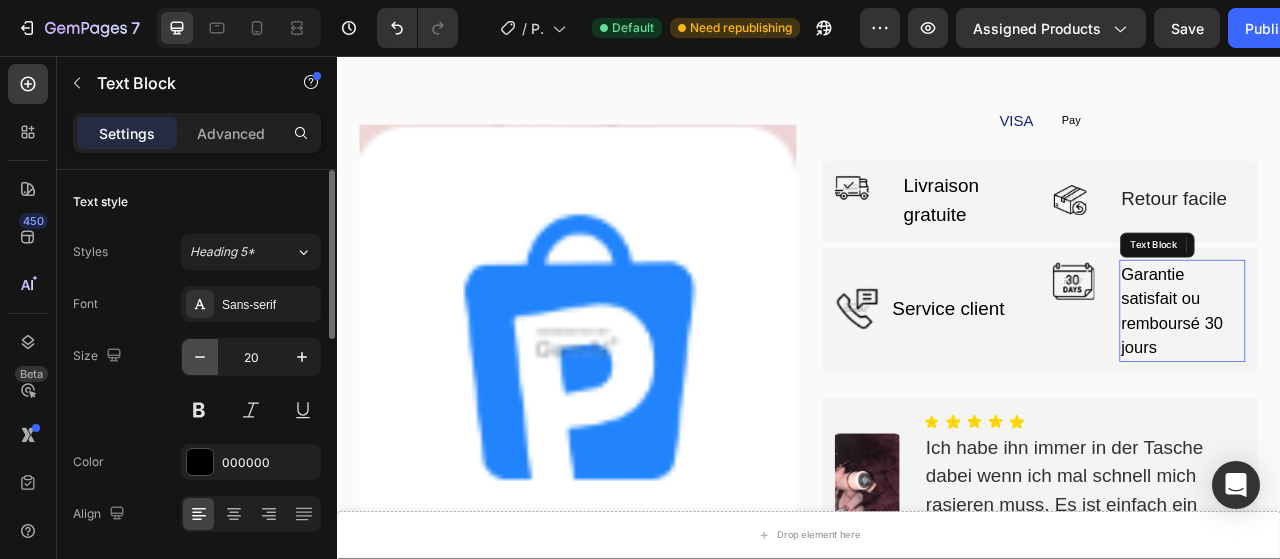 click 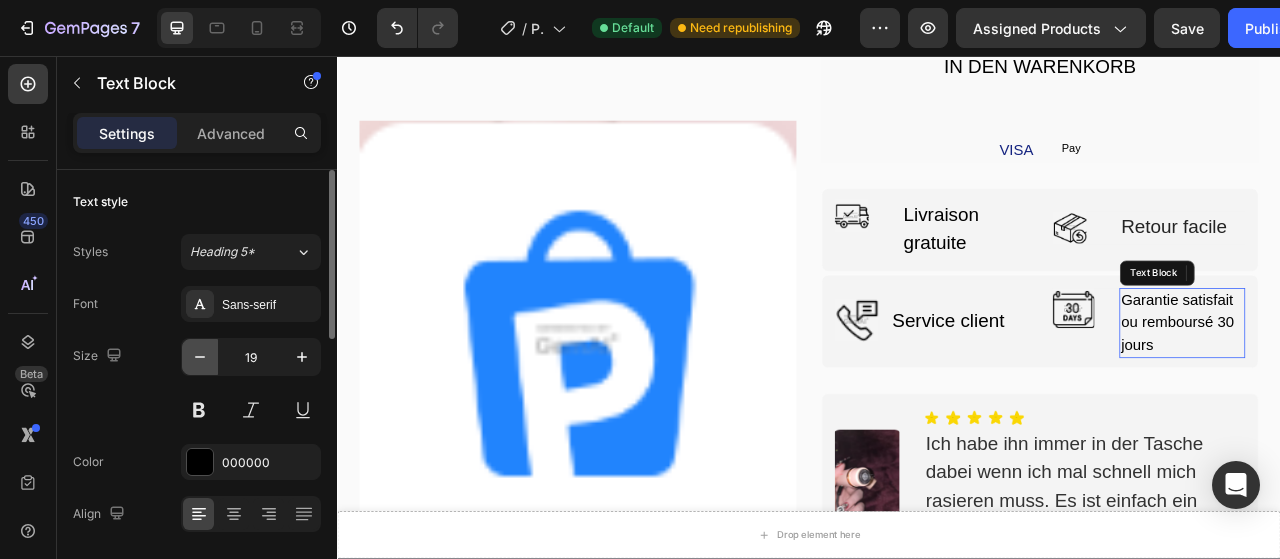 click 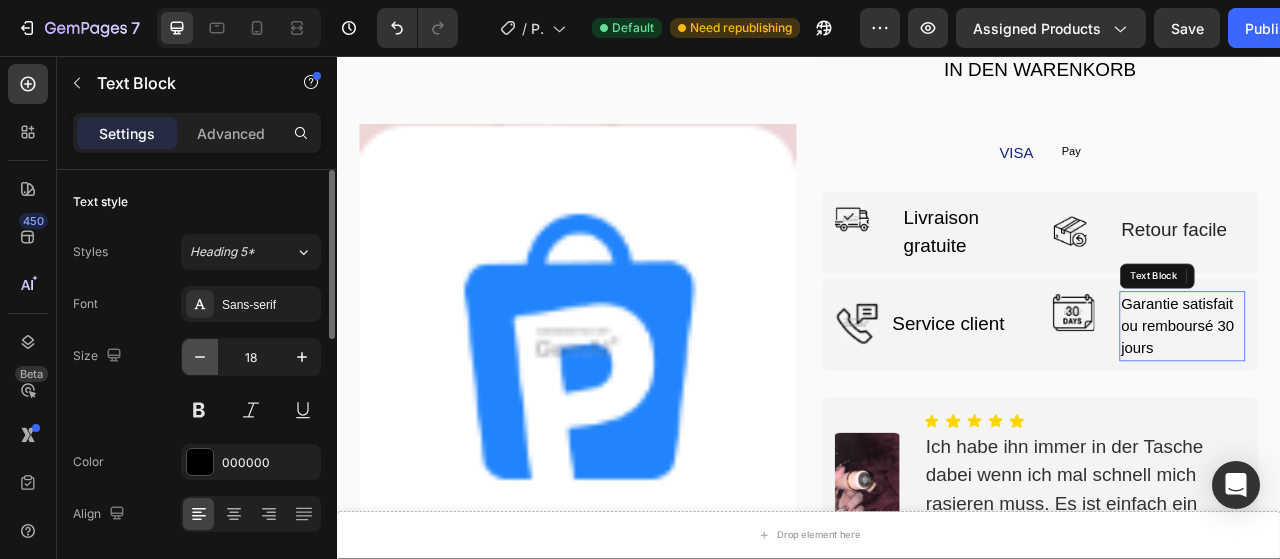 click 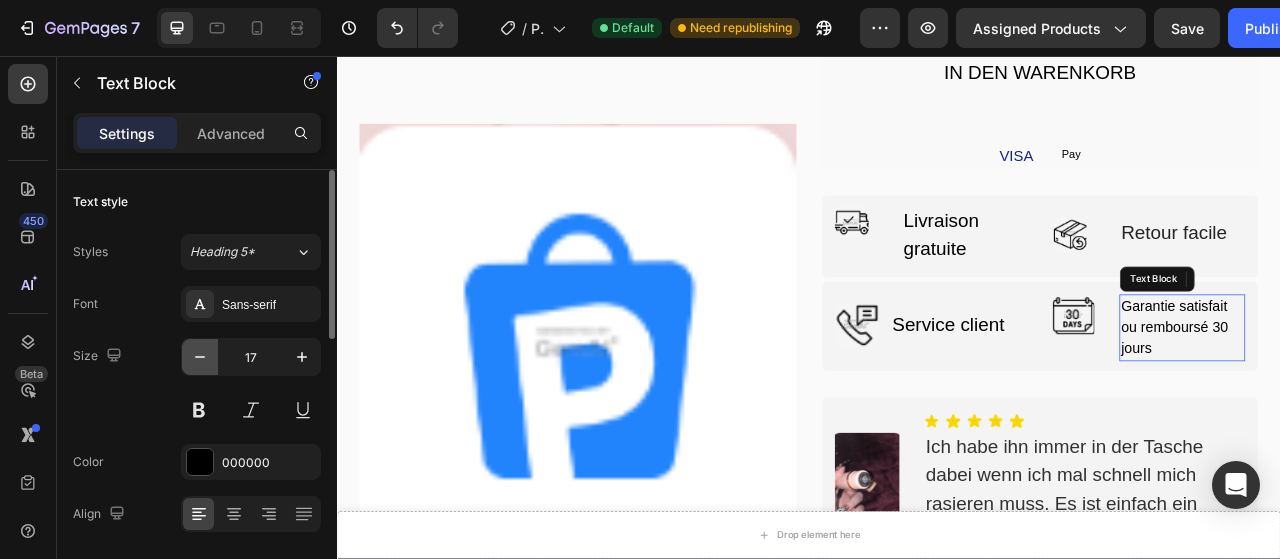 click 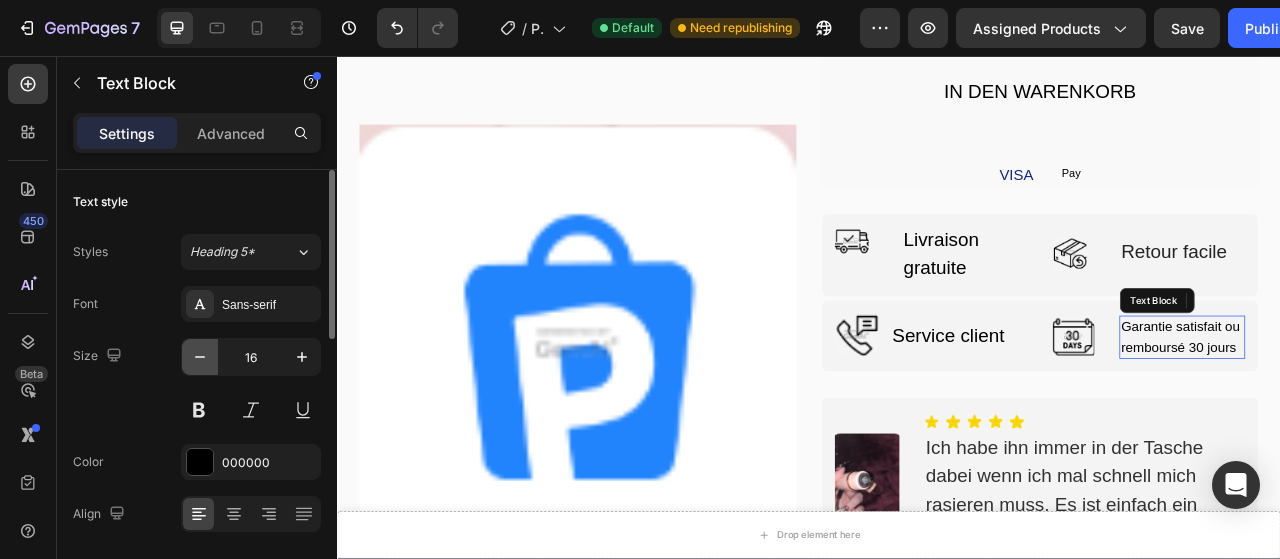 click 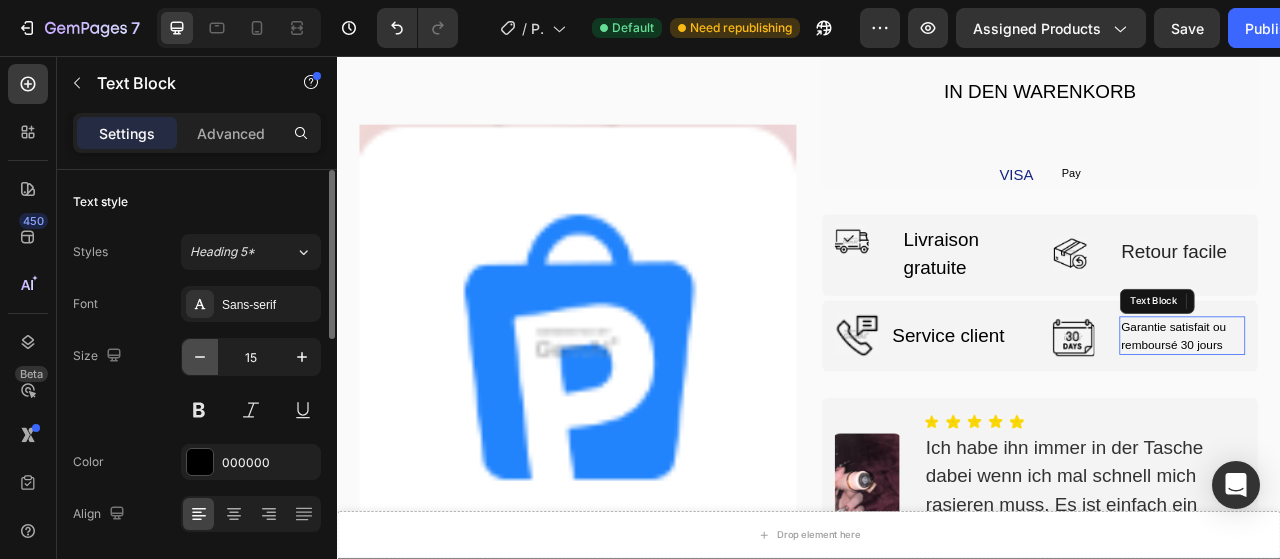 click 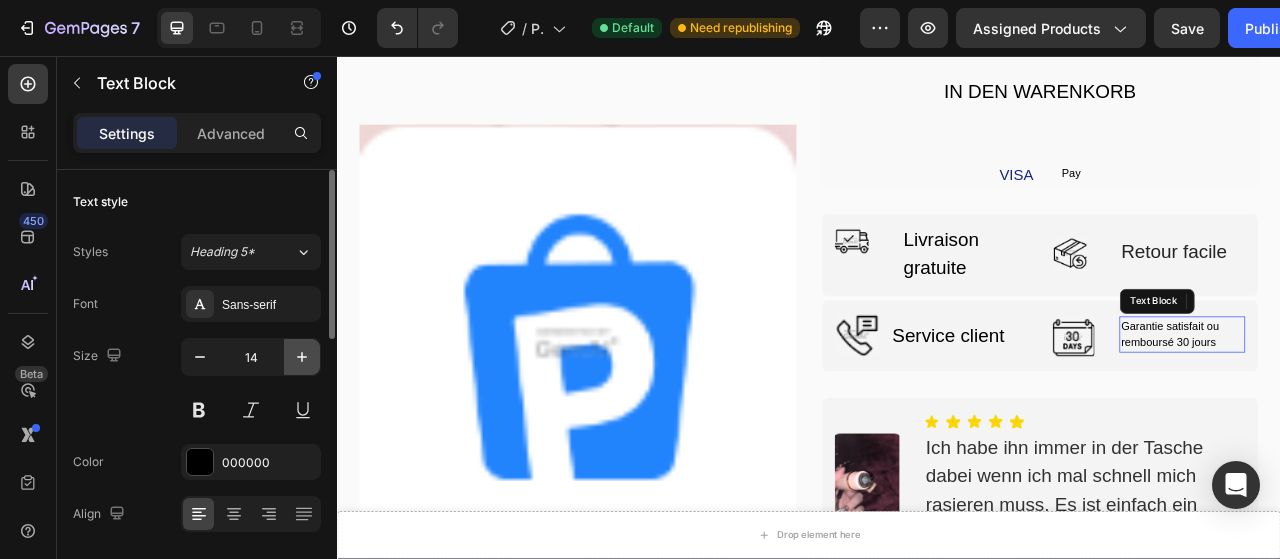 click 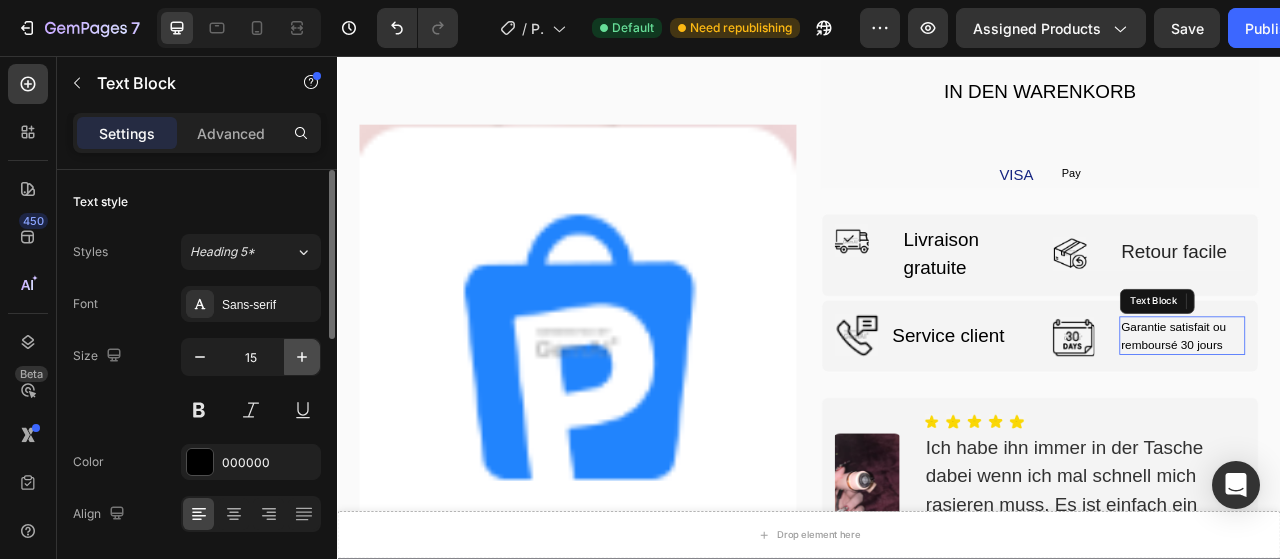 click 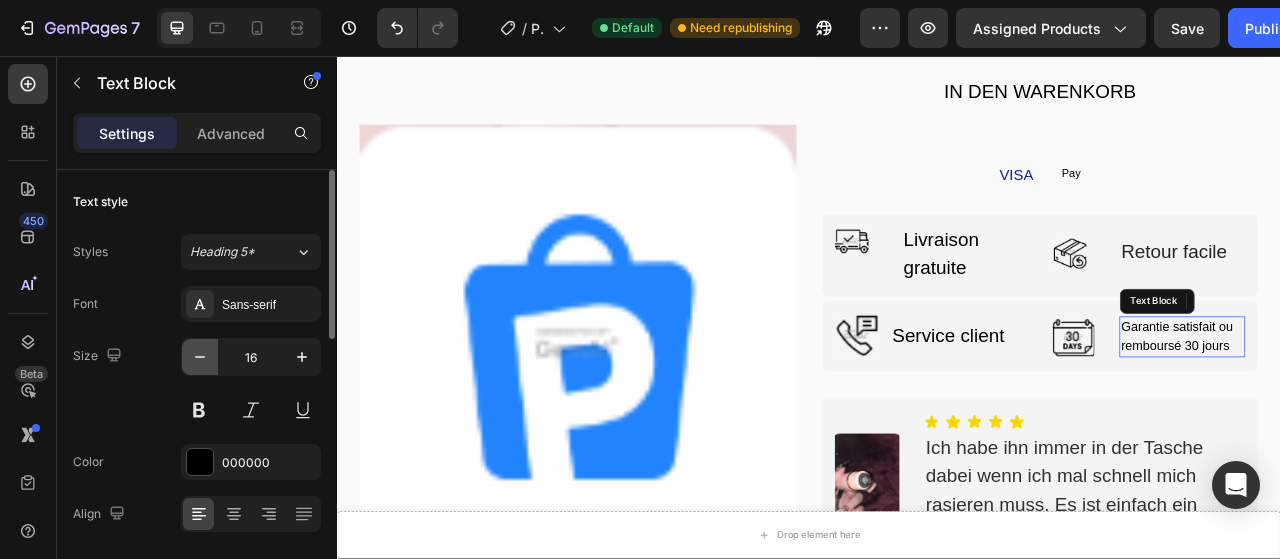 click 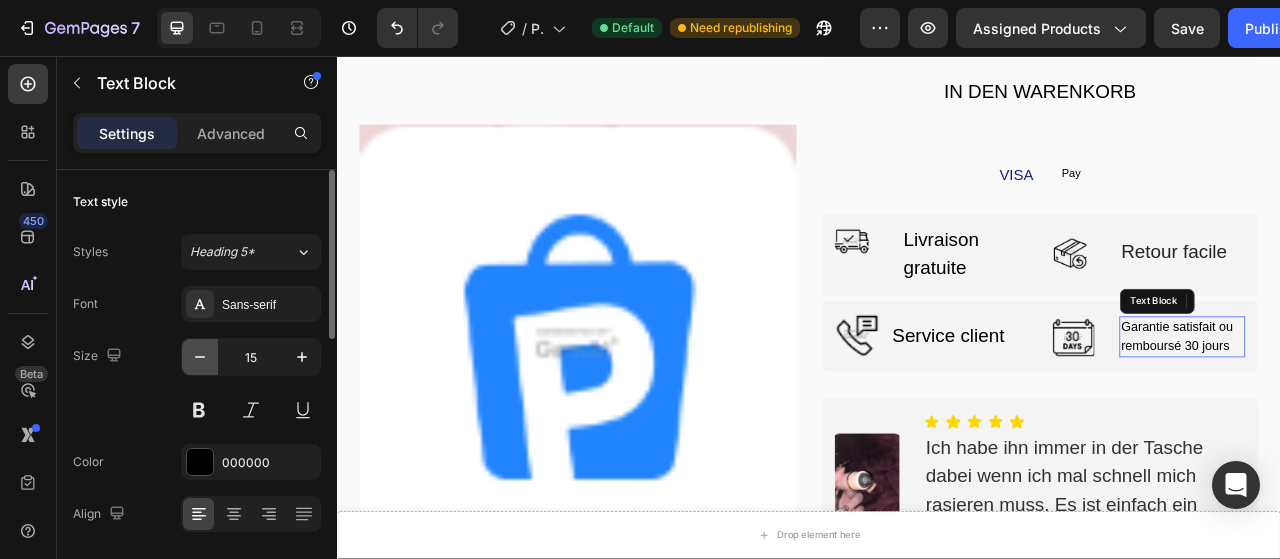 click 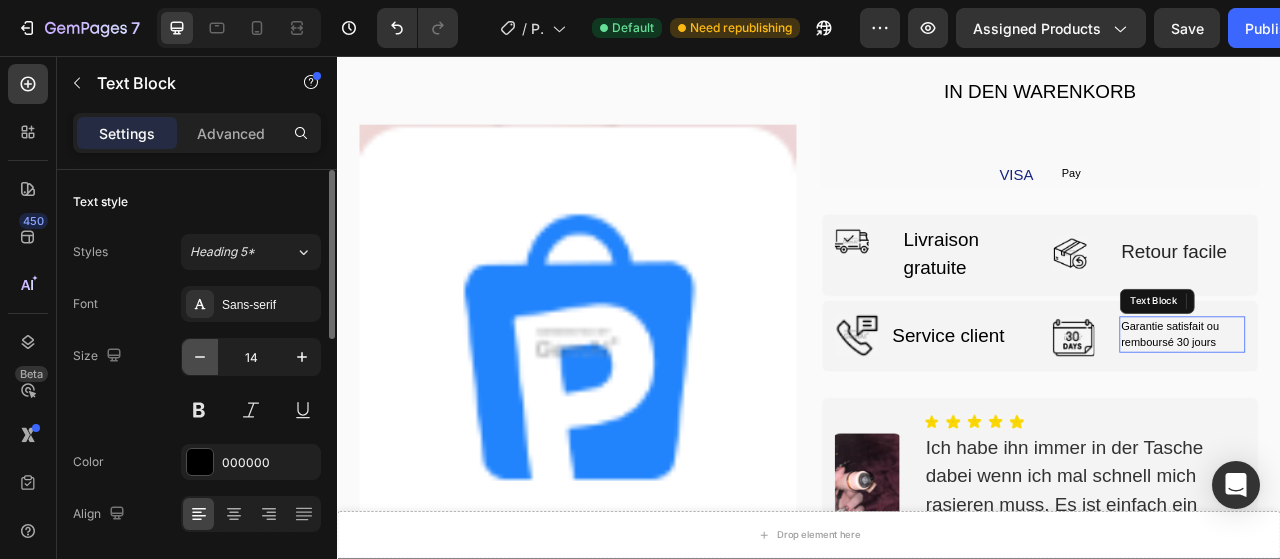 click 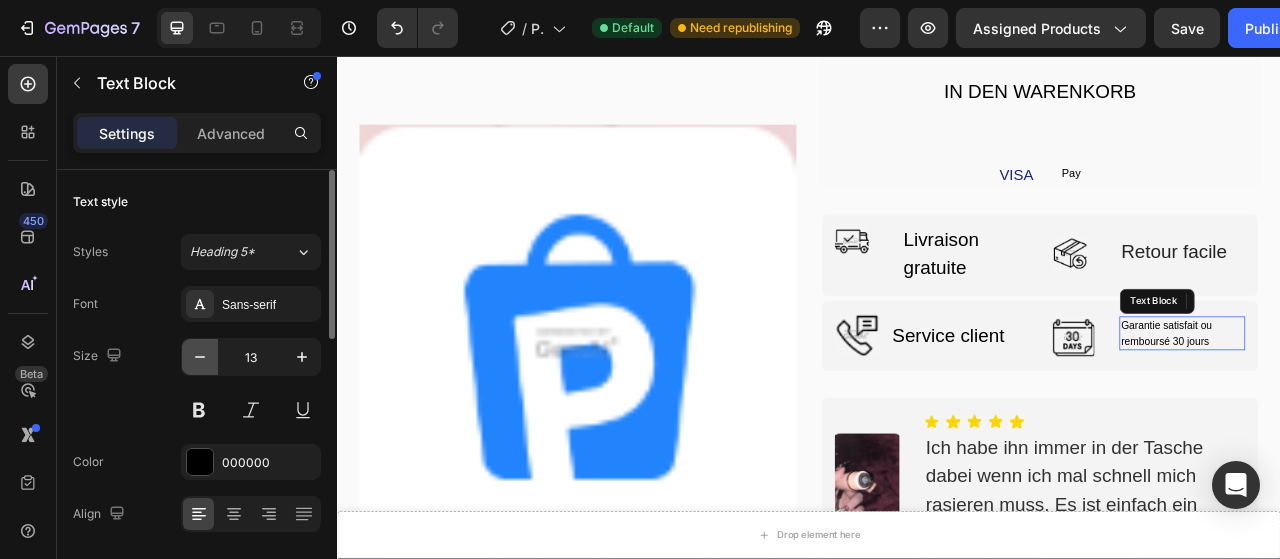 click 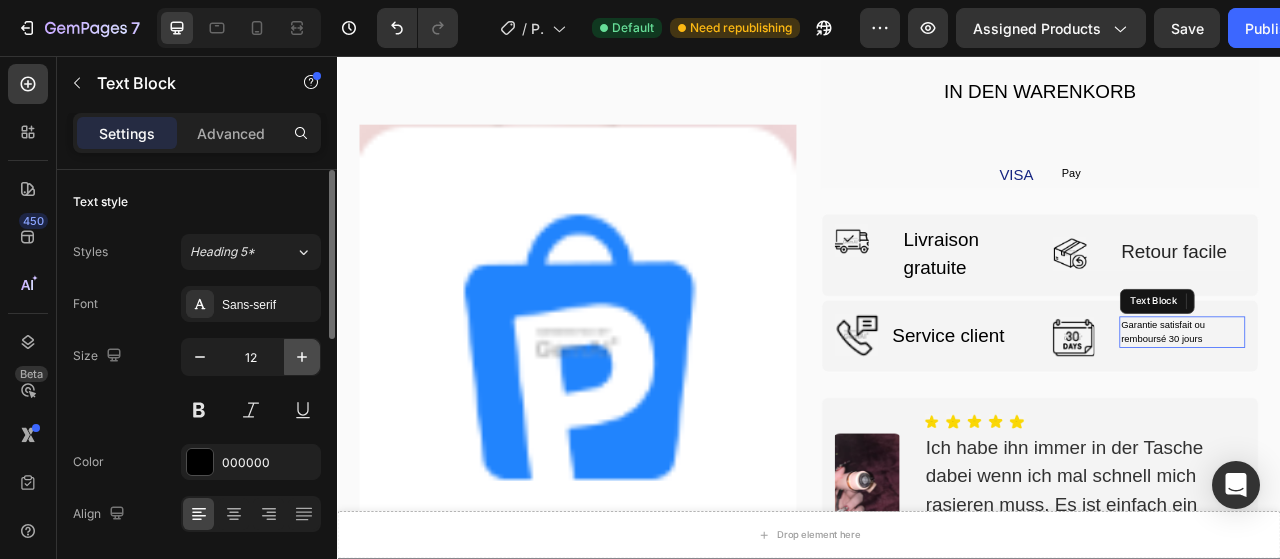 click 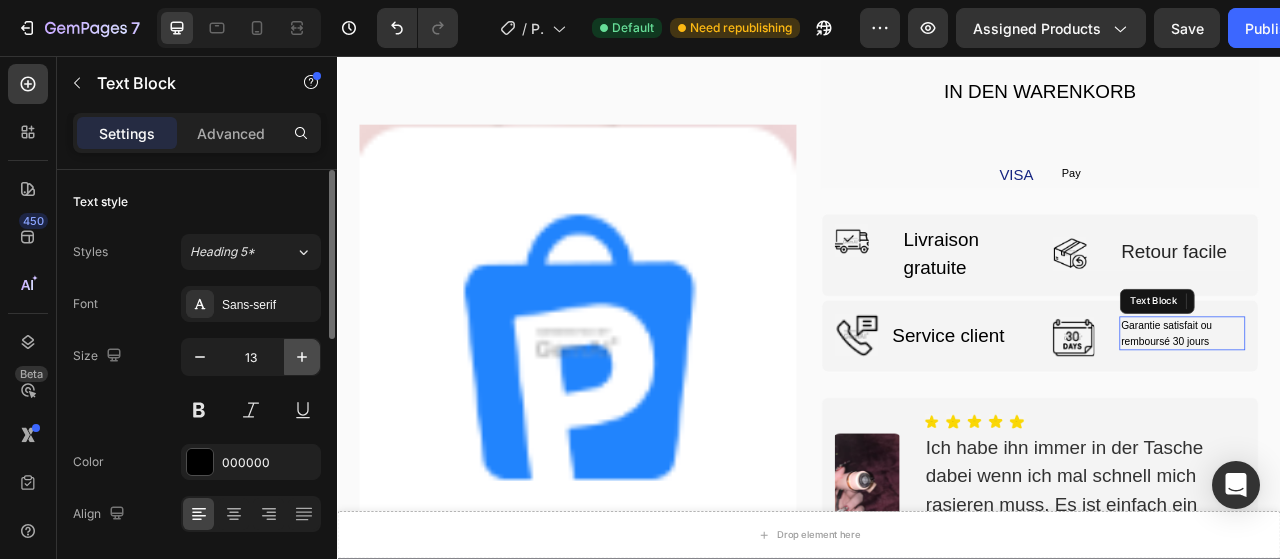 click 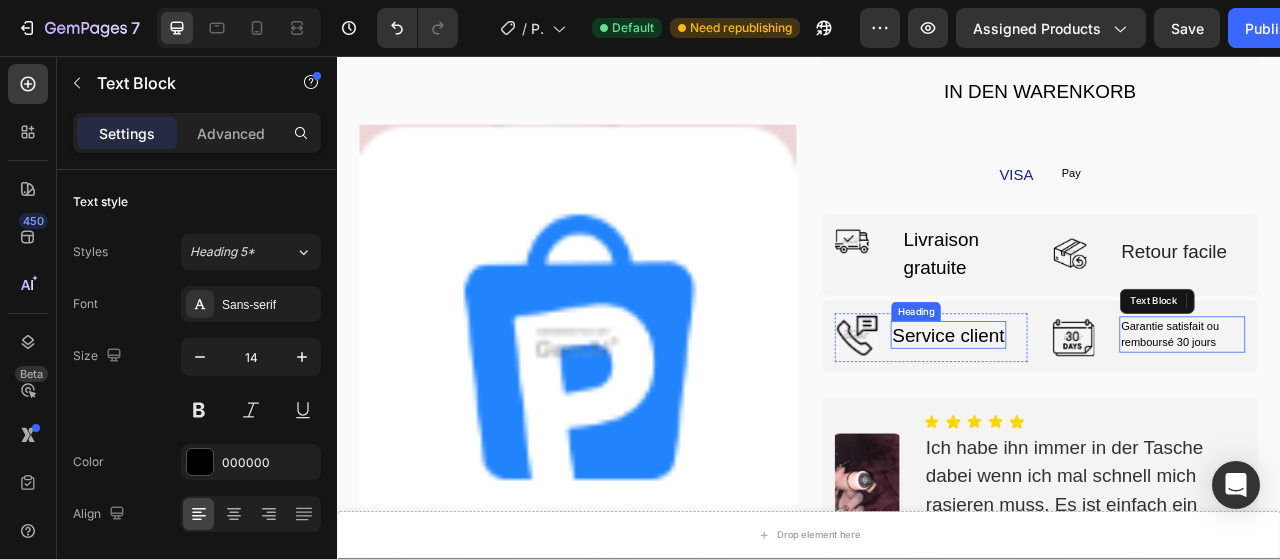 click on "Service client" at bounding box center [1114, 411] 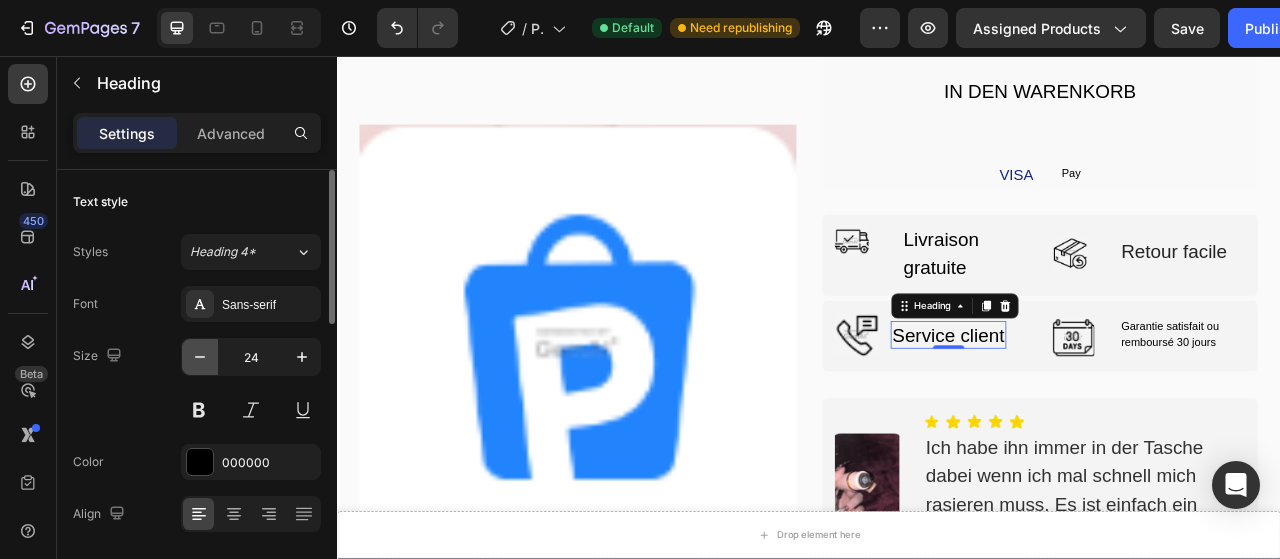 click 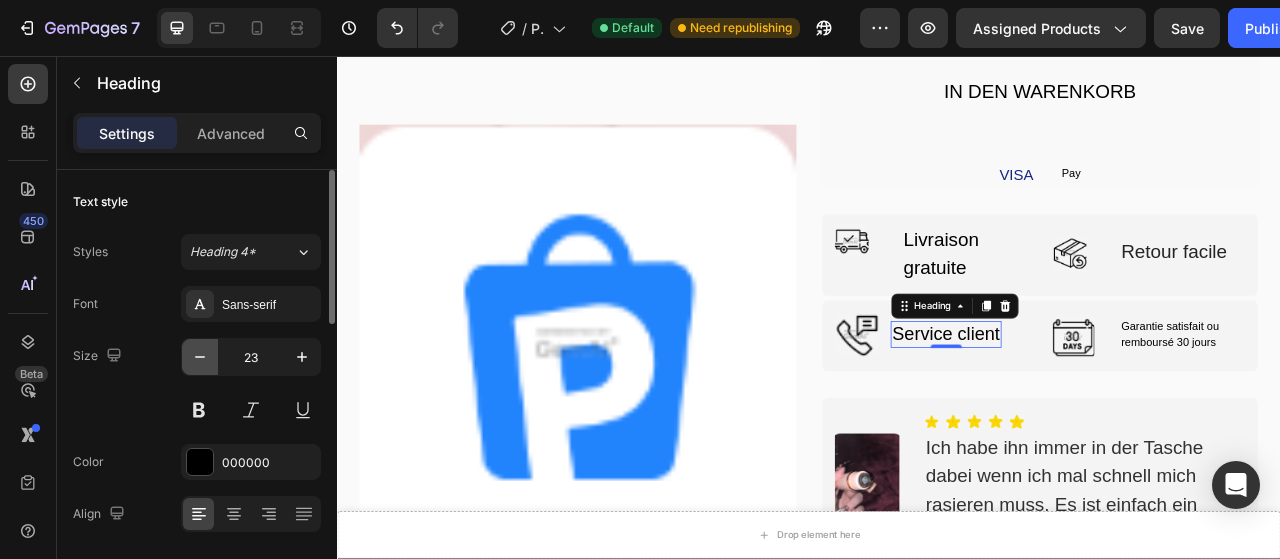click 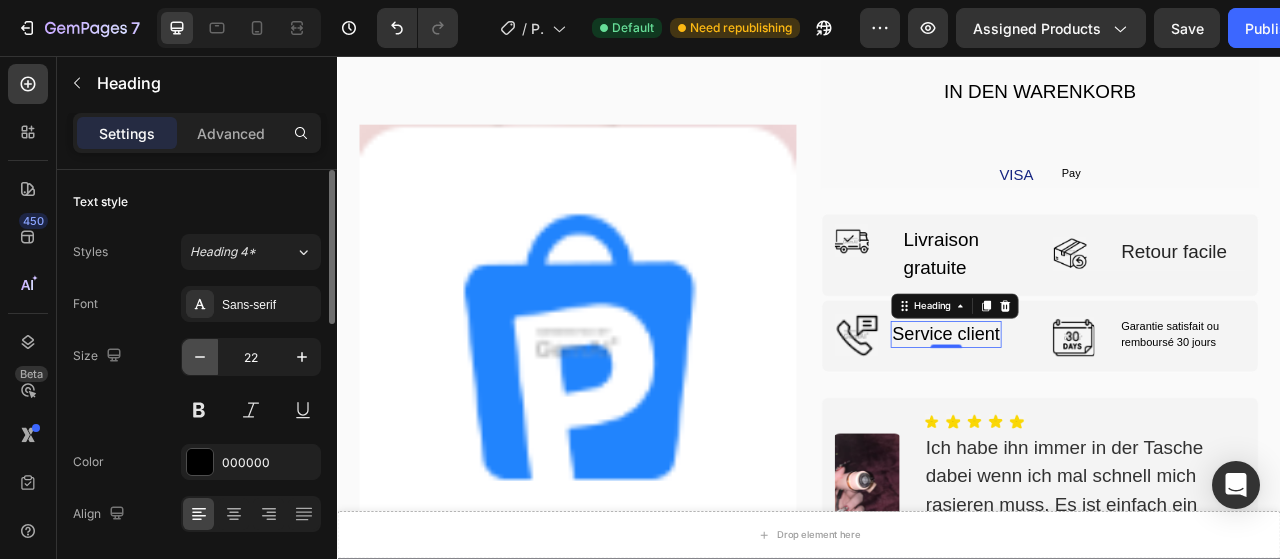 click 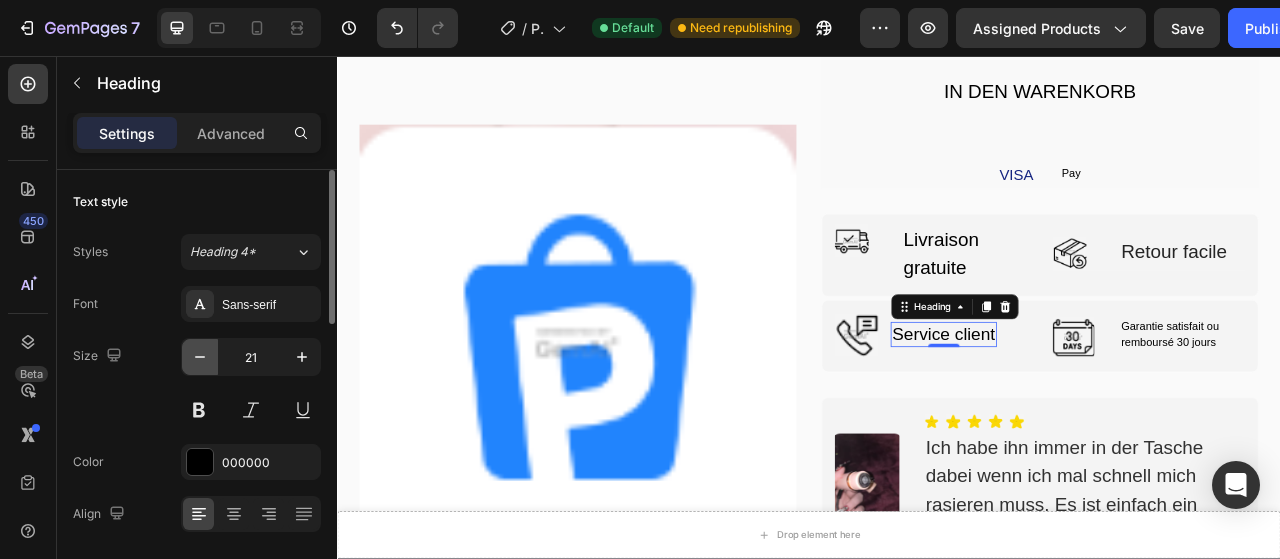 click 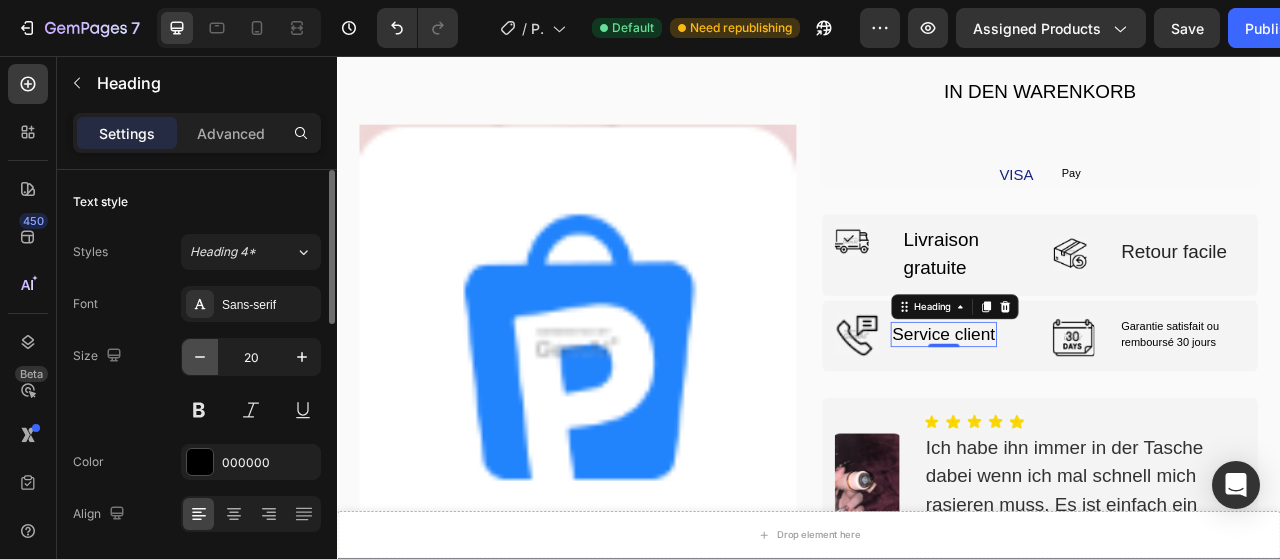 click 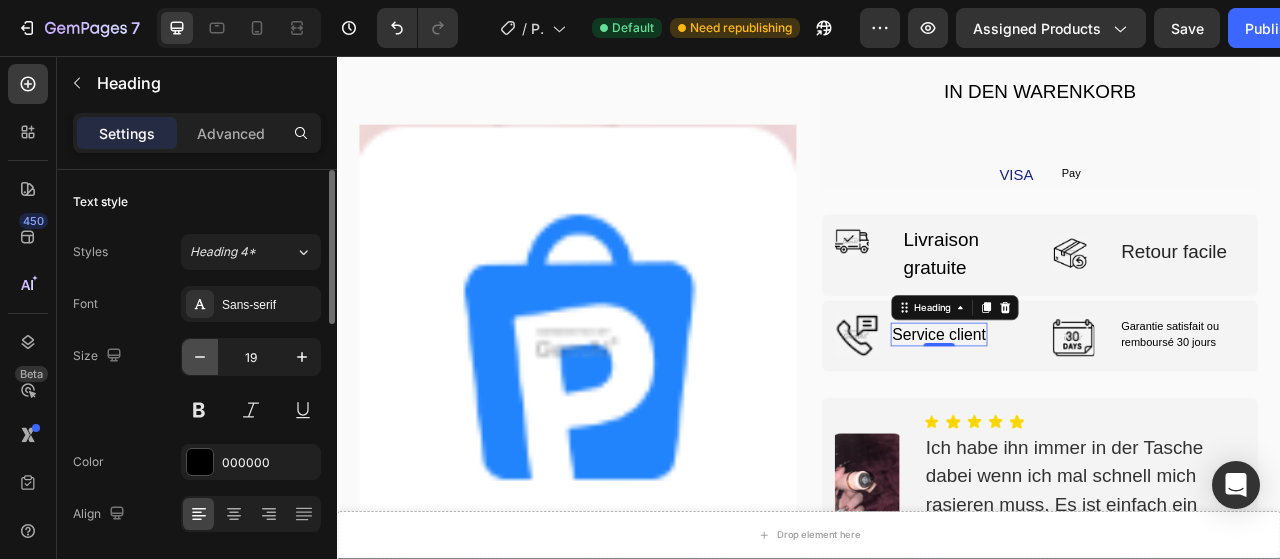 click 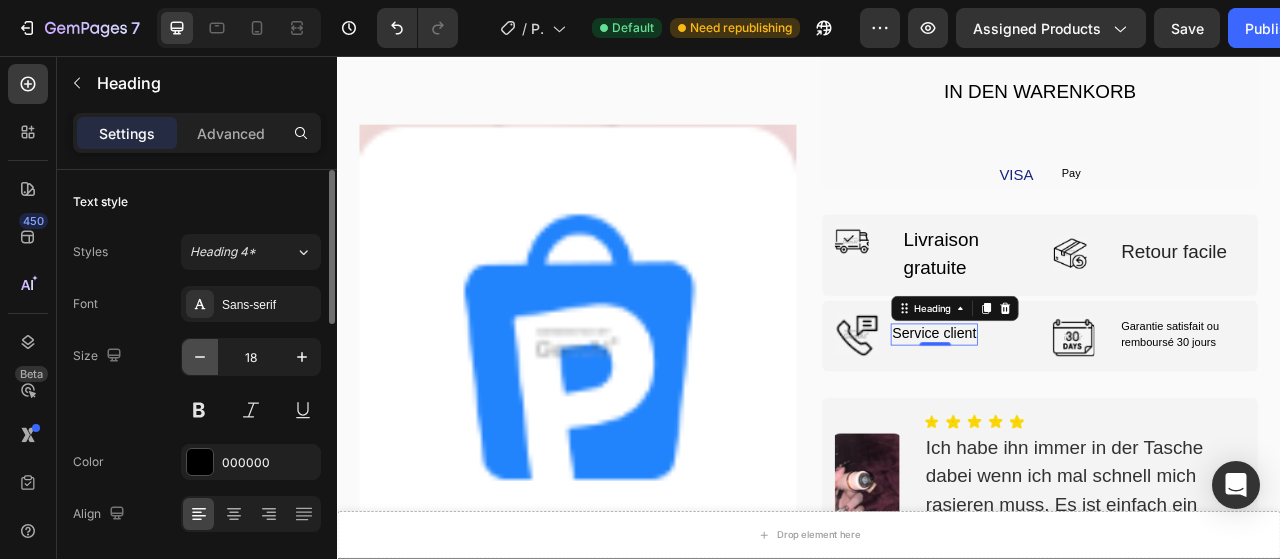 click 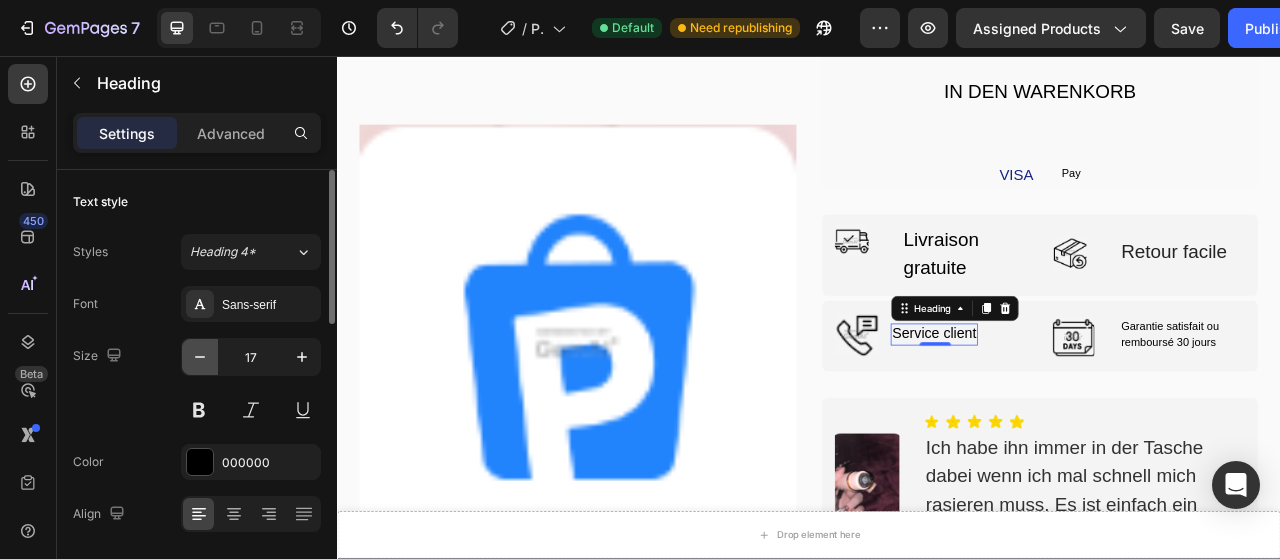 click 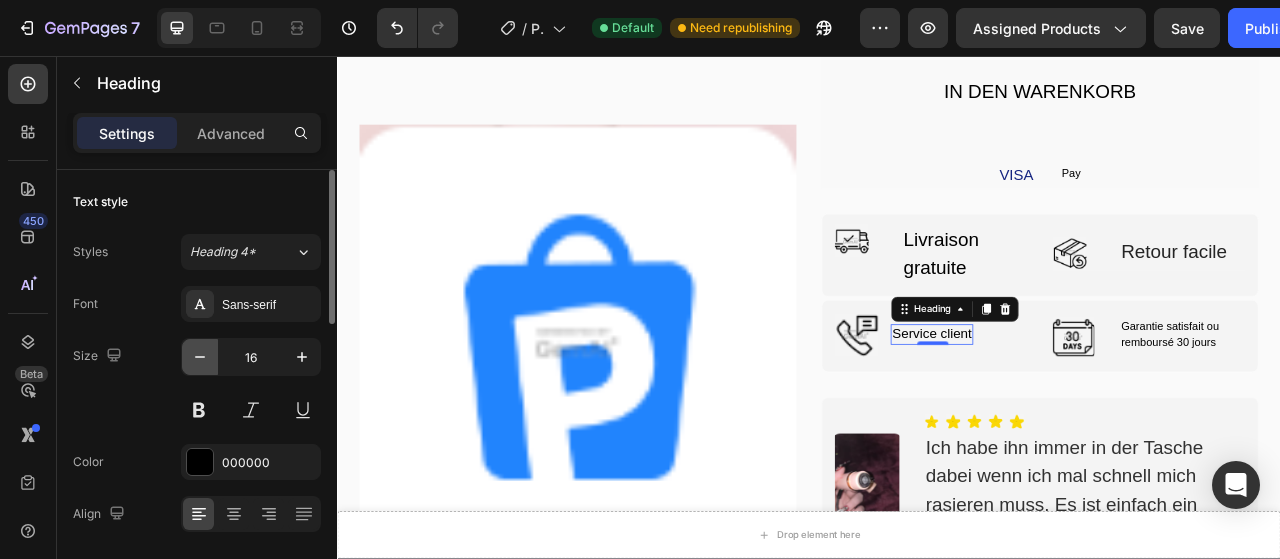 click 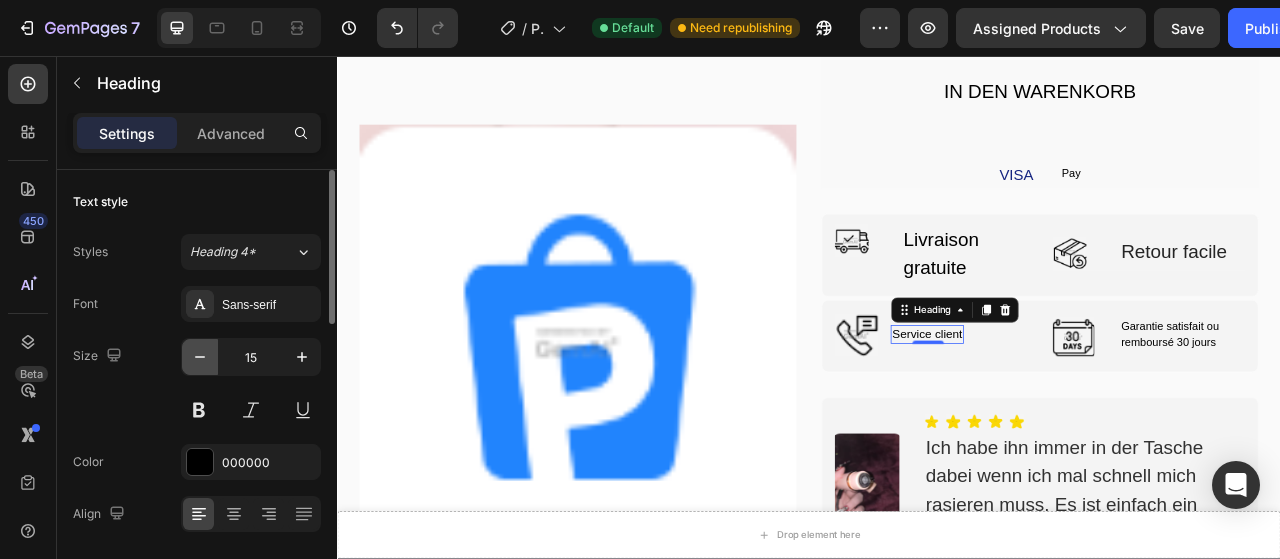 click 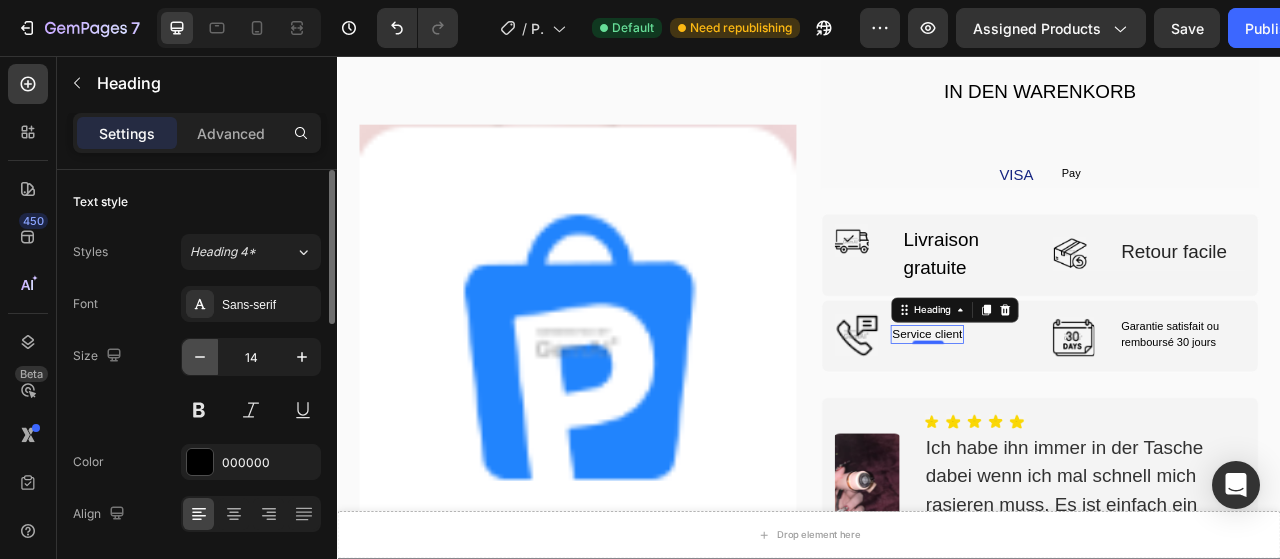 click 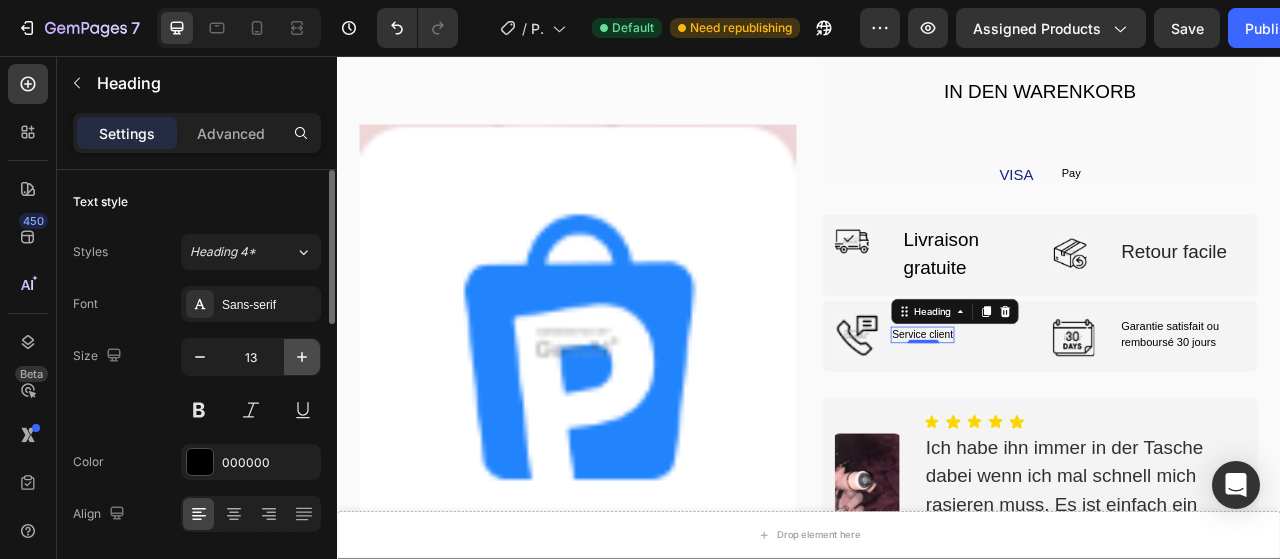 click at bounding box center (302, 357) 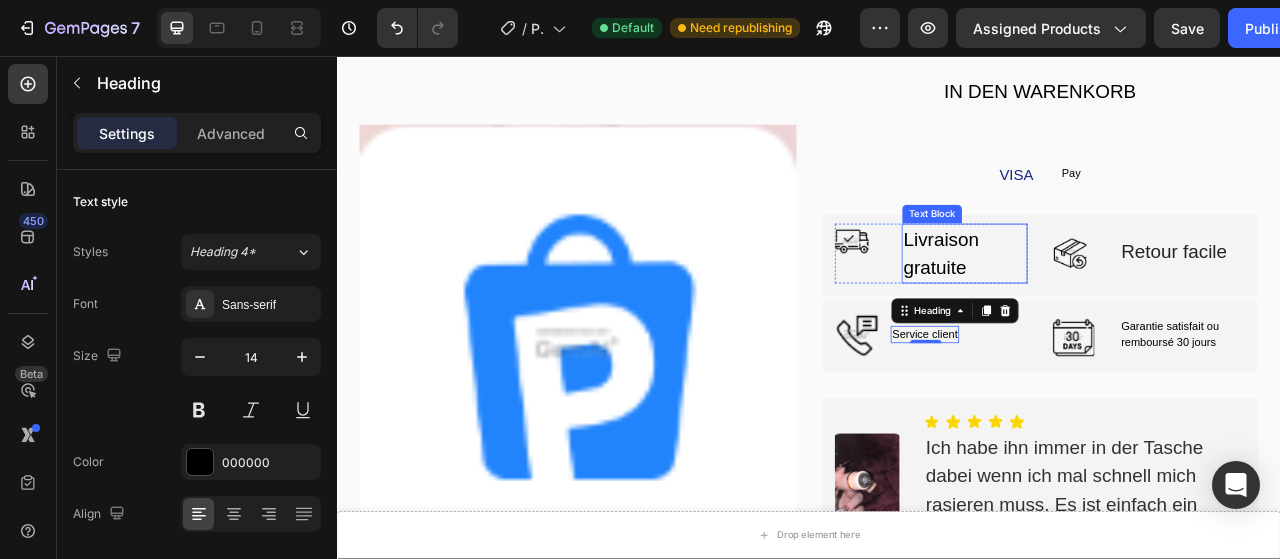 click on "Livraison gratuite" at bounding box center (1135, 308) 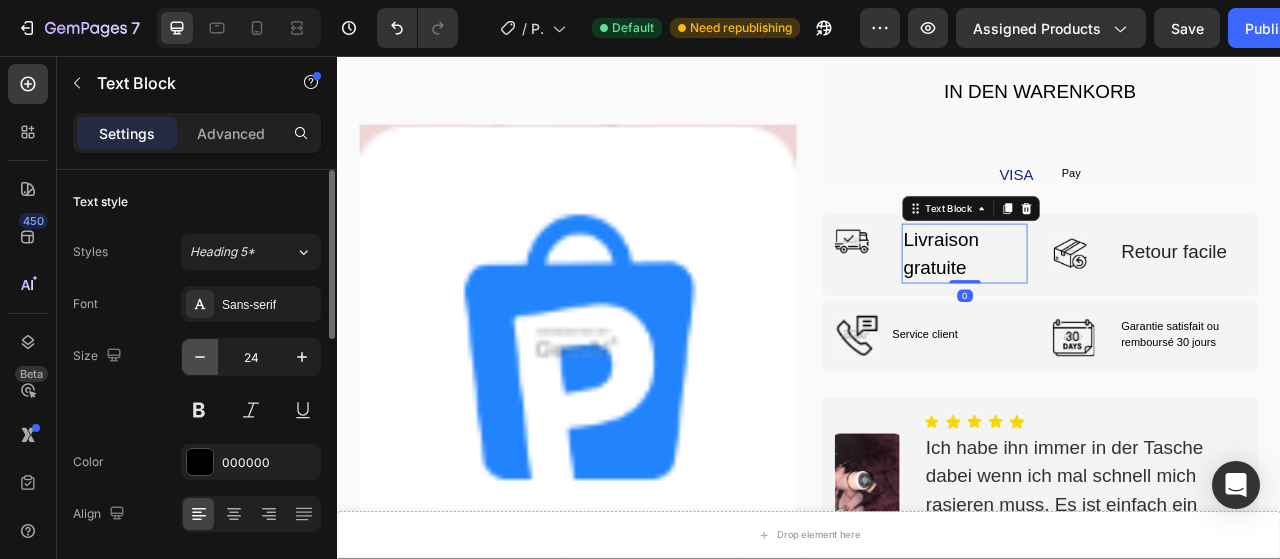 click at bounding box center [200, 357] 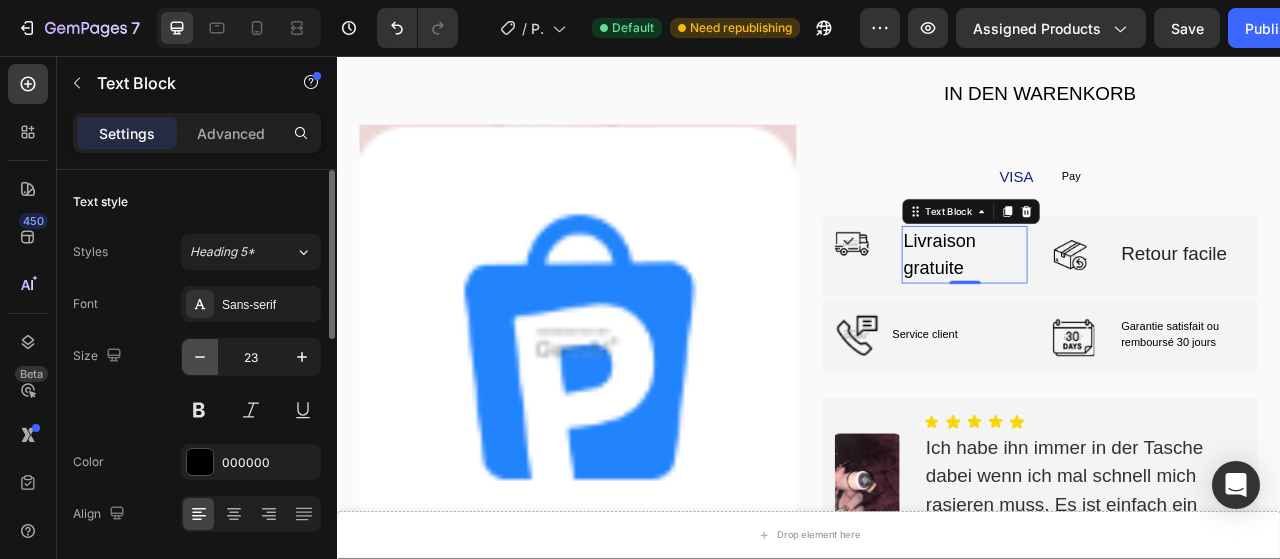 click at bounding box center (200, 357) 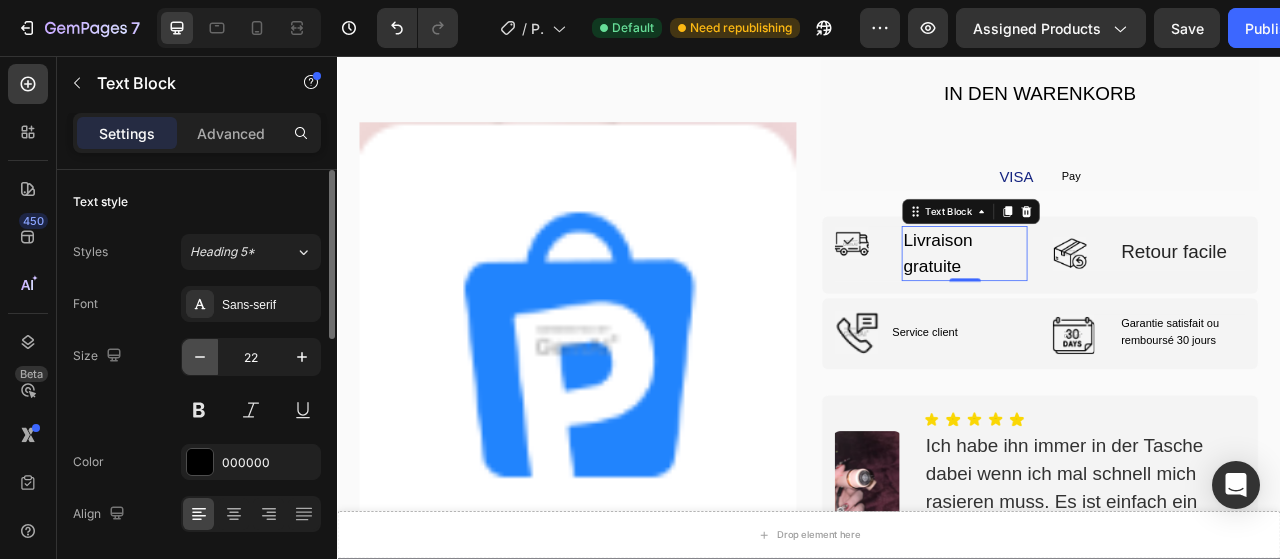 click at bounding box center [200, 357] 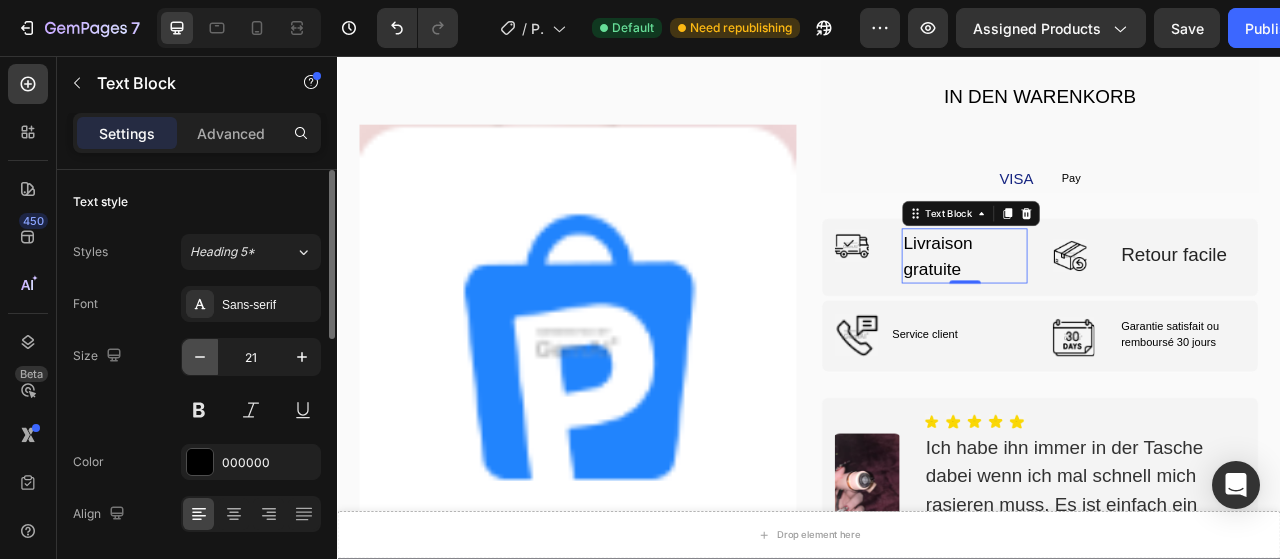 click at bounding box center [200, 357] 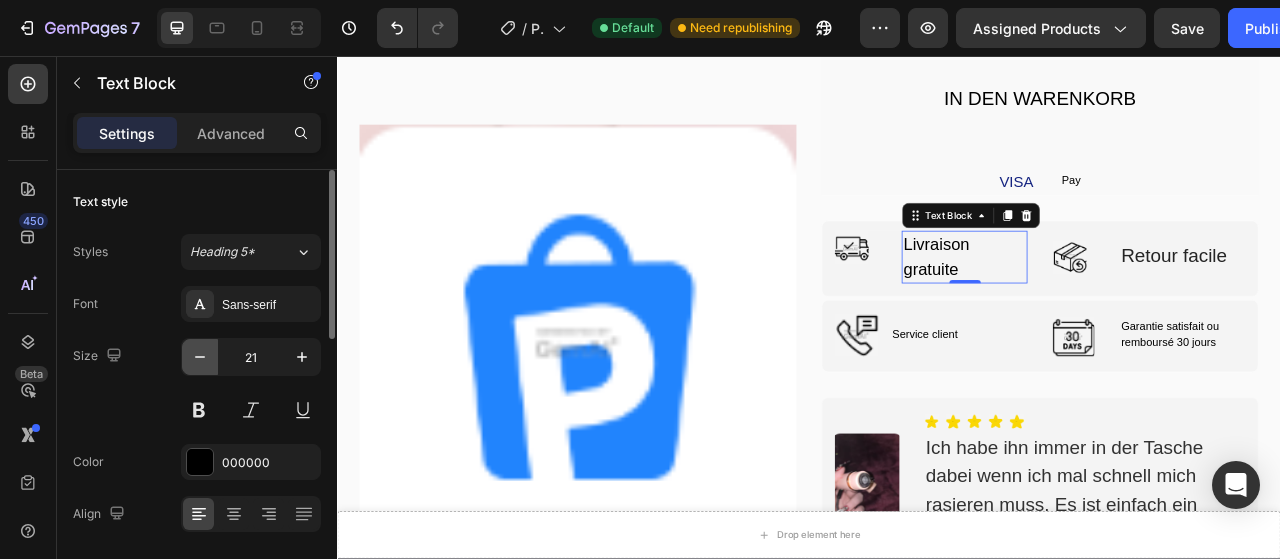 type on "20" 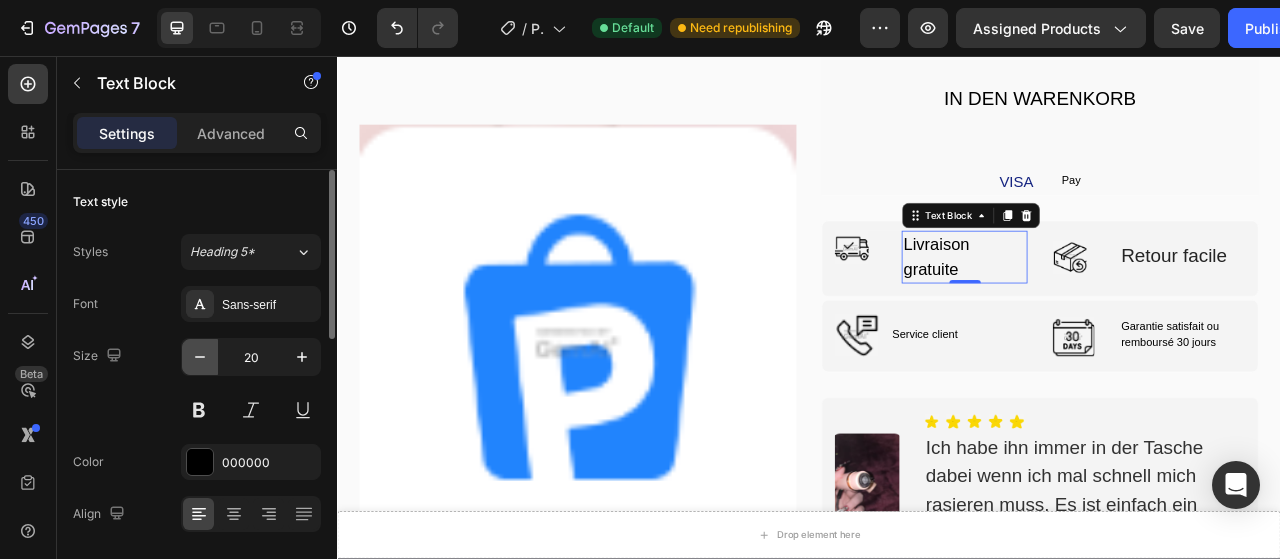 scroll, scrollTop: 4205, scrollLeft: 0, axis: vertical 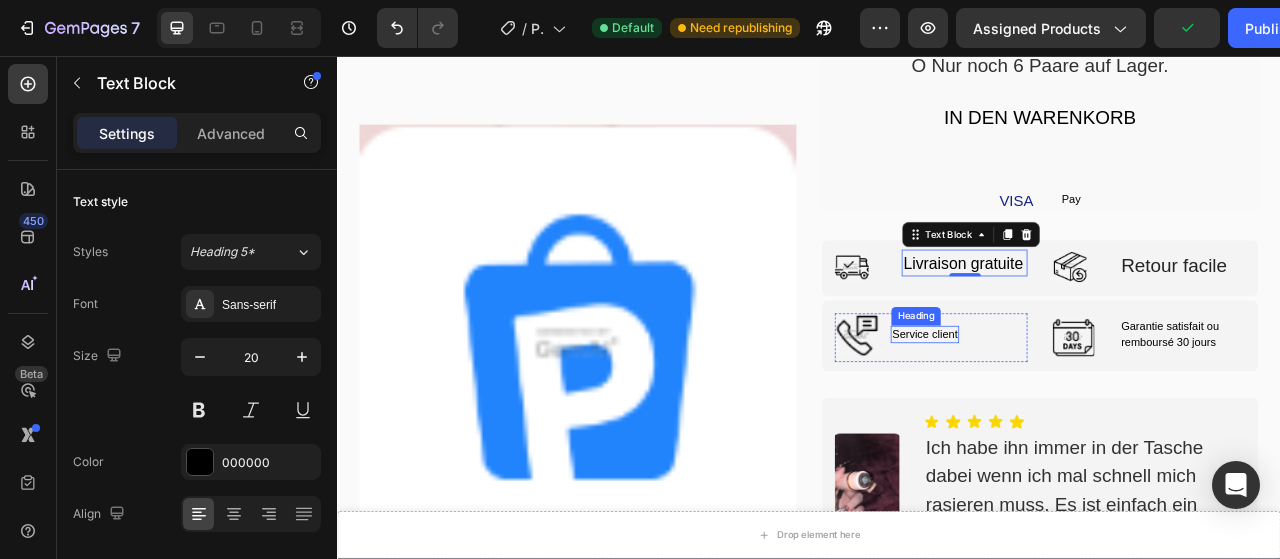 click on "Service client" at bounding box center (1084, 411) 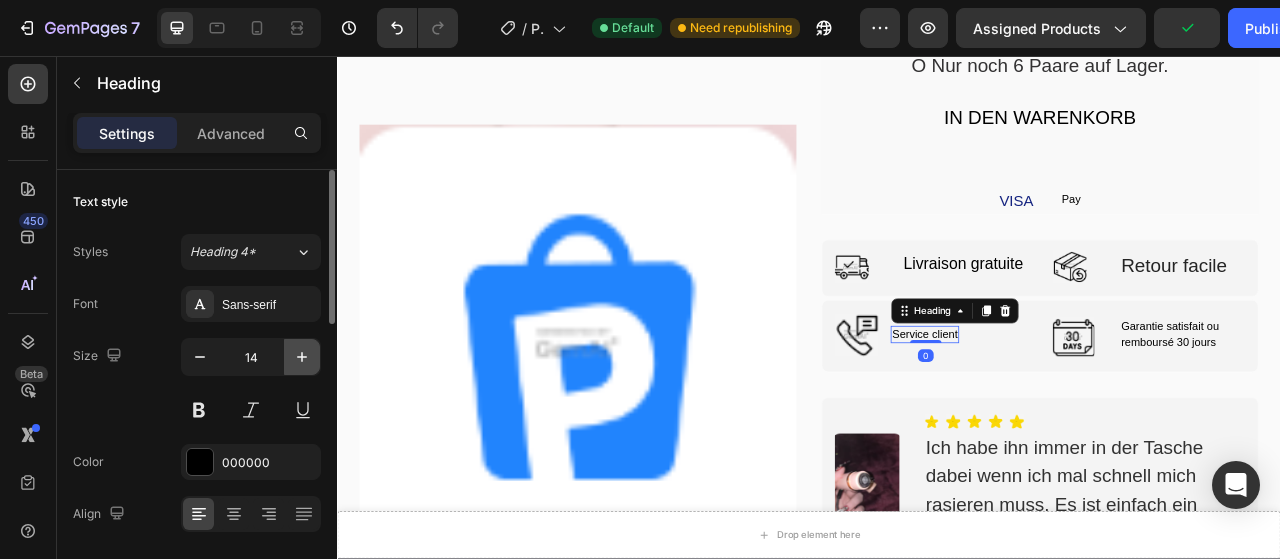 click 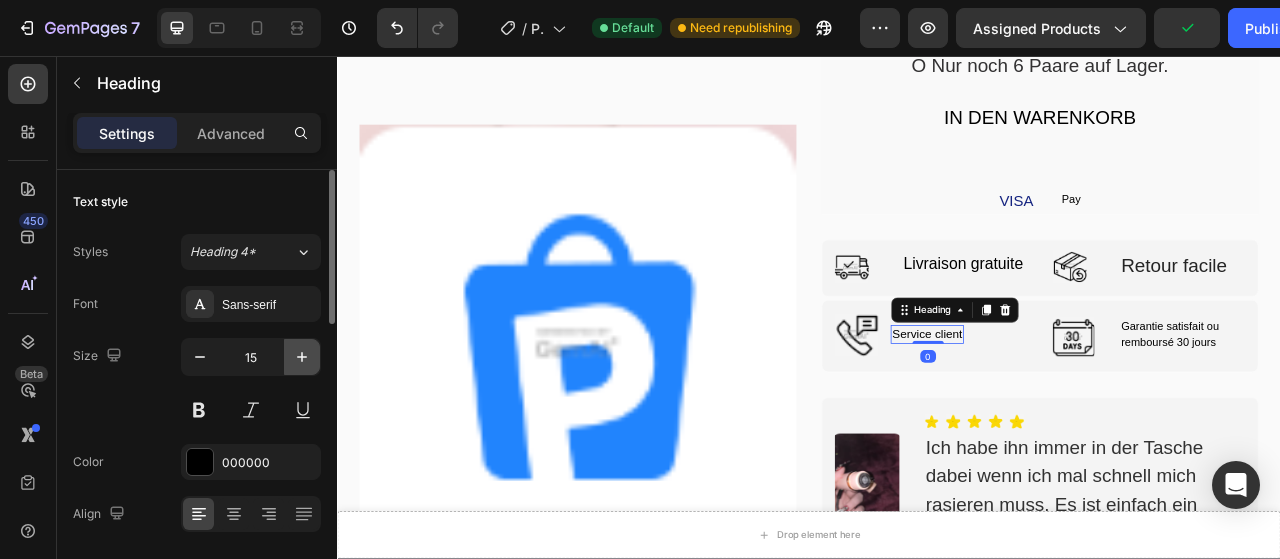 click 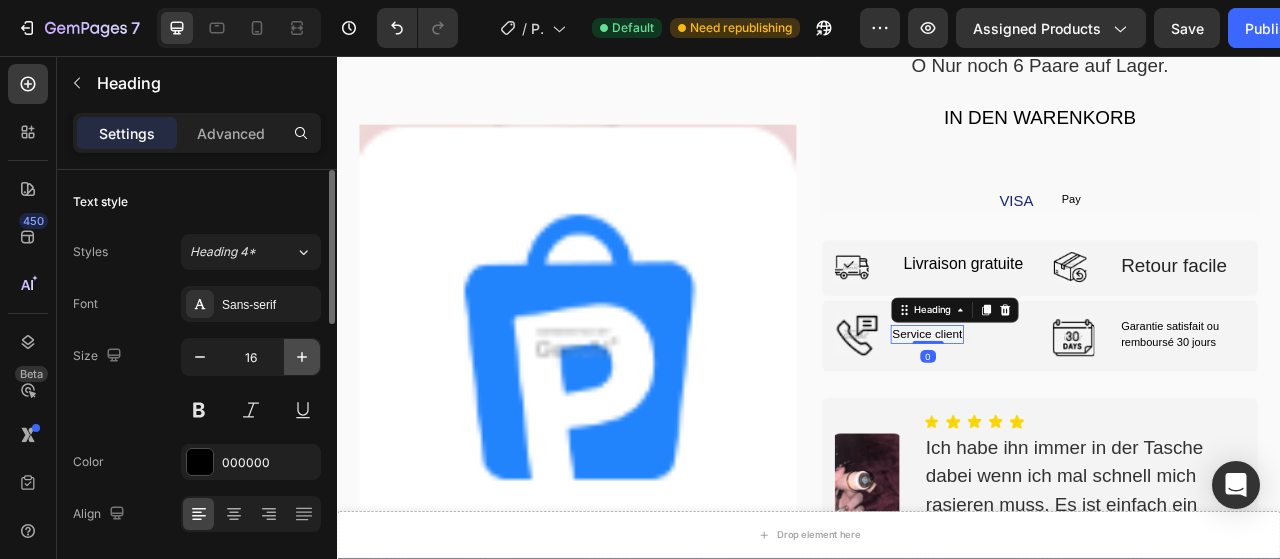click 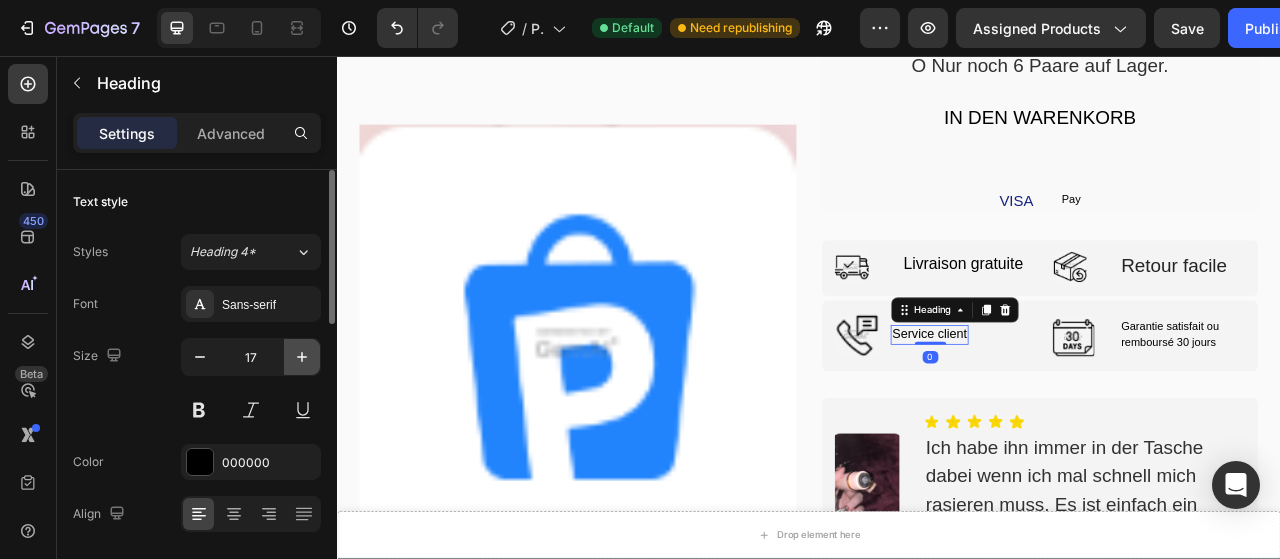 click 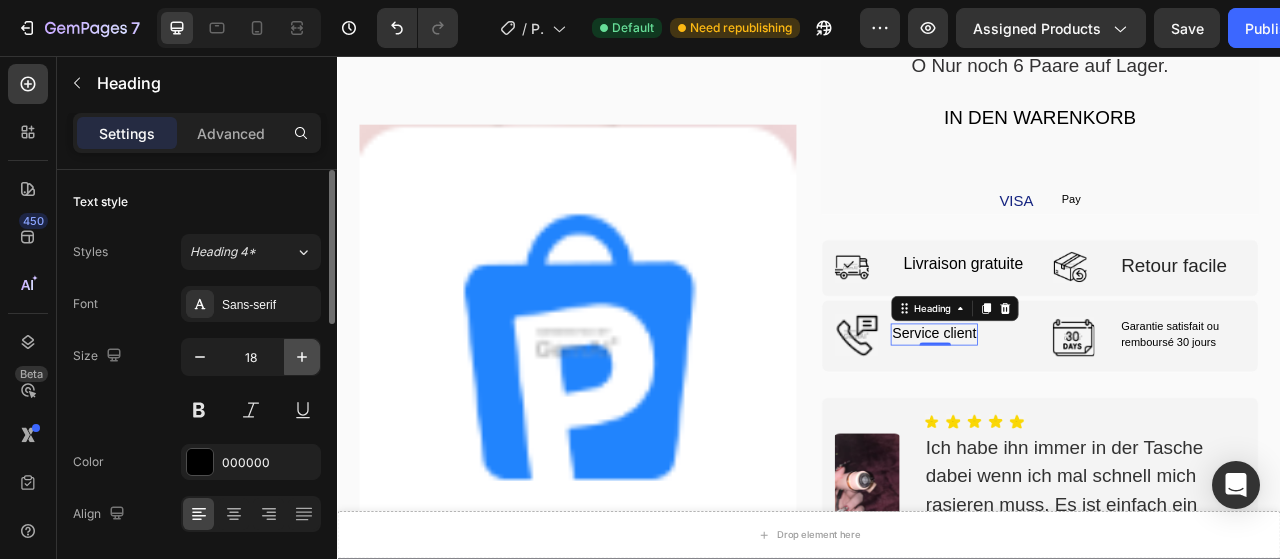 click 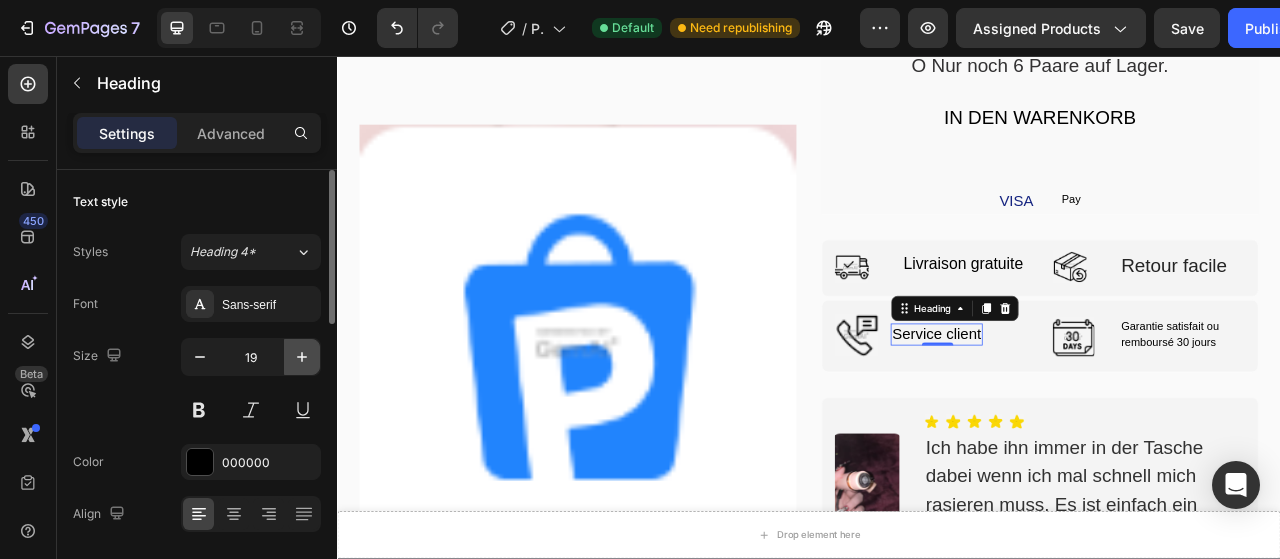 click 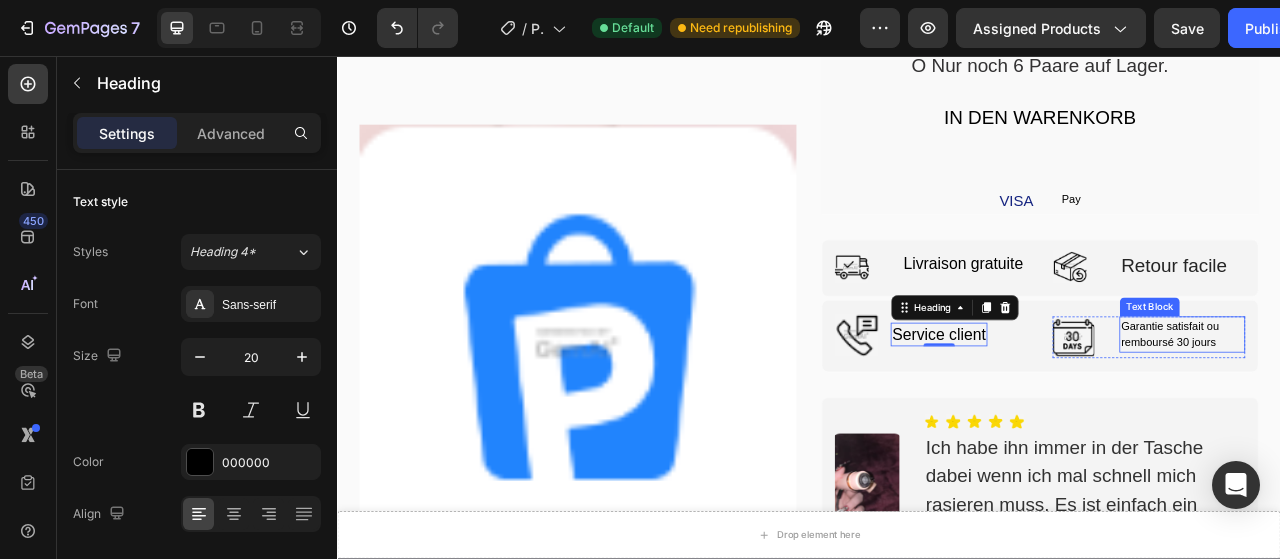 click on "Garantie satisfait ou remboursé 30 jours" at bounding box center [1412, 411] 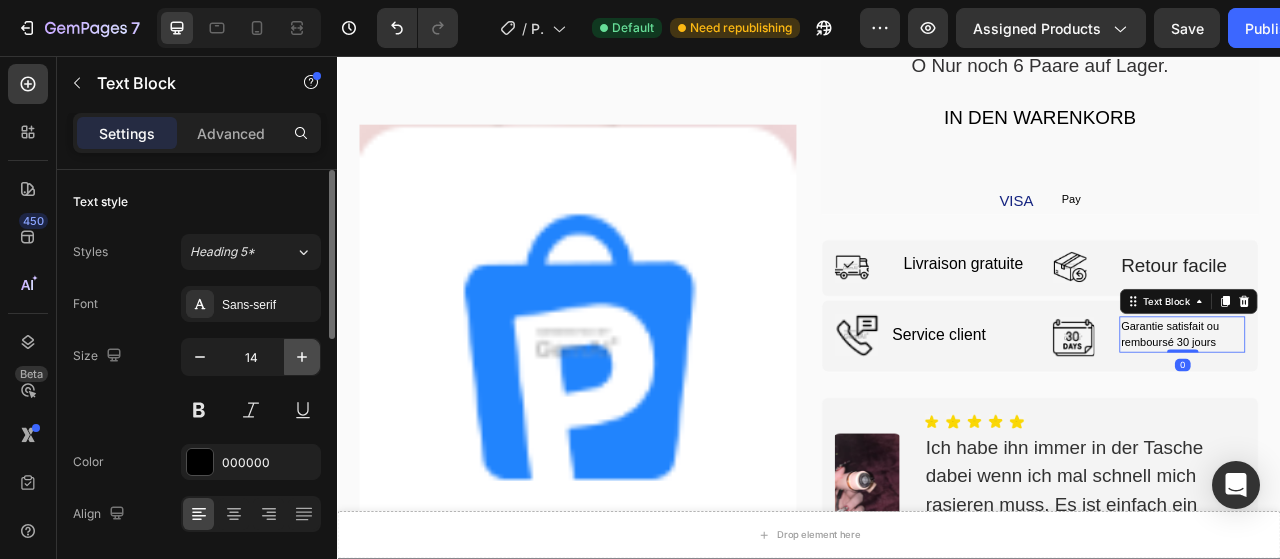 click 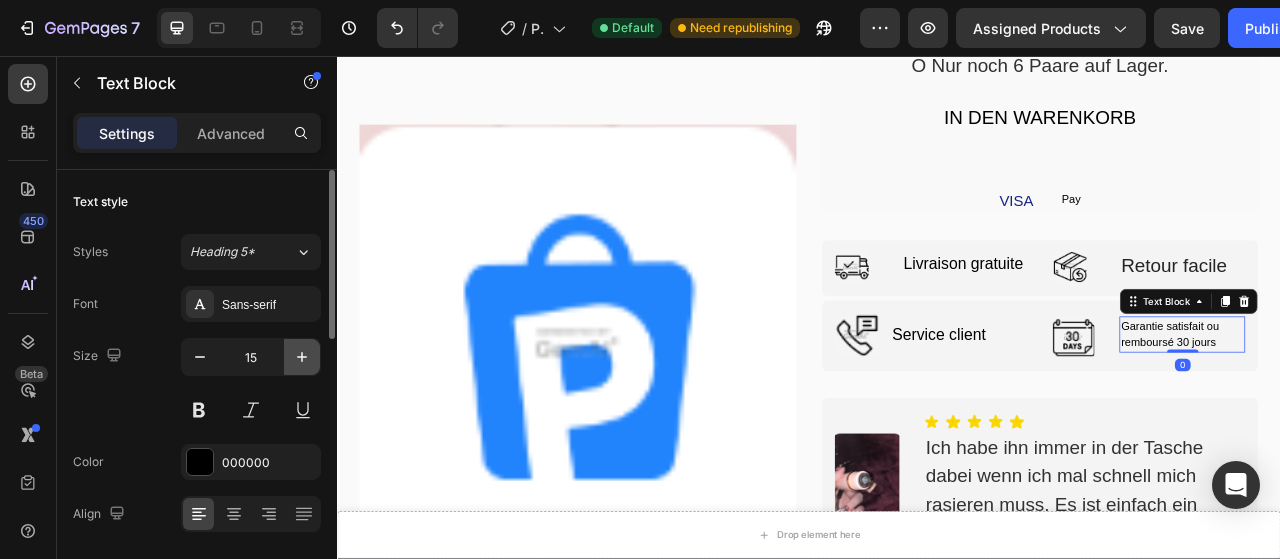 click 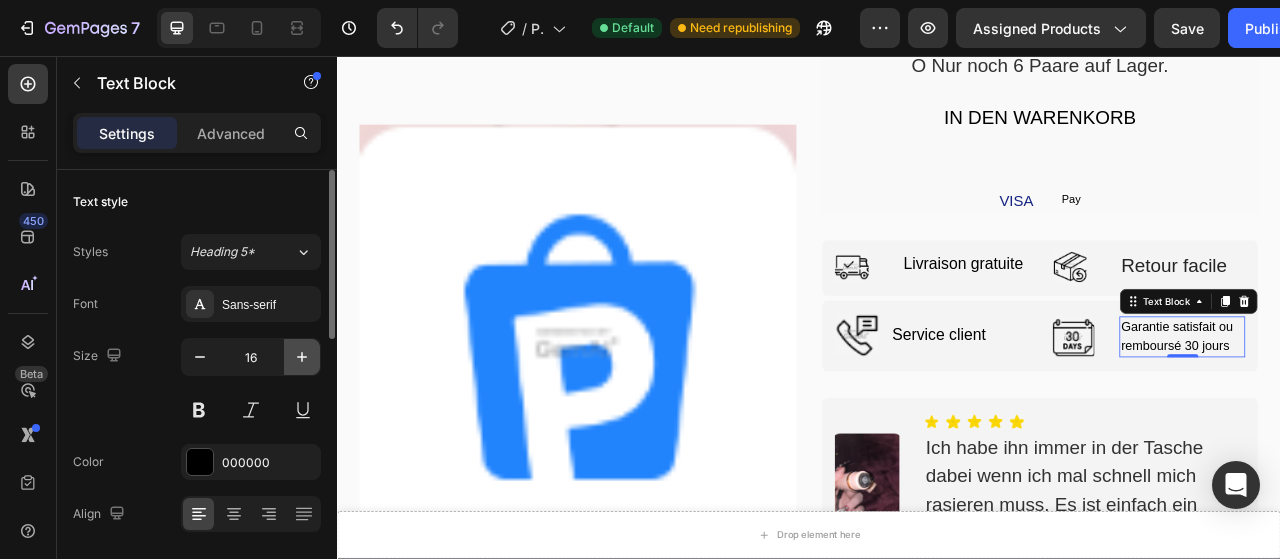 click 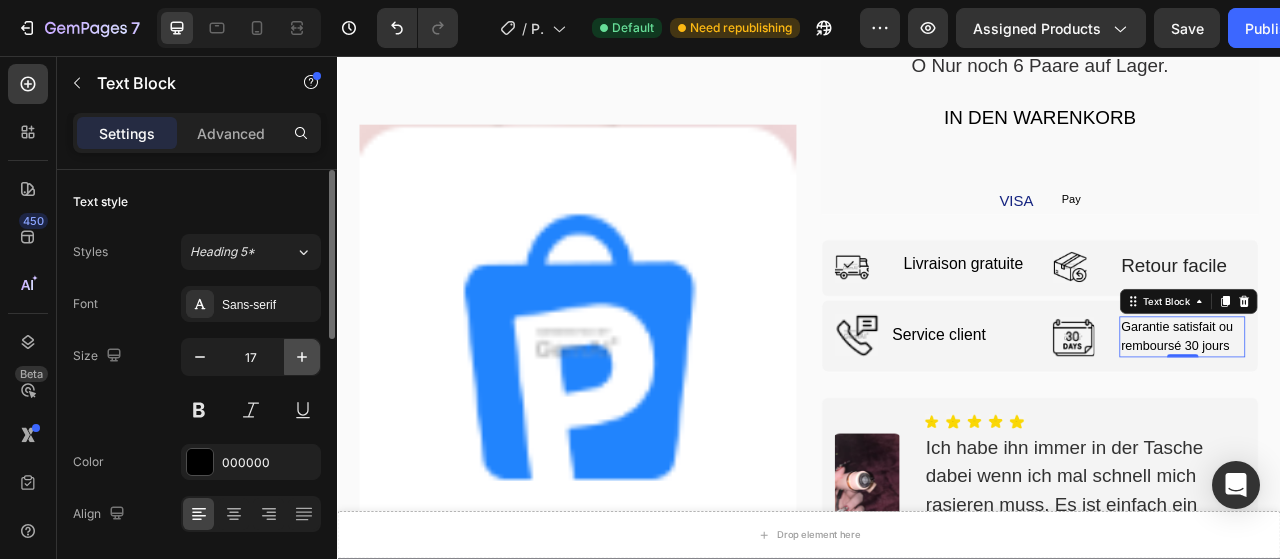 click 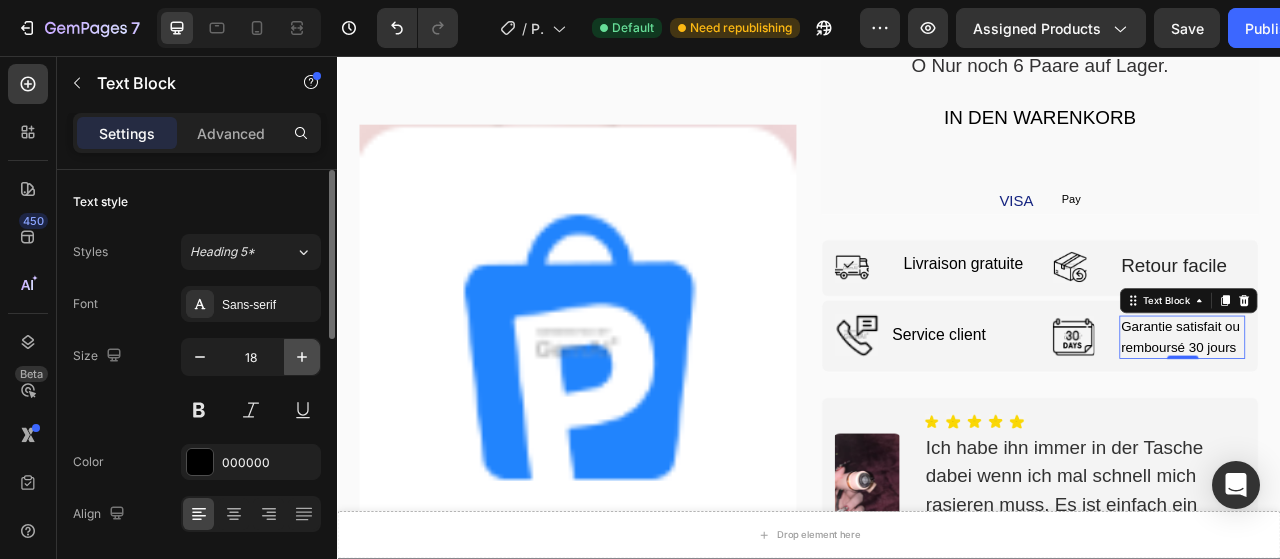 click 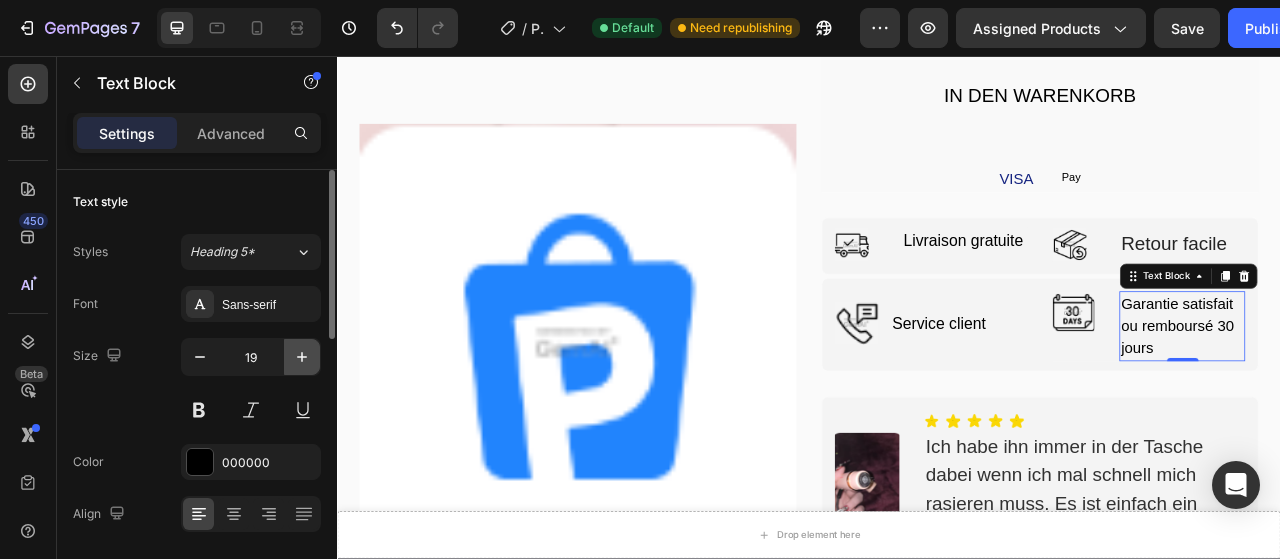 click 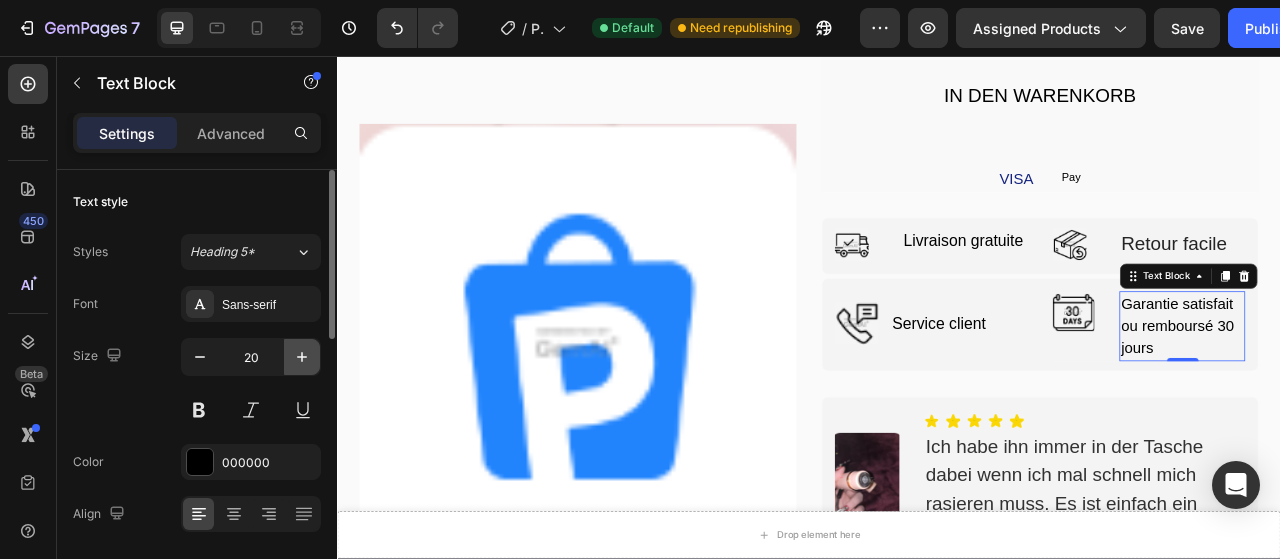 scroll, scrollTop: 4238, scrollLeft: 0, axis: vertical 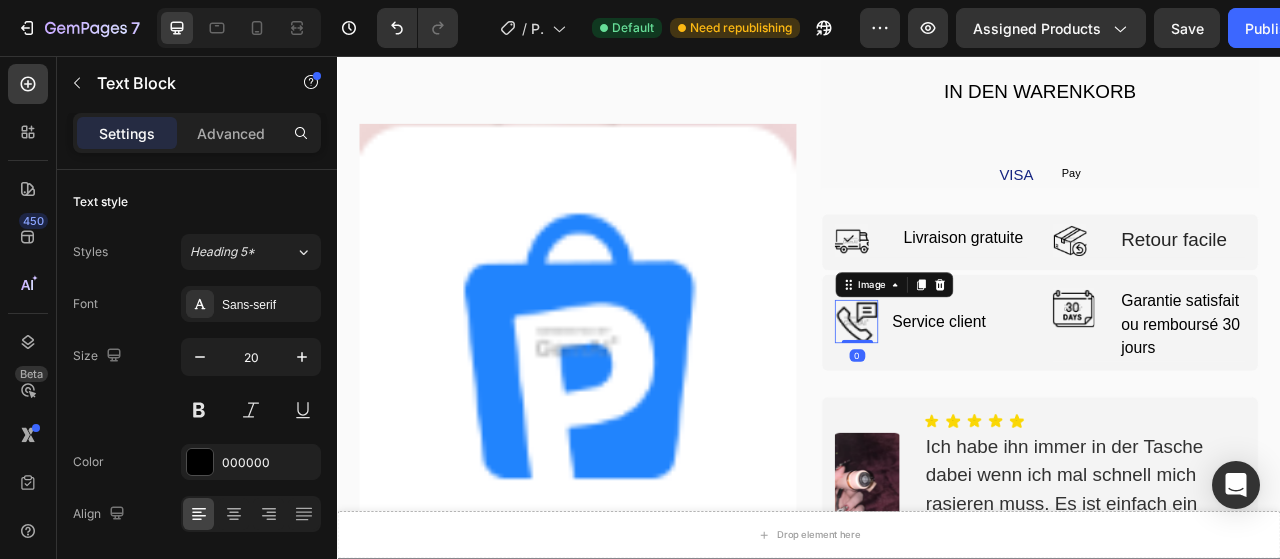 click at bounding box center [997, 394] 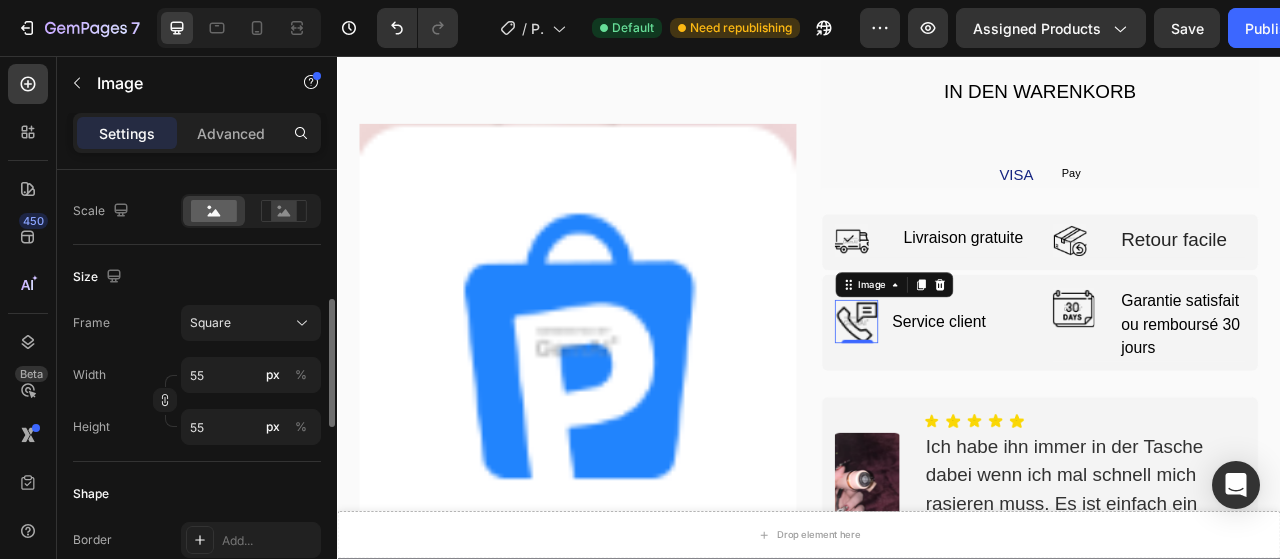 scroll, scrollTop: 460, scrollLeft: 0, axis: vertical 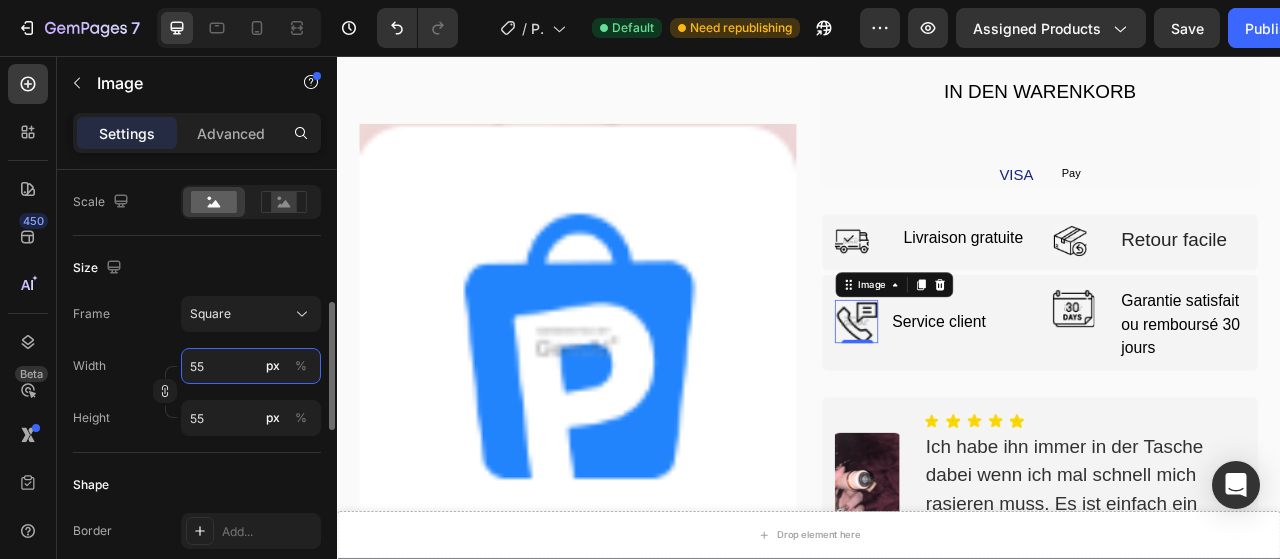 click on "55" at bounding box center [251, 366] 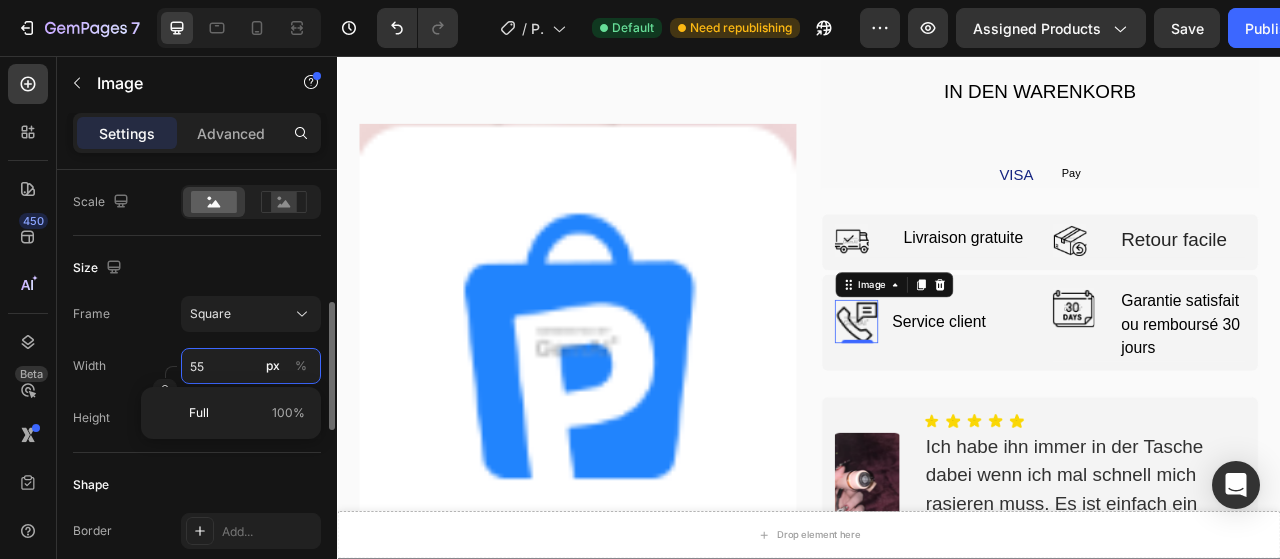 type on "5" 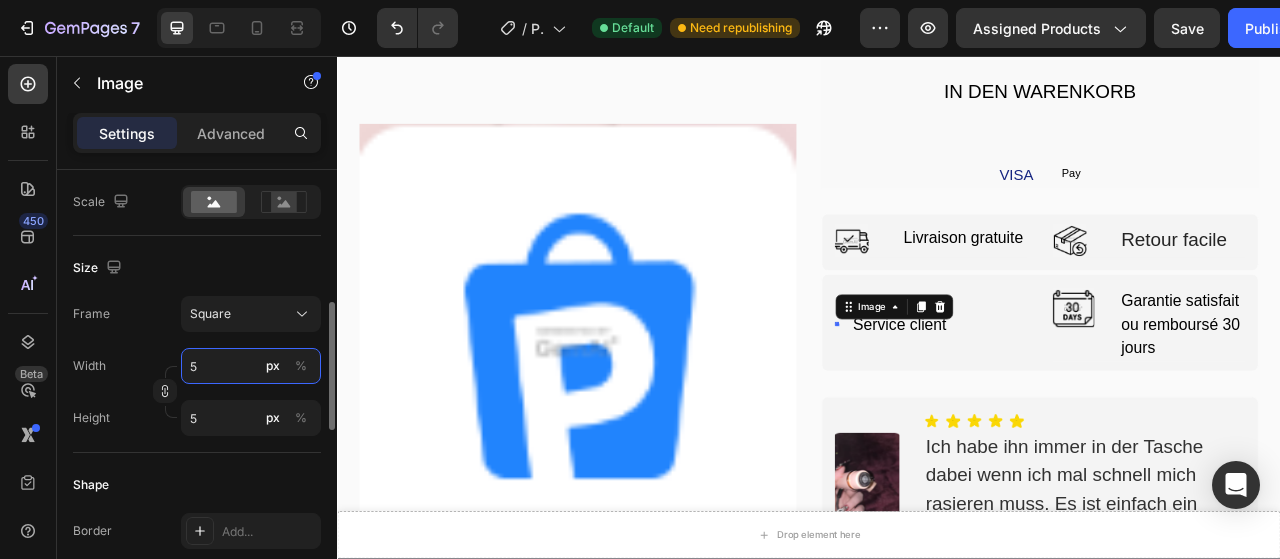 type 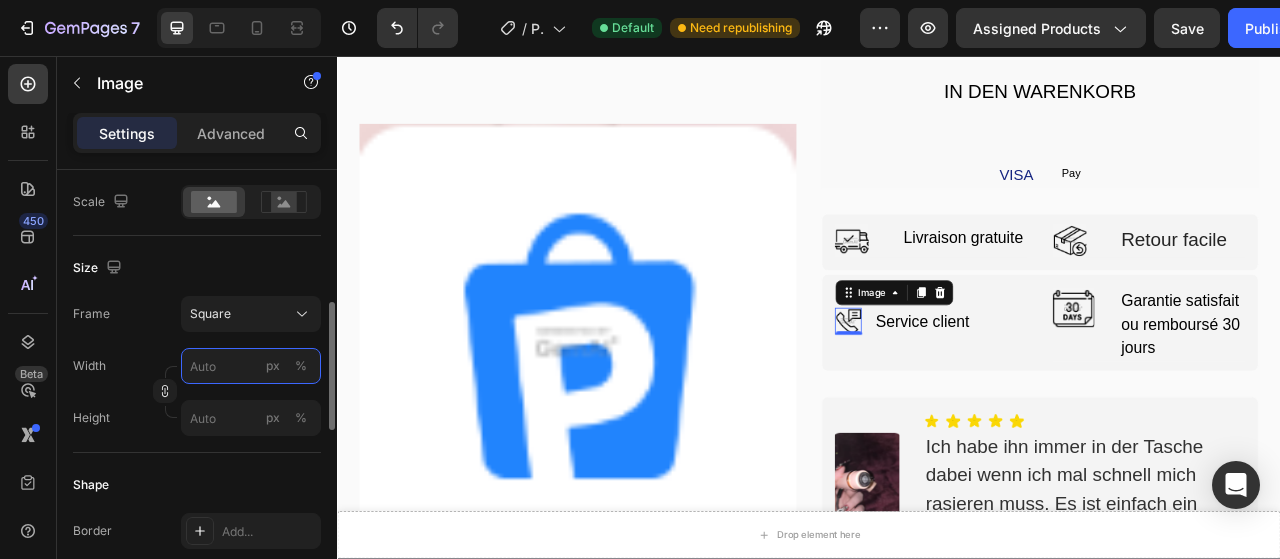 type on "4" 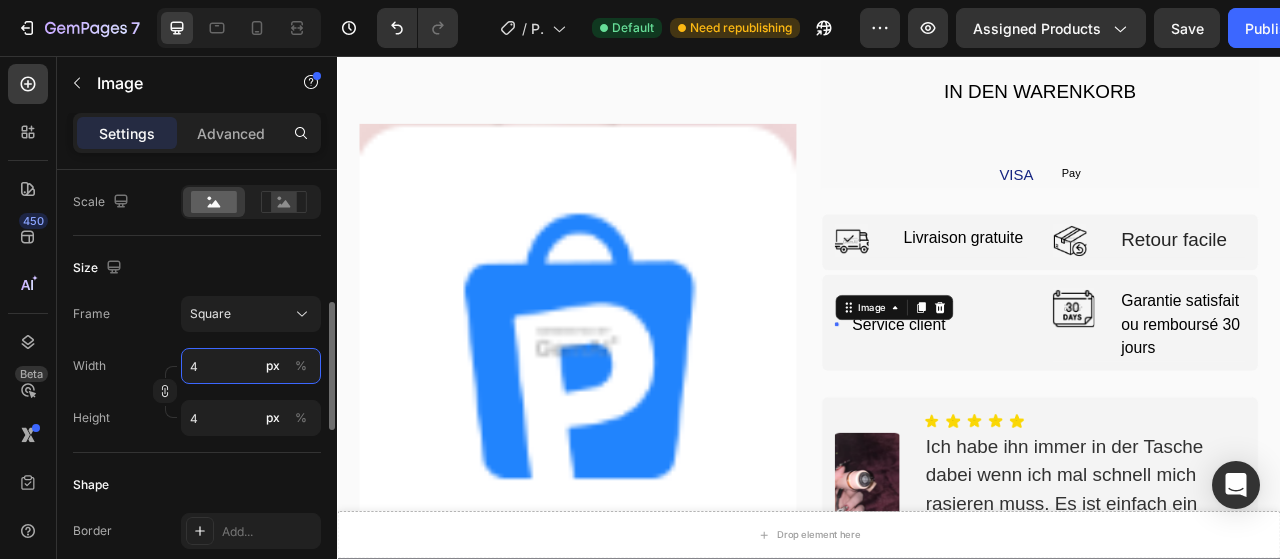type on "45" 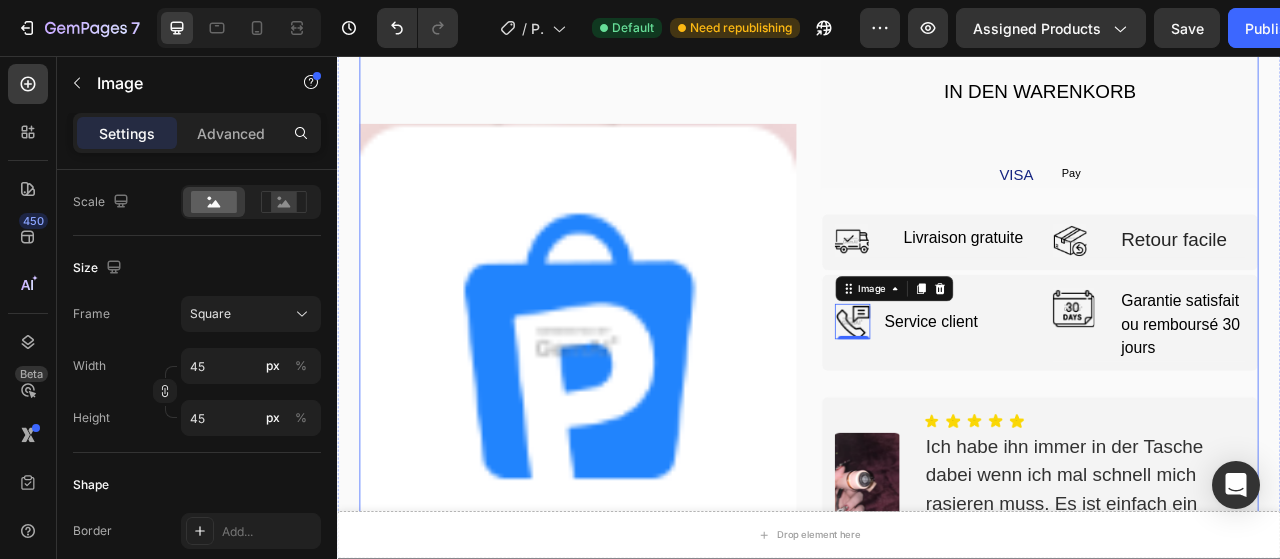 click on "Image" at bounding box center (643, 357) 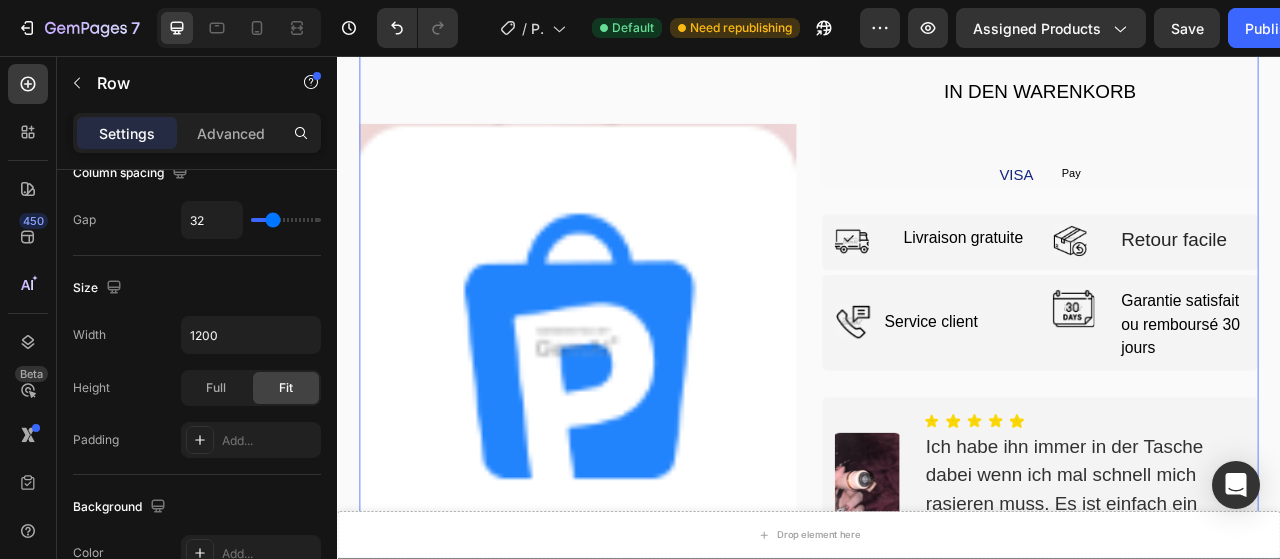 scroll, scrollTop: 0, scrollLeft: 0, axis: both 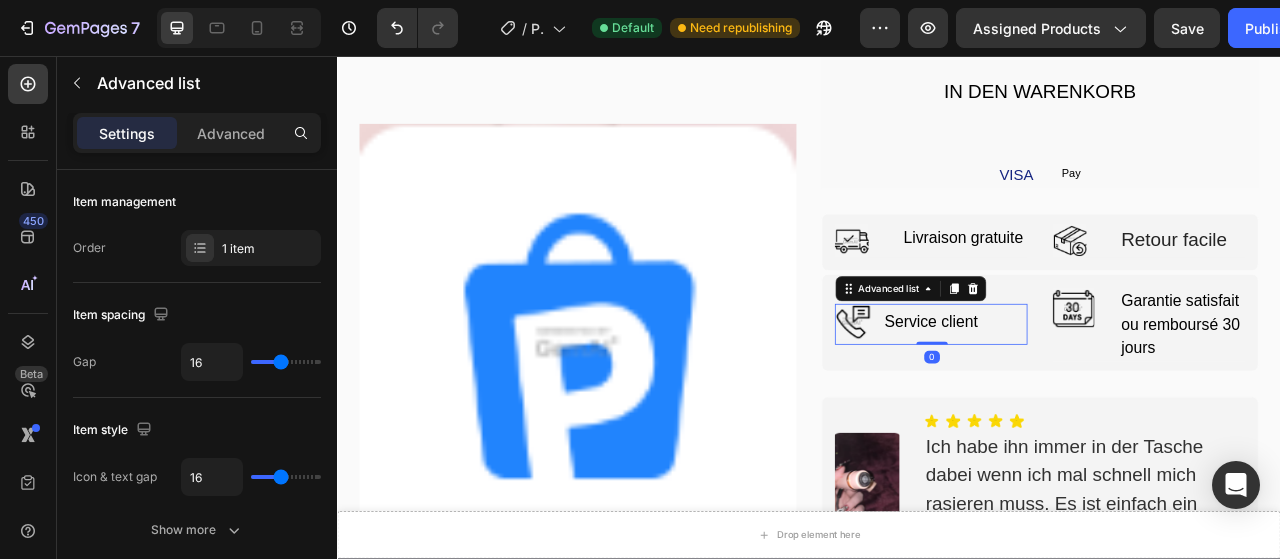 click on "Image Service client  Heading" at bounding box center (1092, 398) 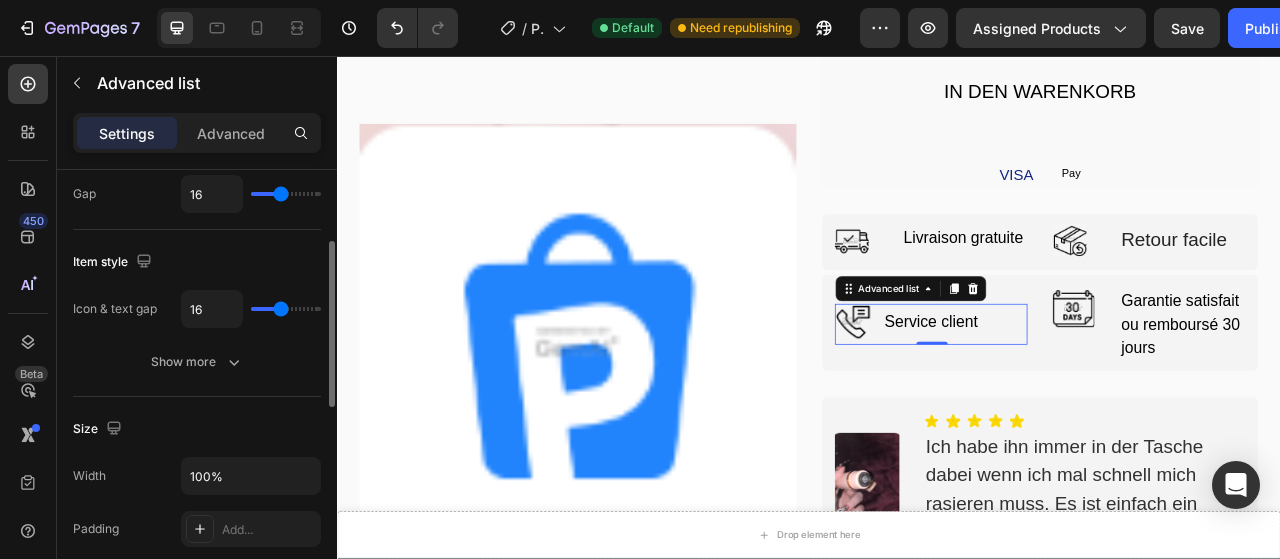 scroll, scrollTop: 164, scrollLeft: 0, axis: vertical 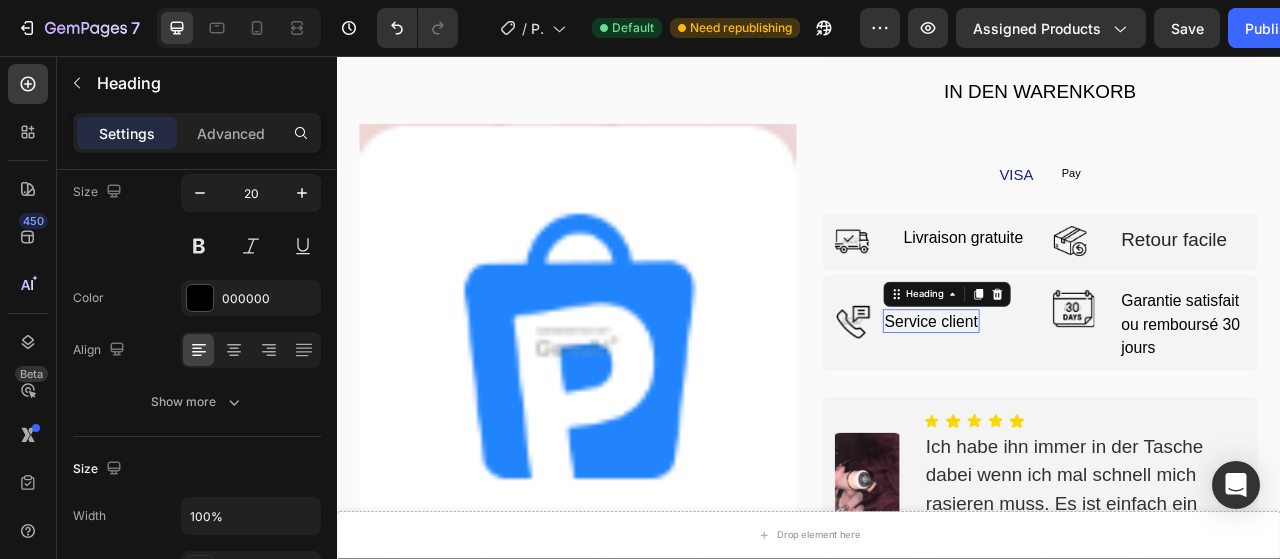 click on "Service client" at bounding box center (1092, 394) 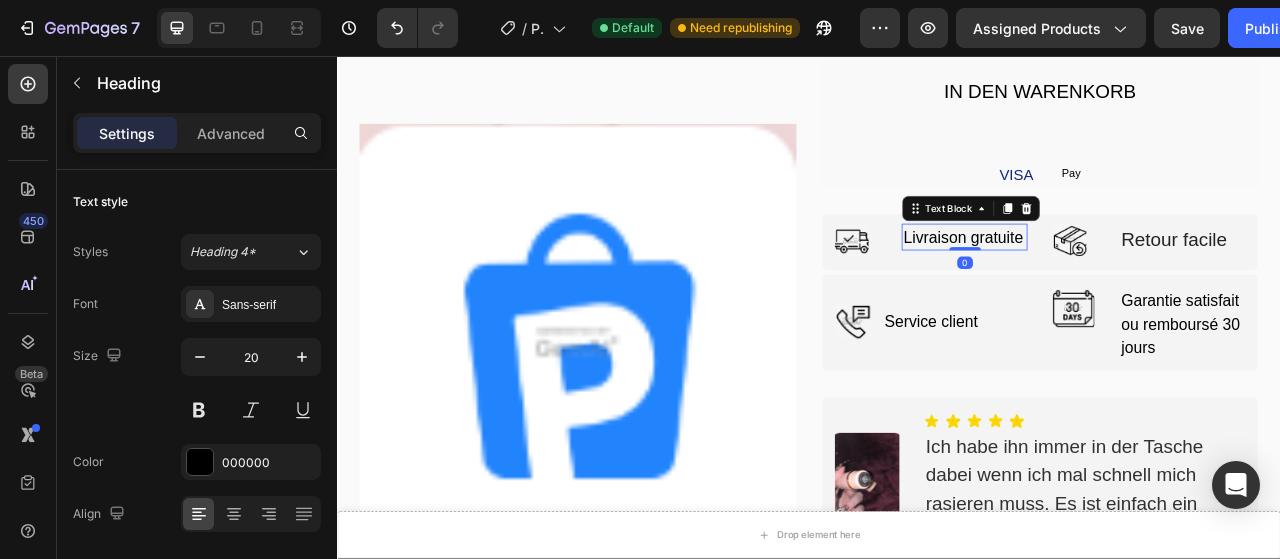 click on "Livraison gratuite" at bounding box center (1135, 287) 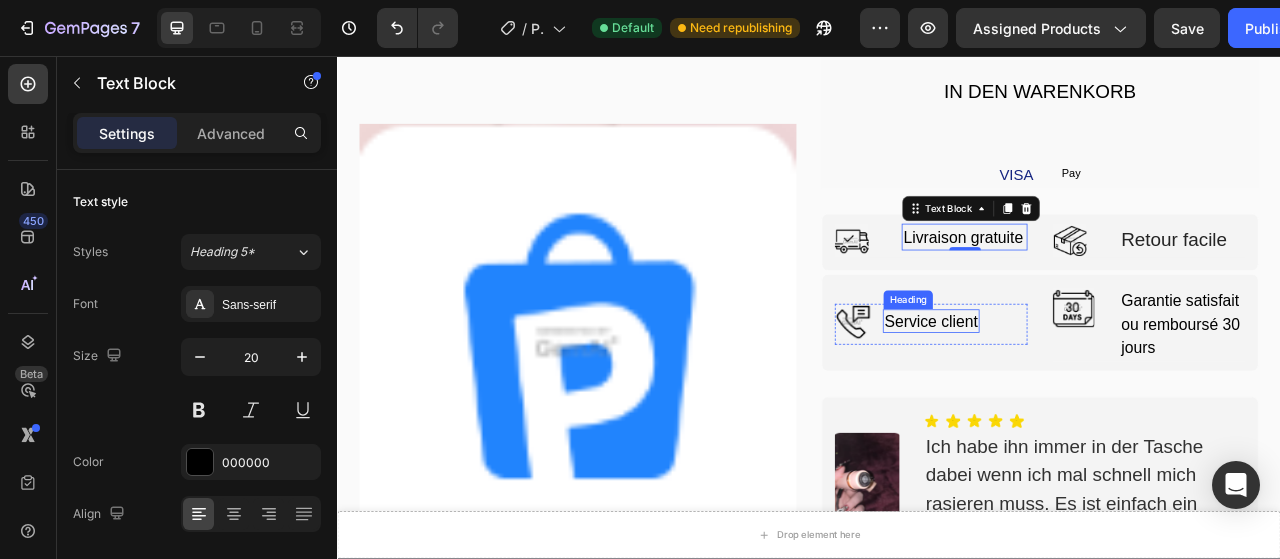 scroll, scrollTop: 4260, scrollLeft: 0, axis: vertical 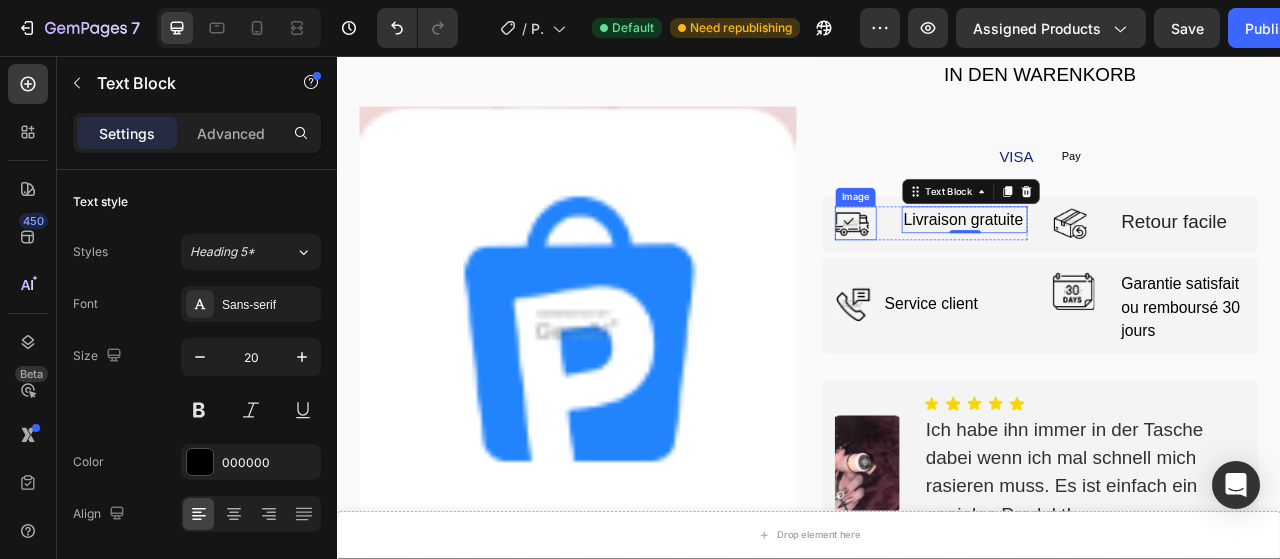 click at bounding box center [996, 269] 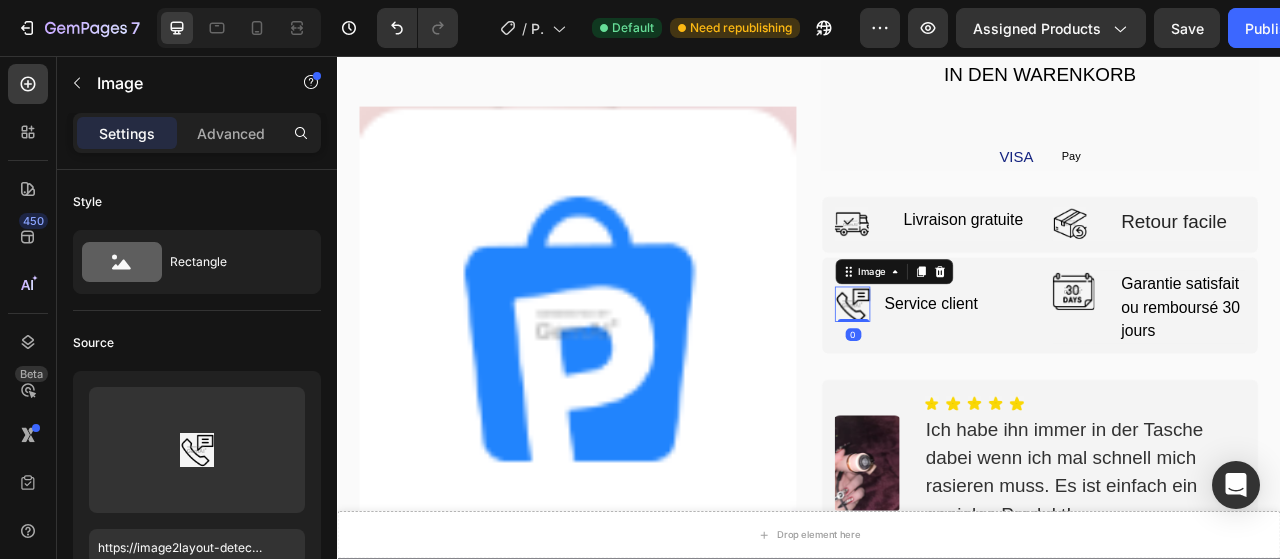 click at bounding box center [992, 372] 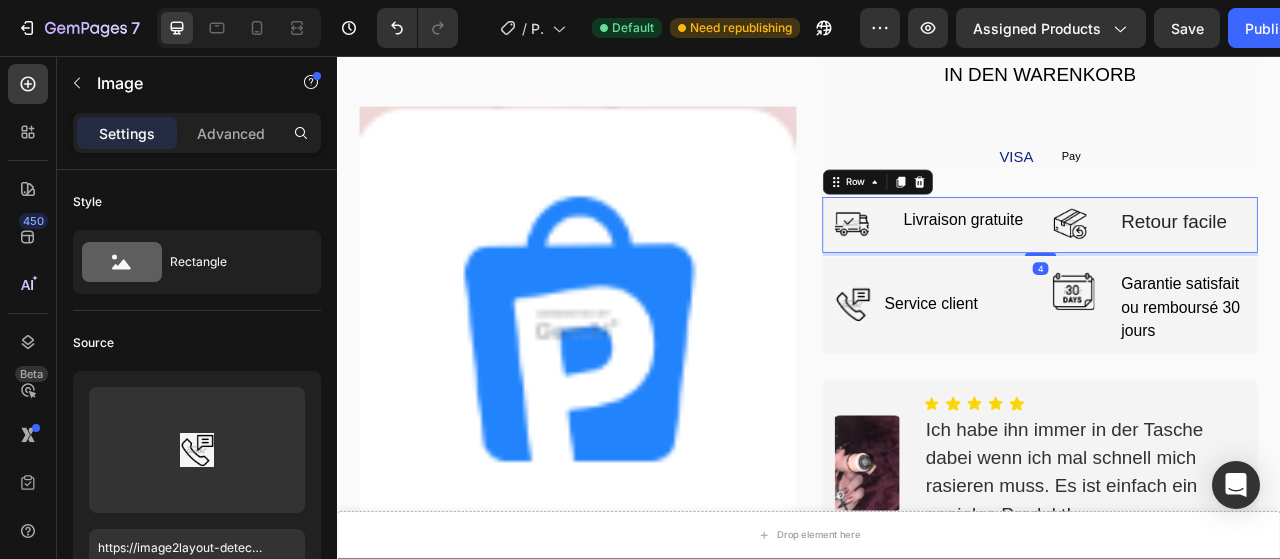 click on "Image Livraison gratuite Text Block Row Image Retour facile Text Block Row Row   4" at bounding box center (1231, 271) 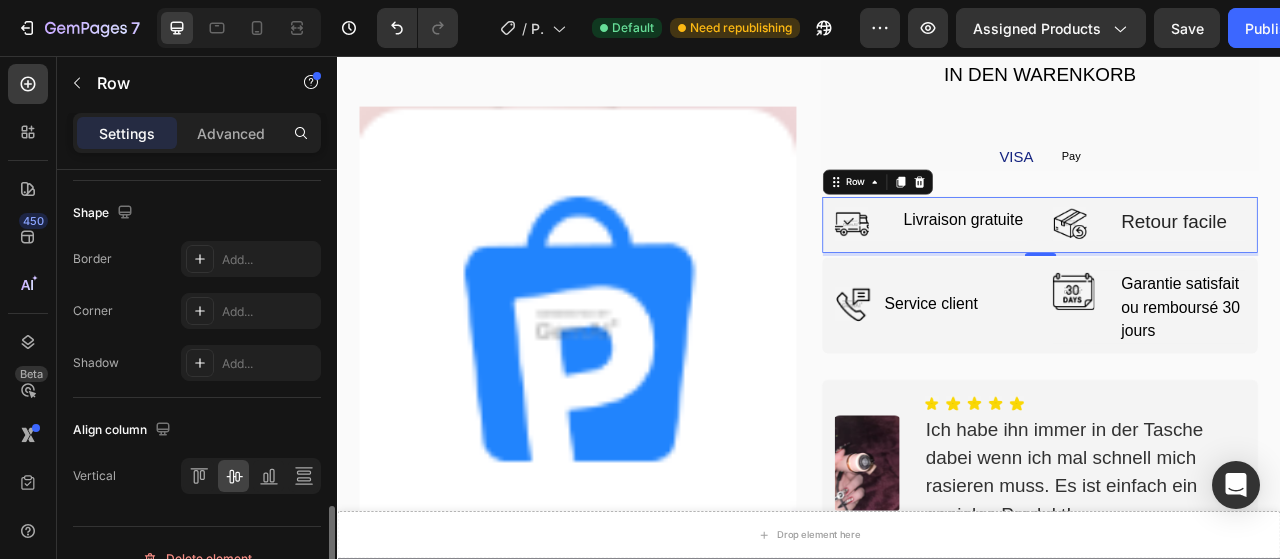 scroll, scrollTop: 998, scrollLeft: 0, axis: vertical 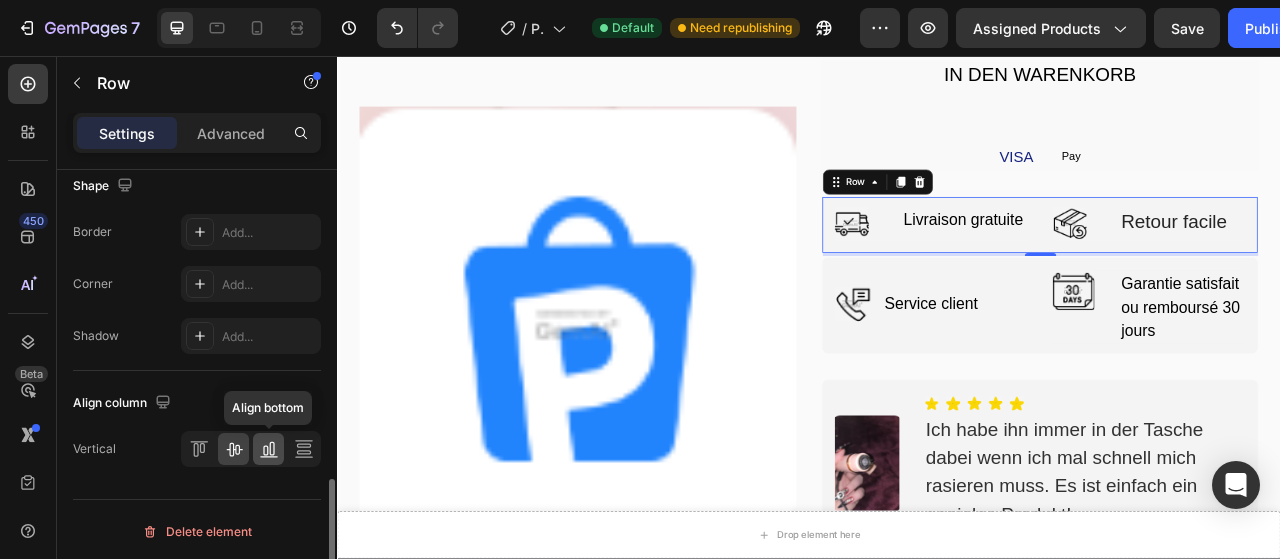click 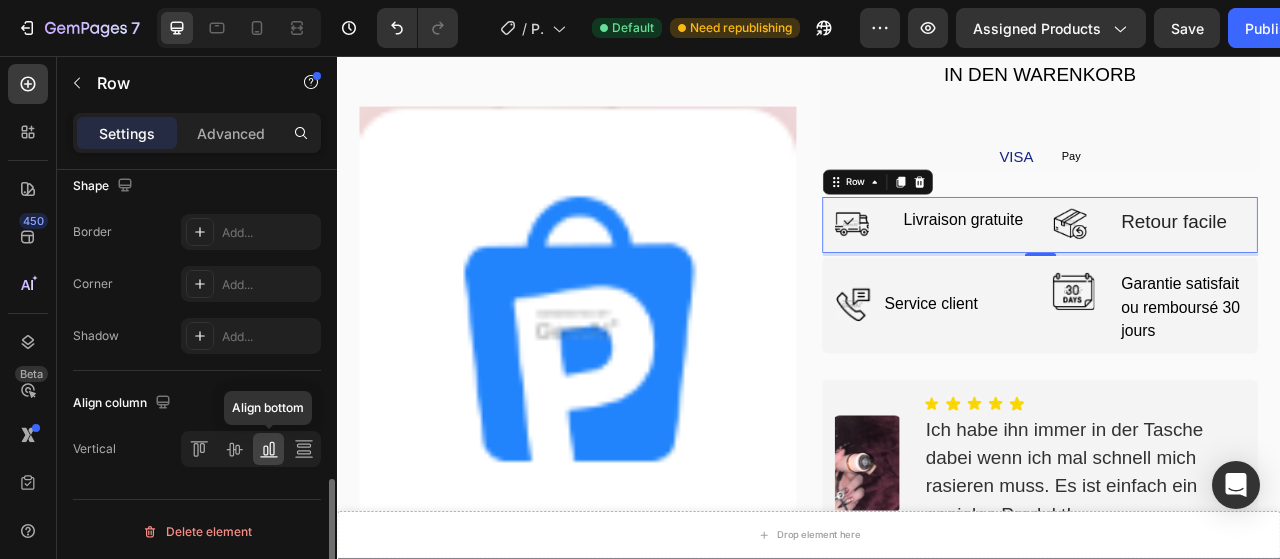 scroll, scrollTop: 998, scrollLeft: 0, axis: vertical 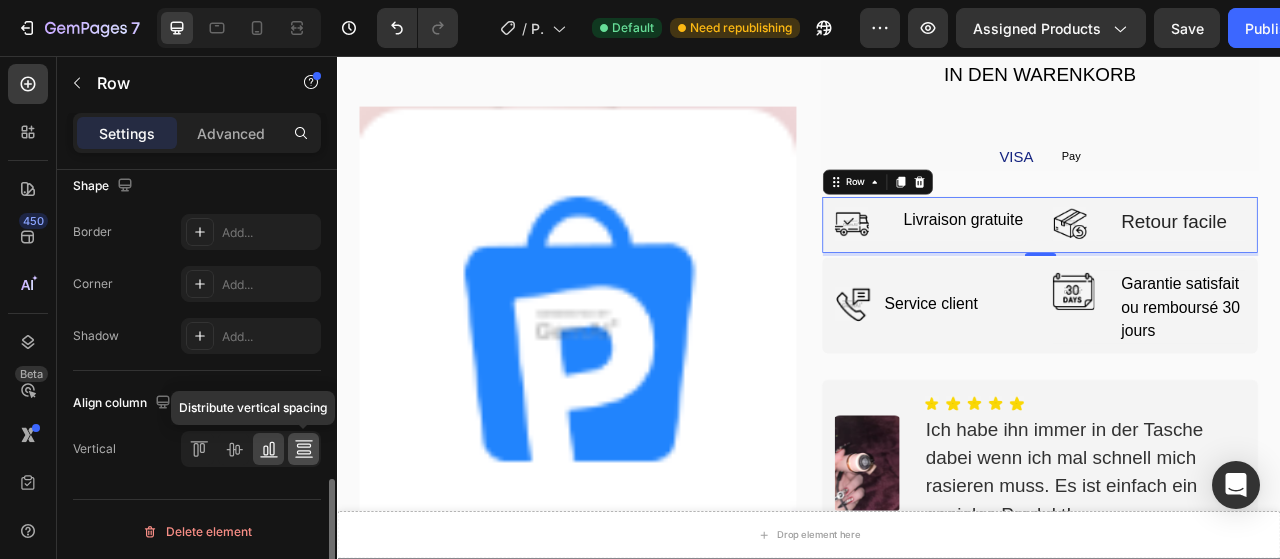 click 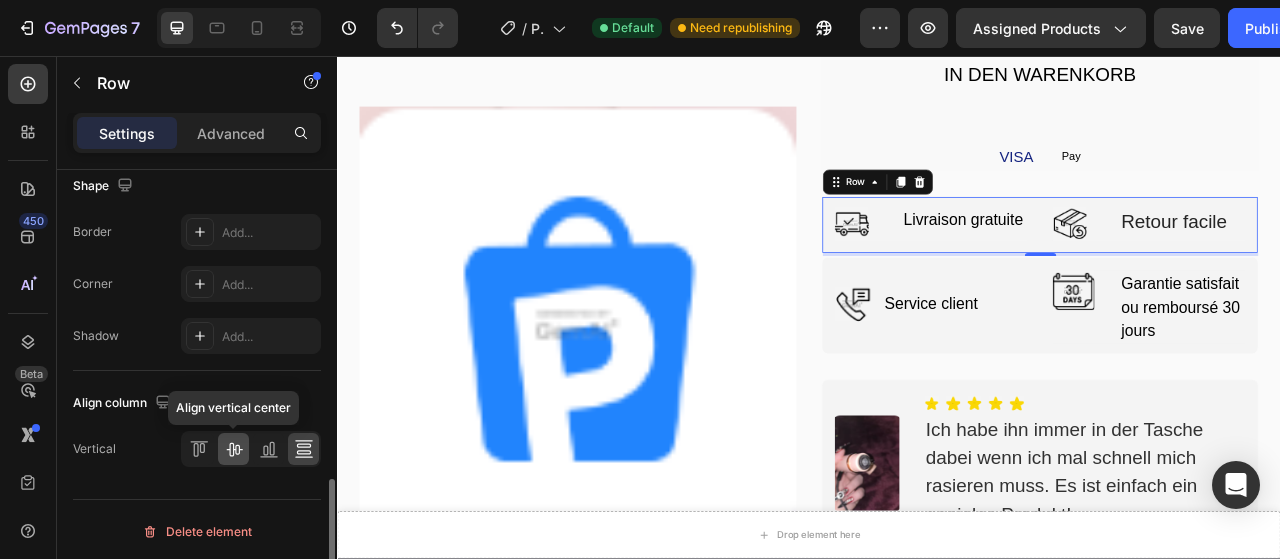 click 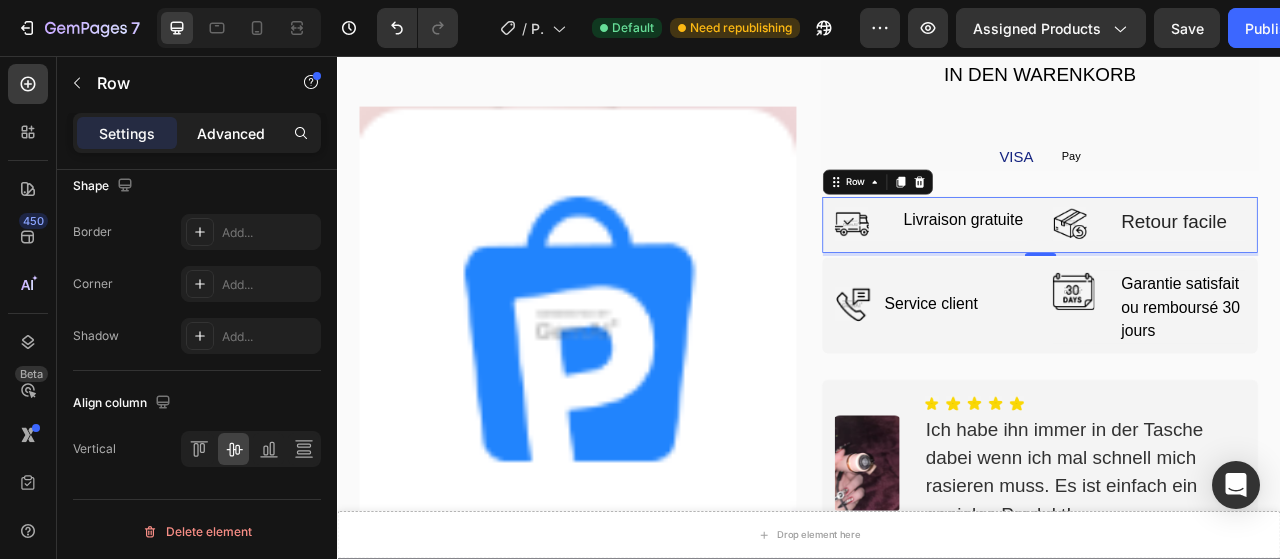 click on "Advanced" at bounding box center (231, 133) 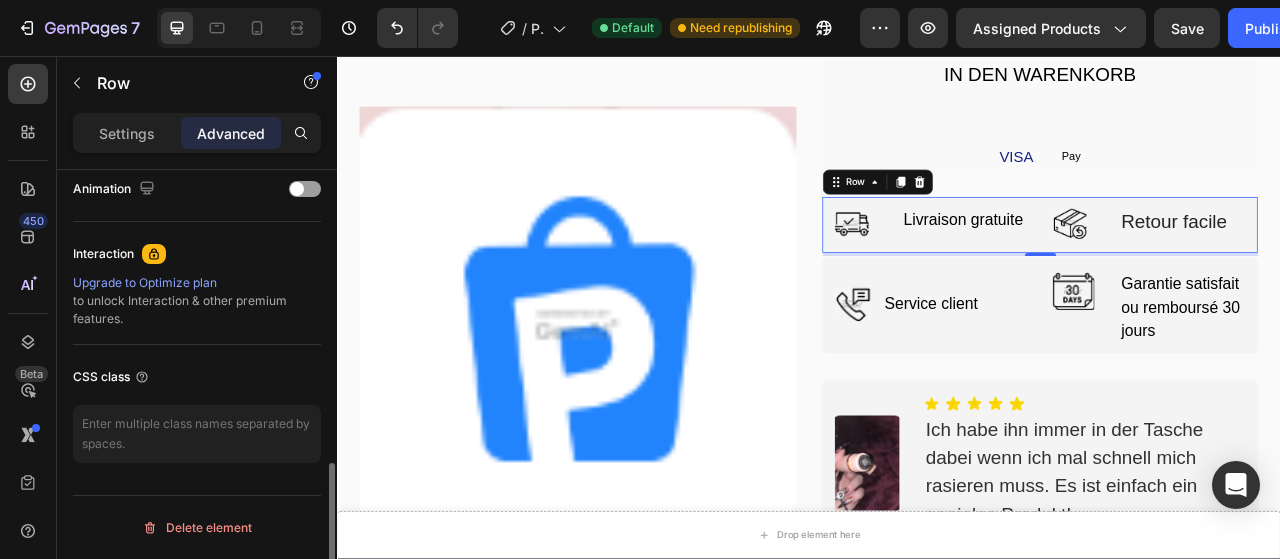 scroll, scrollTop: 884, scrollLeft: 0, axis: vertical 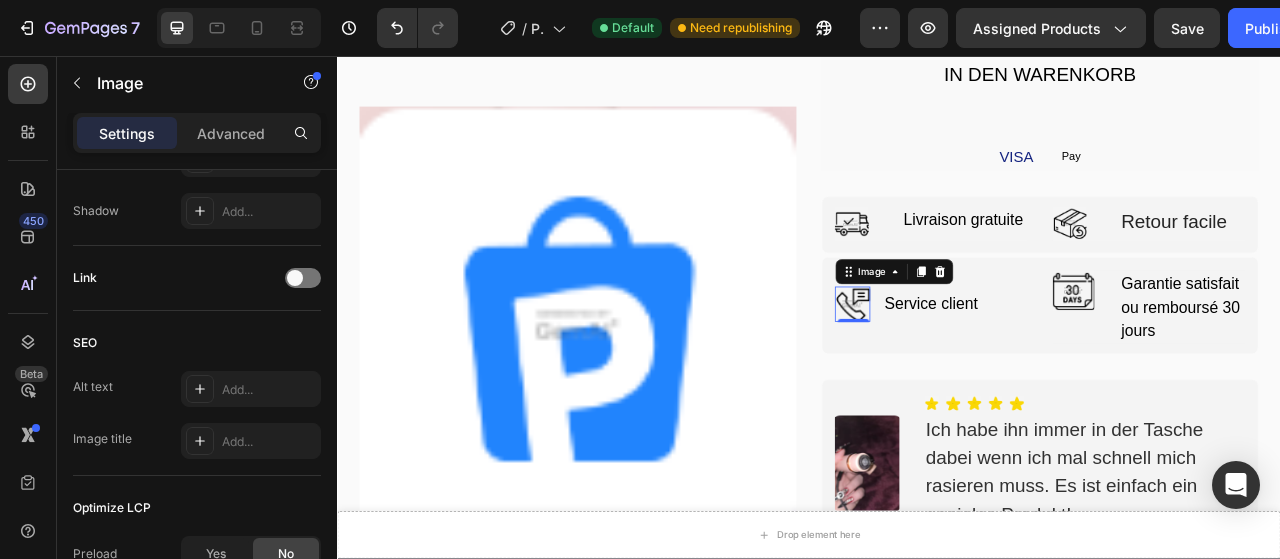 click at bounding box center [992, 372] 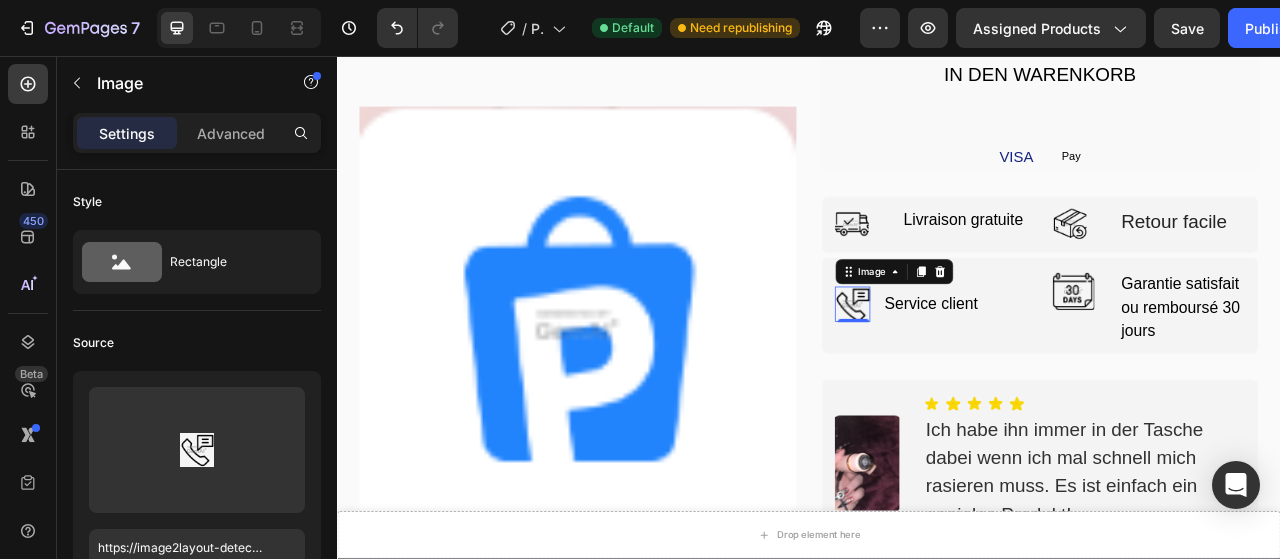 click at bounding box center (992, 372) 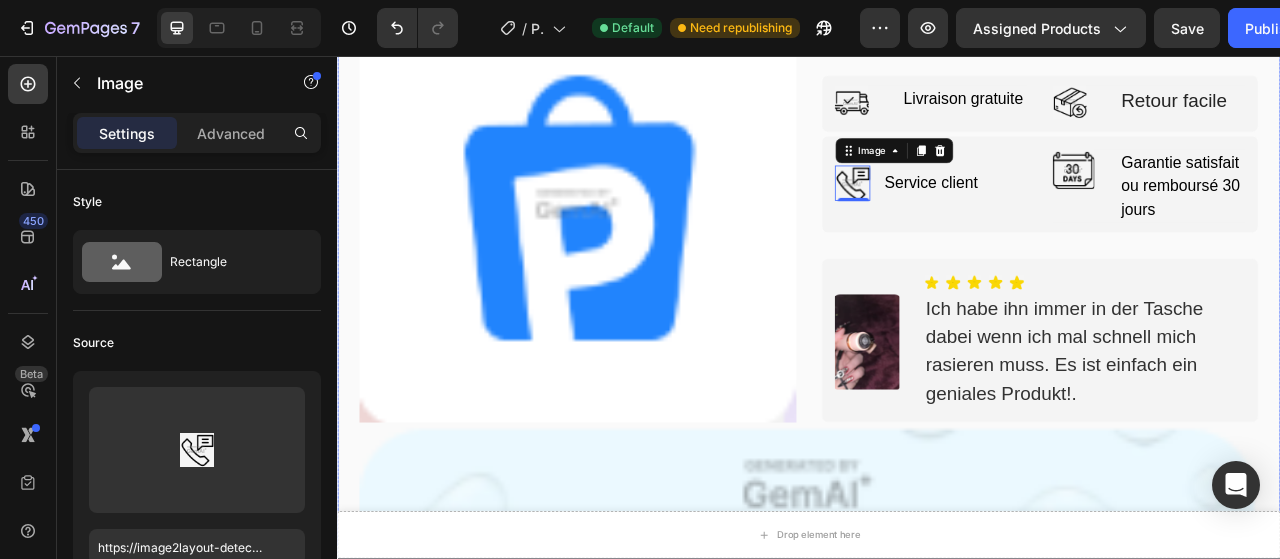 scroll, scrollTop: 4414, scrollLeft: 0, axis: vertical 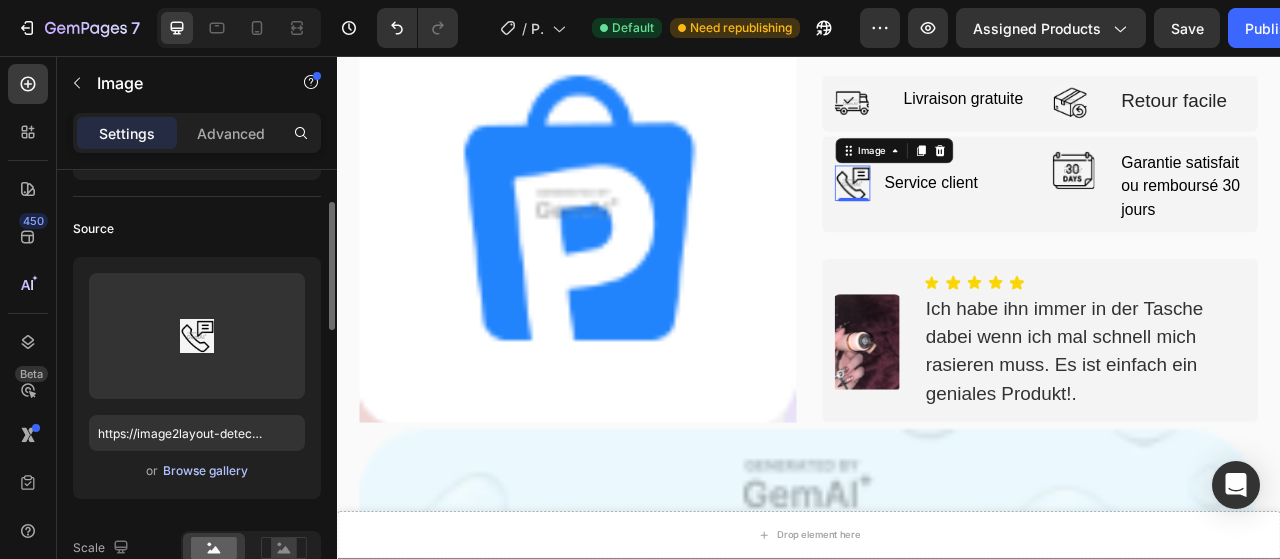 click on "Browse gallery" at bounding box center (205, 471) 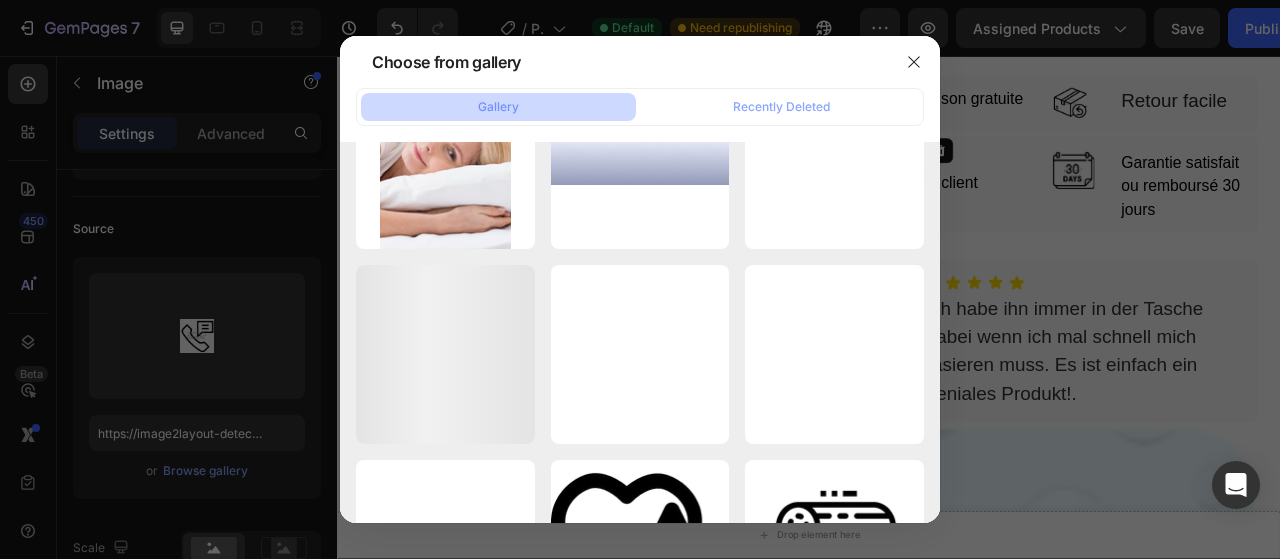 scroll, scrollTop: 10483, scrollLeft: 0, axis: vertical 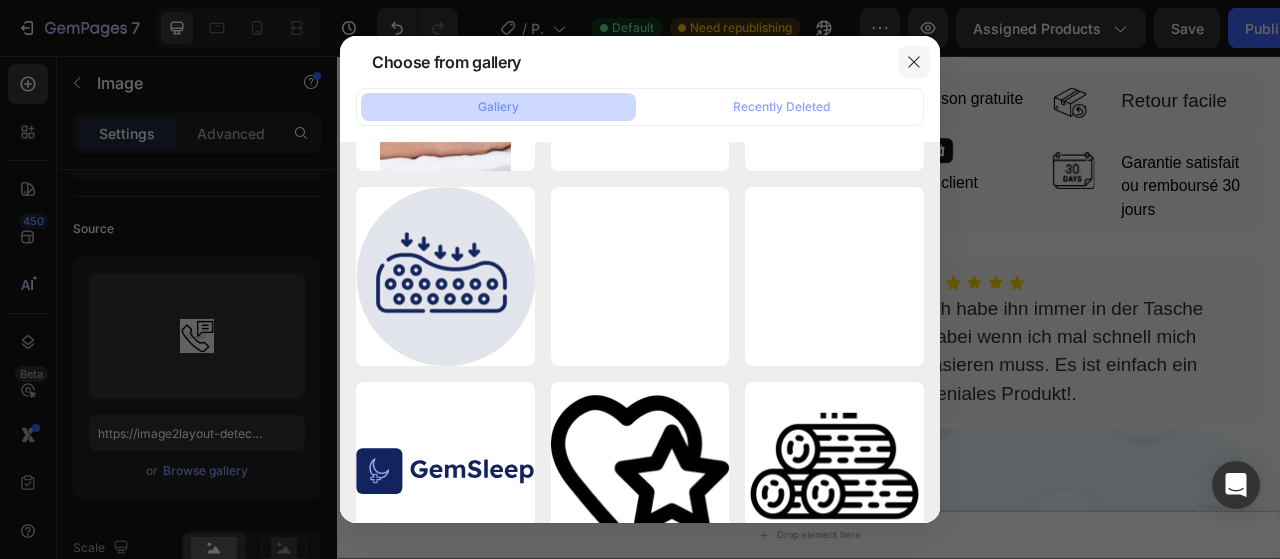 click 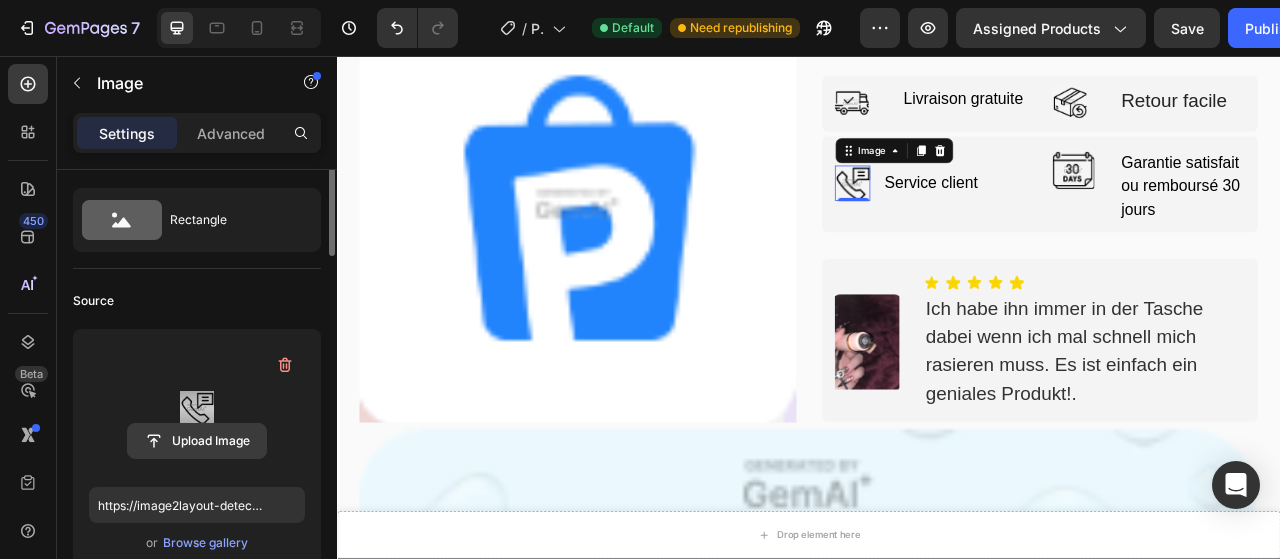 scroll, scrollTop: 0, scrollLeft: 0, axis: both 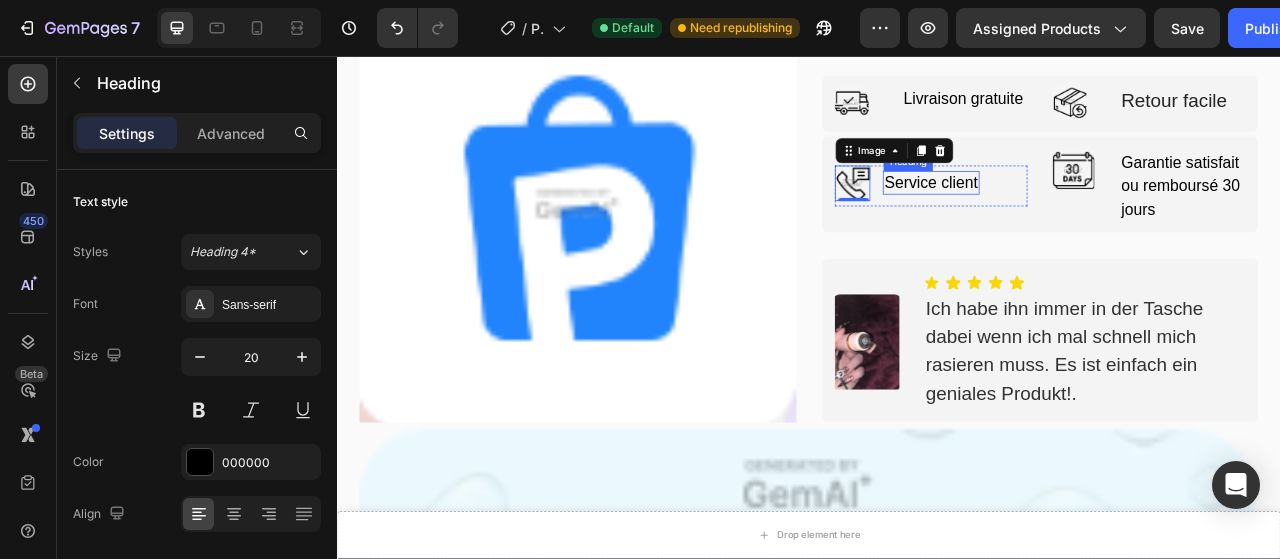 click on "Service client" at bounding box center (1092, 218) 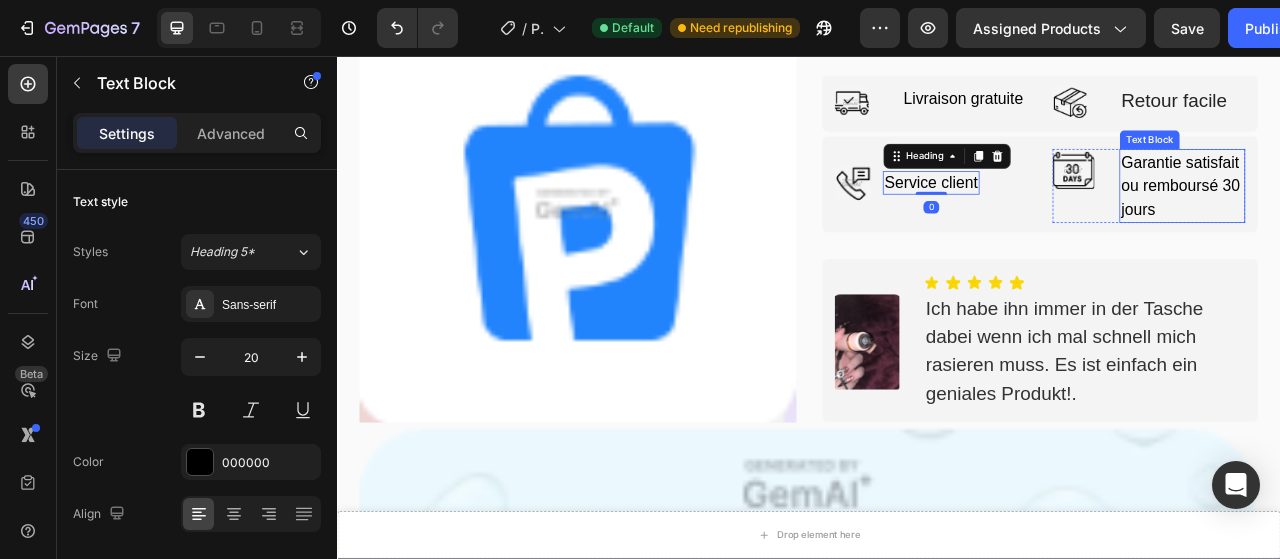 click on "Garantie satisfait ou remboursé 30 jours" at bounding box center [1412, 222] 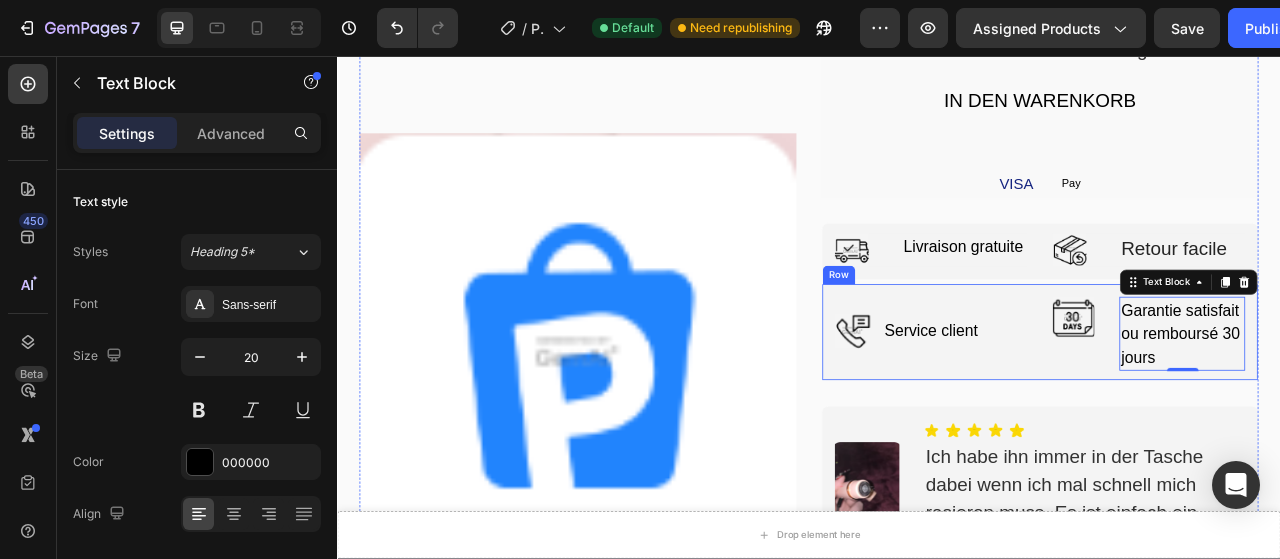 scroll, scrollTop: 4224, scrollLeft: 0, axis: vertical 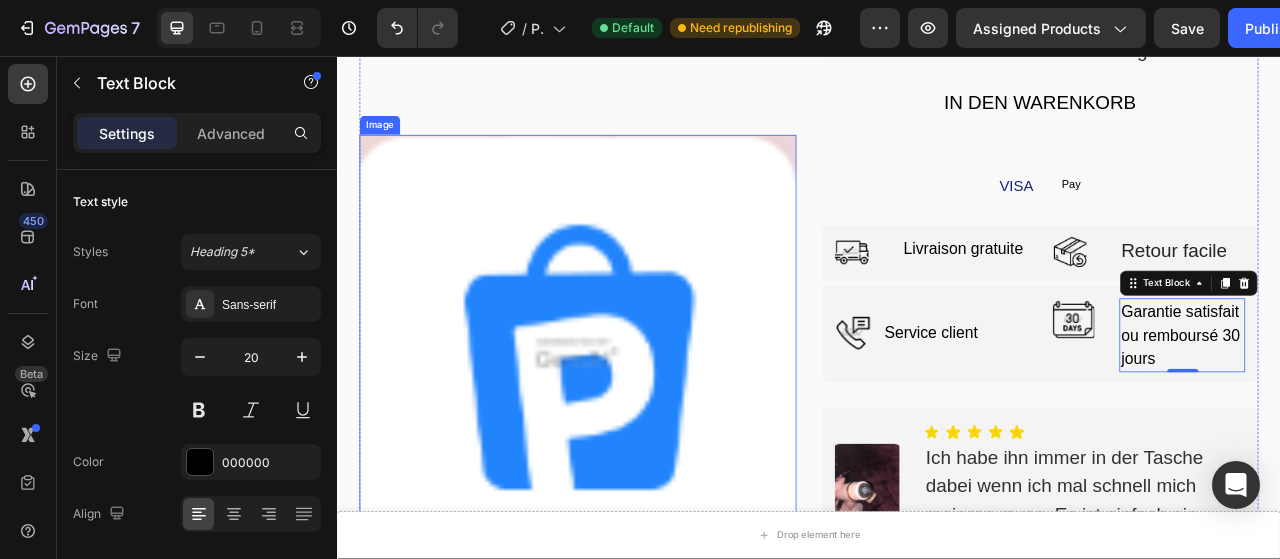 click at bounding box center (643, 435) 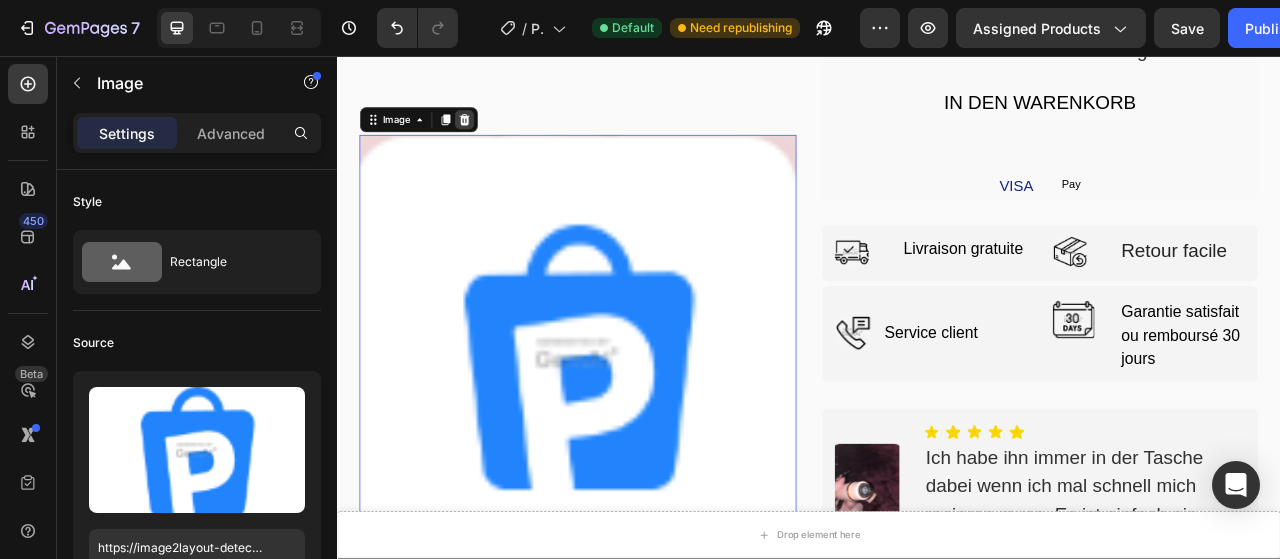 click 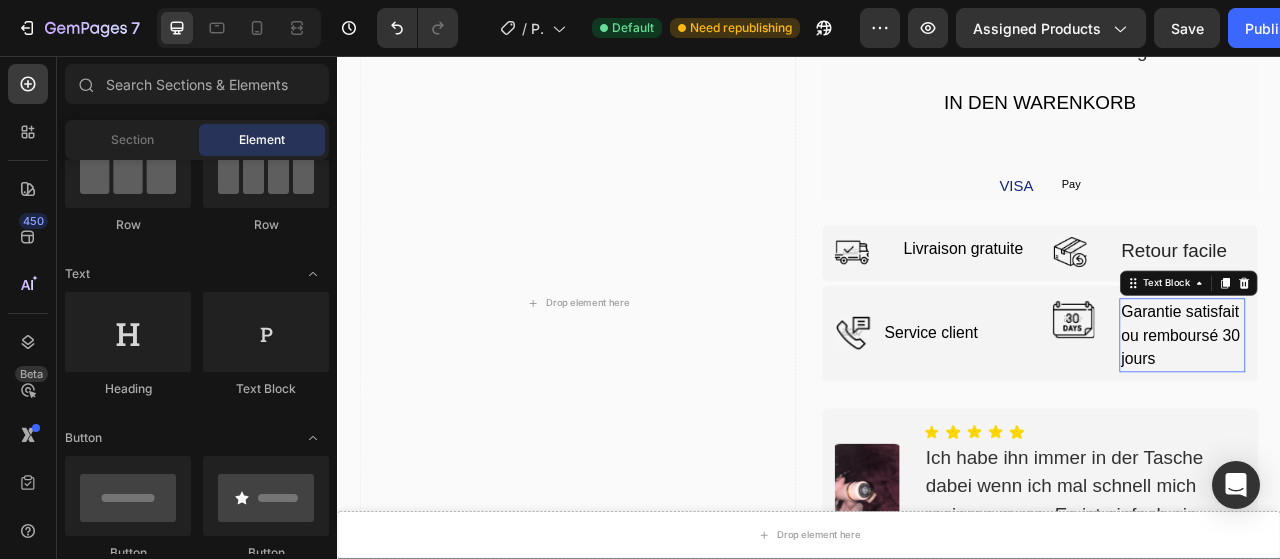 click on "Garantie satisfait ou remboursé 30 jours" at bounding box center [1412, 412] 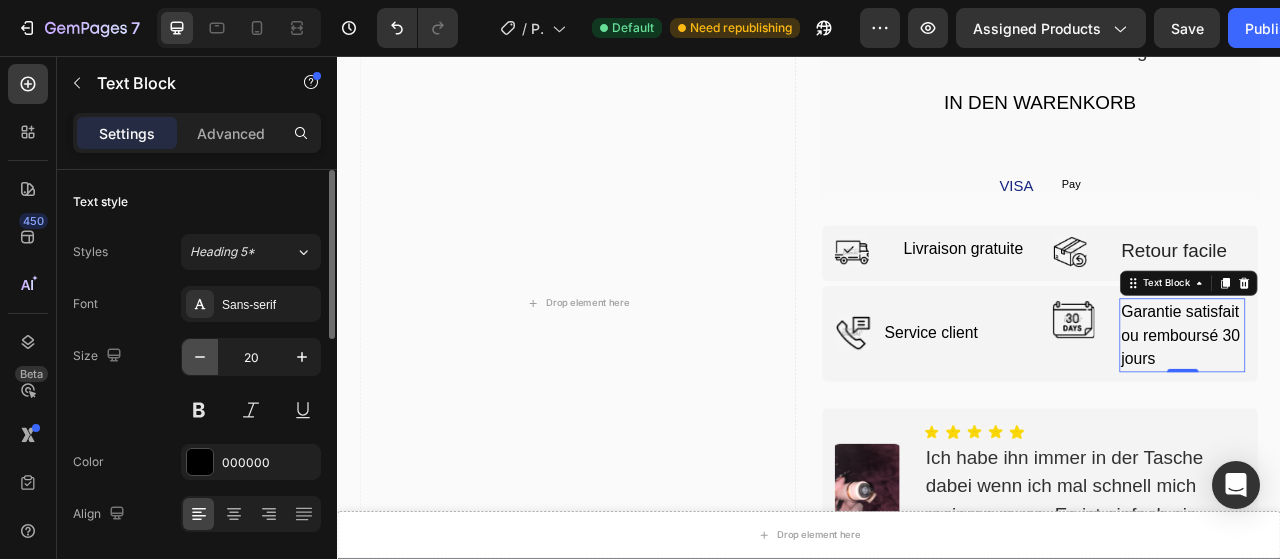 click 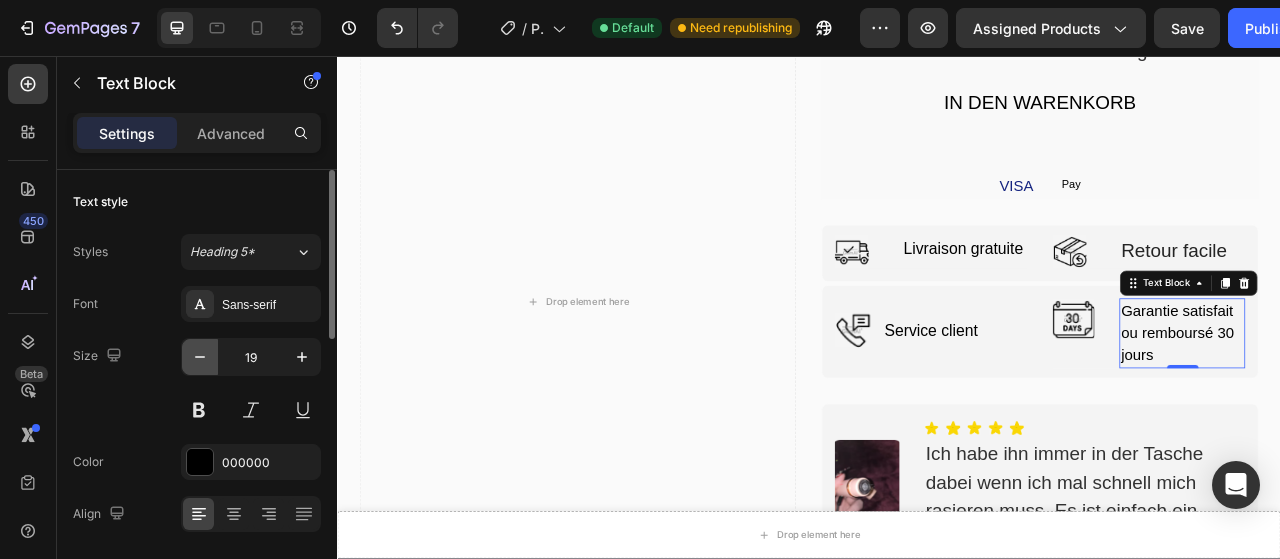 click 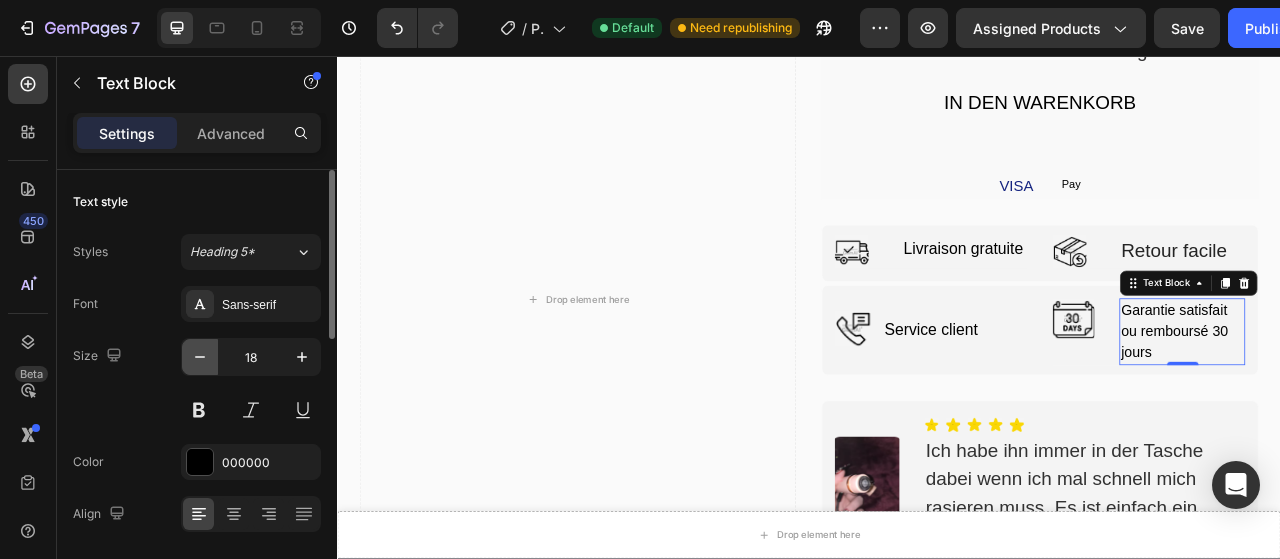 click 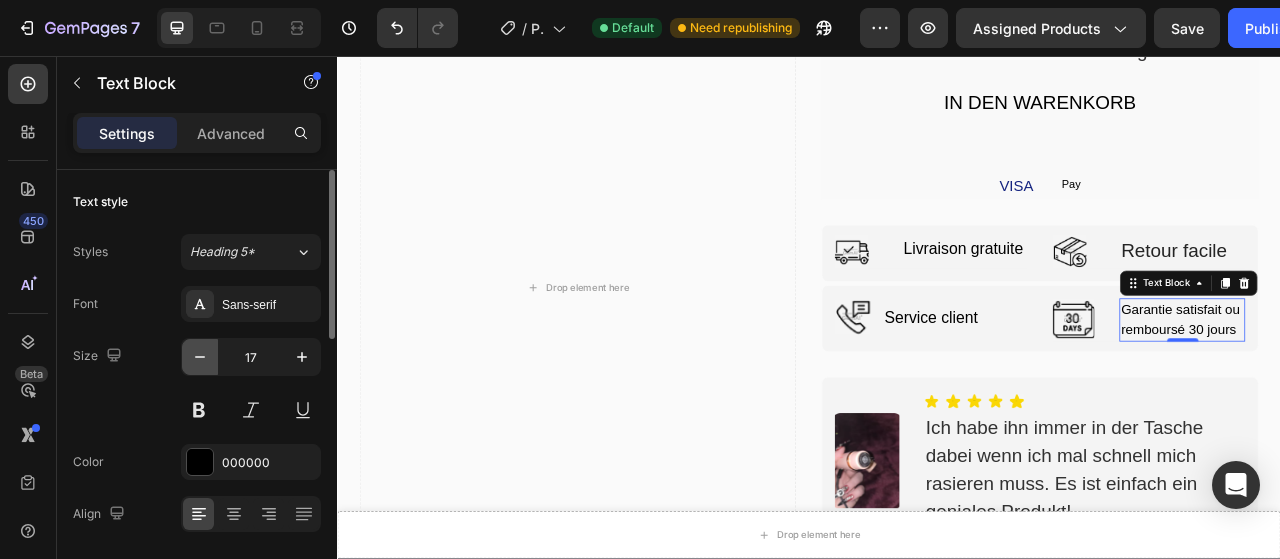 click 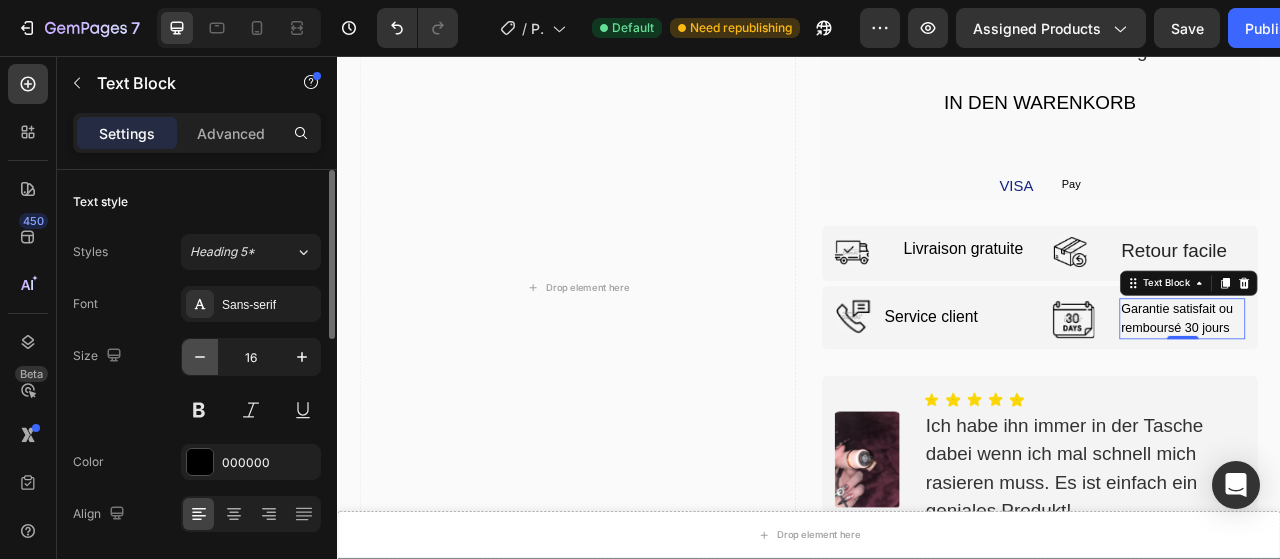 click 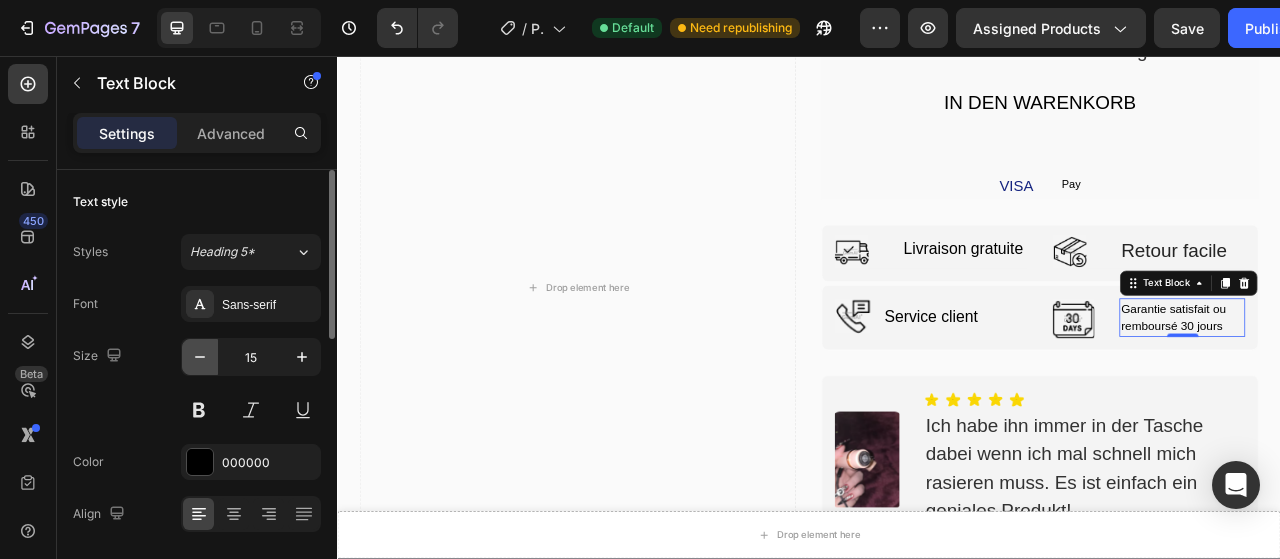 click 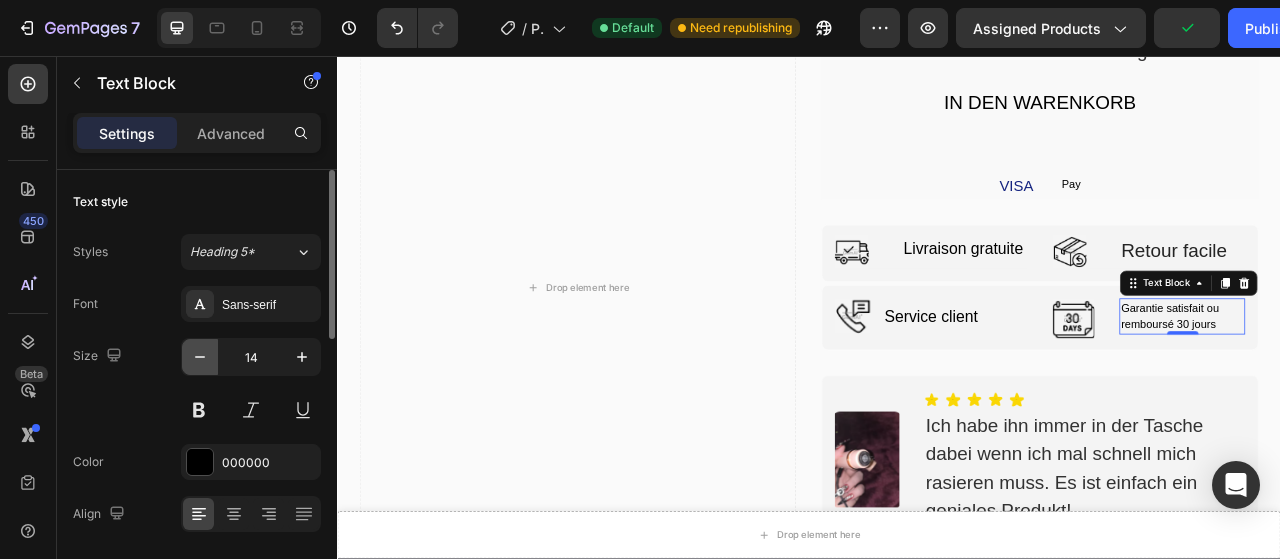 click 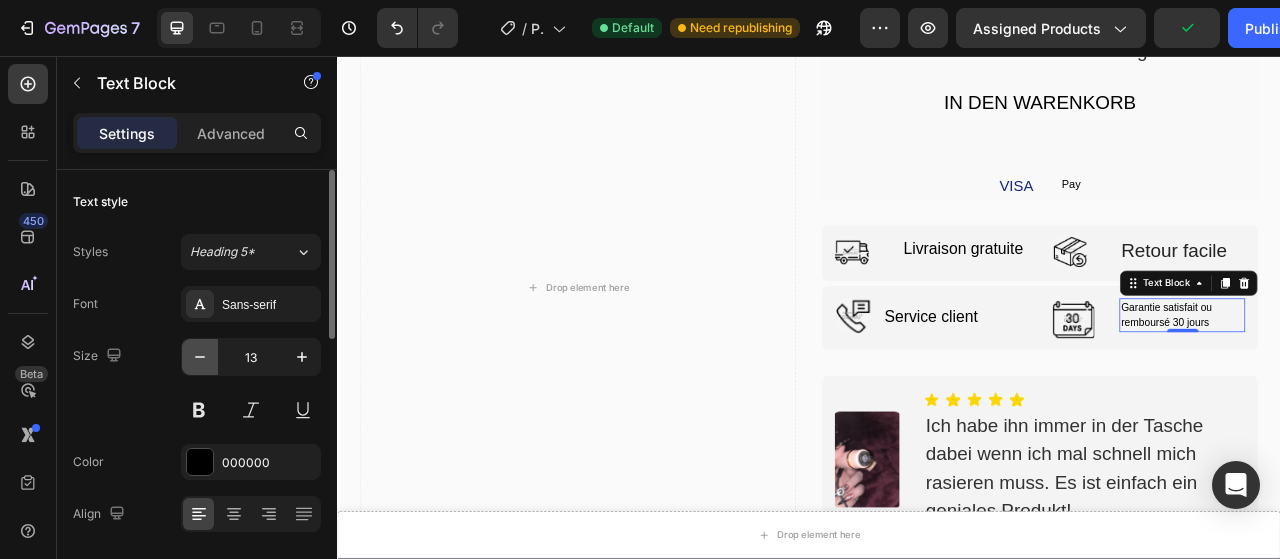 click 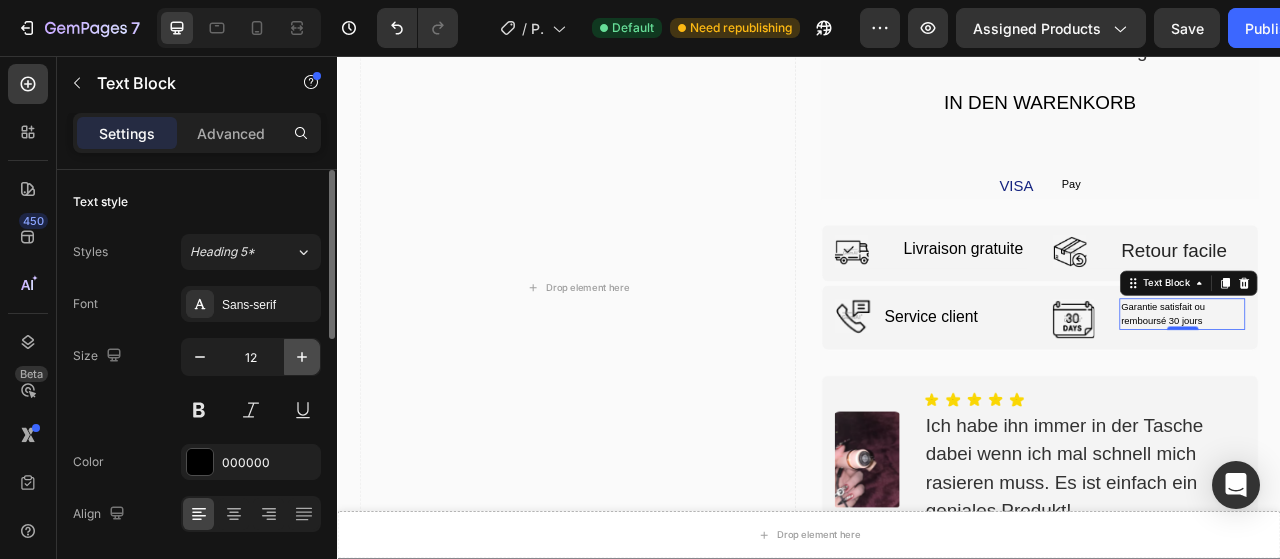 click at bounding box center (302, 357) 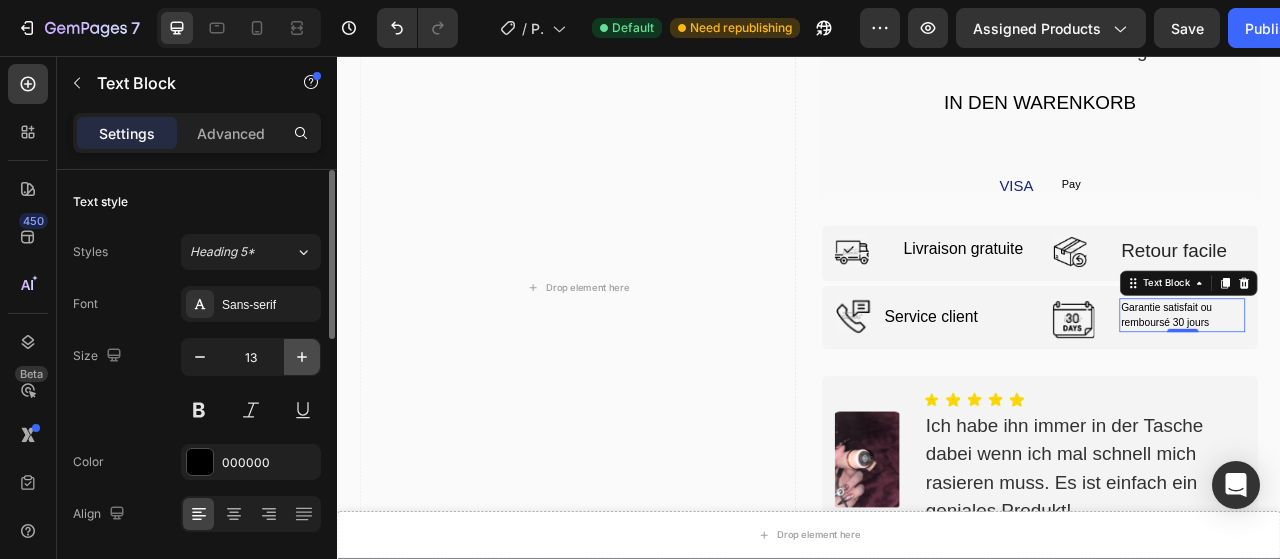 click at bounding box center (302, 357) 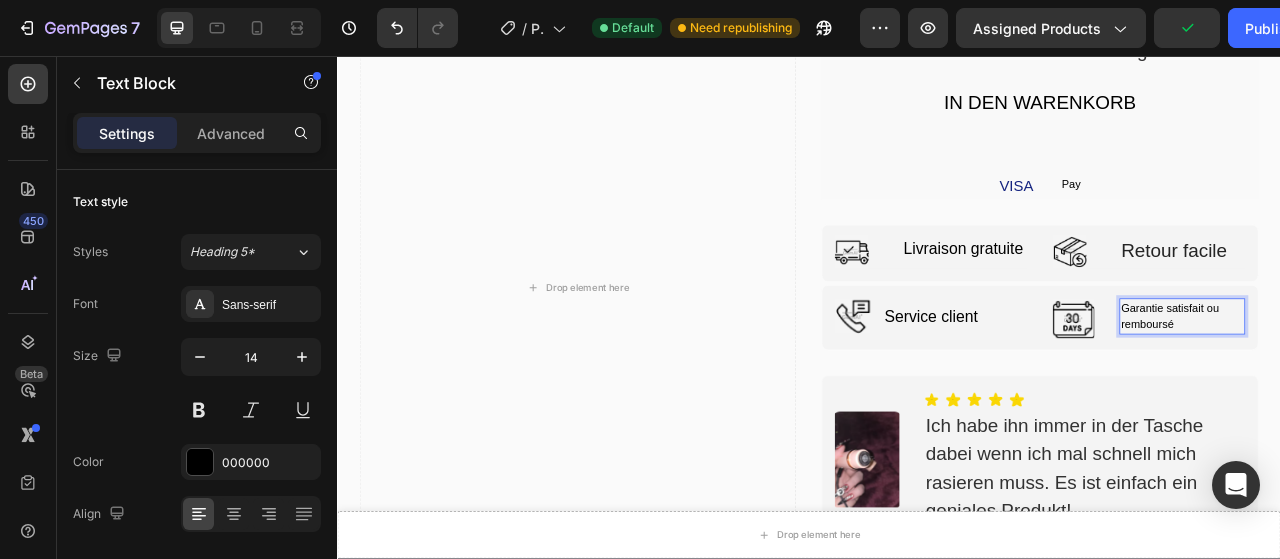 click on "Garantie satisfait ou remboursé" at bounding box center (1412, 388) 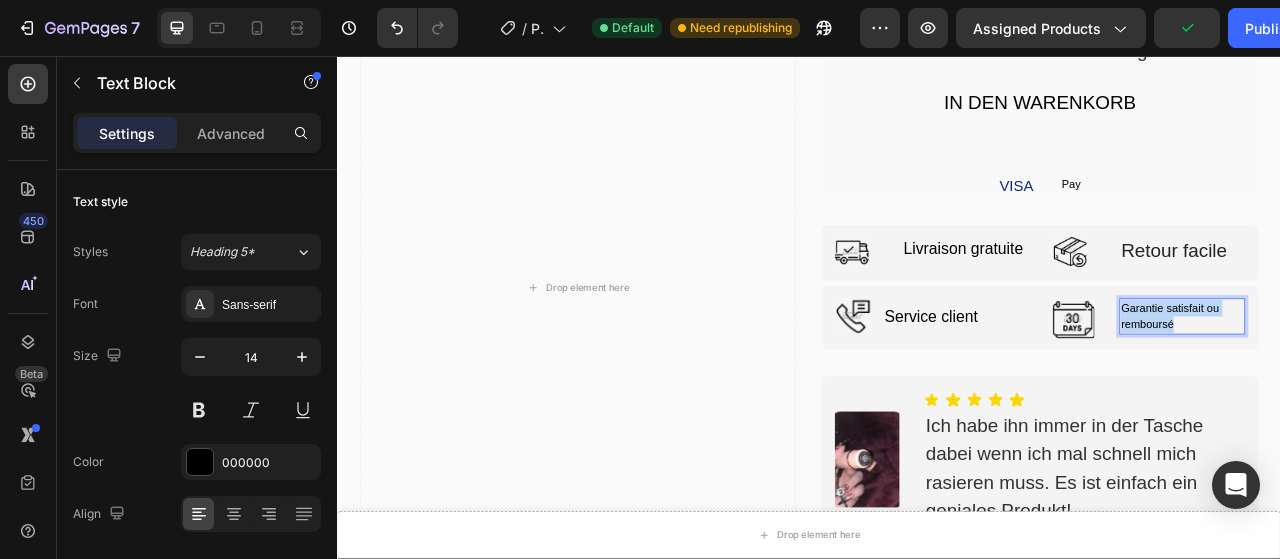 click on "Garantie satisfait ou remboursé" at bounding box center [1412, 388] 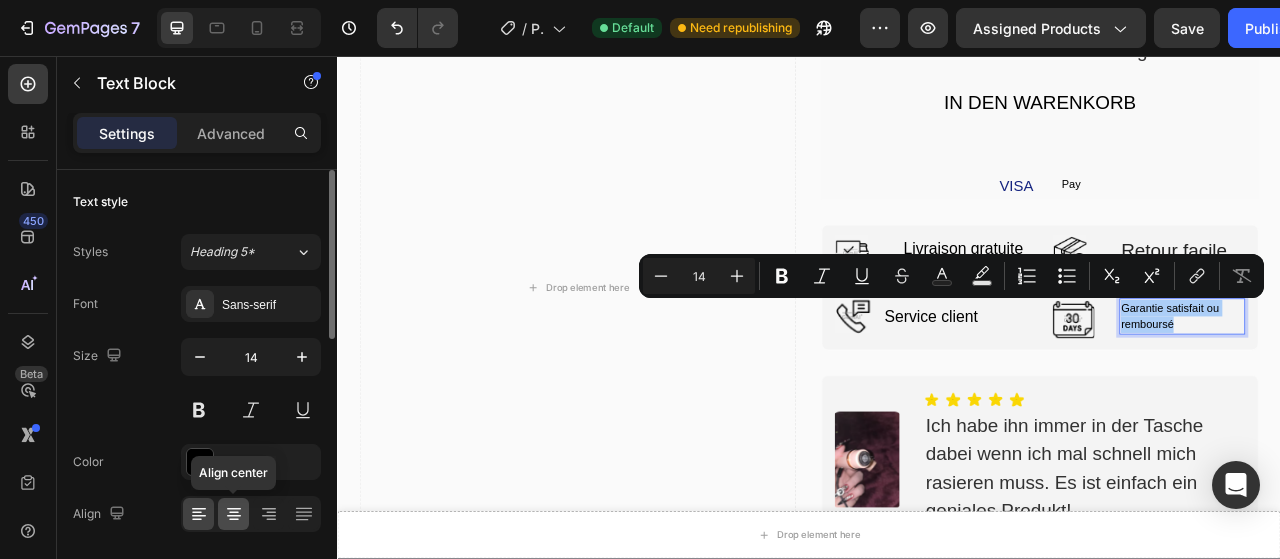 click 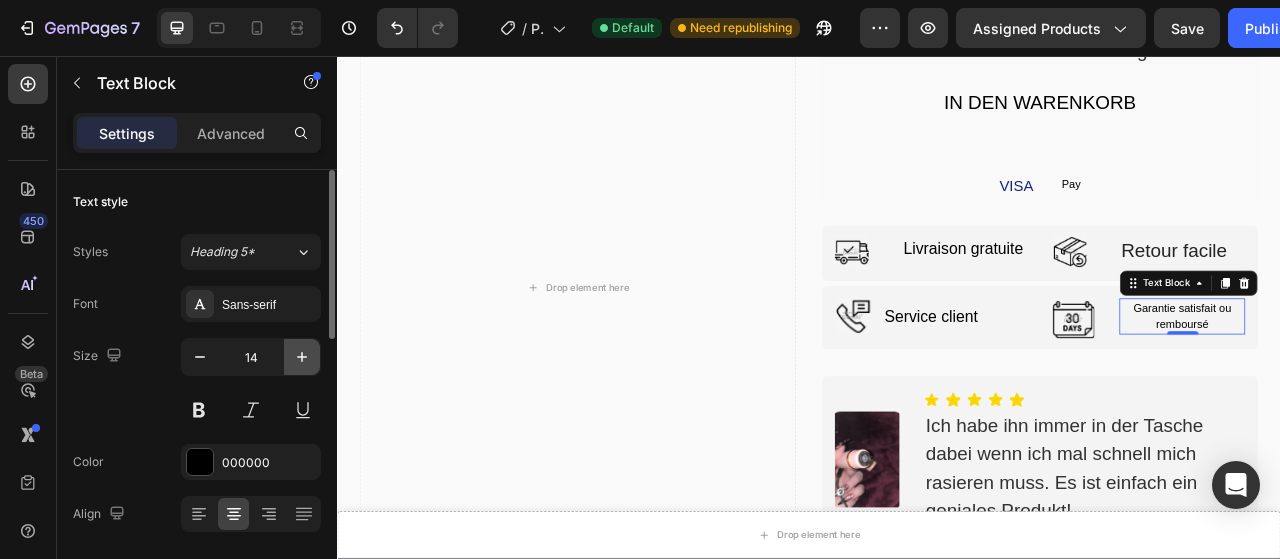 click 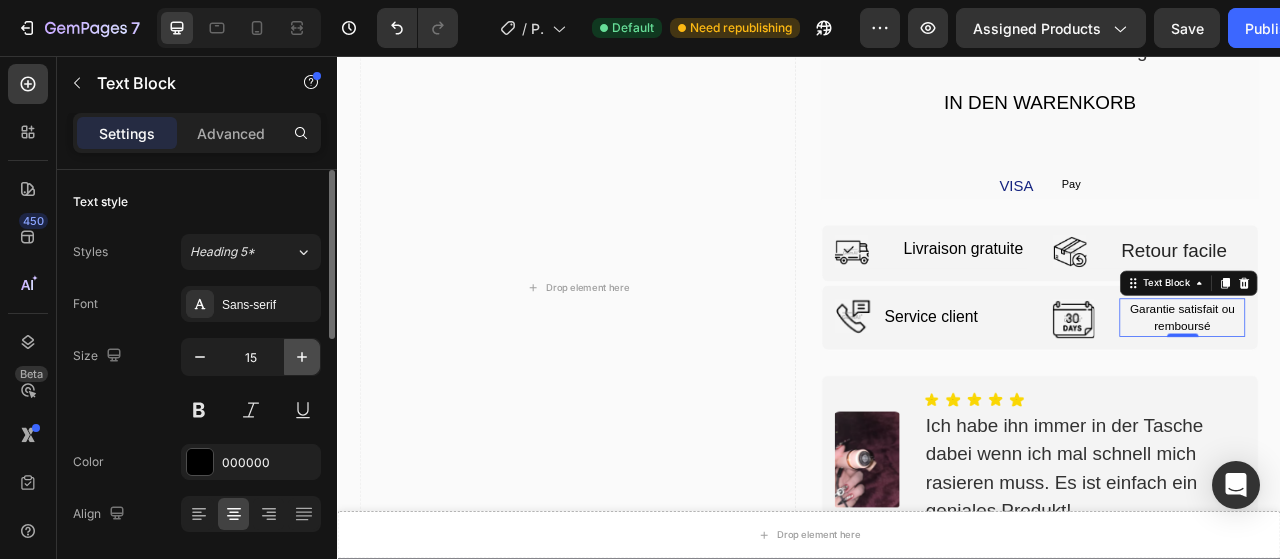 click 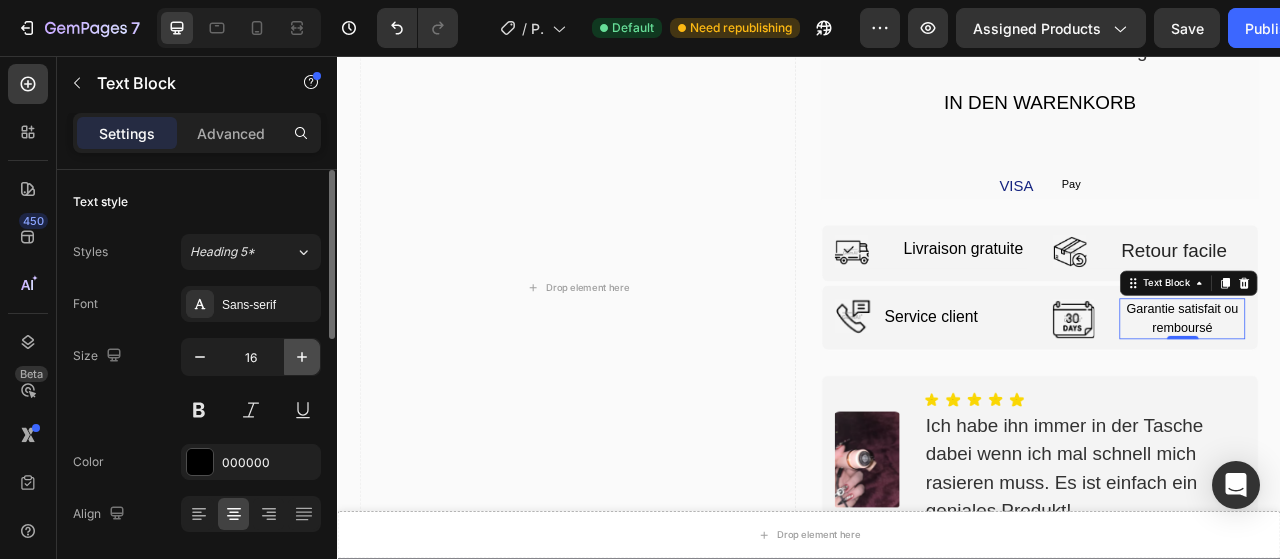 click 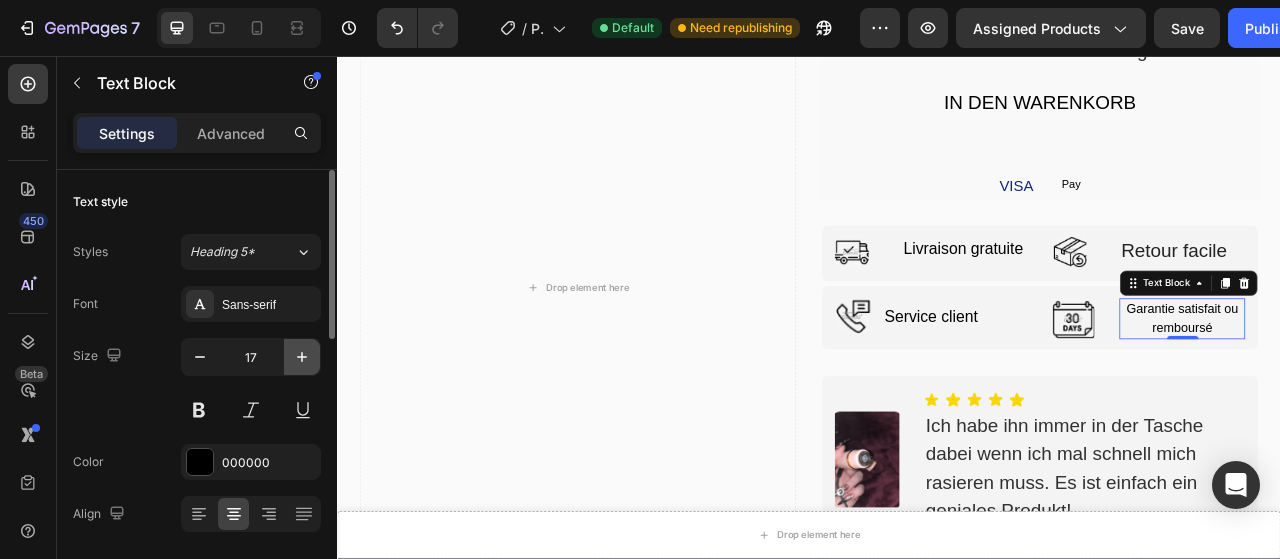 click 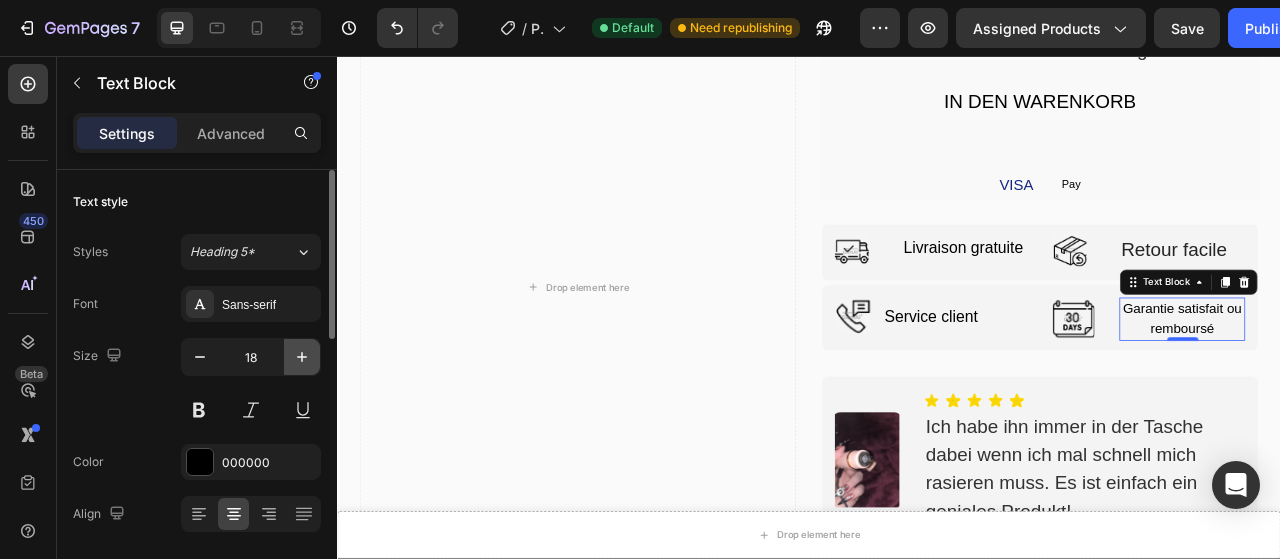 scroll, scrollTop: 4226, scrollLeft: 0, axis: vertical 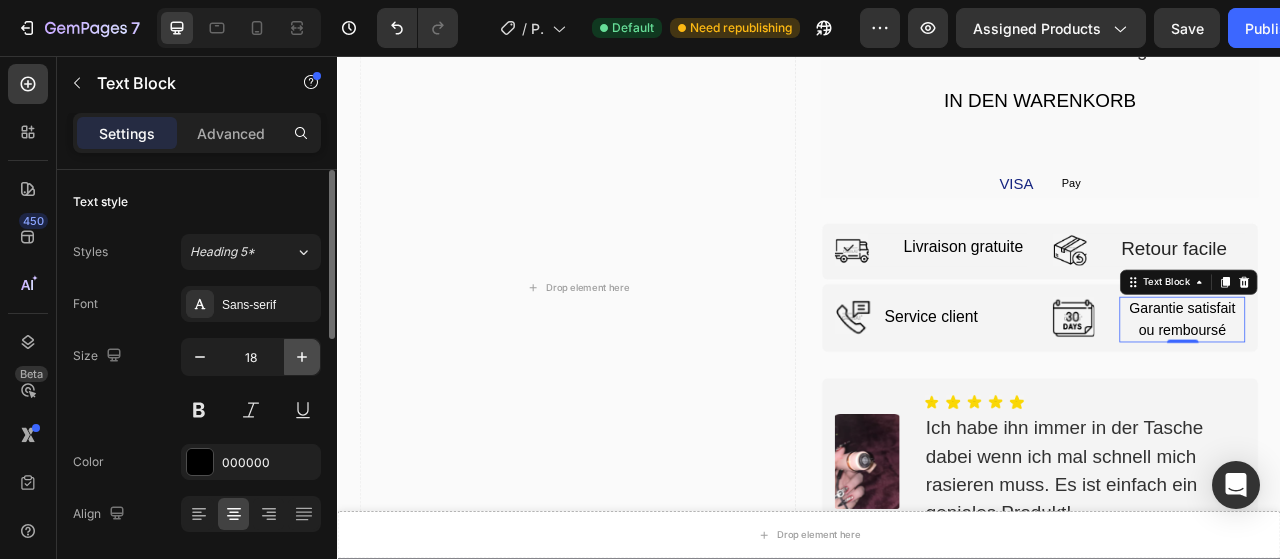 click 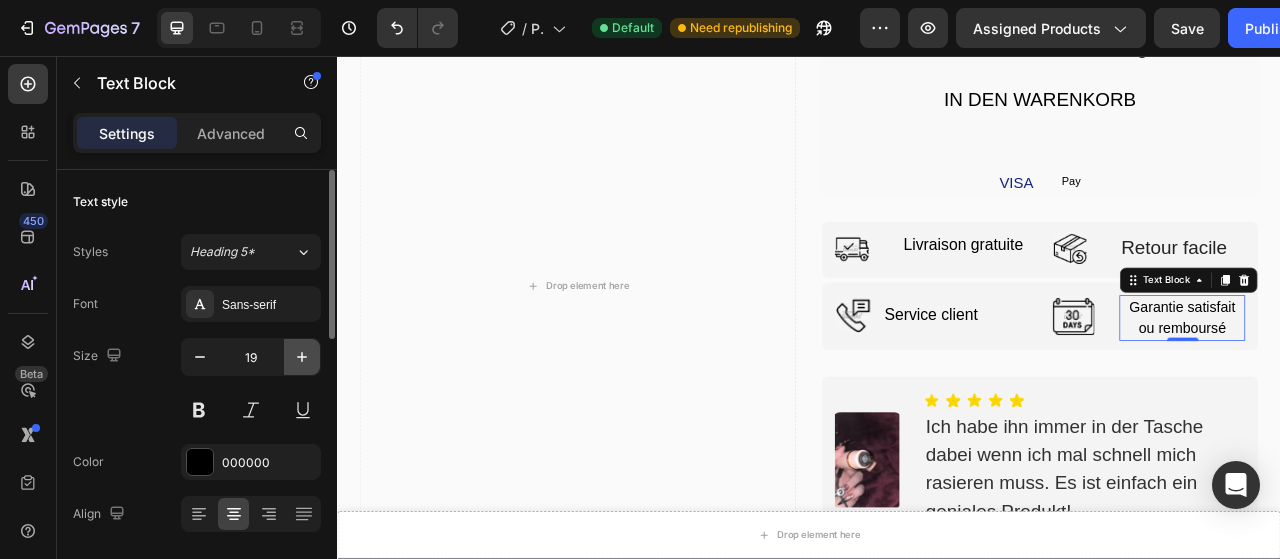 click 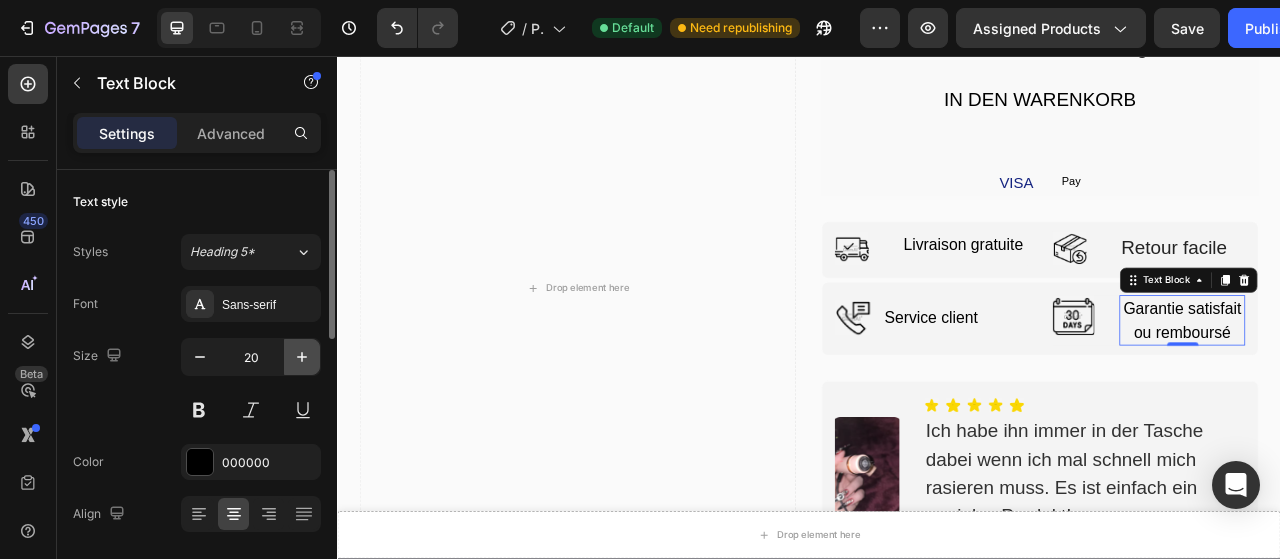 scroll, scrollTop: 4230, scrollLeft: 0, axis: vertical 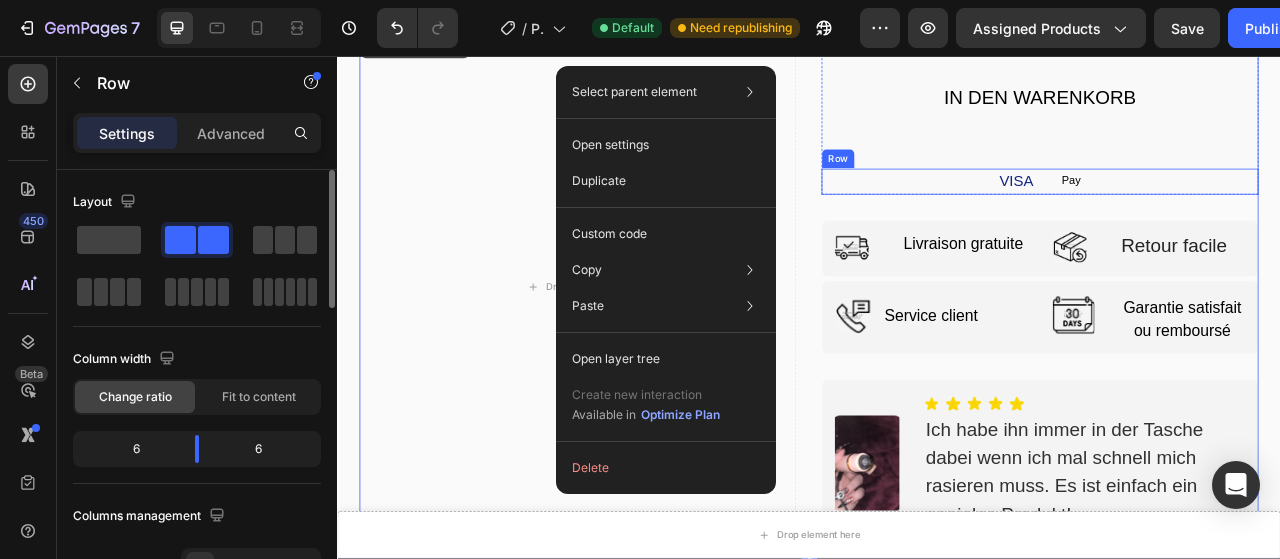 click on "VISA Text Block Pay Text Block Row" at bounding box center [1231, 216] 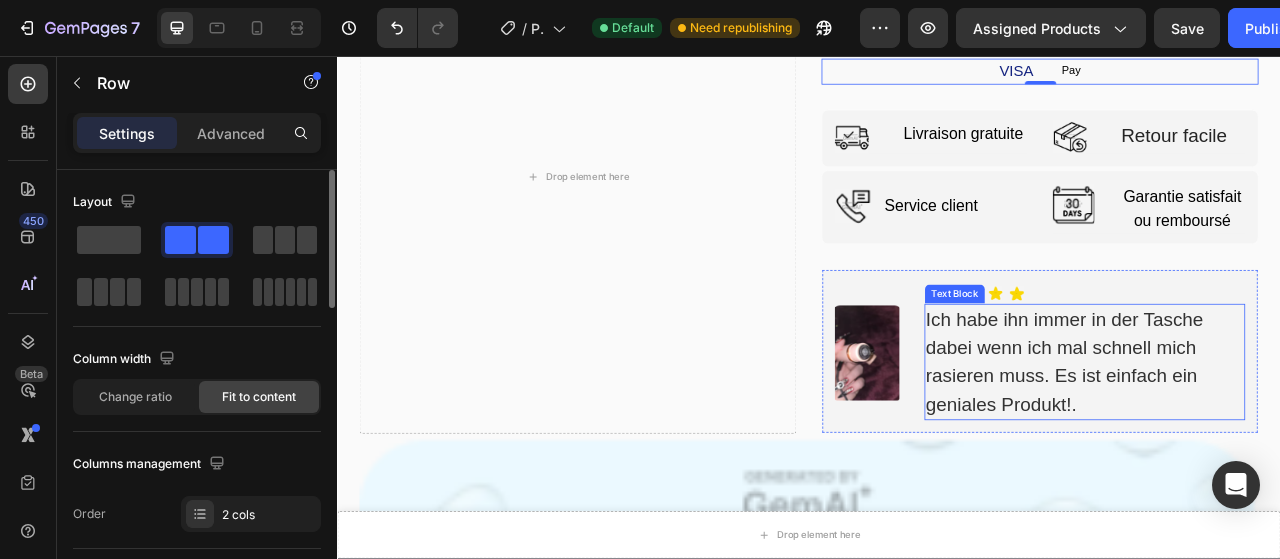 scroll, scrollTop: 4356, scrollLeft: 0, axis: vertical 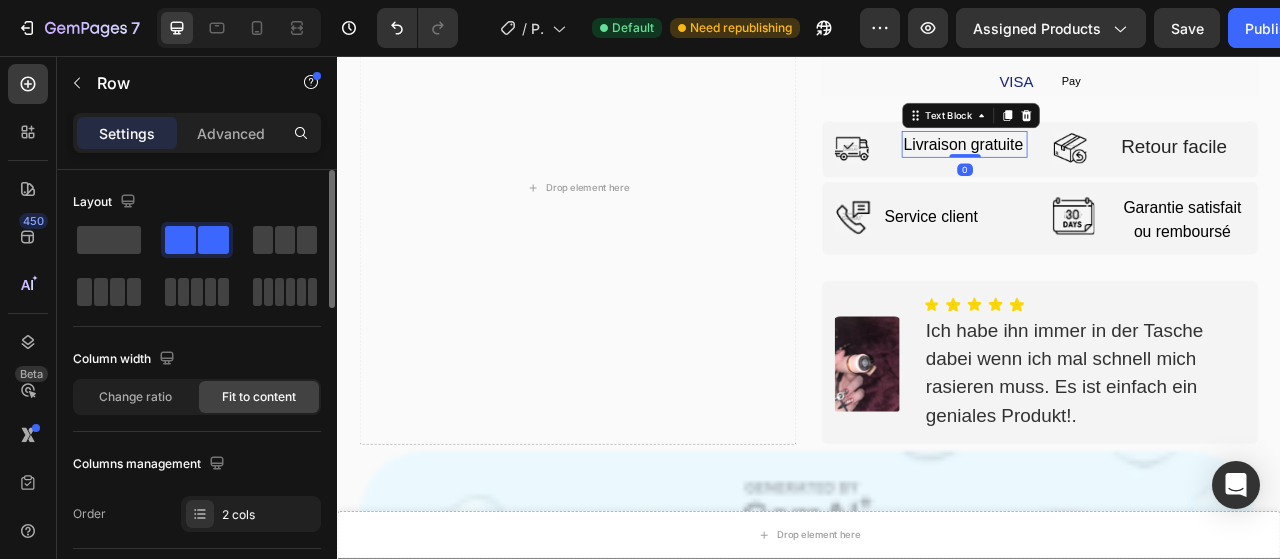 click on "Livraison gratuite" at bounding box center (1135, 169) 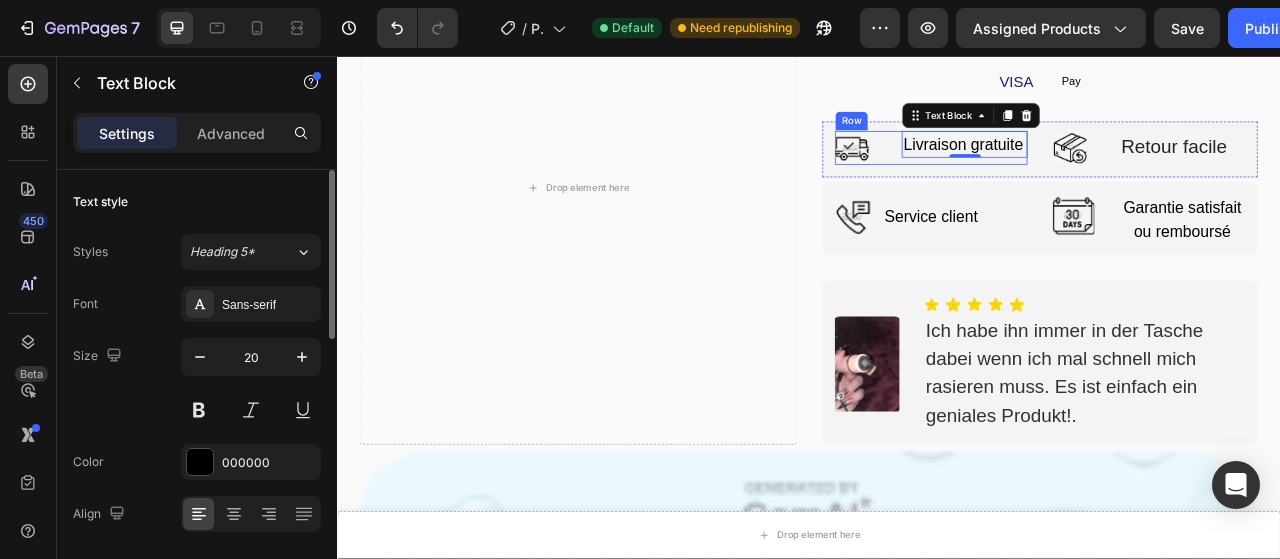 click on "Image Livraison gratuite Text Block   0 Row" at bounding box center [1092, 173] 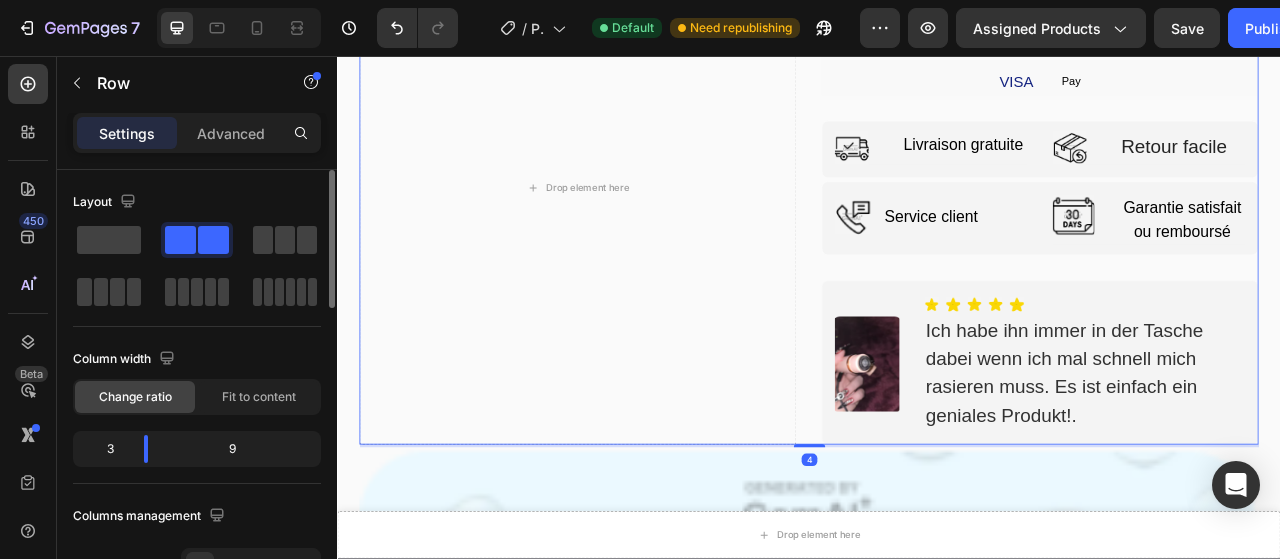 click on "O Nur noch 6 Paare auf Lager. Text Block IN DEN WARENKORB Button VISA Text Block Pay Text Block Row Row Image Livraison gratuite Text Block Row Image Retour facile Text Block Row Row Image Service client  Heading Advanced list Image Garantie satisfait ou remboursé Text Block Row Row Image     Icon     Icon     Icon     Icon     Icon Icon List Hoz Ich habe ihn immer in der Tasche dabei wenn ich mal schnell mich rasieren muss. Es ist einfach ein geniales Produkt!. Text Block Row" at bounding box center (1231, 224) 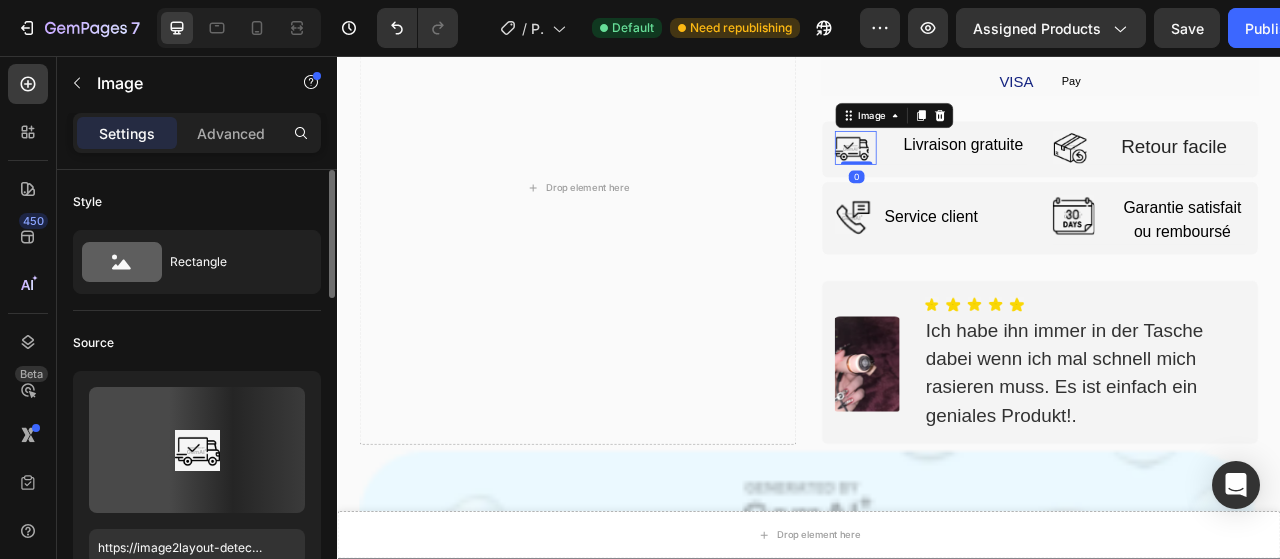 click at bounding box center [991, 173] 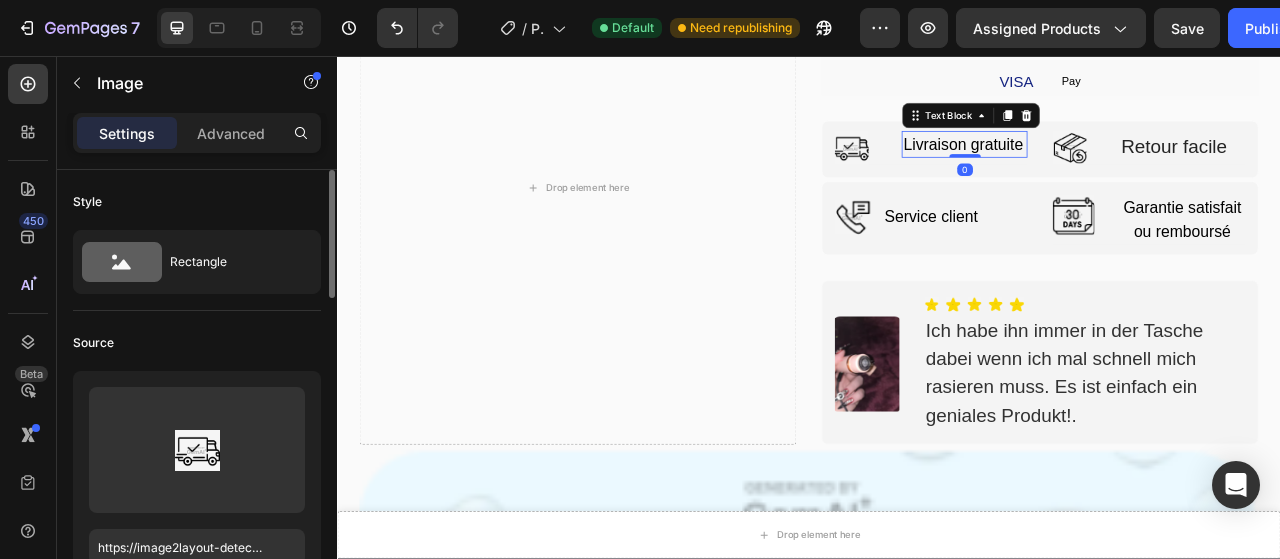 click on "Livraison gratuite" at bounding box center [1135, 169] 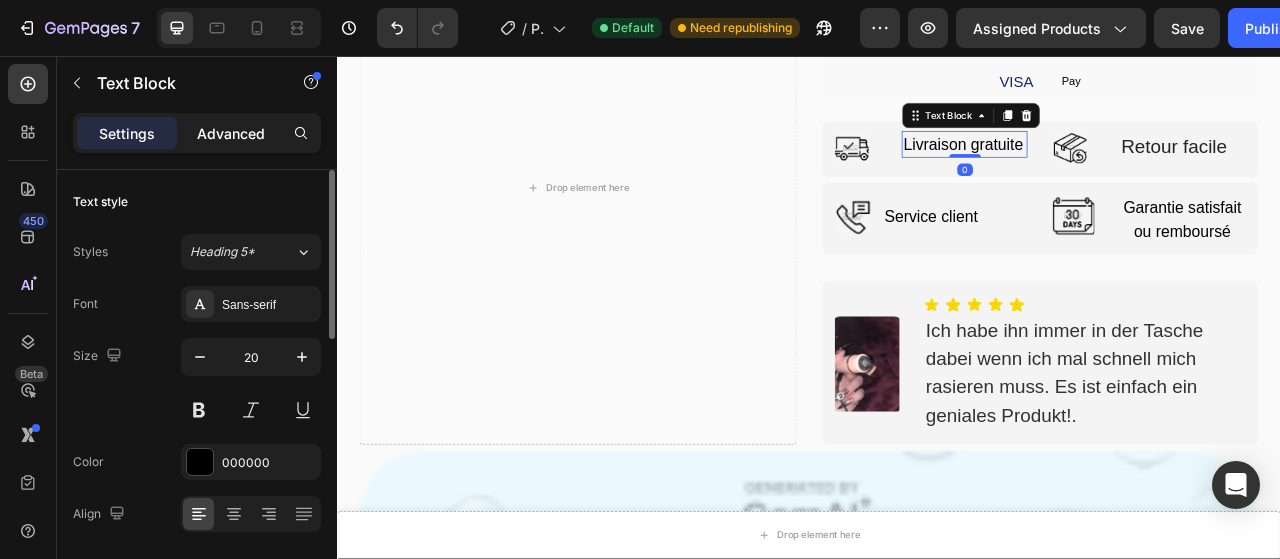 click on "Advanced" at bounding box center (231, 133) 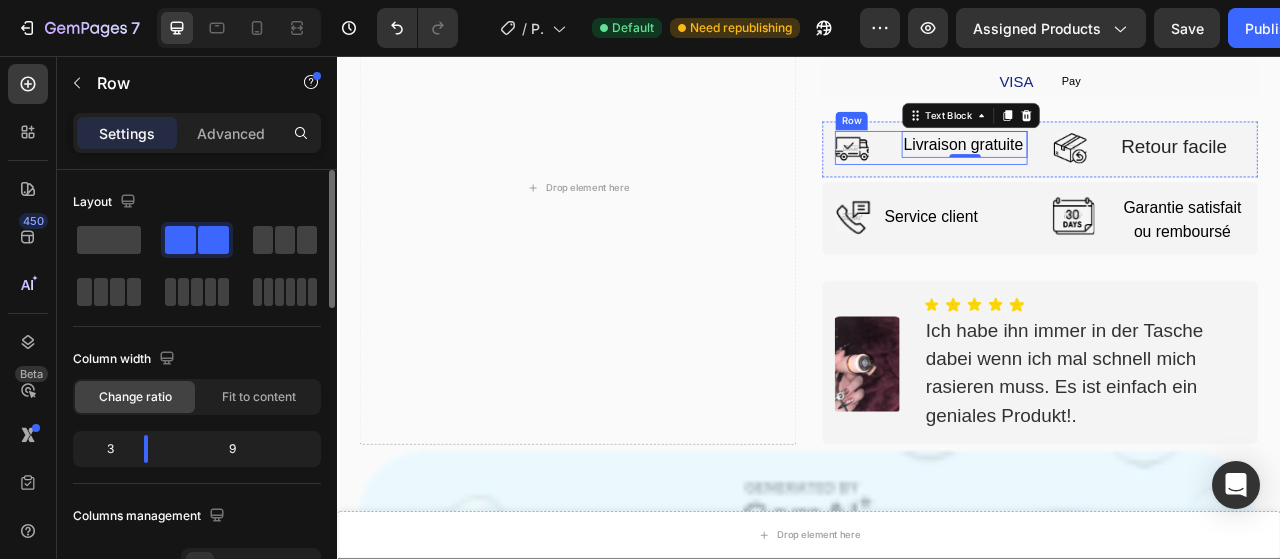 click on "Image Livraison gratuite Text Block   0 Row" at bounding box center (1092, 173) 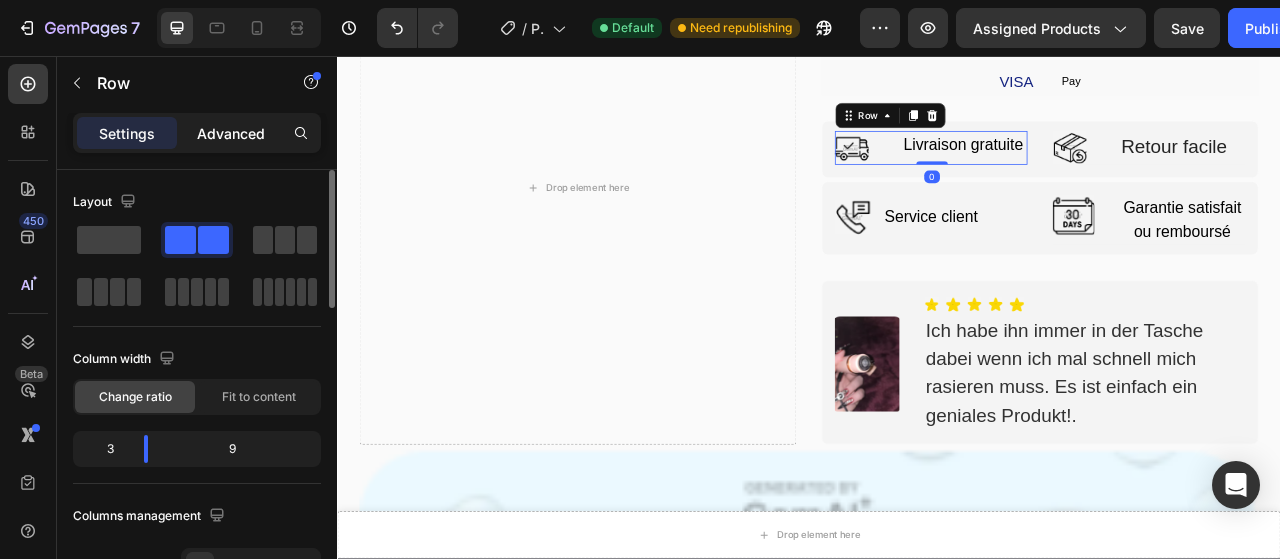 click on "Advanced" 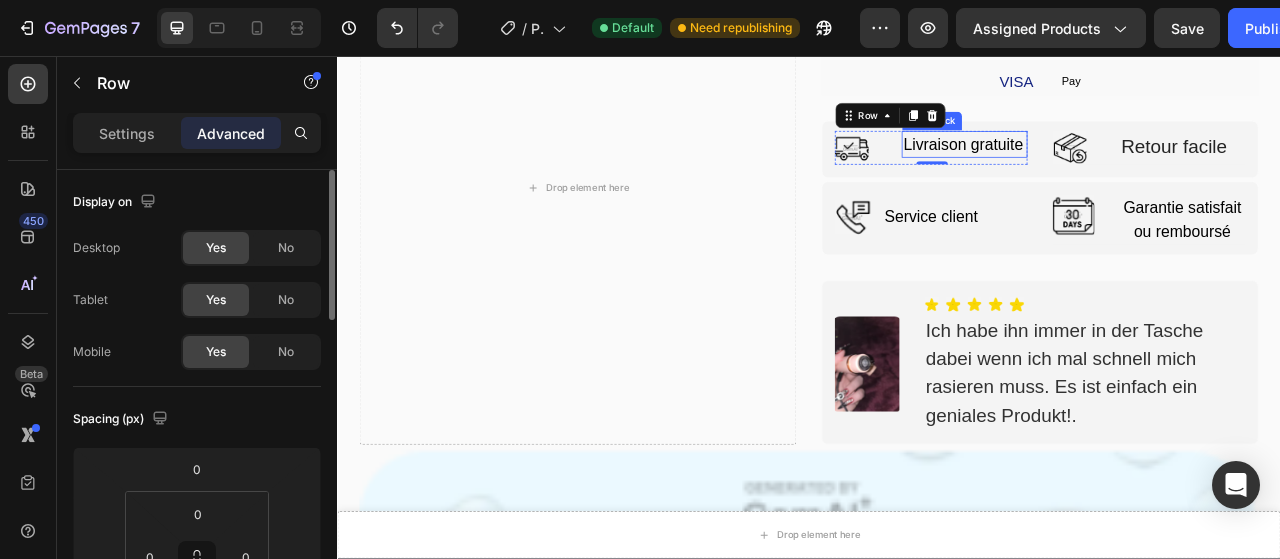 click on "Livraison gratuite" at bounding box center [1135, 169] 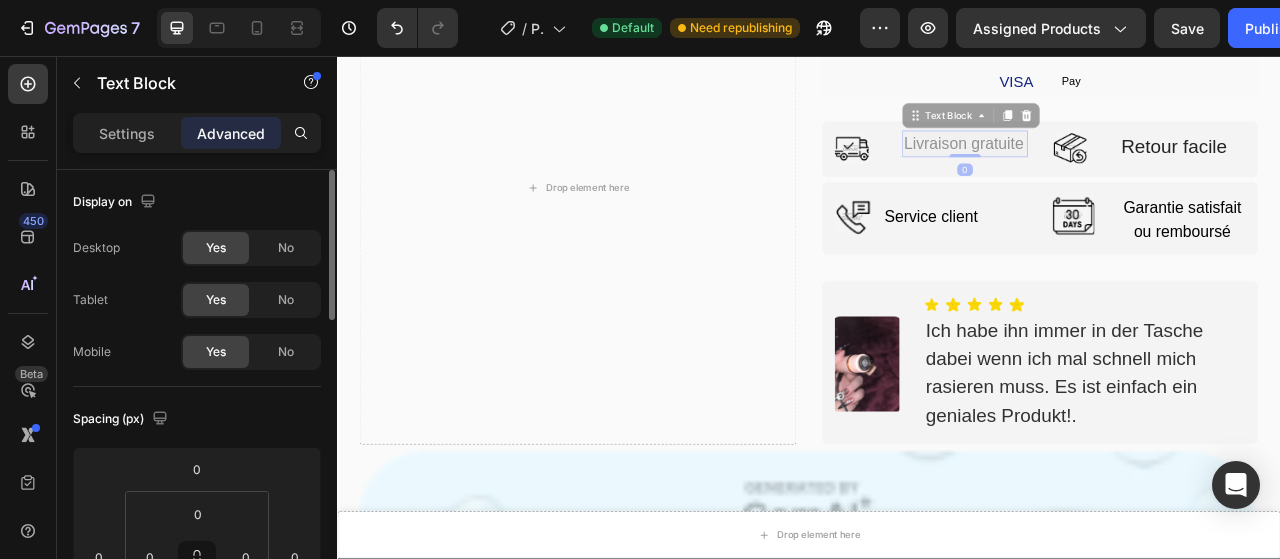 scroll, scrollTop: 4344, scrollLeft: 0, axis: vertical 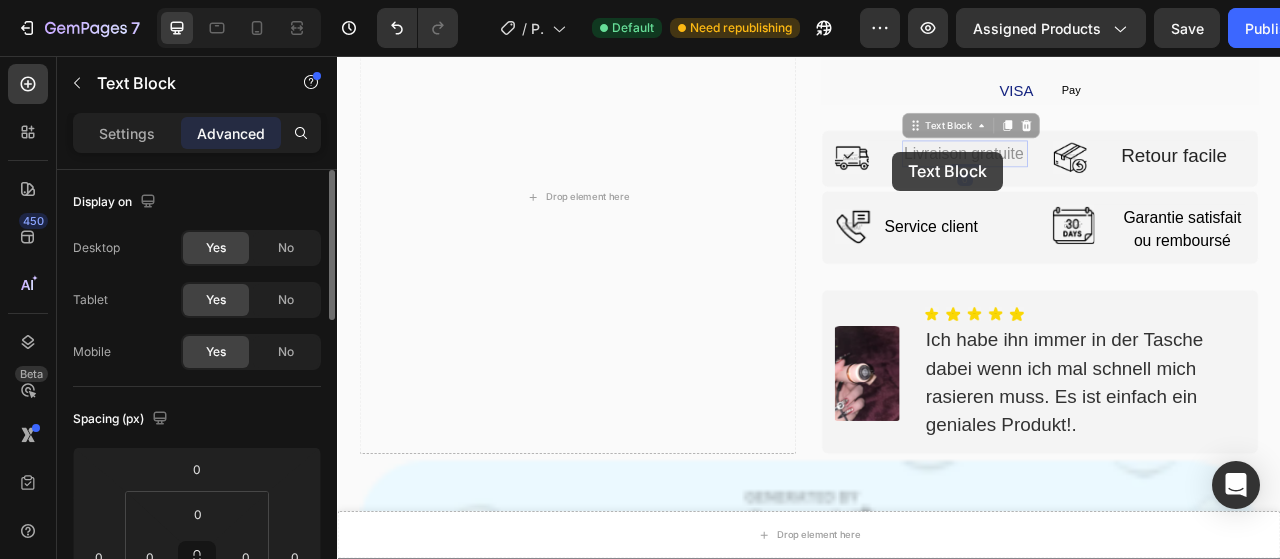 drag, startPoint x: 1068, startPoint y: 178, endPoint x: 1050, endPoint y: 179, distance: 18.027756 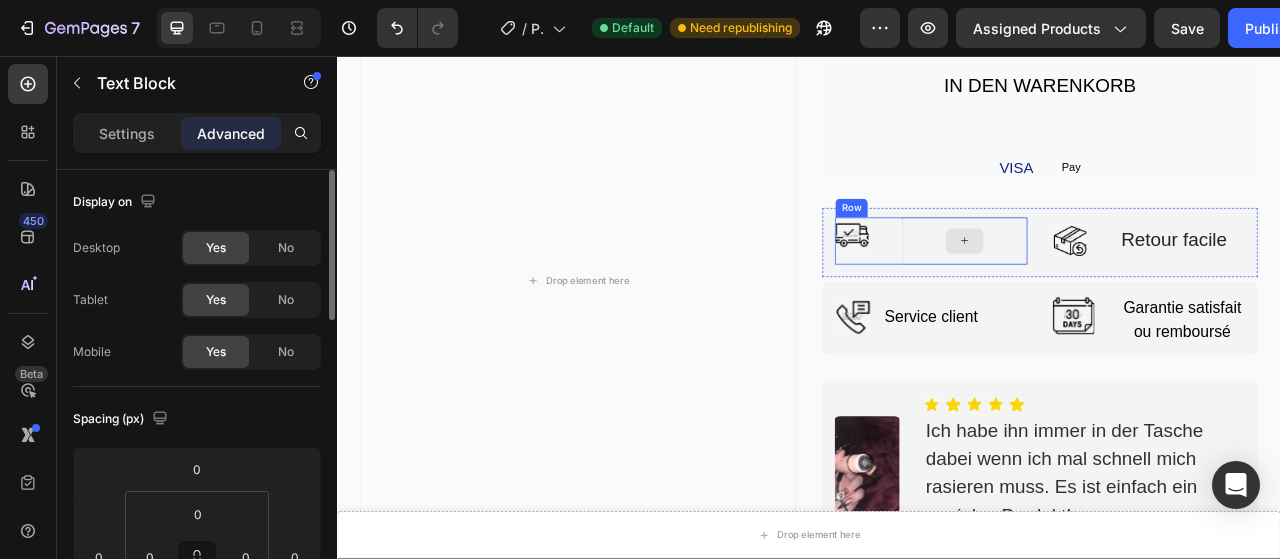 scroll, scrollTop: 4450, scrollLeft: 0, axis: vertical 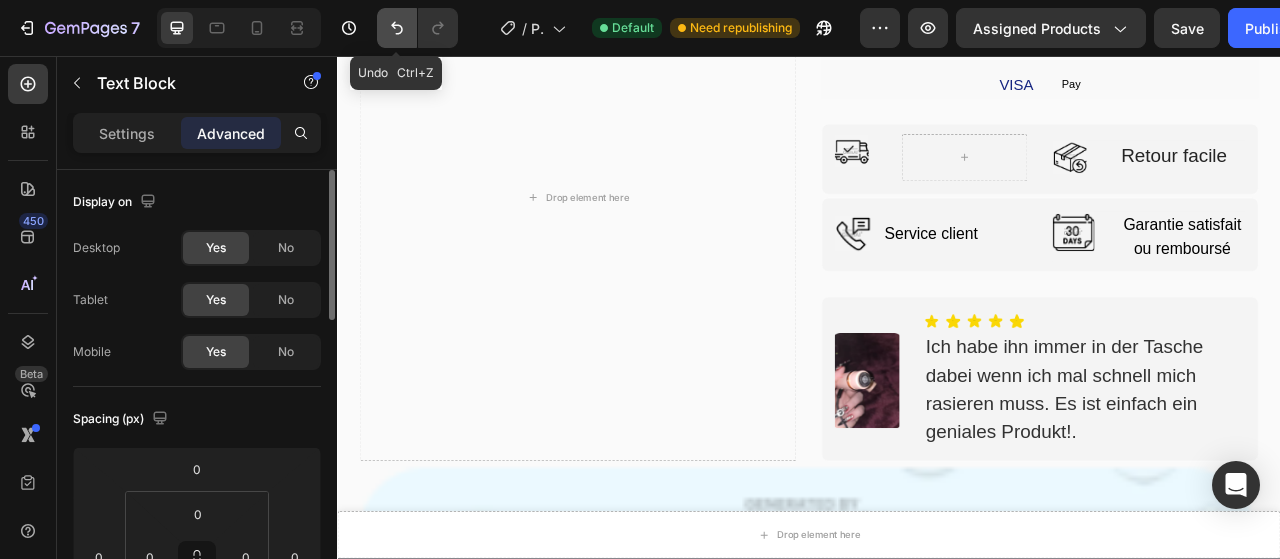 click 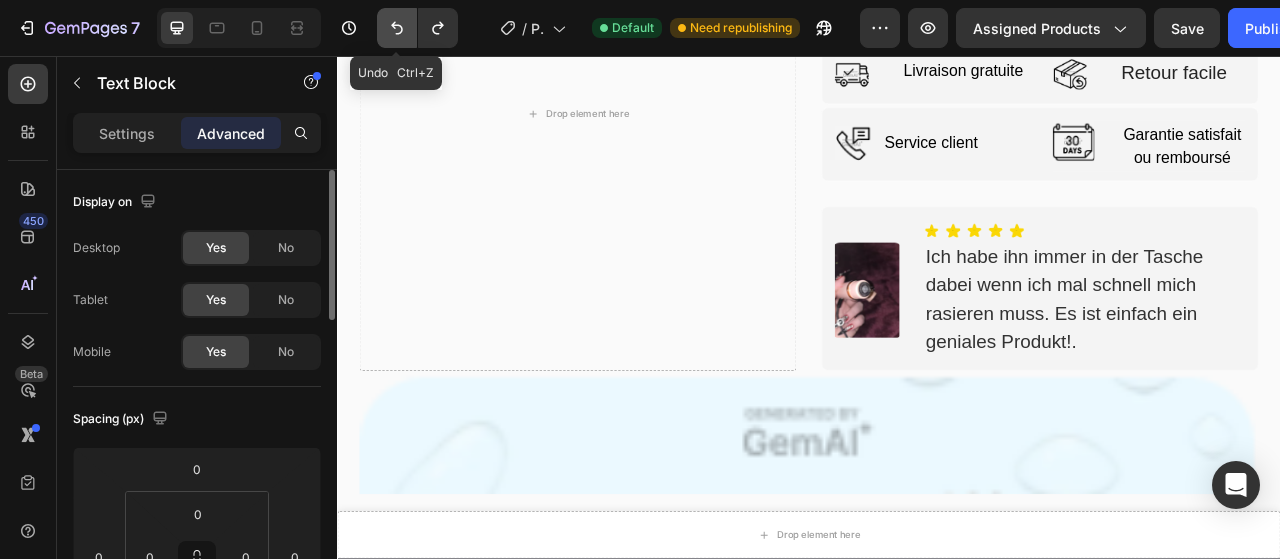 scroll, scrollTop: 4344, scrollLeft: 0, axis: vertical 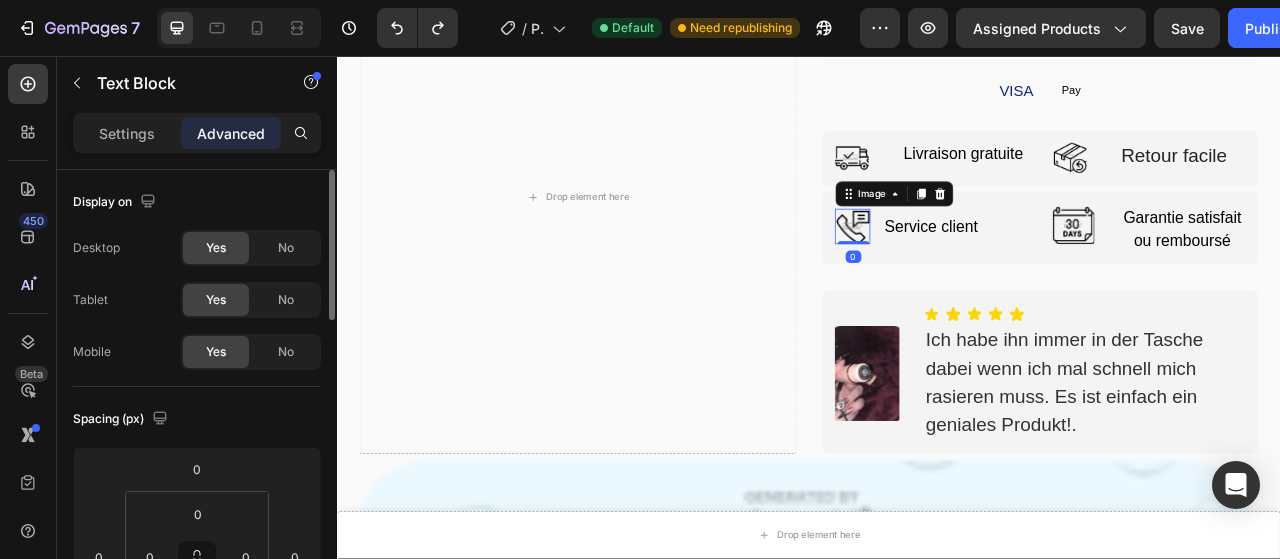 click at bounding box center [992, 273] 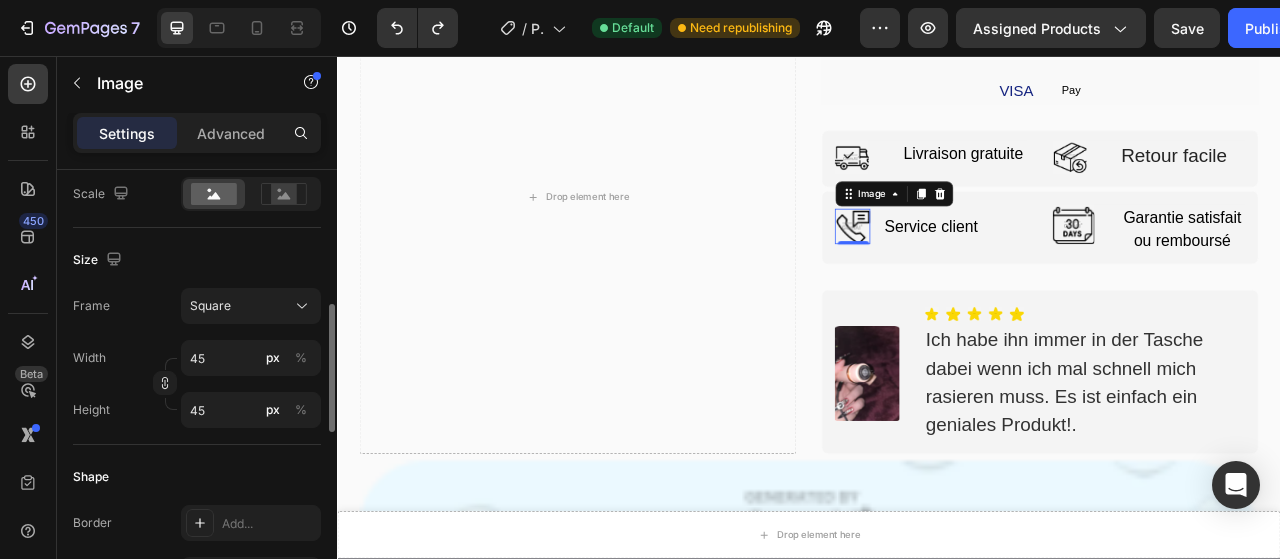 scroll, scrollTop: 468, scrollLeft: 0, axis: vertical 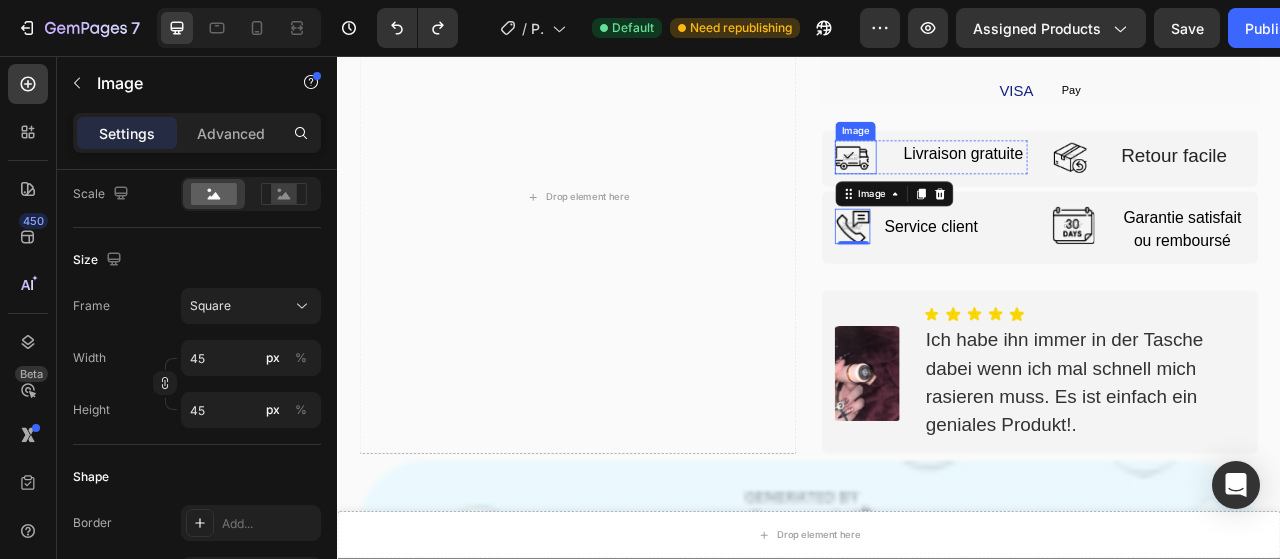 click at bounding box center [991, 185] 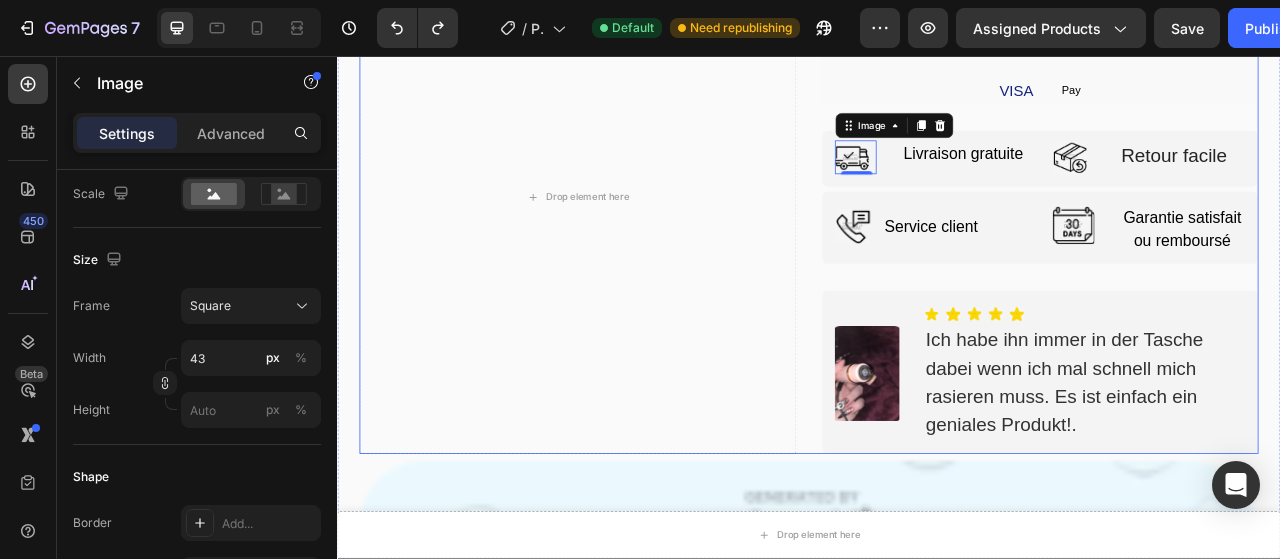 click on "O Nur noch 6 Paare auf Lager. Text Block IN DEN WARENKORB Button VISA Text Block Pay Text Block Row Row Image   0 Livraison gratuite Text Block Row Image Retour facile Text Block Row Row Image Service client  Heading Advanced list Image Garantie satisfait ou remboursé Text Block Row Row Image     Icon     Icon     Icon     Icon     Icon Icon List Hoz Ich habe ihn immer in der Tasche dabei wenn ich mal schnell mich rasieren muss. Es ist einfach ein geniales Produkt!. Text Block Row" at bounding box center [1231, 236] 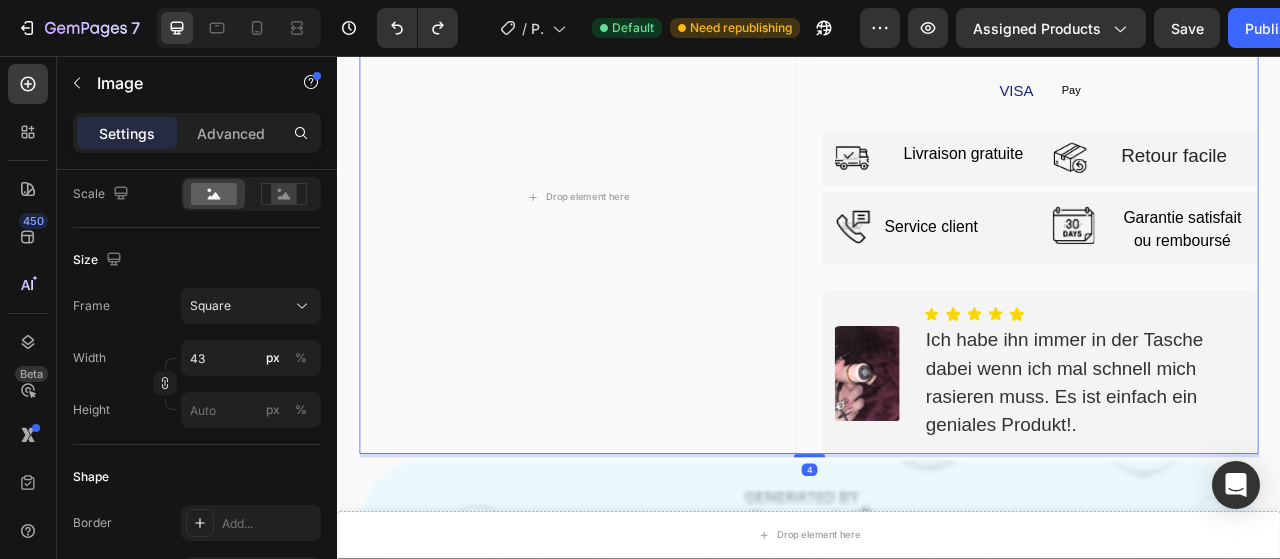 scroll, scrollTop: 0, scrollLeft: 0, axis: both 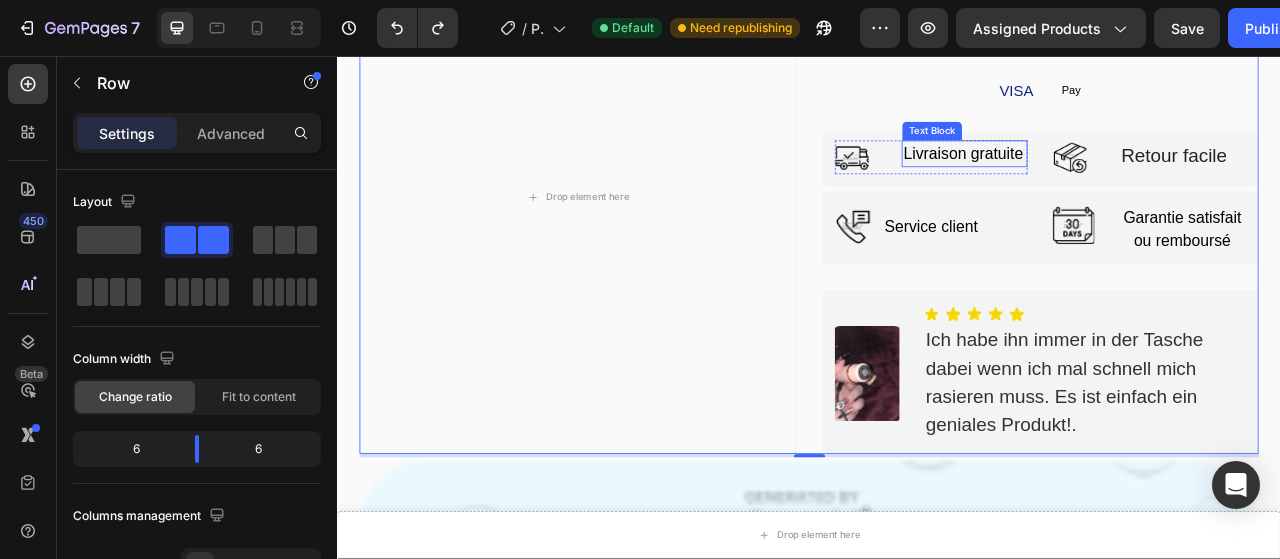 click on "Livraison gratuite" at bounding box center (1135, 181) 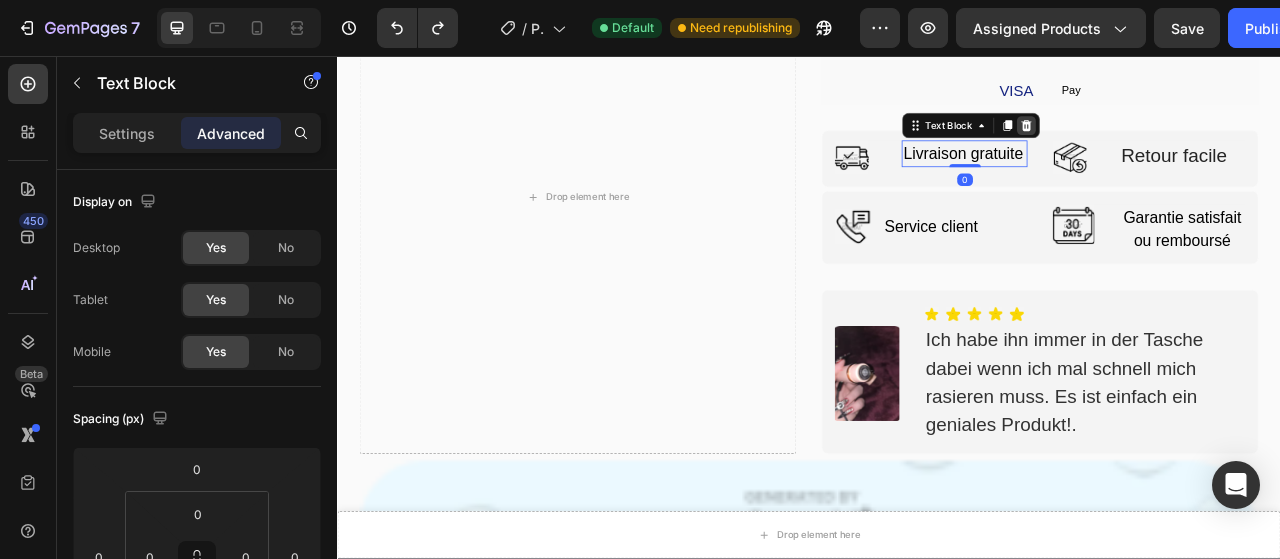 click 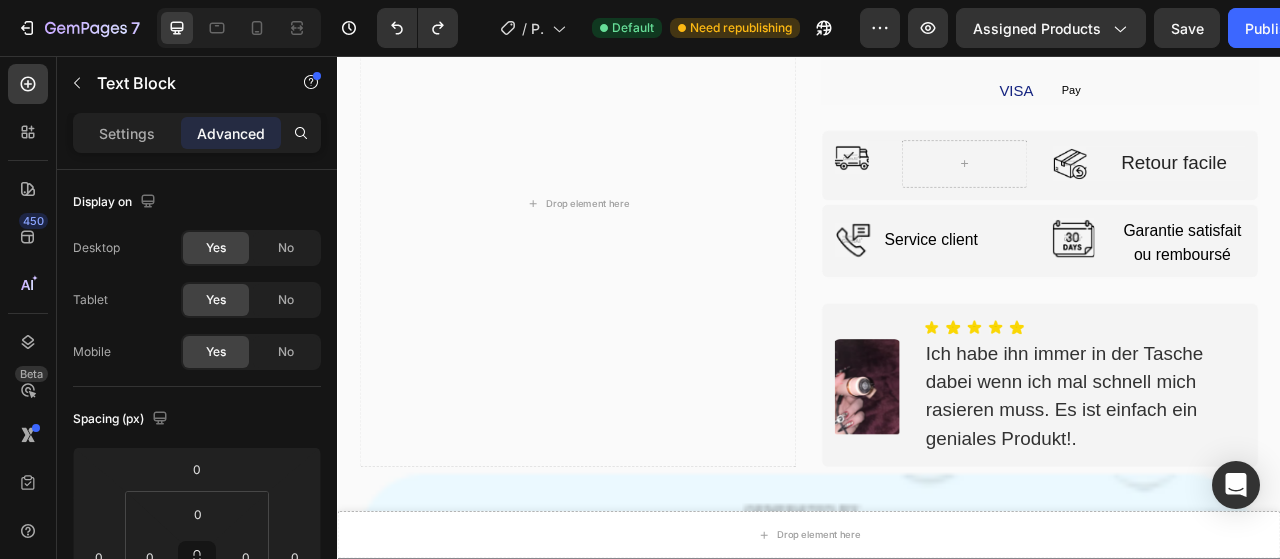 scroll, scrollTop: 4352, scrollLeft: 0, axis: vertical 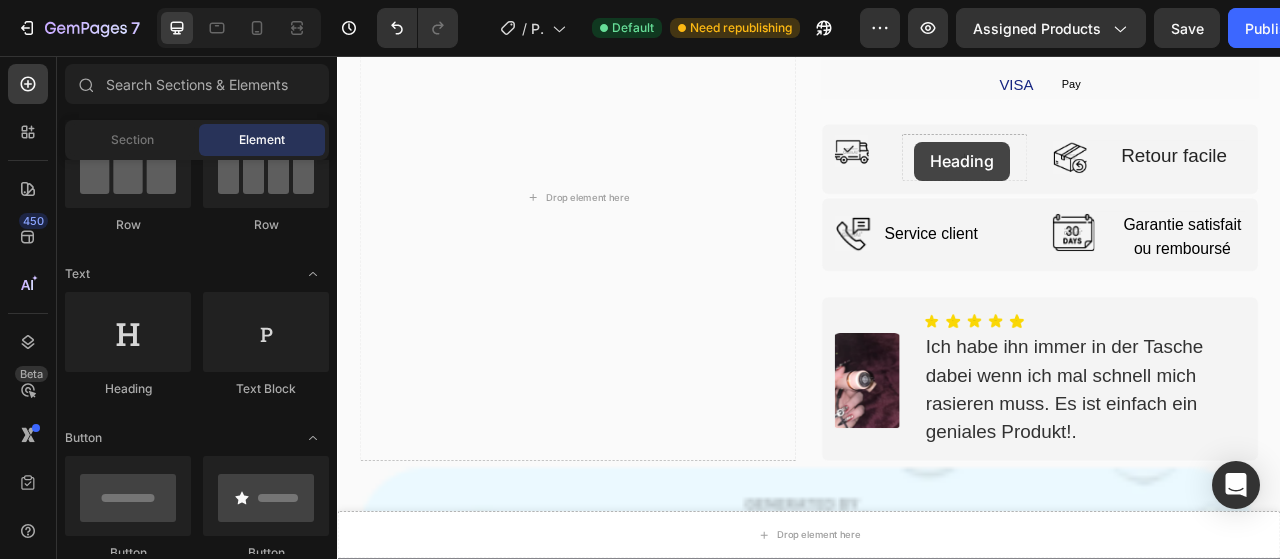 drag, startPoint x: 510, startPoint y: 378, endPoint x: 1071, endPoint y: 165, distance: 600.075 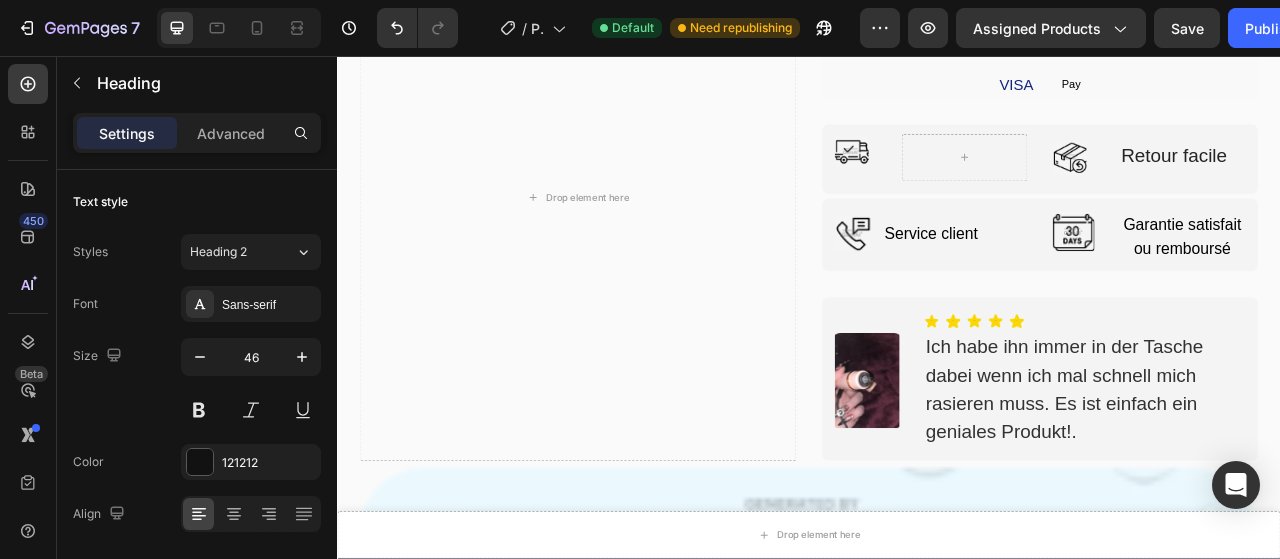 scroll, scrollTop: 4480, scrollLeft: 0, axis: vertical 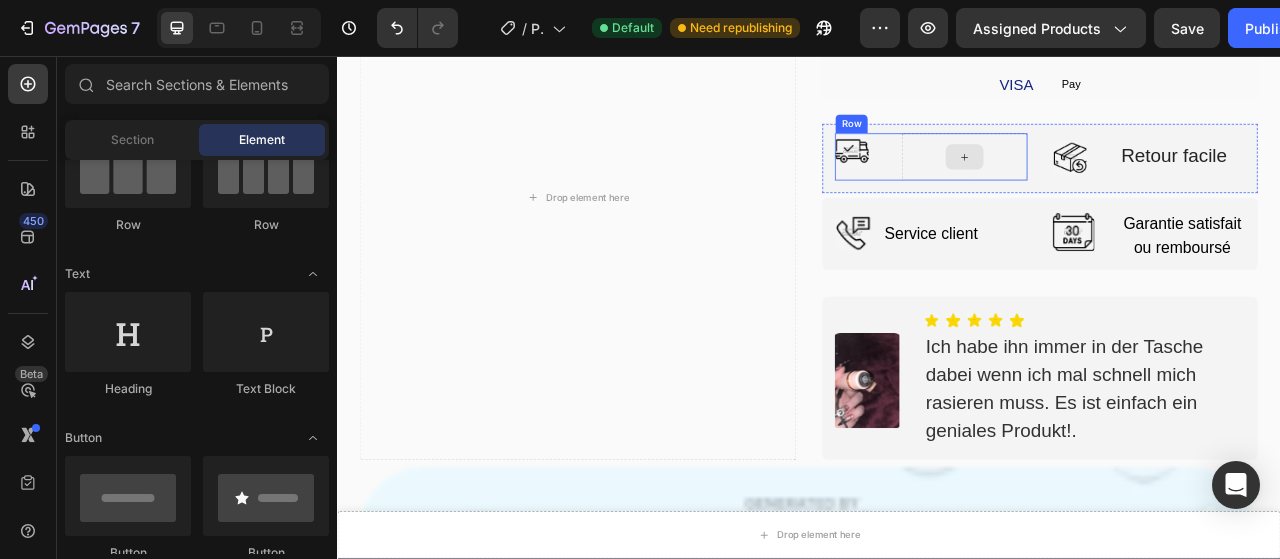 click 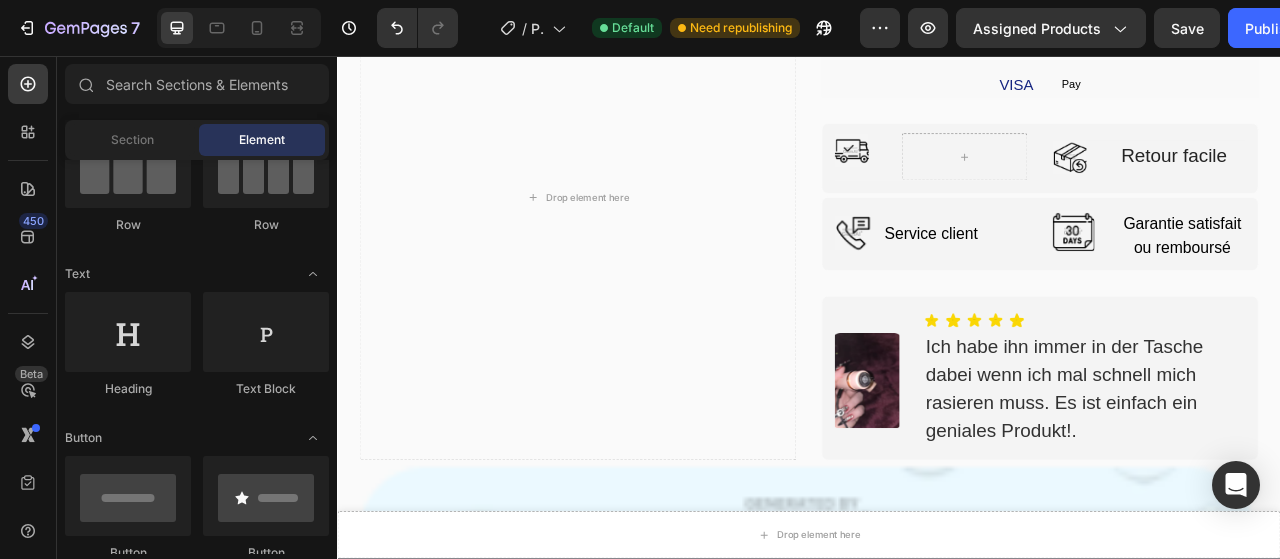 click on "Heading" 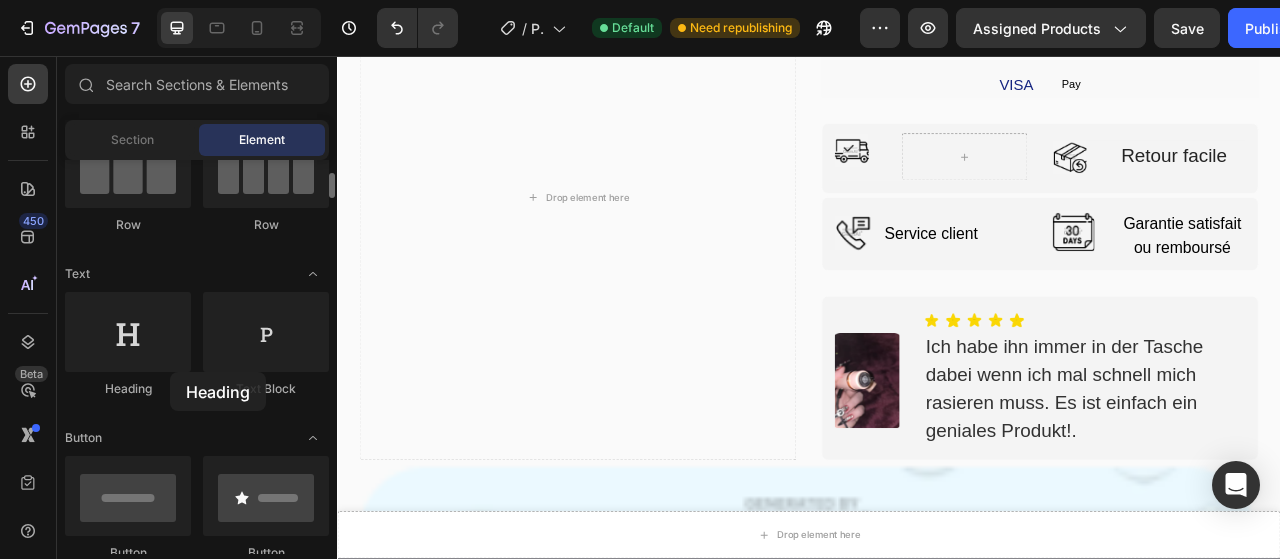 click on "Heading" 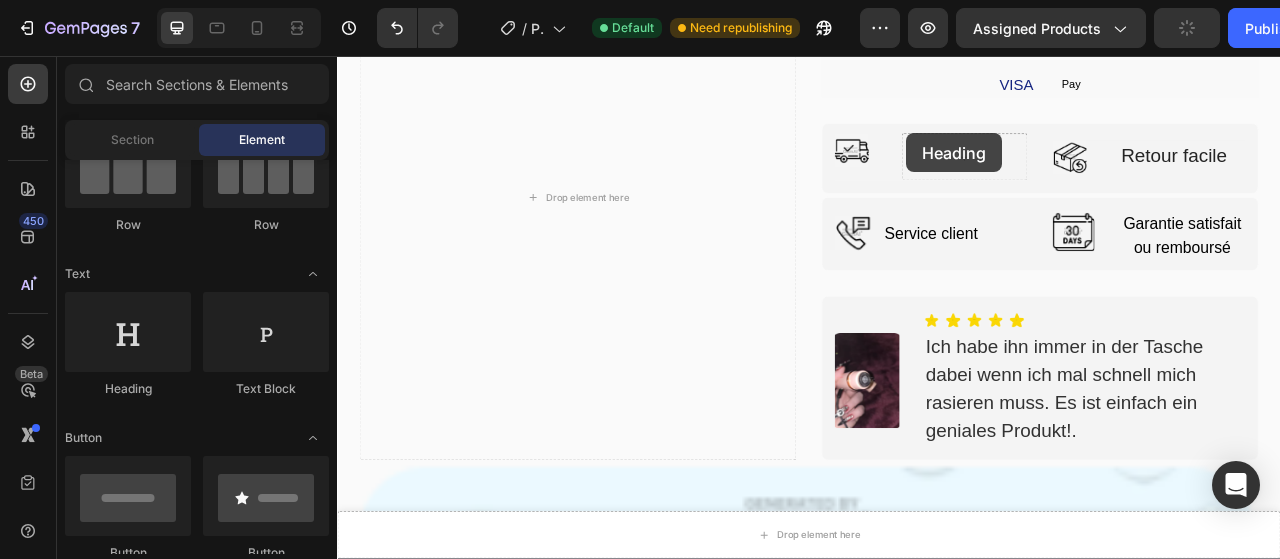 drag, startPoint x: 507, startPoint y: 428, endPoint x: 1061, endPoint y: 154, distance: 618.055 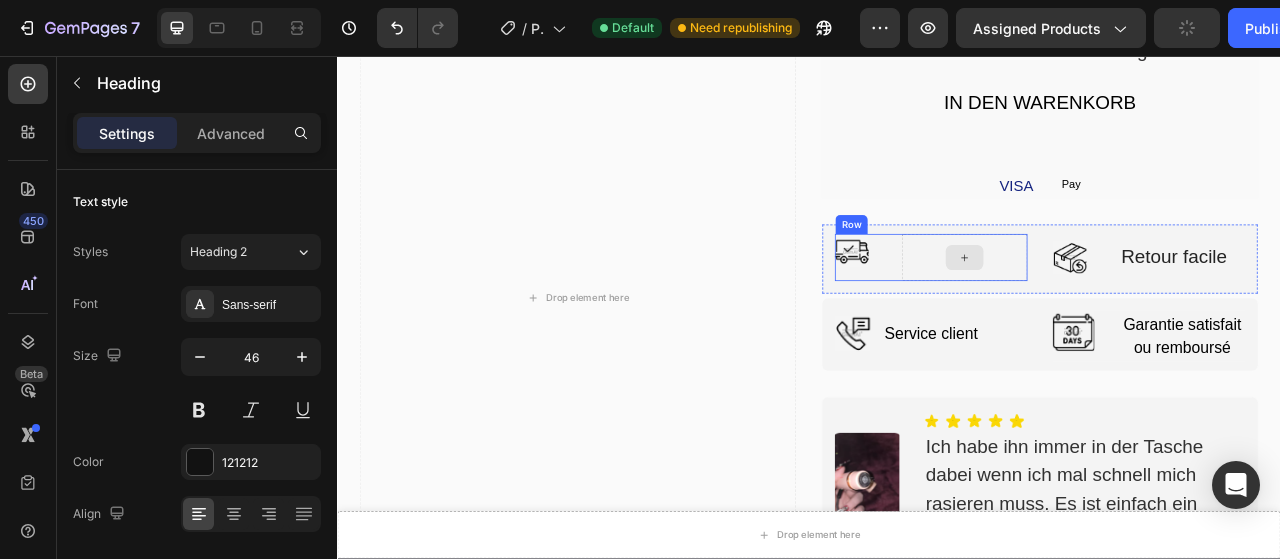 scroll, scrollTop: 4608, scrollLeft: 0, axis: vertical 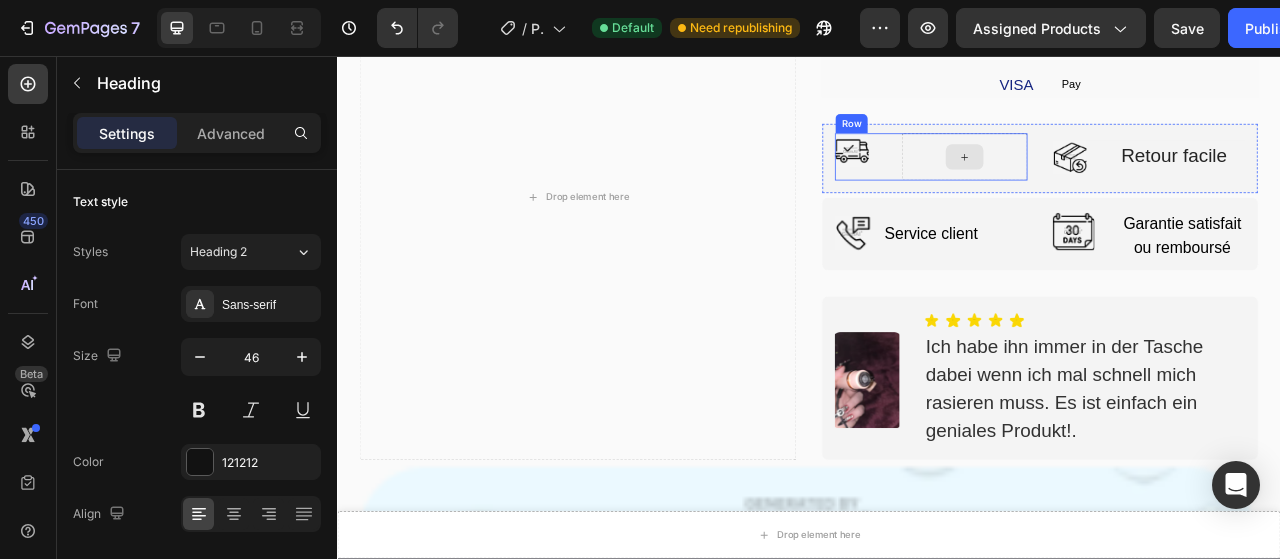 click 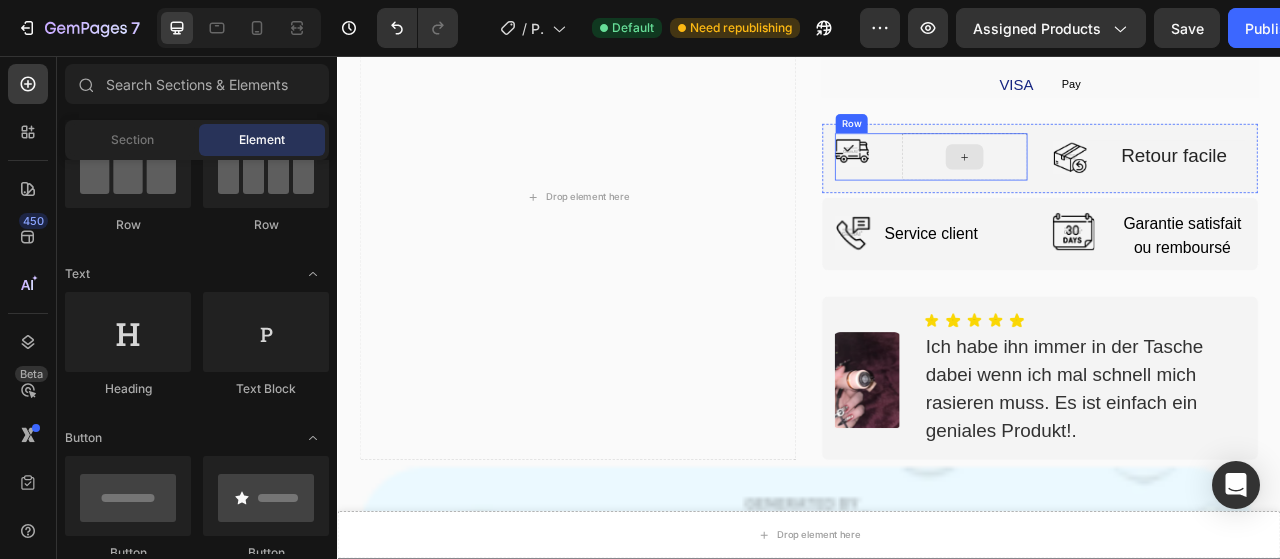 click 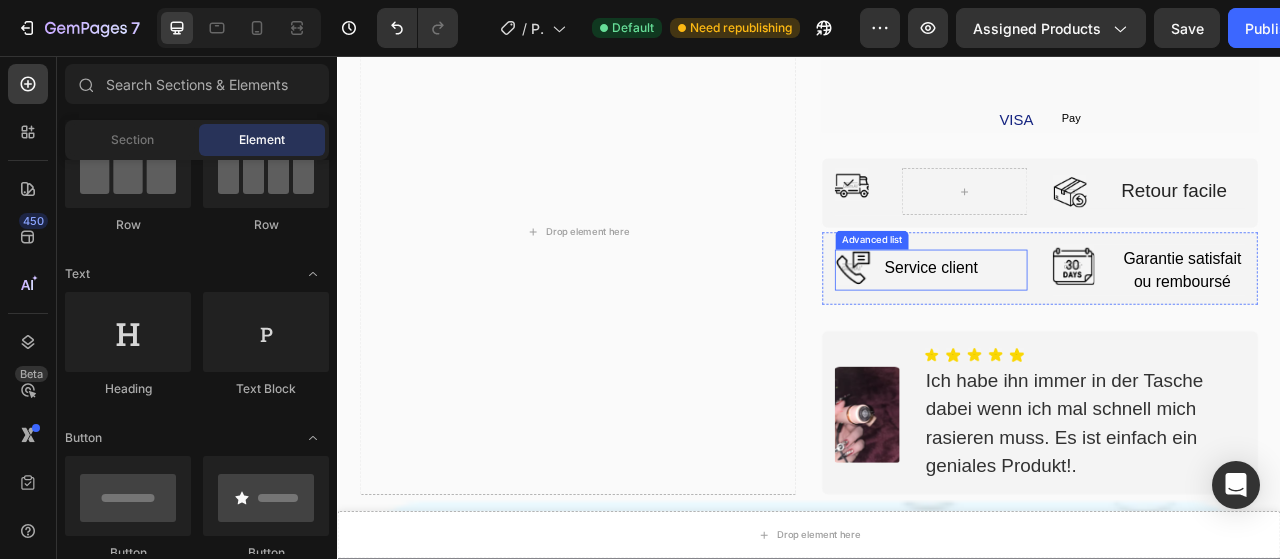scroll, scrollTop: 4564, scrollLeft: 0, axis: vertical 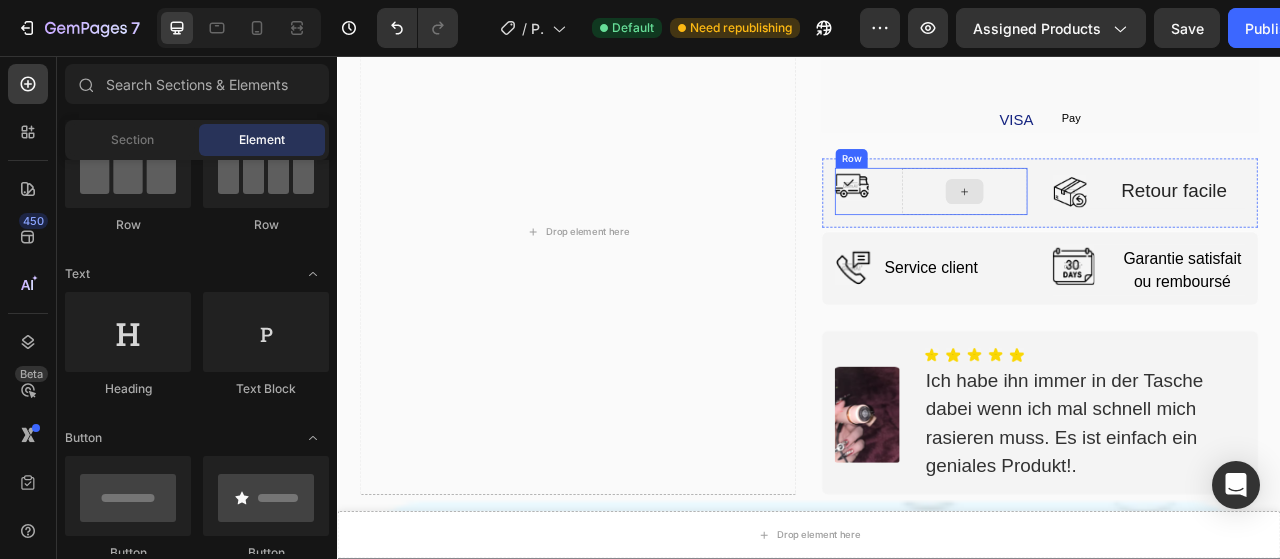 click at bounding box center (1135, 229) 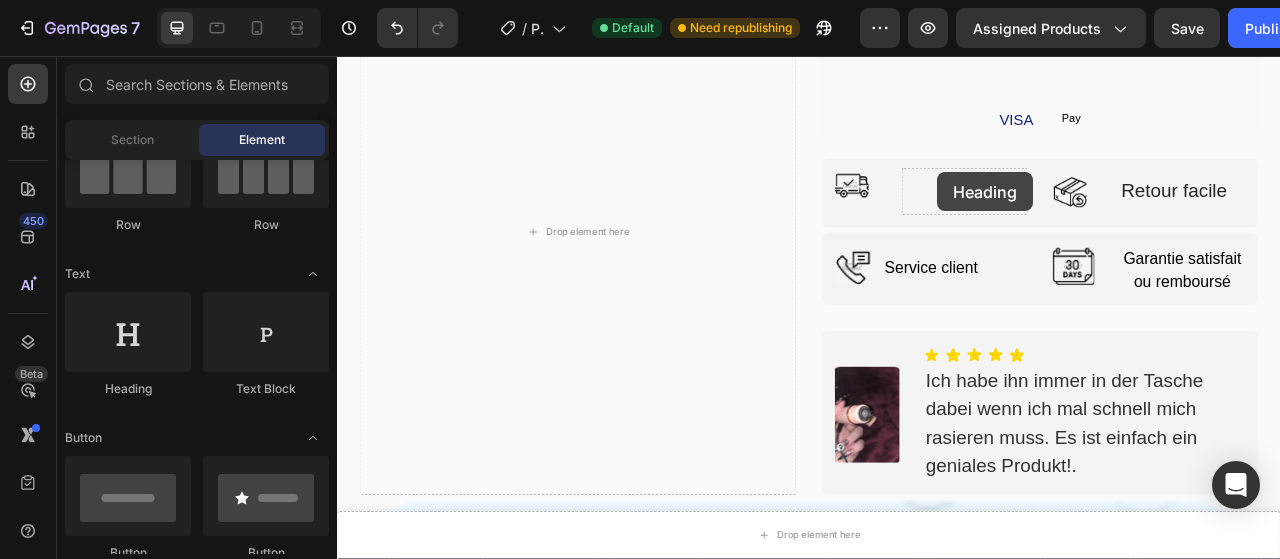 drag, startPoint x: 486, startPoint y: 383, endPoint x: 1086, endPoint y: 211, distance: 624.1666 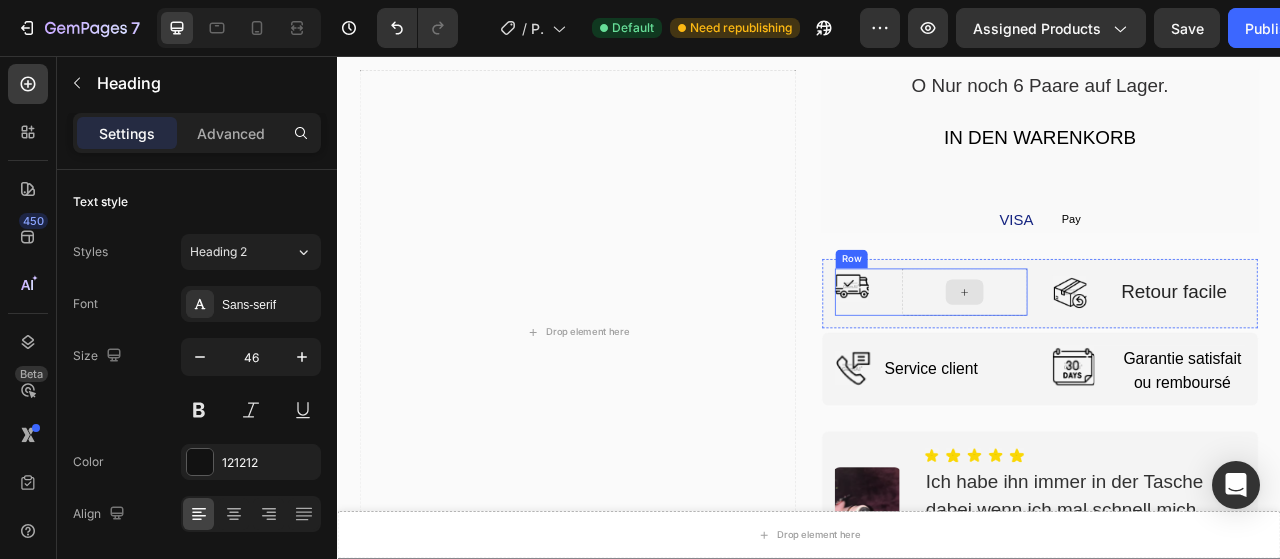 scroll, scrollTop: 4691, scrollLeft: 0, axis: vertical 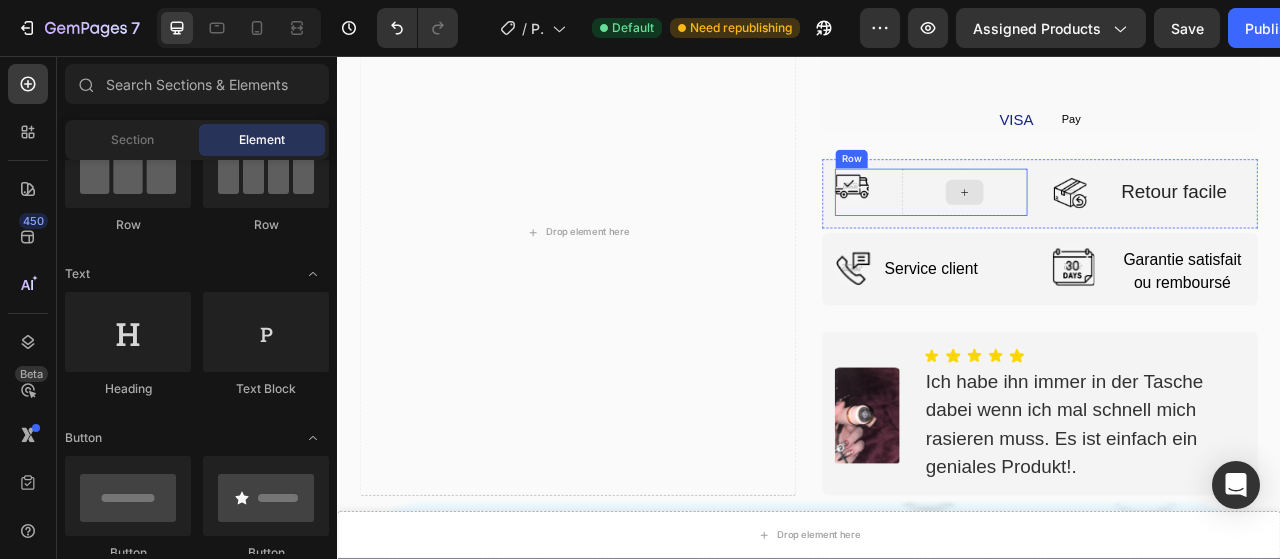 click 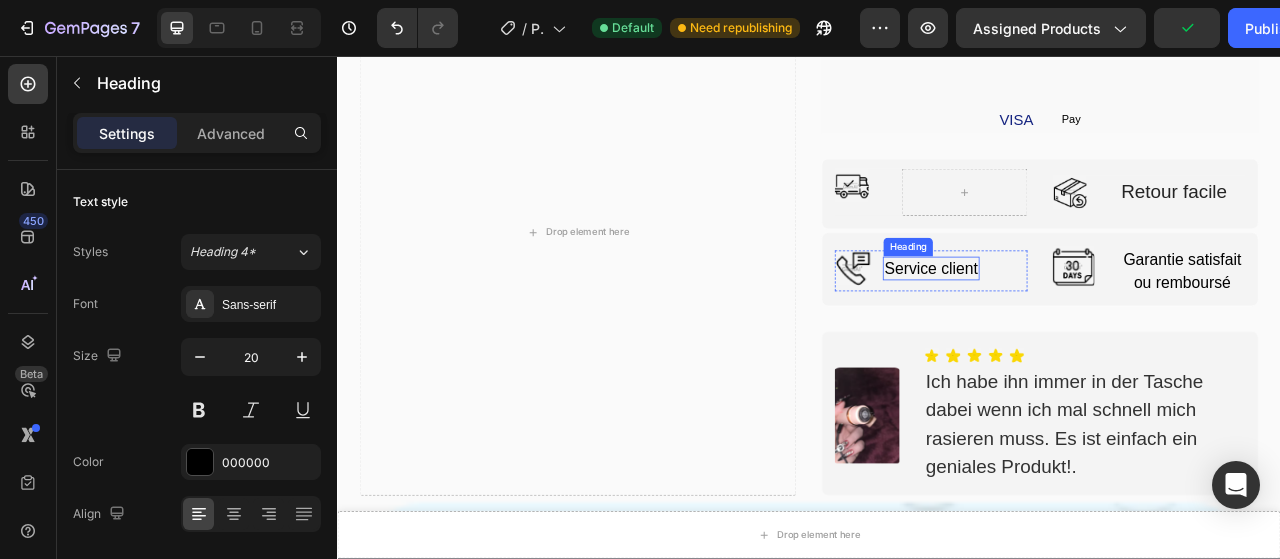 click on "Service client" at bounding box center (1092, 327) 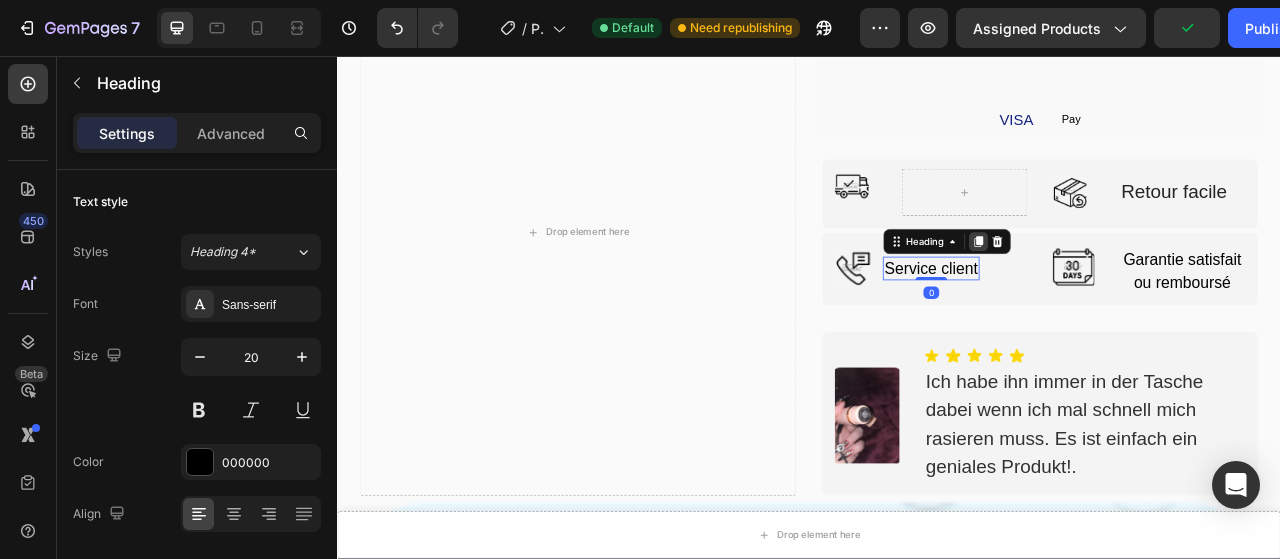 click 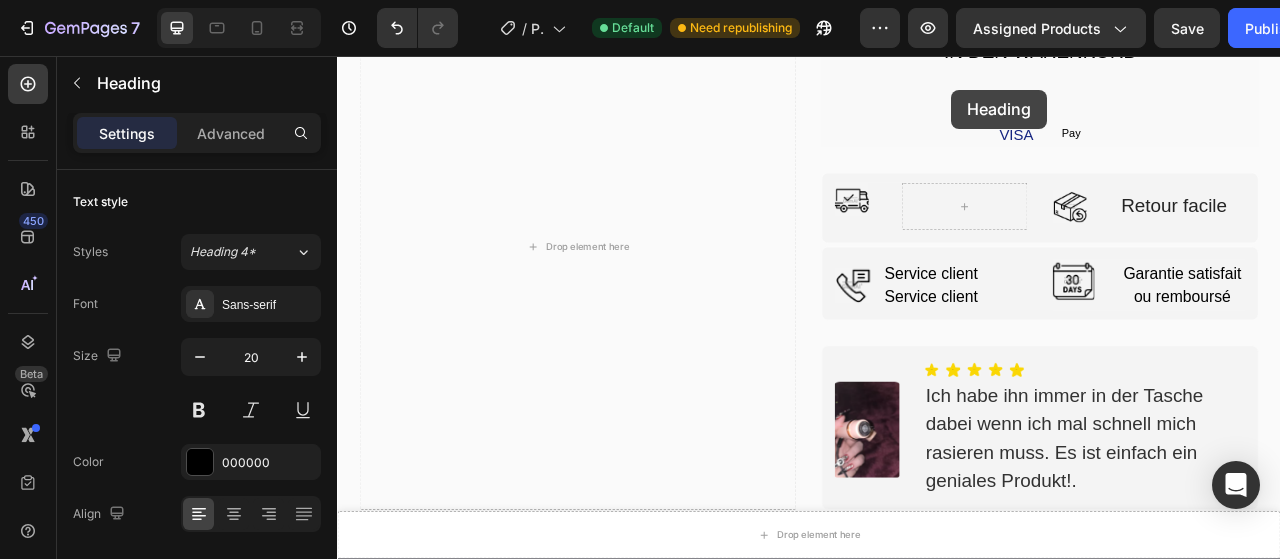 scroll, scrollTop: 4614, scrollLeft: 0, axis: vertical 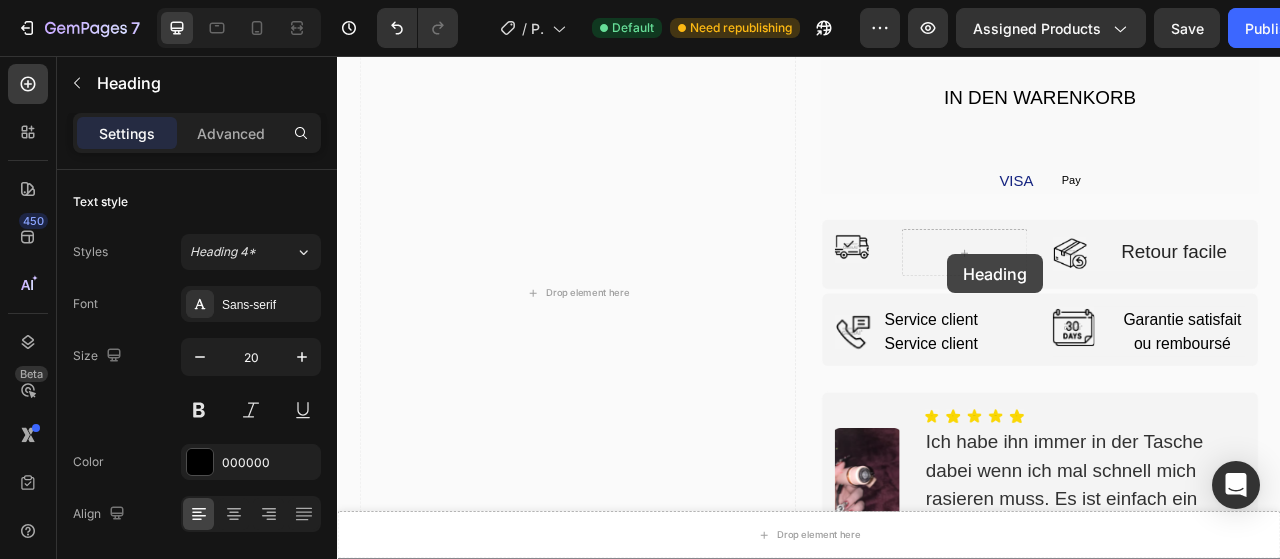 drag, startPoint x: 1119, startPoint y: 350, endPoint x: 1113, endPoint y: 308, distance: 42.426407 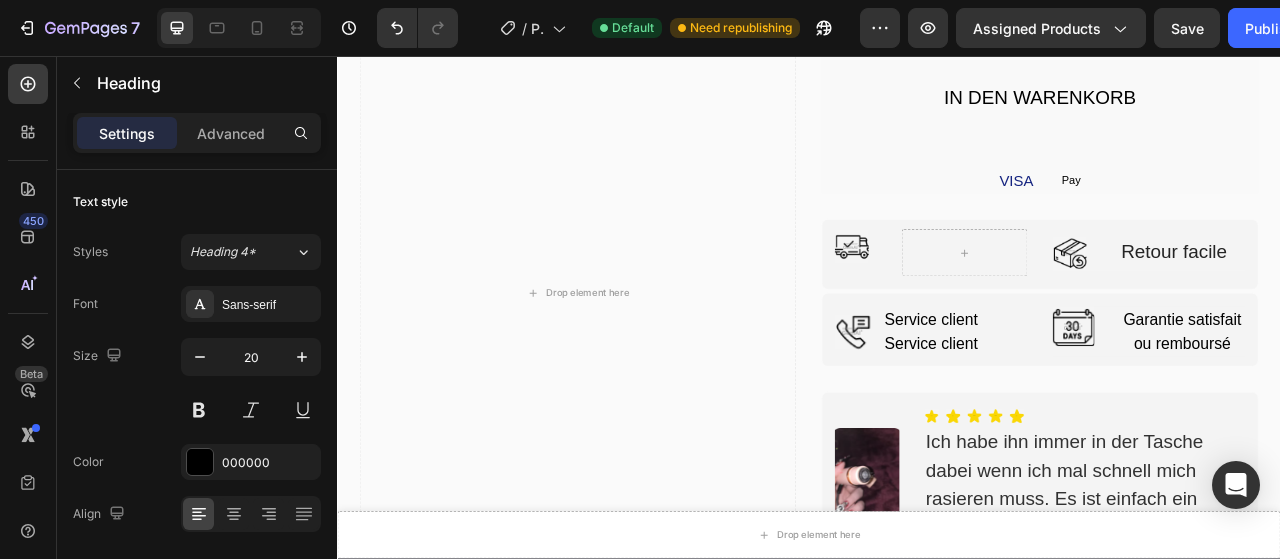 scroll, scrollTop: 4708, scrollLeft: 0, axis: vertical 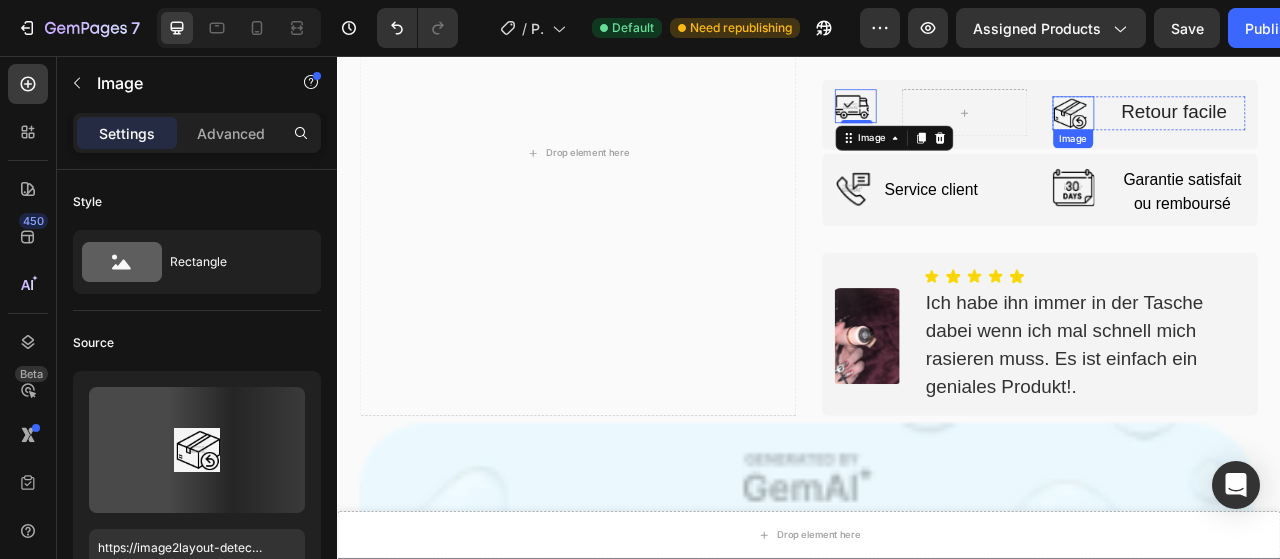 click at bounding box center (1273, 129) 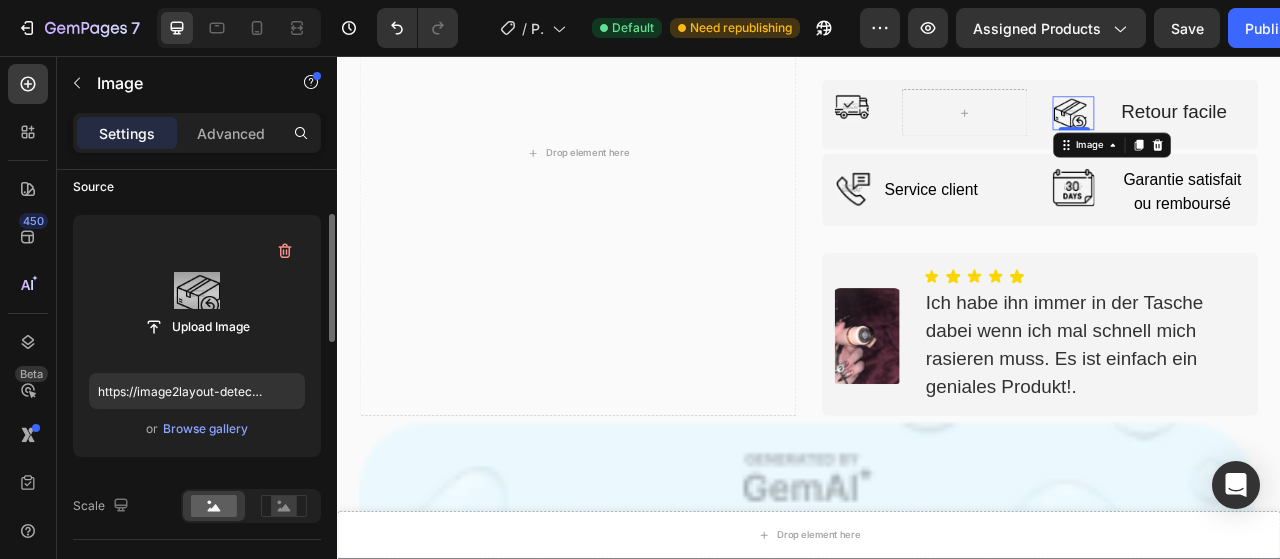 scroll, scrollTop: 156, scrollLeft: 0, axis: vertical 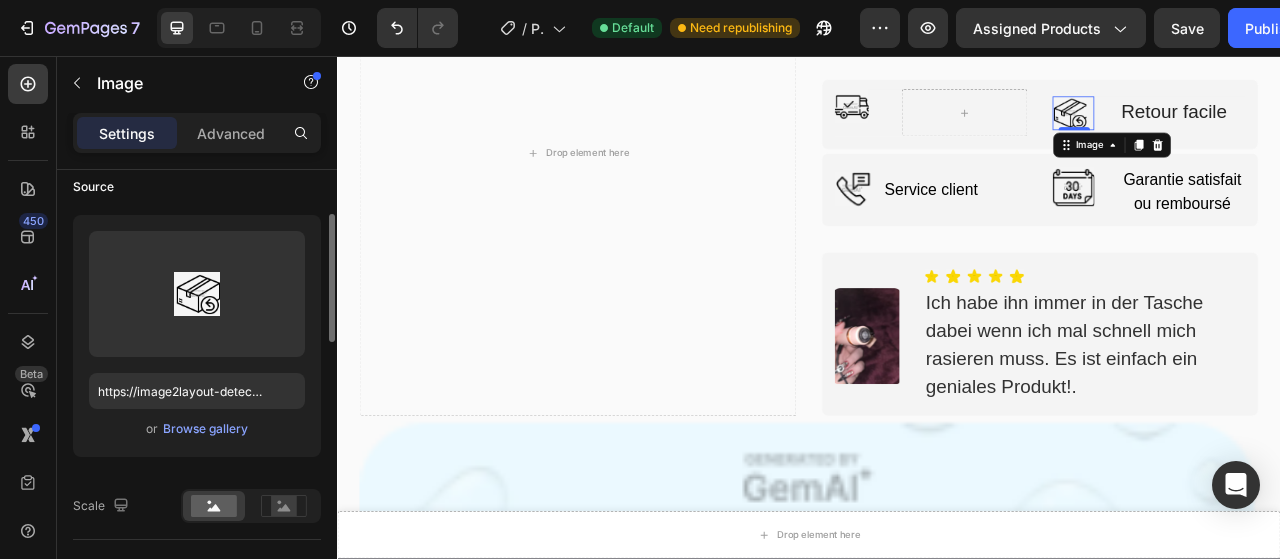click on "Upload Image https://image2layout-detection-trainimagebucket-02g83vbxbb2s.s3.amazonaws.com/image2layout/atom_imagecvzfxmqdcs.png or Browse gallery" at bounding box center (197, 336) 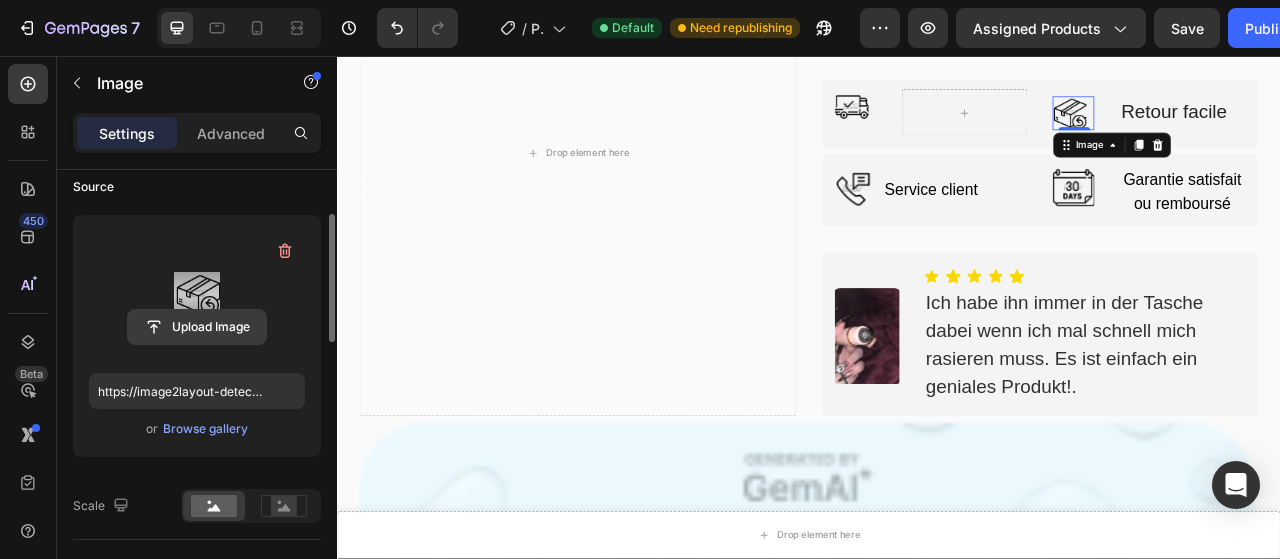 click 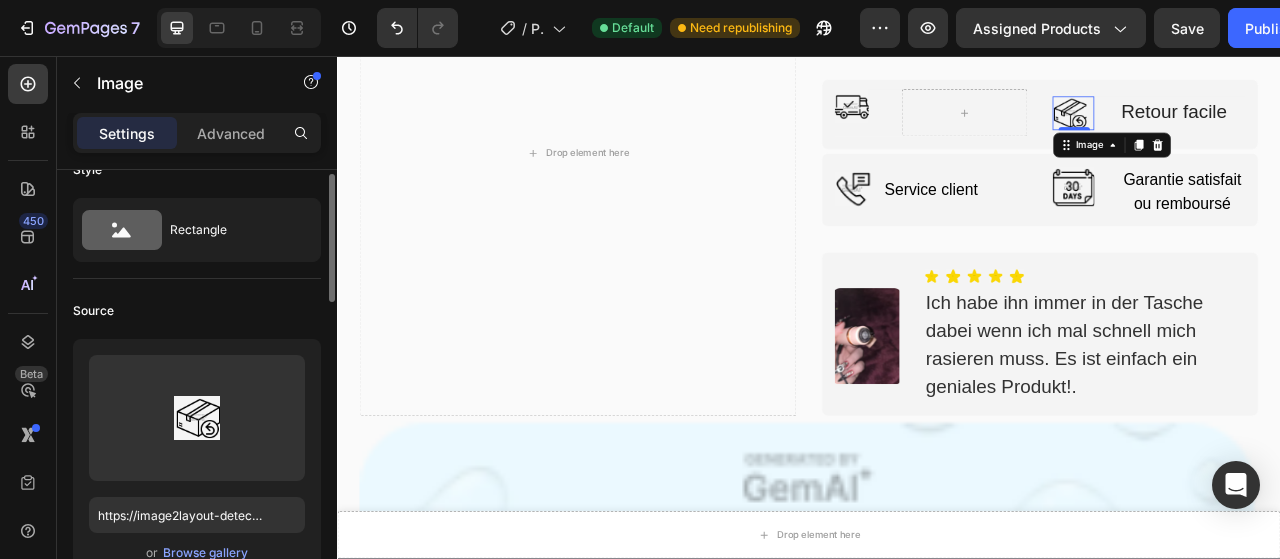 scroll, scrollTop: 16, scrollLeft: 0, axis: vertical 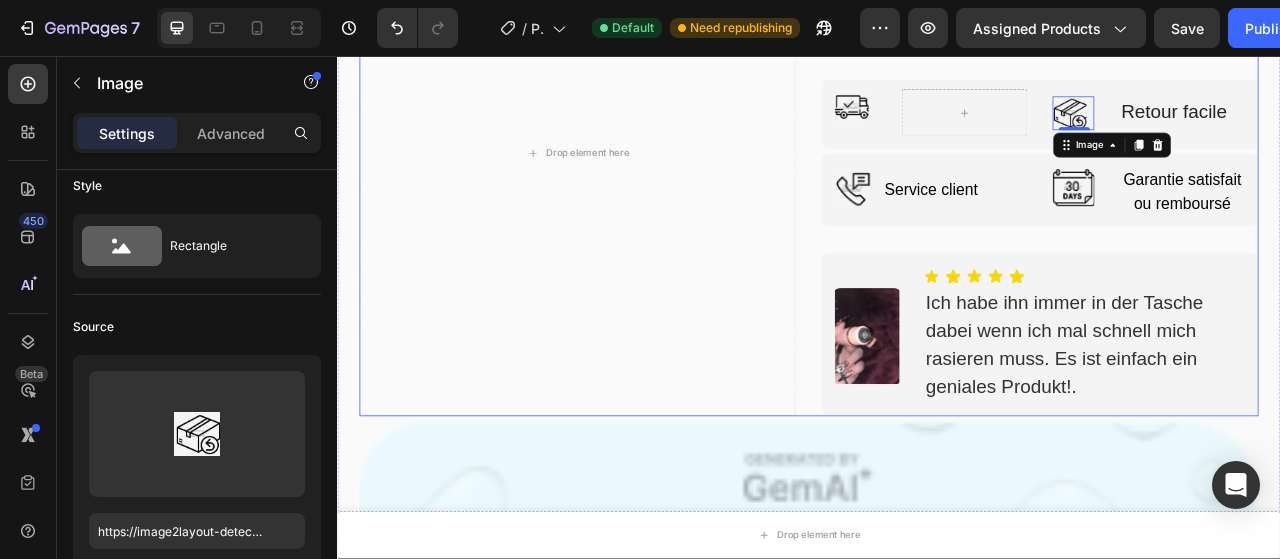 click on "Drop element here O Nur noch 6 Paare auf Lager. Text Block IN DEN WARENKORB Button VISA Text Block Pay Text Block Row Row Image Retour facile Text Block Row Row Image Service client  Heading Advanced list Image Garantie satisfait ou remboursé Text Block Row Row Image Icon Icon Icon Icon Icon Icon List Hoz Ich habe ihn immer in der Tasche dabei wenn ich mal schnell mich rasieren muss. Es ist einfach ein geniales Produkt!. Text Block Row Row" at bounding box center [937, 181] 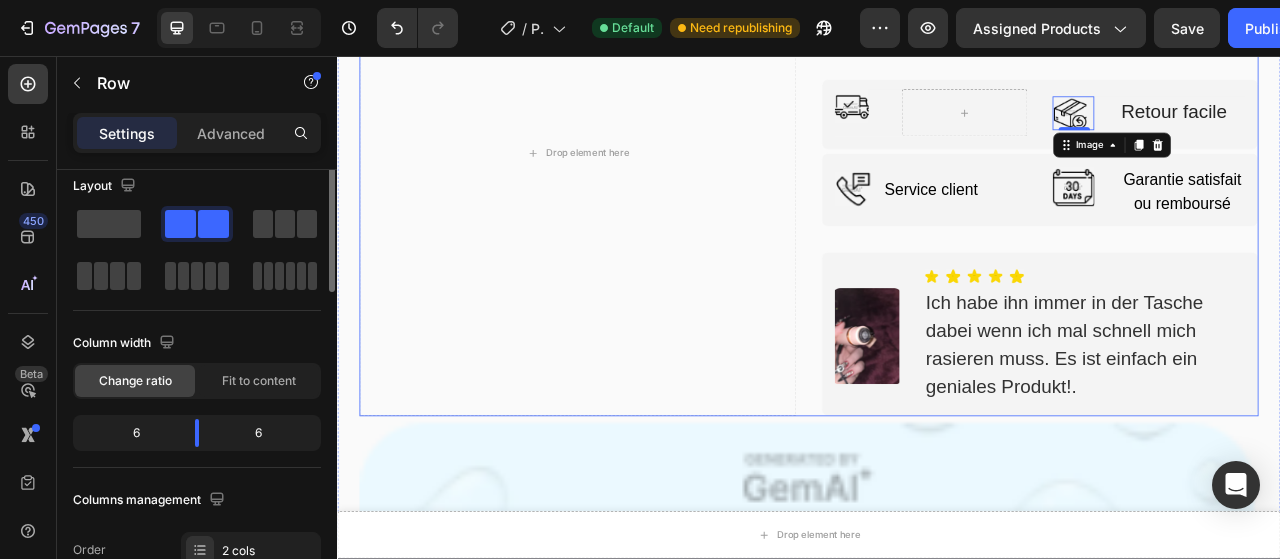 scroll, scrollTop: 0, scrollLeft: 0, axis: both 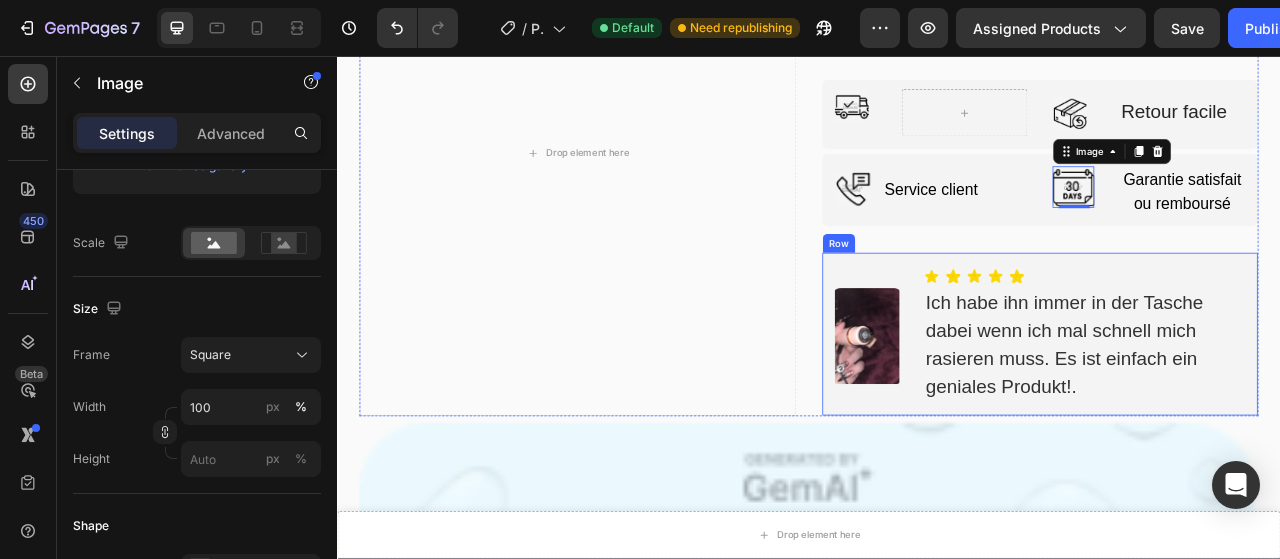 click on "Image Icon Icon Icon Icon Icon Icon List Hoz Ich habe ihn immer in der Tasche dabei wenn ich mal schnell mich rasieren muss. Es ist einfach ein geniales Produkt!. Text Block Row" at bounding box center [1231, 410] 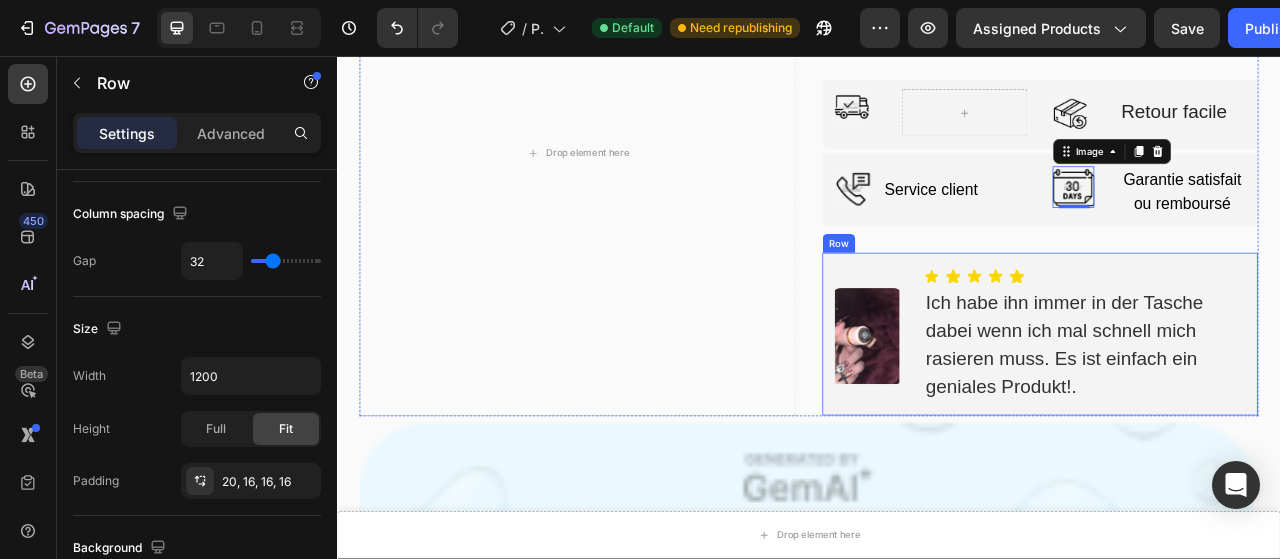 scroll, scrollTop: 0, scrollLeft: 0, axis: both 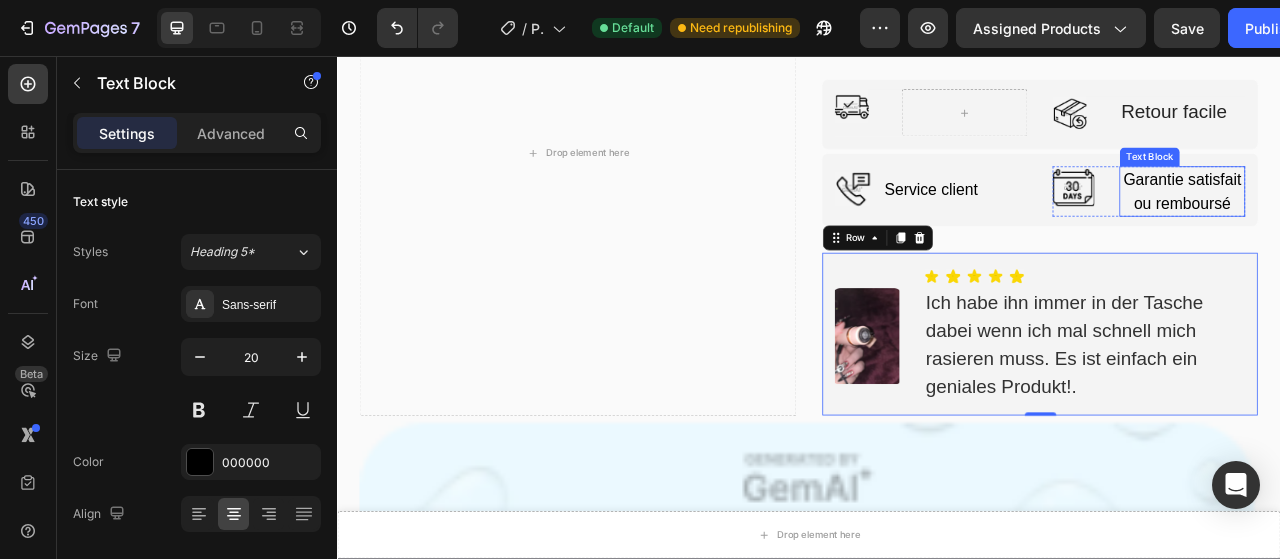 click on "Garantie satisfait ou remboursé" at bounding box center (1412, 229) 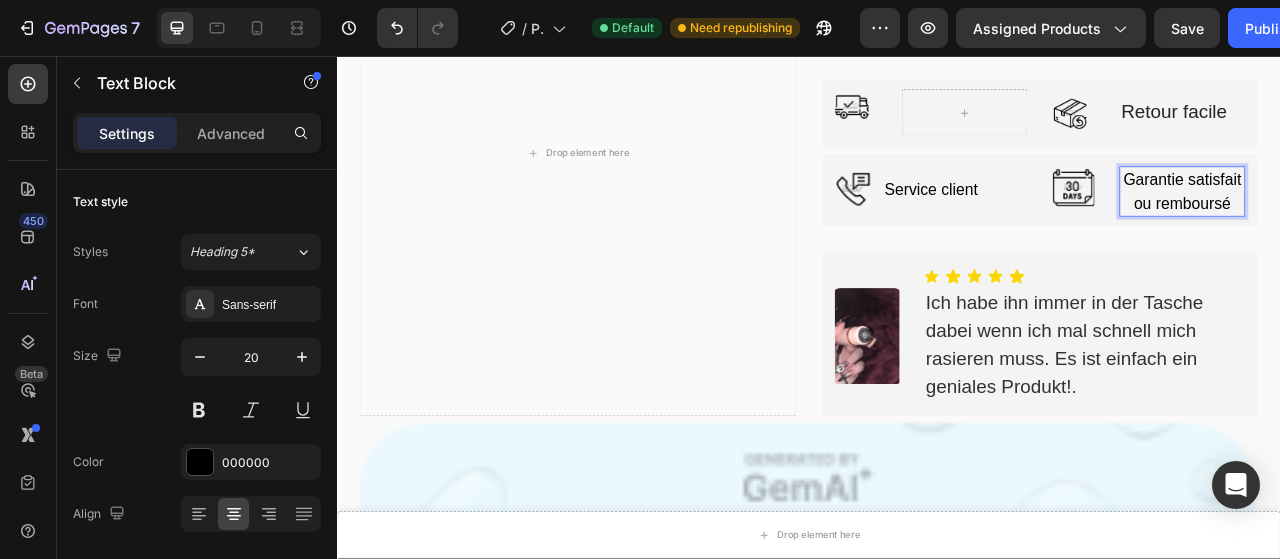 click on "Garantie satisfait ou remboursé" at bounding box center [1412, 229] 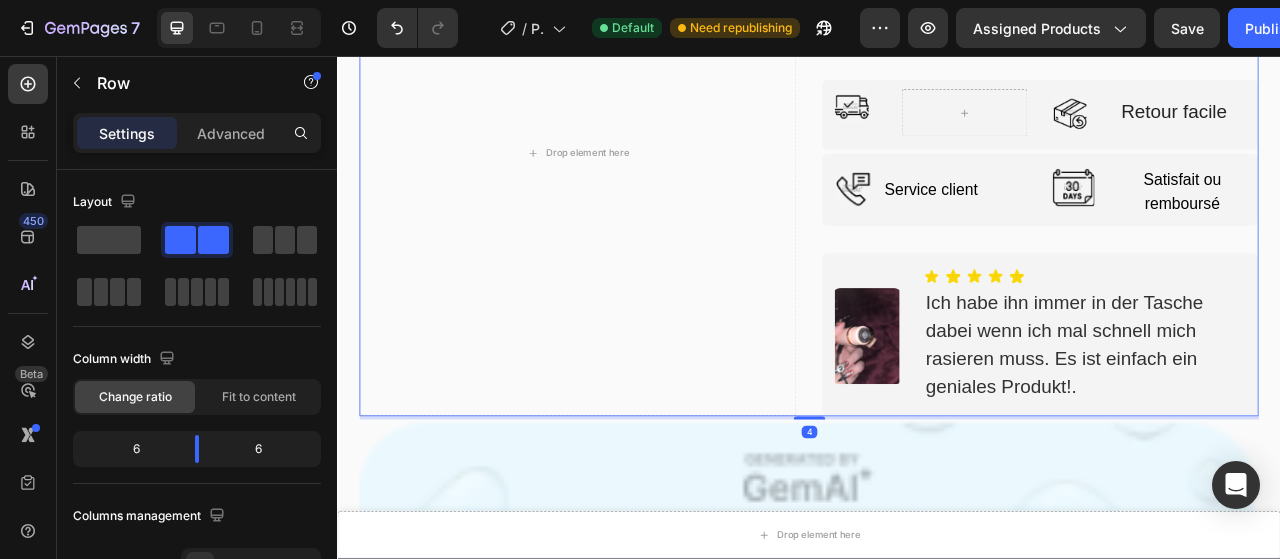 click on "Drop element here O Nur noch 6 Paare auf Lager. Text Block IN DEN WARENKORB Button VISA Text Block Pay Text Block Row Row Image Retour facile Text Block Row Row Image Service client  Heading Advanced list Image Satisfait ou remboursé Text Block Row Row Image Icon Icon Icon Icon Icon Icon List Hoz Ich habe ihn immer in der Tasche dabei wenn ich mal schnell mich rasieren muss. Es ist einfach ein geniales Produkt!. Text Block Row Row 4" at bounding box center [937, 181] 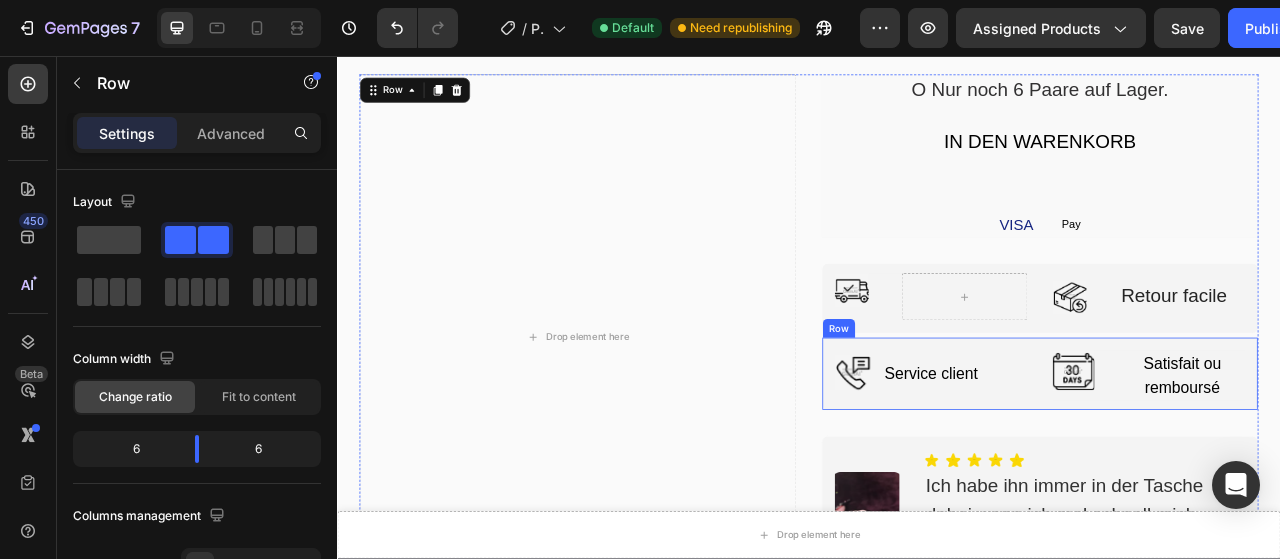 scroll, scrollTop: 4650, scrollLeft: 0, axis: vertical 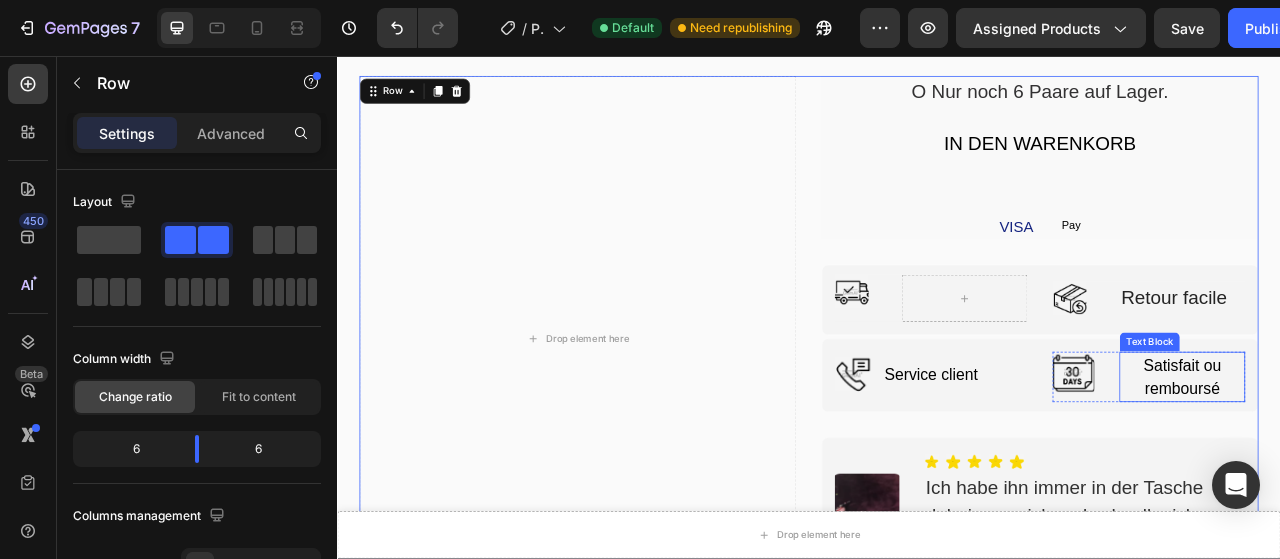 click on "Satisfait ou remboursé" at bounding box center [1412, 465] 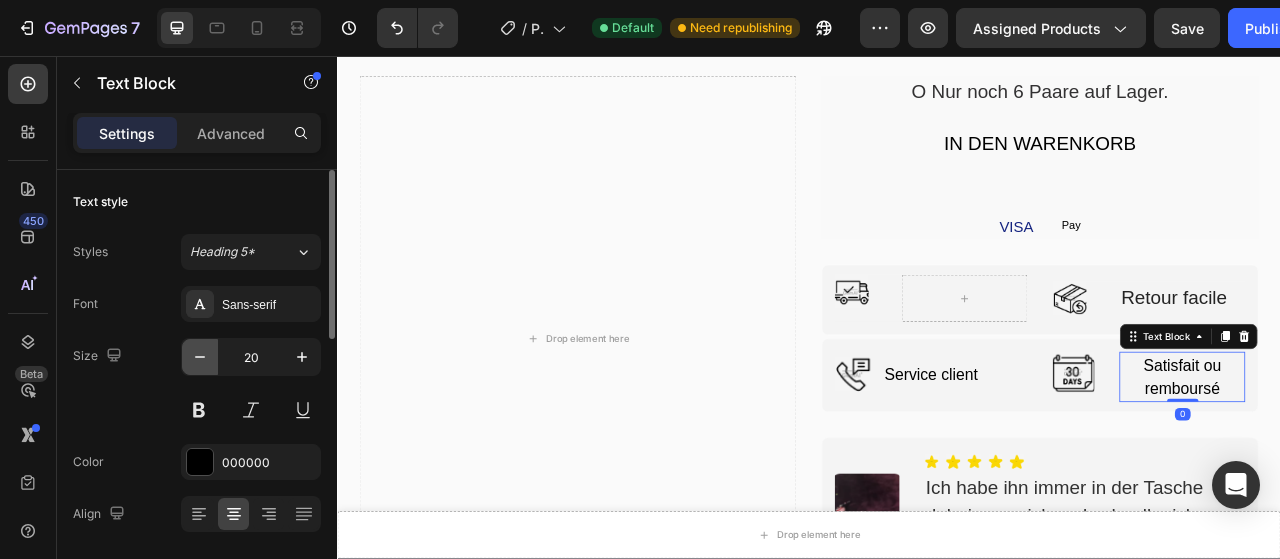 click at bounding box center (200, 357) 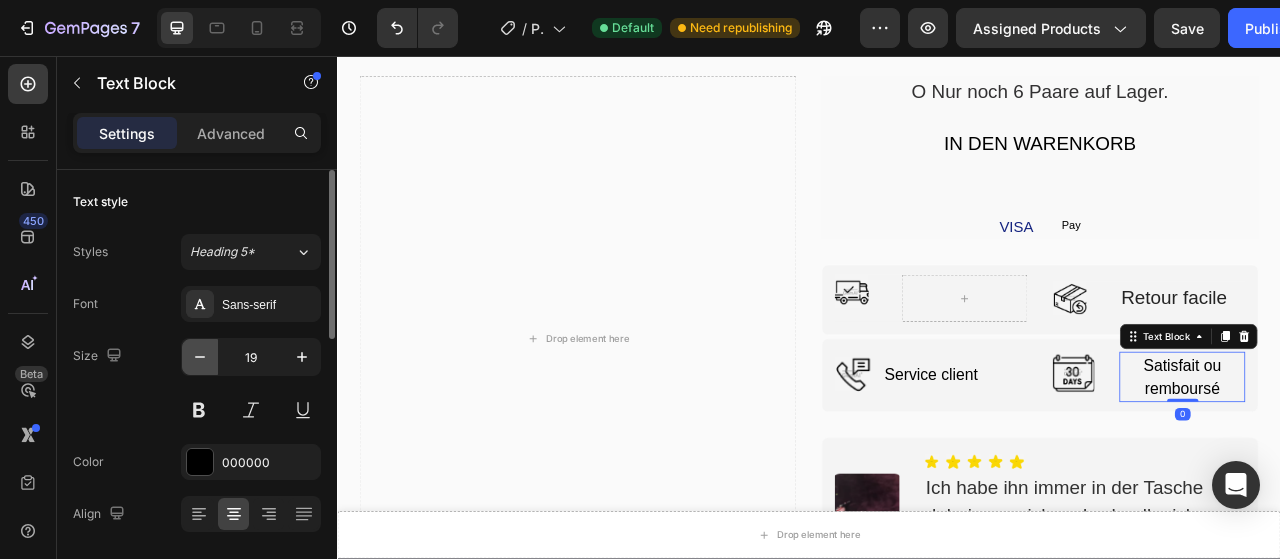 click at bounding box center [200, 357] 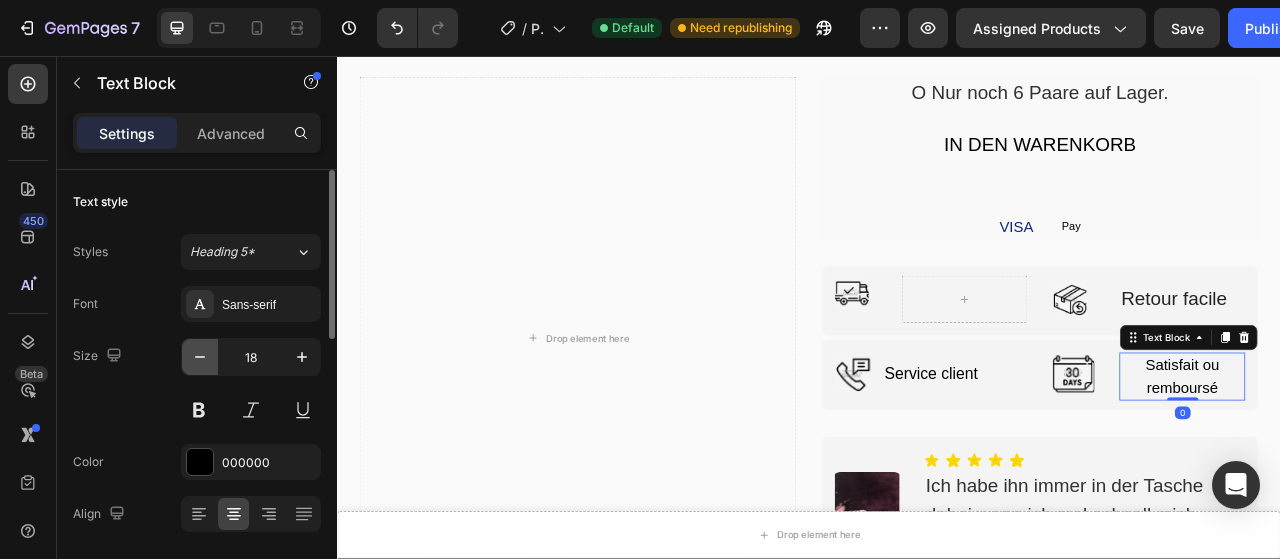 click at bounding box center (200, 357) 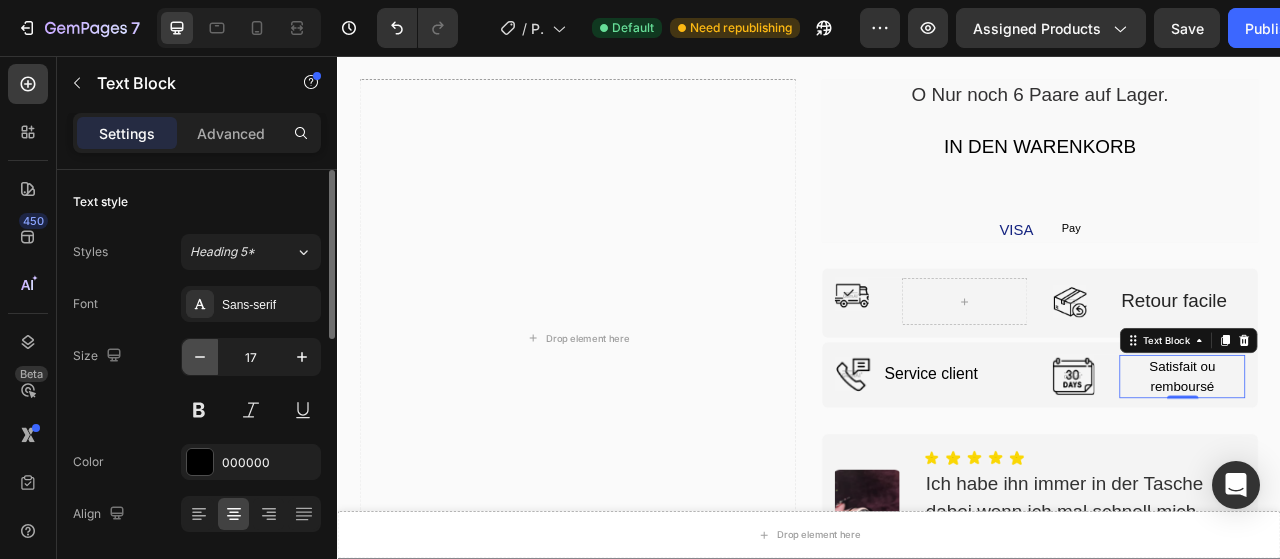 click at bounding box center (200, 357) 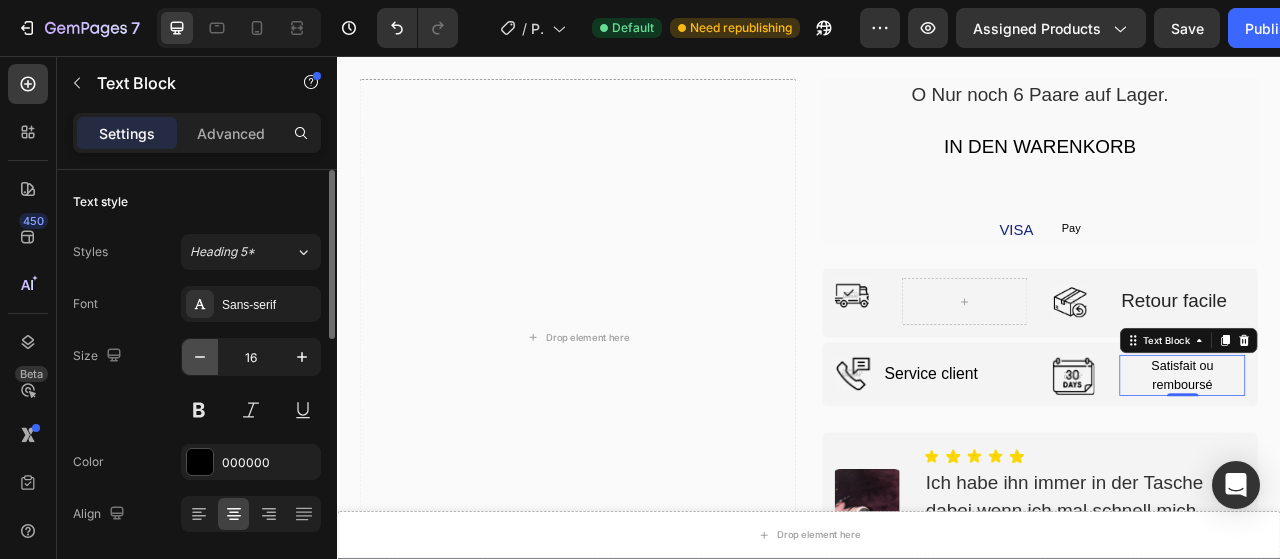 scroll, scrollTop: 4645, scrollLeft: 0, axis: vertical 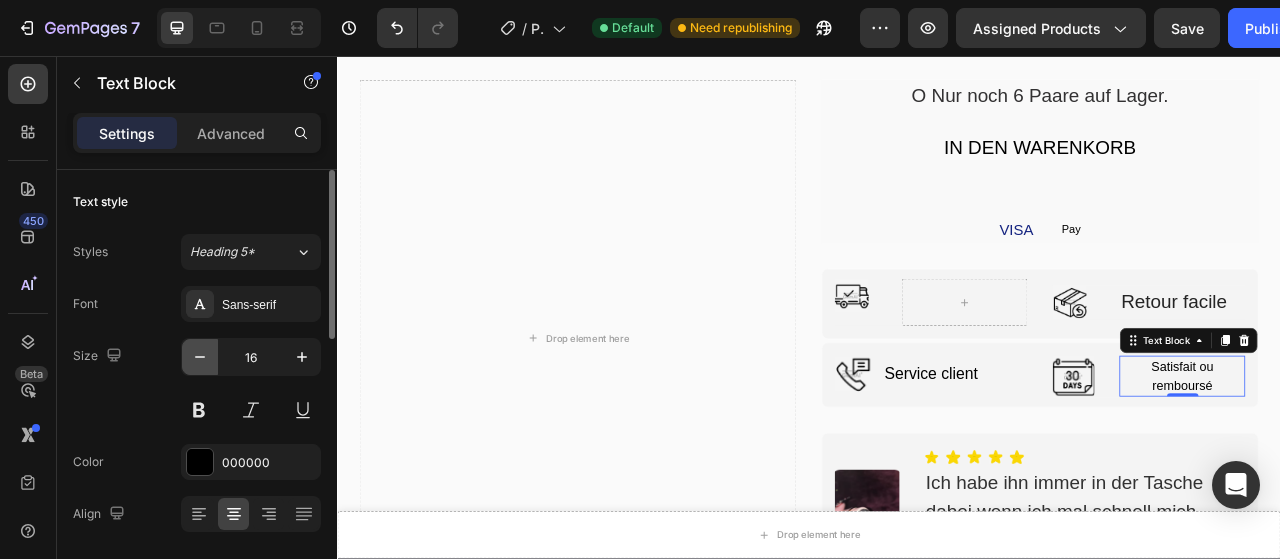 click at bounding box center (200, 357) 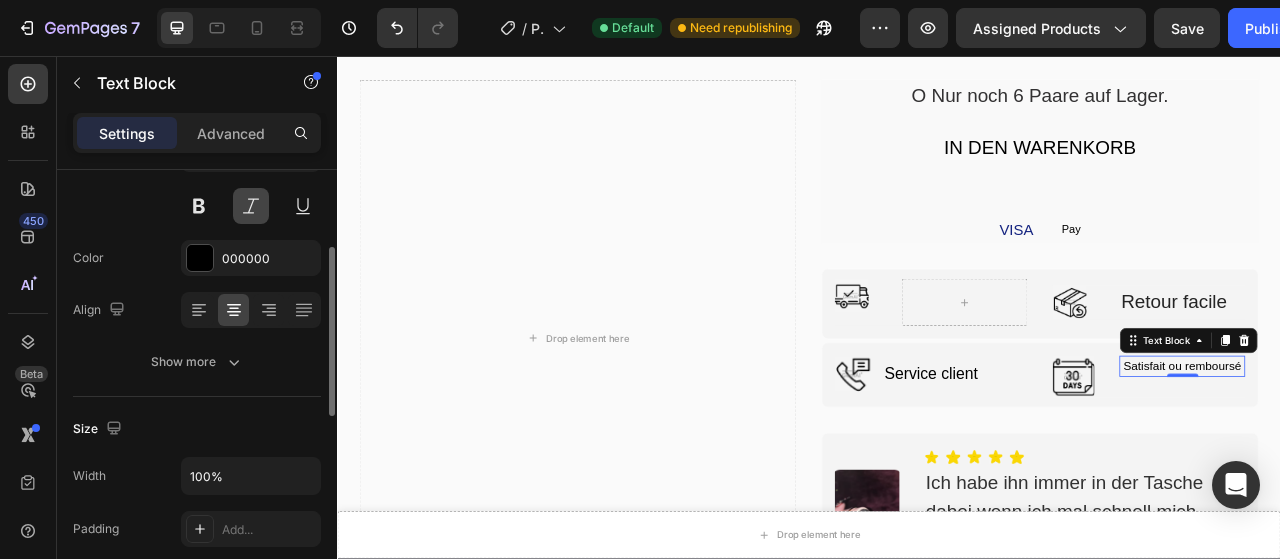 scroll, scrollTop: 256, scrollLeft: 0, axis: vertical 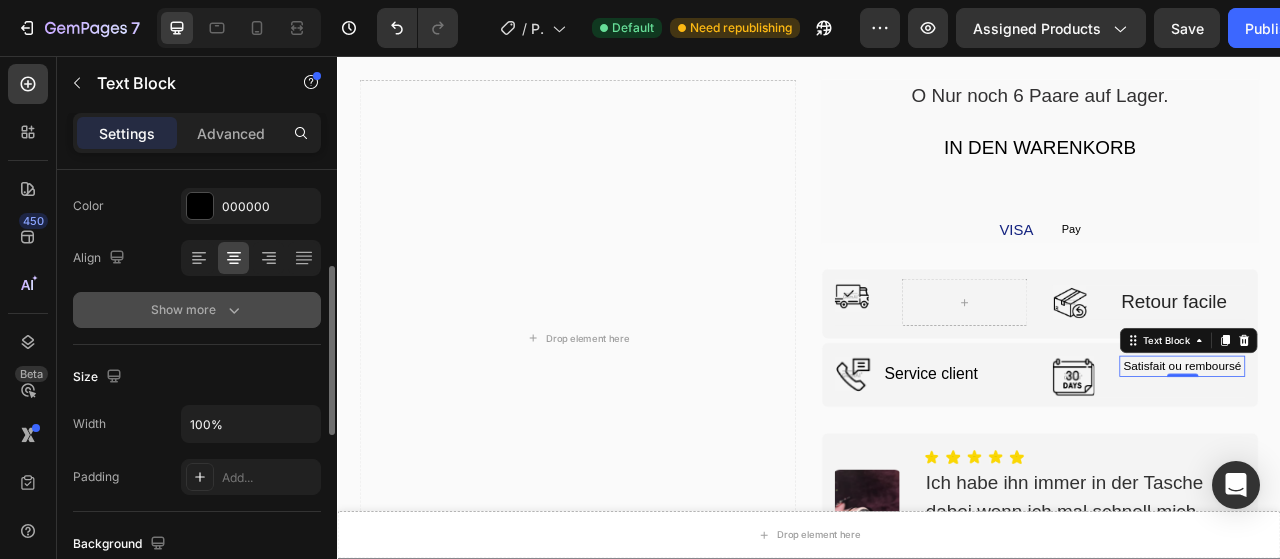 click on "Show more" at bounding box center (197, 310) 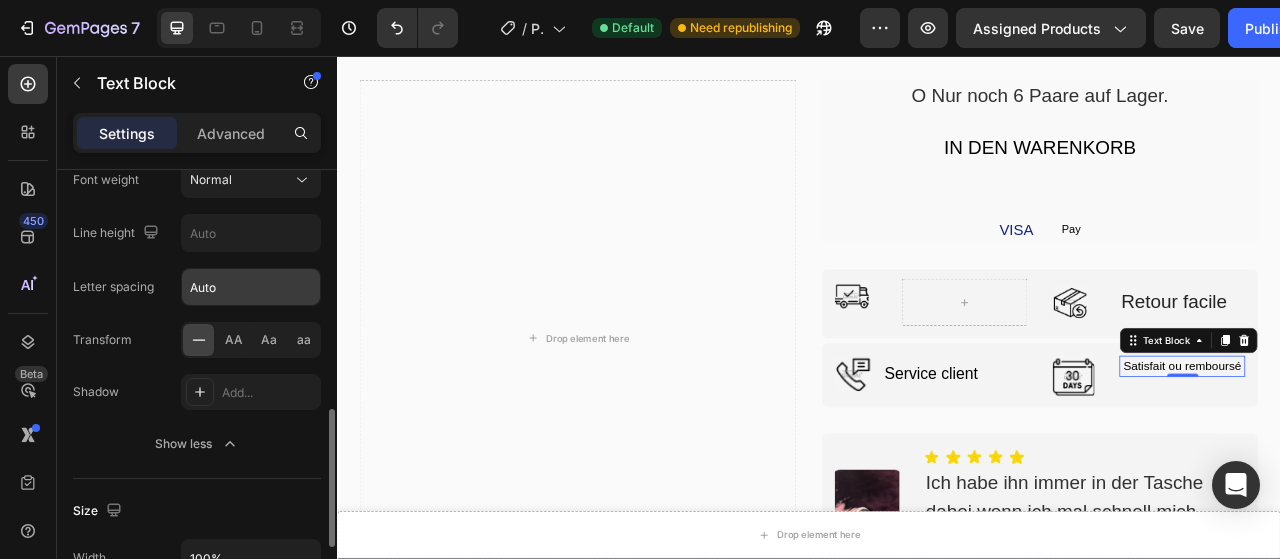 scroll, scrollTop: 514, scrollLeft: 0, axis: vertical 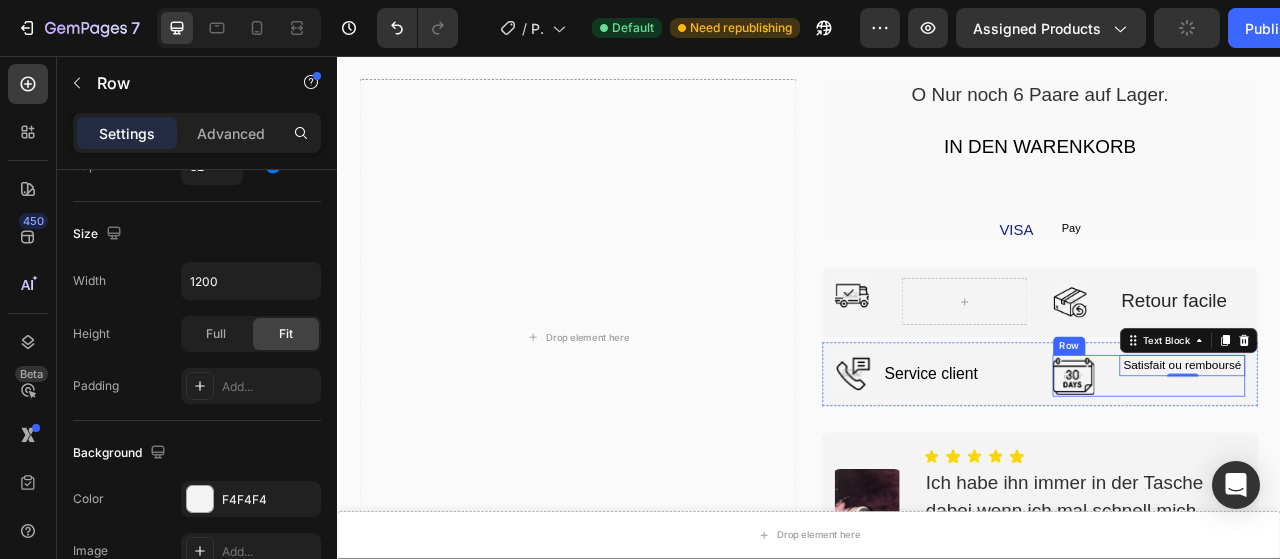 click on "Satisfait ou remboursé Text Block   0" at bounding box center [1412, 463] 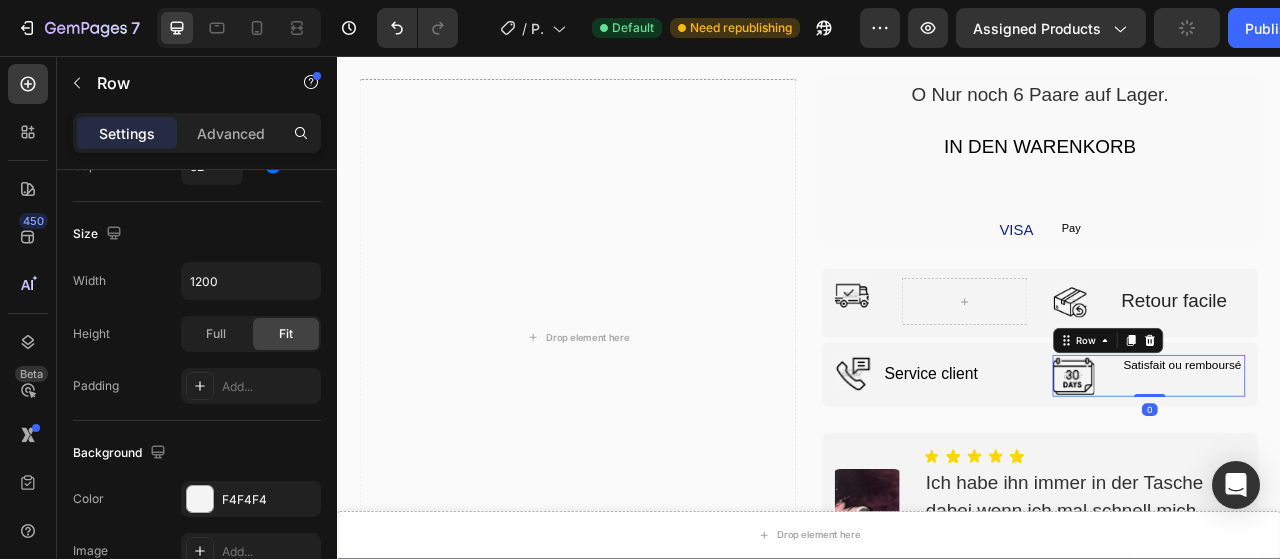 scroll, scrollTop: 0, scrollLeft: 0, axis: both 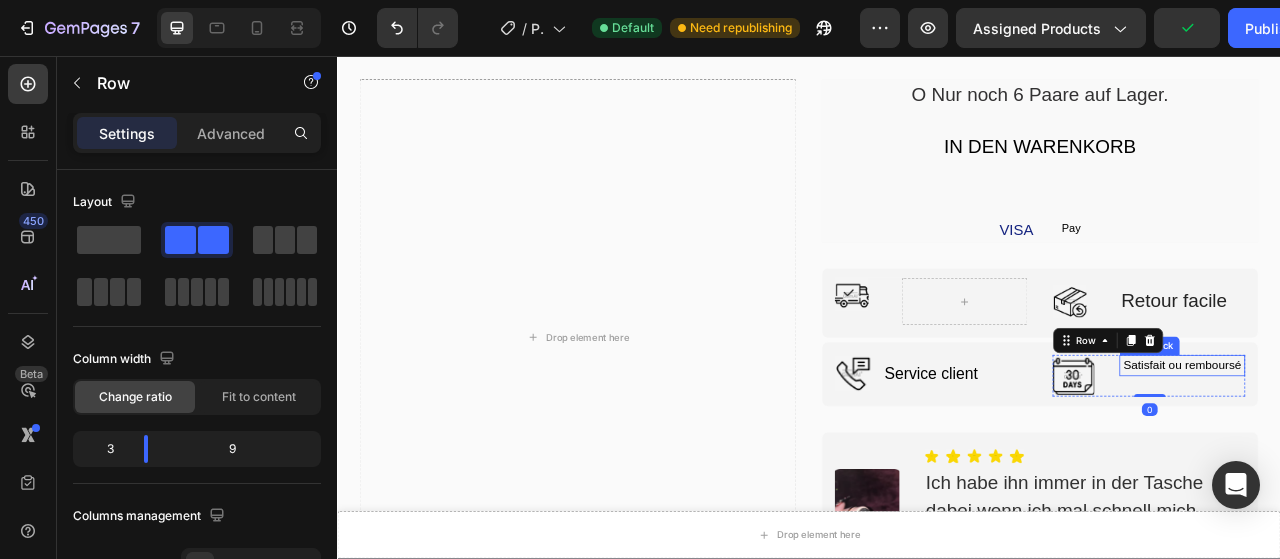 click on "Satisfait ou remboursé" at bounding box center [1412, 450] 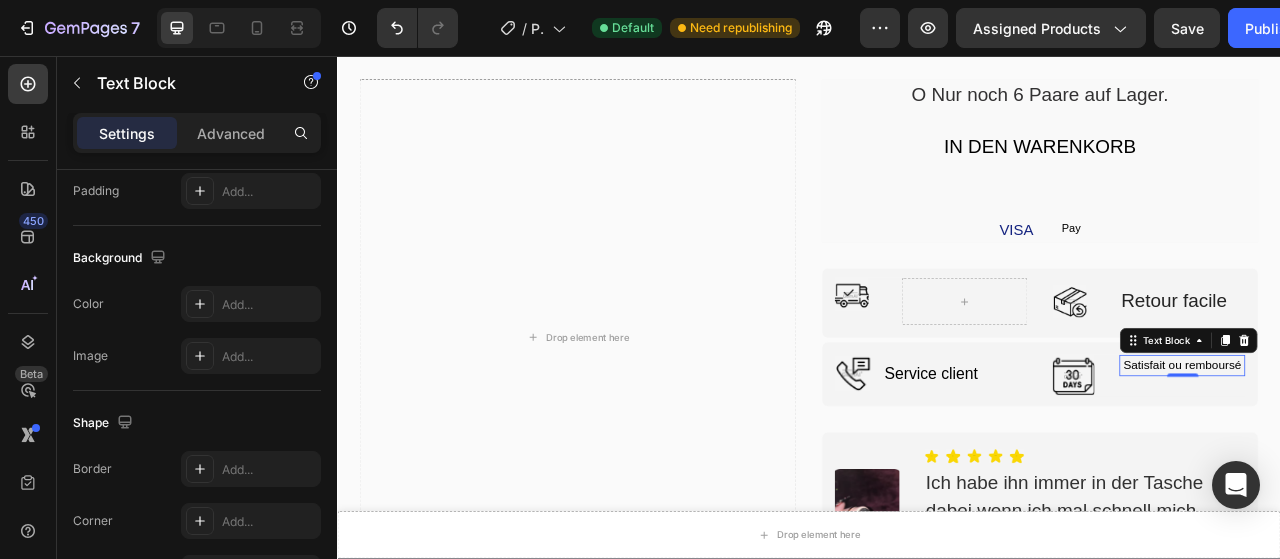 scroll, scrollTop: 736, scrollLeft: 0, axis: vertical 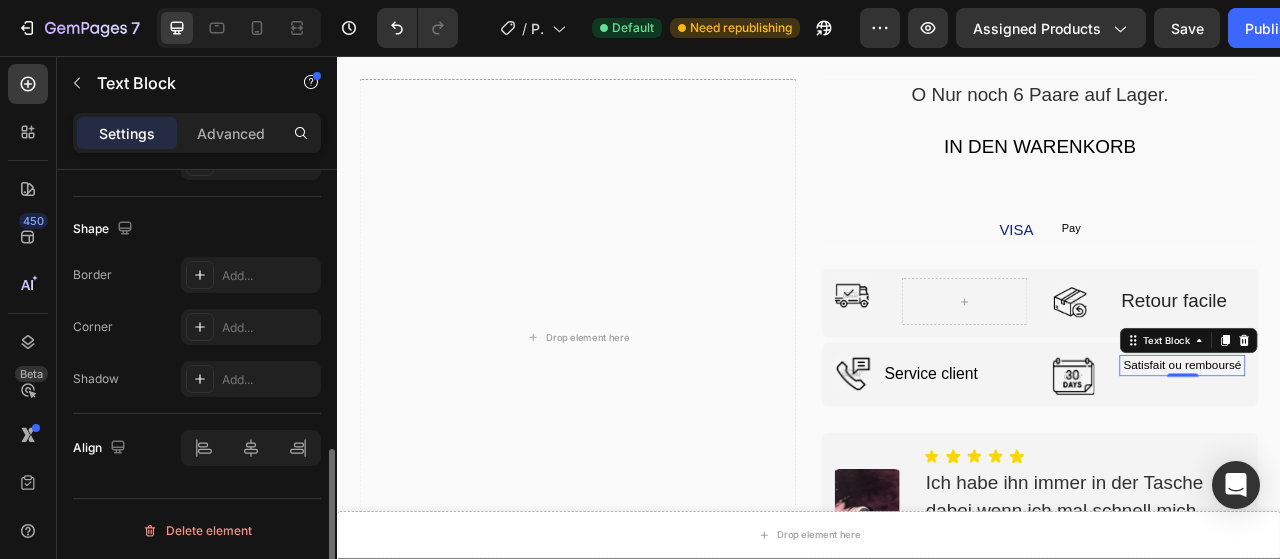 click on "Settings Advanced" at bounding box center (197, 133) 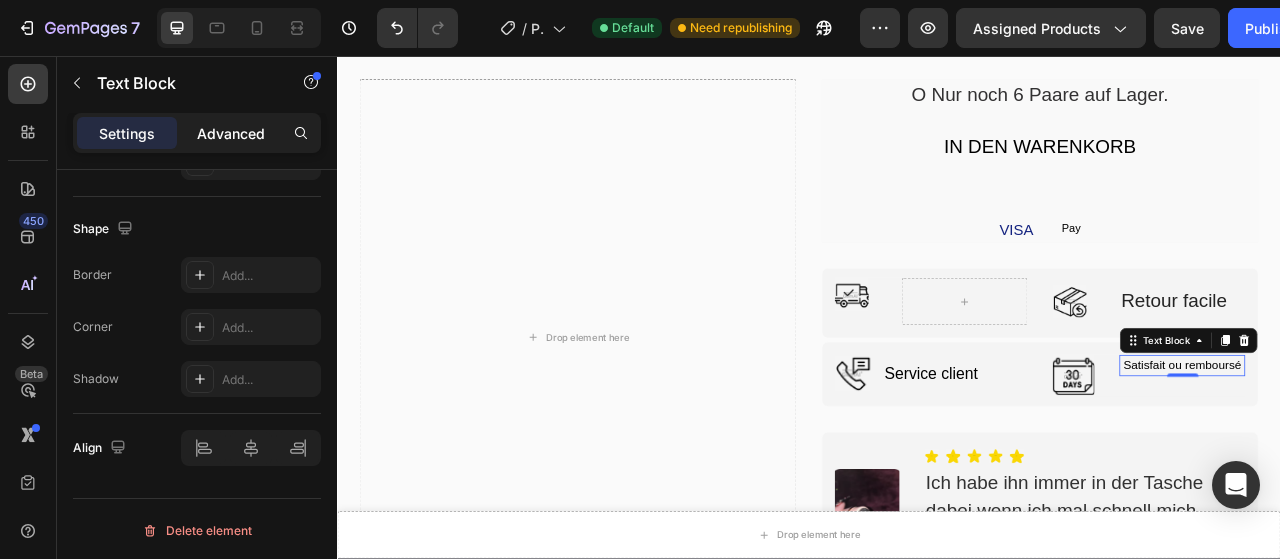 click on "Advanced" at bounding box center (231, 133) 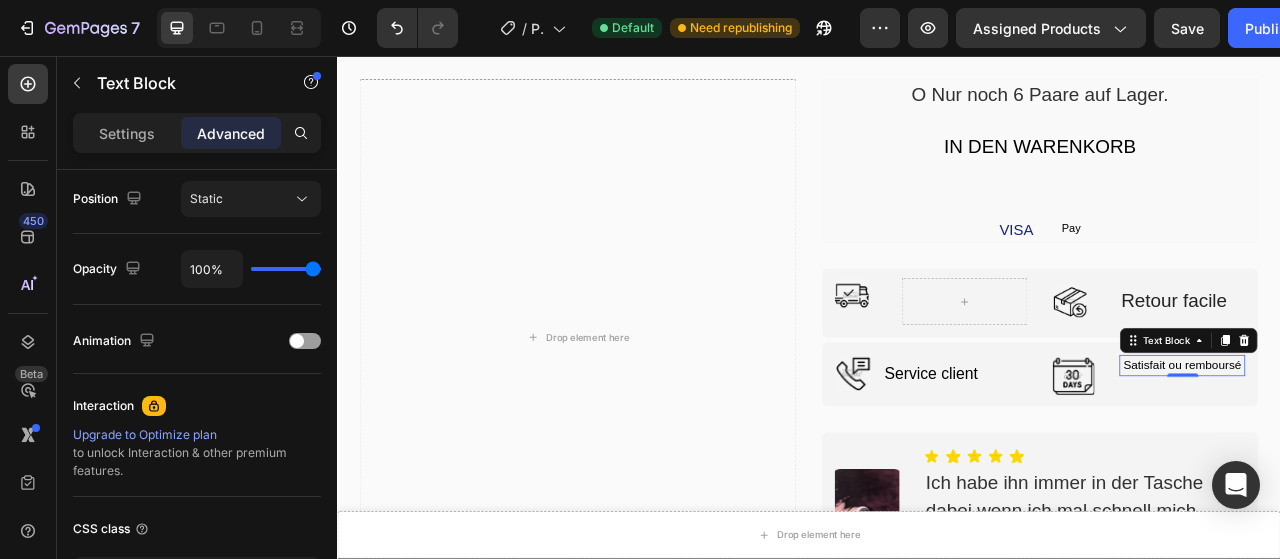 click on "Advanced" at bounding box center (231, 133) 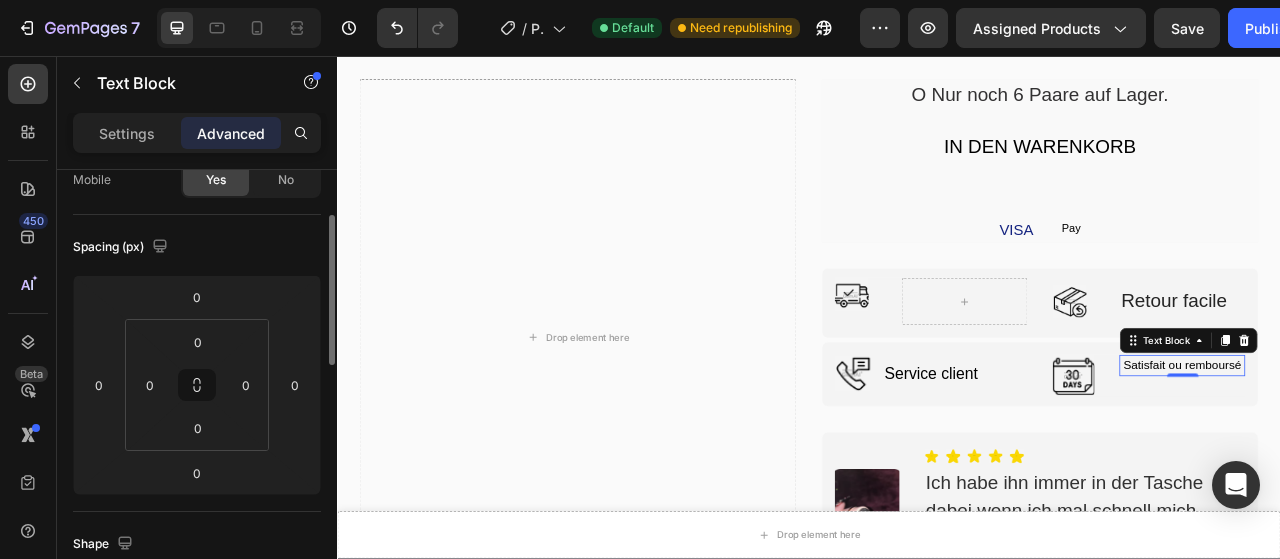 scroll, scrollTop: 160, scrollLeft: 0, axis: vertical 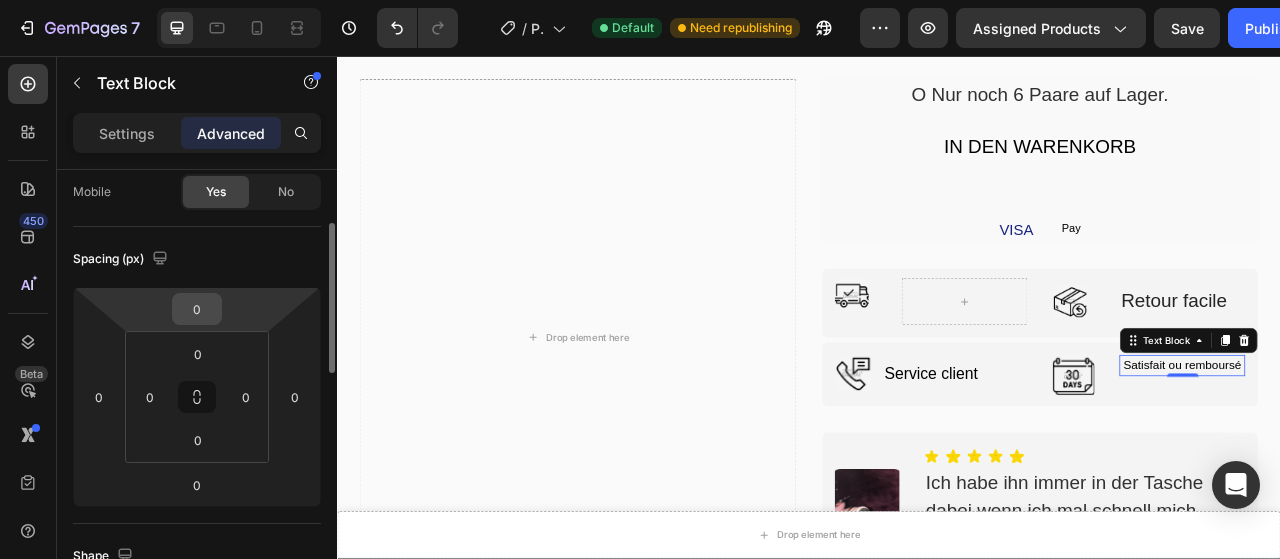 click on "0" at bounding box center (197, 309) 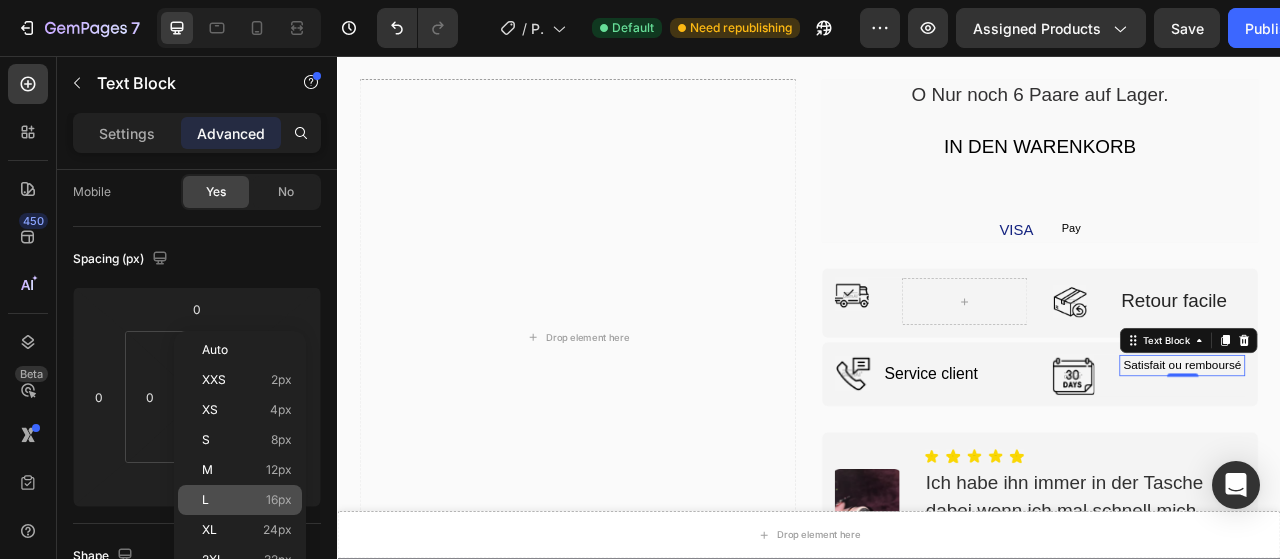 click on "L 16px" at bounding box center (247, 500) 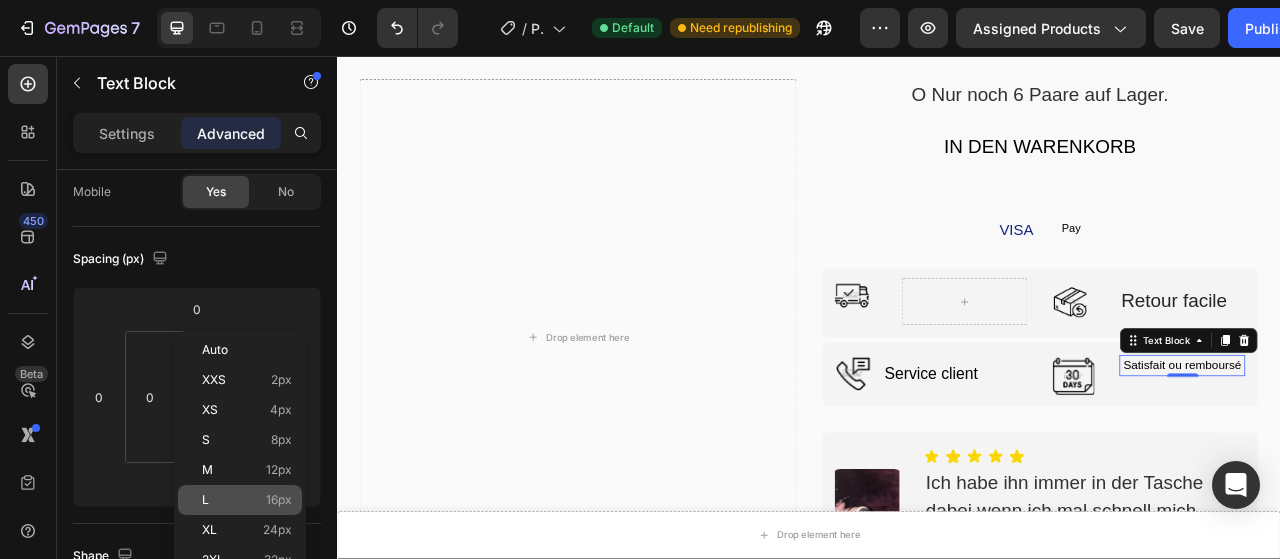 type on "16" 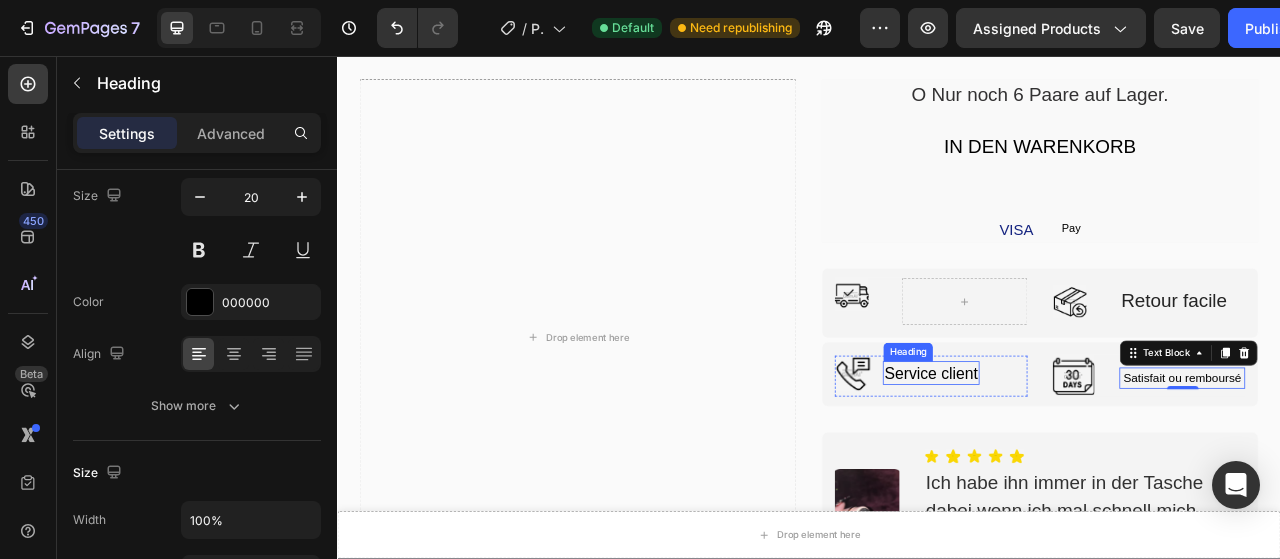 click on "Service client" at bounding box center [1092, 460] 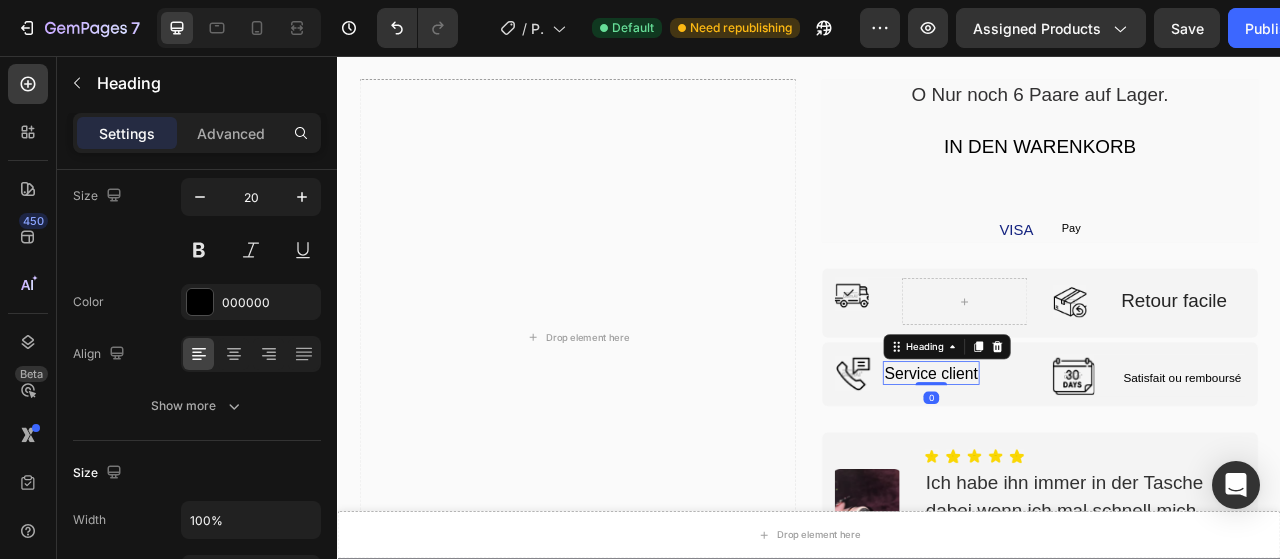 scroll, scrollTop: 0, scrollLeft: 0, axis: both 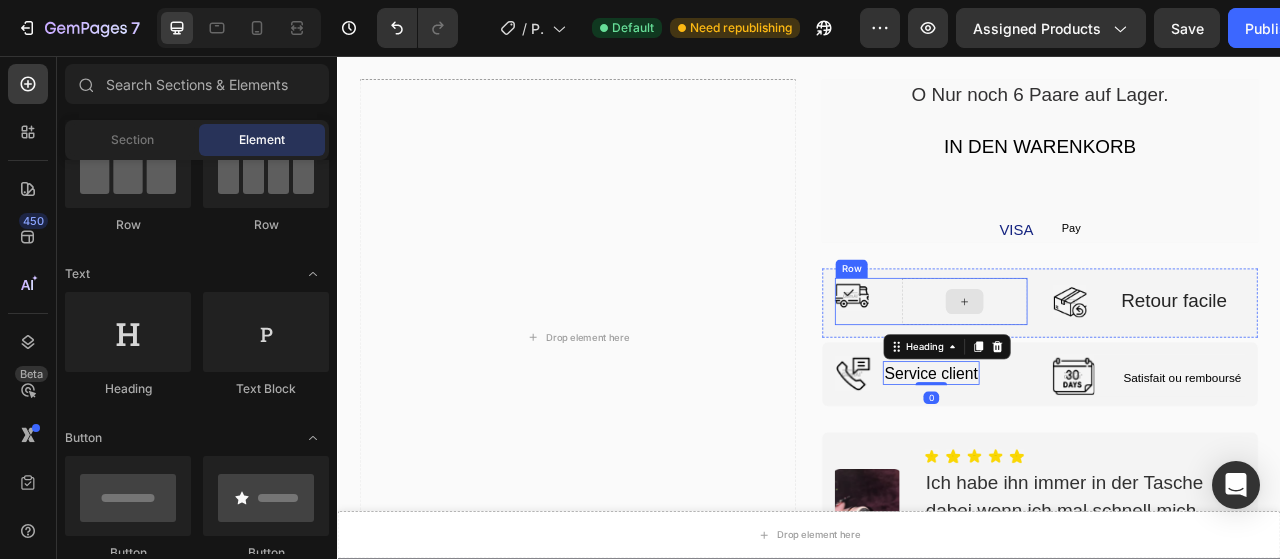 click 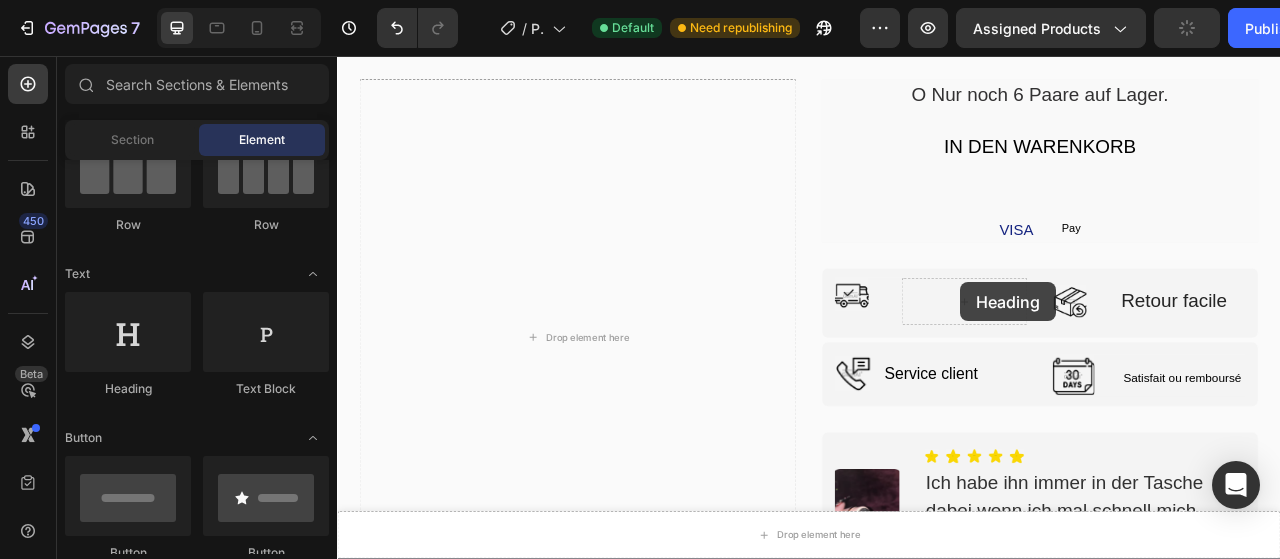 drag, startPoint x: 493, startPoint y: 415, endPoint x: 1132, endPoint y: 344, distance: 642.9324 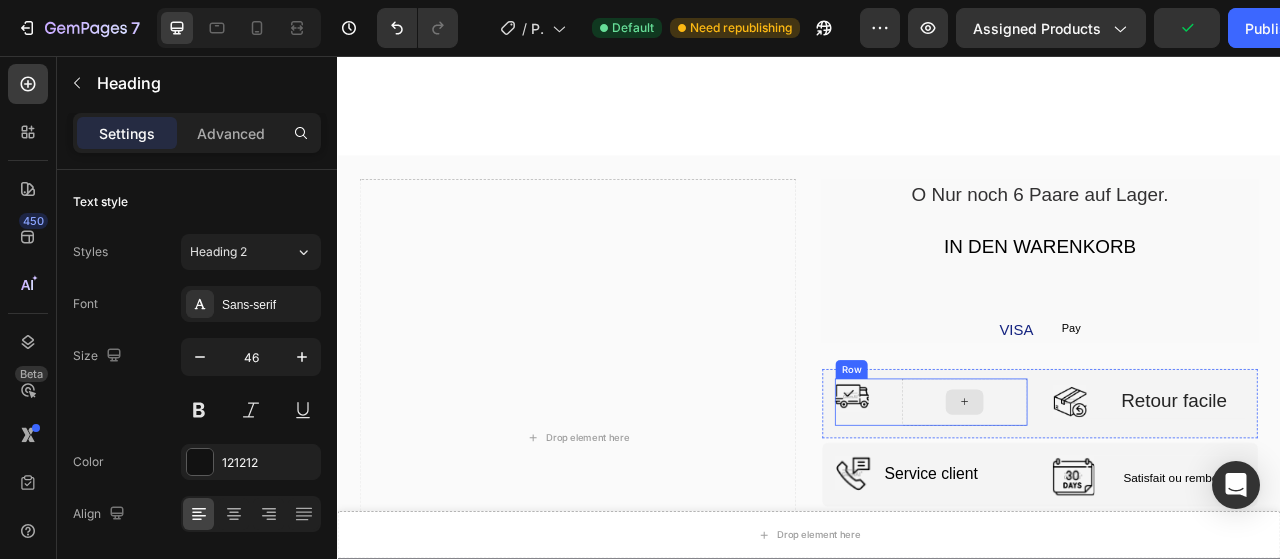 scroll, scrollTop: 4774, scrollLeft: 0, axis: vertical 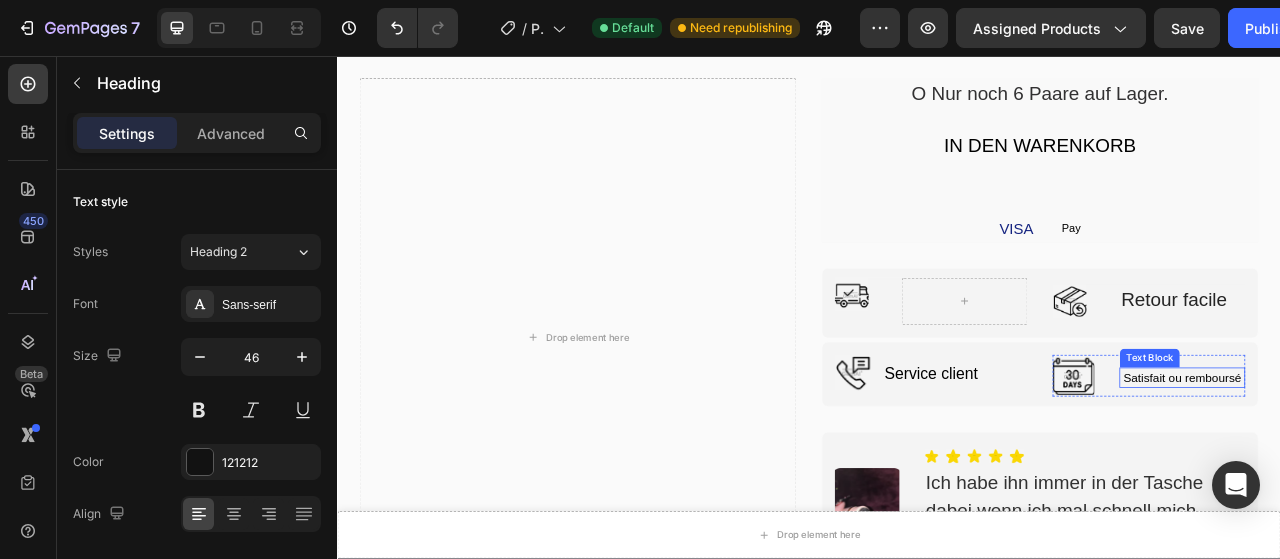 click on "Satisfait ou remboursé" at bounding box center [1412, 466] 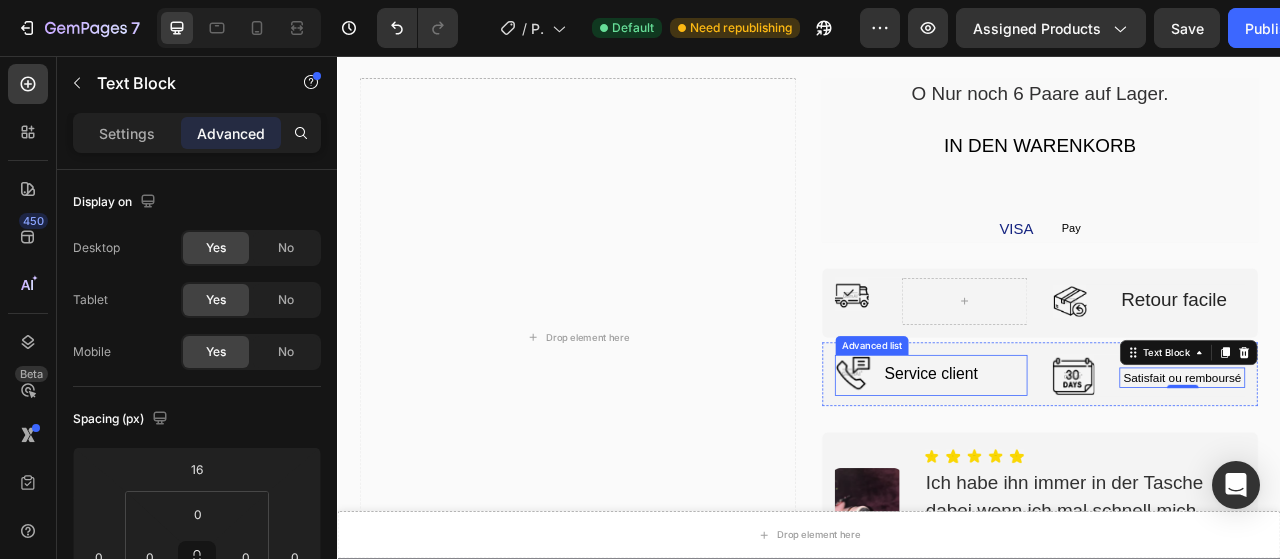 click on "Image Service client  Heading" at bounding box center [1092, 463] 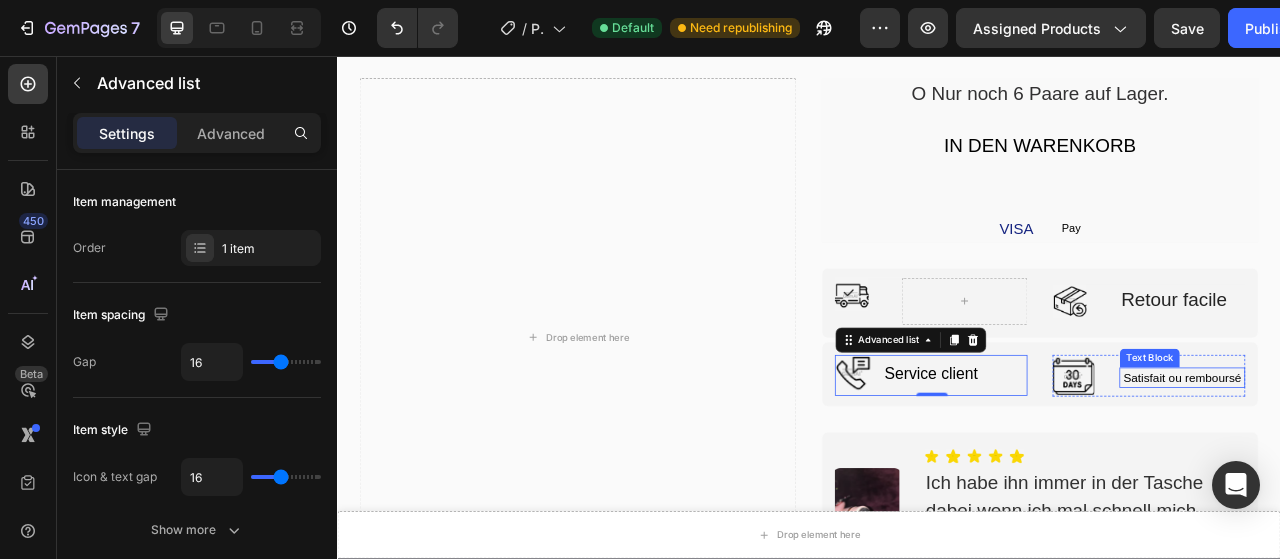click on "Satisfait ou remboursé" at bounding box center (1412, 466) 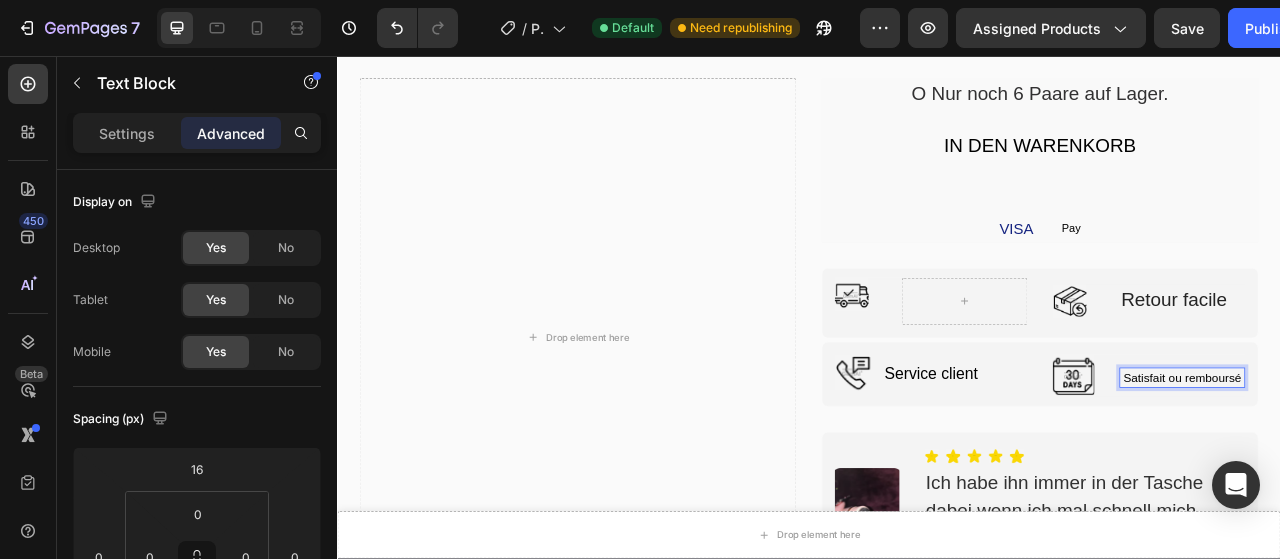 click on "Satisfait ou remboursé" at bounding box center (1412, 466) 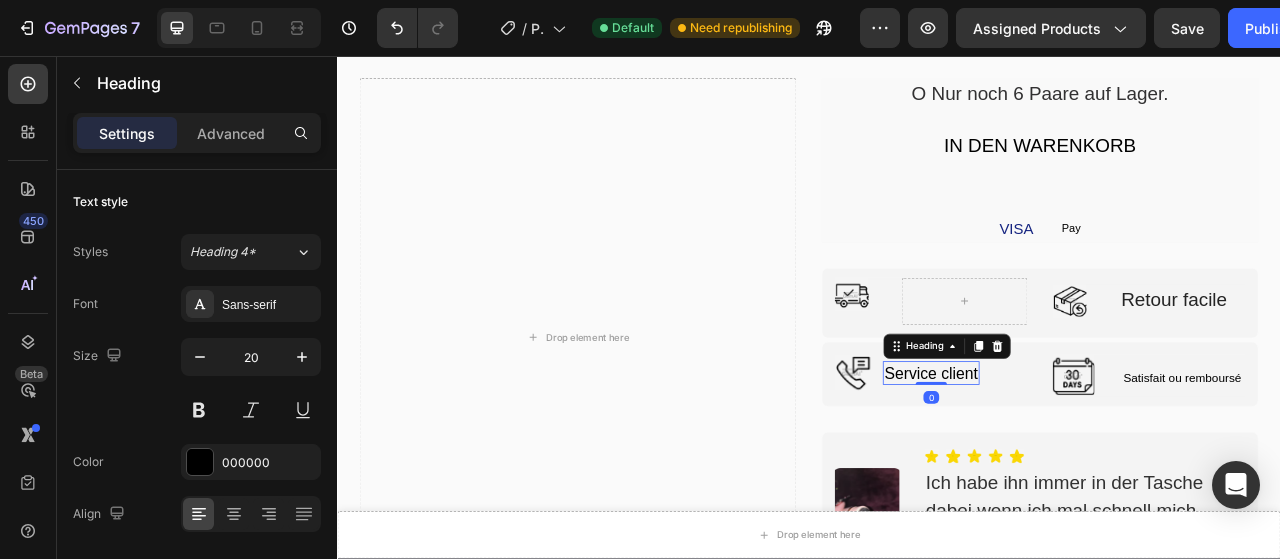 click on "Service client" at bounding box center (1092, 460) 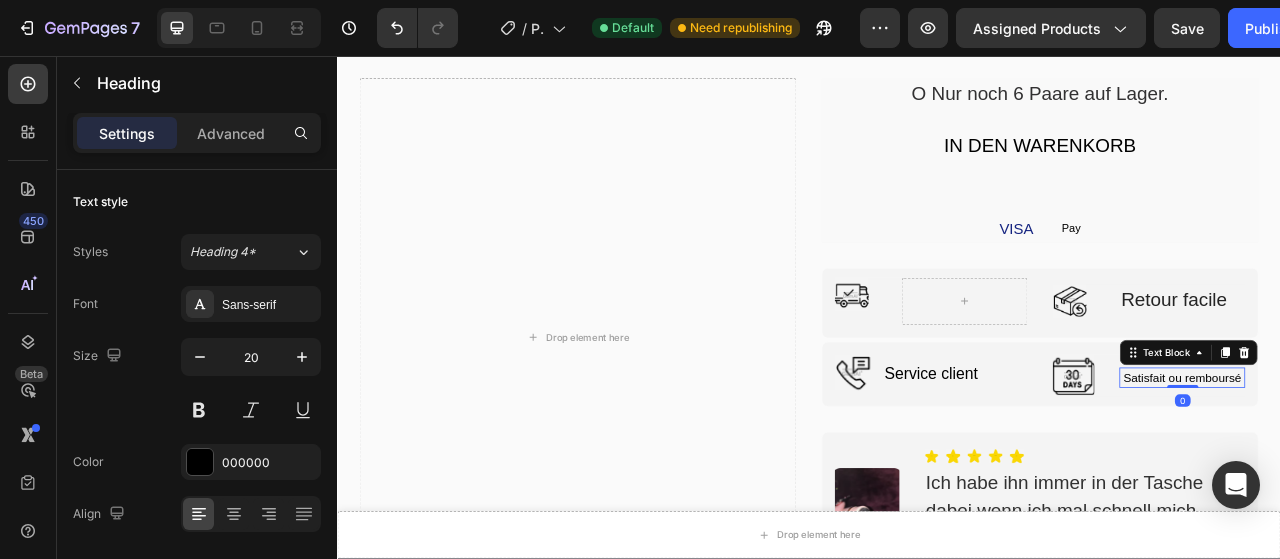 click on "Satisfait ou remboursé" at bounding box center [1412, 466] 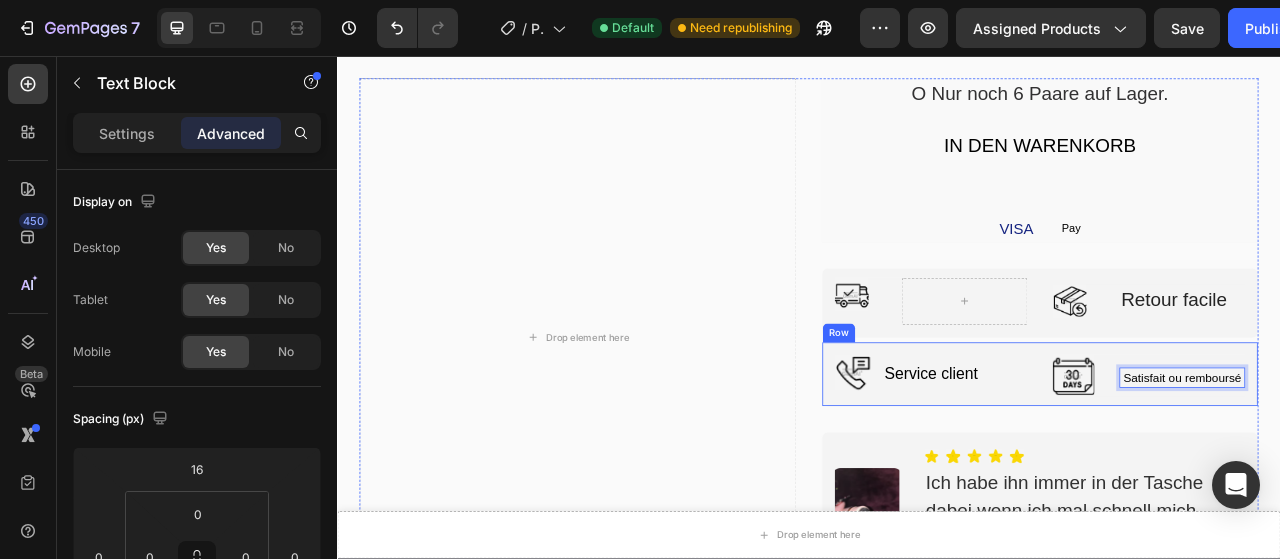 click on "Image Service client  Heading Advanced list Image Satisfait ou remboursé Text Block 0 Row Row" at bounding box center [1231, 461] 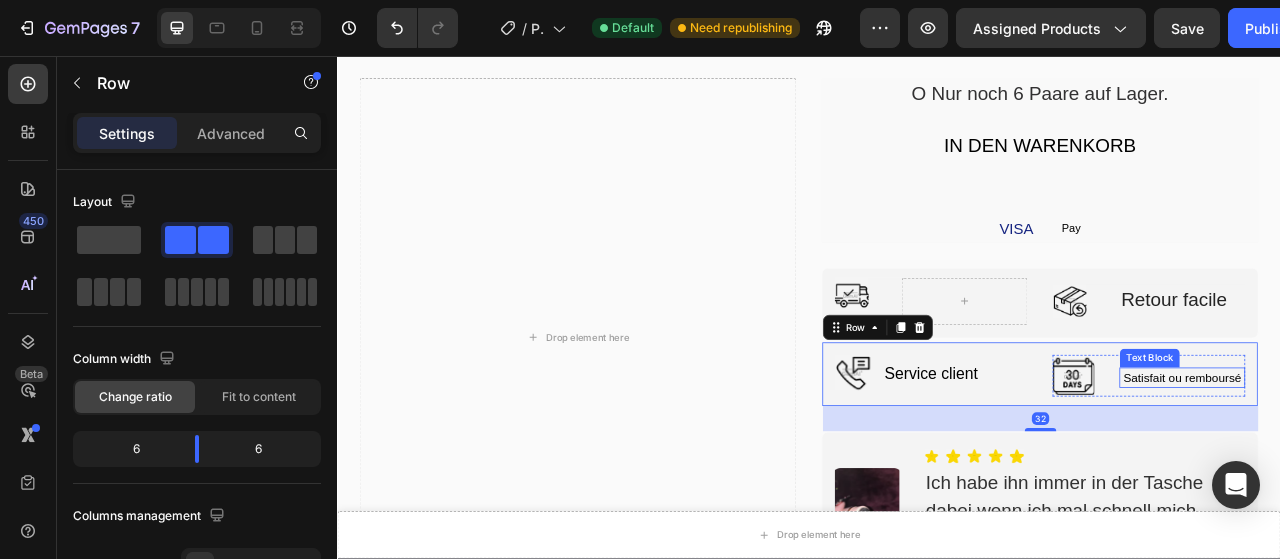 click on "Satisfait ou remboursé" at bounding box center [1412, 466] 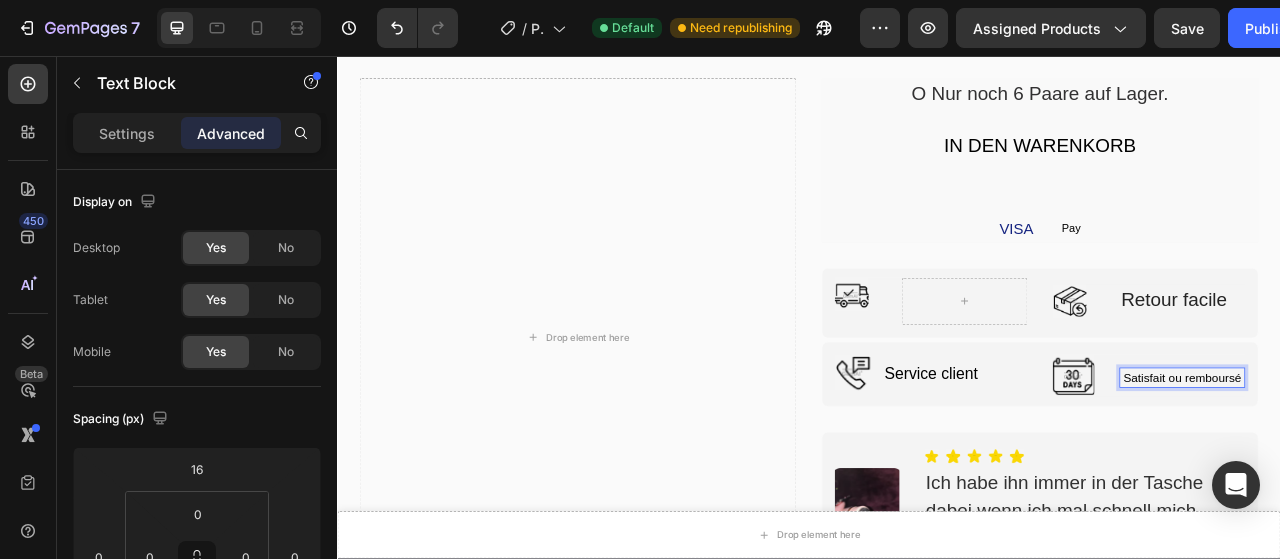 click on "Satisfait ou remboursé" at bounding box center [1412, 466] 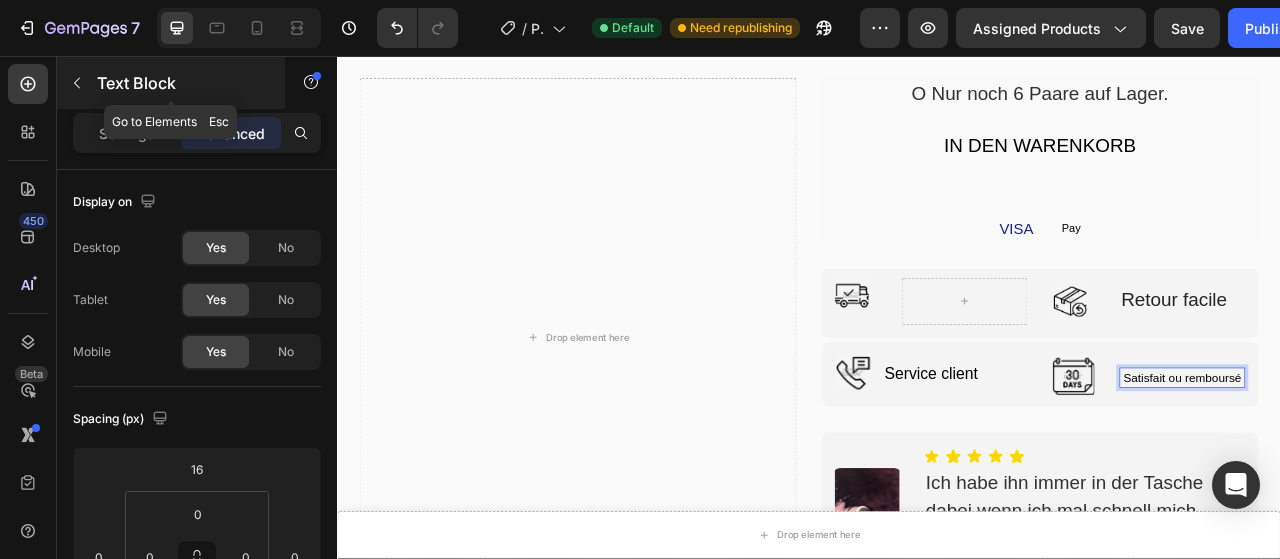 click at bounding box center (77, 83) 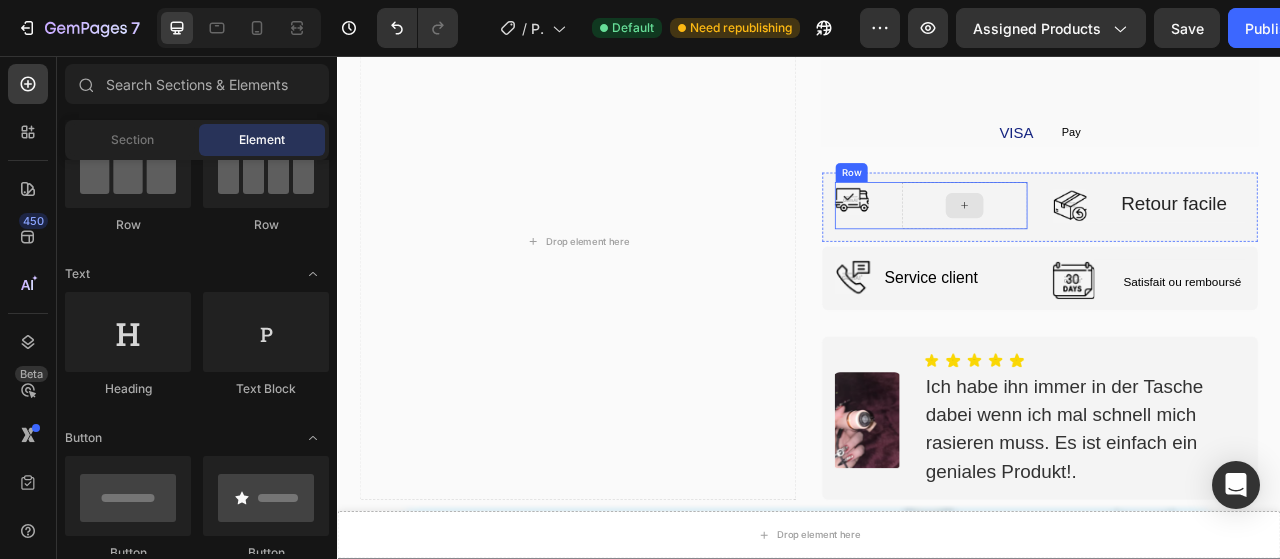 scroll, scrollTop: 4898, scrollLeft: 0, axis: vertical 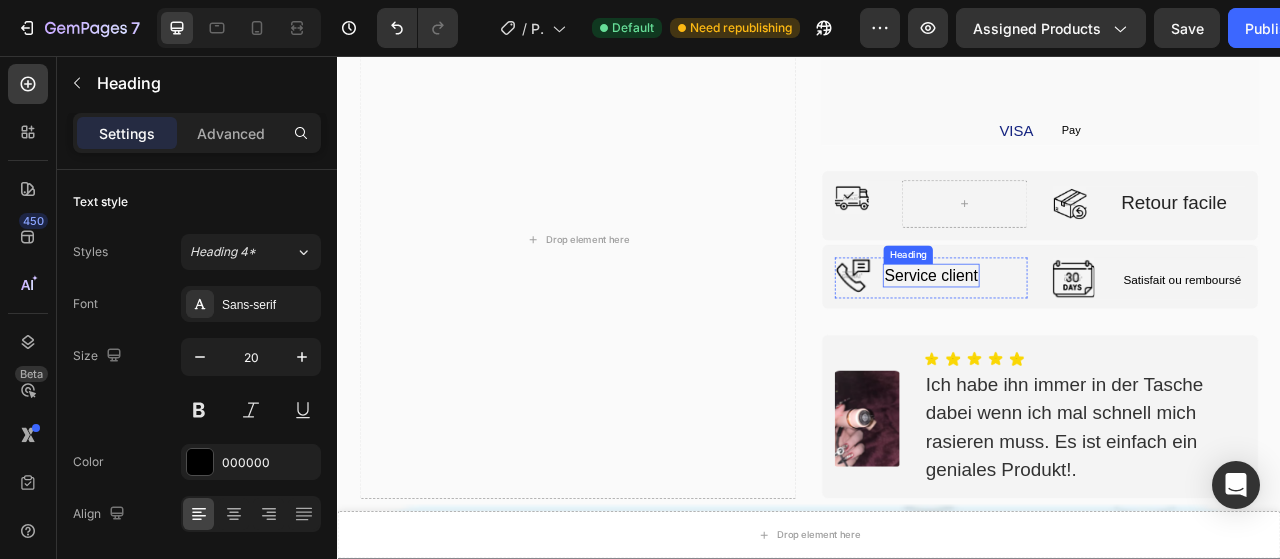 click on "Service client" at bounding box center [1092, 336] 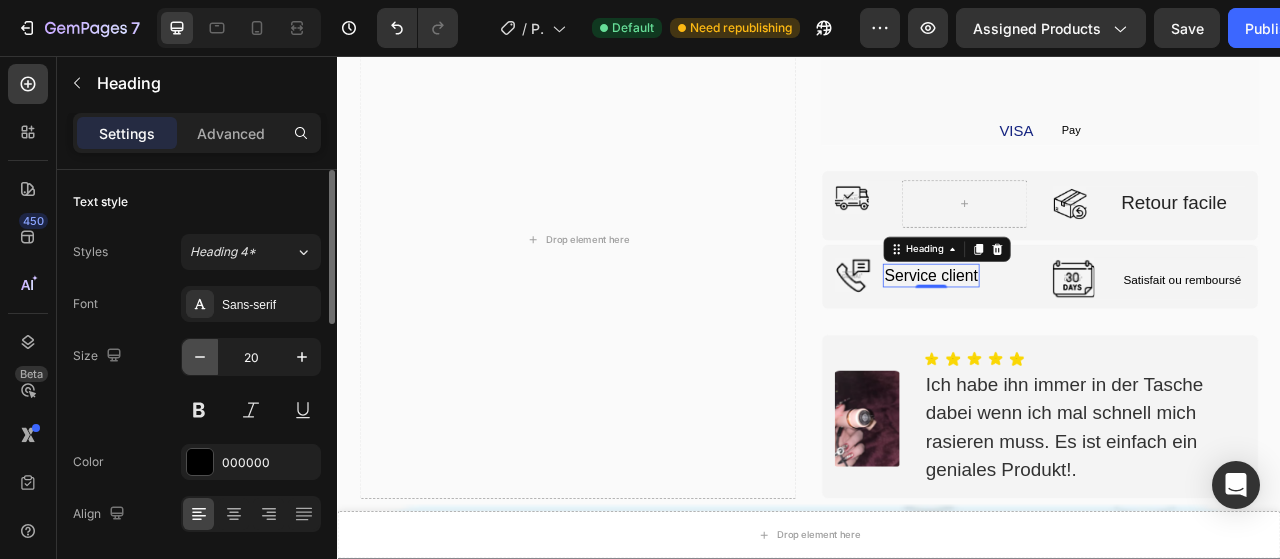 click at bounding box center (200, 357) 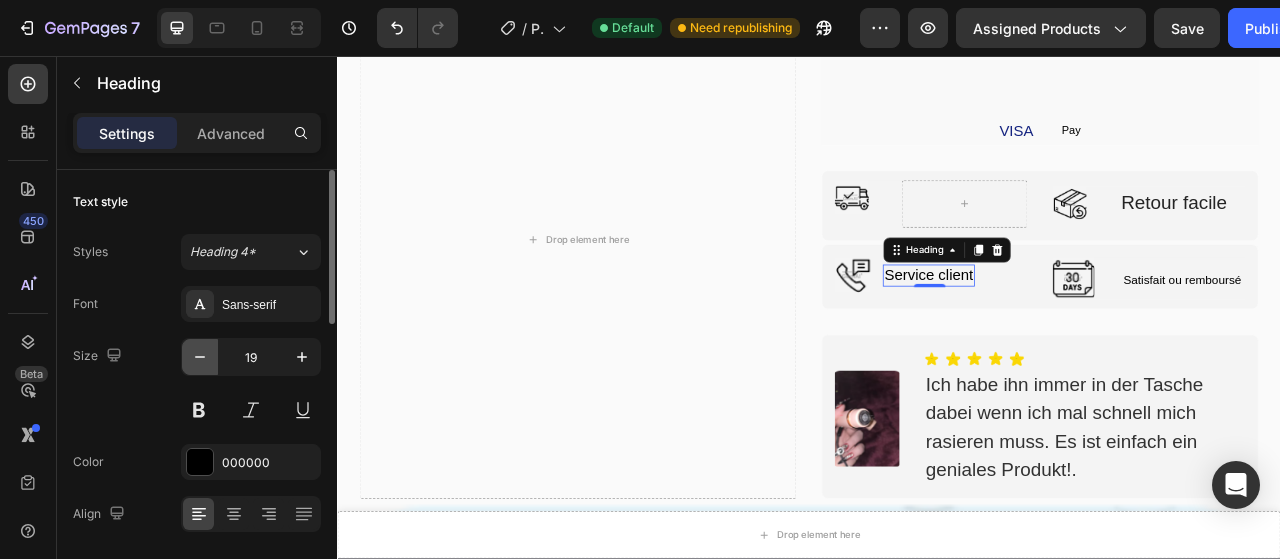 click at bounding box center [200, 357] 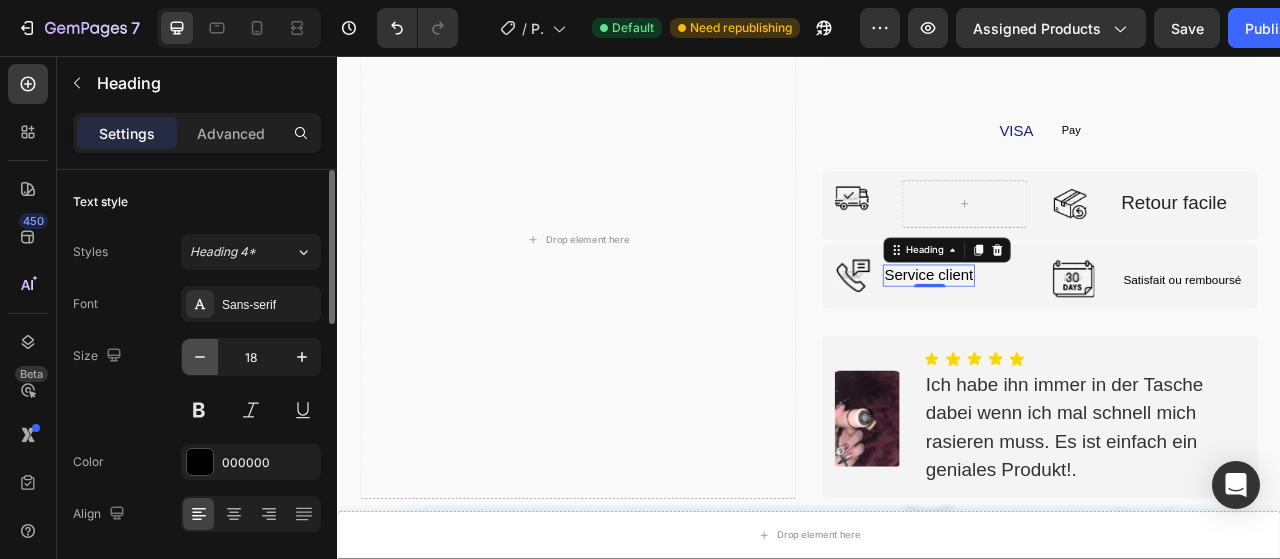 click at bounding box center [200, 357] 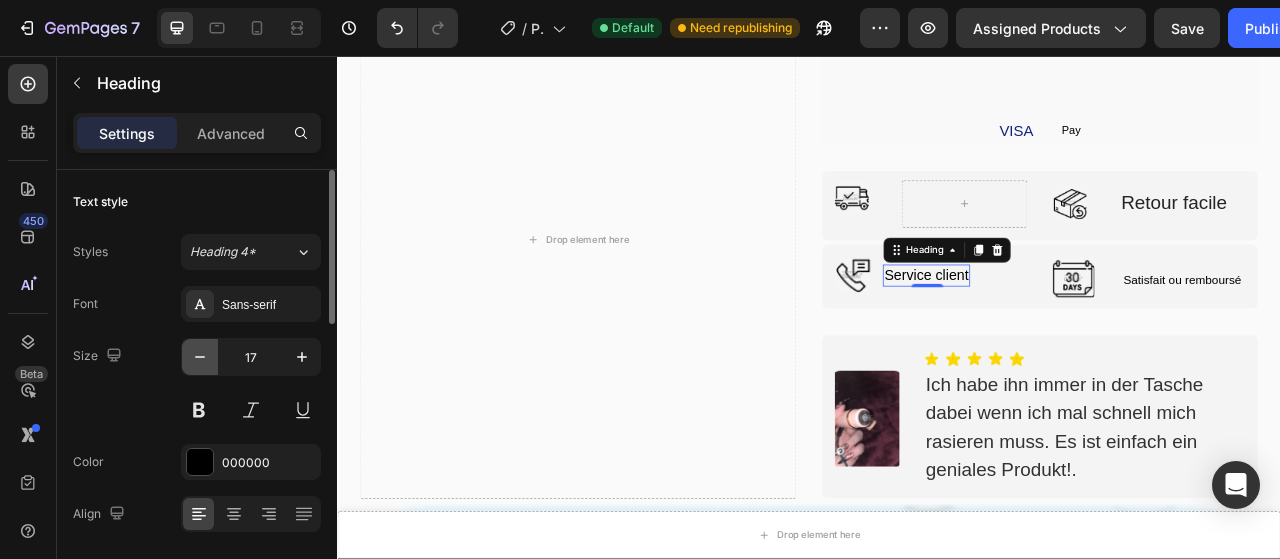 click at bounding box center (200, 357) 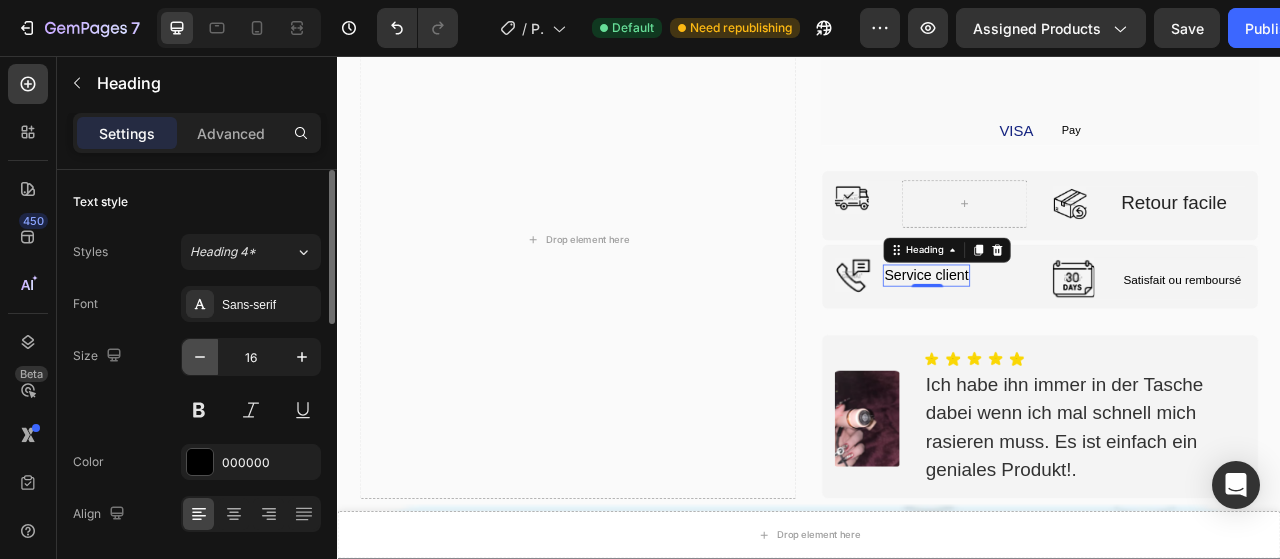 click at bounding box center [200, 357] 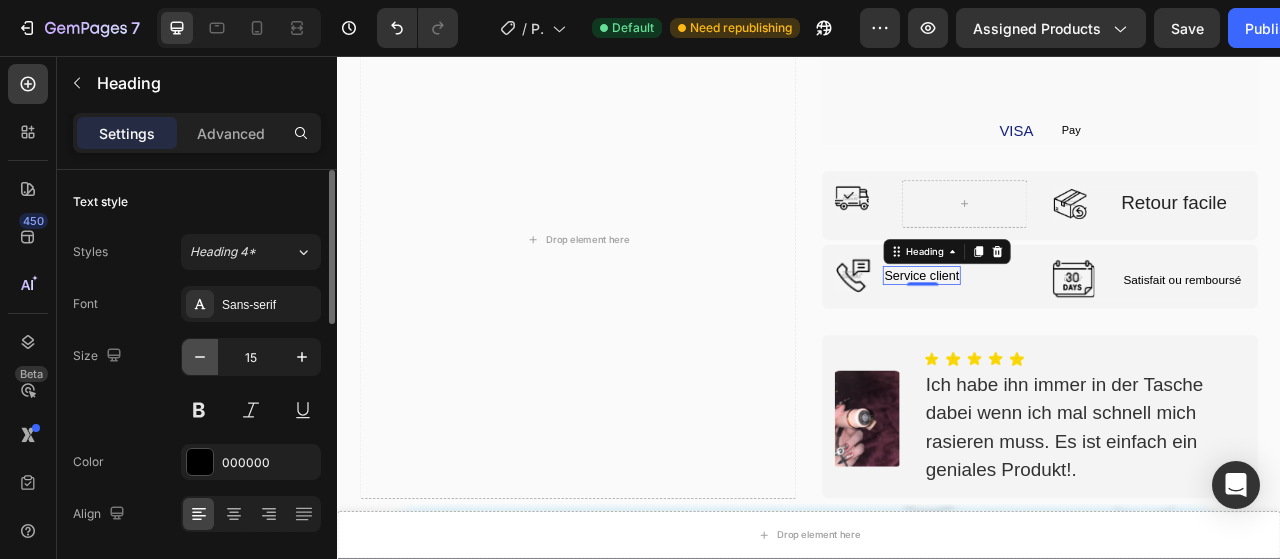 click at bounding box center [200, 357] 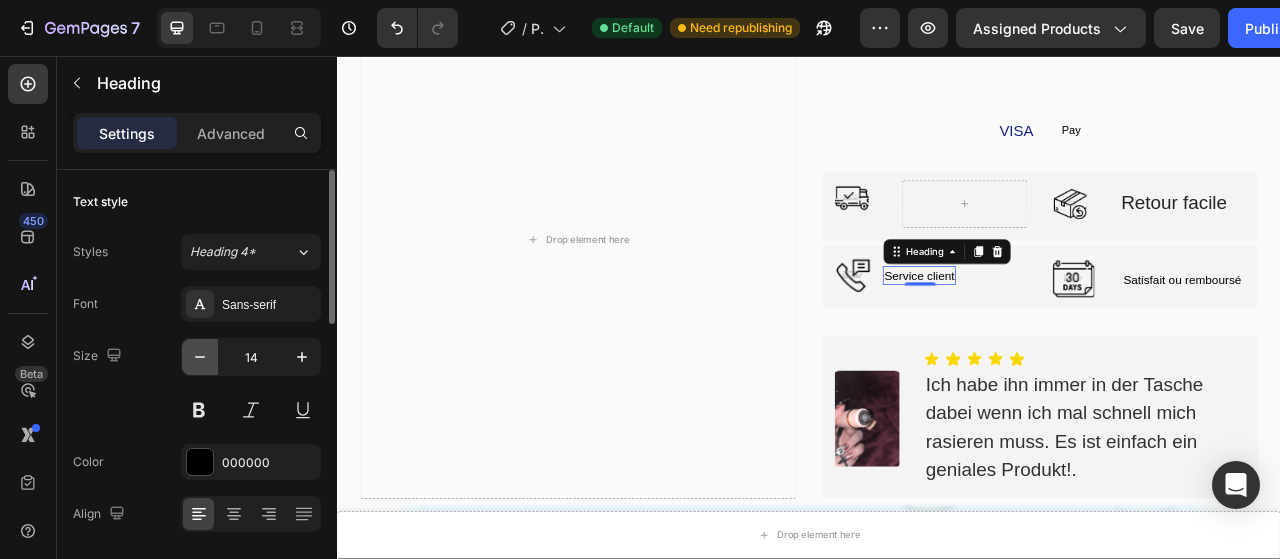click at bounding box center [200, 357] 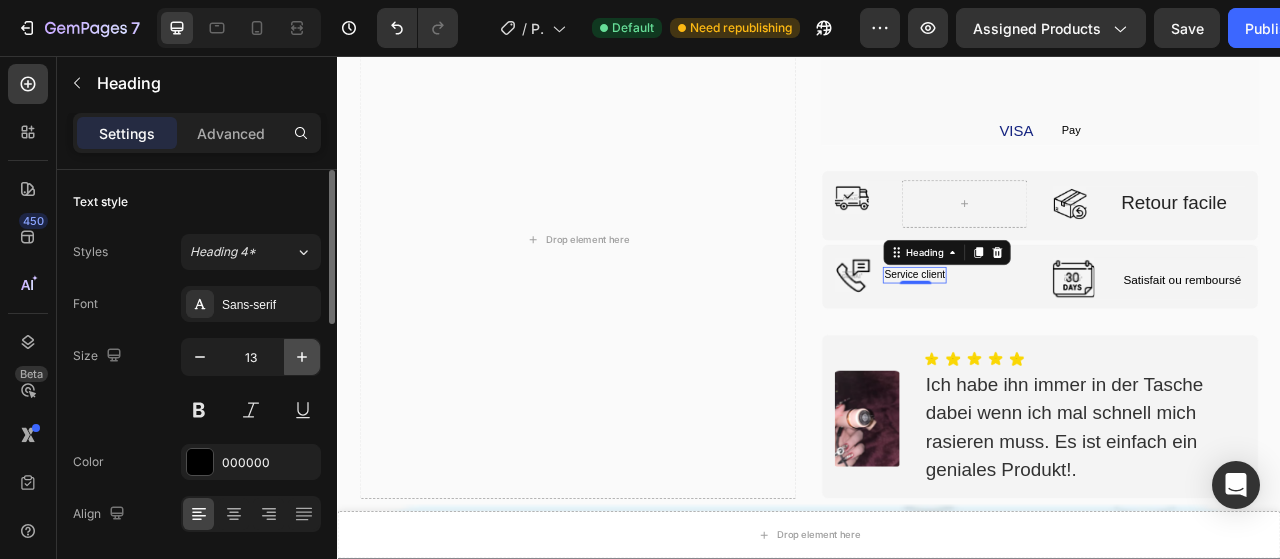 click 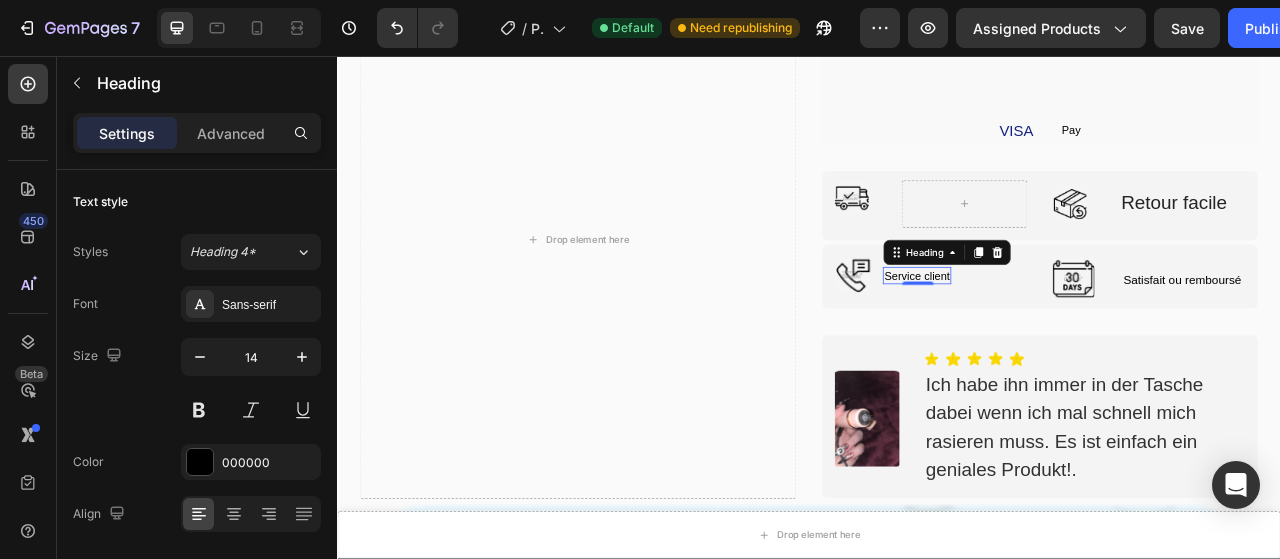 click on "Service client" at bounding box center (1074, 336) 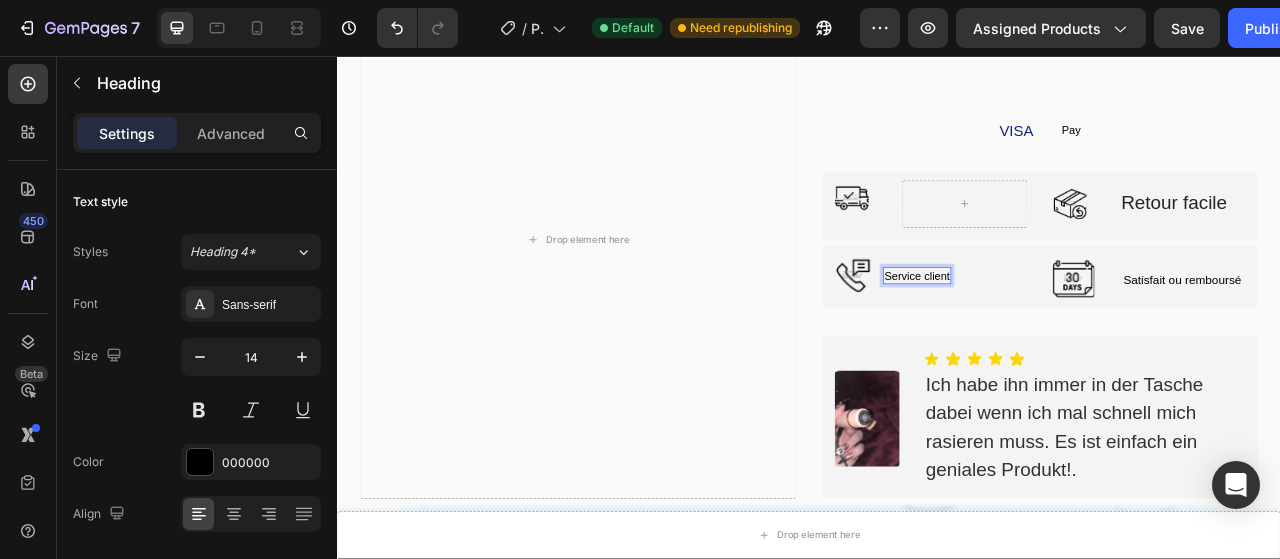 click on "Service client" at bounding box center (1074, 336) 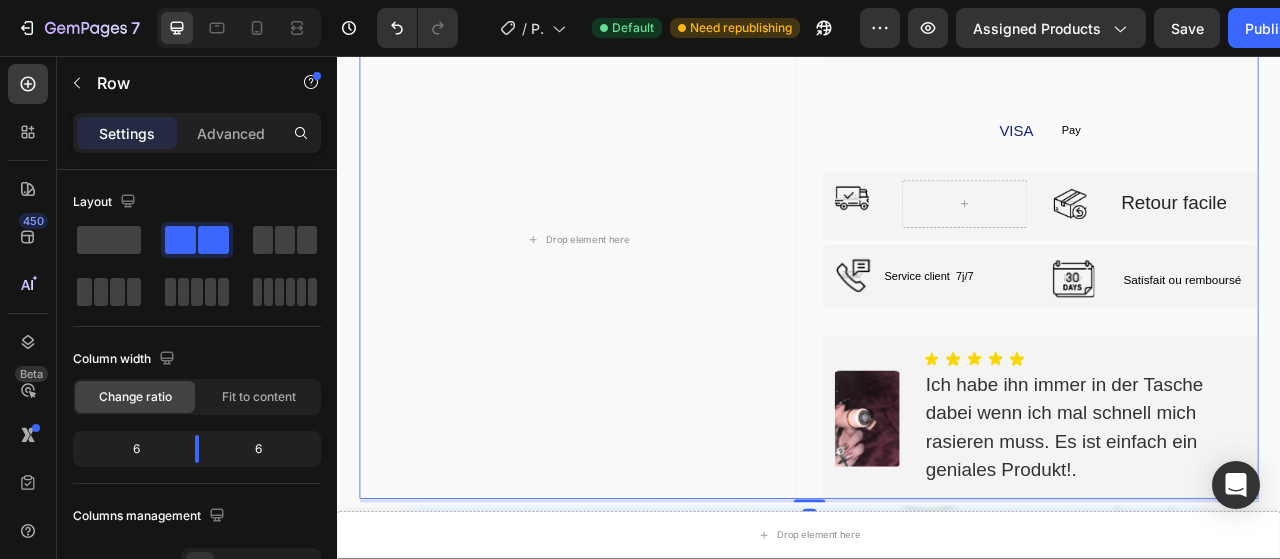click on "O Nur noch 6 Paare auf Lager. Text Block IN DEN WARENKORB Button VISA Text Block Pay Text Block Row Row Image Retour facile Text Block Row Row Image Service client  7j/7 Heading Advanced list Image Satisfait ou remboursé Text Block Row Row Image Icon Icon Icon Icon Icon Icon List Hoz Ich habe ihn immer in der Tasche dabei wenn ich mal schnell mich rasieren muss. Es ist einfach ein geniales Produkt!. Text Block Row" at bounding box center (1231, 290) 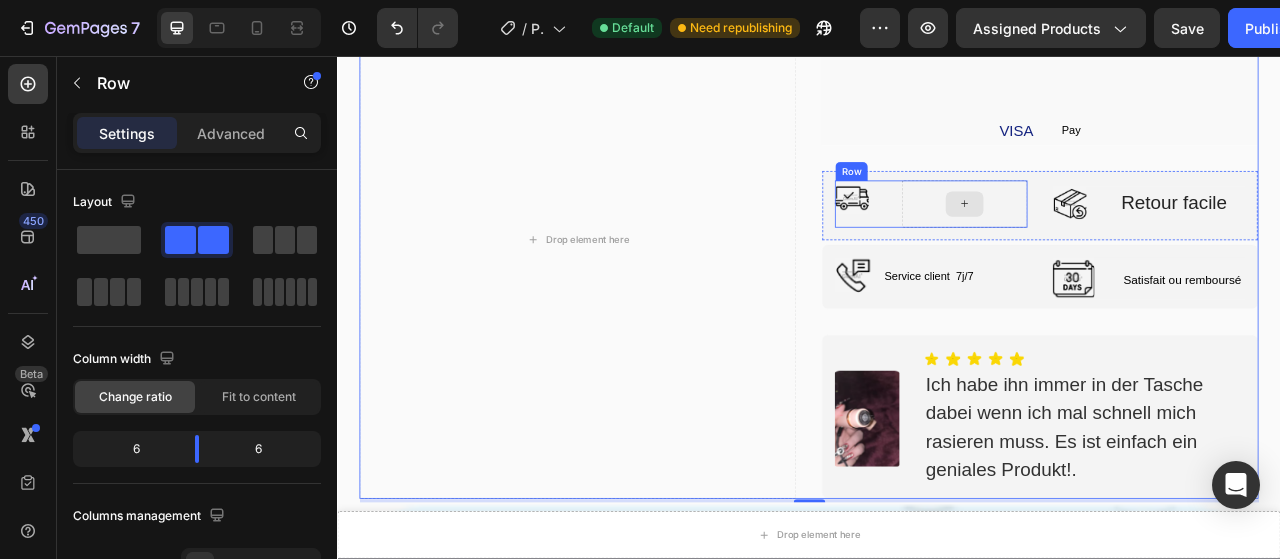 click at bounding box center [1135, 245] 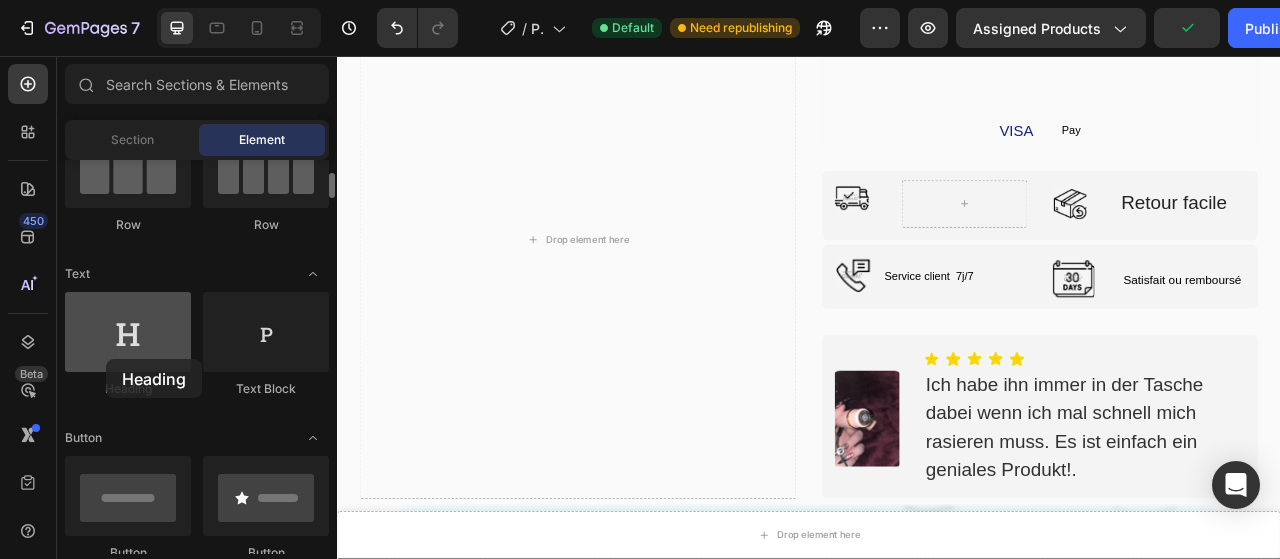 click at bounding box center [128, 332] 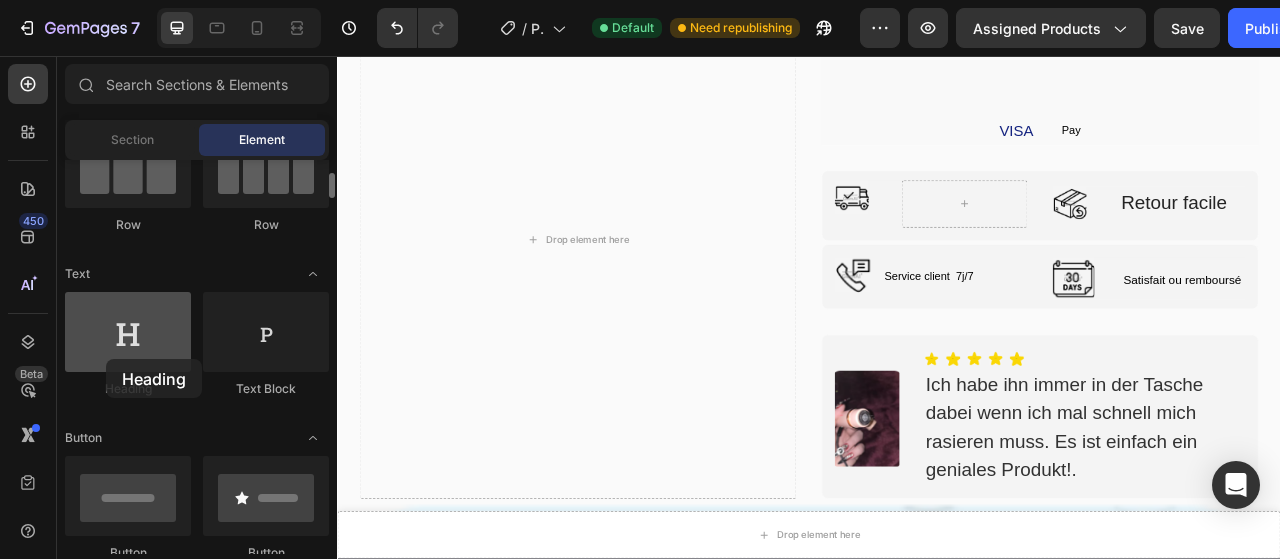 click at bounding box center [128, 332] 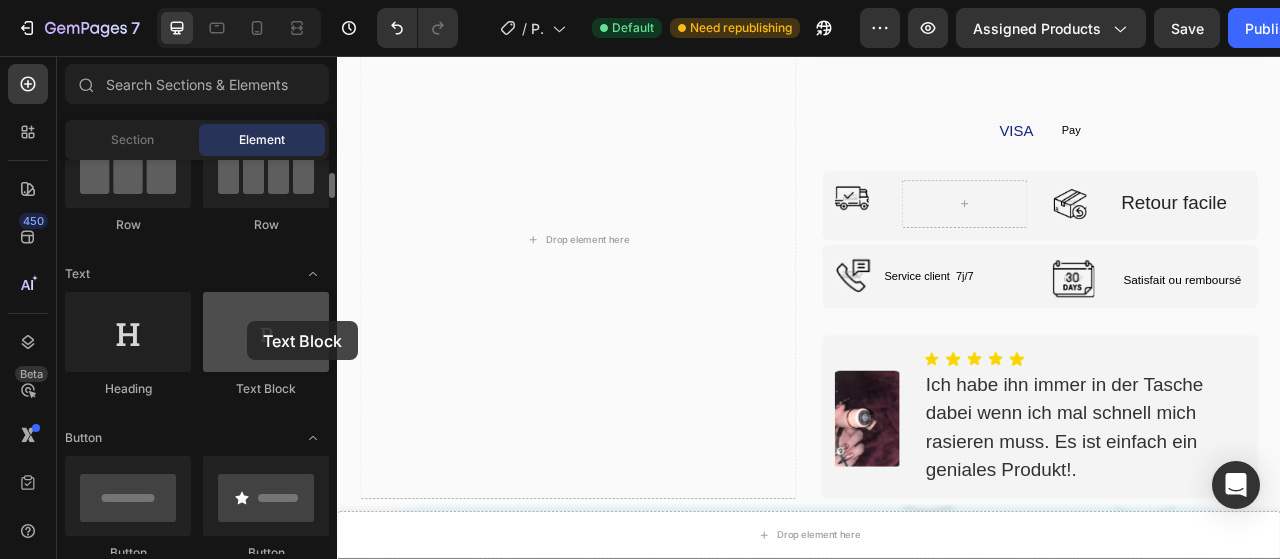 drag, startPoint x: 264, startPoint y: 345, endPoint x: 239, endPoint y: 326, distance: 31.400637 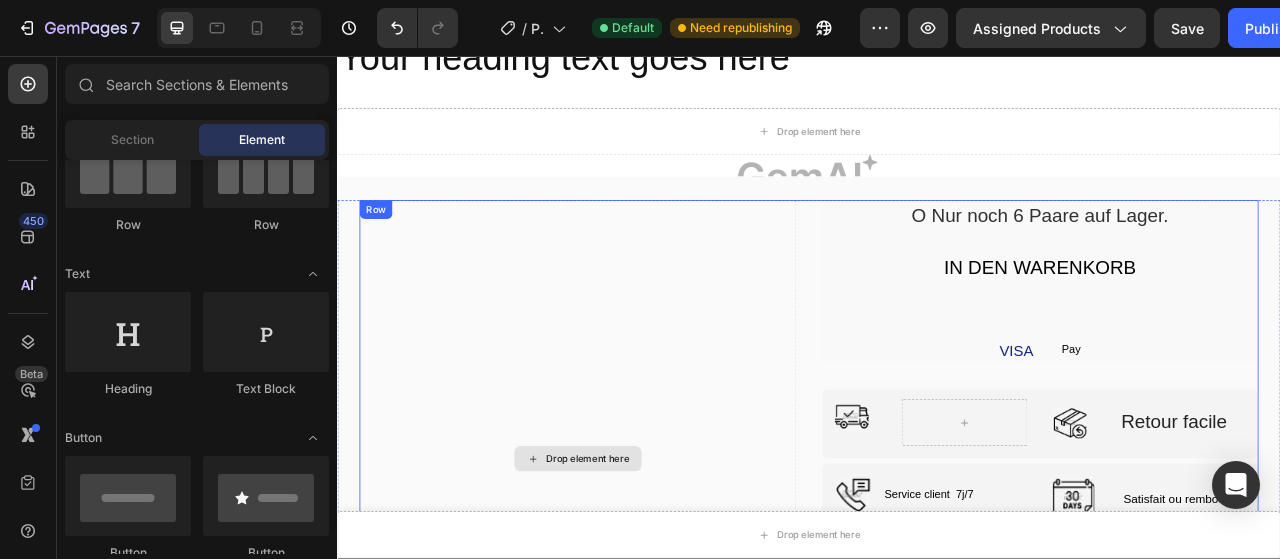 scroll, scrollTop: 4608, scrollLeft: 0, axis: vertical 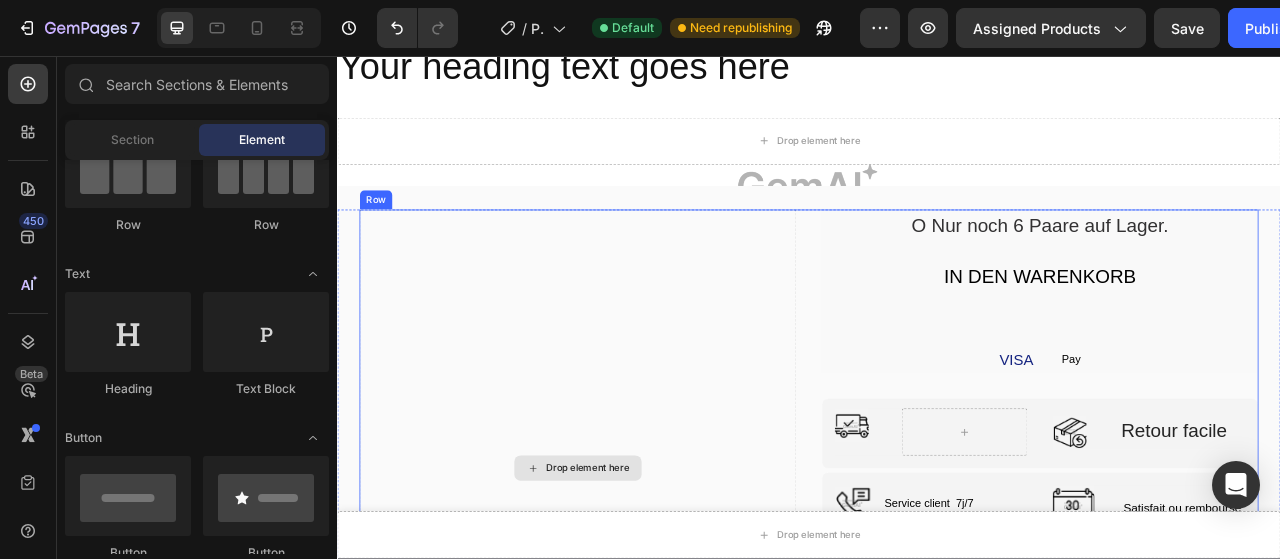 click on "Drop element here" at bounding box center [643, 581] 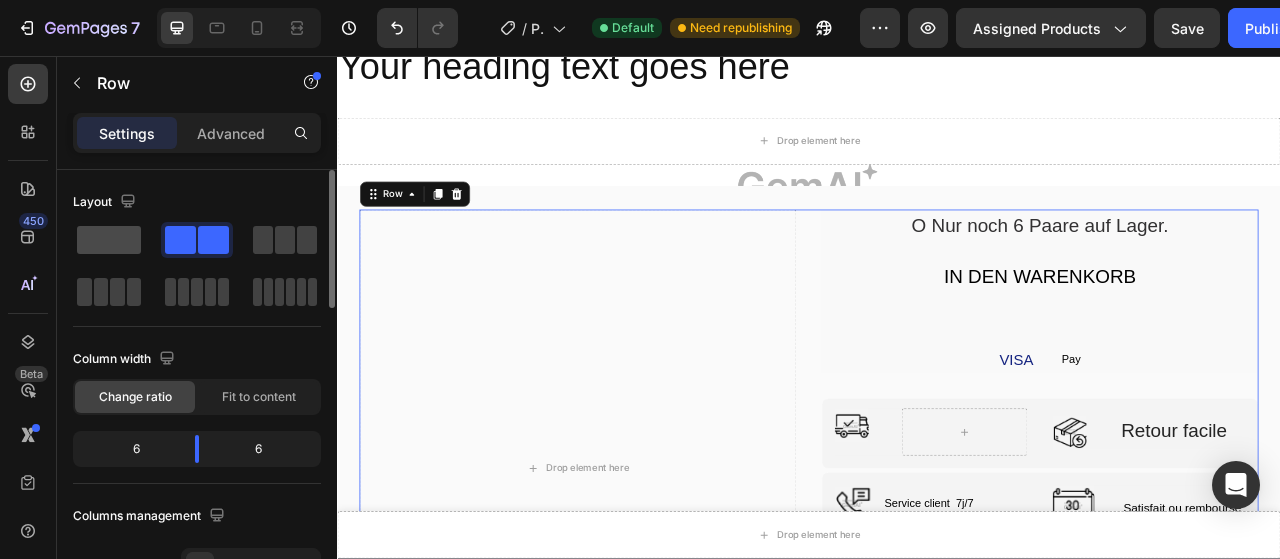 click 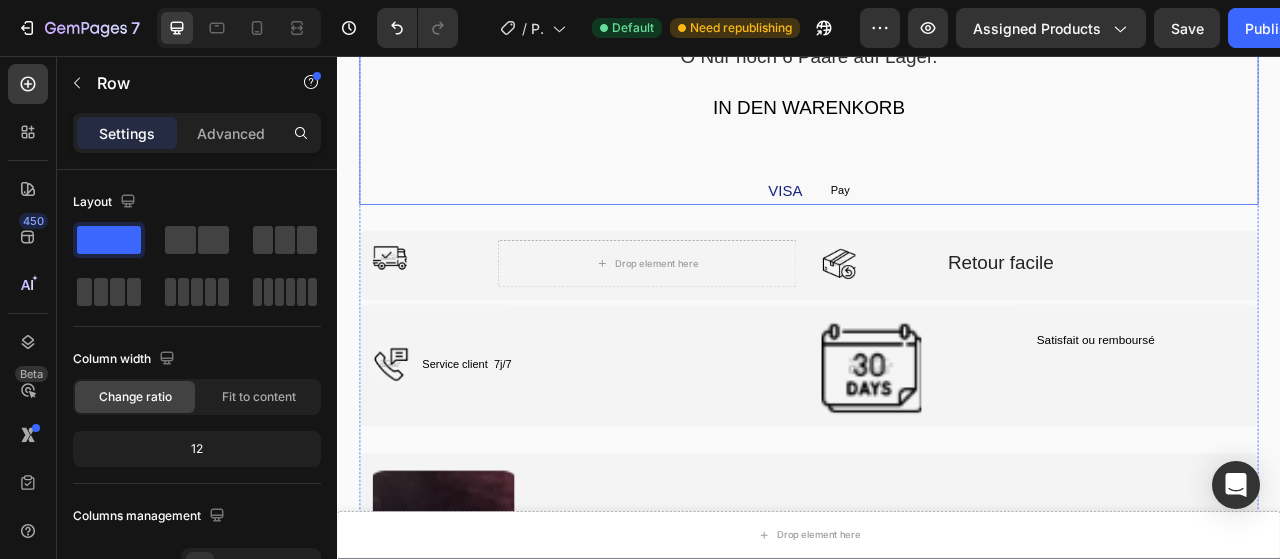 scroll, scrollTop: 4822, scrollLeft: 0, axis: vertical 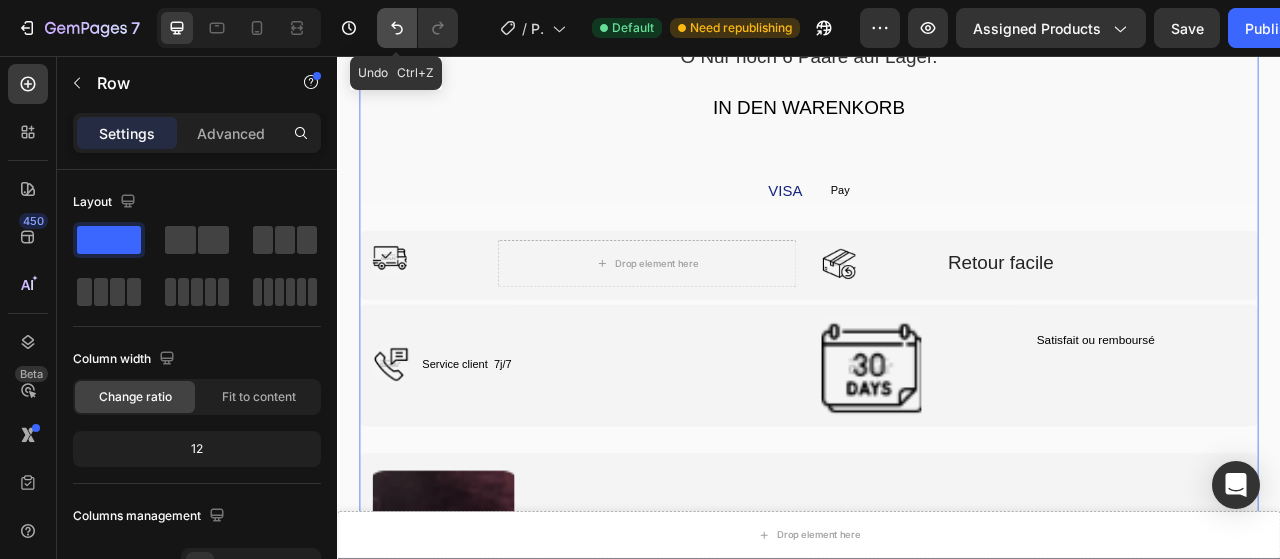 click 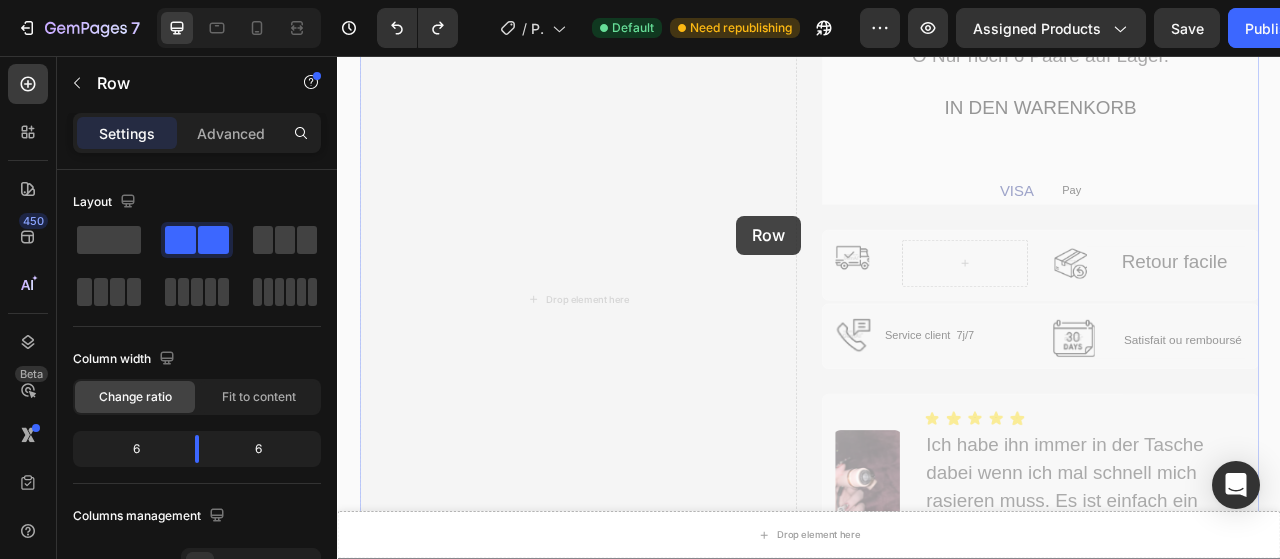 drag, startPoint x: 914, startPoint y: 259, endPoint x: 796, endPoint y: 255, distance: 118.06778 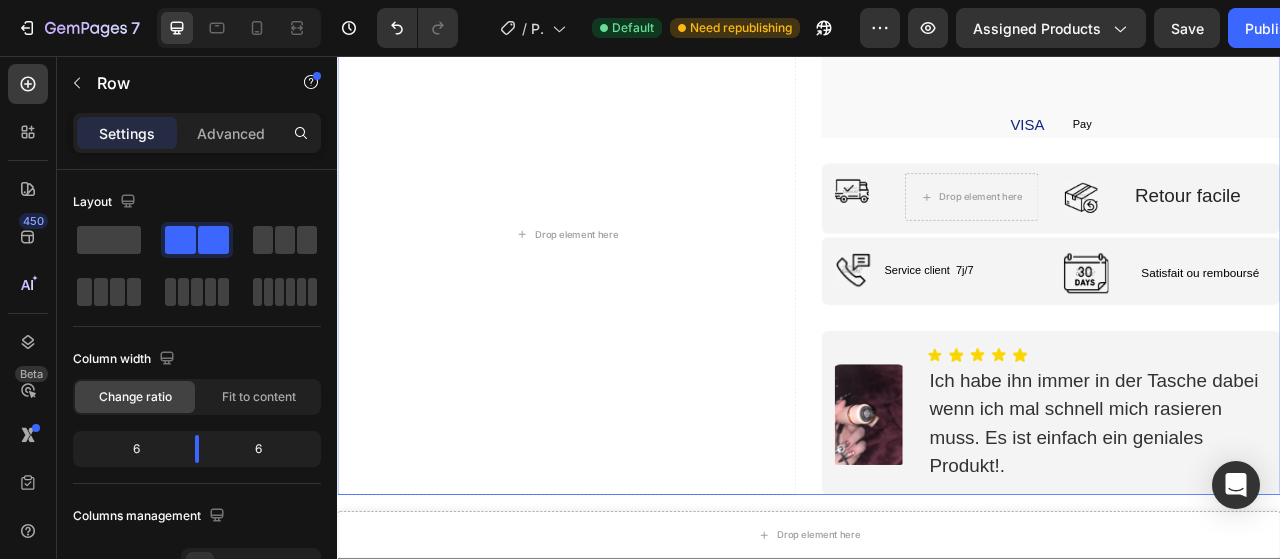 scroll, scrollTop: 5358, scrollLeft: 0, axis: vertical 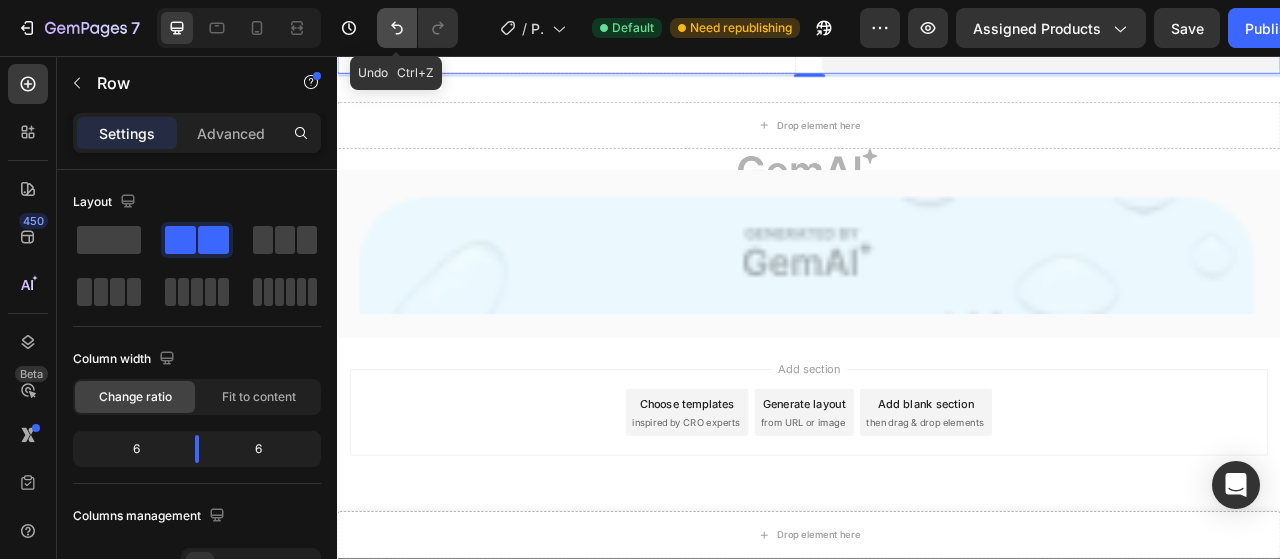 click 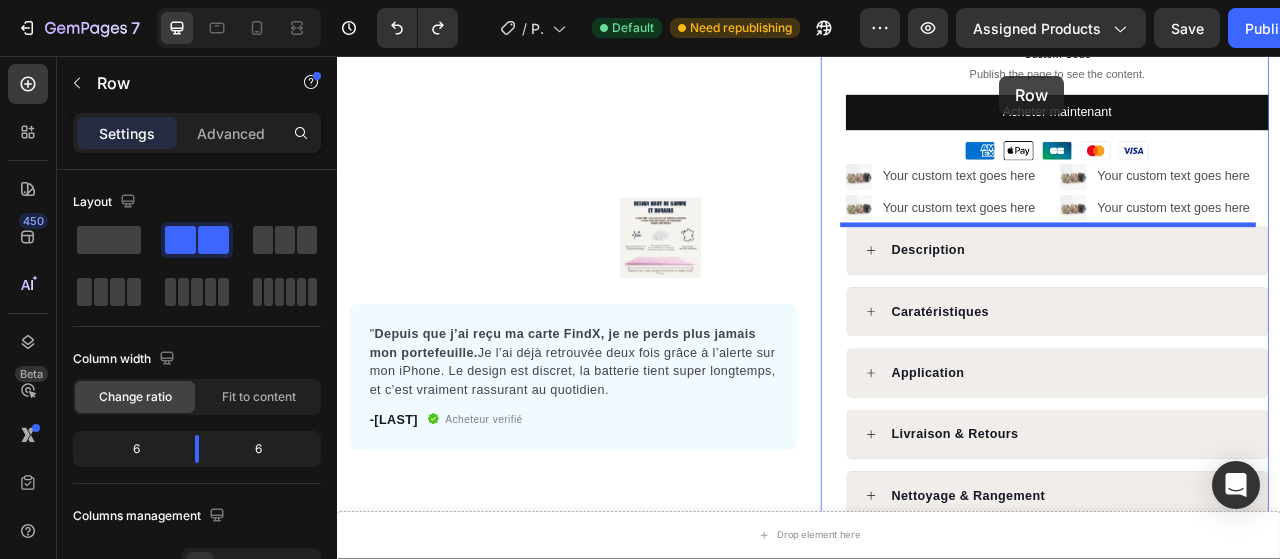 scroll, scrollTop: 408, scrollLeft: 0, axis: vertical 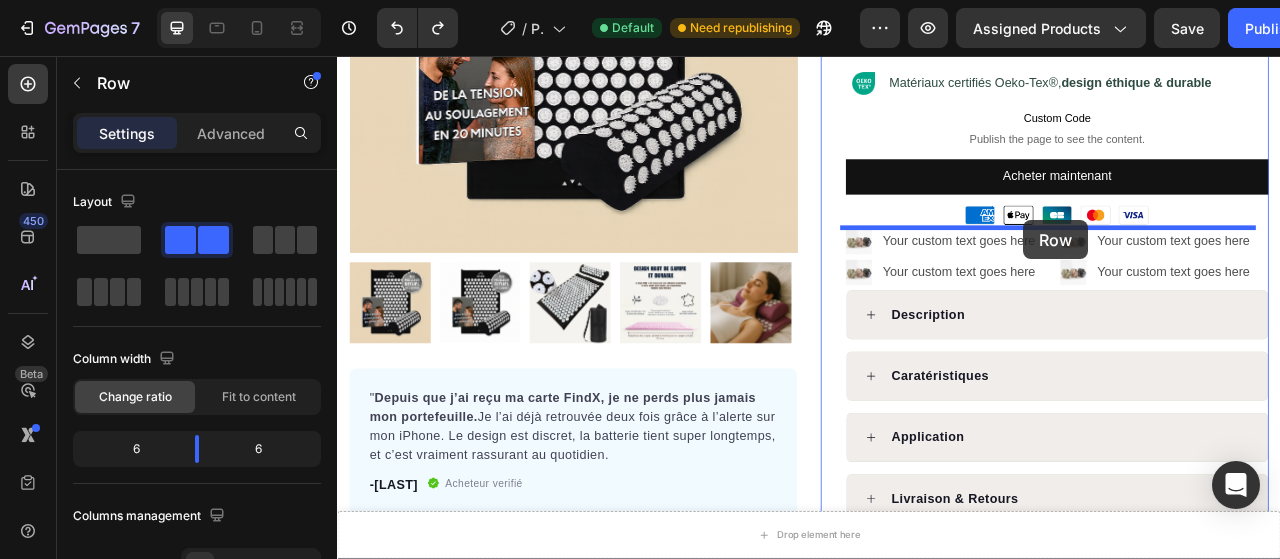 drag, startPoint x: 1453, startPoint y: 278, endPoint x: 1210, endPoint y: 265, distance: 243.34749 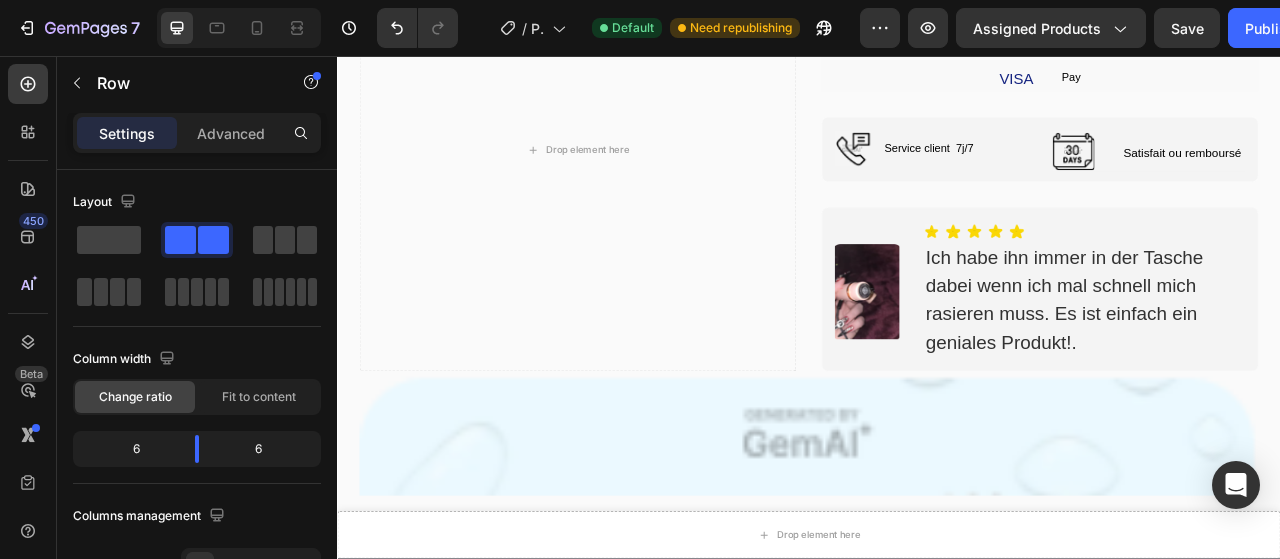 scroll, scrollTop: 5060, scrollLeft: 0, axis: vertical 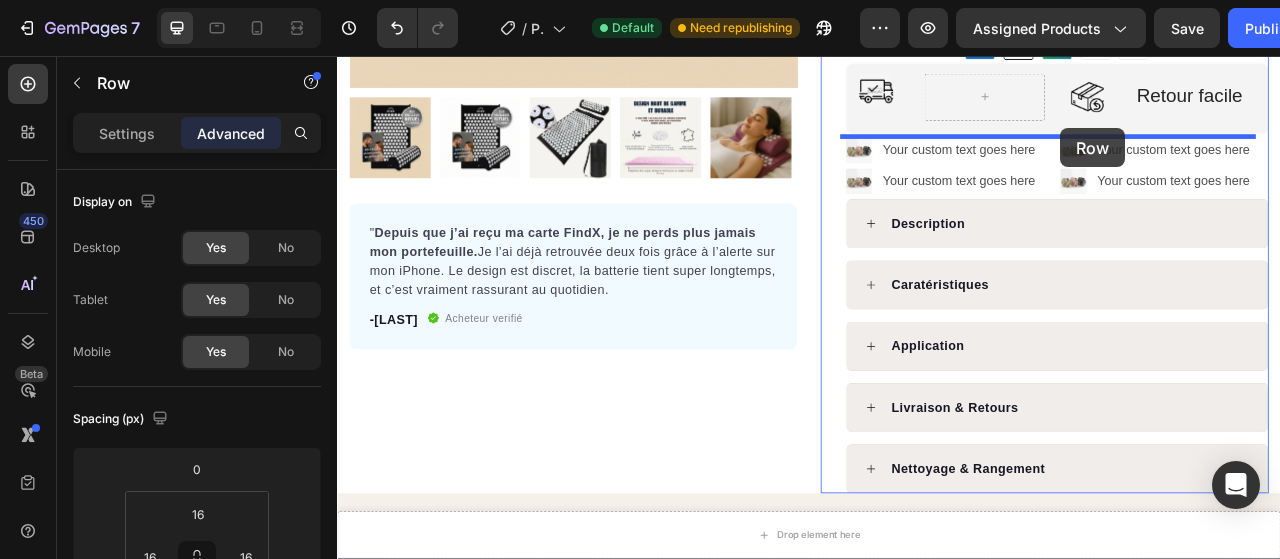drag, startPoint x: 1419, startPoint y: 138, endPoint x: 1257, endPoint y: 148, distance: 162.30835 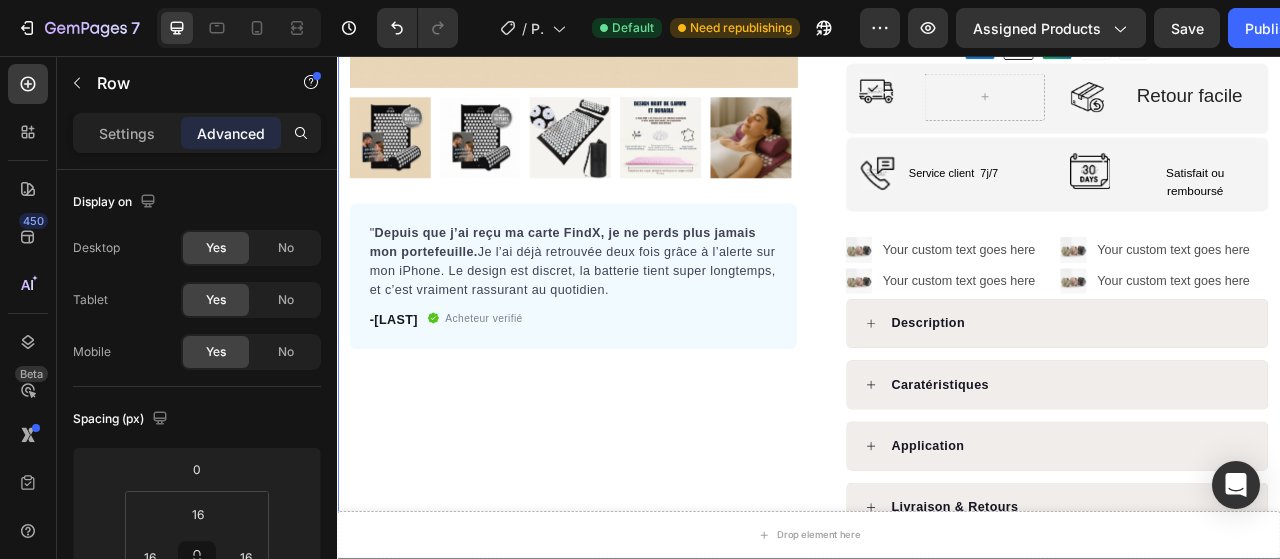 click on "Product Images " Depuis que j’ai reçu ma carte FindX, je ne perds plus jamais mon portefeuille.  Je l’ai déjà retrouvée deux fois grâce à l’alerte sur mon iPhone. Le design est discret, la batterie tient super longtemps, et c’est vraiment rassurant au quotidien. Text block -Julien Text block
Acheteur verifié Item list Row Row Row" at bounding box center [637, 133] 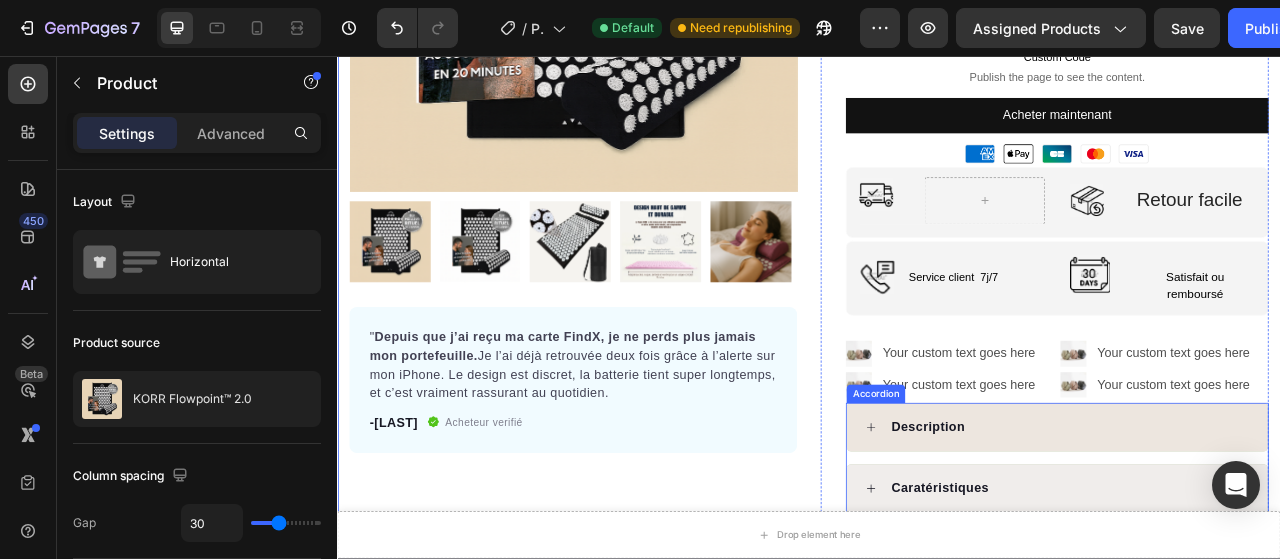 scroll, scrollTop: 400, scrollLeft: 0, axis: vertical 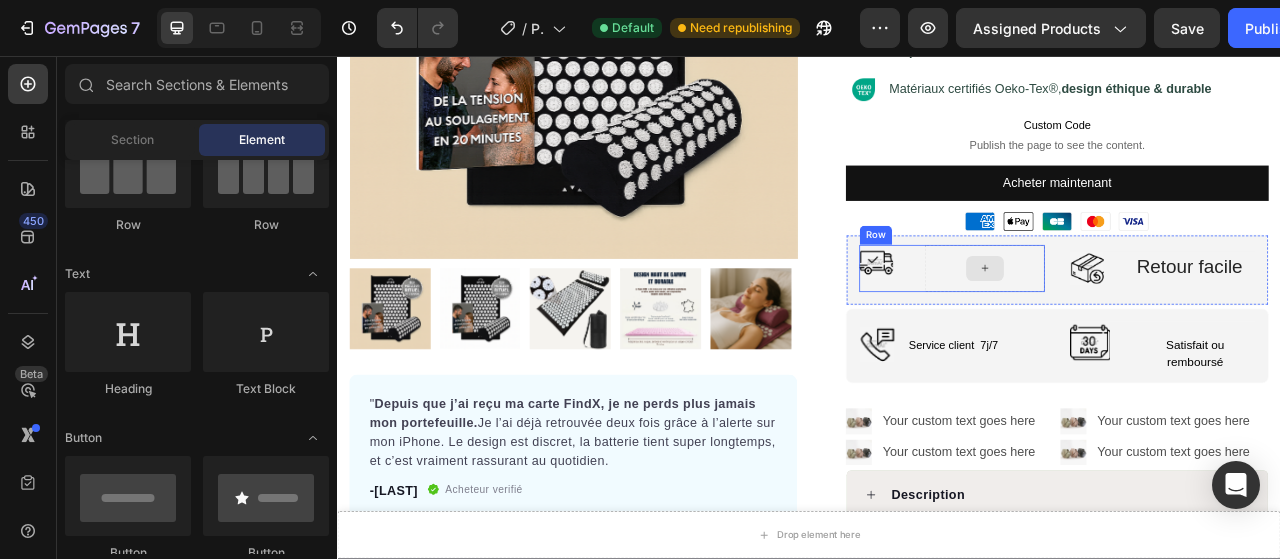 click 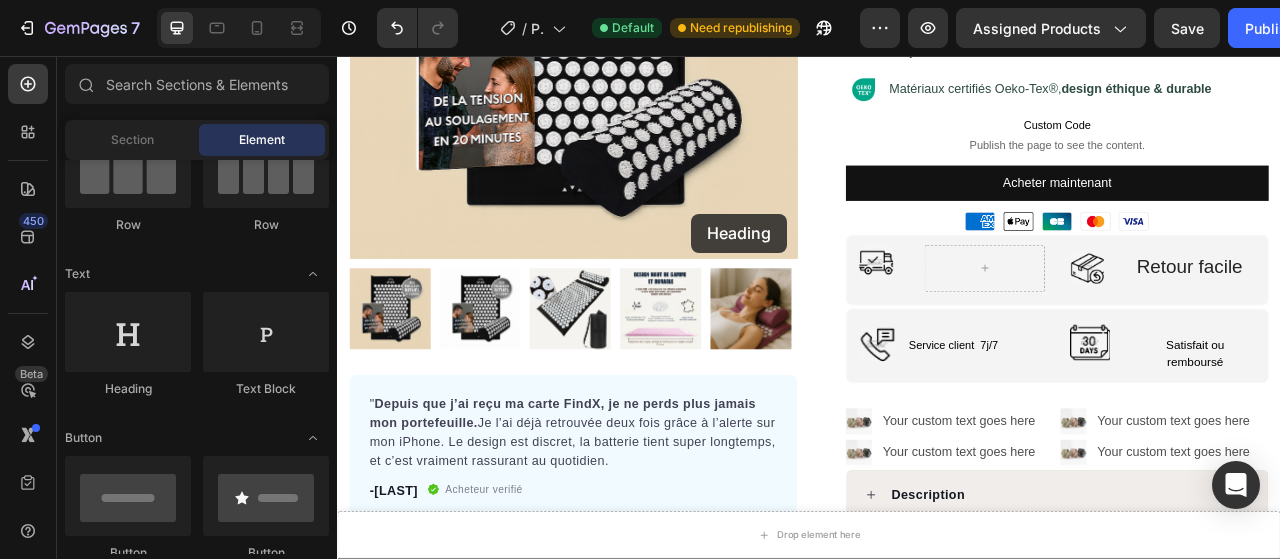 drag, startPoint x: 496, startPoint y: 402, endPoint x: 877, endPoint y: 222, distance: 421.37988 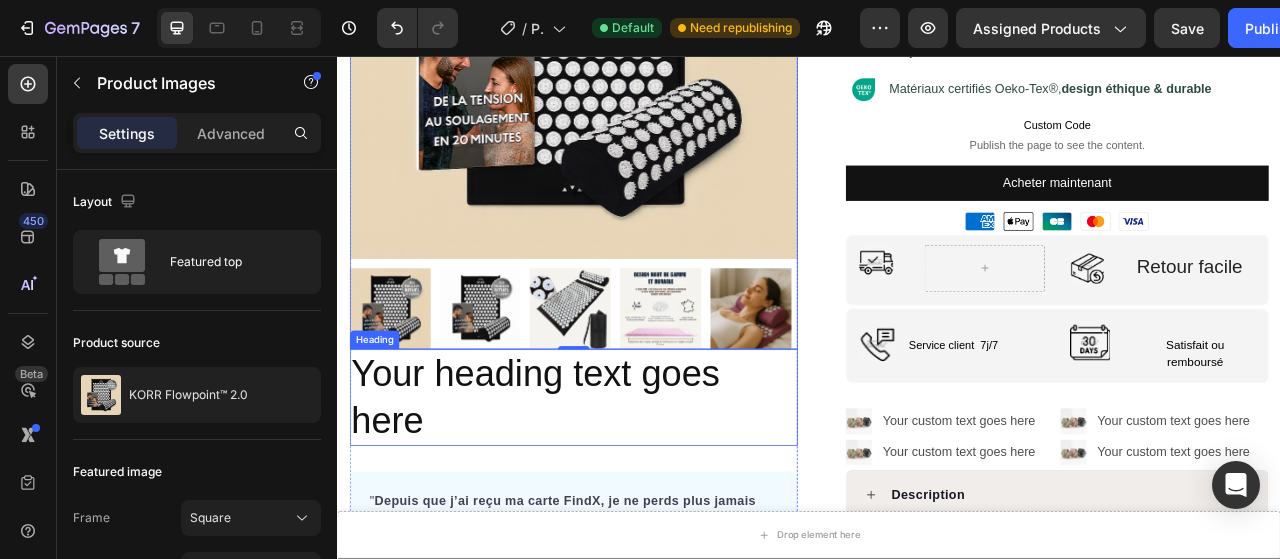 click on "Your heading text goes here" at bounding box center (637, 492) 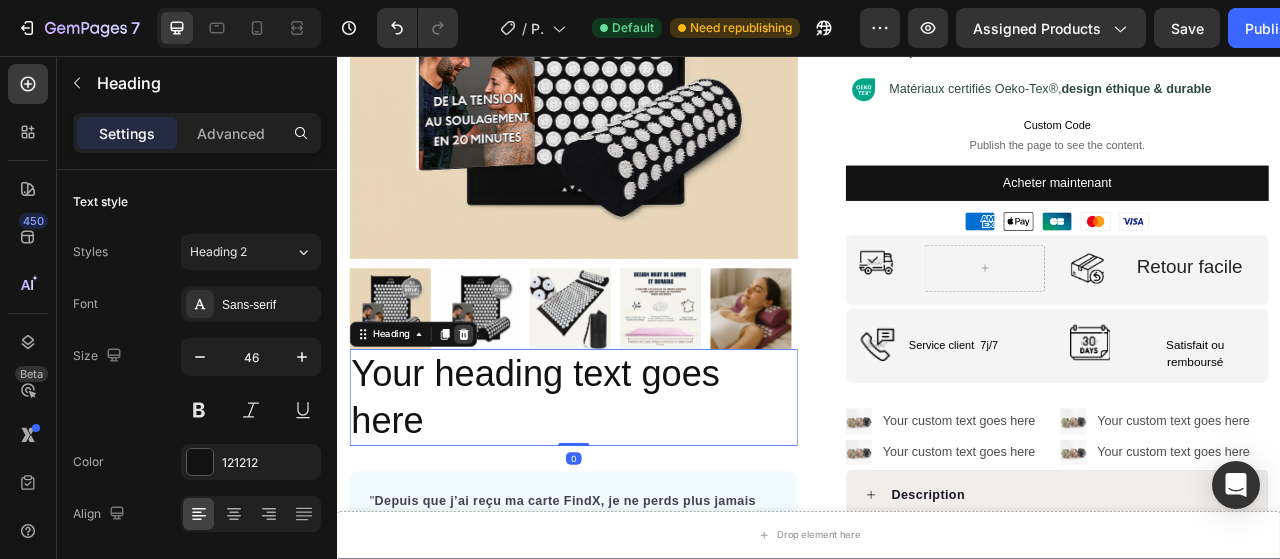 click 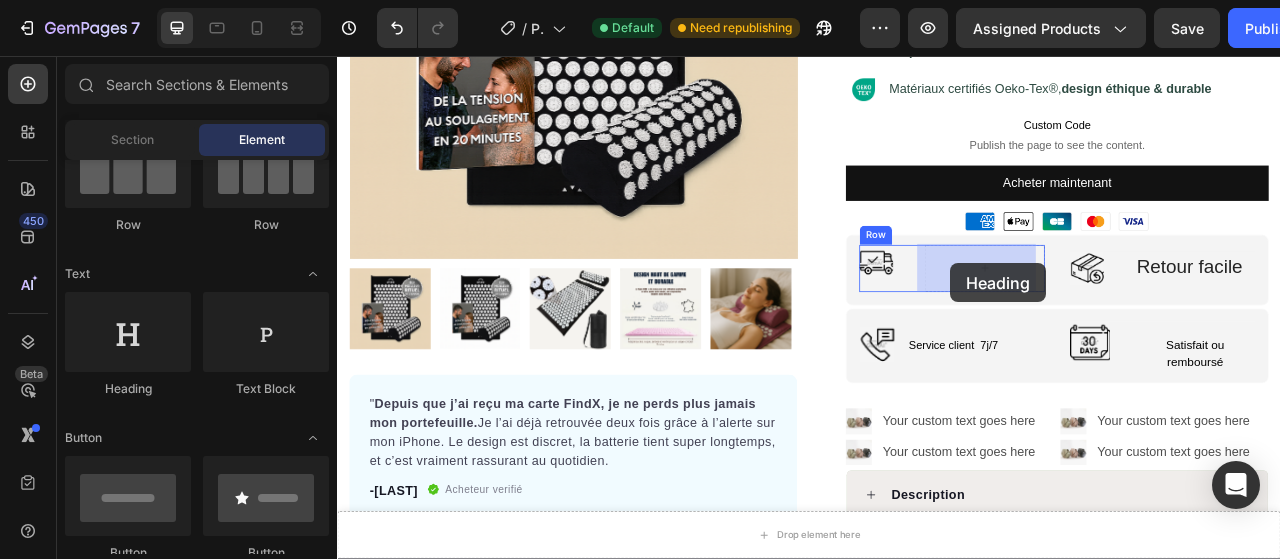 drag, startPoint x: 480, startPoint y: 403, endPoint x: 1117, endPoint y: 320, distance: 642.38464 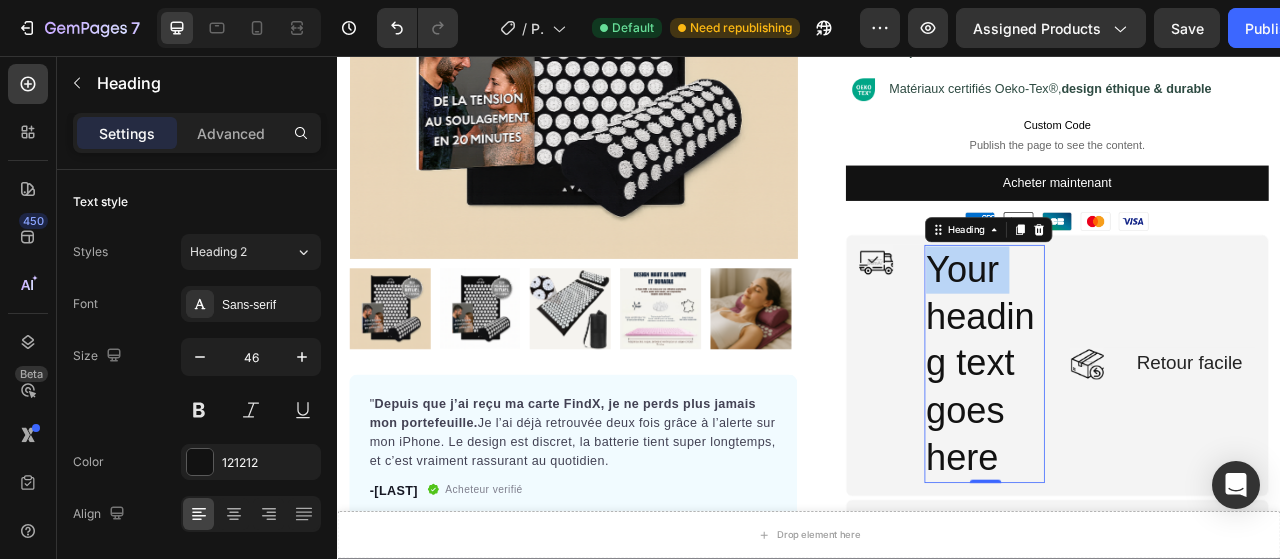 click on "Your heading text goes here" at bounding box center [1160, 448] 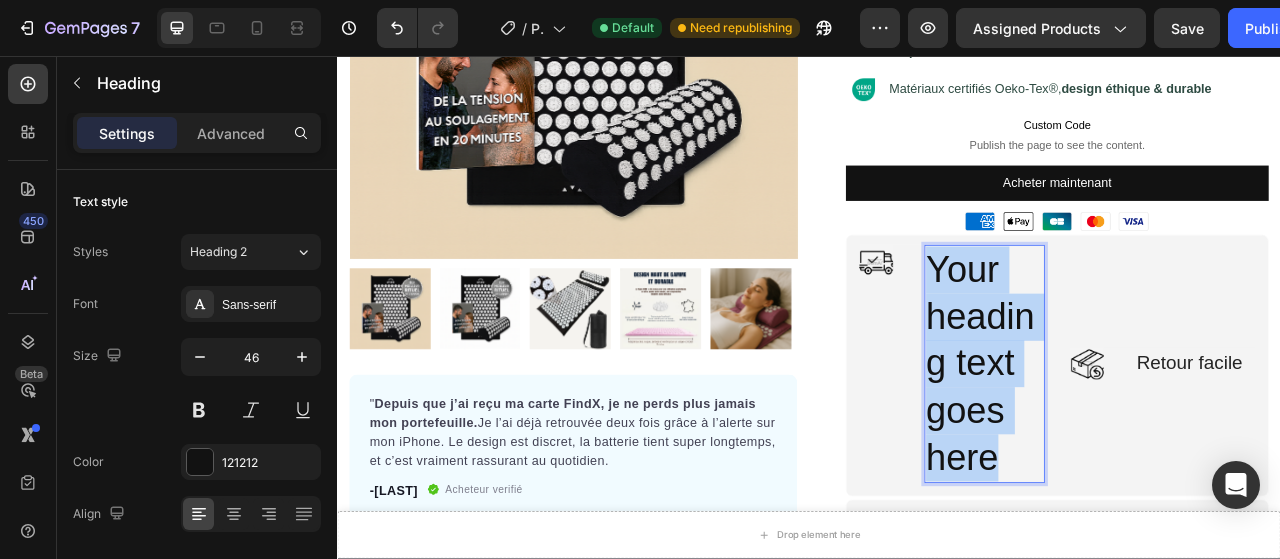 click on "Your heading text goes here" at bounding box center [1160, 448] 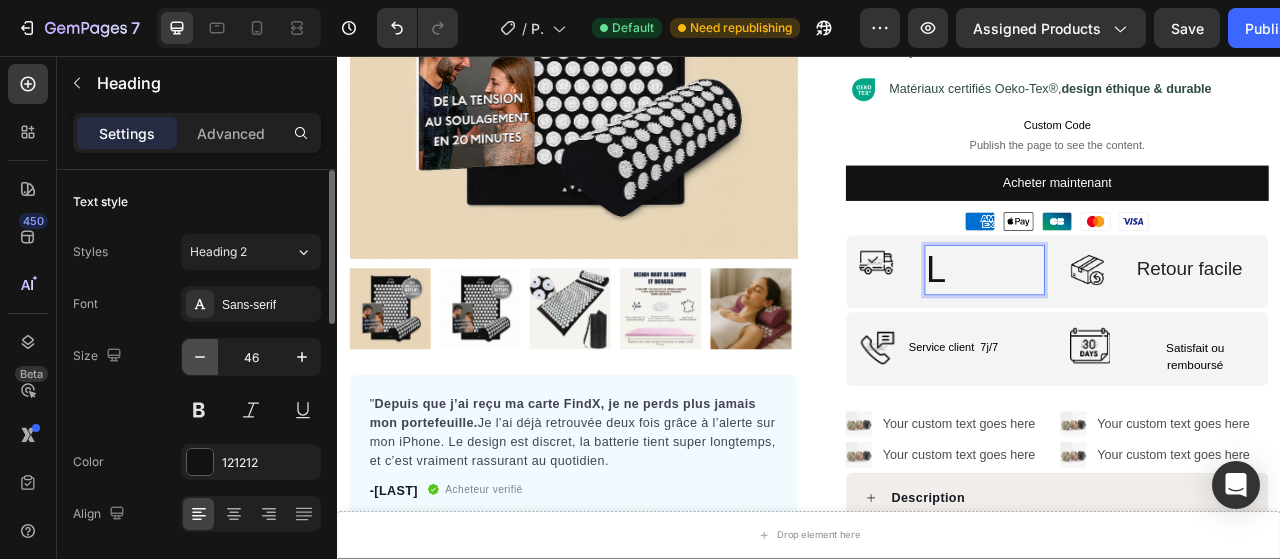 click 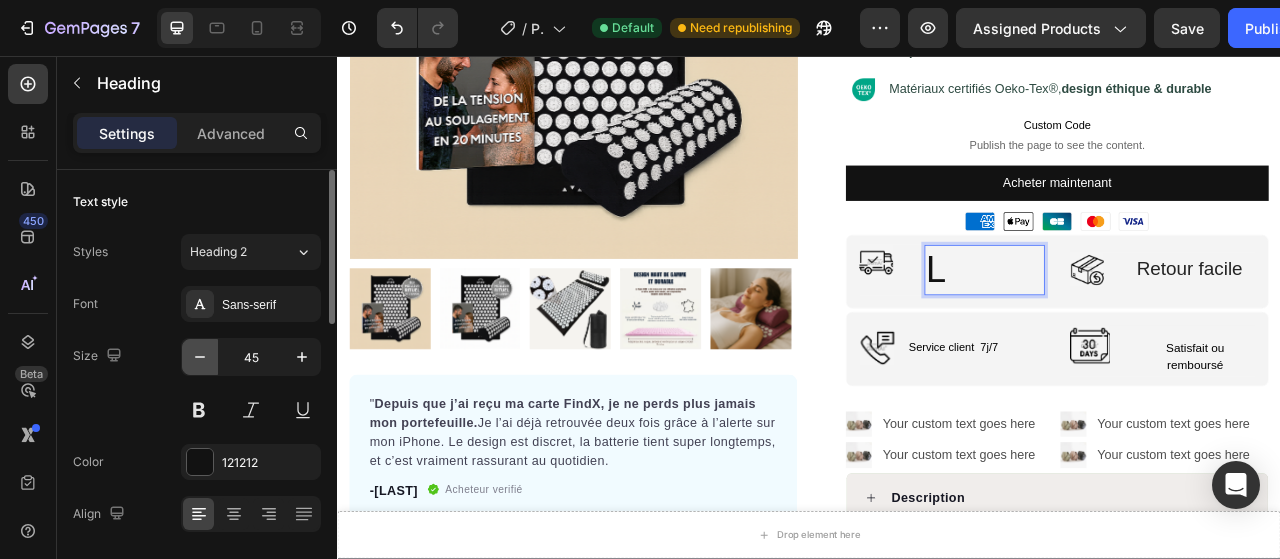 click 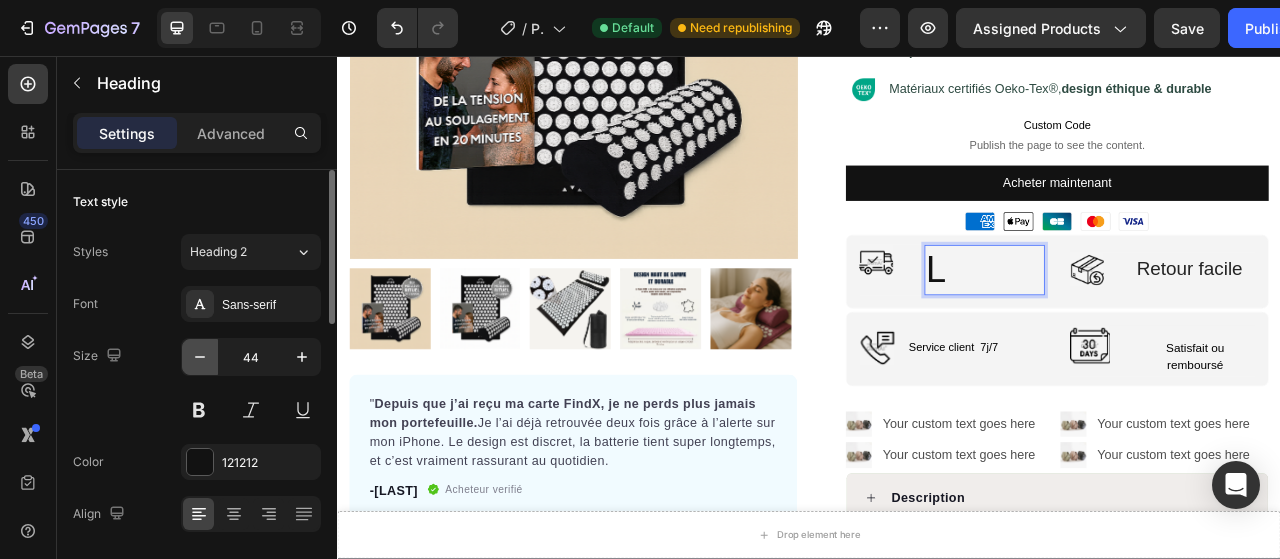 click 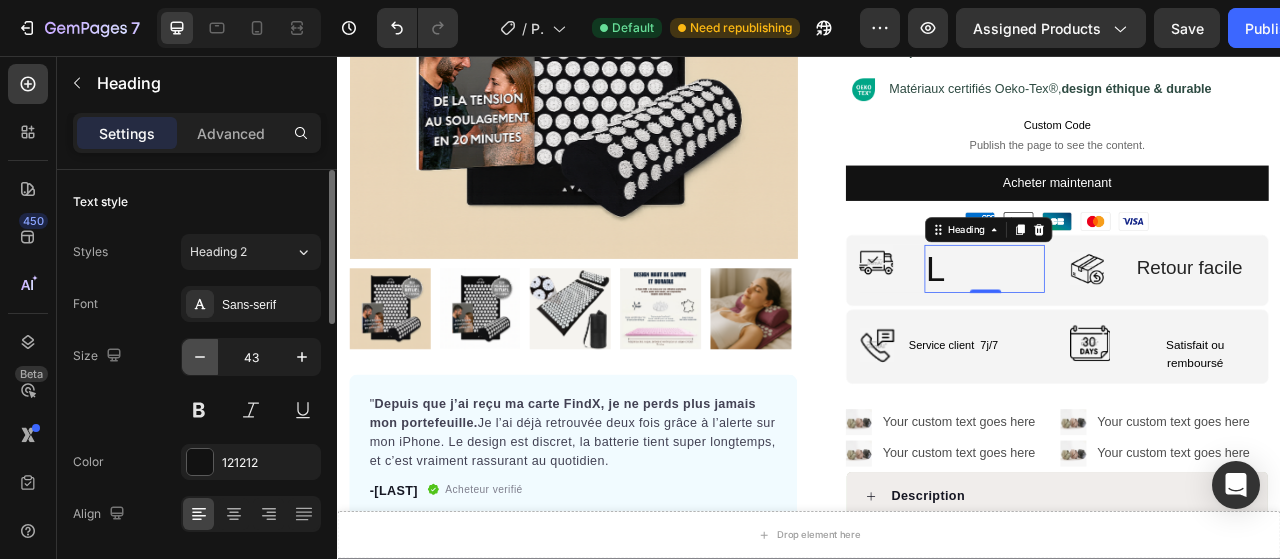 click 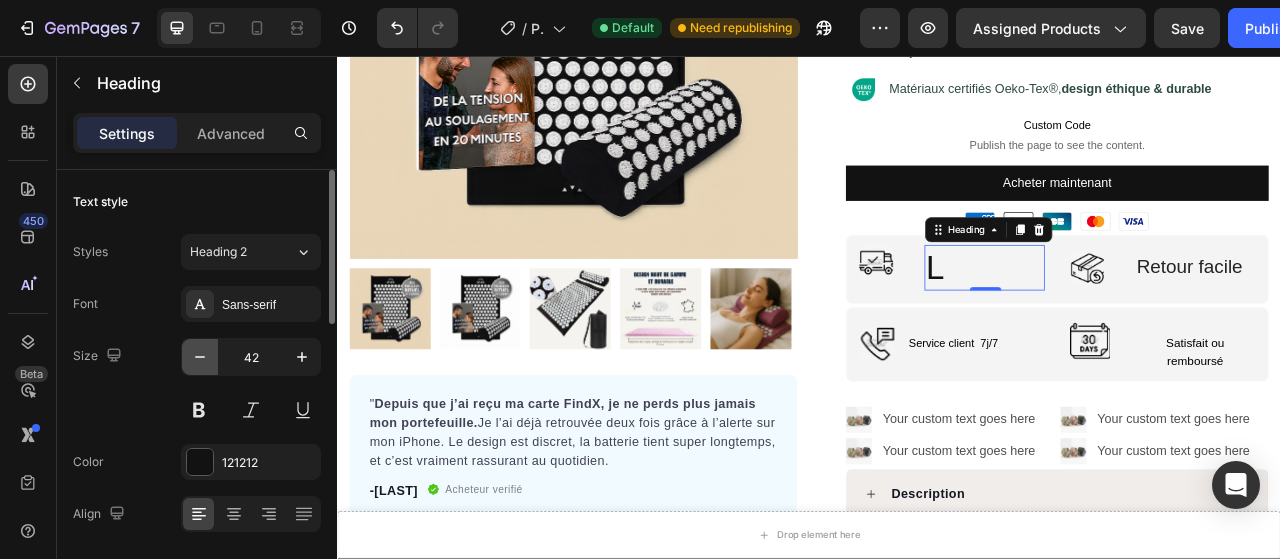click 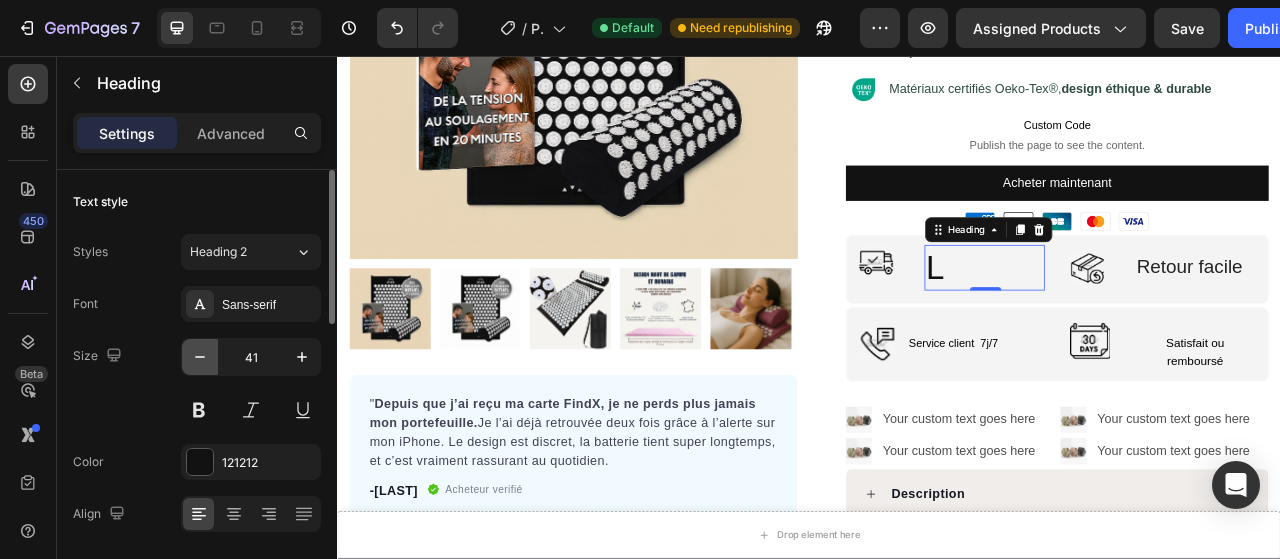 click 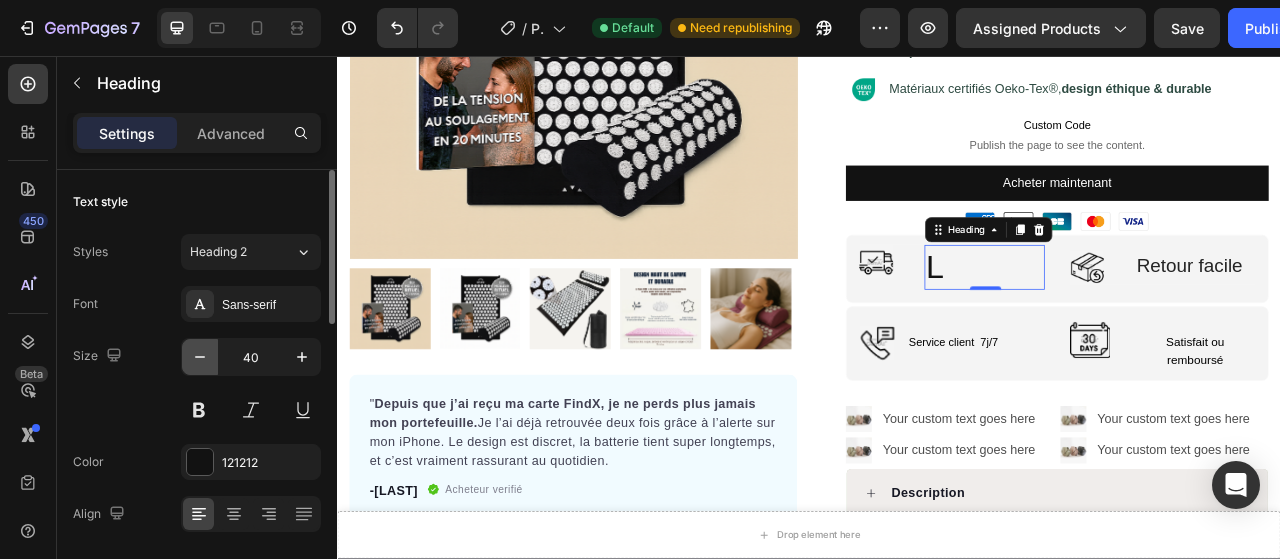 click 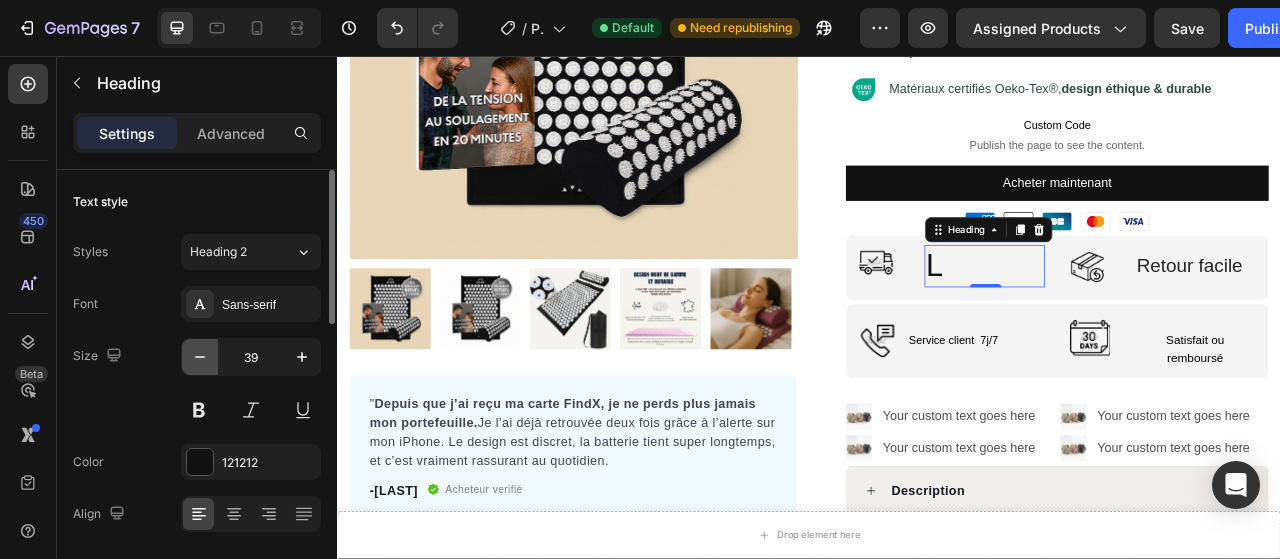 click 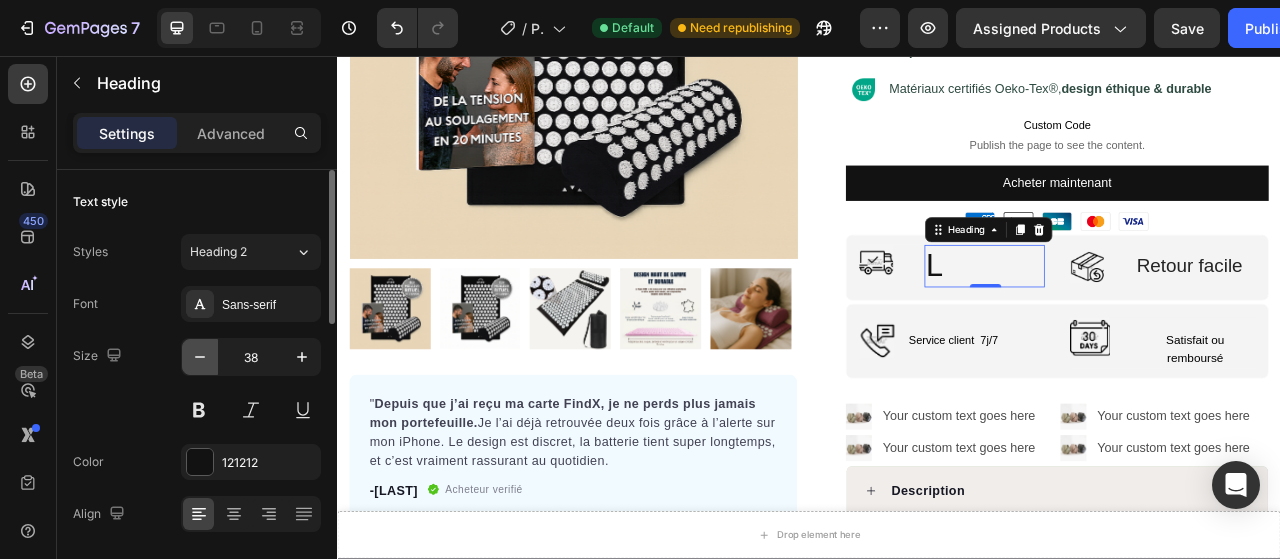 click 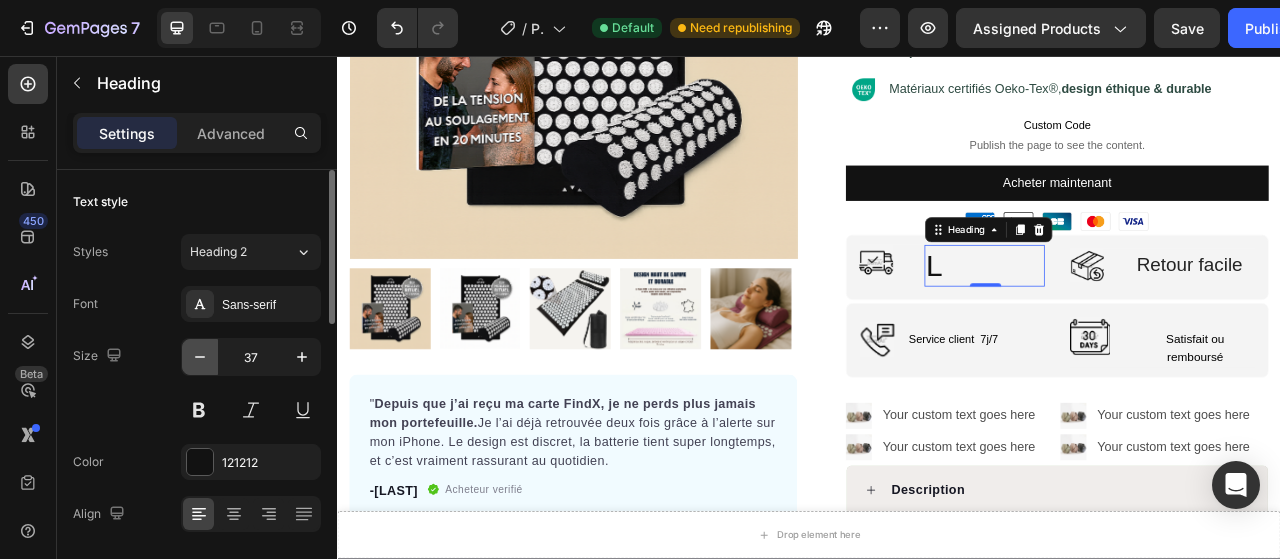 click 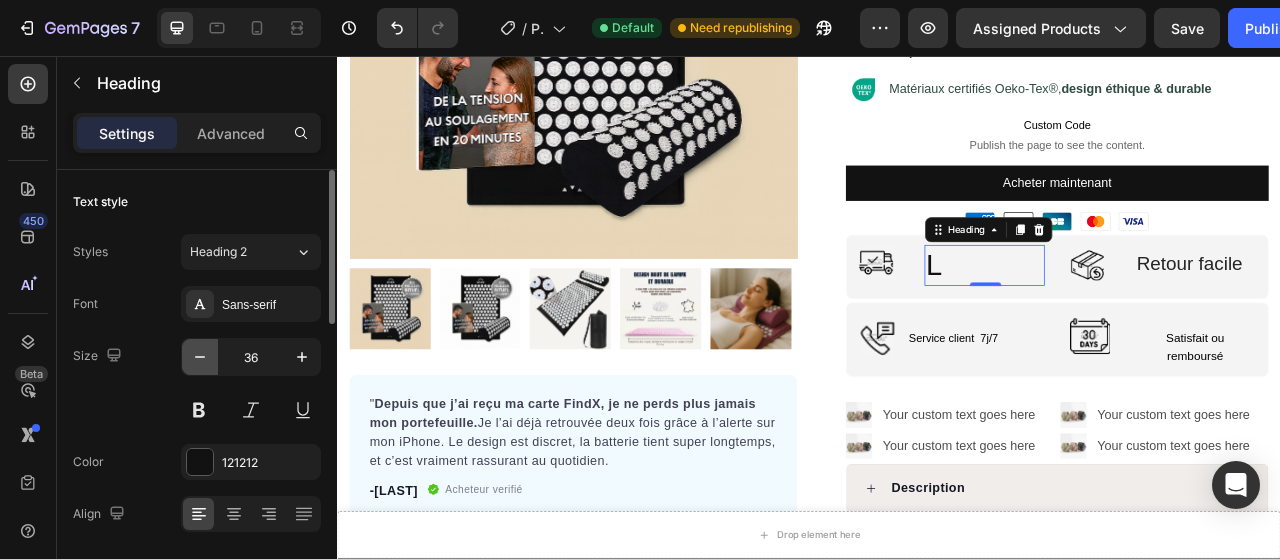 click 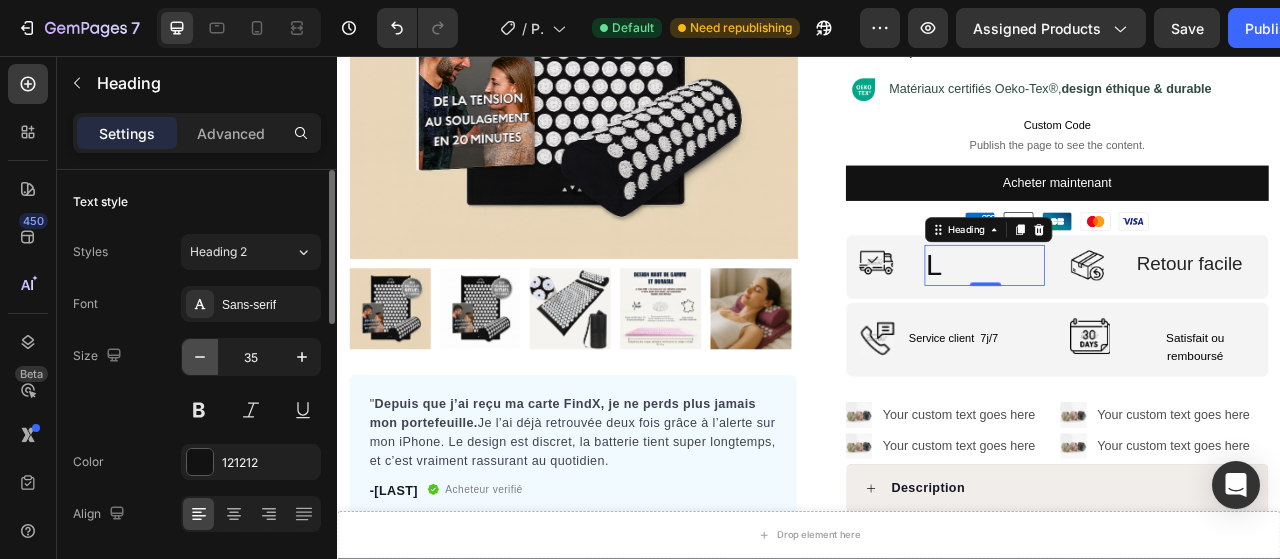 click 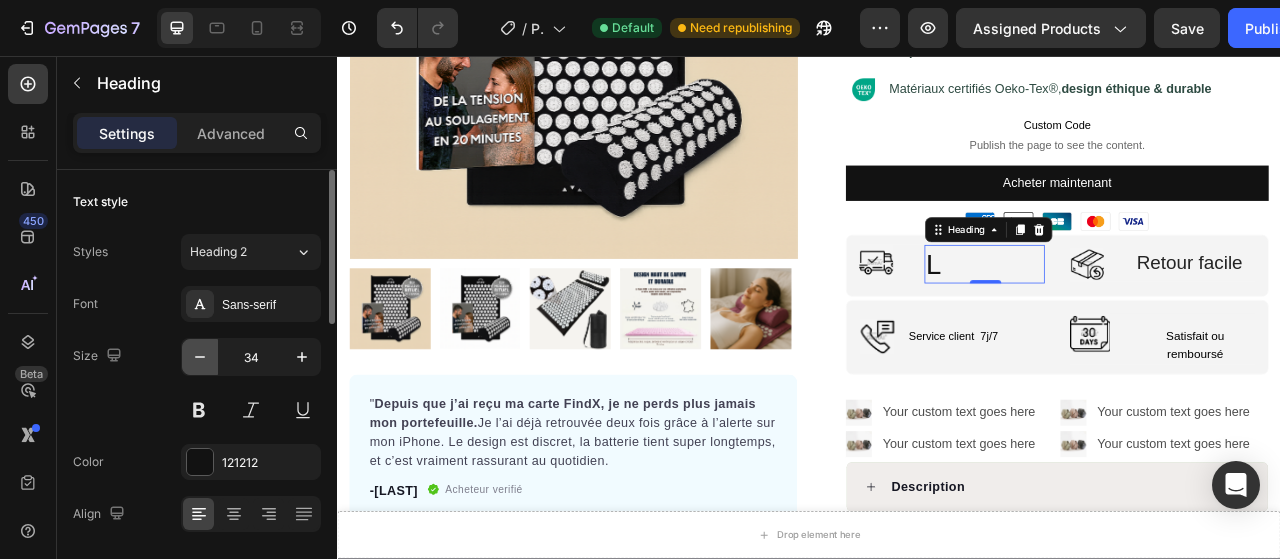 click 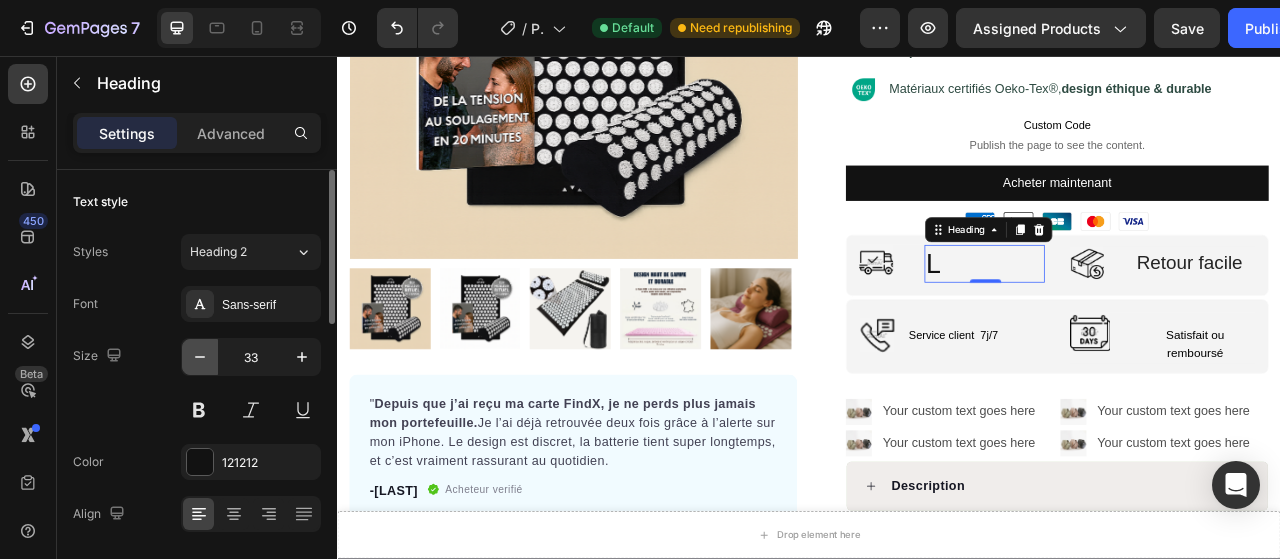 click 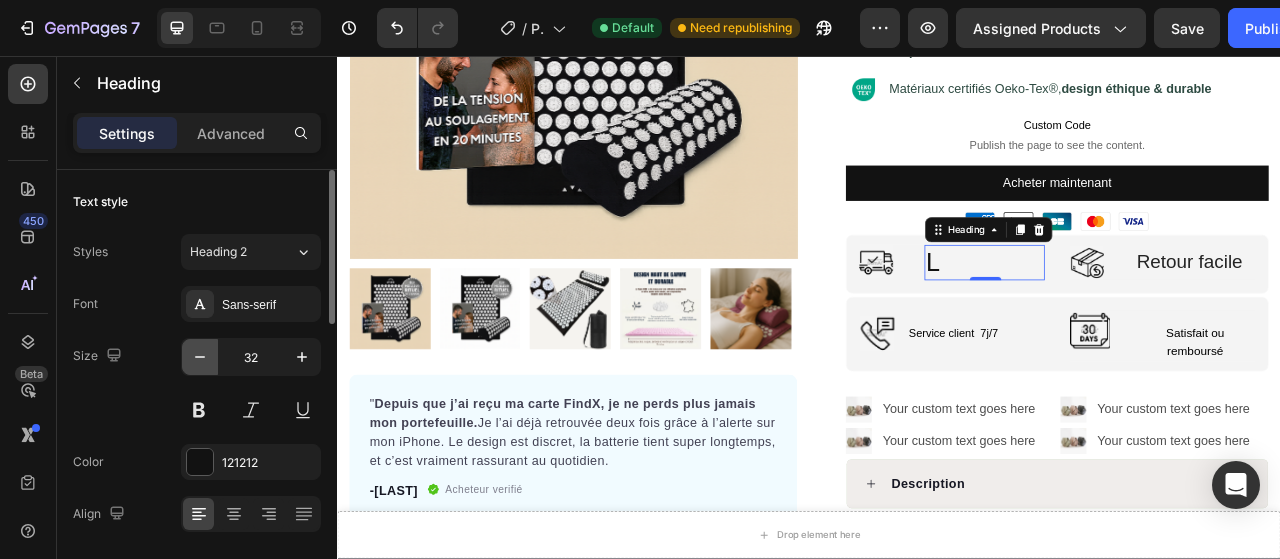 click 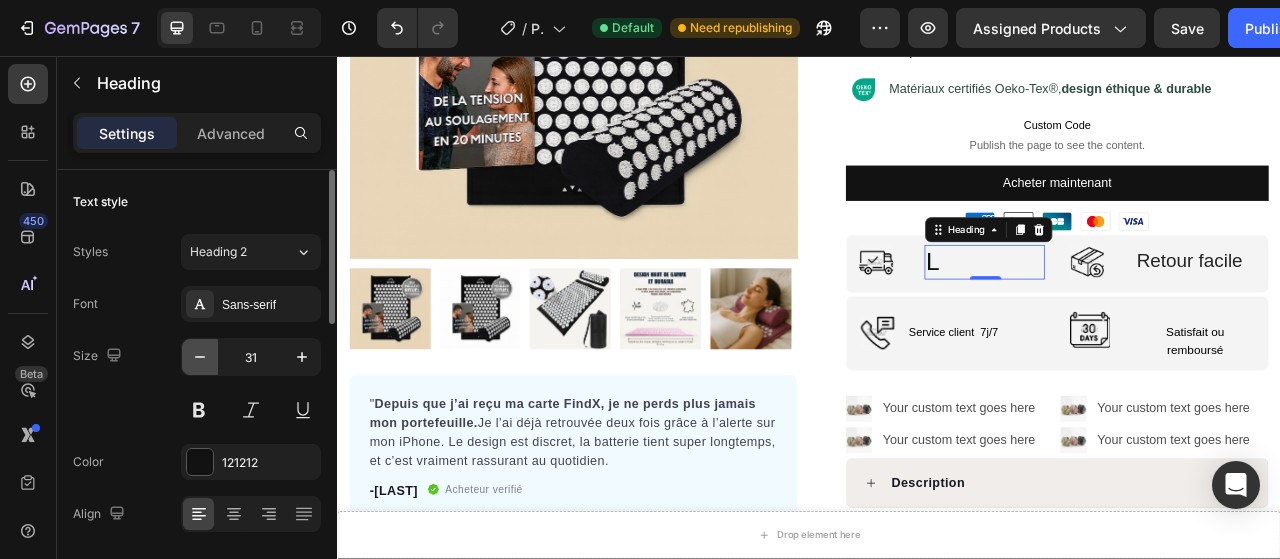 click 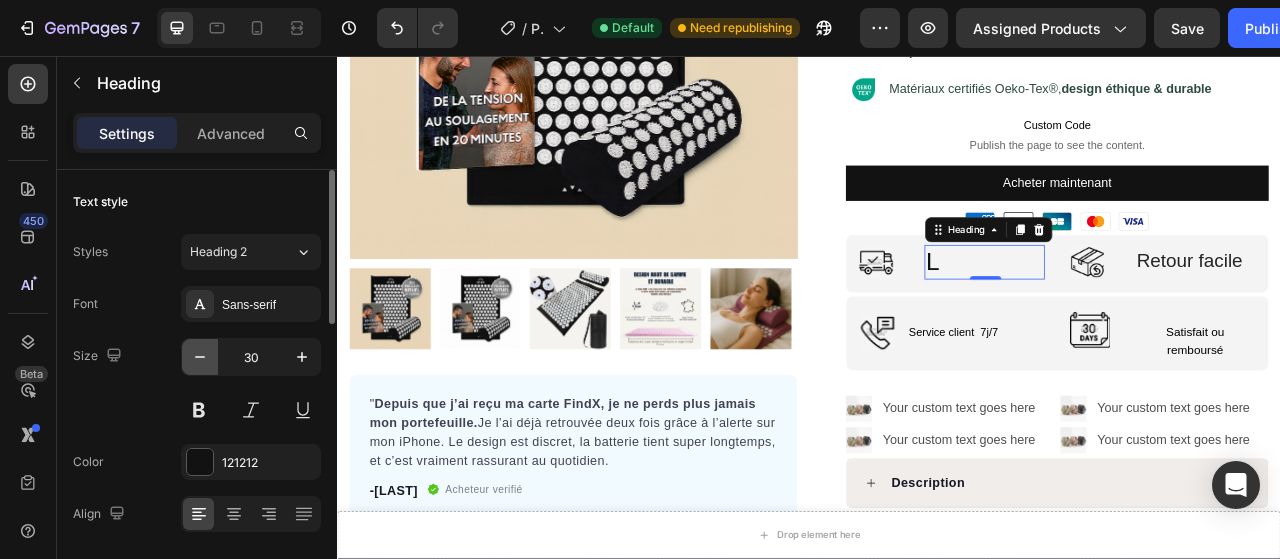 click 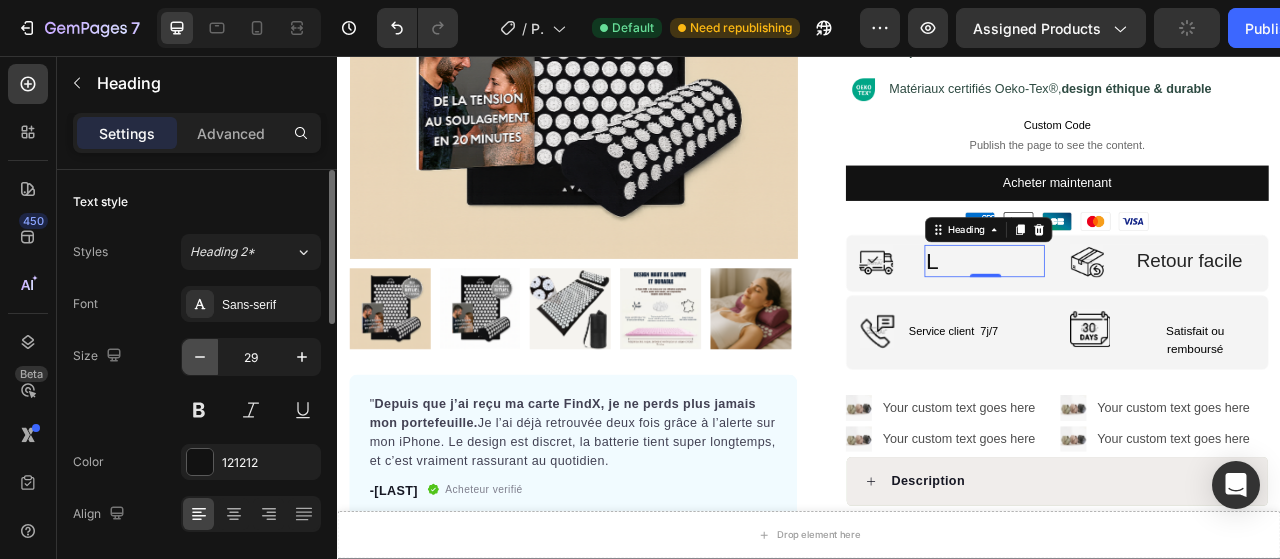 click 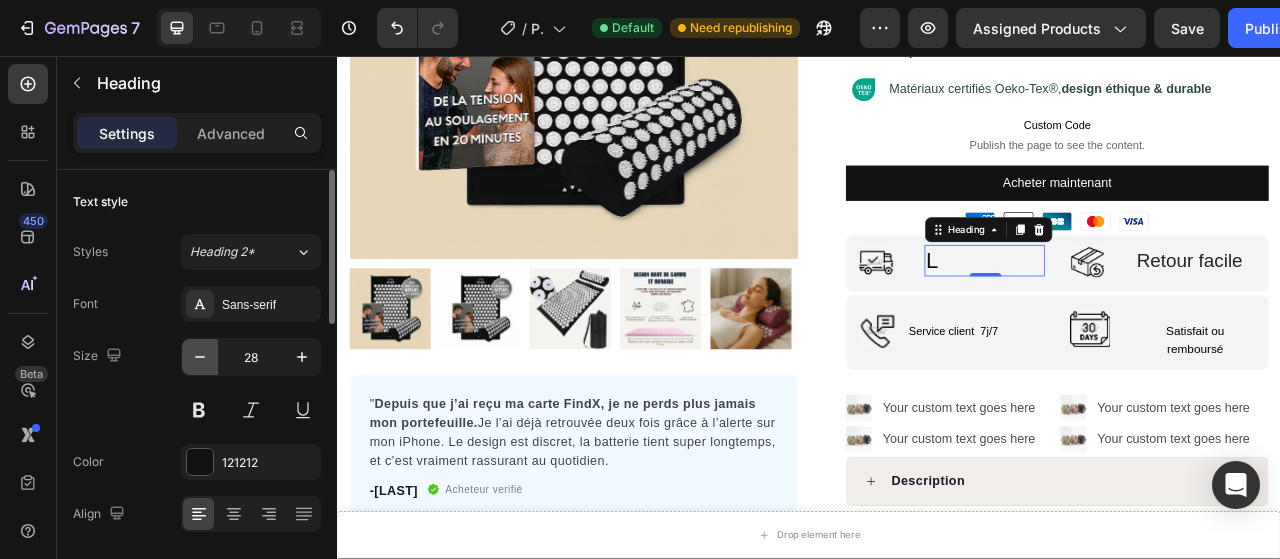 click 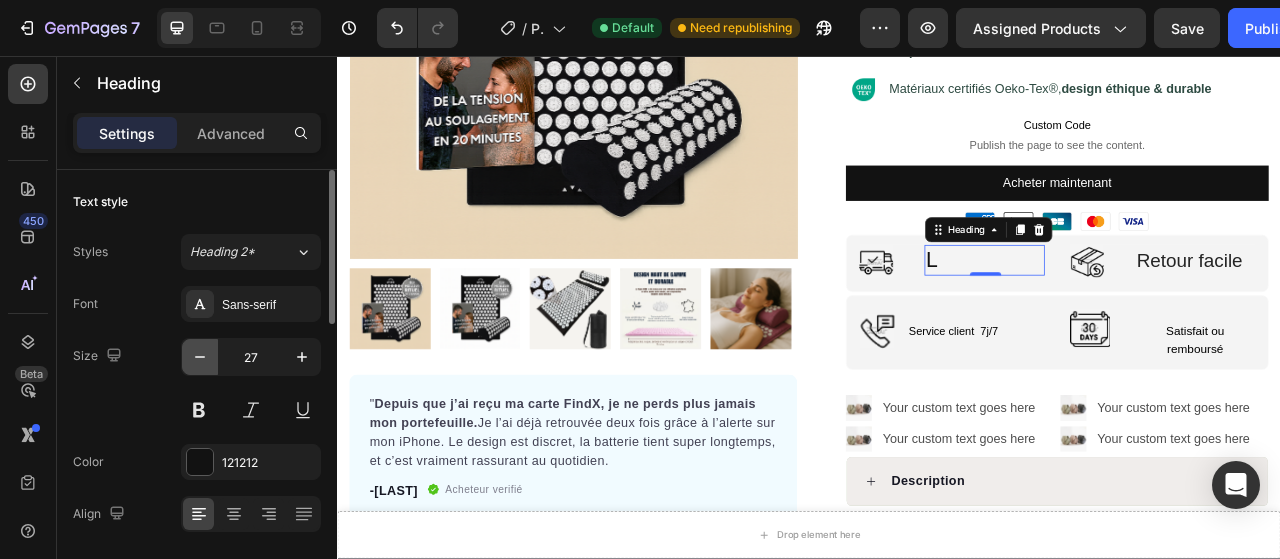 click 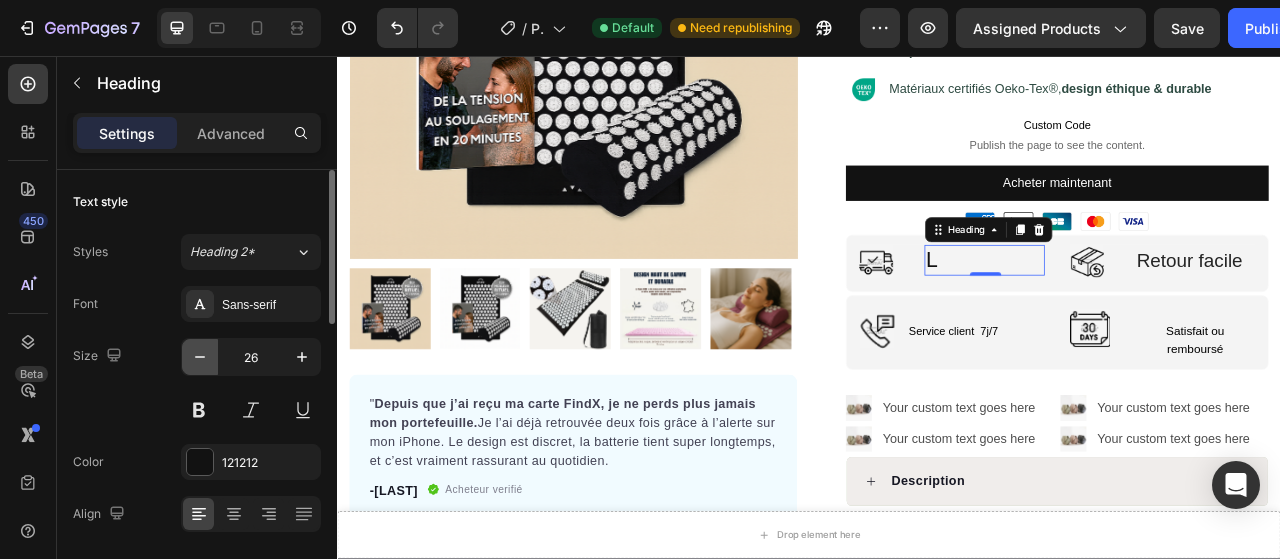 click 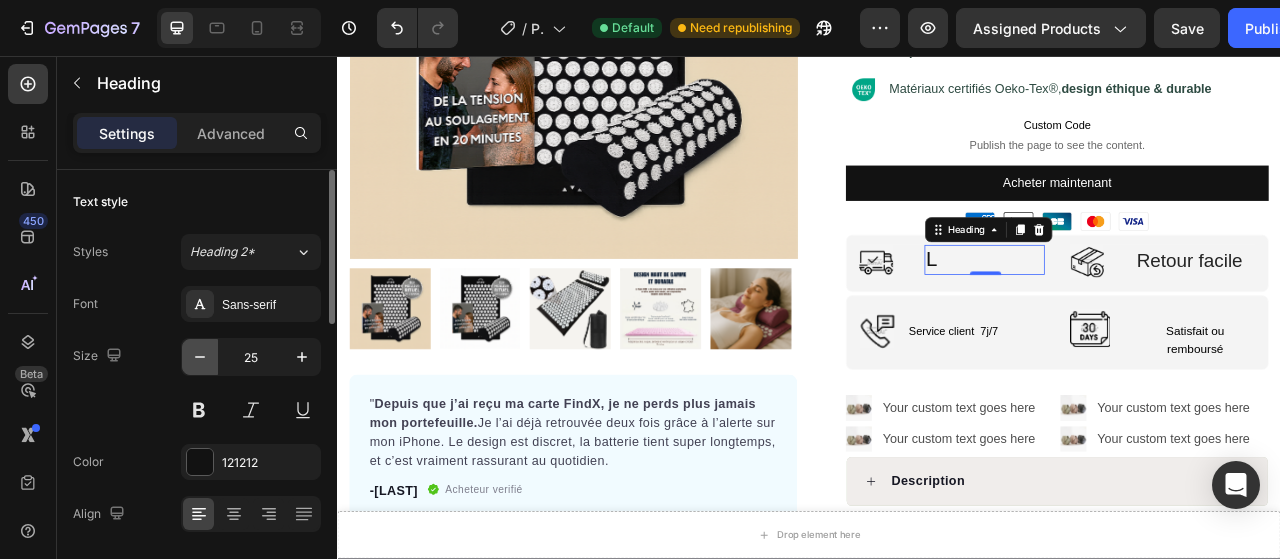 click 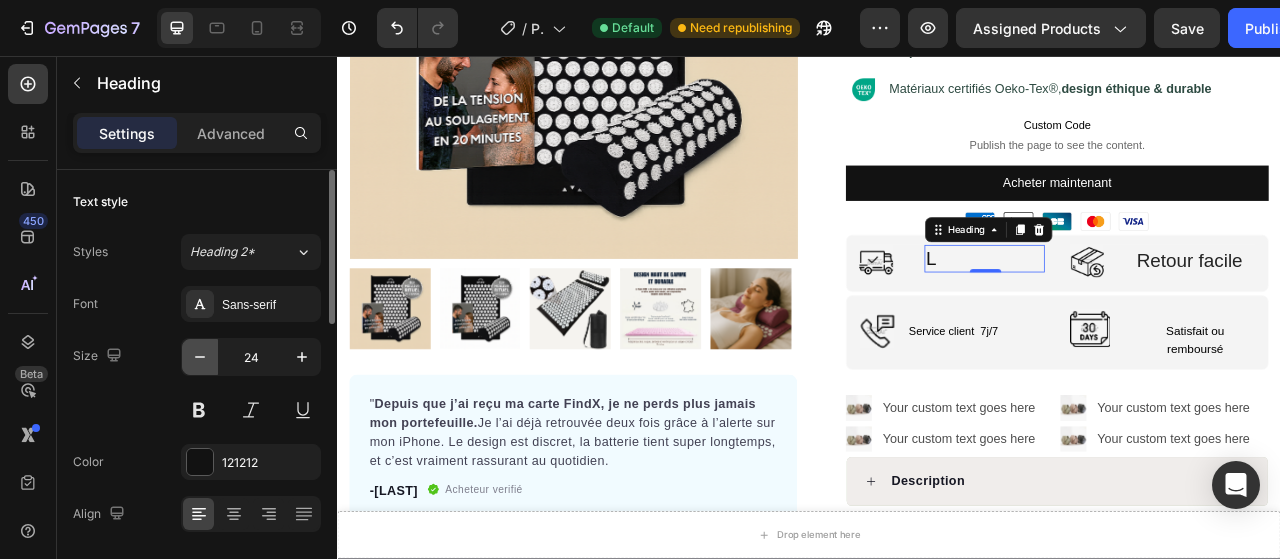 click 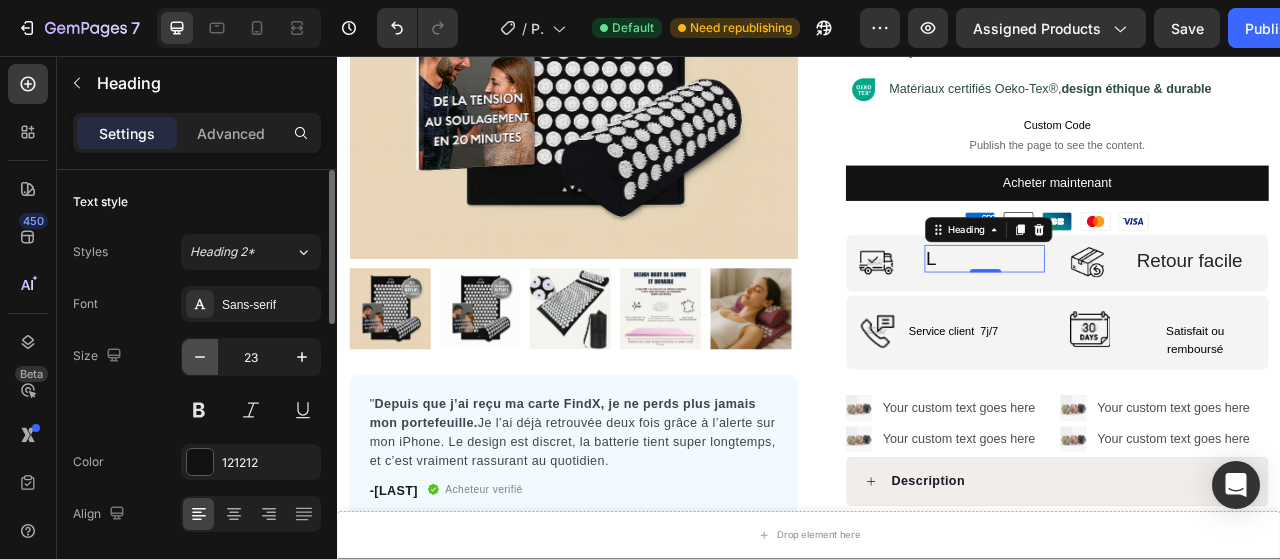 click 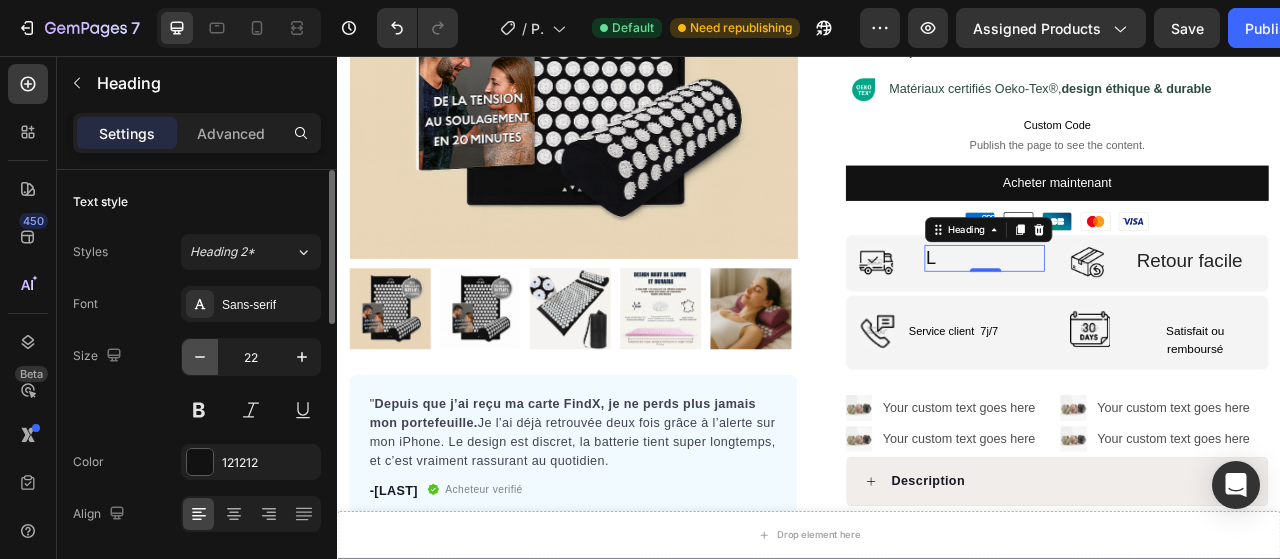 click 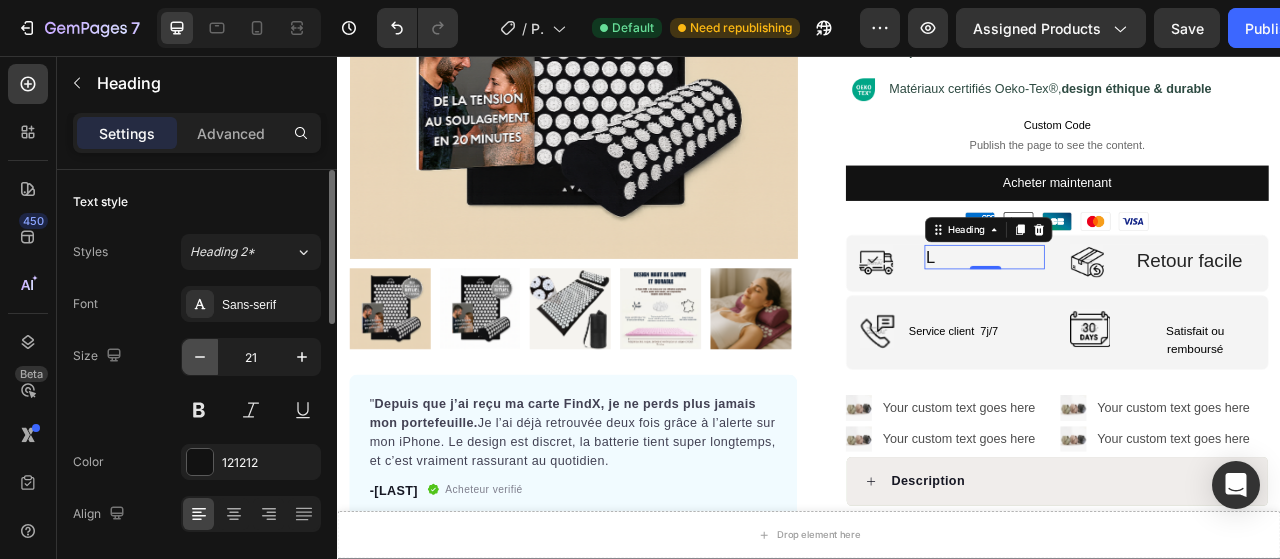 click 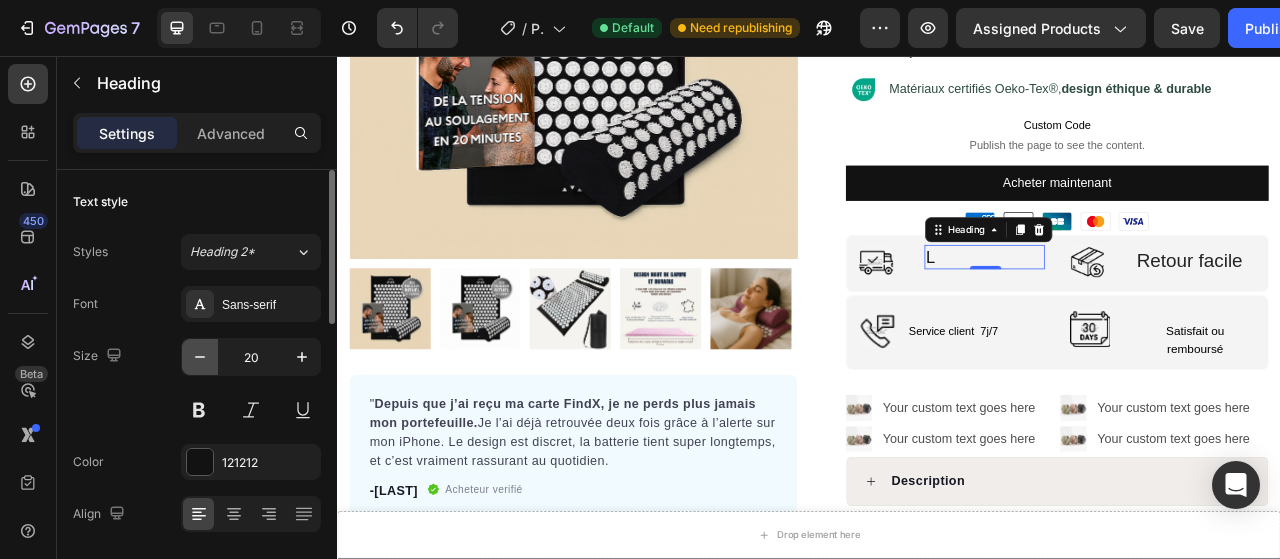 click 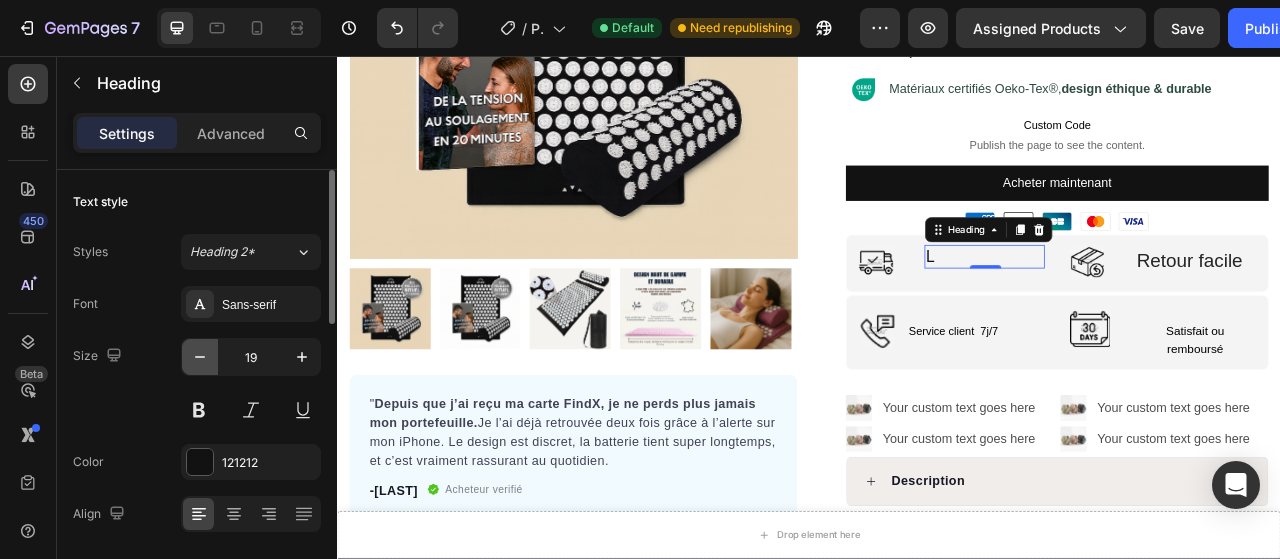 click 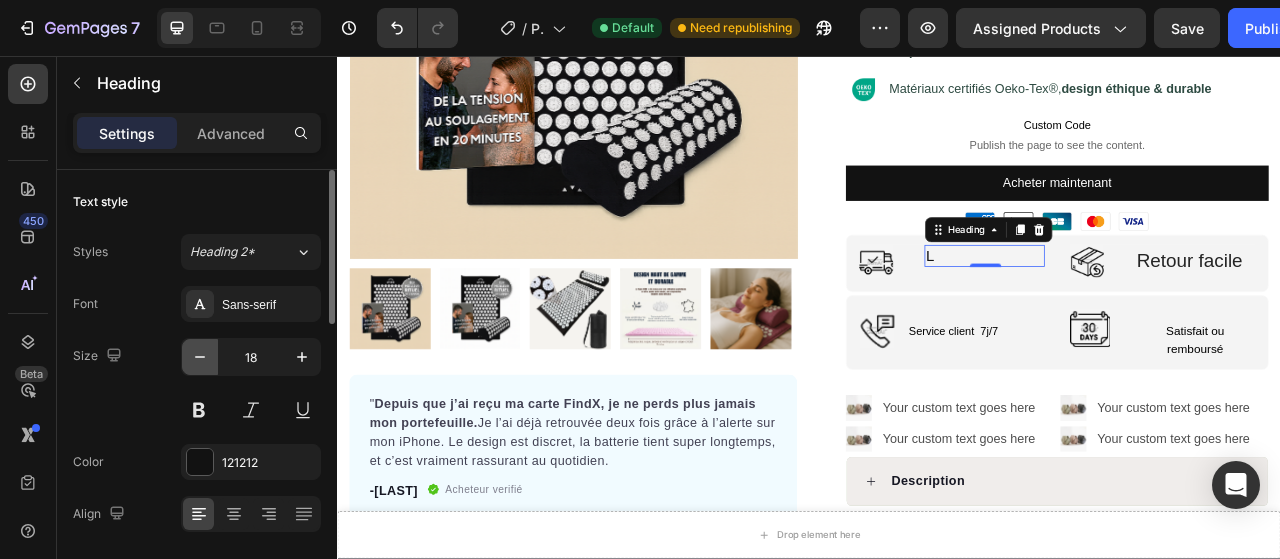 click 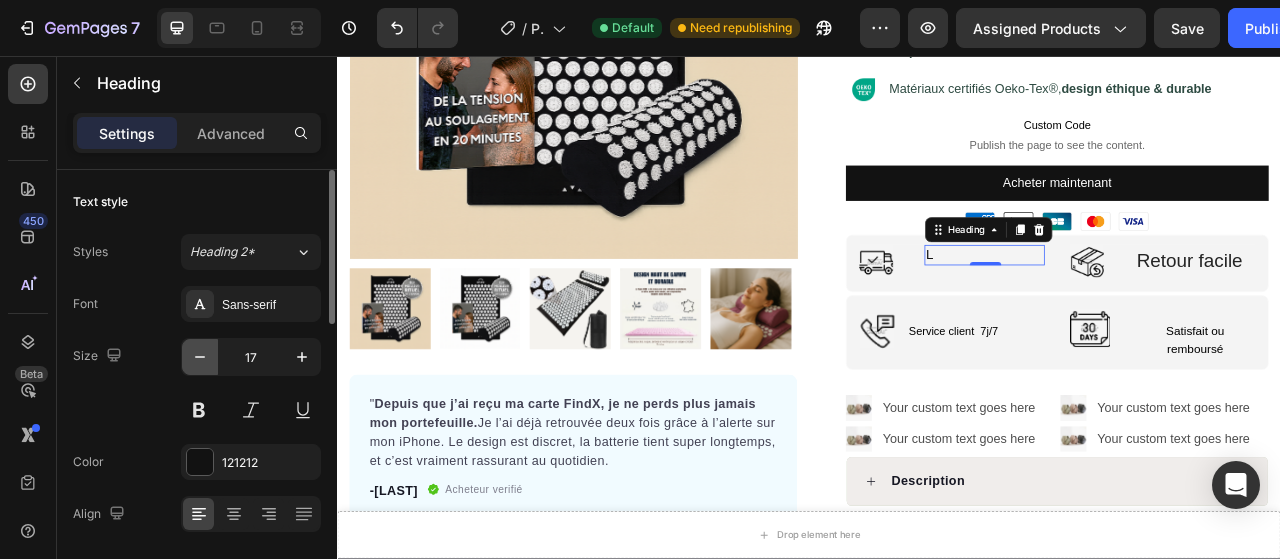 click 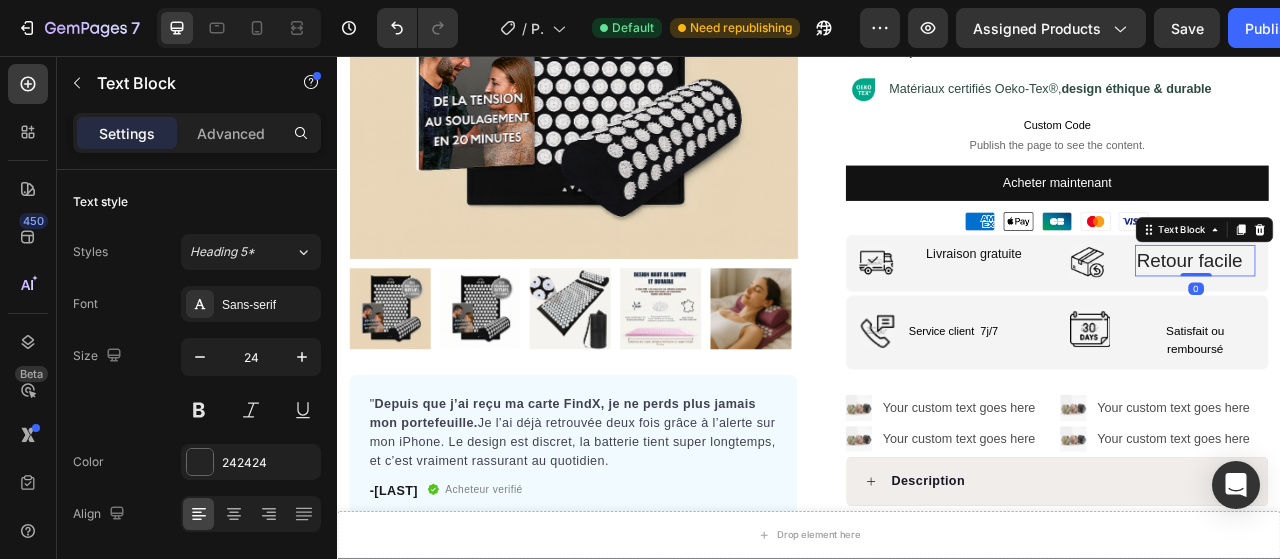 click on "Retour facile" at bounding box center [1428, 317] 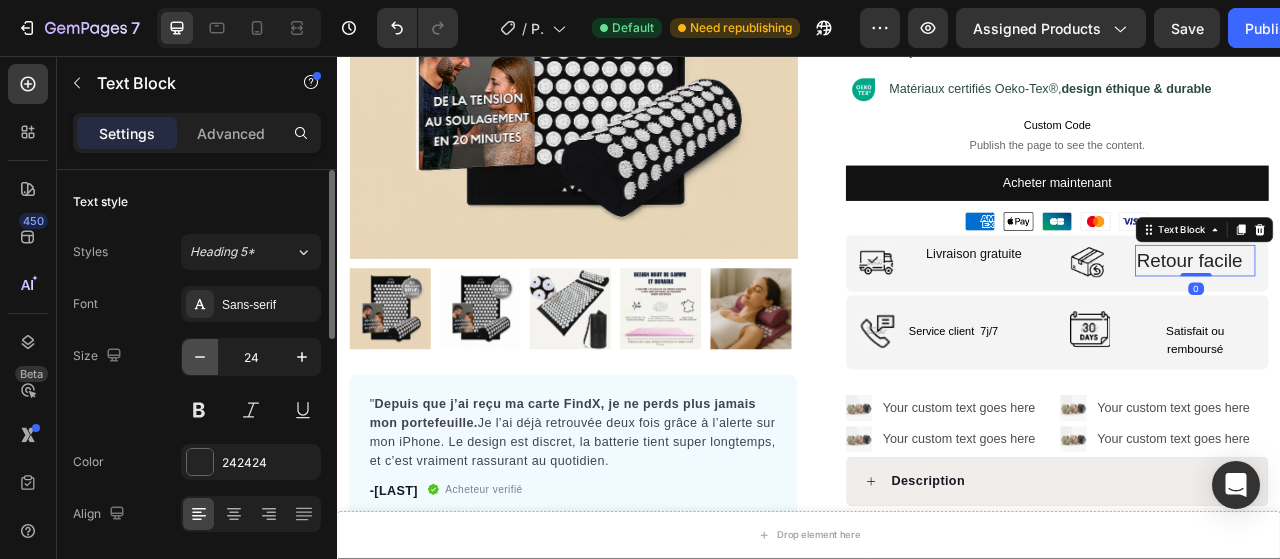 click 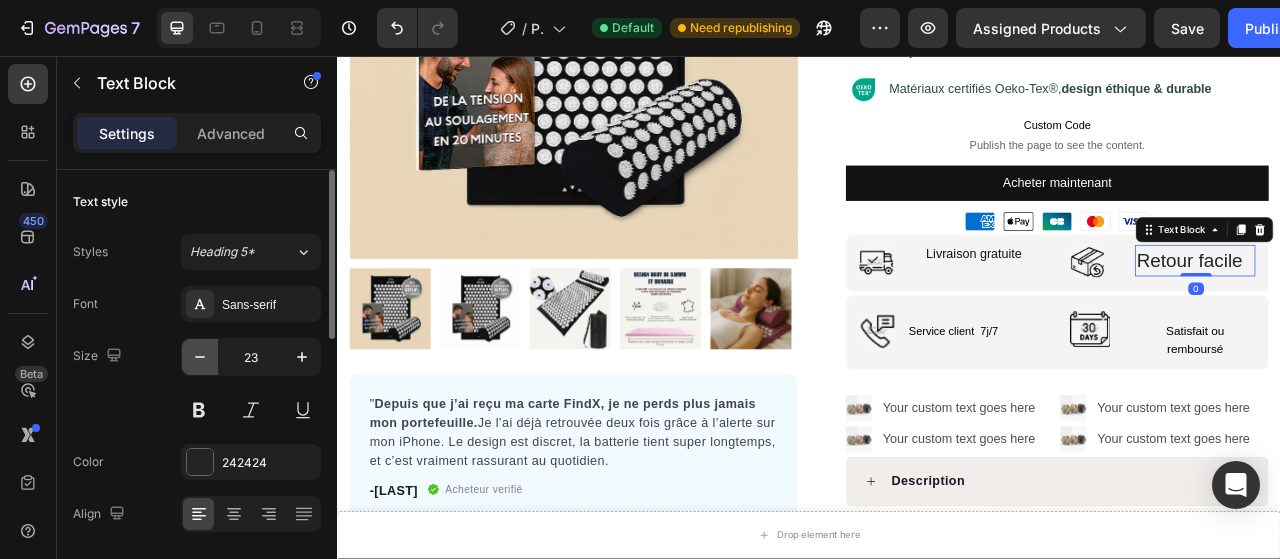 click 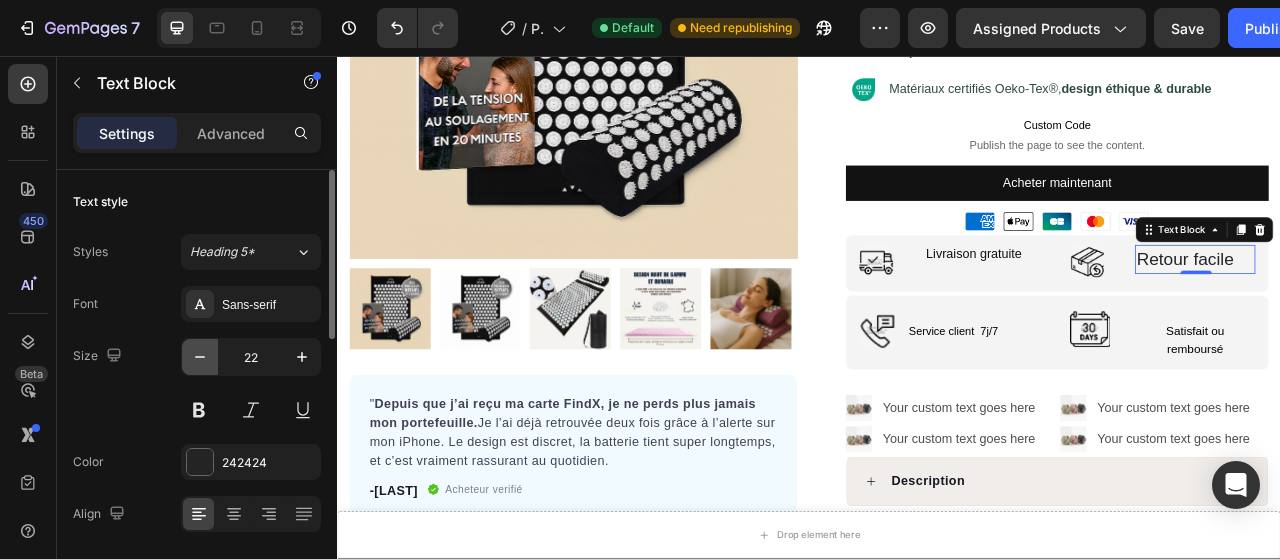 click 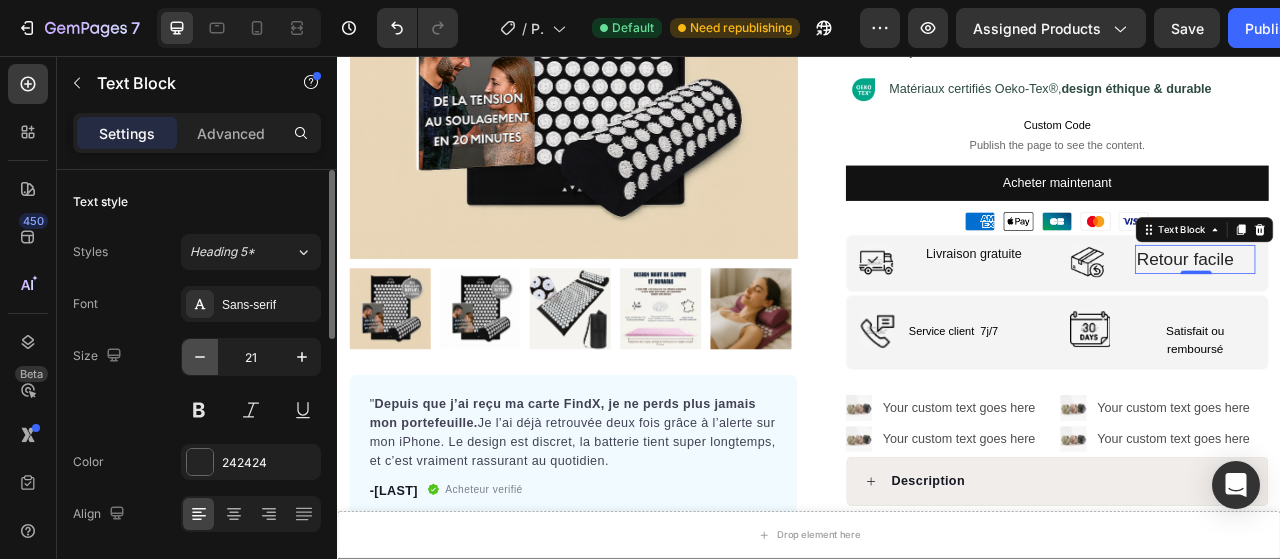 click 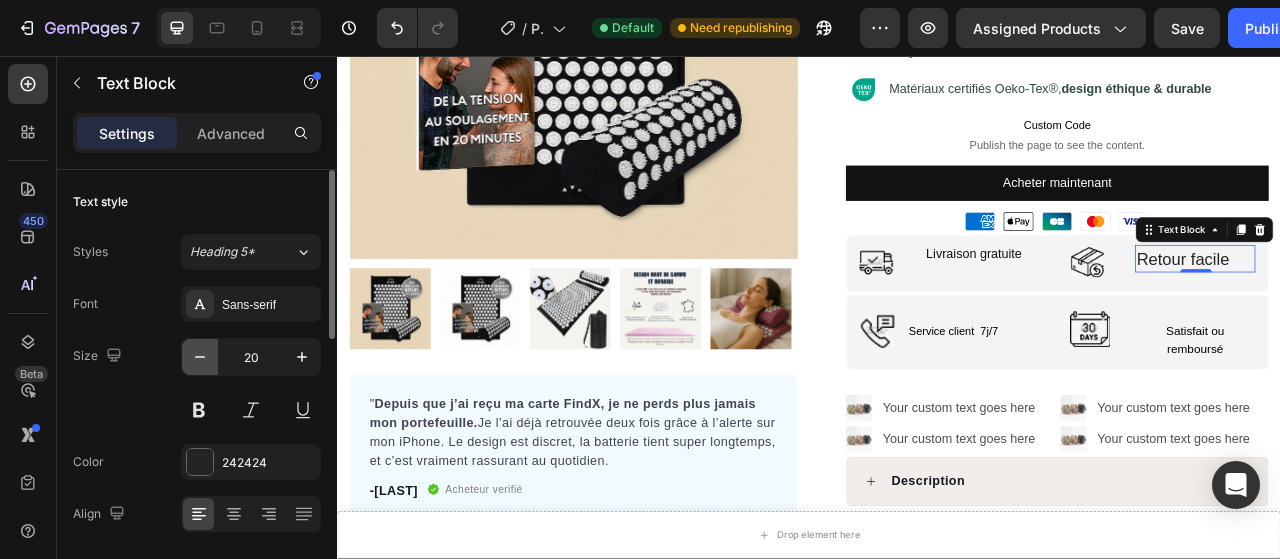 click 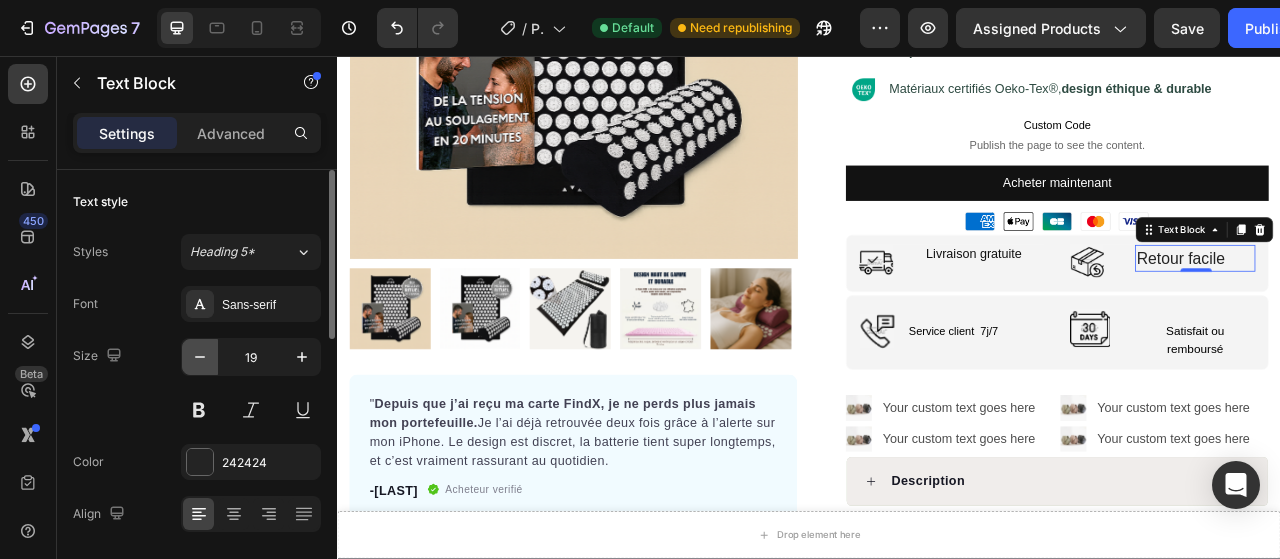 click 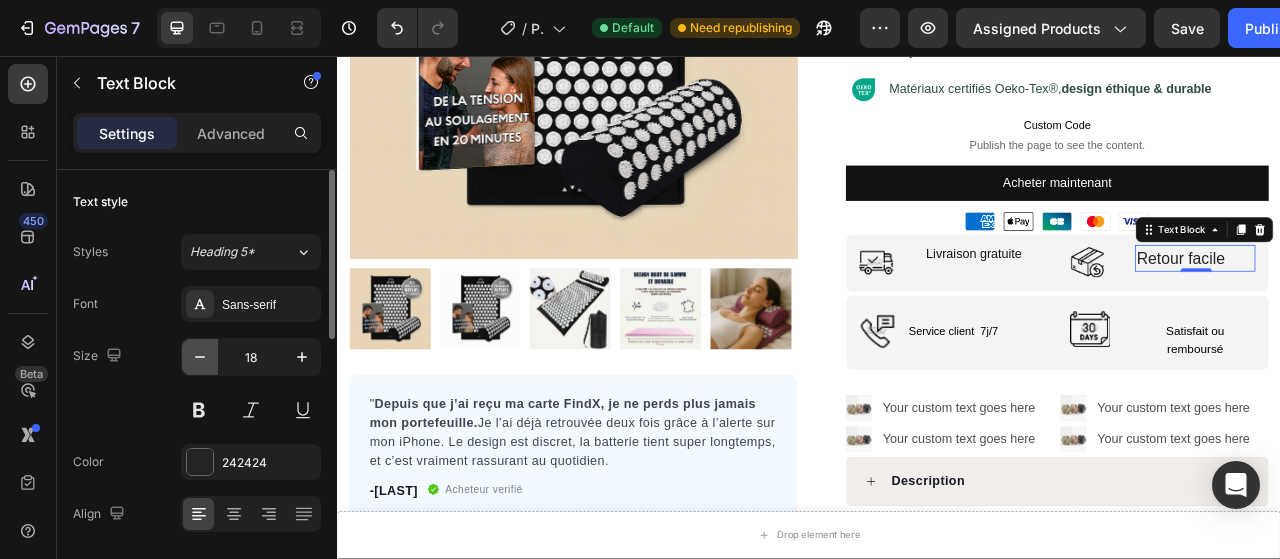 click 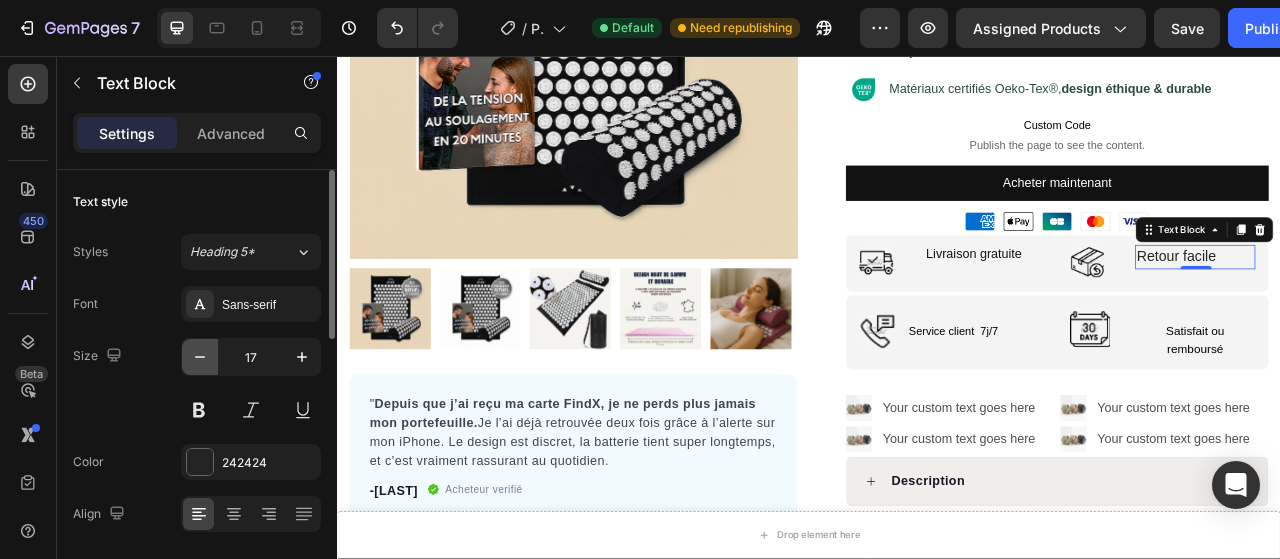 click 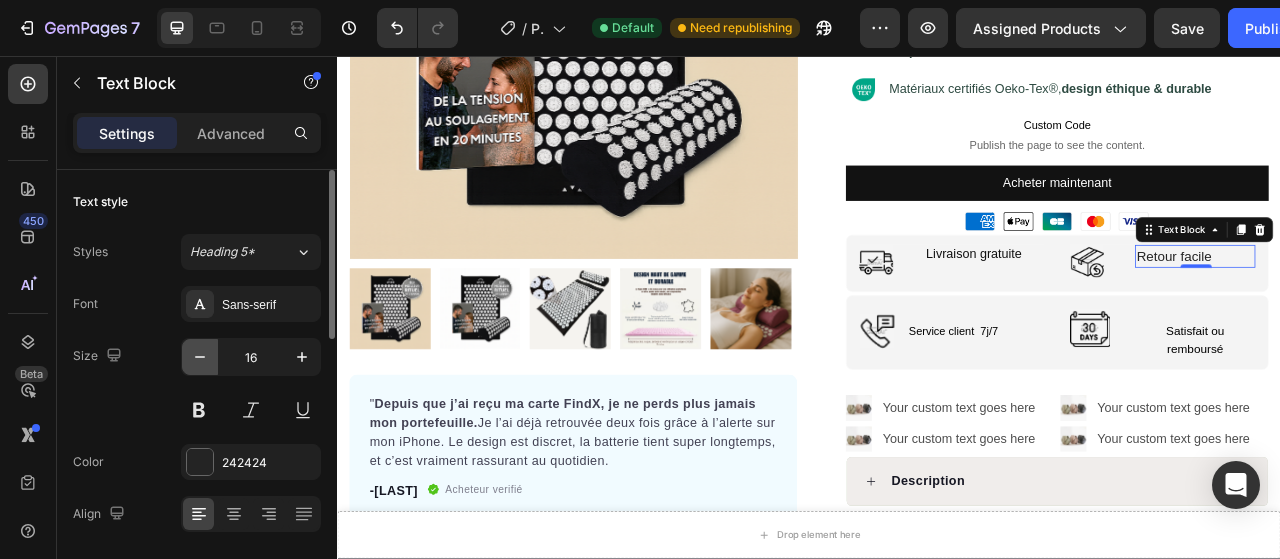 click 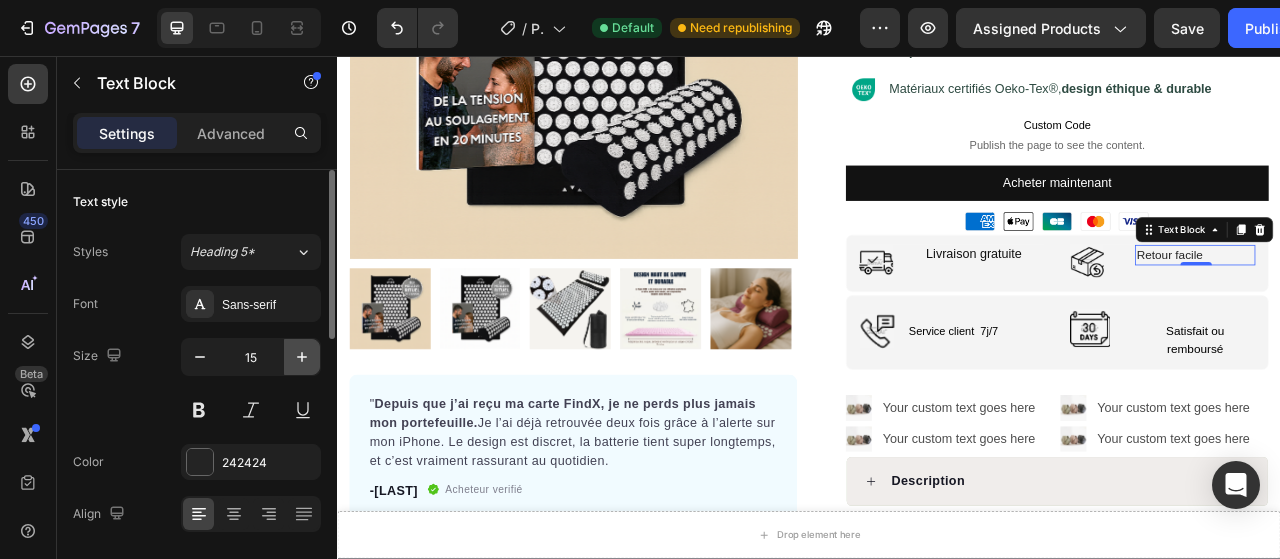 click at bounding box center [302, 357] 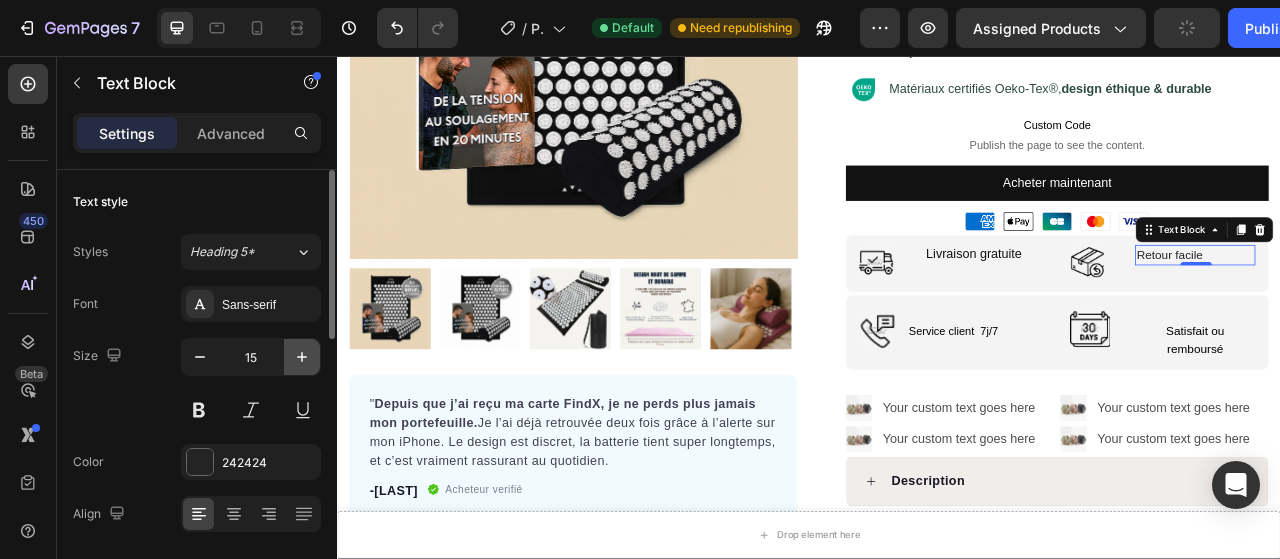 type on "16" 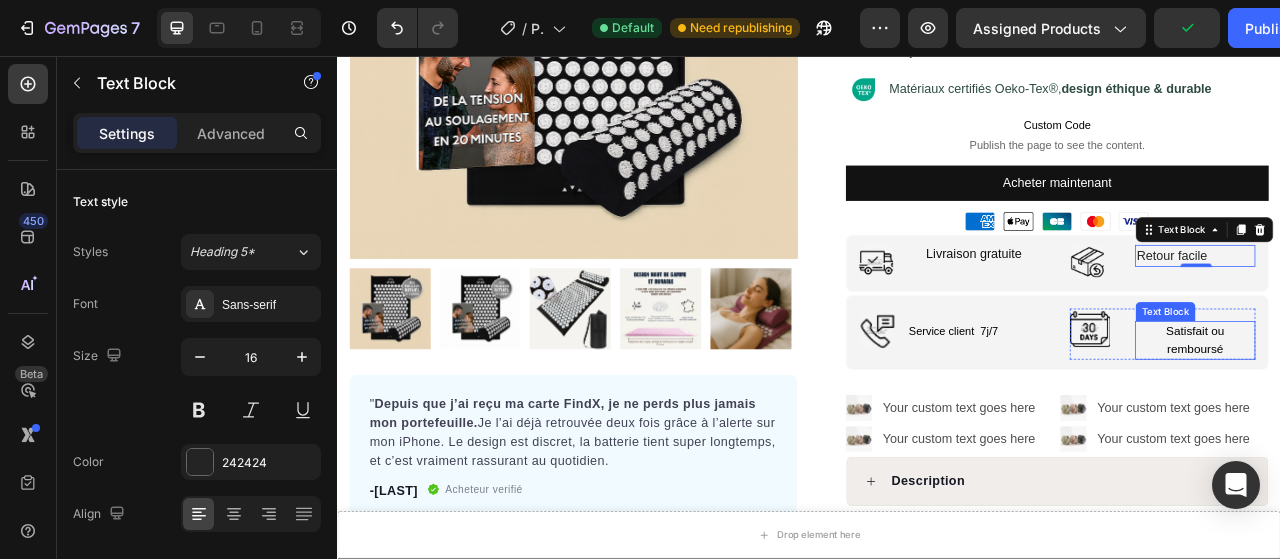 click on "Satisfait ou remboursé" at bounding box center [1428, 418] 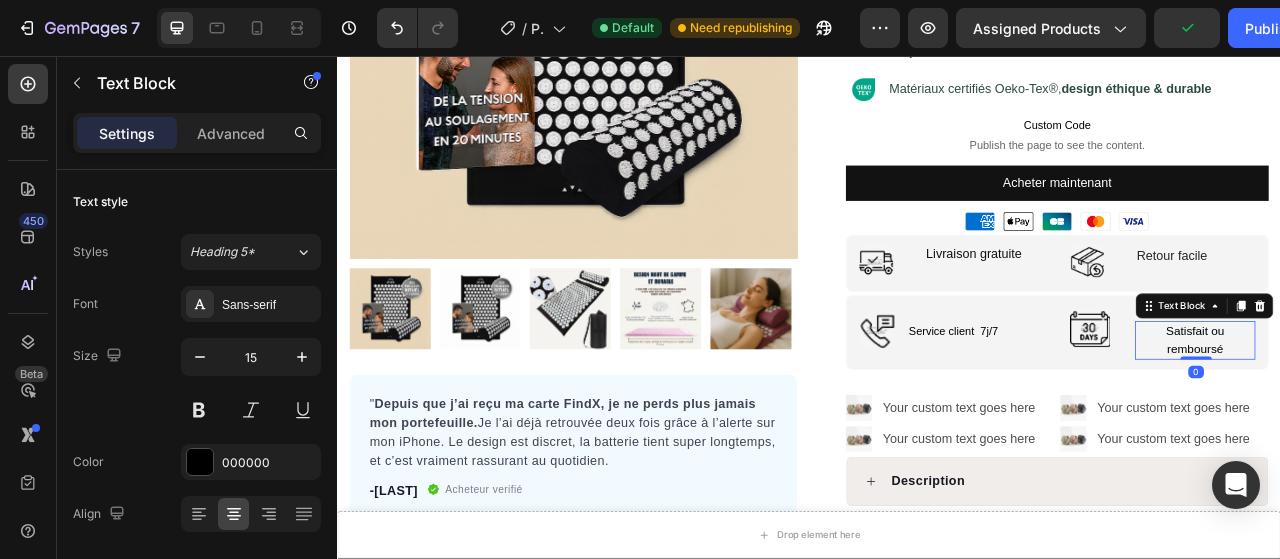 click on "Satisfait ou remboursé" at bounding box center (1428, 418) 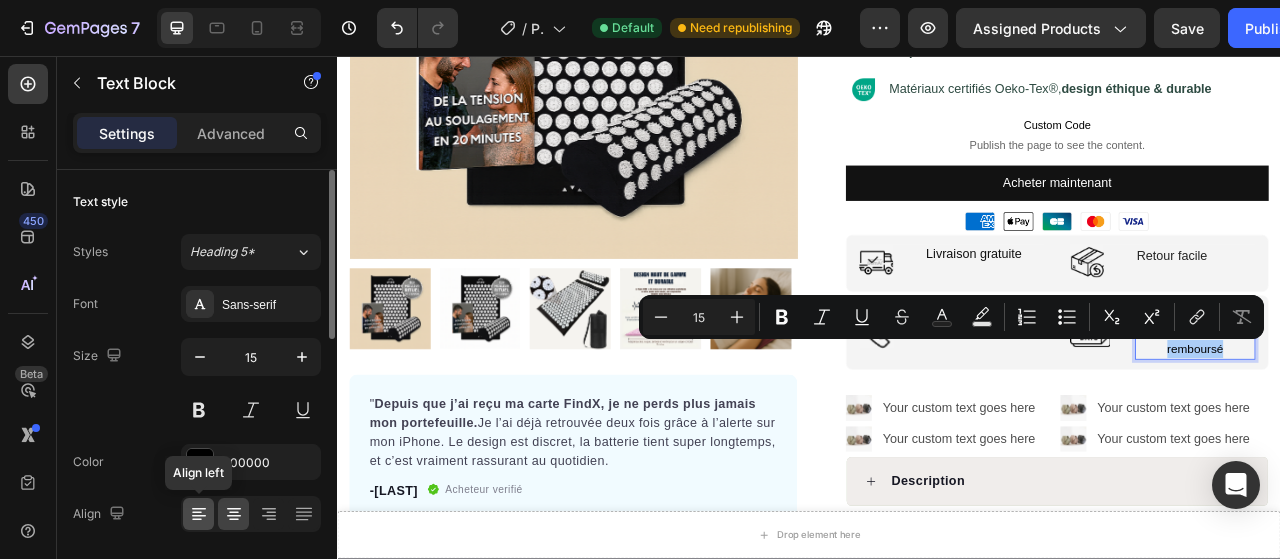 click 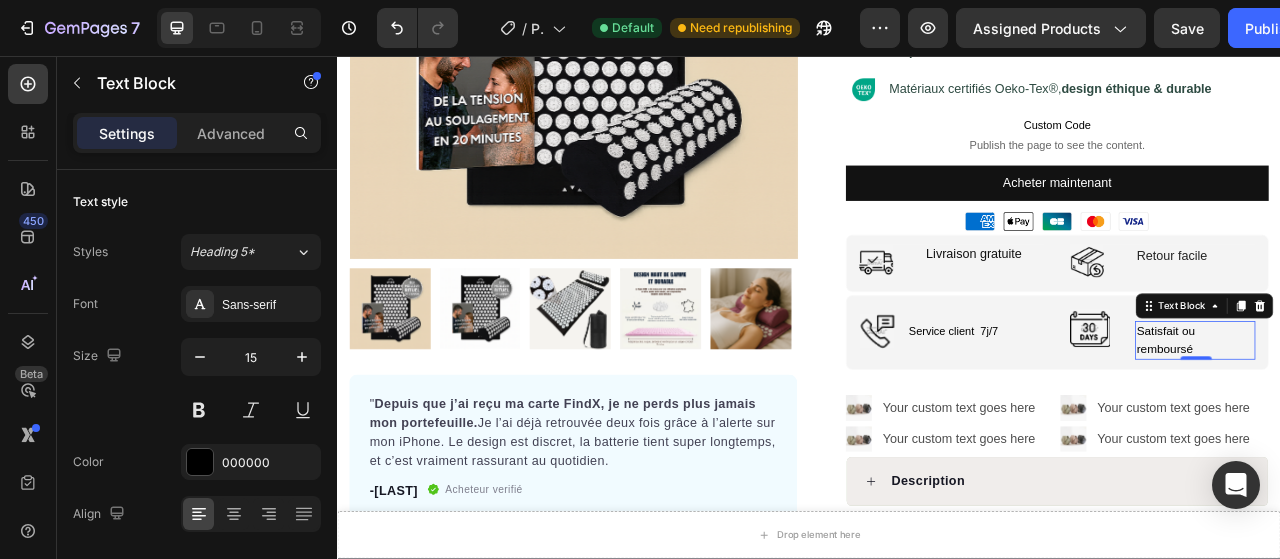 click on "Satisfait ou remboursé" at bounding box center [1428, 418] 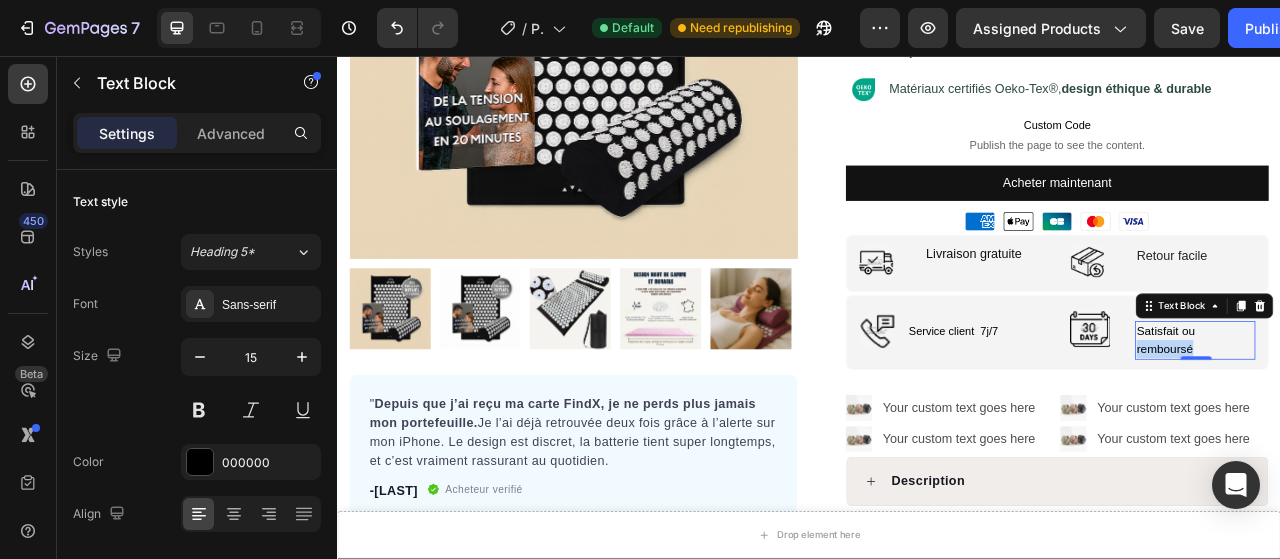 click on "Satisfait ou remboursé" at bounding box center [1428, 418] 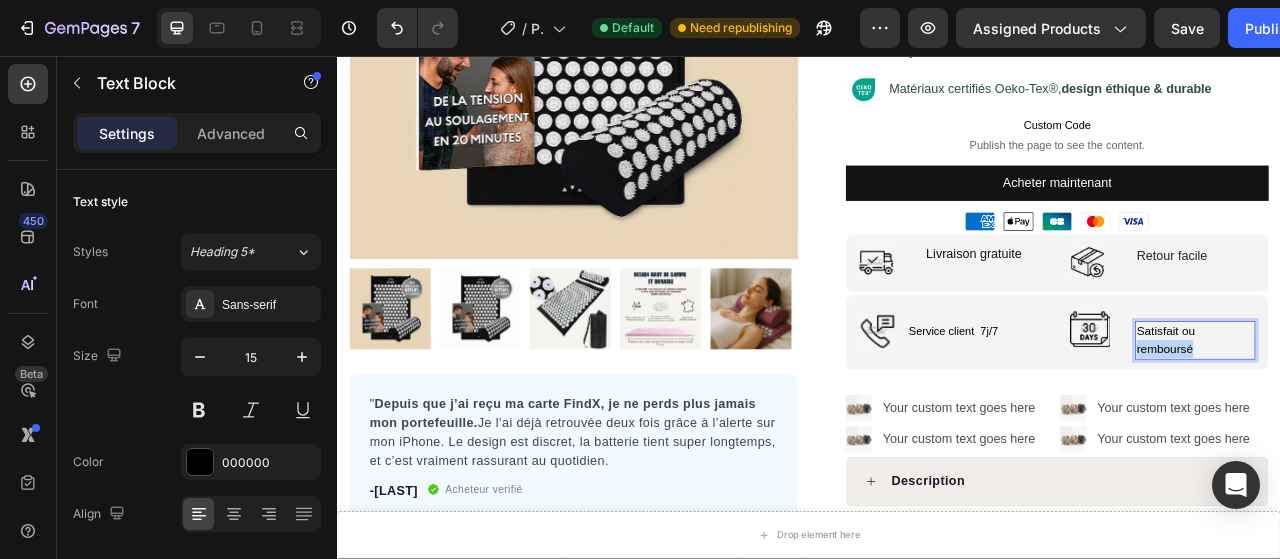 click on "Satisfait ou remboursé" at bounding box center [1428, 418] 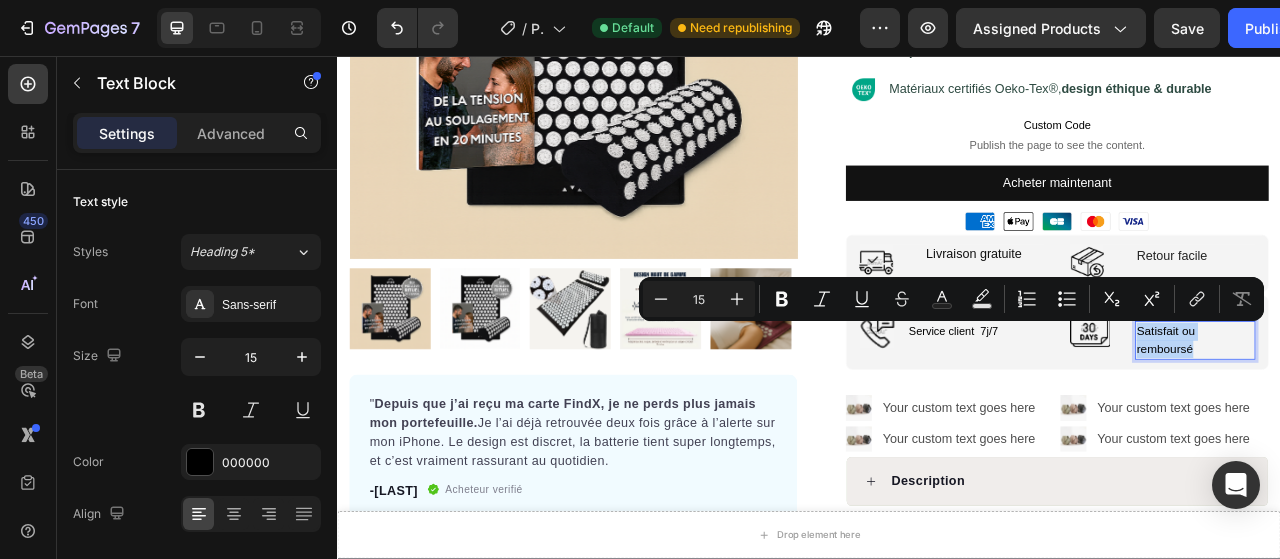 click on "Satisfait ou remboursé" at bounding box center (1428, 418) 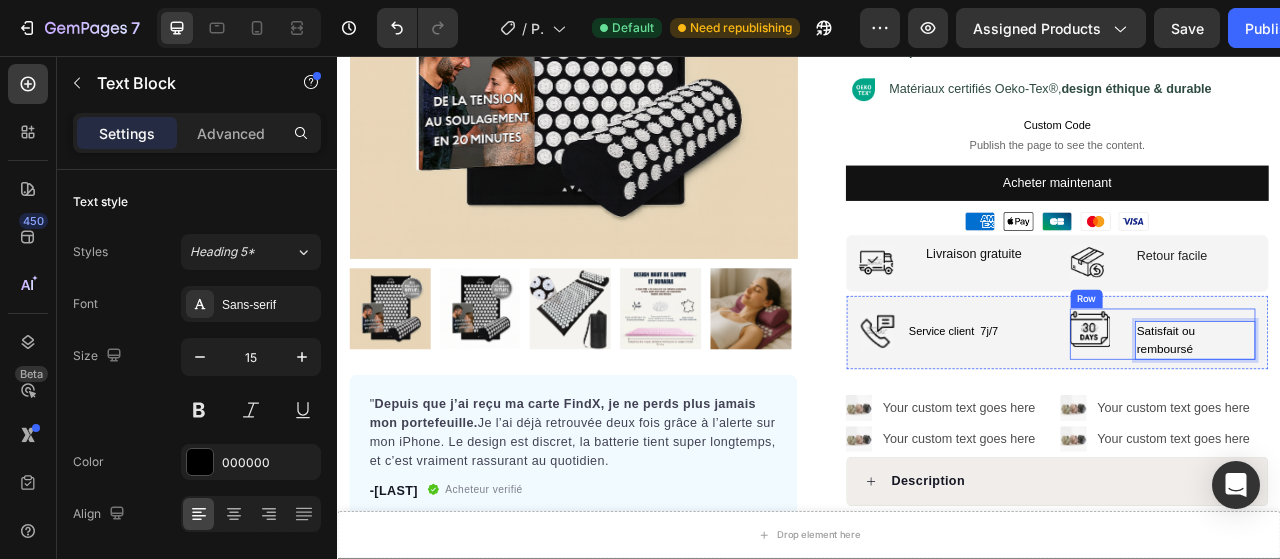 click on "Image Satisfait ou remboursé Text Block 0 Row" at bounding box center (1387, 410) 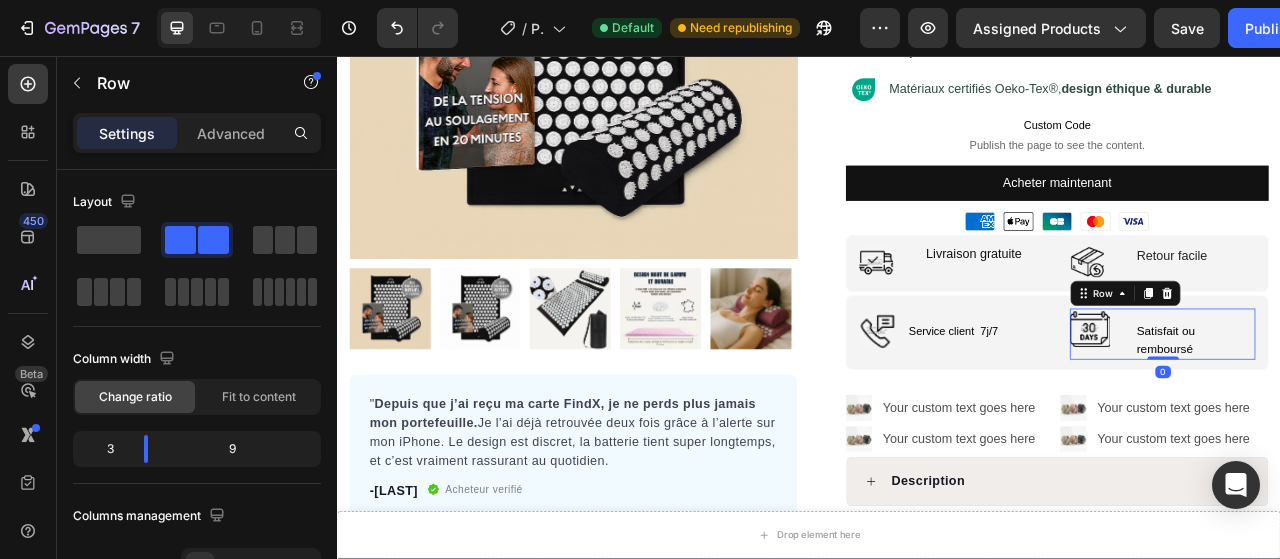 click on "Satisfait ou remboursé" at bounding box center (1428, 418) 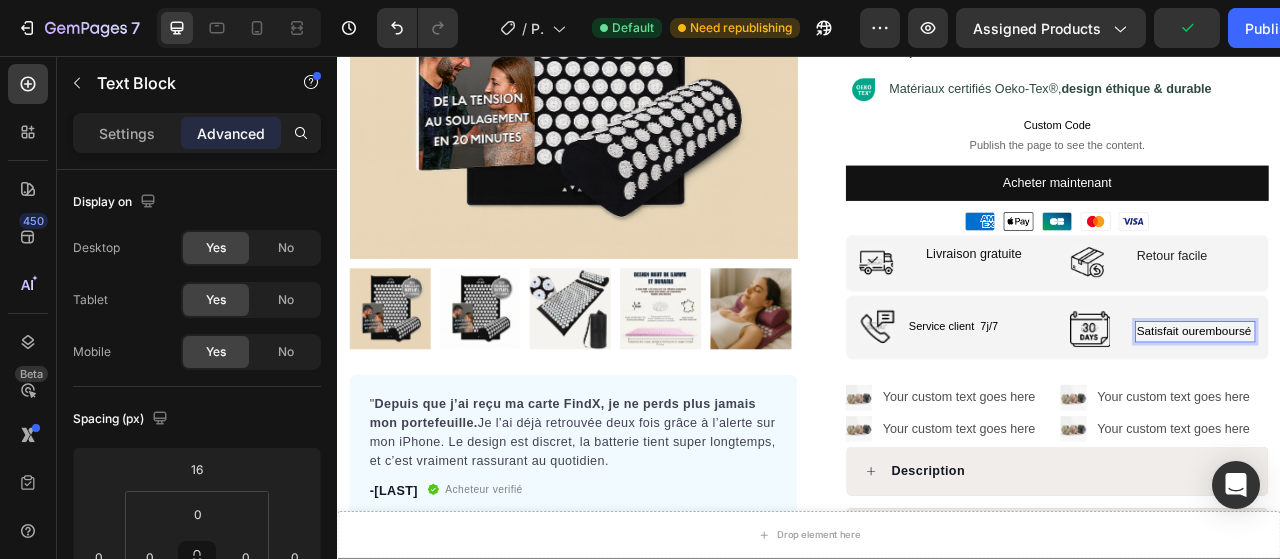 scroll, scrollTop: 400, scrollLeft: 0, axis: vertical 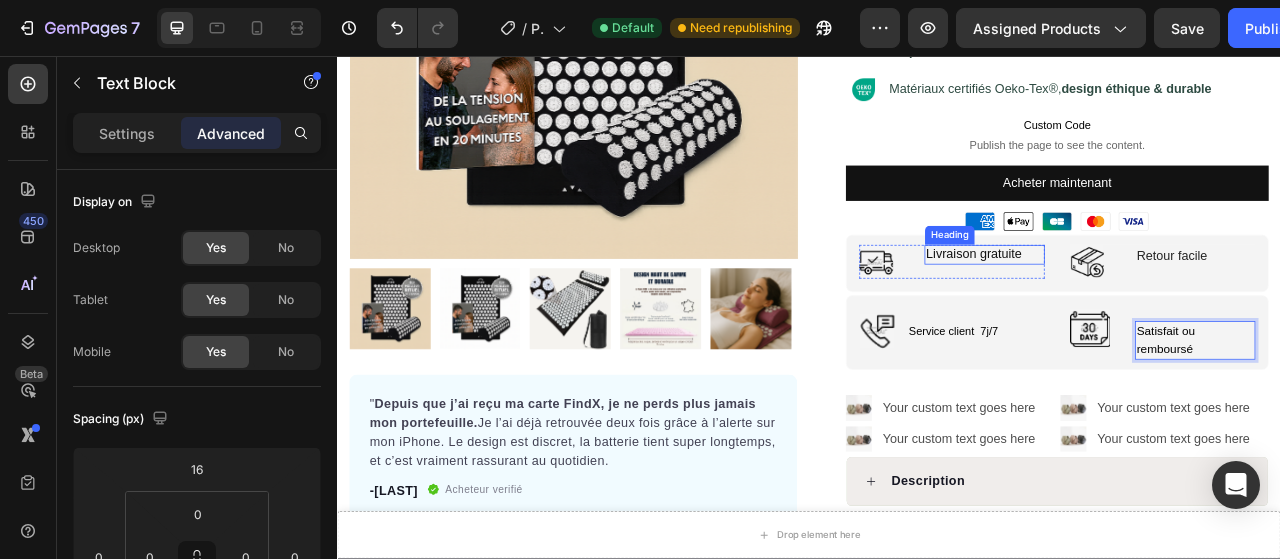 click on "Livraison gratuite Heading" at bounding box center (1160, 309) 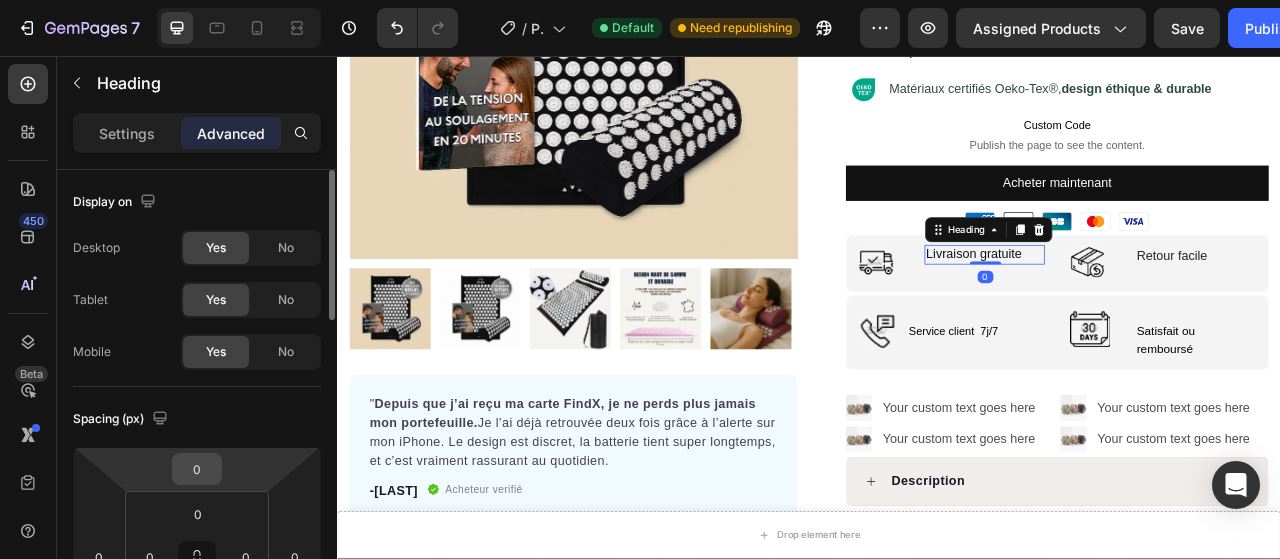 click on "0" at bounding box center [197, 469] 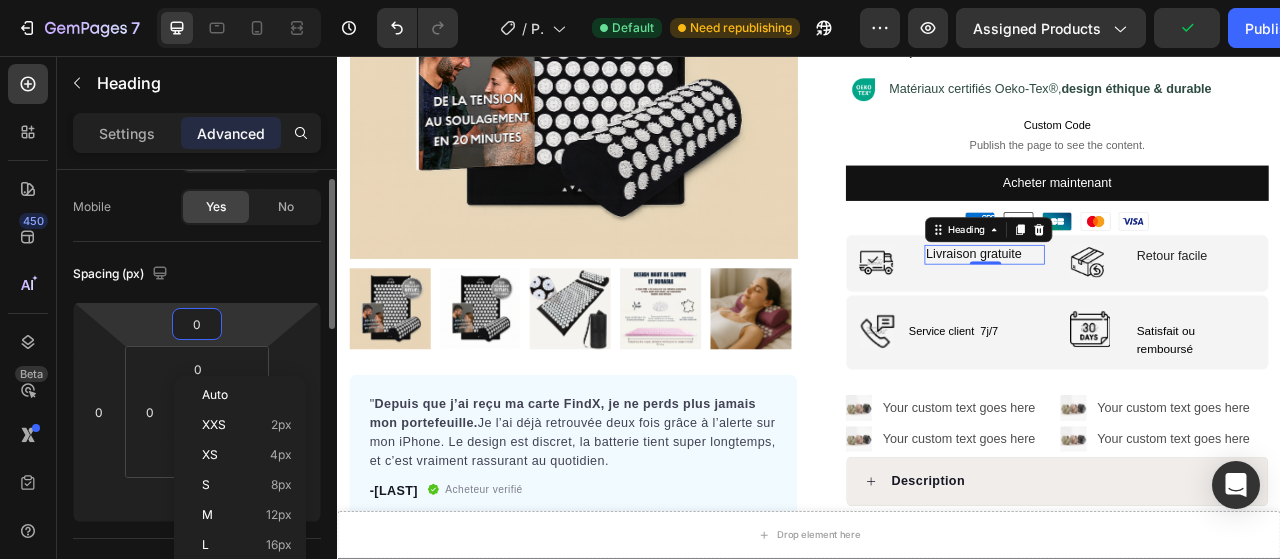 scroll, scrollTop: 146, scrollLeft: 0, axis: vertical 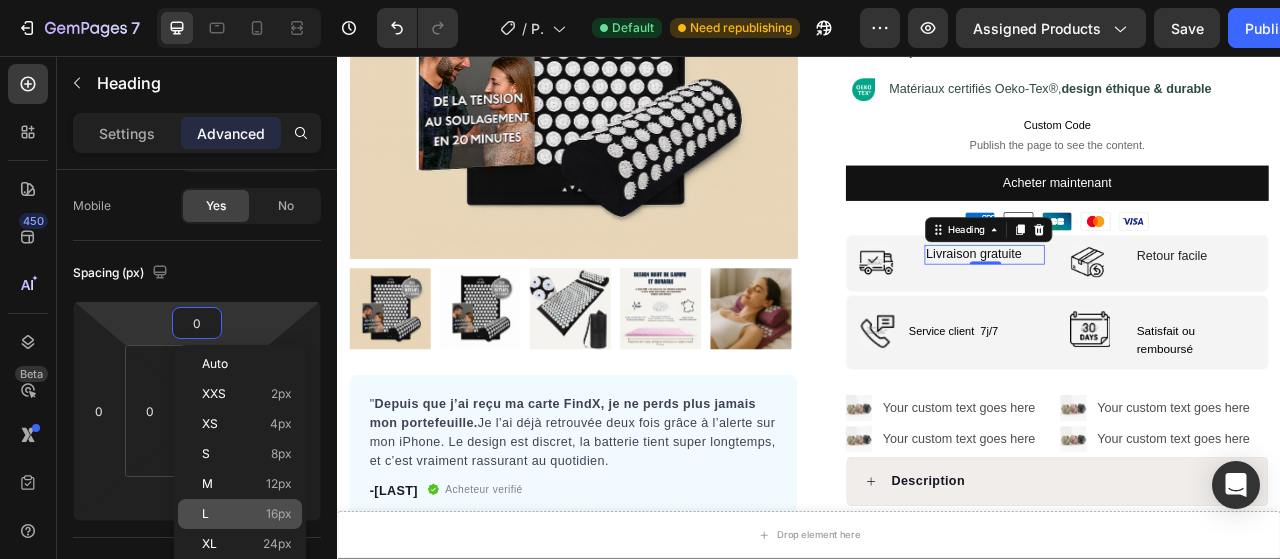 click on "L 16px" 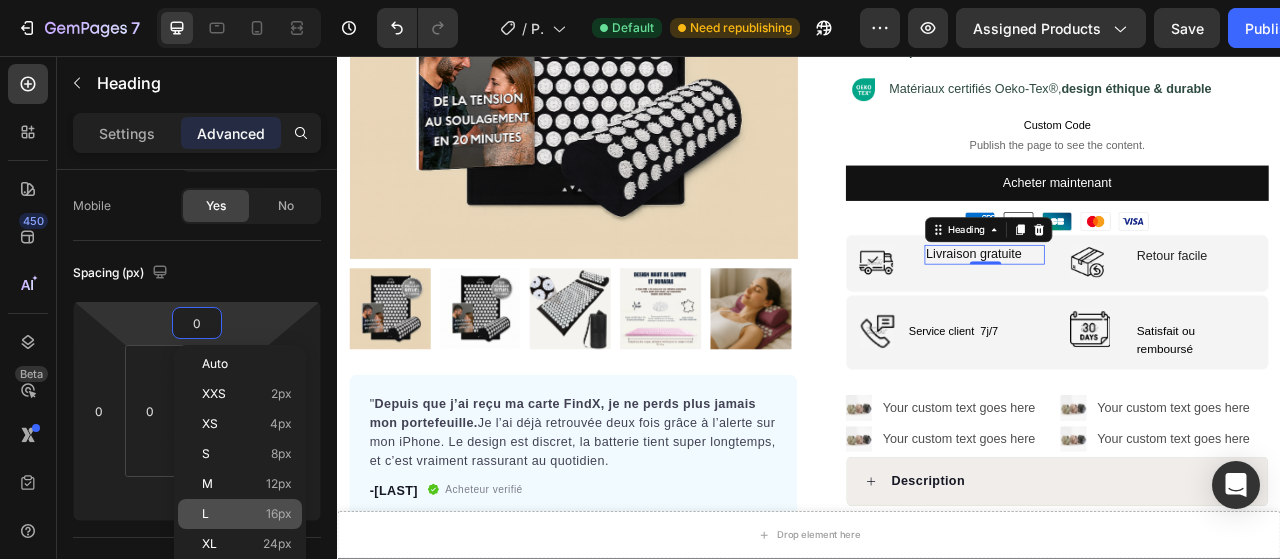 type on "16" 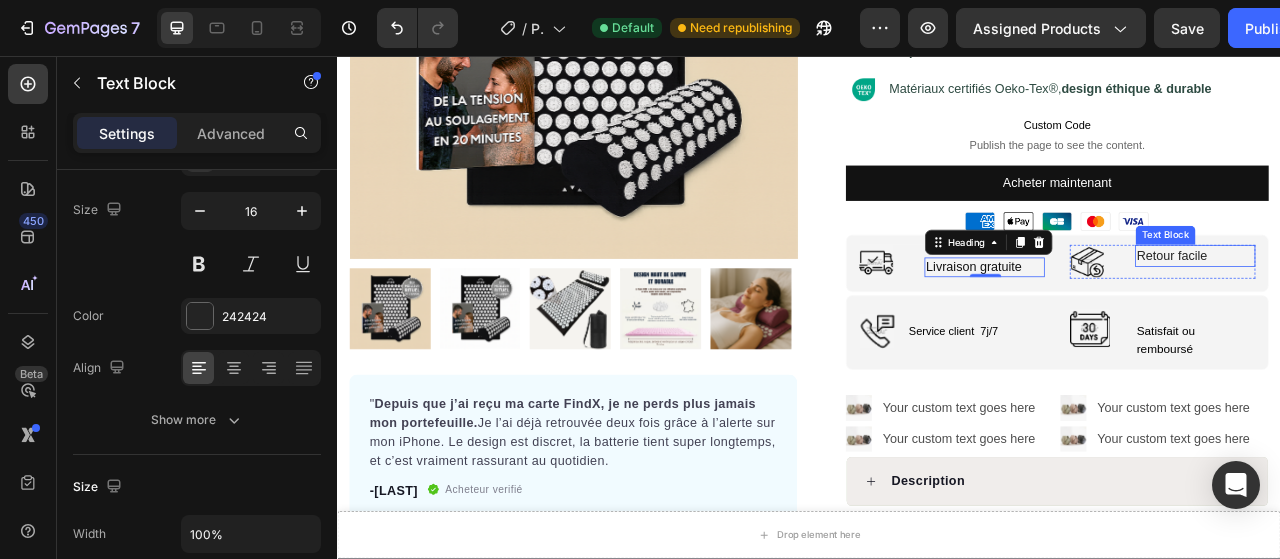 click on "Retour facile" at bounding box center [1428, 311] 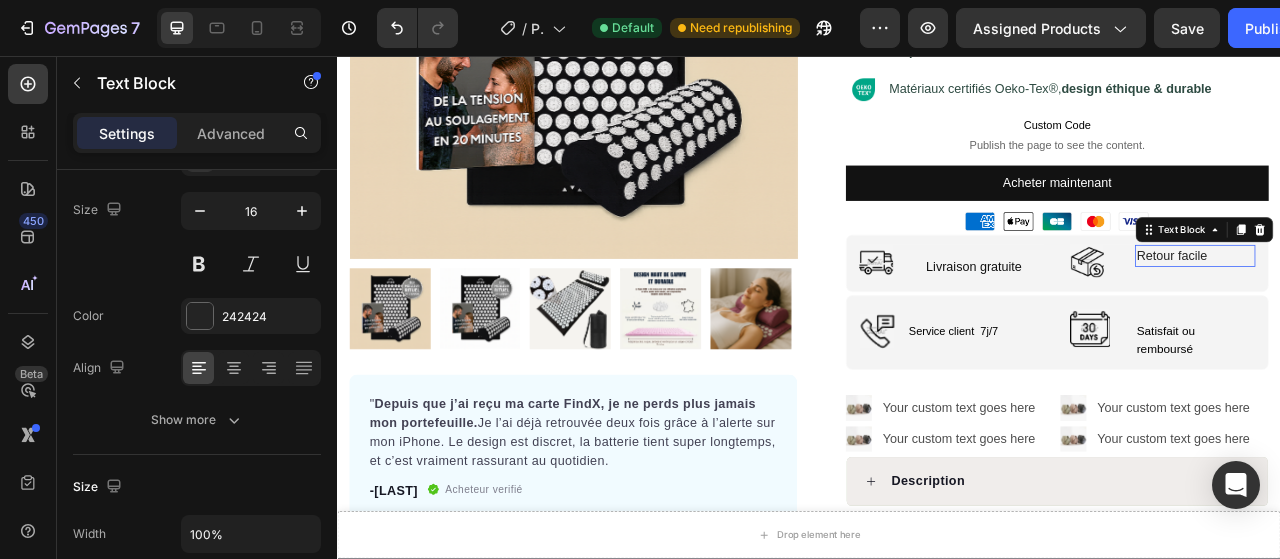 scroll, scrollTop: 0, scrollLeft: 0, axis: both 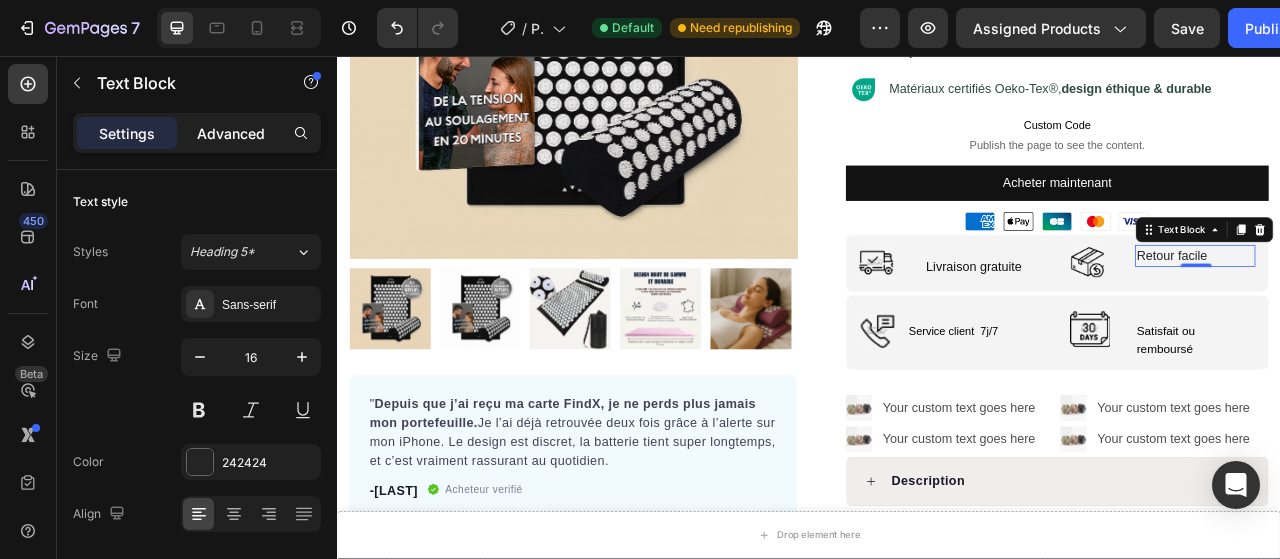 click on "Advanced" 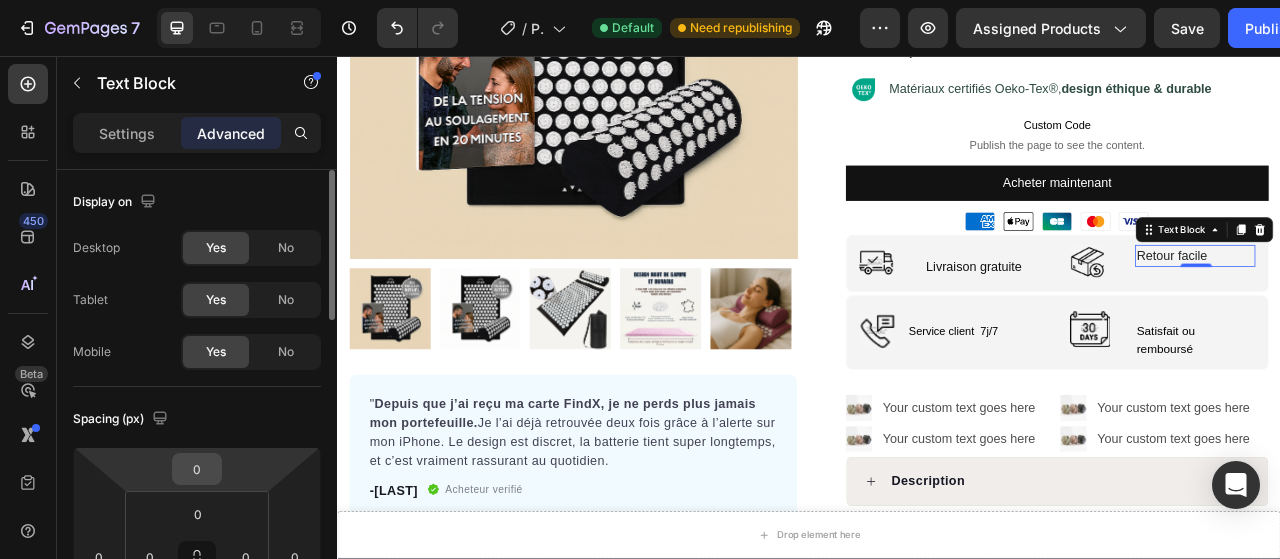 click on "0" at bounding box center (197, 469) 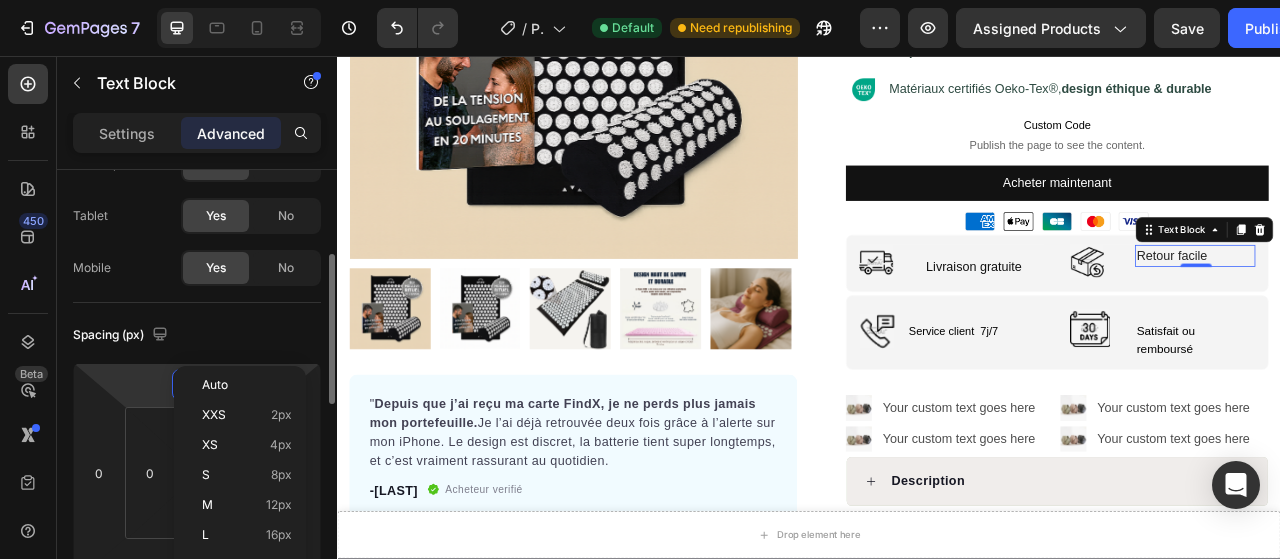 scroll, scrollTop: 126, scrollLeft: 0, axis: vertical 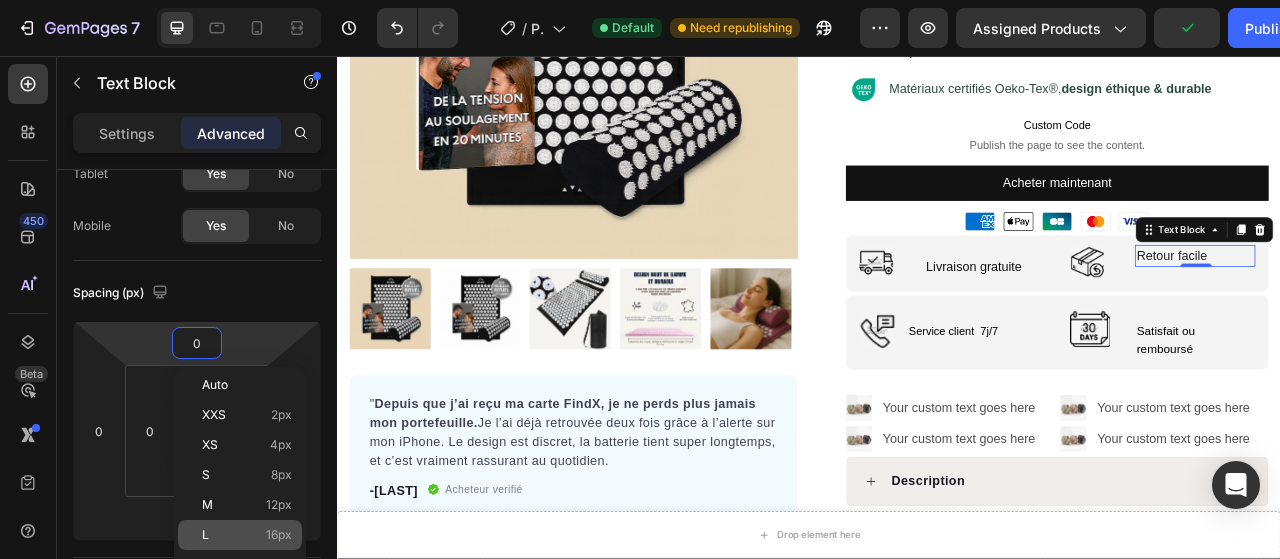 click on "L 16px" 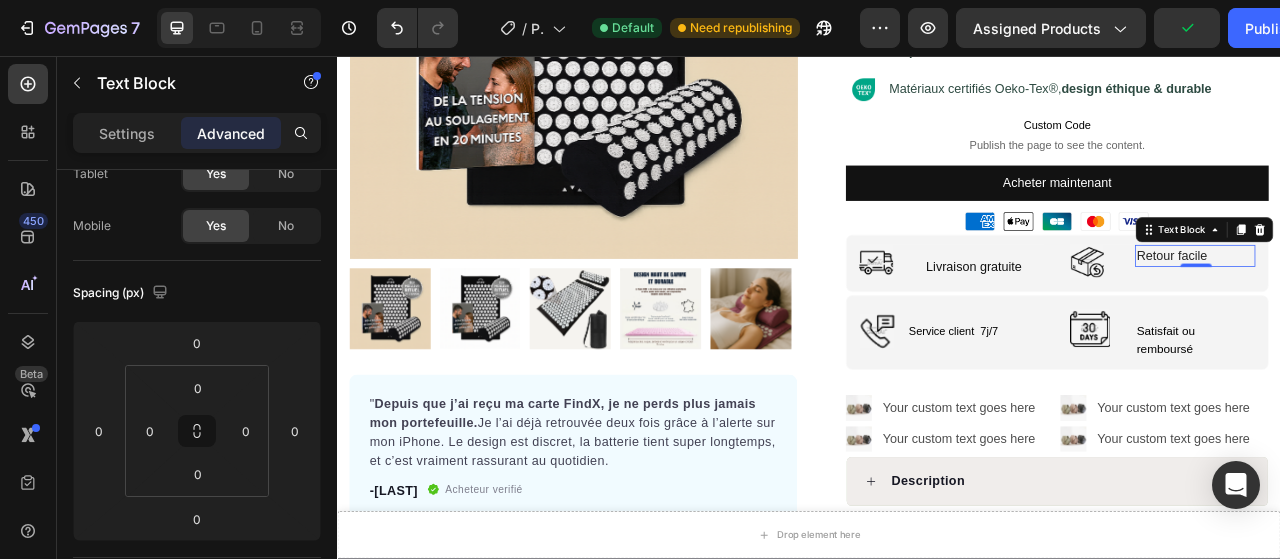type on "16" 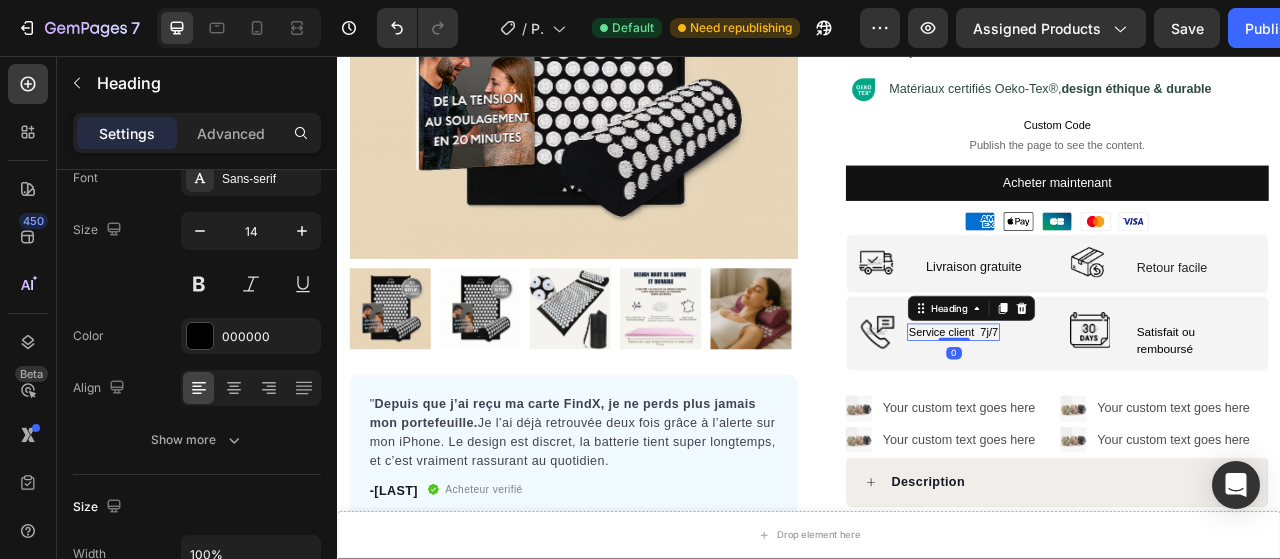 click on "Service client  7j/7" at bounding box center (1121, 408) 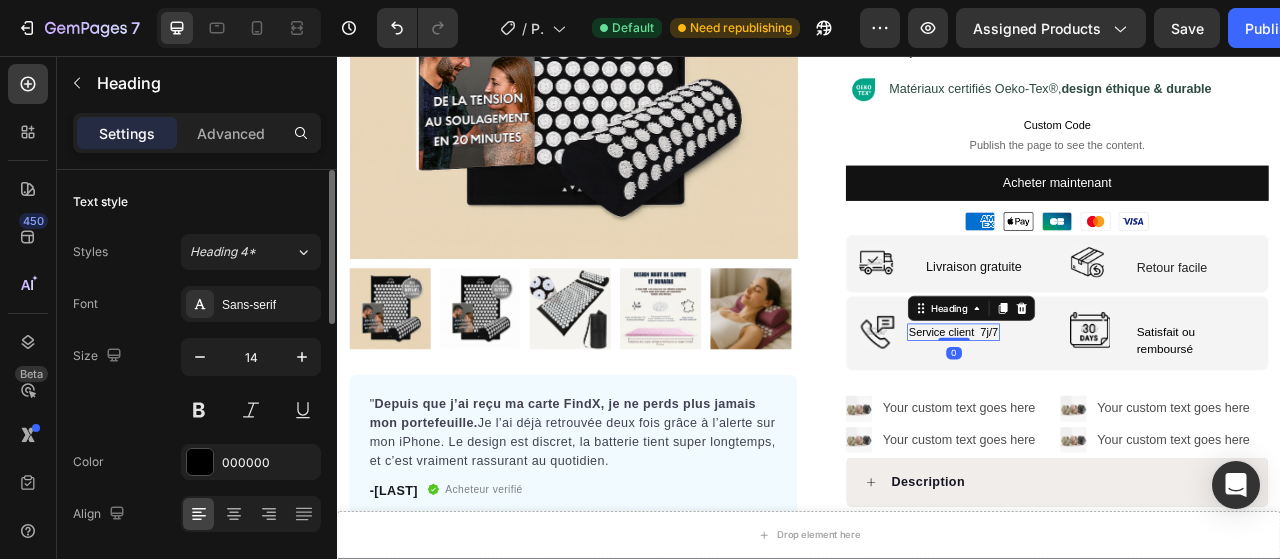 click on "Service client  7j/7" at bounding box center [1121, 408] 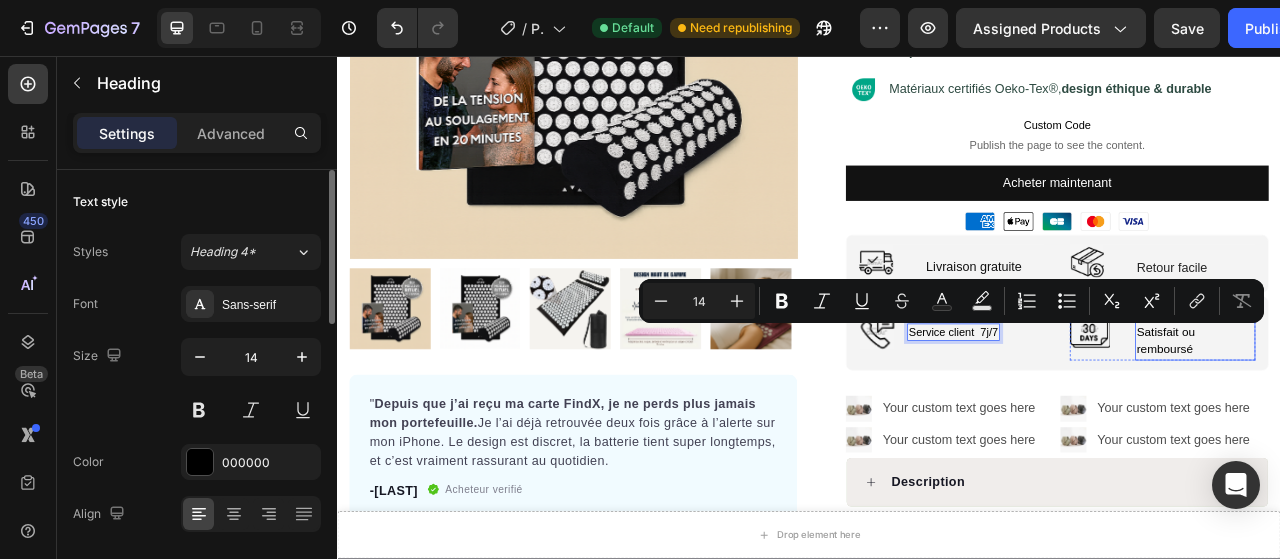 click on "Satisfait ou remboursé" at bounding box center (1428, 419) 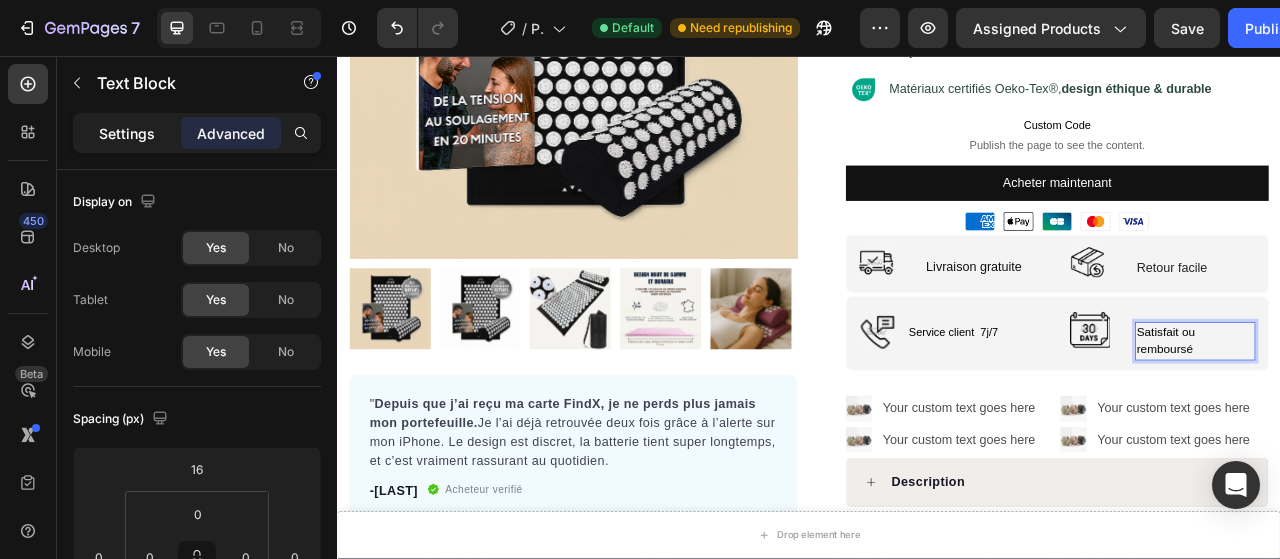 click on "Settings" at bounding box center (127, 133) 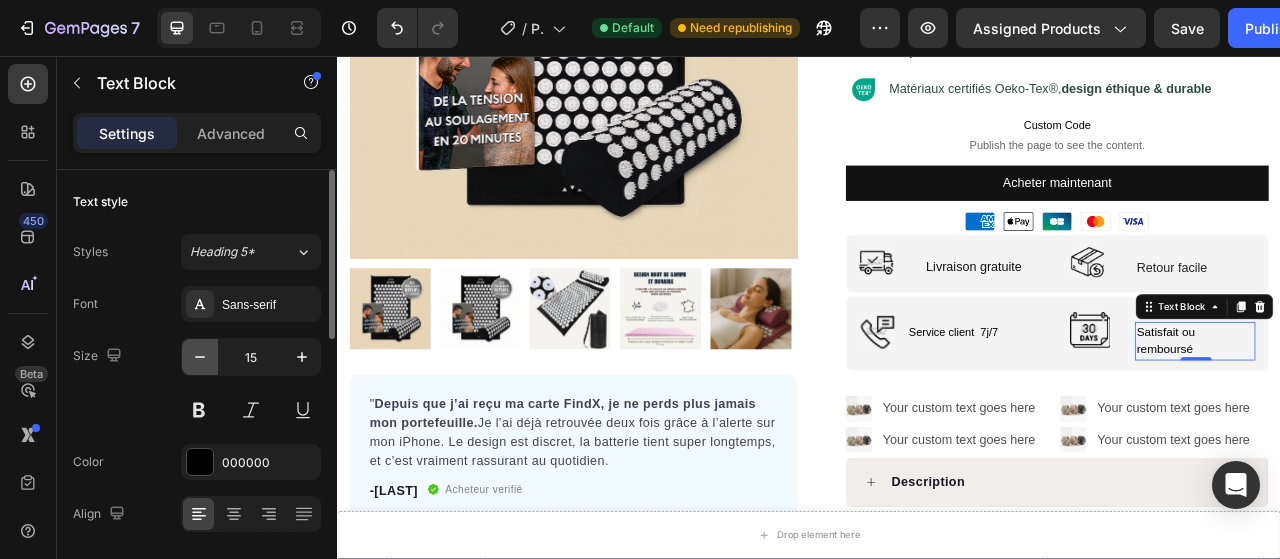 click 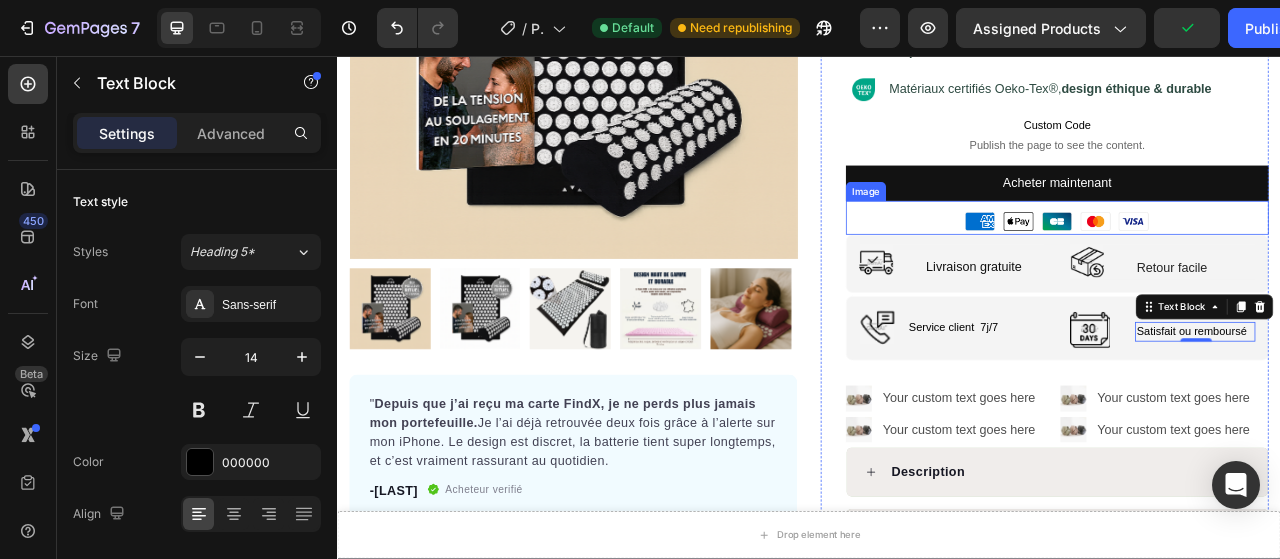 click at bounding box center [1253, 266] 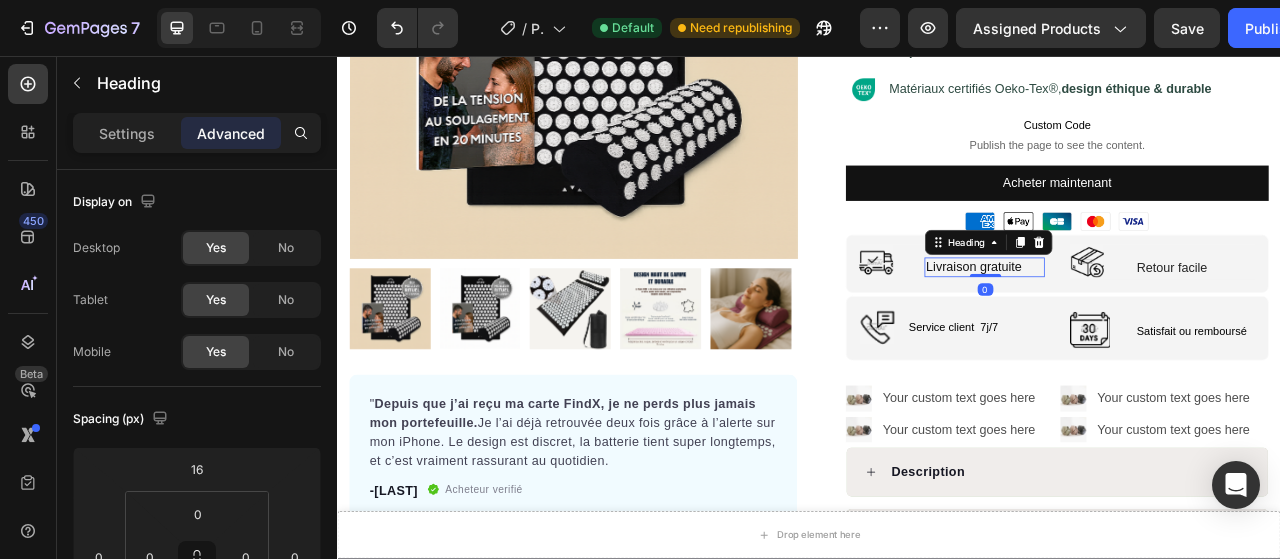 click on "Livraison gratuite" at bounding box center (1160, 325) 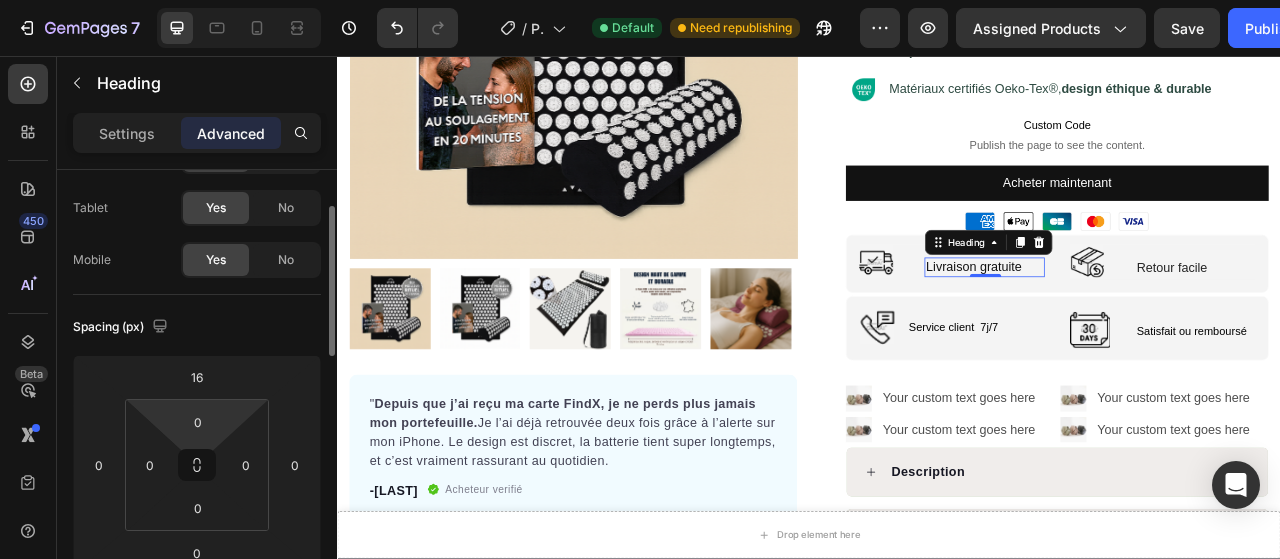 scroll, scrollTop: 104, scrollLeft: 0, axis: vertical 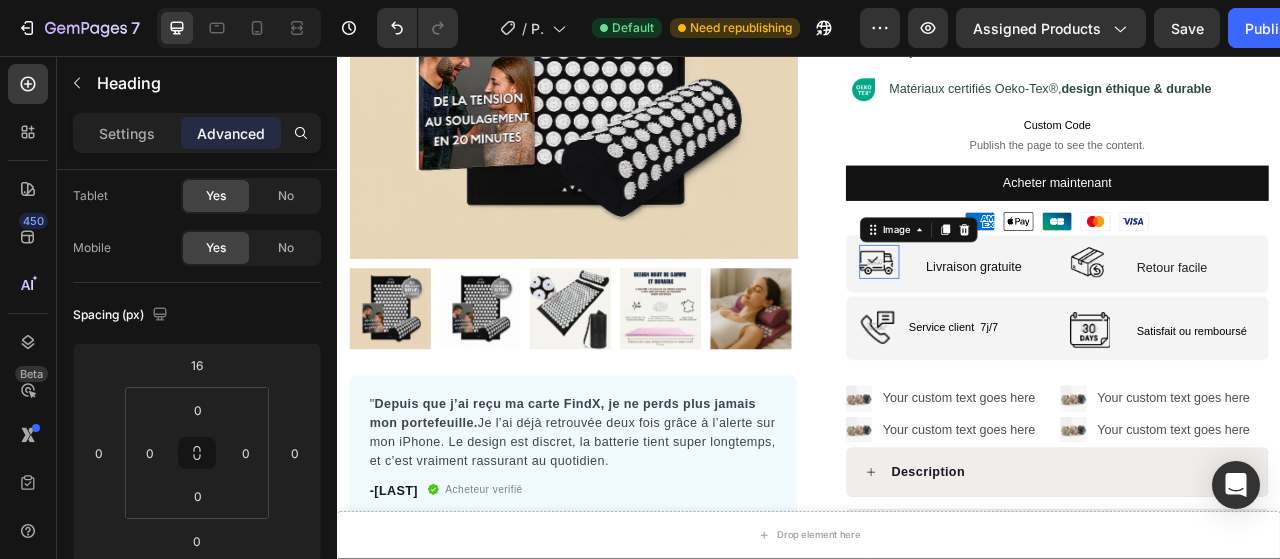 click at bounding box center [1022, 318] 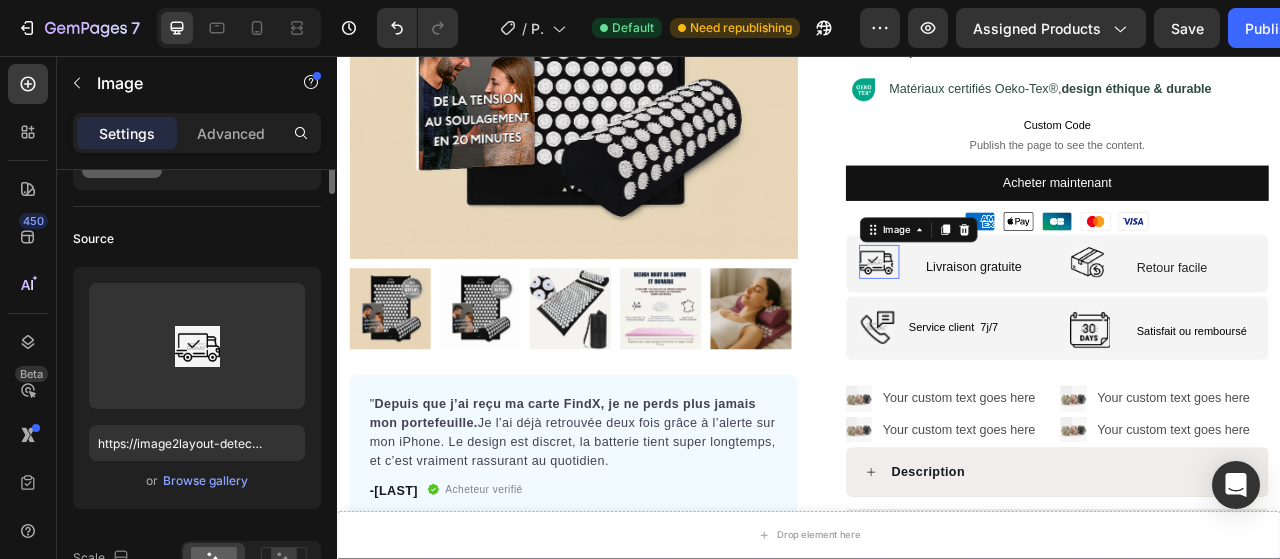 scroll, scrollTop: 0, scrollLeft: 0, axis: both 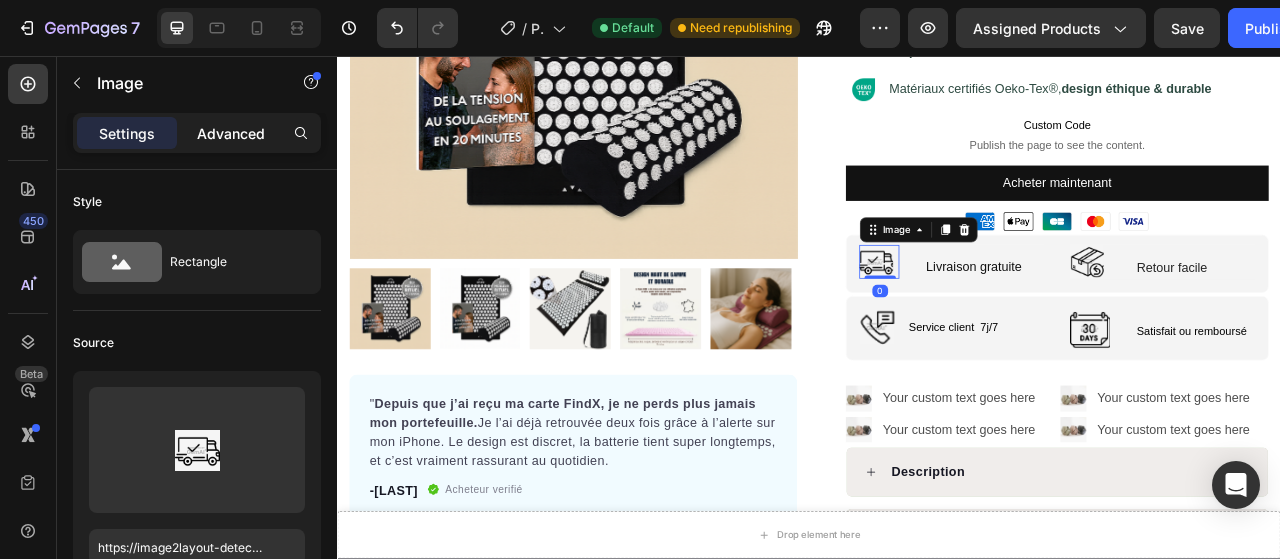 click on "Advanced" at bounding box center [231, 133] 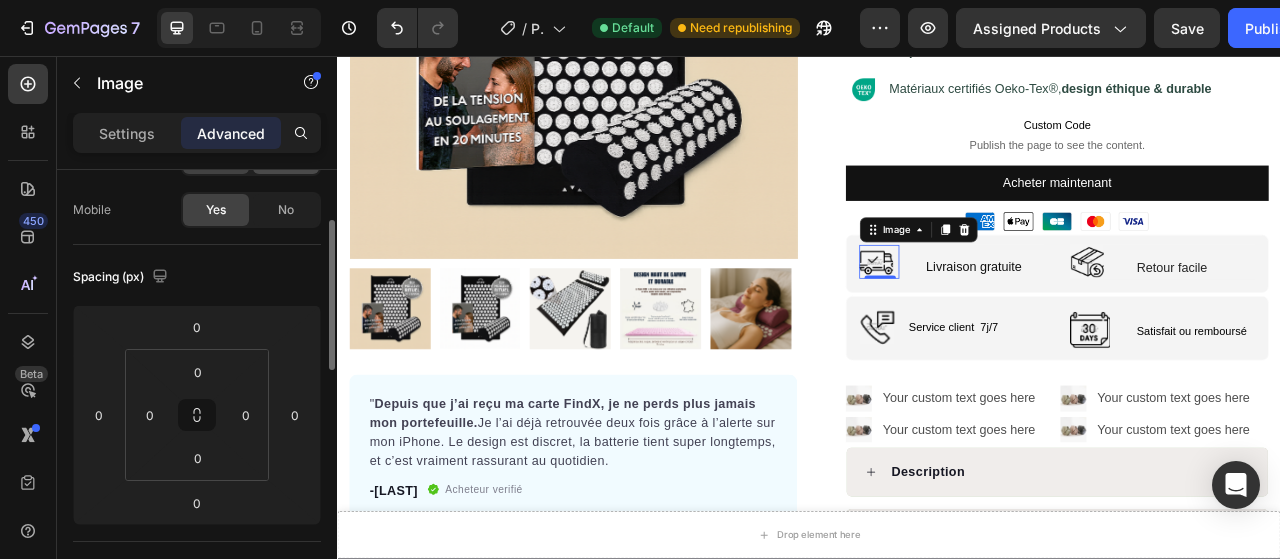 scroll, scrollTop: 146, scrollLeft: 0, axis: vertical 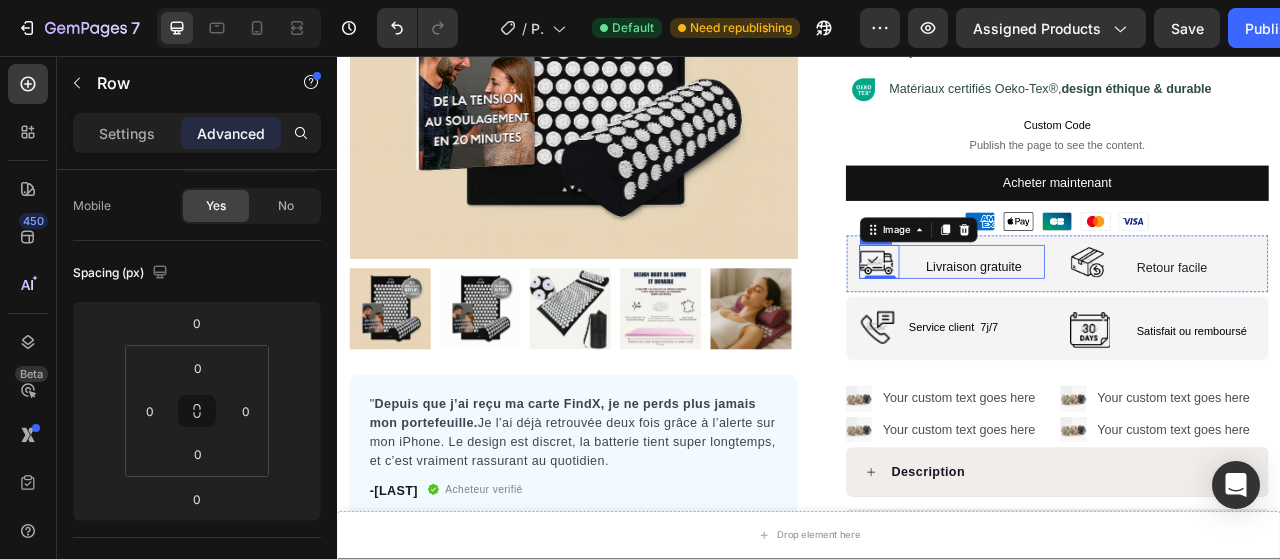 click on "Image 0 Livraison gratuite Heading Row" at bounding box center [1119, 318] 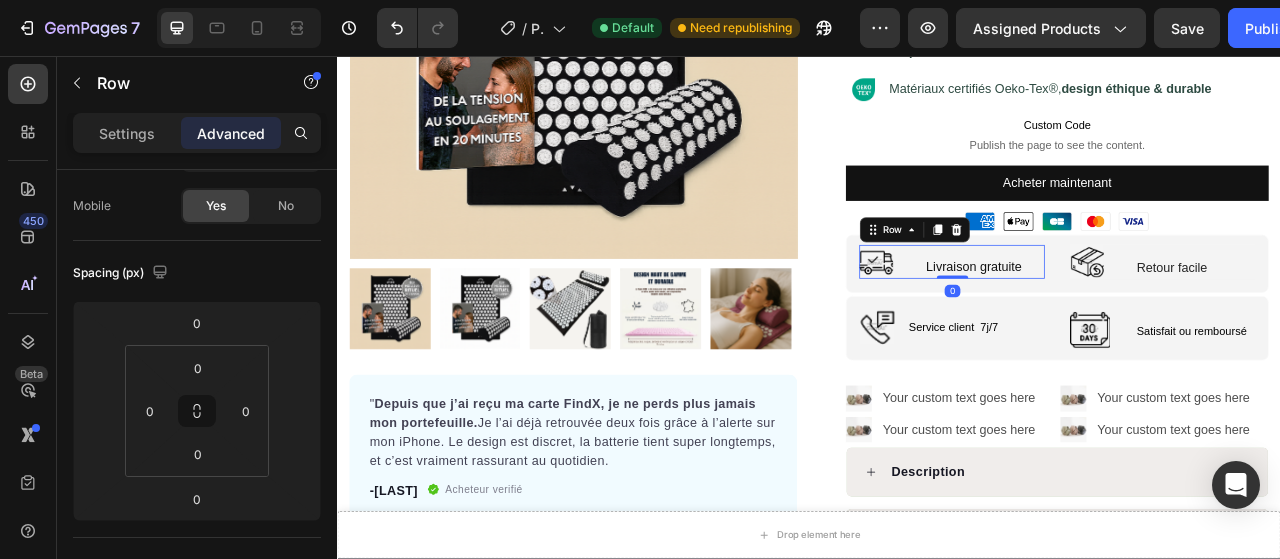 scroll, scrollTop: 0, scrollLeft: 0, axis: both 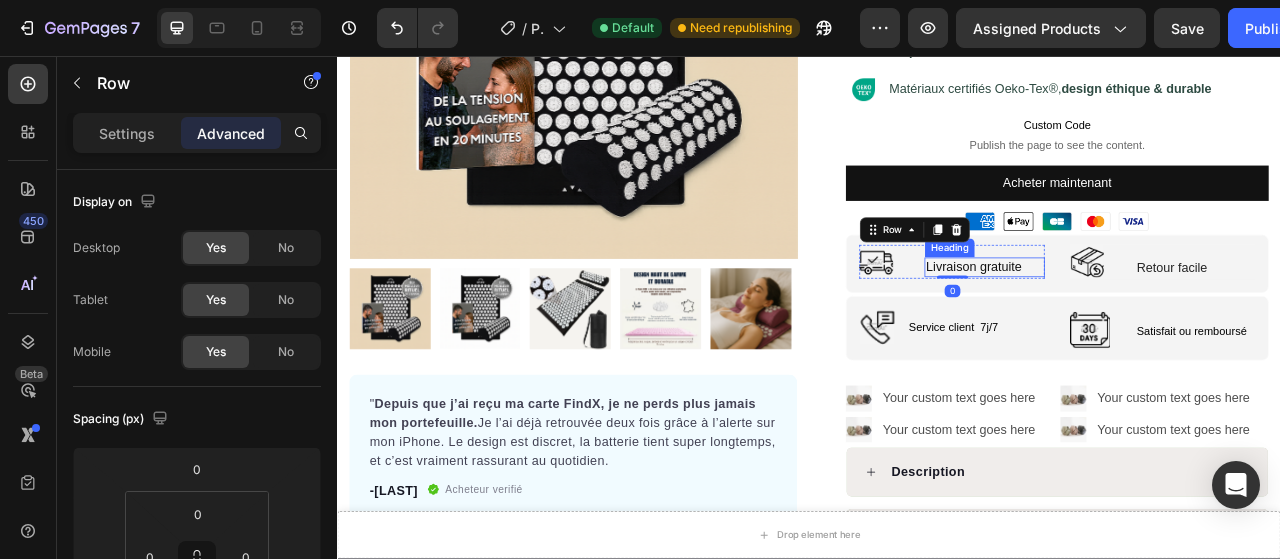 click on "Livraison gratuite" at bounding box center (1160, 325) 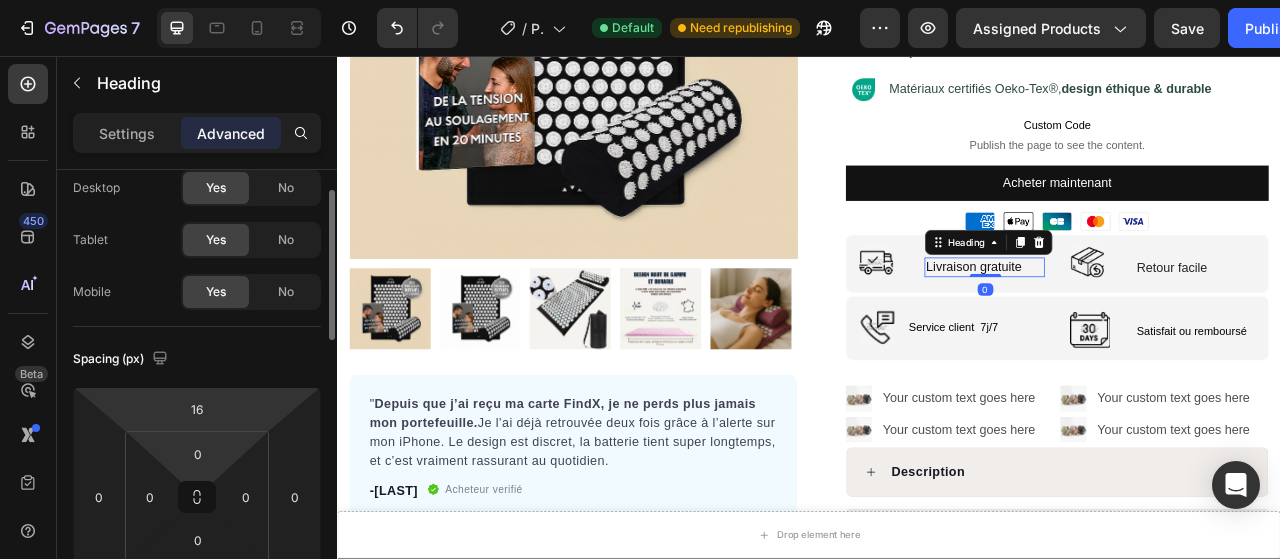 scroll, scrollTop: 134, scrollLeft: 0, axis: vertical 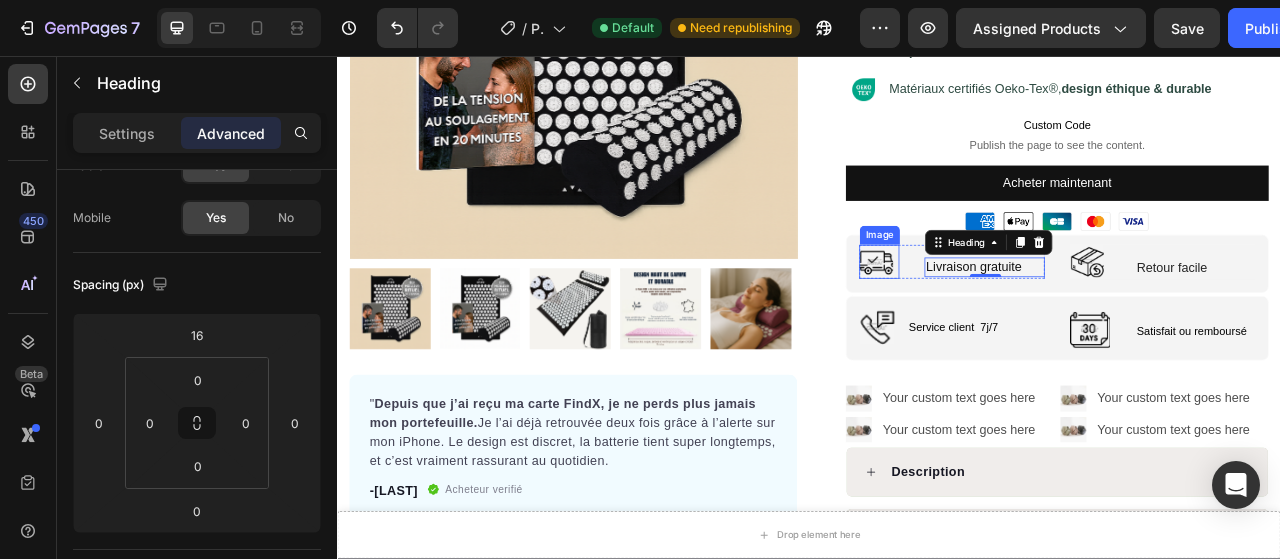 click at bounding box center [1022, 318] 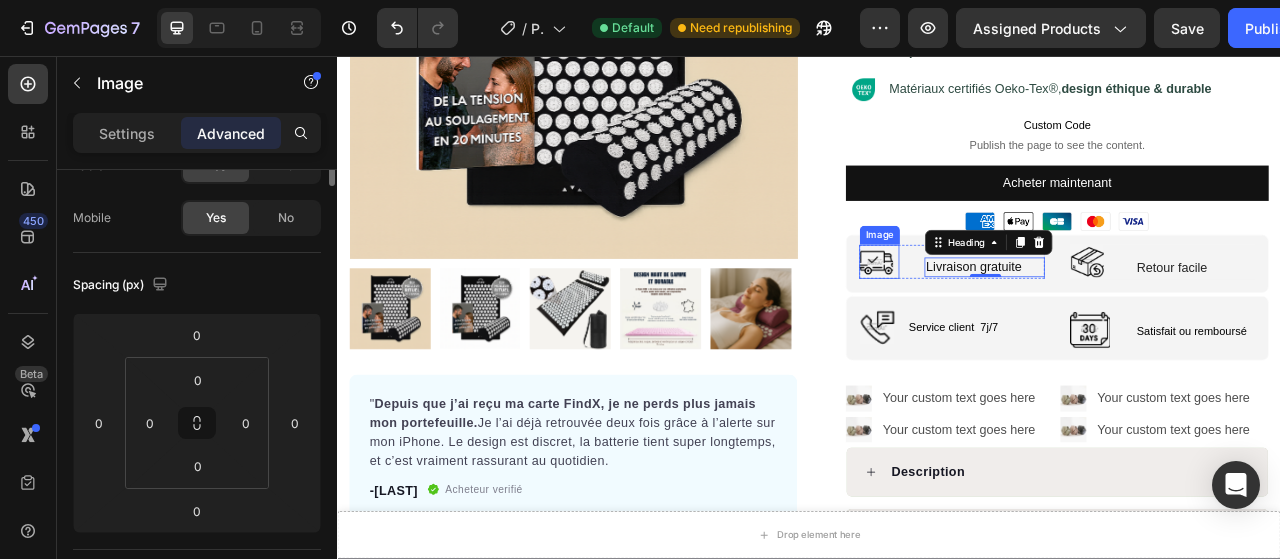 scroll, scrollTop: 0, scrollLeft: 0, axis: both 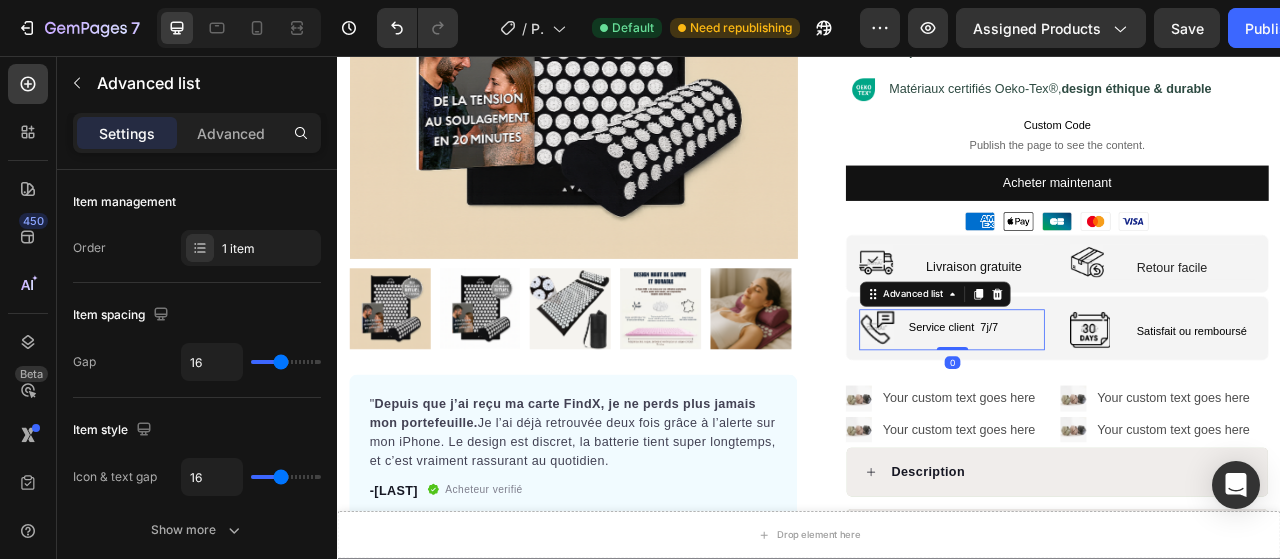 click on "Image Service client  7j/7 Heading" at bounding box center [1090, 401] 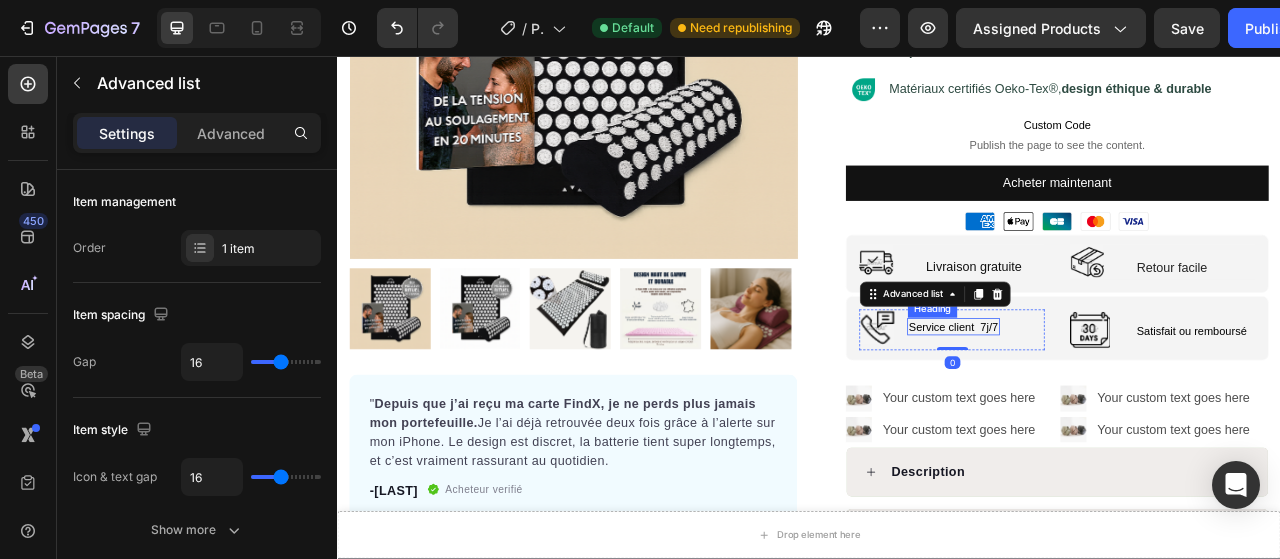 click on "Service client  7j/7" at bounding box center (1121, 401) 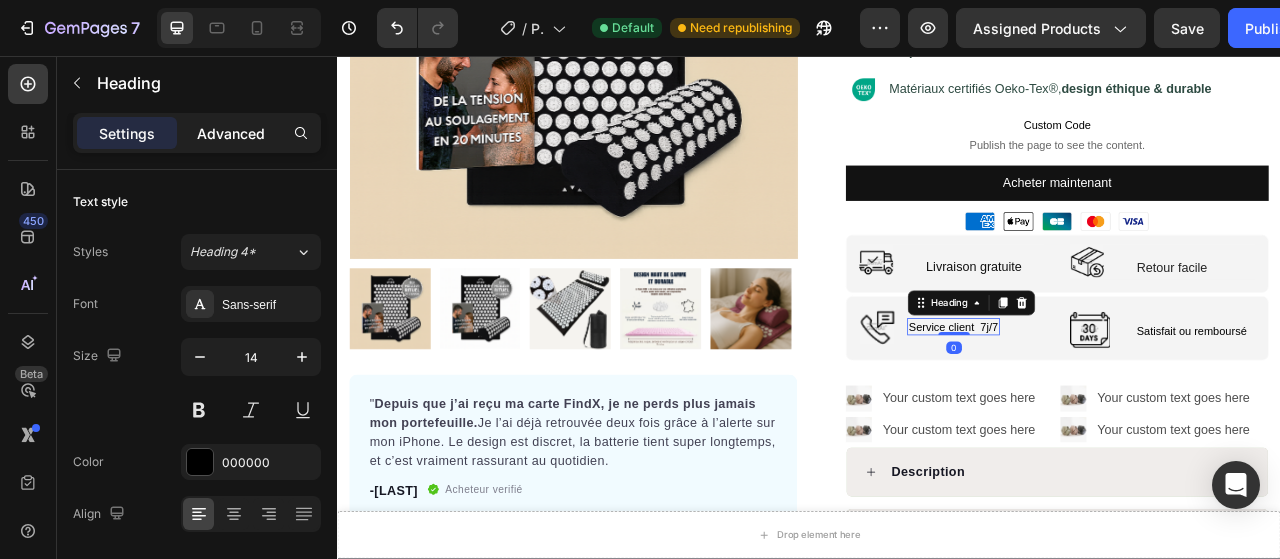click on "Advanced" 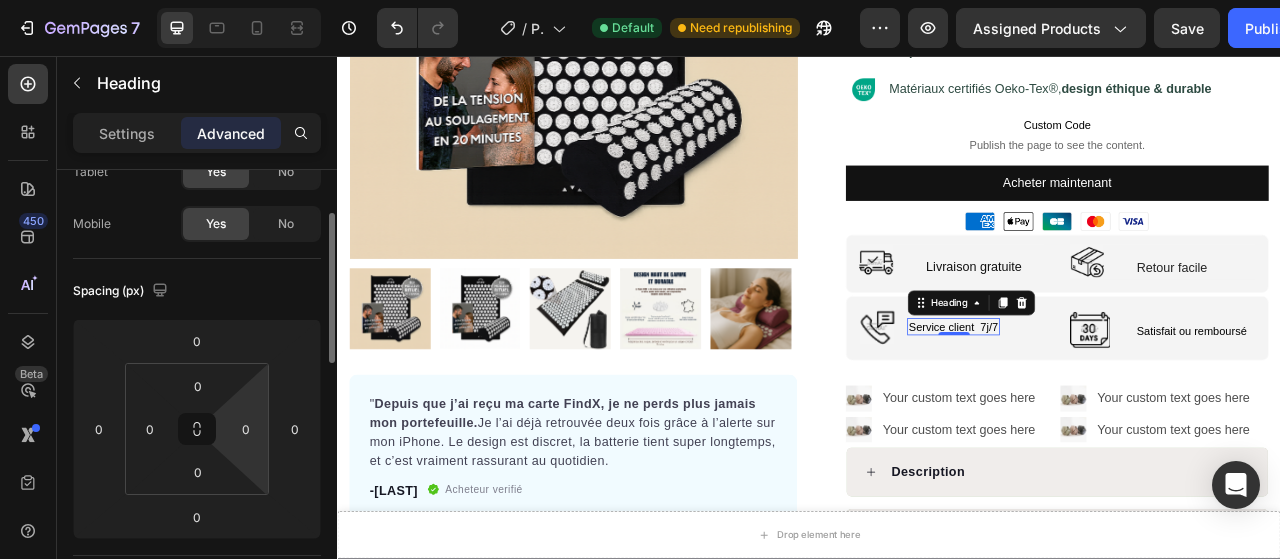 scroll, scrollTop: 129, scrollLeft: 0, axis: vertical 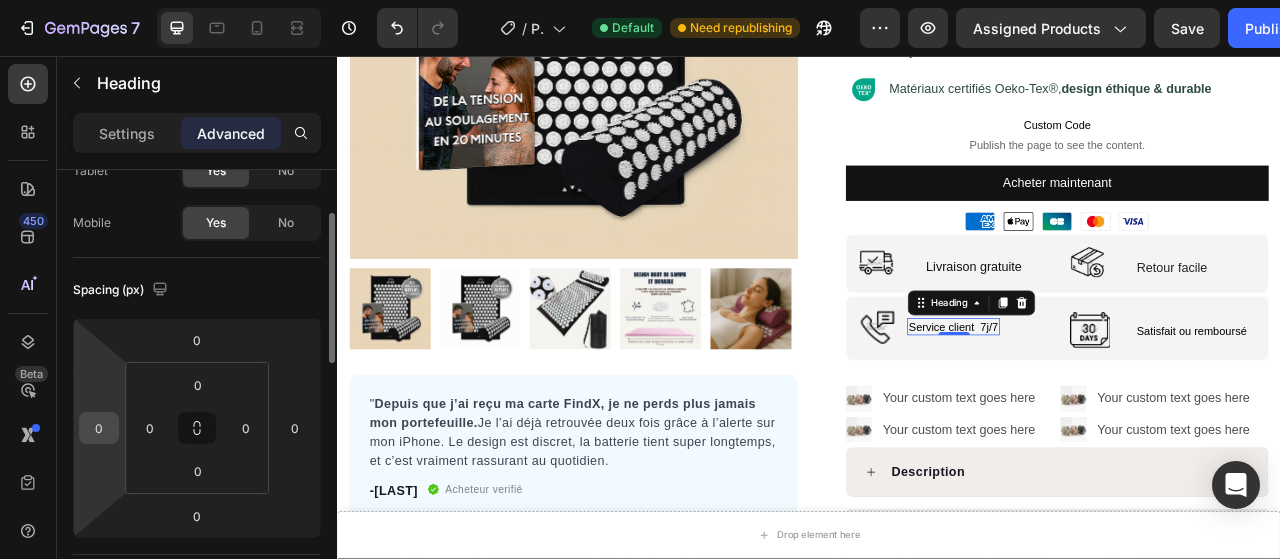 click on "0" at bounding box center [99, 428] 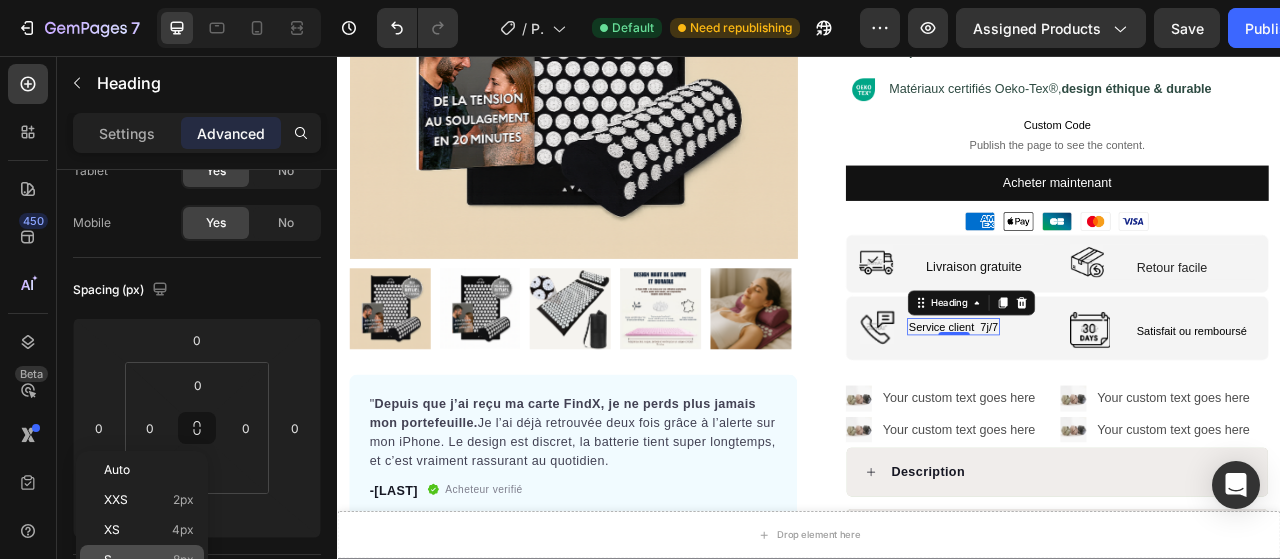 click on "8px" at bounding box center [183, 560] 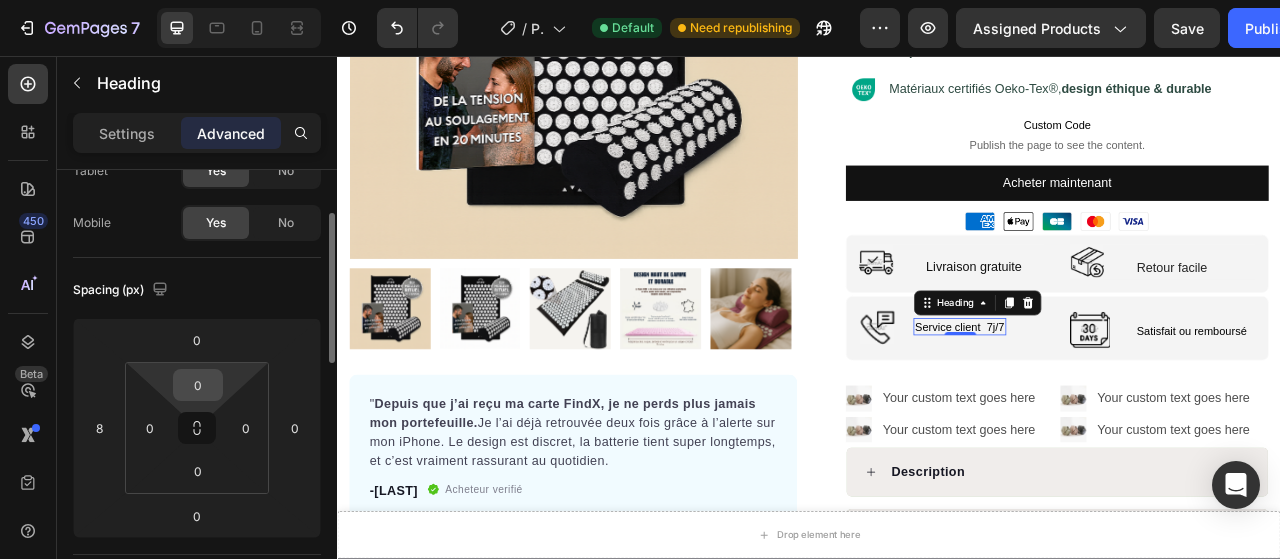 scroll, scrollTop: 341, scrollLeft: 0, axis: vertical 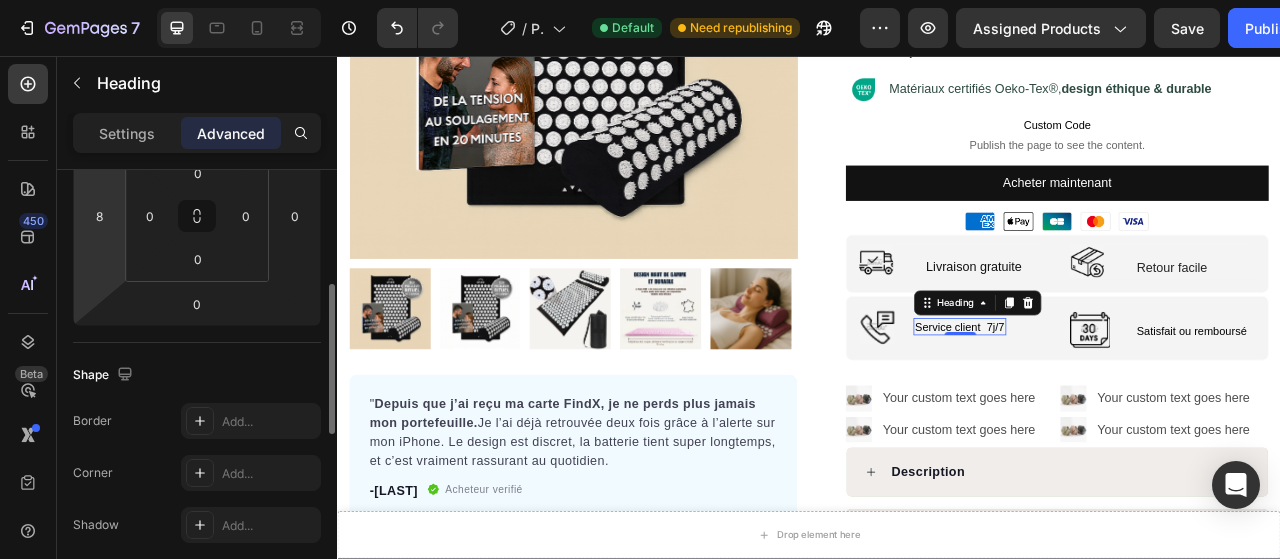 click on "7  Version history  /  Product Page - May 30, 15:11:33 Default Need republishing Preview Assigned Products  Save   Publish  450 Beta Sections(18) Elements(84) Section Element Hero Section Product Detail Brands Trusted Badges Guarantee Product Breakdown How to use Testimonials Compare Bundle FAQs Social Proof Brand Story Product List Collection Blog List Contact Sticky Add to Cart Custom Footer Browse Library 450 Layout
Row
Row
Row
Row Text
Heading
Text Block Button
Button
Button Media
Image" at bounding box center (640, 0) 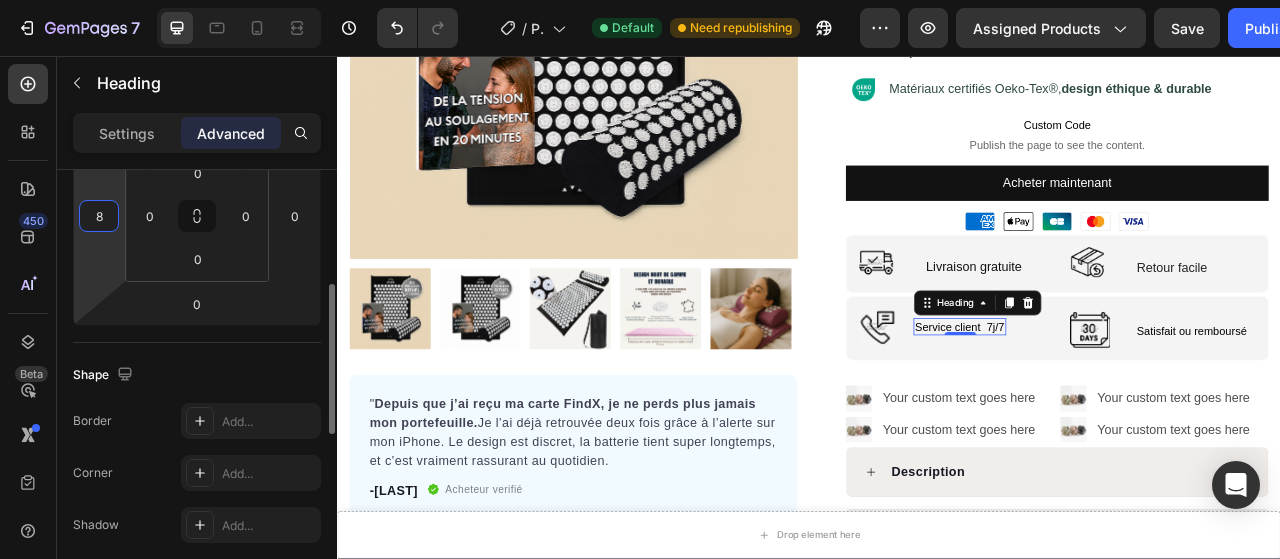 click on "8" at bounding box center [99, 216] 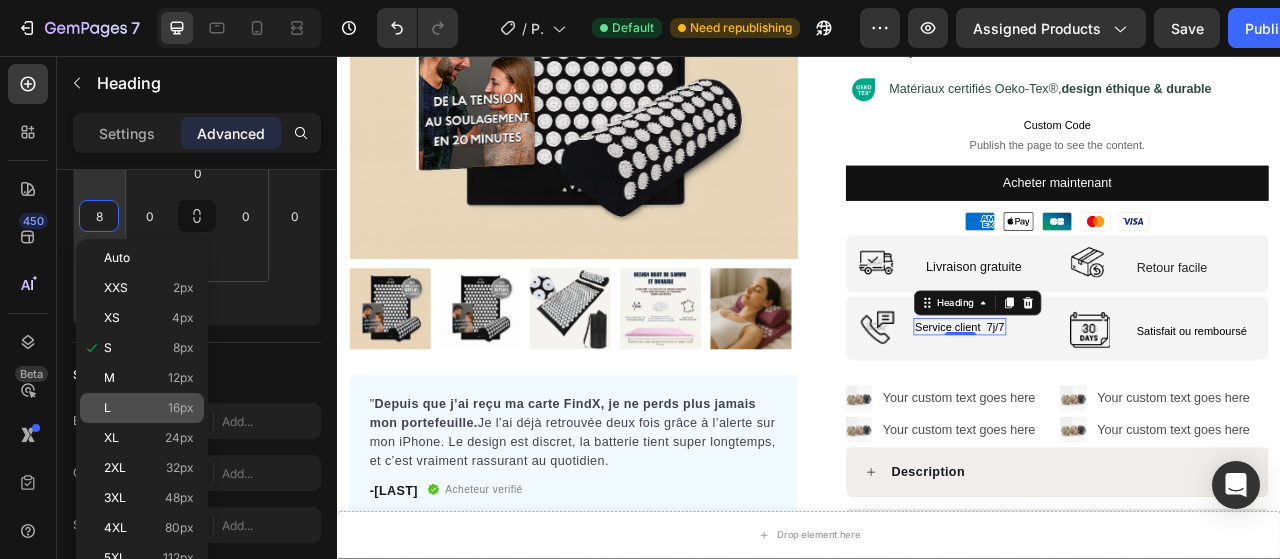 click on "L 16px" 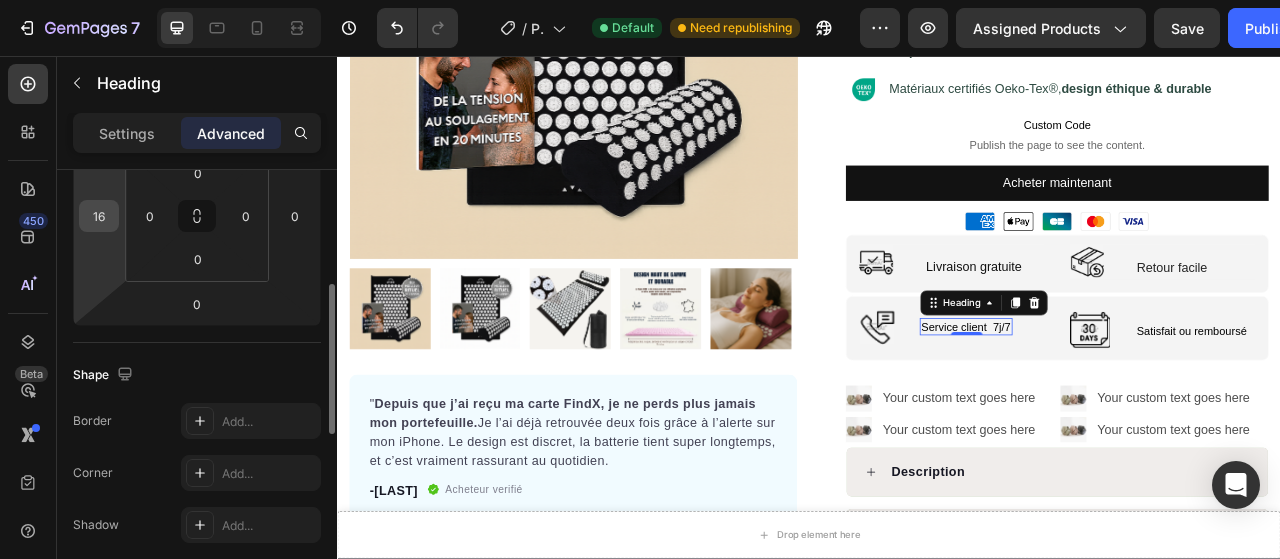 click on "16" at bounding box center [99, 216] 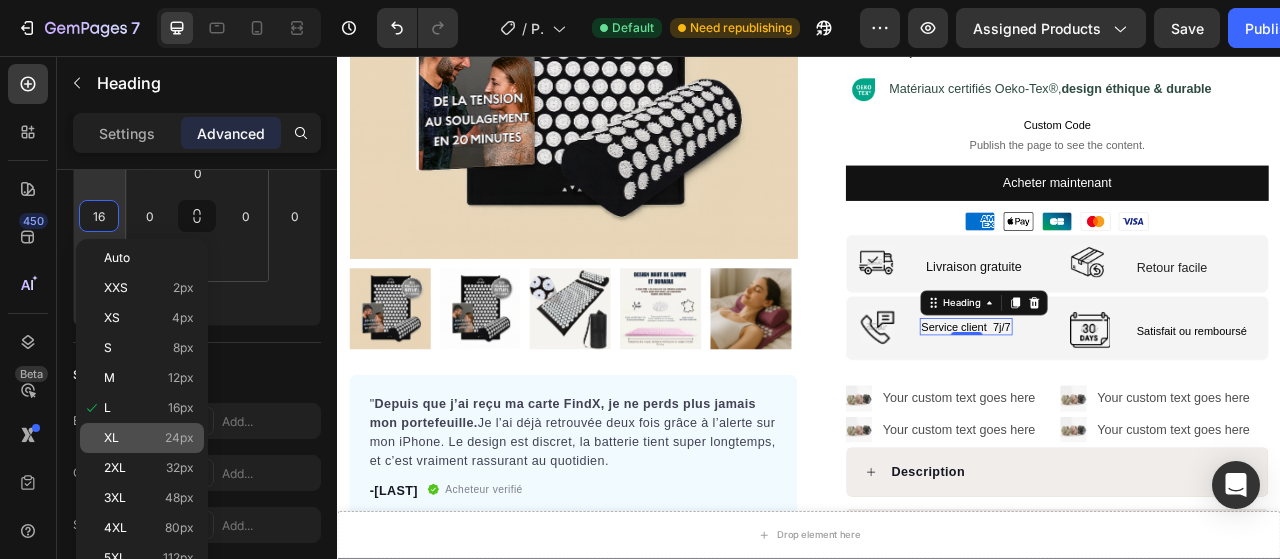 click on "XL 24px" at bounding box center (149, 438) 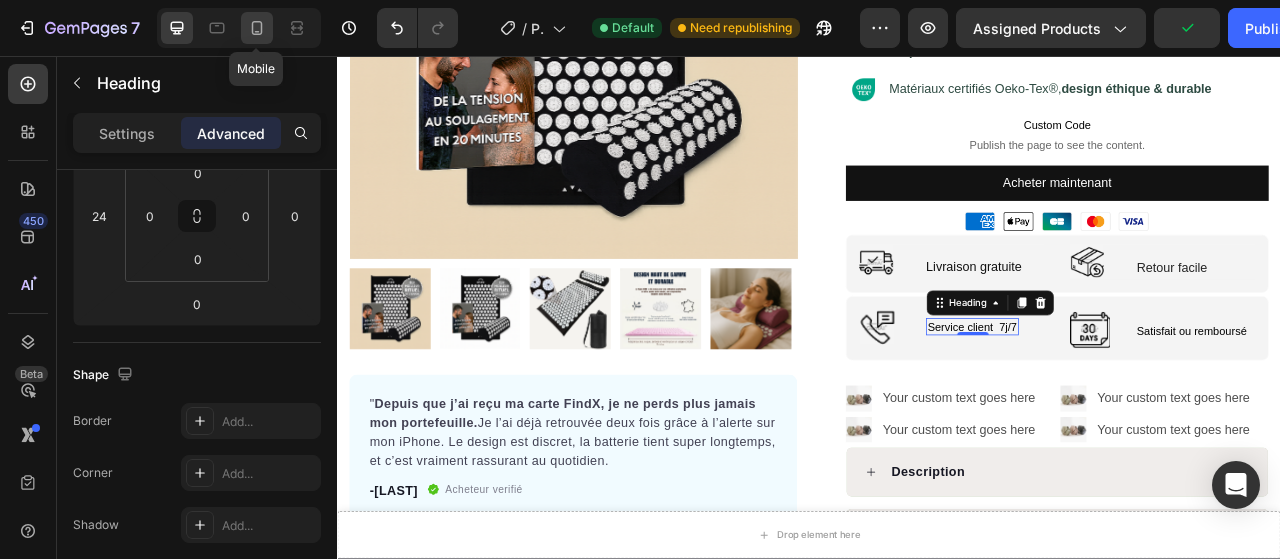 click 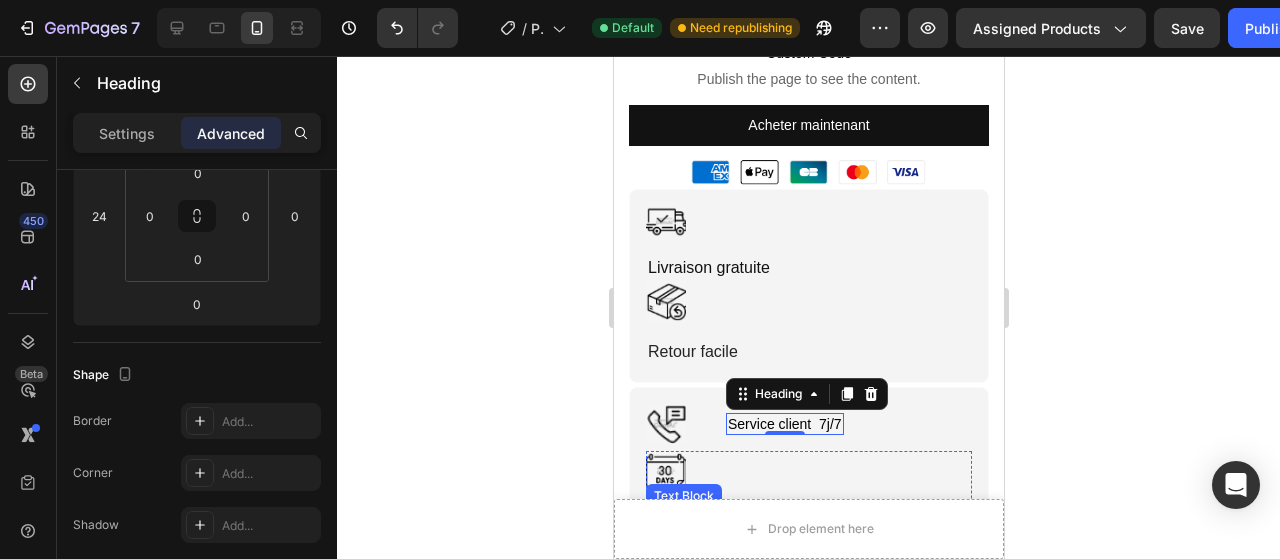 scroll, scrollTop: 847, scrollLeft: 0, axis: vertical 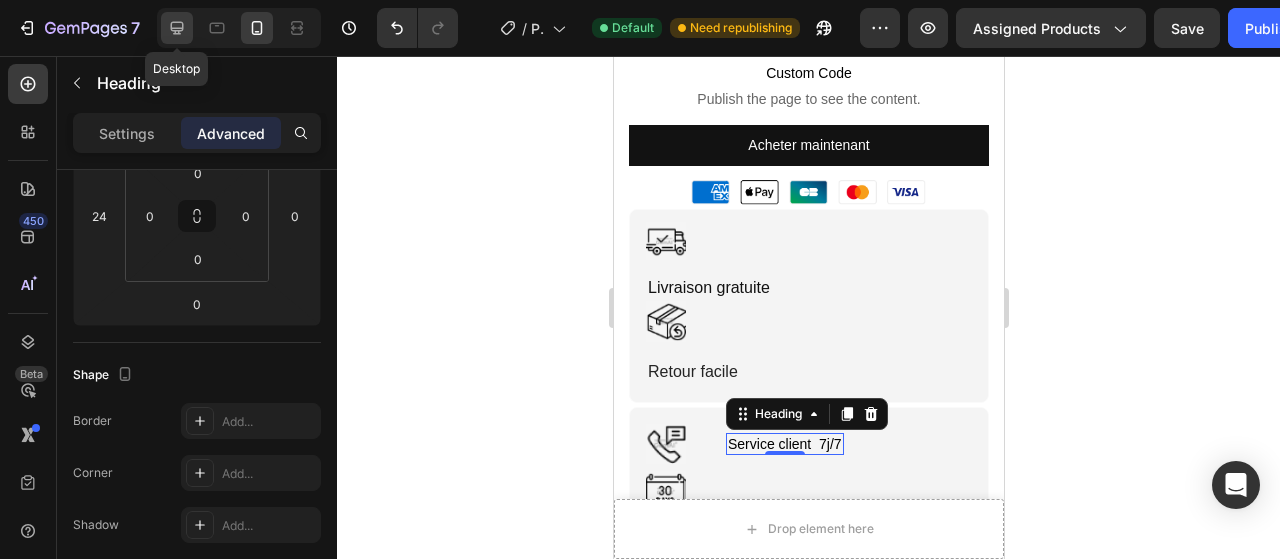 click 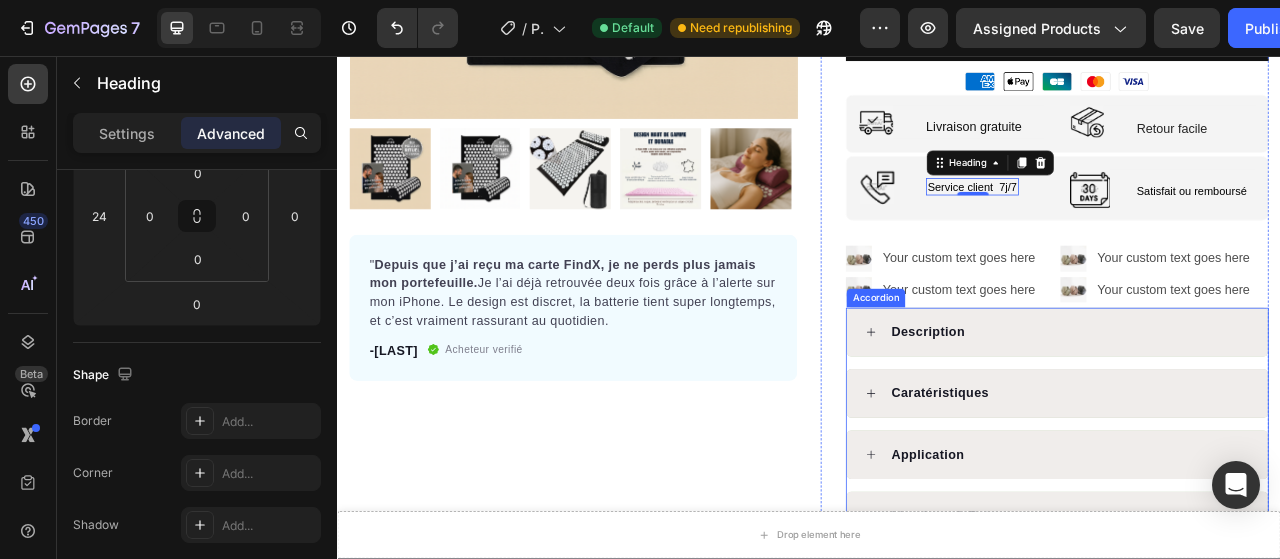 scroll, scrollTop: 552, scrollLeft: 0, axis: vertical 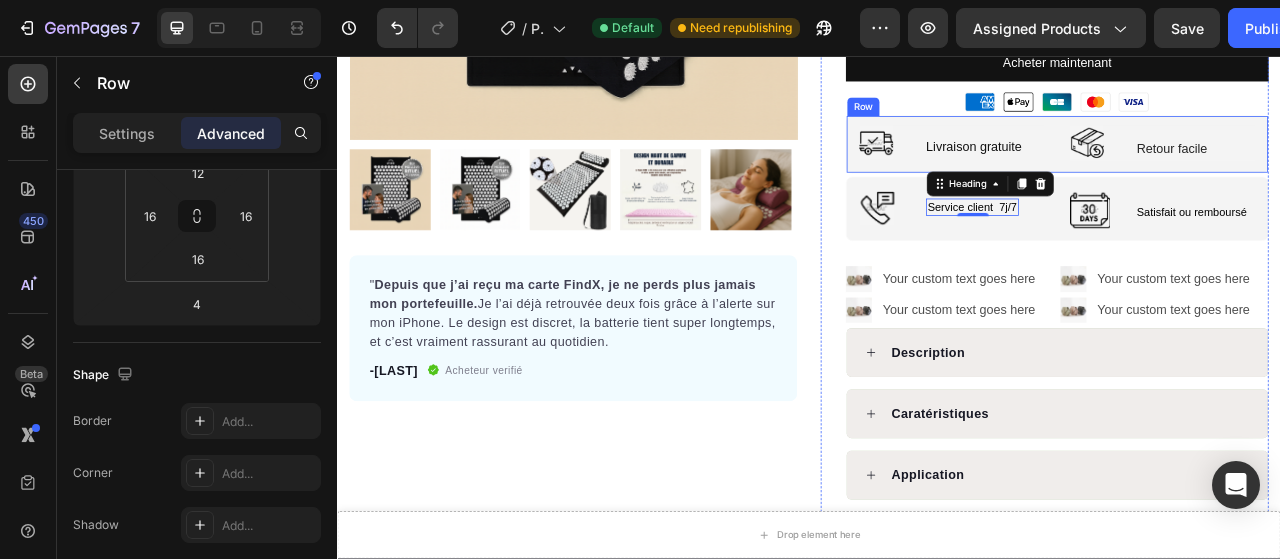 click on "Image Livraison gratuite Heading Row Image Retour facile Text Block Row Row" at bounding box center [1253, 169] 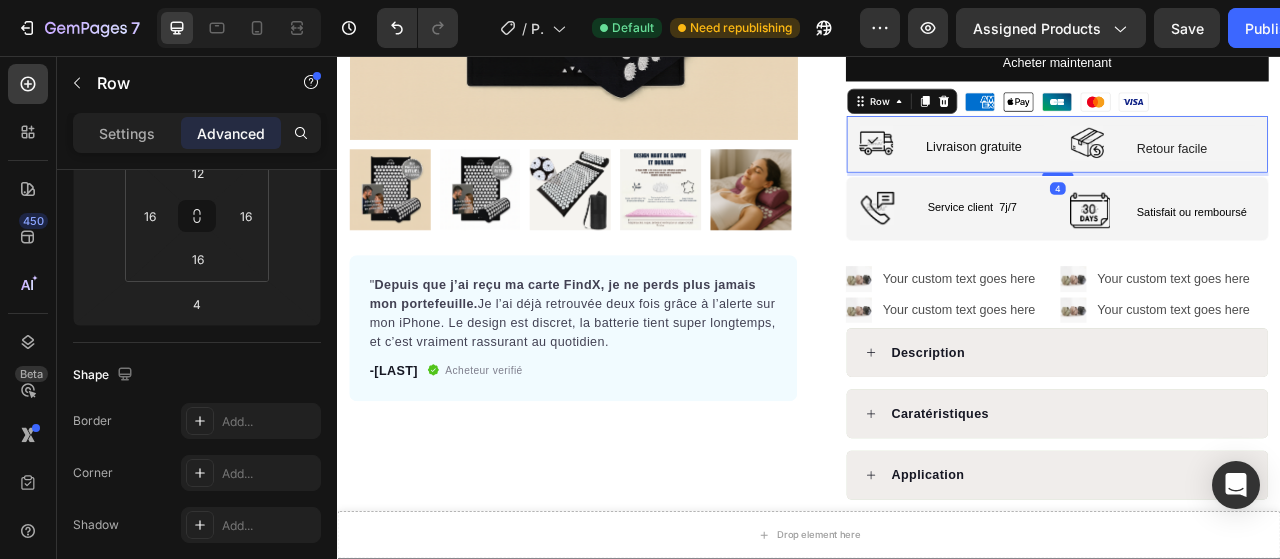 scroll, scrollTop: 0, scrollLeft: 0, axis: both 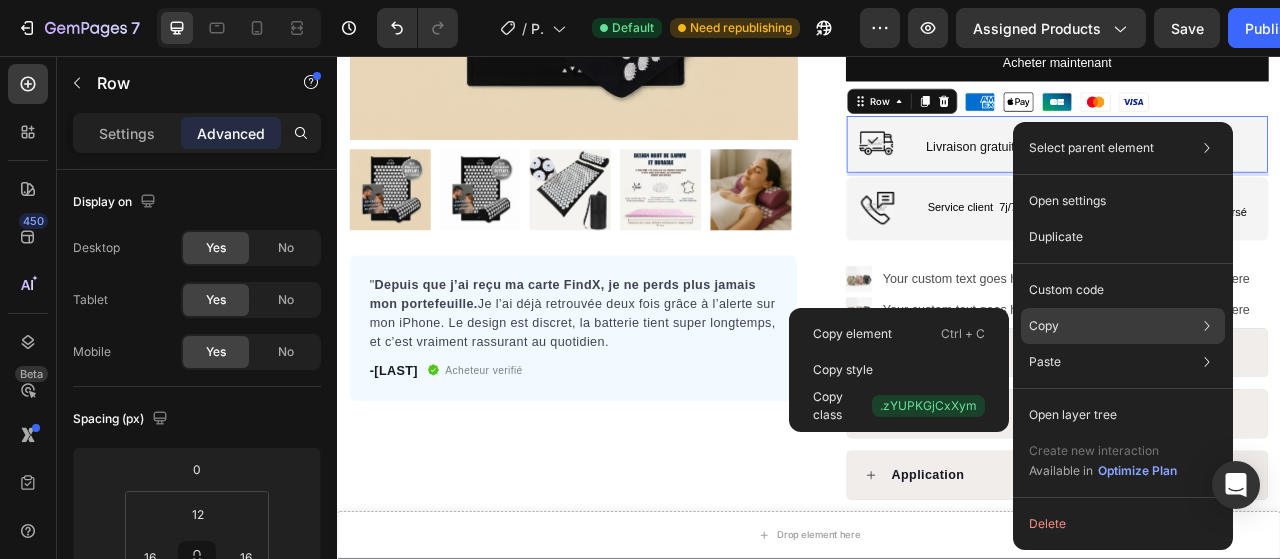 click on "Copy Copy element Ctrl + C Copy style Copy class .zYUPKGjCxXym" 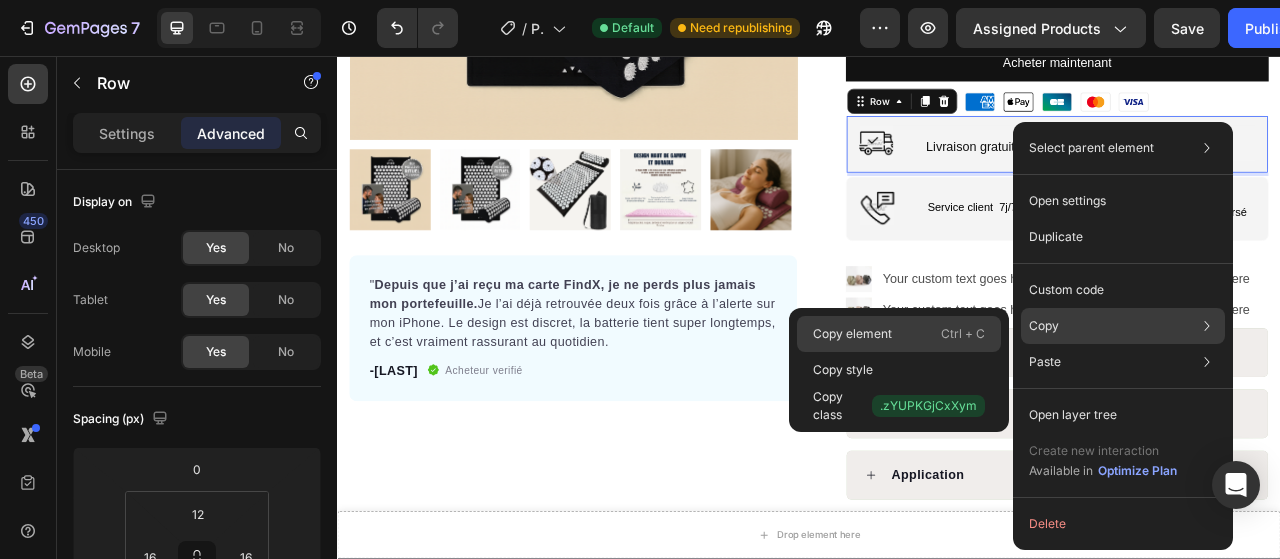 click on "Ctrl + C" at bounding box center [963, 334] 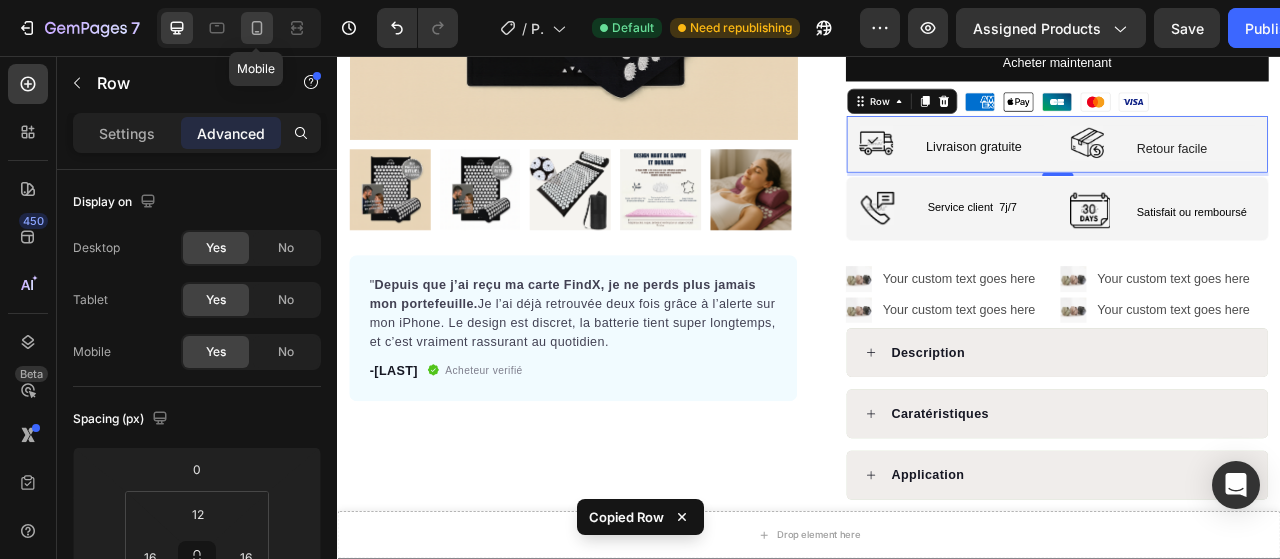 click 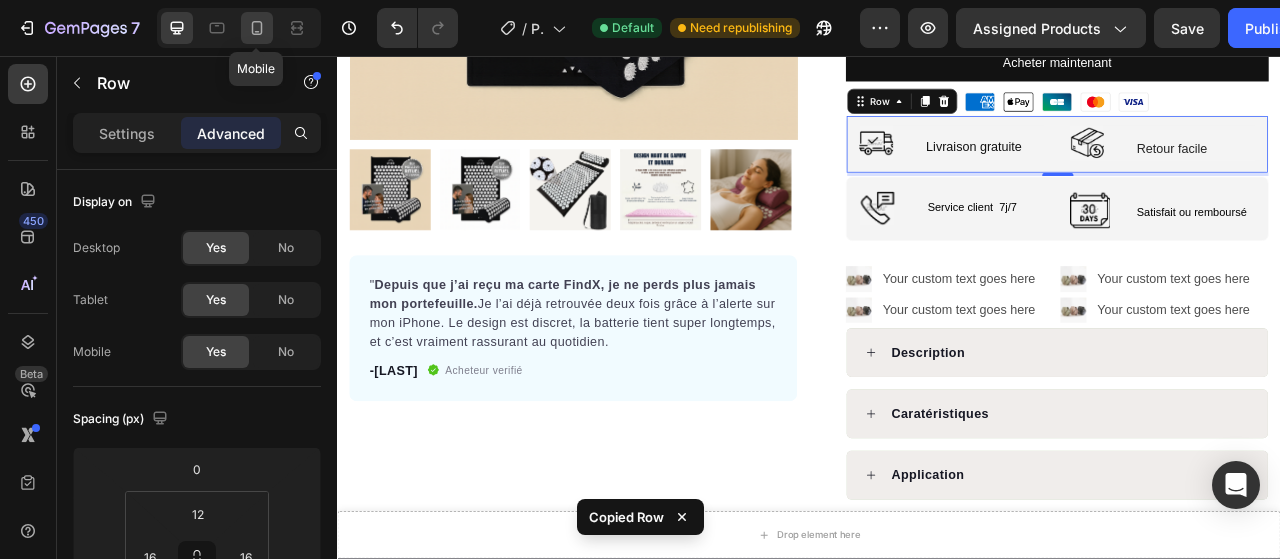 type 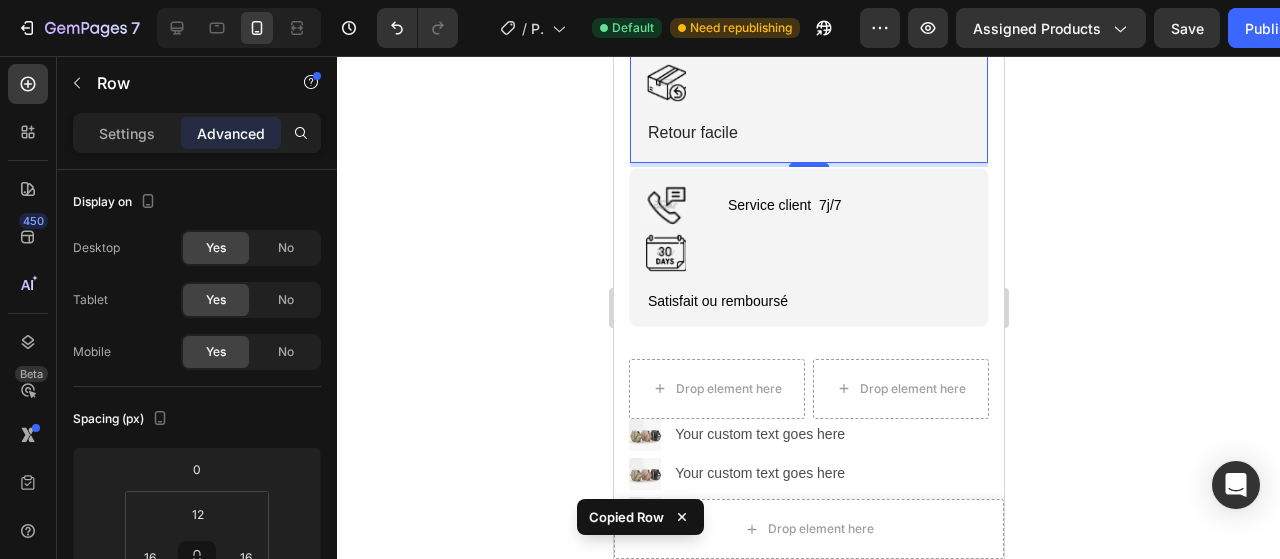scroll, scrollTop: 1098, scrollLeft: 0, axis: vertical 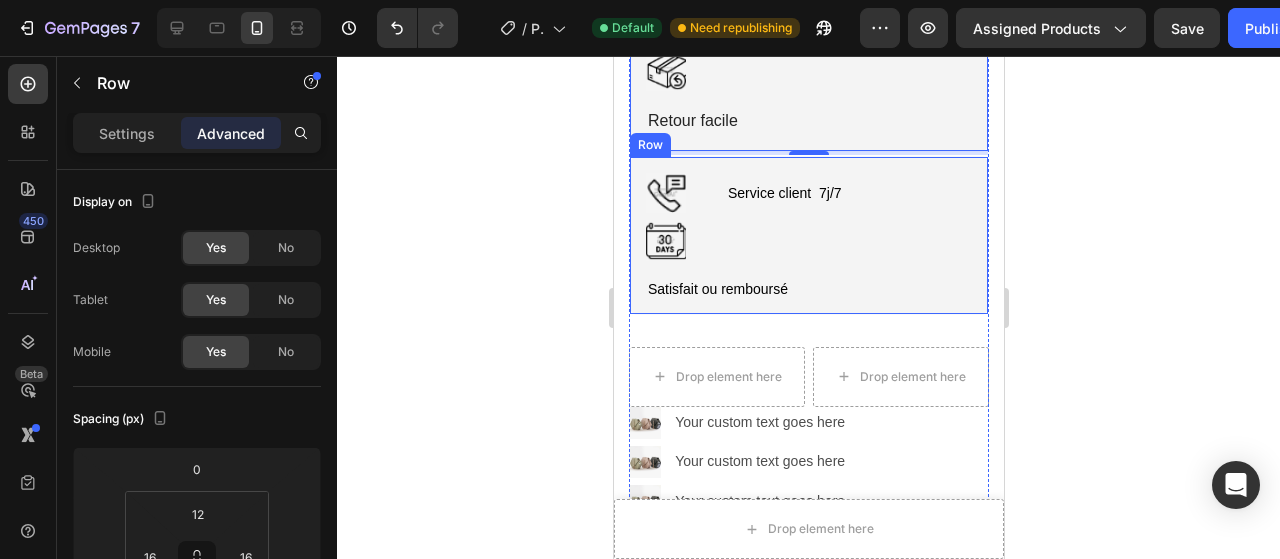 click on "Image Service client  7j/7 Heading Advanced list Image Satisfait ou remboursé Text Block Row Row" at bounding box center (808, 235) 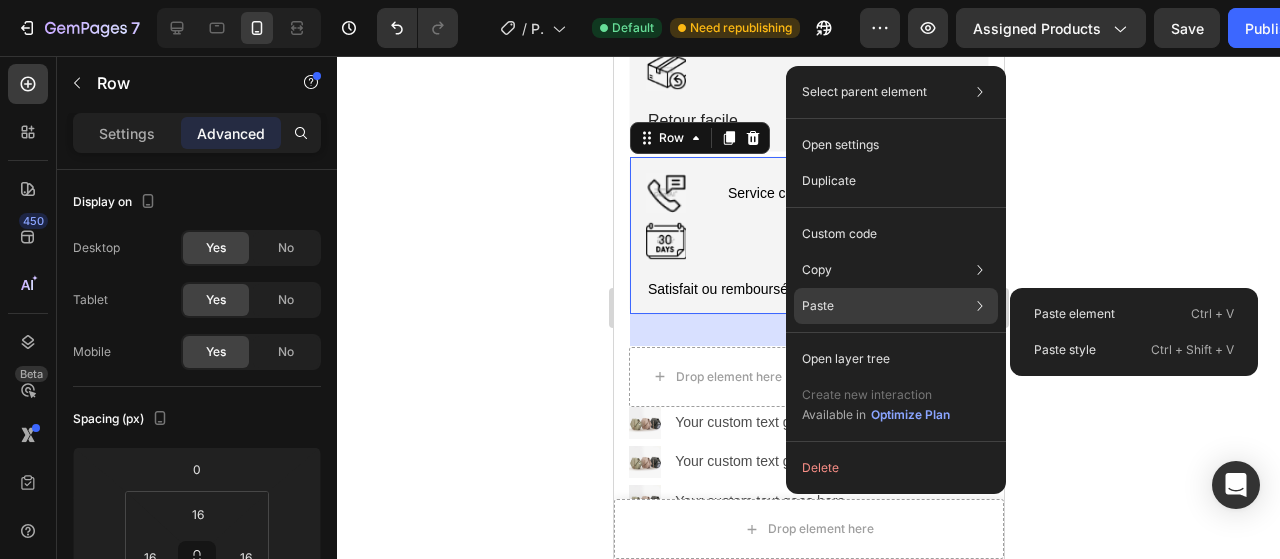 click on "Paste" at bounding box center (818, 306) 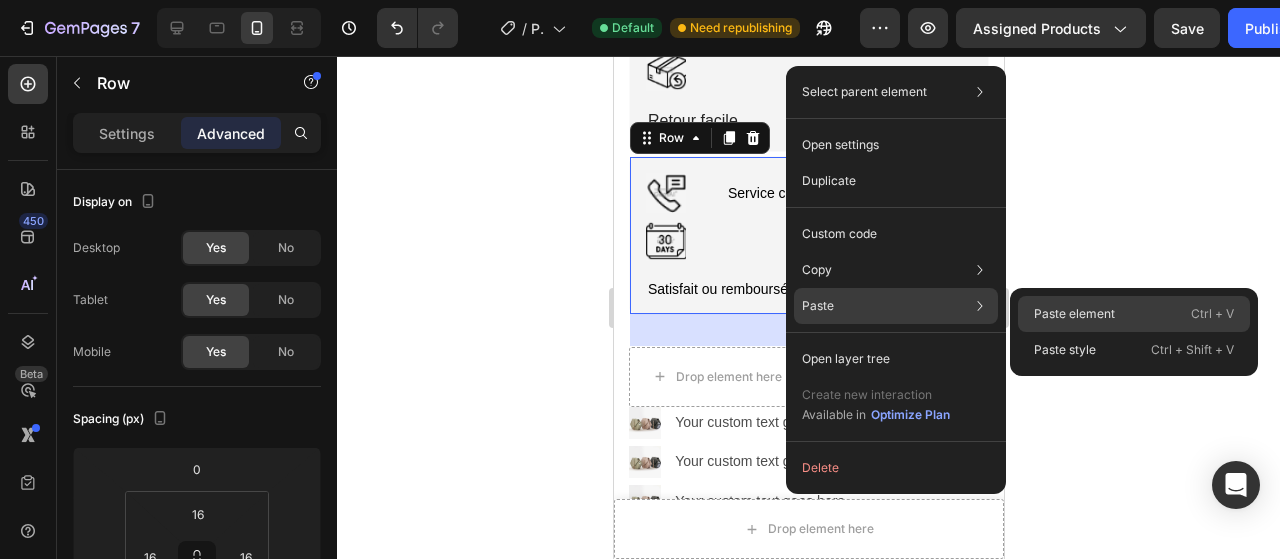 click on "Paste element" at bounding box center [1074, 314] 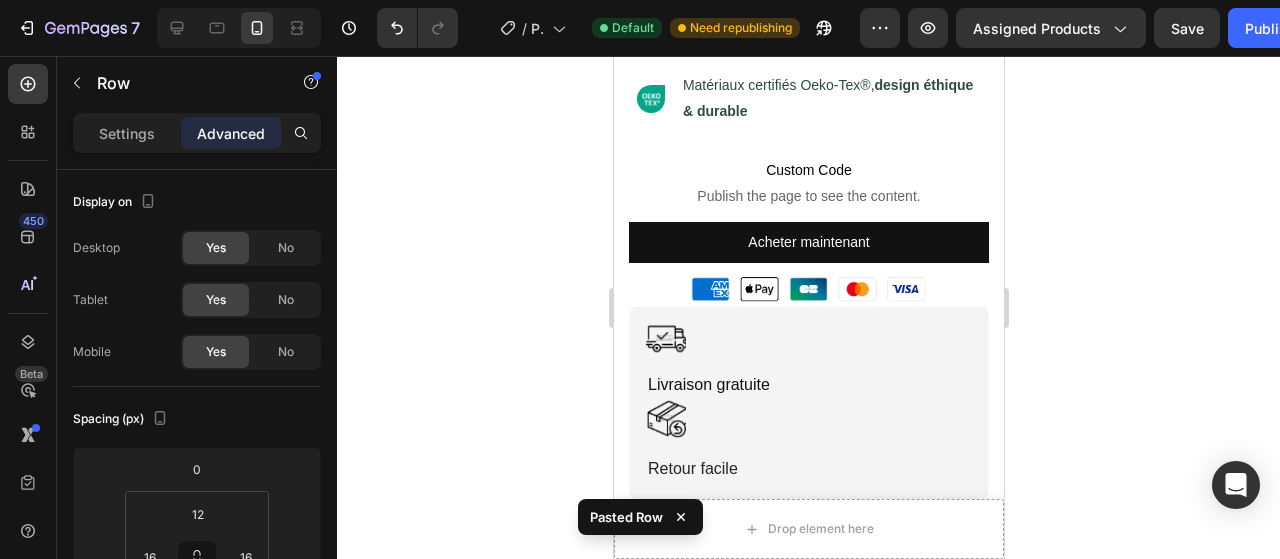 scroll, scrollTop: 742, scrollLeft: 0, axis: vertical 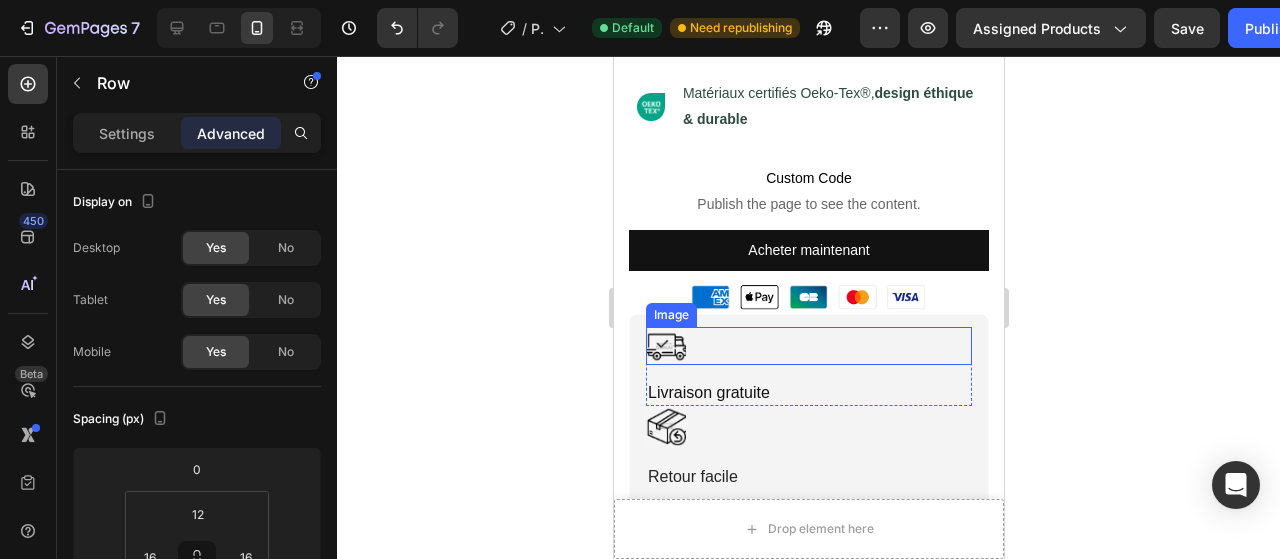 click at bounding box center [808, 346] 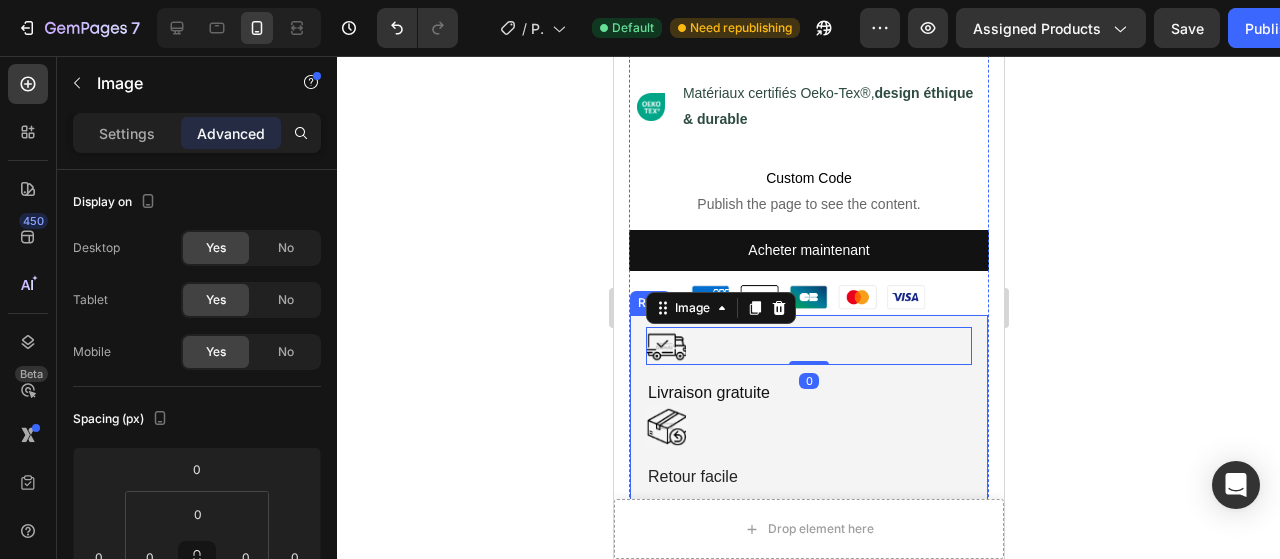 click on "Image 0 Livraison gratuite Heading Row Image Retour facile Text Block Row Row" at bounding box center (808, 411) 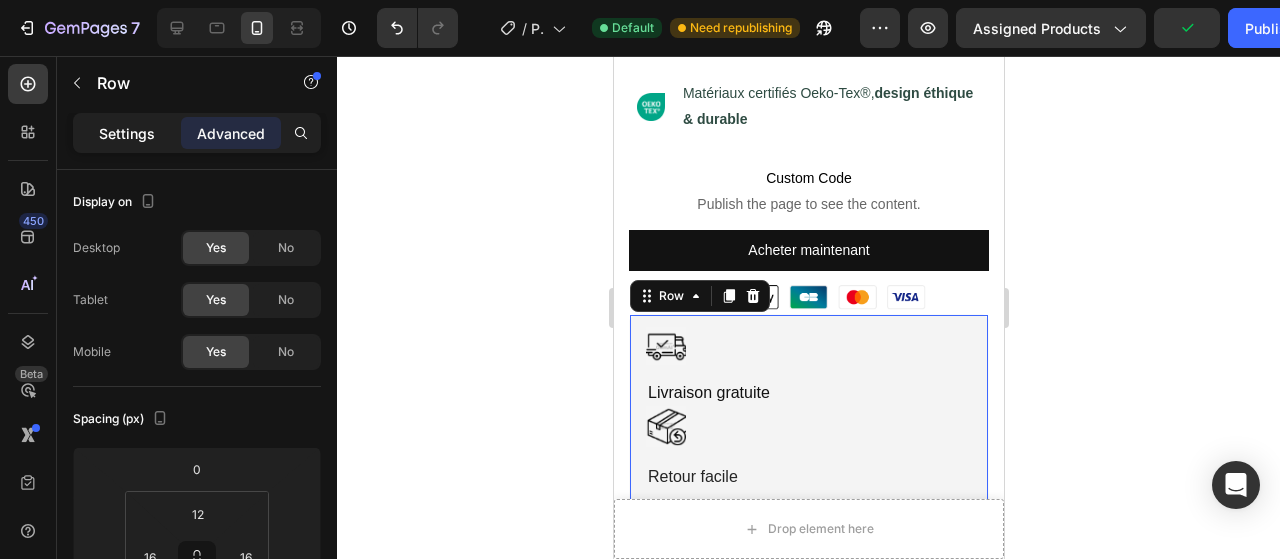 click on "Settings" at bounding box center (127, 133) 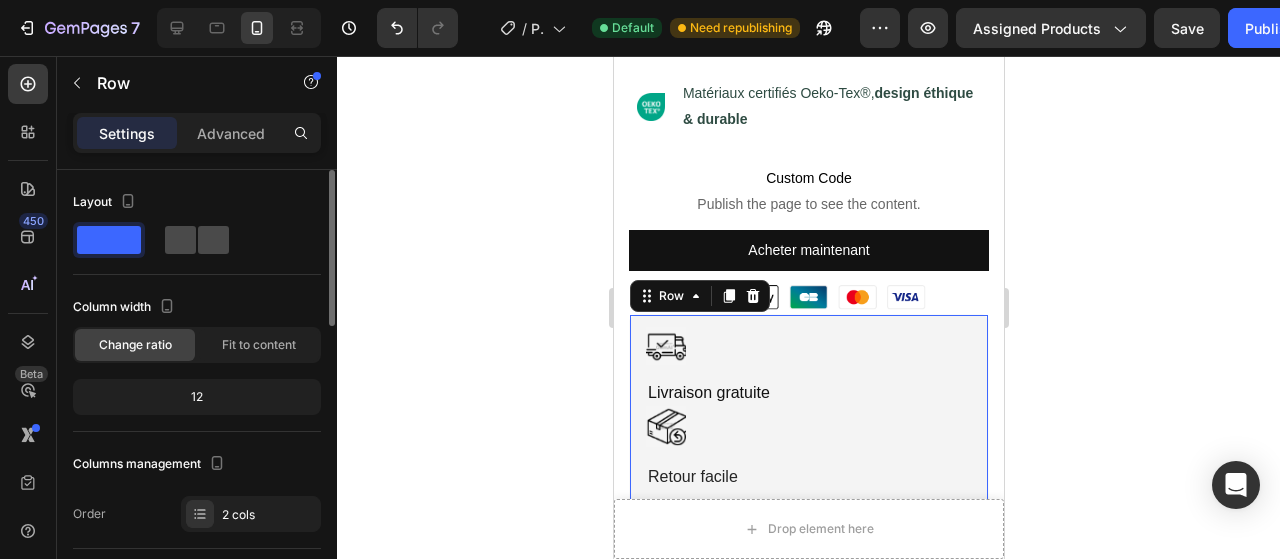 click 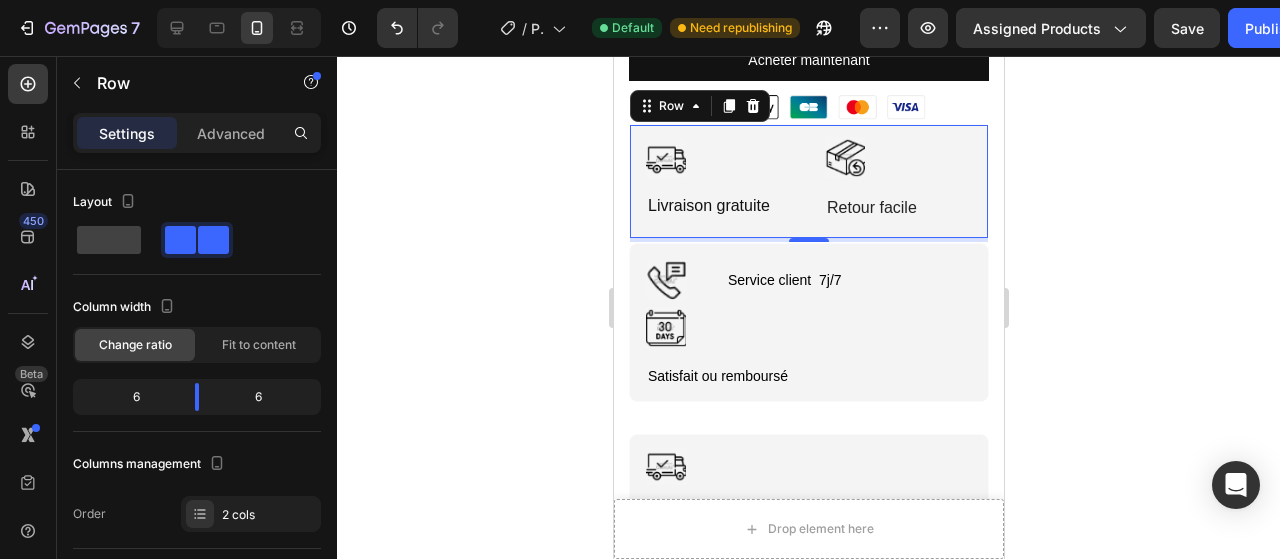 scroll, scrollTop: 924, scrollLeft: 0, axis: vertical 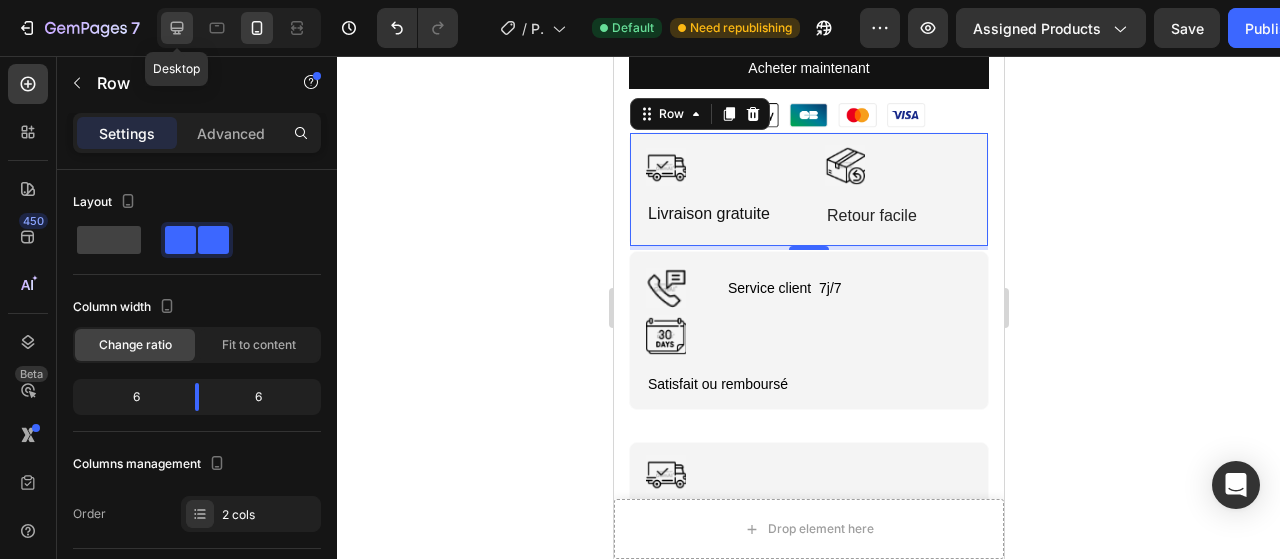 click 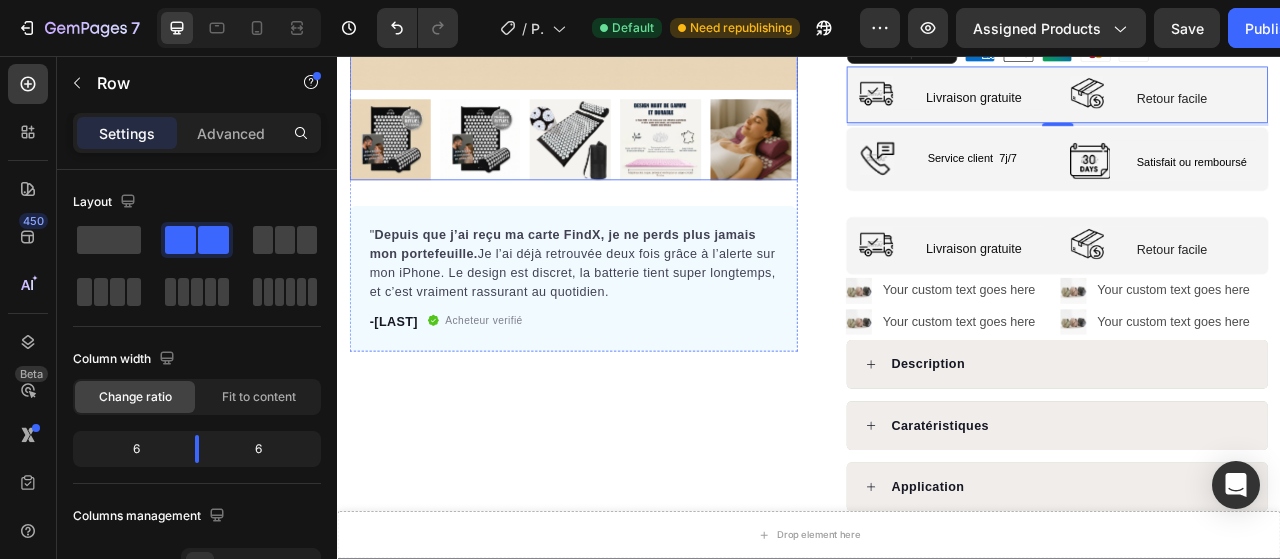 scroll, scrollTop: 557, scrollLeft: 0, axis: vertical 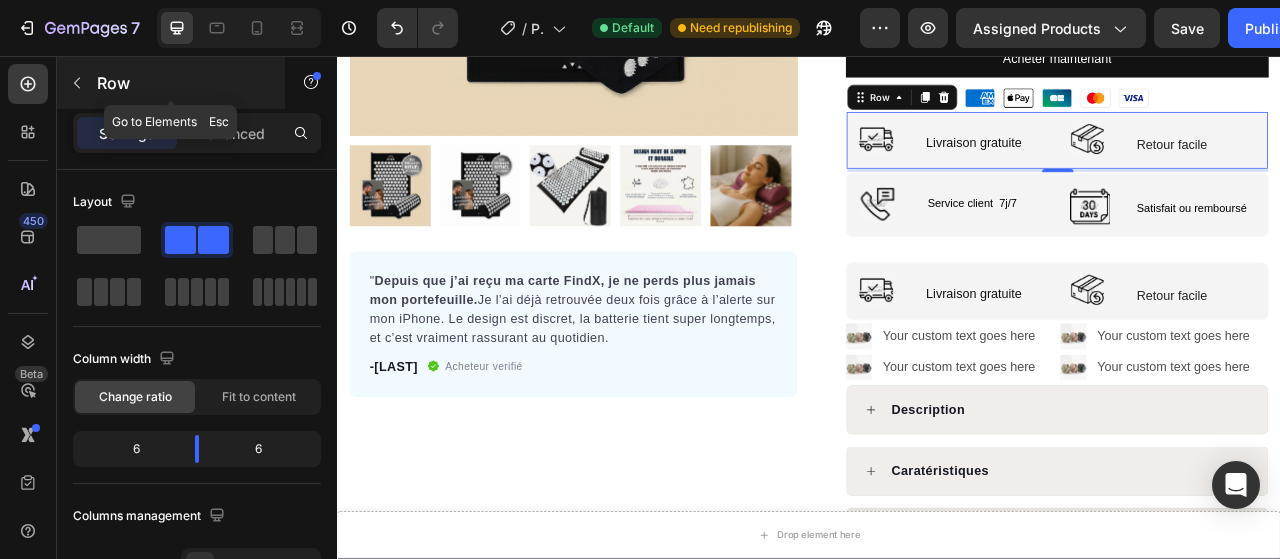 click on "Row" at bounding box center (171, 83) 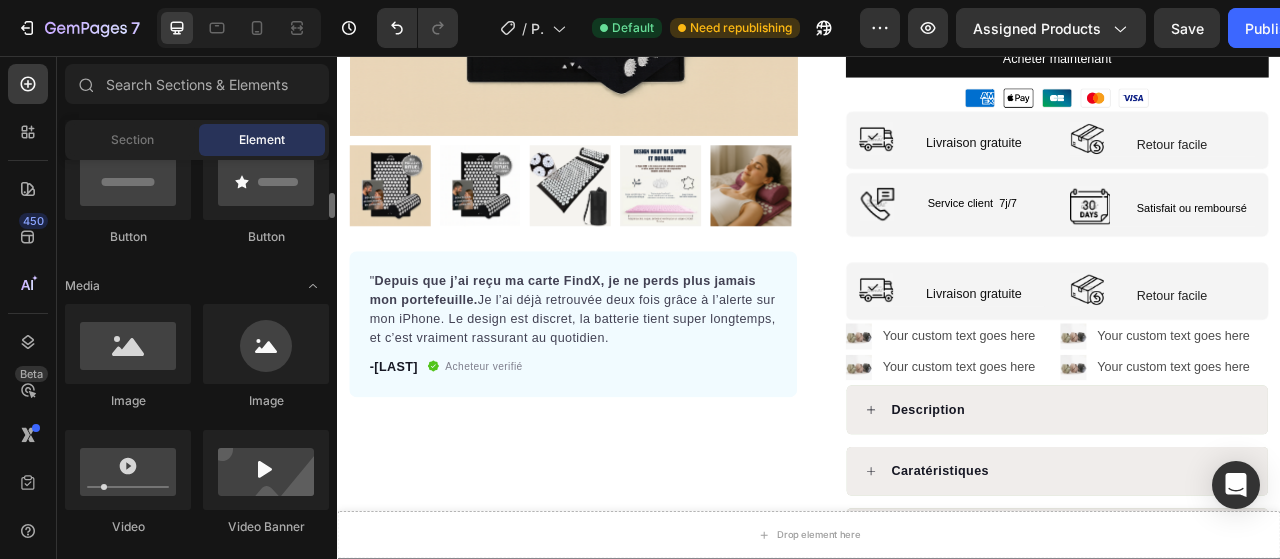 scroll, scrollTop: 536, scrollLeft: 0, axis: vertical 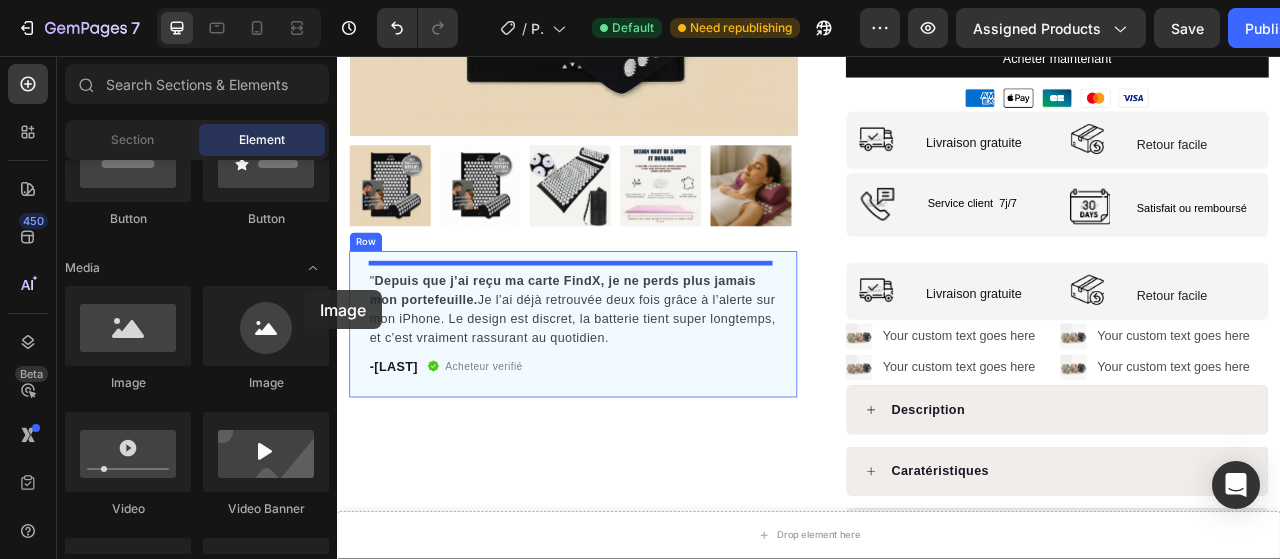 drag, startPoint x: 481, startPoint y: 377, endPoint x: 609, endPoint y: 378, distance: 128.0039 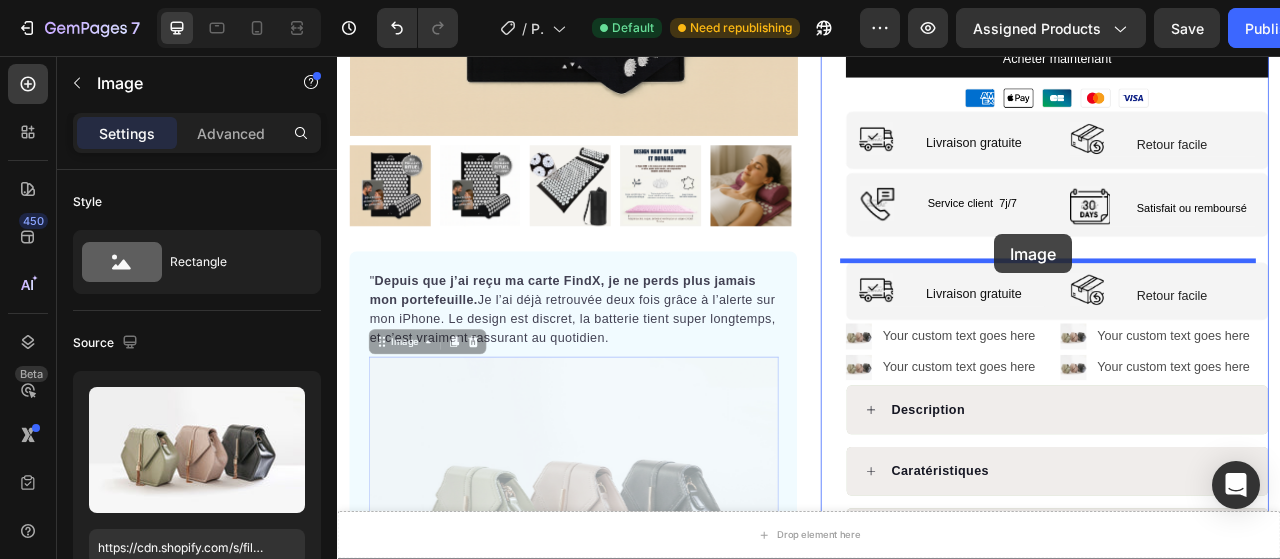 drag, startPoint x: 641, startPoint y: 523, endPoint x: 1173, endPoint y: 283, distance: 583.63 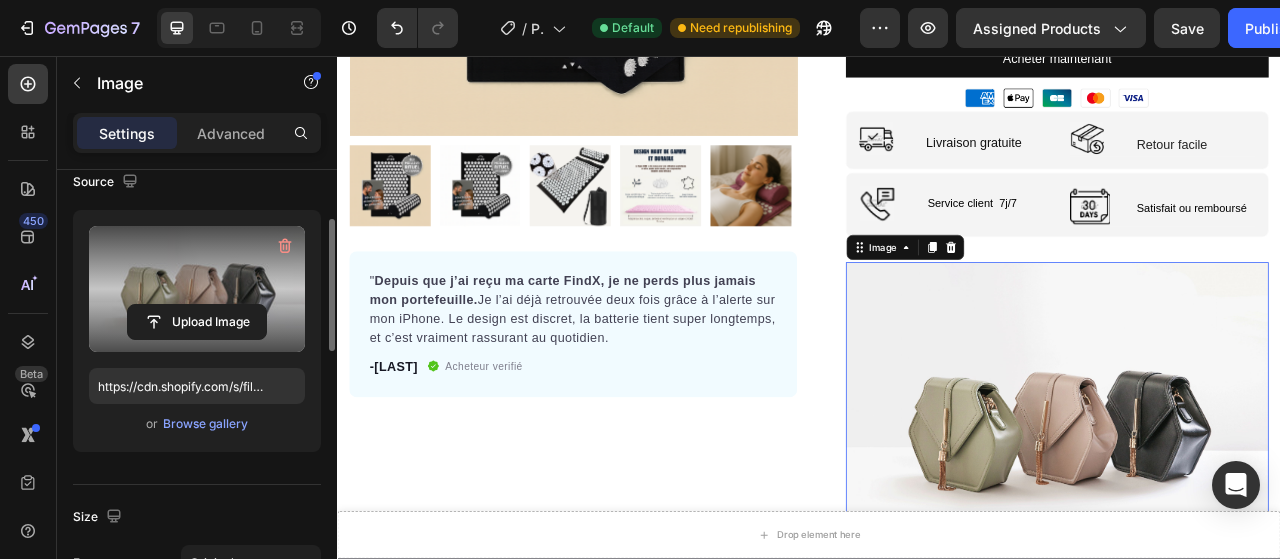 scroll, scrollTop: 162, scrollLeft: 0, axis: vertical 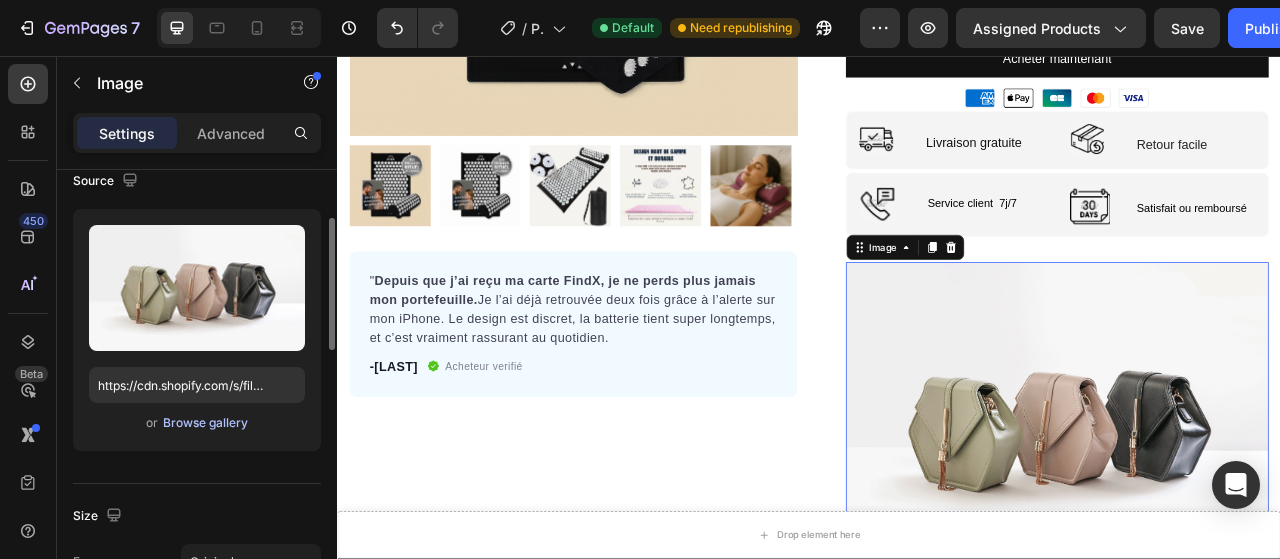 click on "Browse gallery" at bounding box center (205, 423) 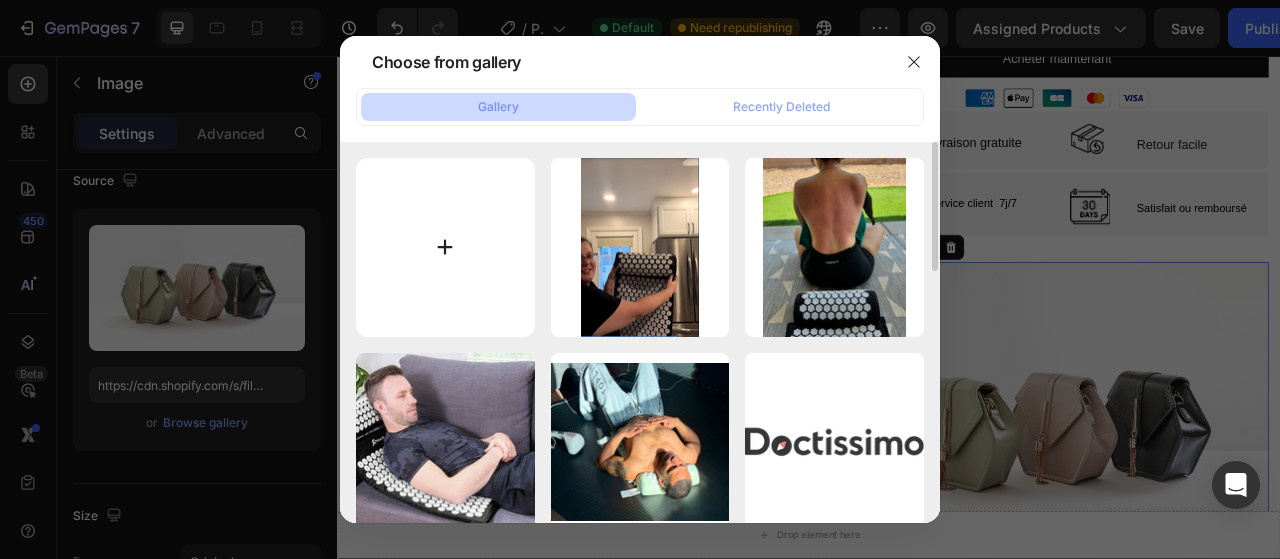 click at bounding box center [445, 247] 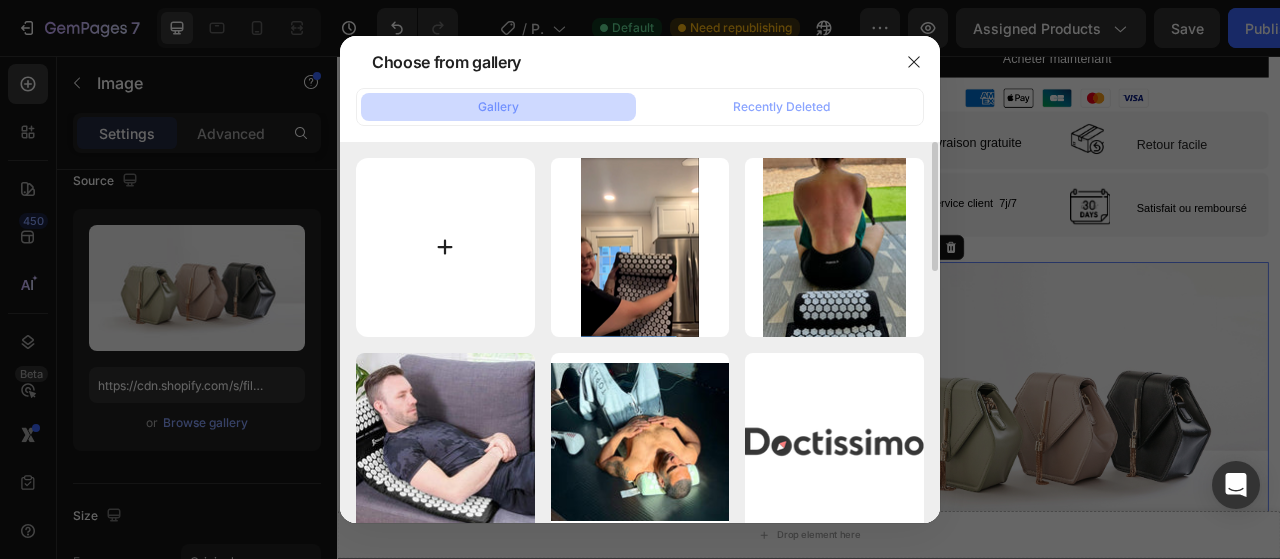 type on "C:\fakepath\ChatGPT Image 2 août 2025, 11_16_48.png" 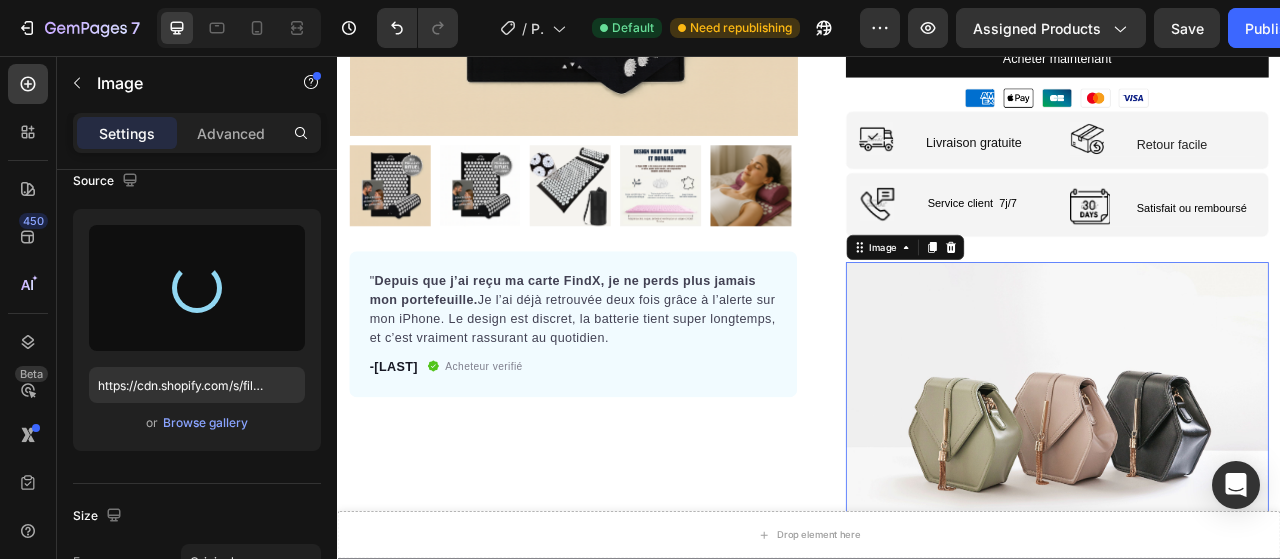 type on "https://cdn.shopify.com/s/files/1/0909/0043/1233/files/gempages_566151336815559510-5701b64c-2b47-4357-8dc0-dcb0467bcccc.png" 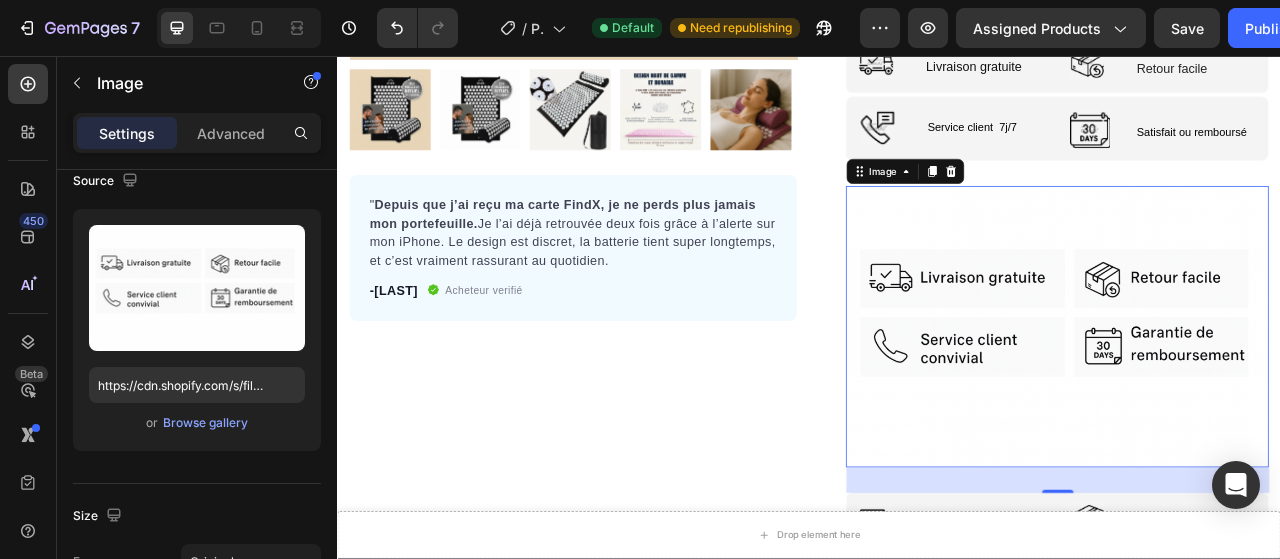 scroll, scrollTop: 663, scrollLeft: 0, axis: vertical 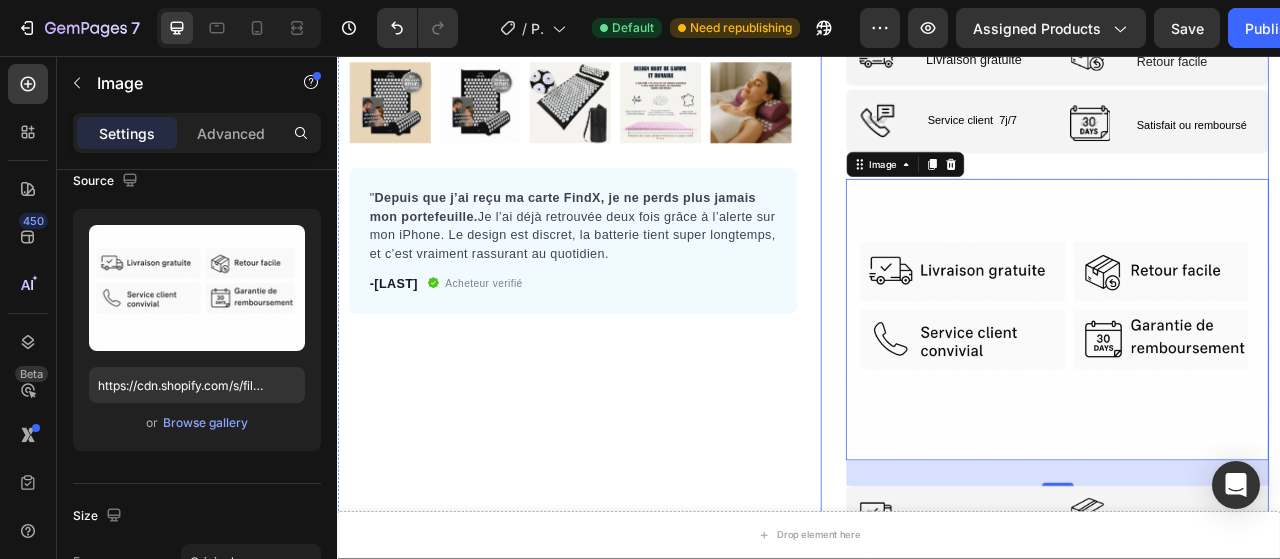 click on "Icon Icon Icon Icon Icon Icon List Hoz 4,7 Basé sur + 1000 avis verifiés  Text block Row KORR Flowpoint™ 2.0 Product Title Ne perdez plus jamais vos objets essentiels. Le tracker ultra-fin compatible Apple Find My®, toujours à portée de main. Text block Image Soulage naturellement les douleurs en 20 minutes par jour Text Block Image Technologie FlowPoint™ : picots ergonomiques, effet immédiat  Text Block Image Tapis + oreiller inclus pour un relâchement total du dos et de la nuque Text Image Matériaux certifiés Oeko-Tex®, design éthique & durable Text Advanced List Custom Code Publish the page to see the content. Custom Code Acheter maintenant Dynamic Checkout Image Image Livraison gratuite Heading Row Image Retour facile Text Block Row Row Image Service client  7j/7 Heading Advanced list Image Satisfait ou remboursé Text Block Row Row Image 32 Image Livraison gratuite Heading Row Image Retour facile Text Block Row Row" at bounding box center (1253, 308) 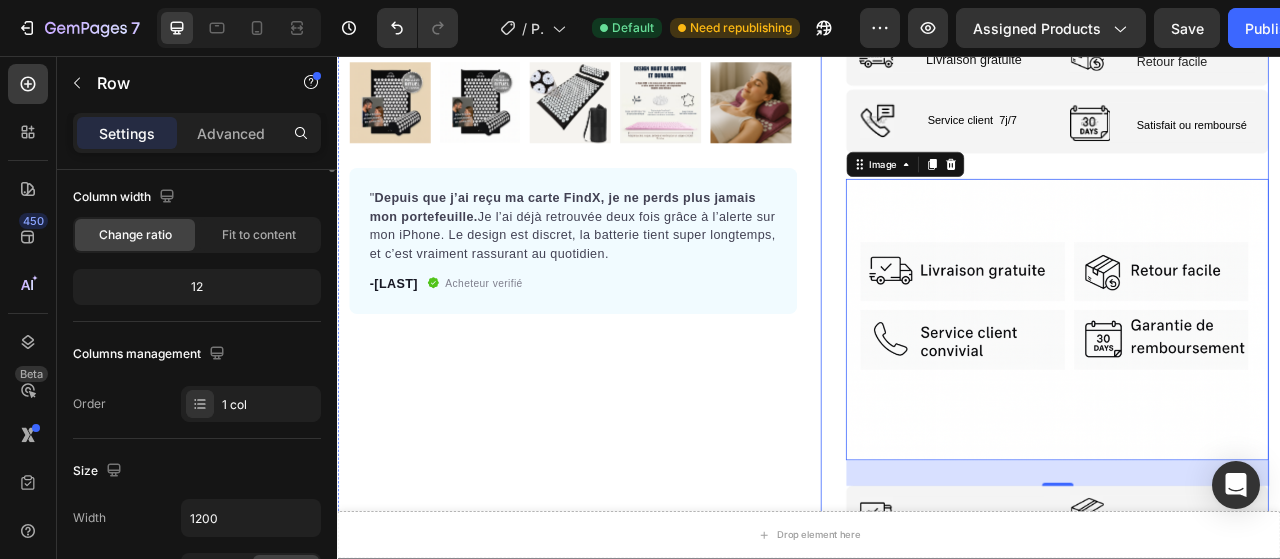 scroll, scrollTop: 0, scrollLeft: 0, axis: both 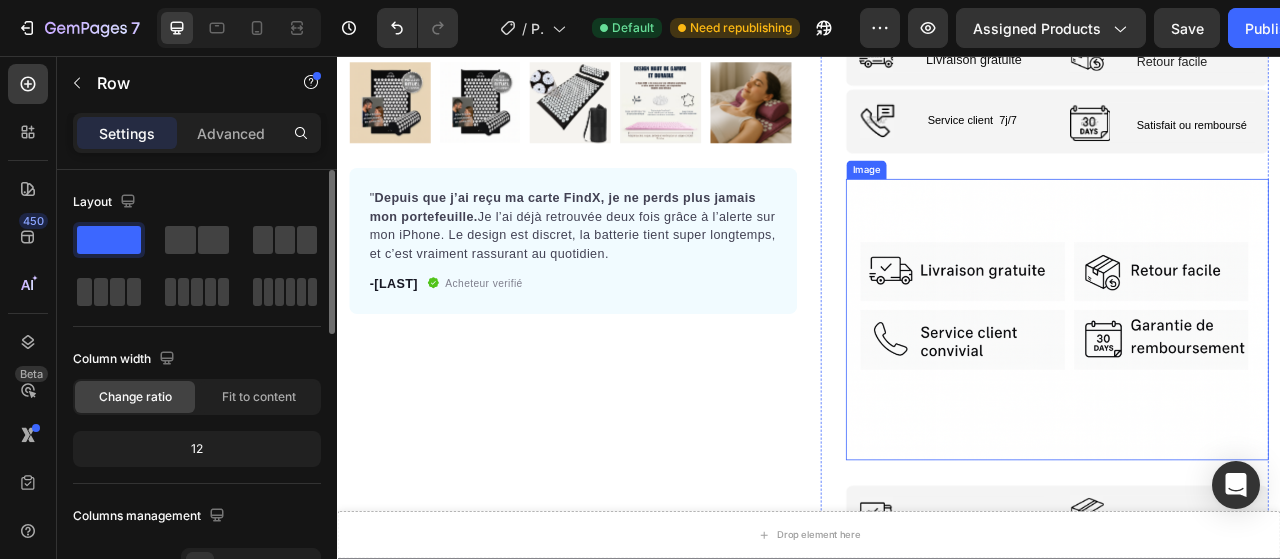 click at bounding box center (1253, 392) 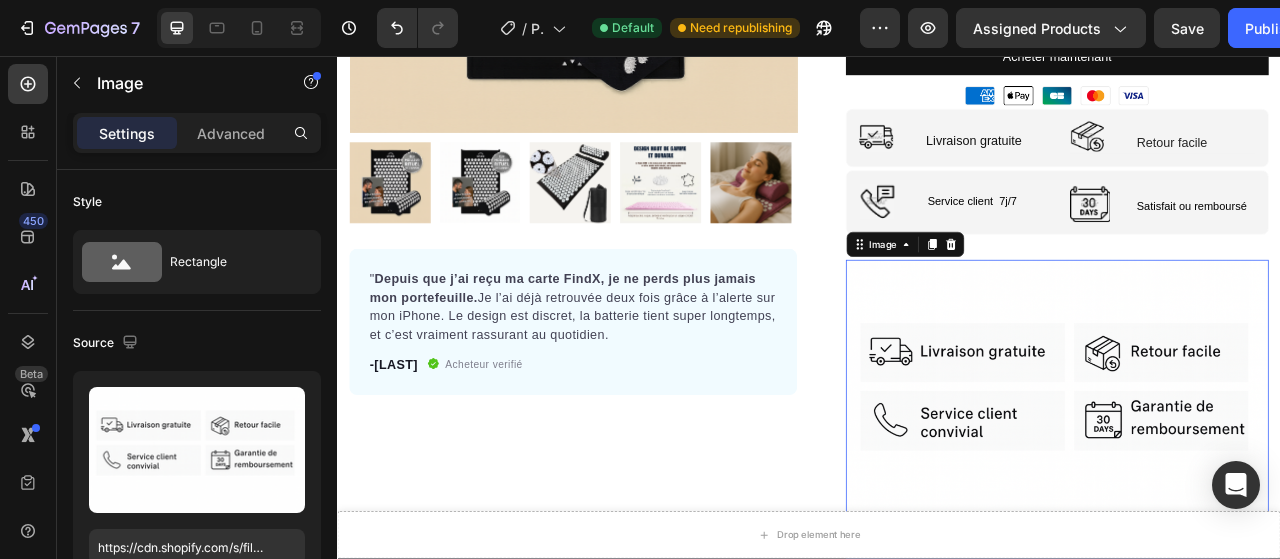 scroll, scrollTop: 563, scrollLeft: 0, axis: vertical 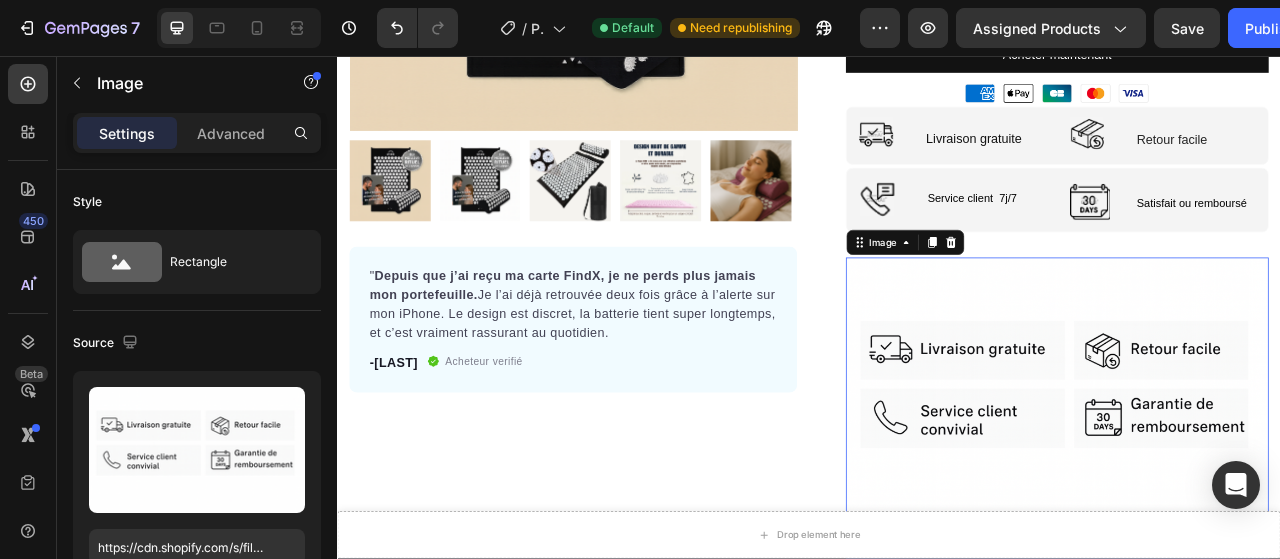 click at bounding box center (1253, 492) 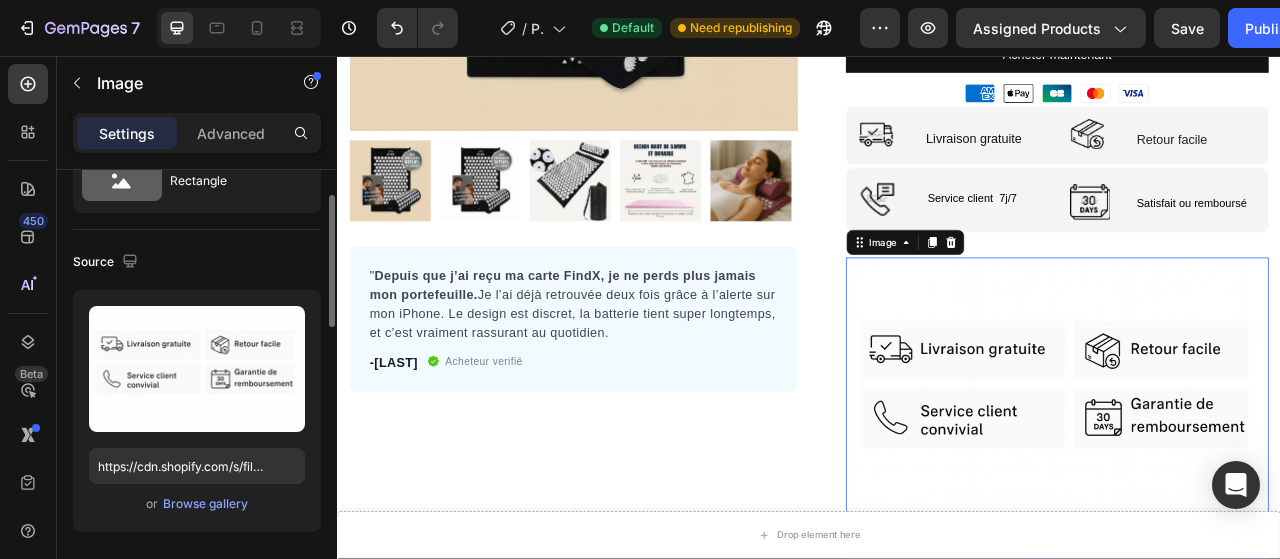 scroll, scrollTop: 82, scrollLeft: 0, axis: vertical 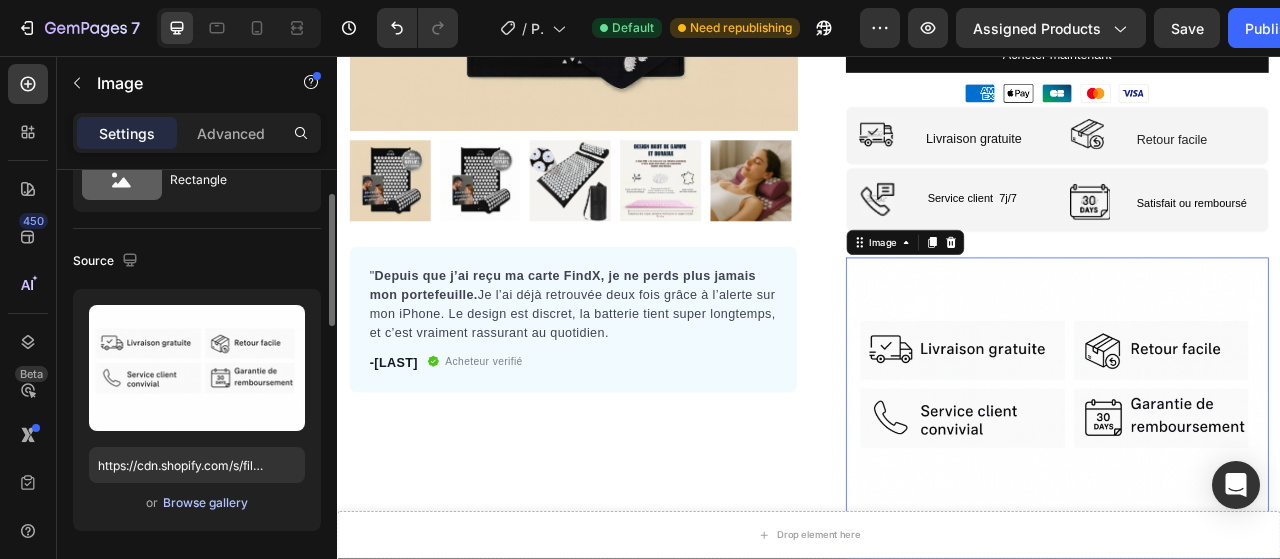 click on "Browse gallery" at bounding box center [205, 503] 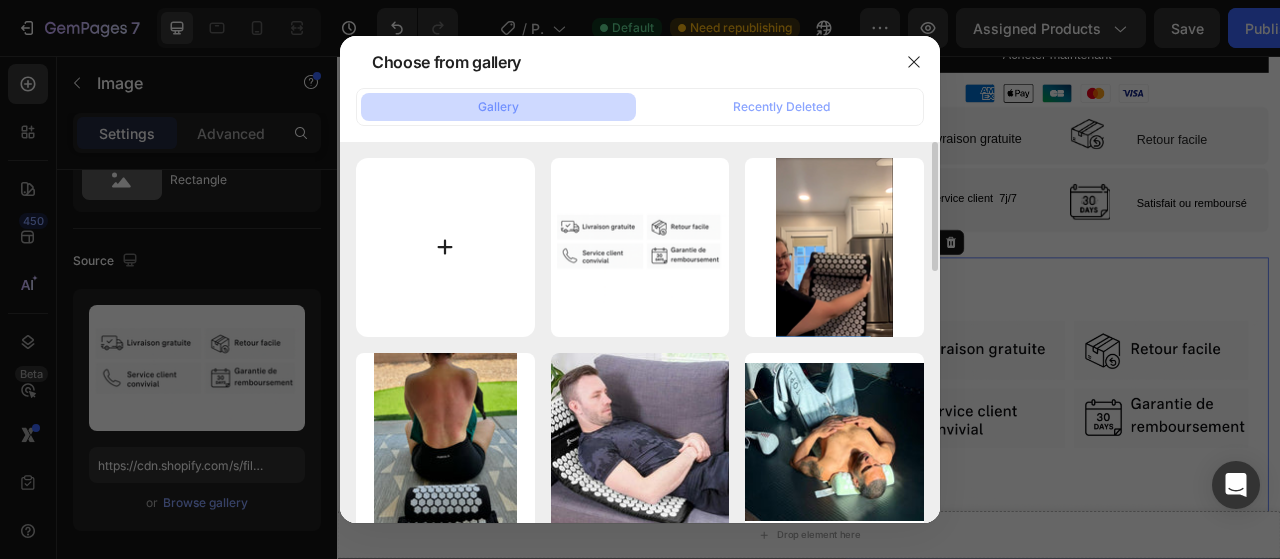 click at bounding box center (445, 247) 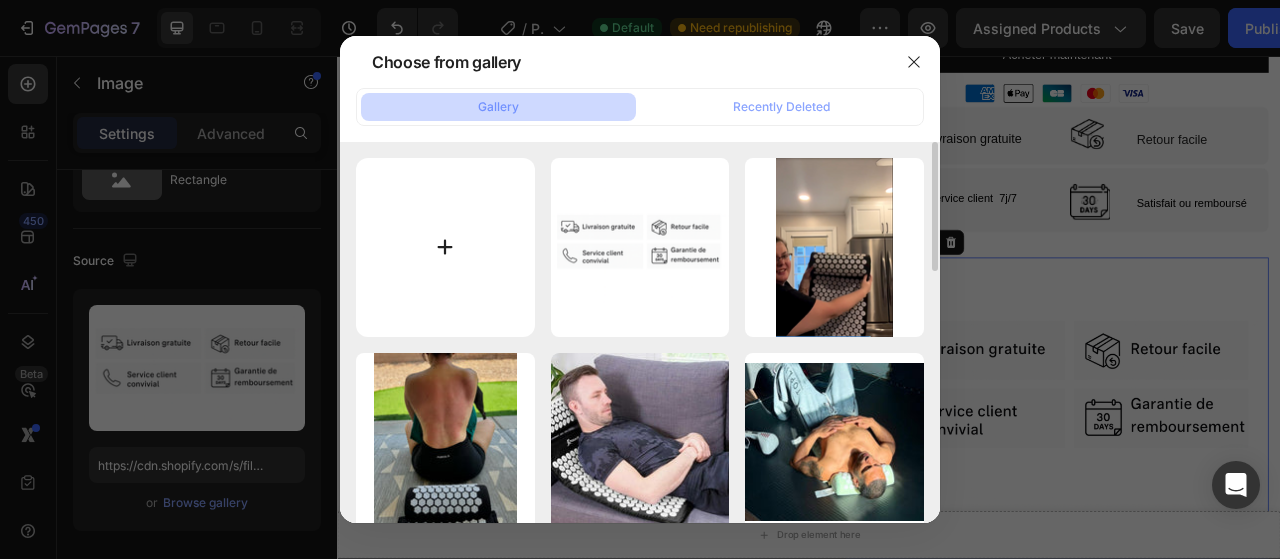 type on "C:\fakepath\Capture d’écran 2025-08-02 111854.png" 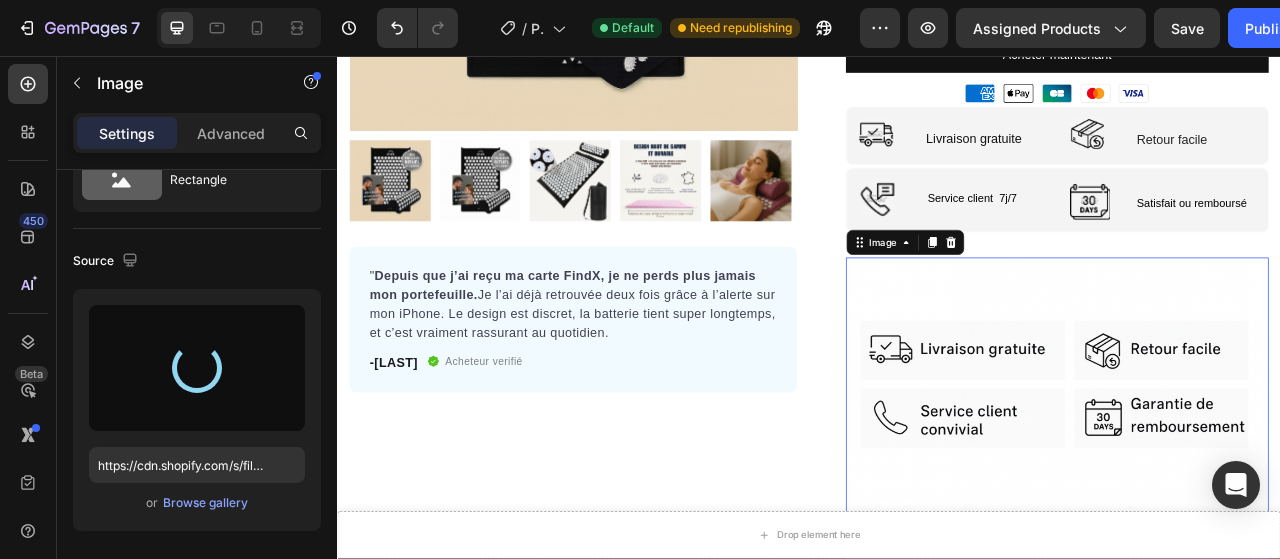 type on "https://cdn.shopify.com/s/files/1/0909/0043/1233/files/gempages_566151336815559510-ed02602e-f242-410d-be36-b0134d59a1da.png" 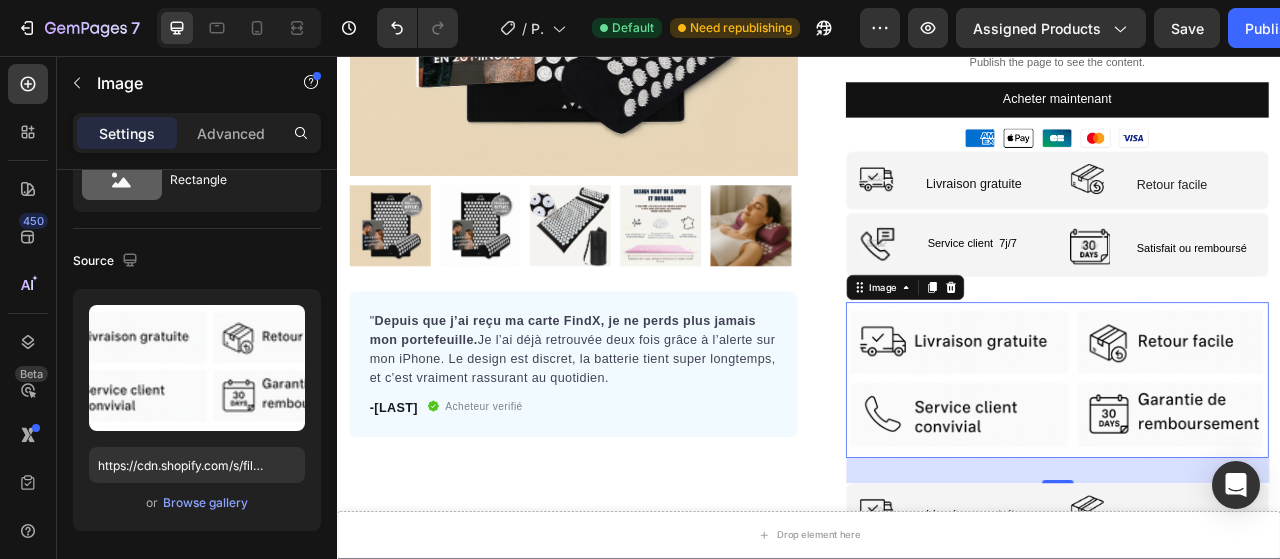 scroll, scrollTop: 505, scrollLeft: 0, axis: vertical 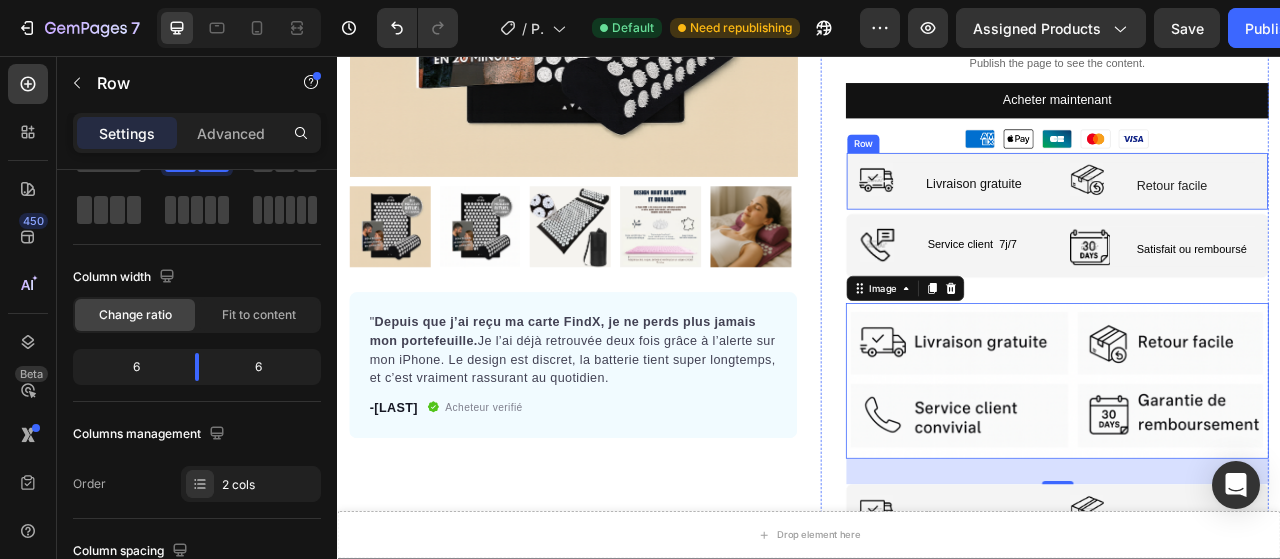click on "Image Livraison gratuite Heading Row Image Retour facile Text Block Row Row" at bounding box center [1253, 216] 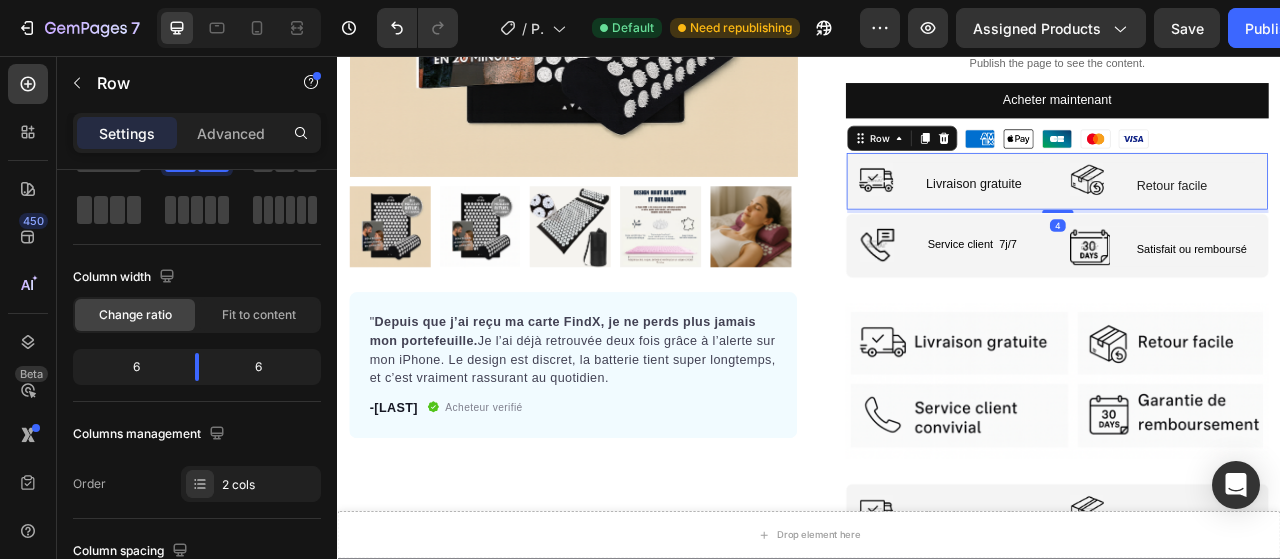 scroll, scrollTop: 0, scrollLeft: 0, axis: both 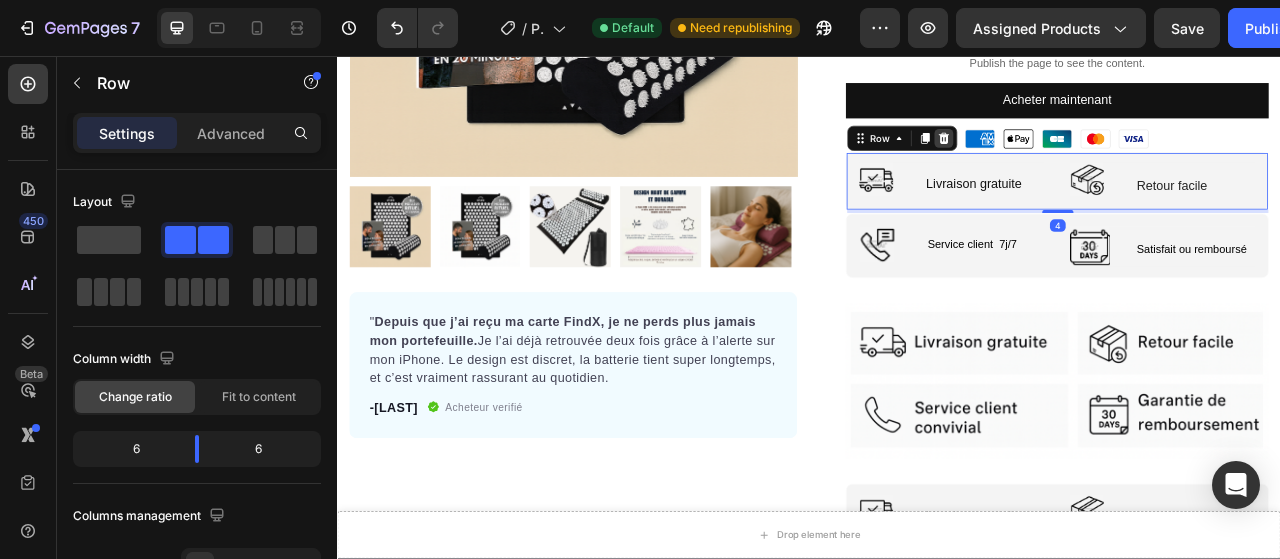click 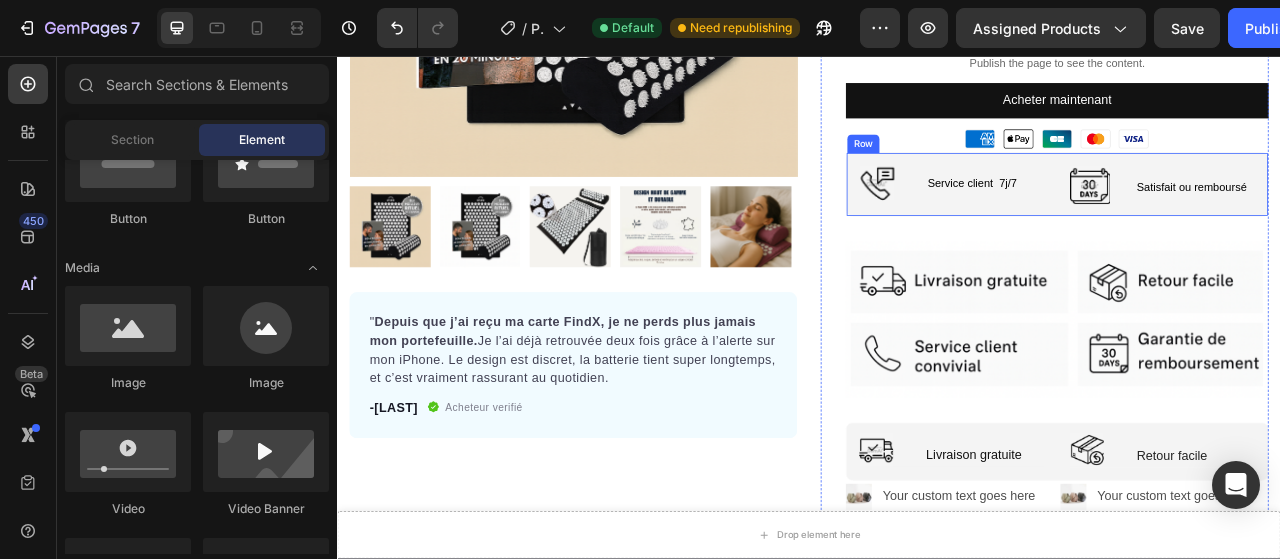 click on "Image Service client  7j/7 Heading Advanced list Image Satisfait ou remboursé Text Block Row Row" at bounding box center [1253, 220] 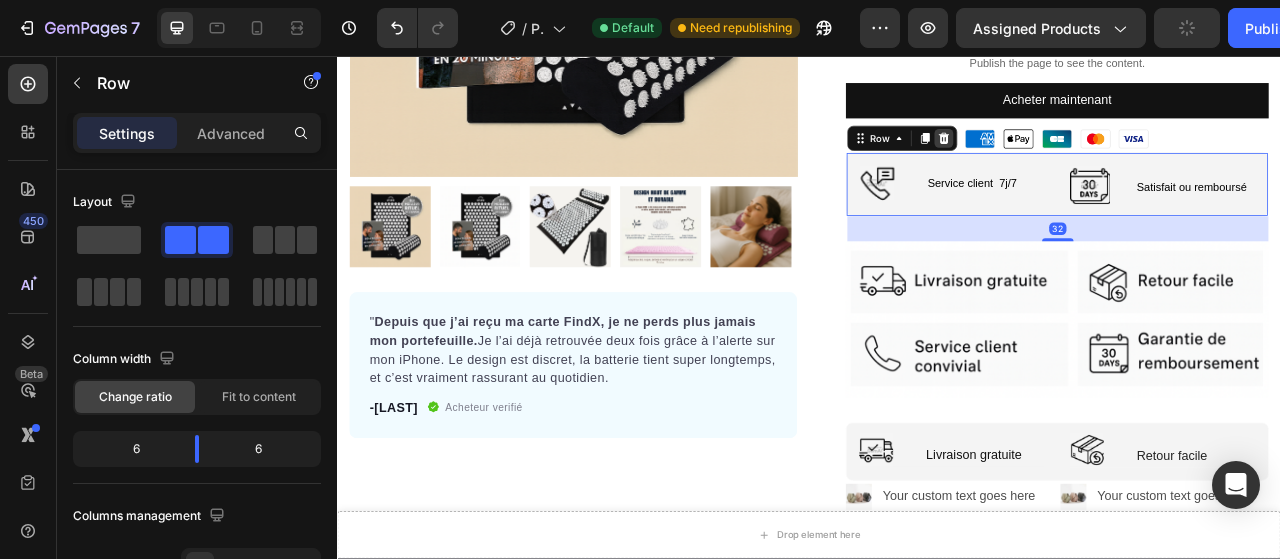 click at bounding box center (1108, 161) 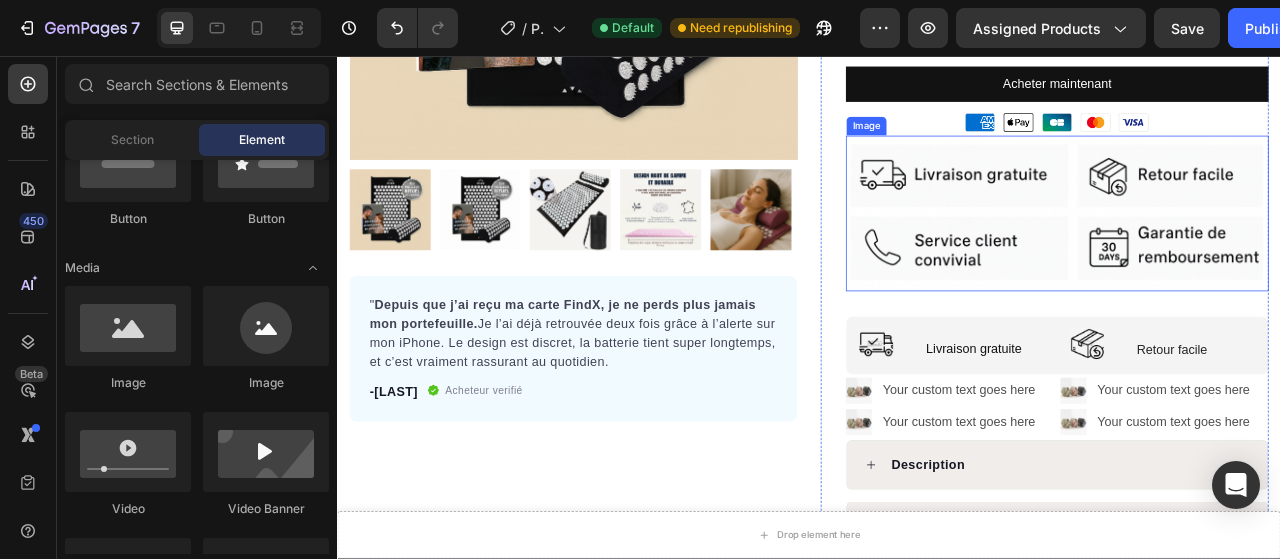 scroll, scrollTop: 530, scrollLeft: 0, axis: vertical 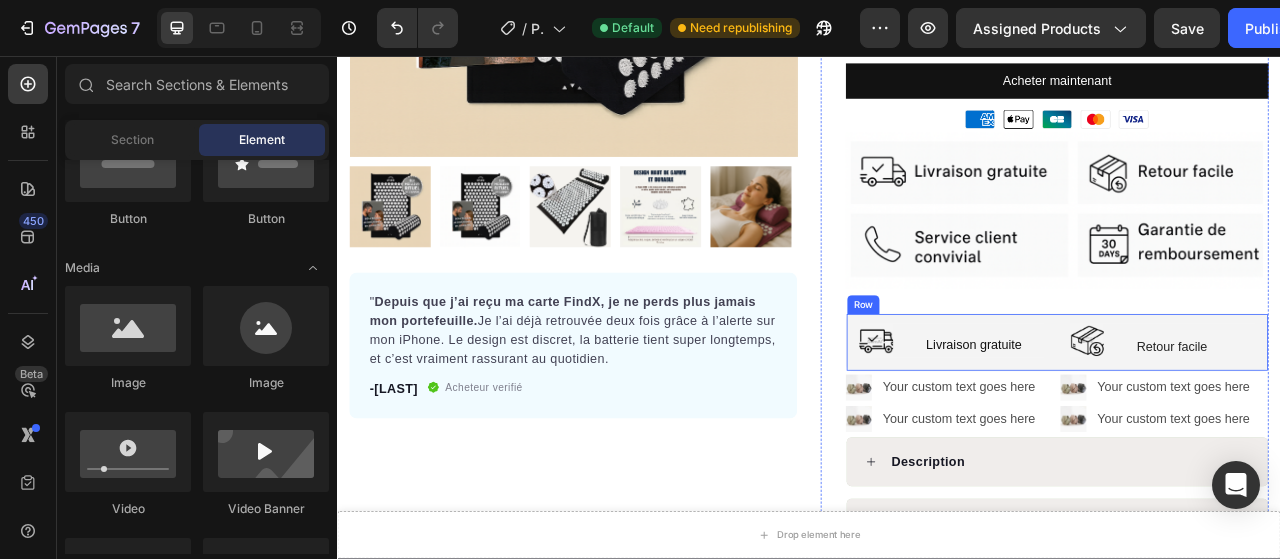 click on "Image Livraison gratuite Heading Row Image Retour facile Text Block Row Row" at bounding box center [1253, 421] 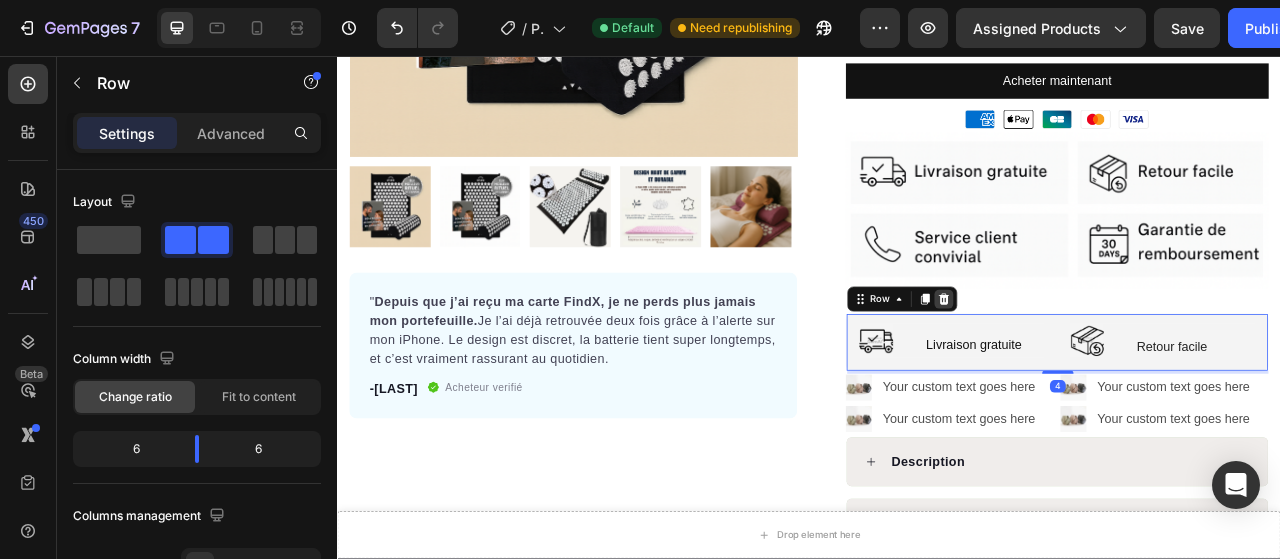 click 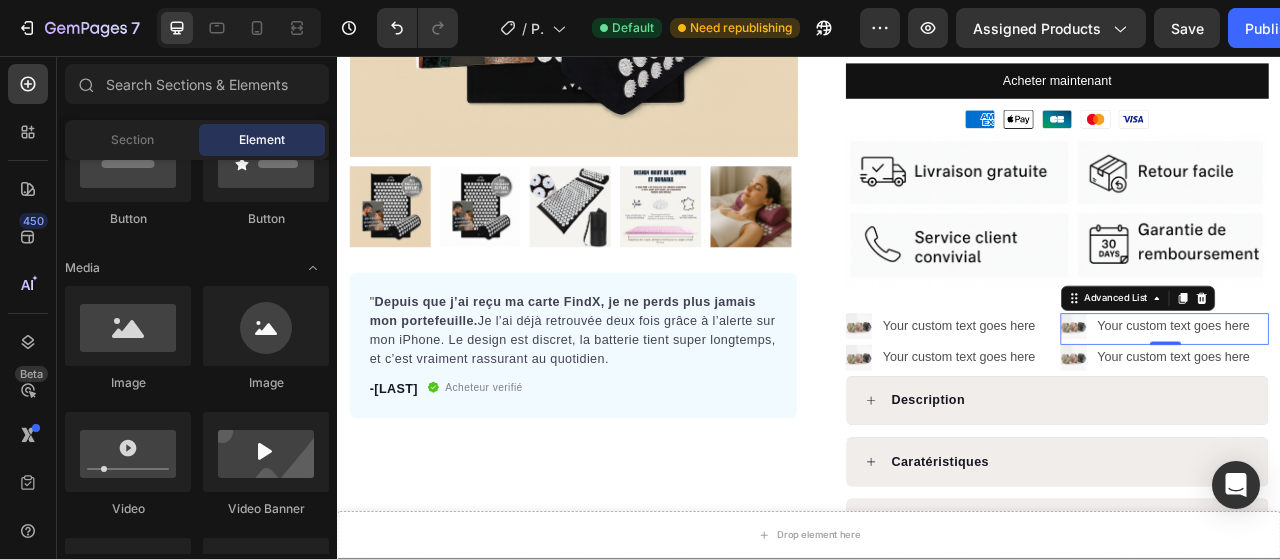 click on "Image Your custom text goes here Text Block" at bounding box center (1389, 404) 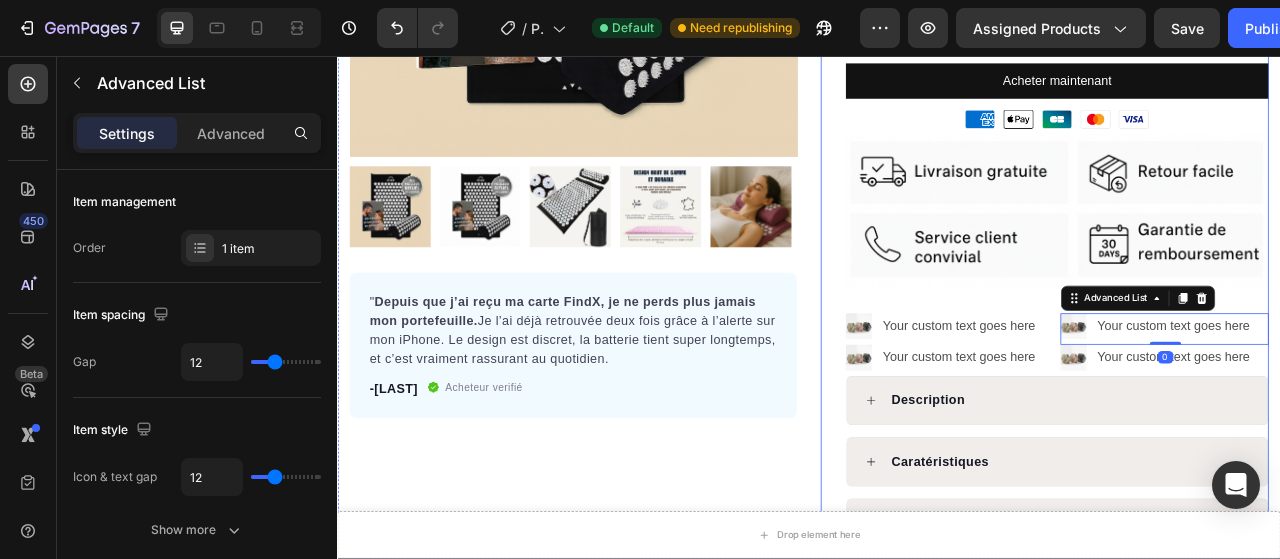 click on "Icon Icon Icon Icon Icon Icon List Hoz 4,7 Basé sur + 1000 avis verifiés  Text block Row KORR Flowpoint™ 2.0 Product Title Ne perdez plus jamais vos objets essentiels. Le tracker ultra-fin compatible Apple Find My®, toujours à portée de main. Text block Image Soulage naturellement les douleurs en 20 minutes par jour Text Block Image Technologie FlowPoint™ : picots ergonomiques, effet immédiat  Text Block Image Tapis + oreiller inclus pour un relâchement total du dos et de la nuque Text Image Matériaux certifiés Oeko-Tex®, design éthique & durable Text Advanced List Custom Code Publish the page to see the content. Custom Code Acheter maintenant Dynamic Checkout Image Image Row Image Your custom text goes here Text Block Advanced List Image Your custom text goes here Text Block Advanced List Image Your custom text goes here Text Block Advanced List 0 Image Your custom text goes here Text Block Row Row" at bounding box center [1237, 226] 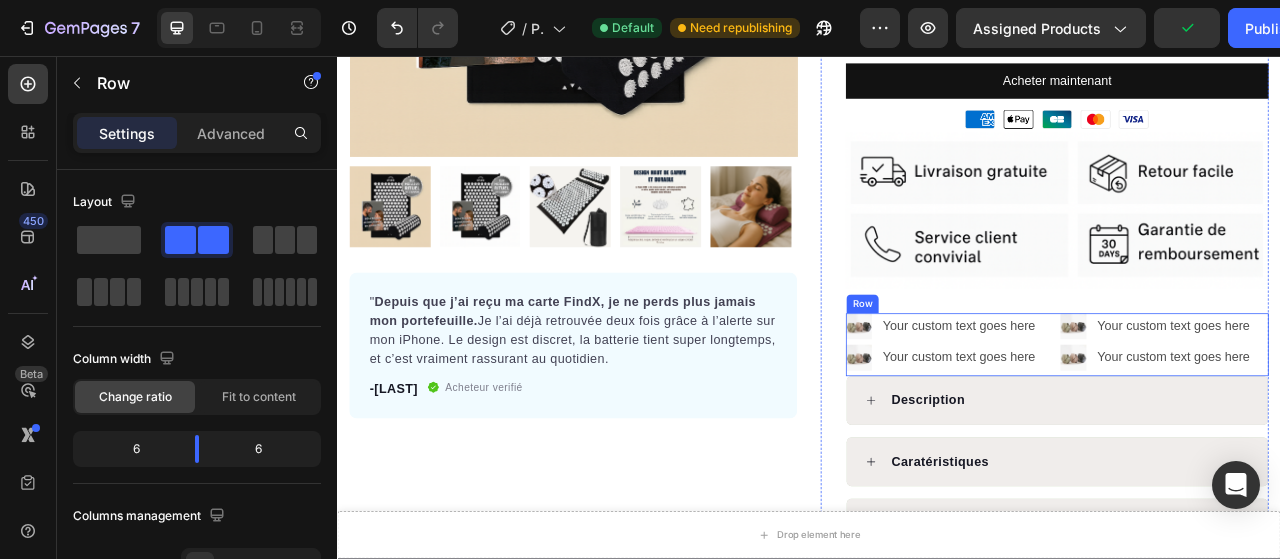 click on "Image Your custom text goes here Text Block Advanced List Image Your custom text goes here Text Block Advanced List Image Your custom text goes here Text Block Advanced List Image Your custom text goes here Text Block Advanced List Row" at bounding box center (1253, 424) 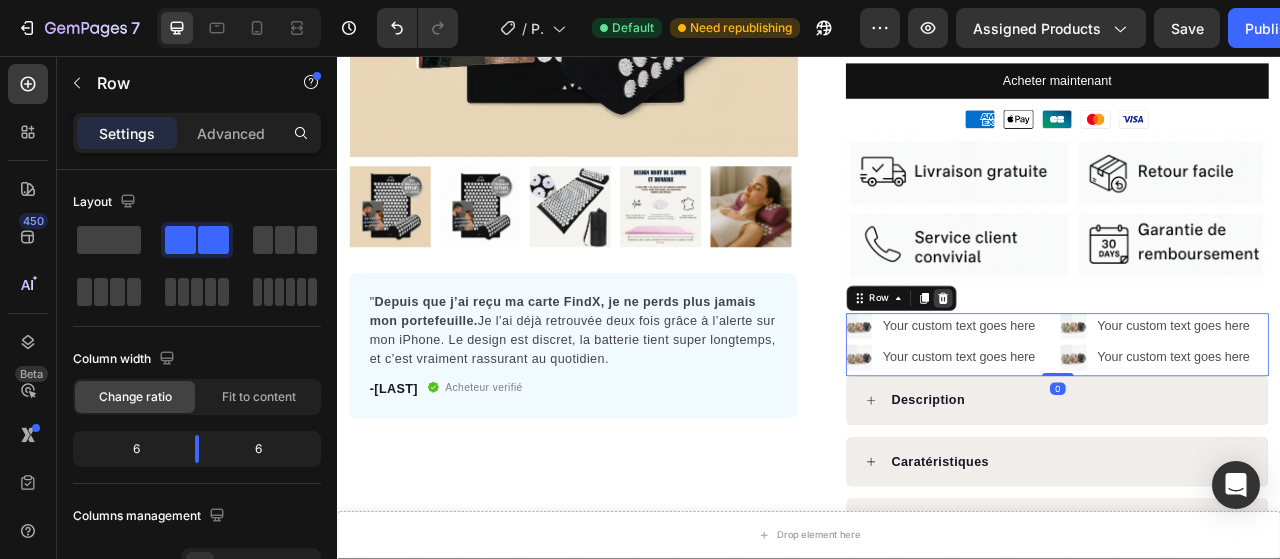 click at bounding box center (1107, 365) 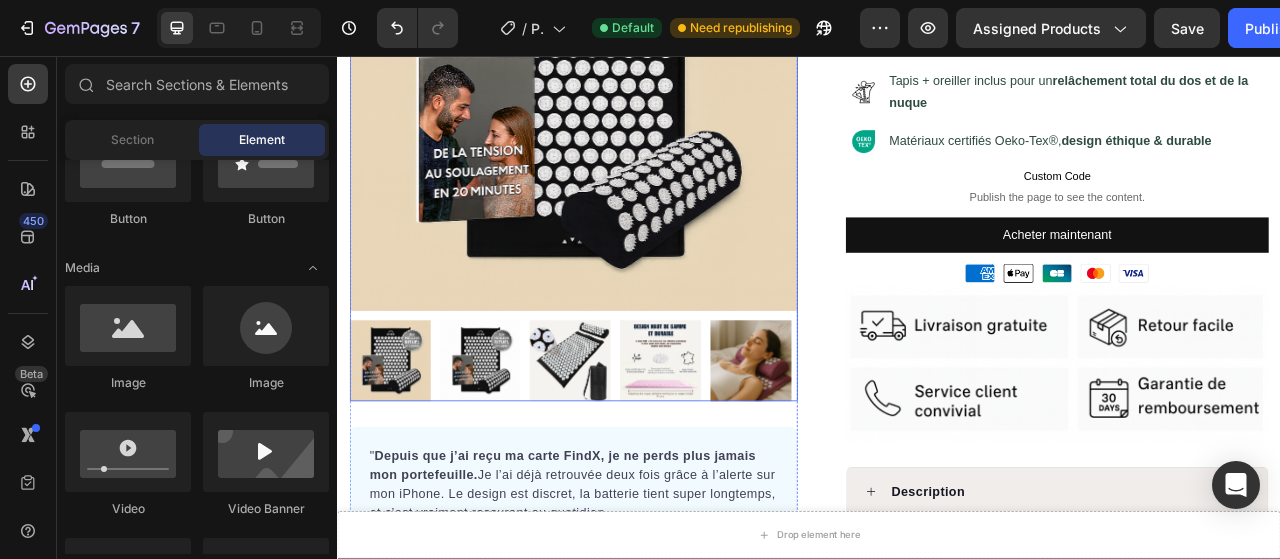 scroll, scrollTop: 318, scrollLeft: 0, axis: vertical 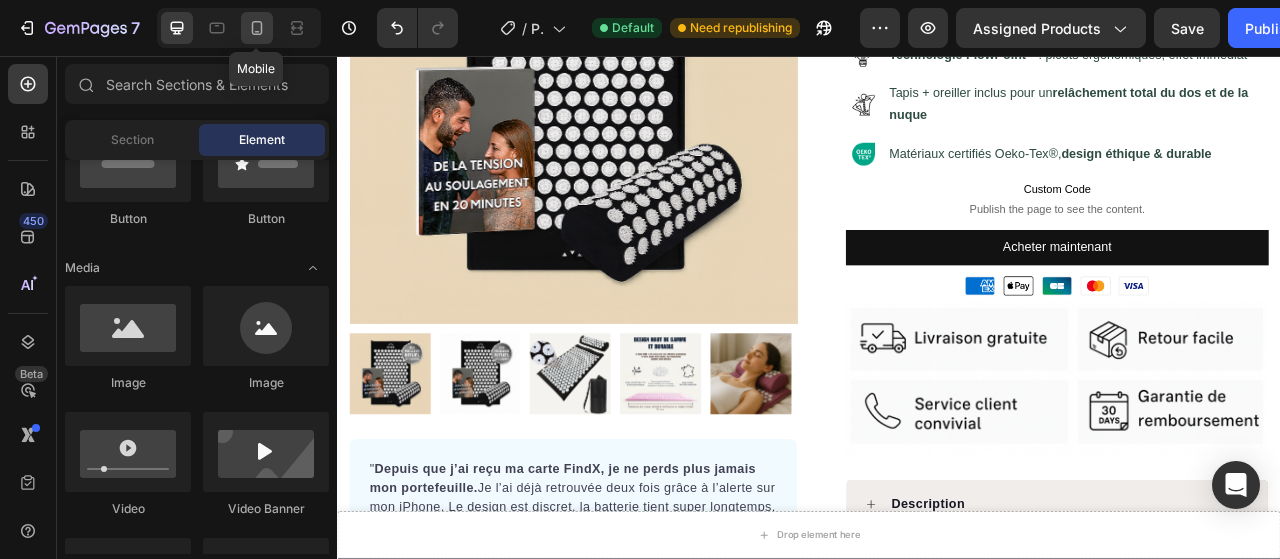 click 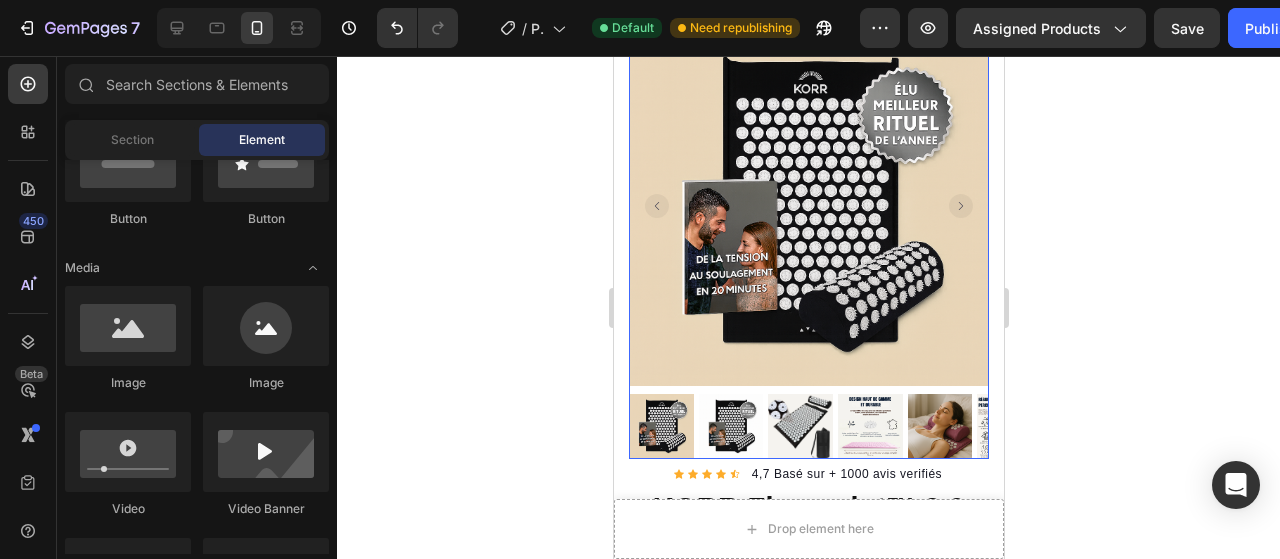 scroll, scrollTop: 100, scrollLeft: 0, axis: vertical 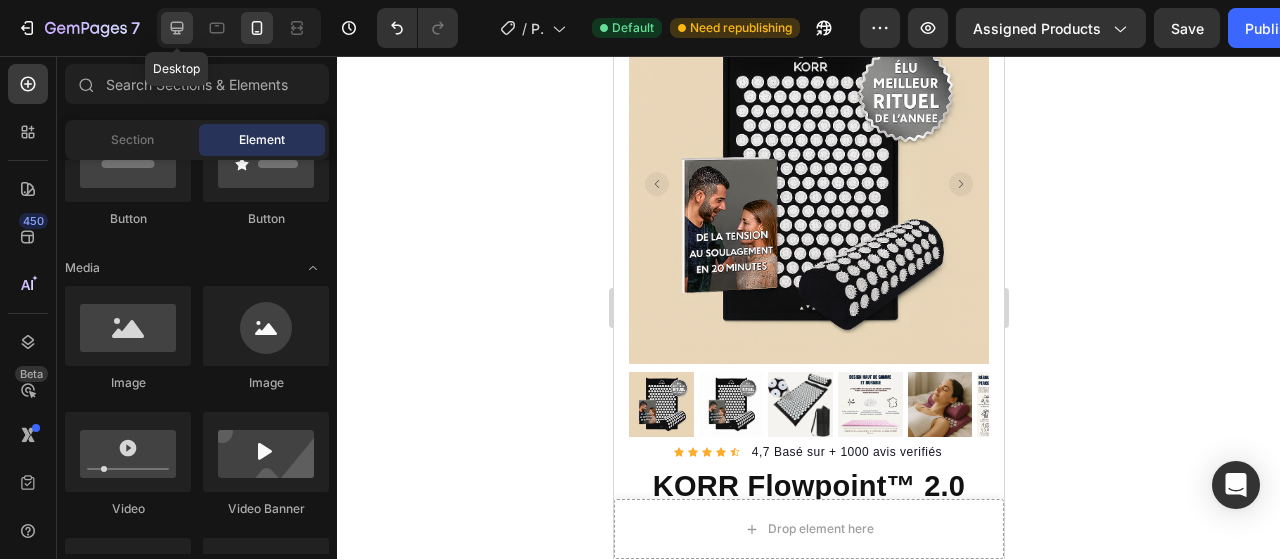 click 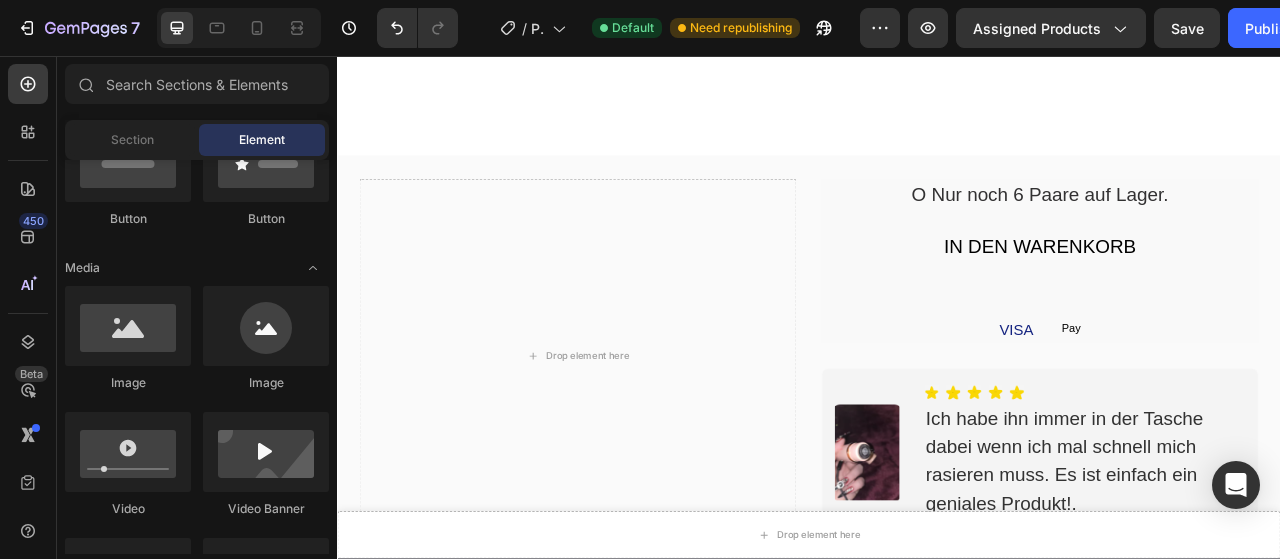 scroll, scrollTop: 4972, scrollLeft: 0, axis: vertical 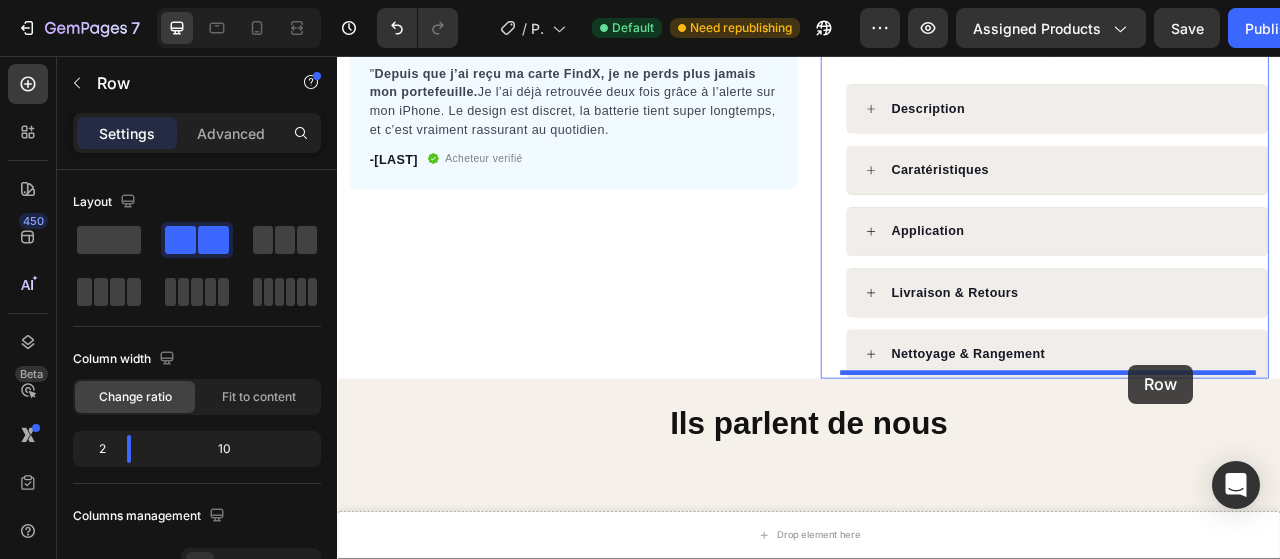 drag, startPoint x: 1479, startPoint y: 293, endPoint x: 1343, endPoint y: 449, distance: 206.95894 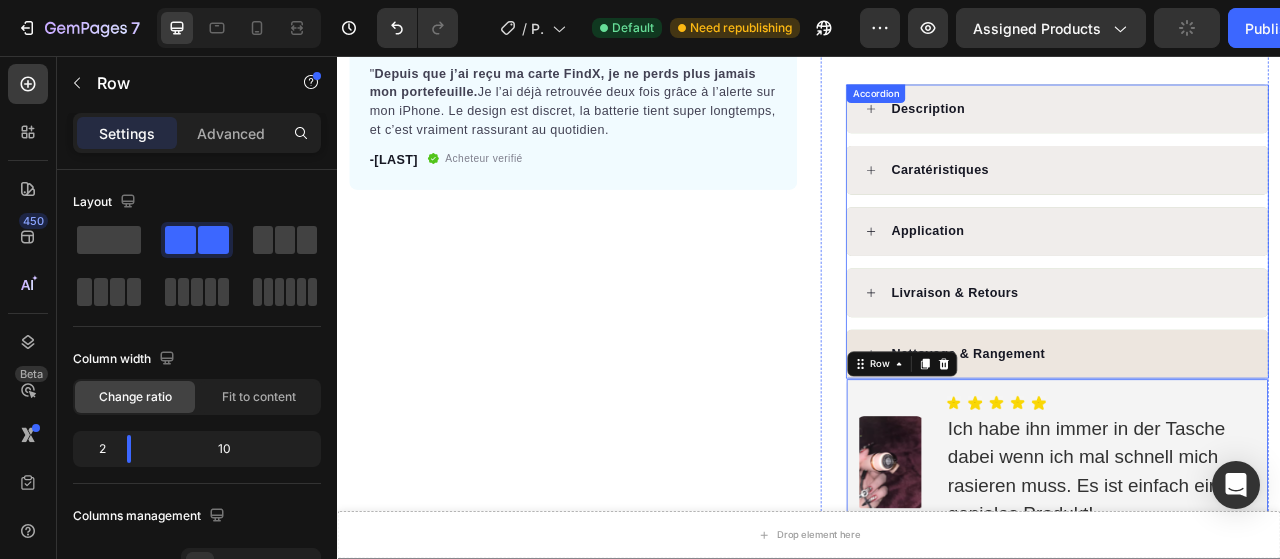 scroll, scrollTop: 852, scrollLeft: 0, axis: vertical 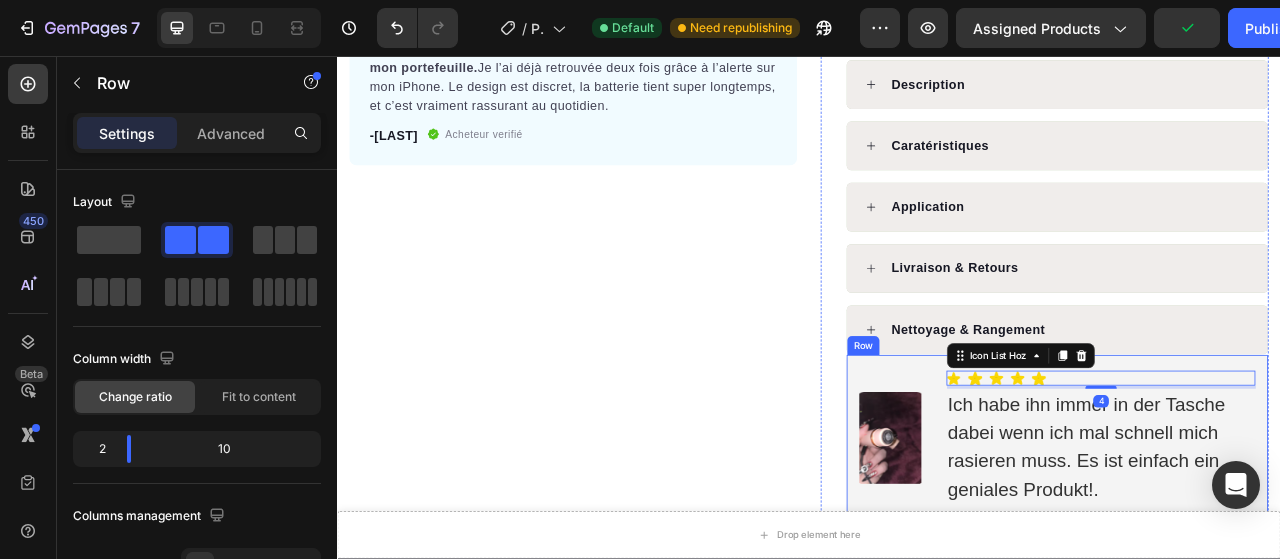 click on "Image Icon Icon Icon Icon Icon Icon List Hoz 4 Ich habe ihn immer in der Tasche dabei wenn ich mal schnell mich rasieren muss. Es ist einfach ein geniales Produkt!. Text Block Row" at bounding box center (1253, 540) 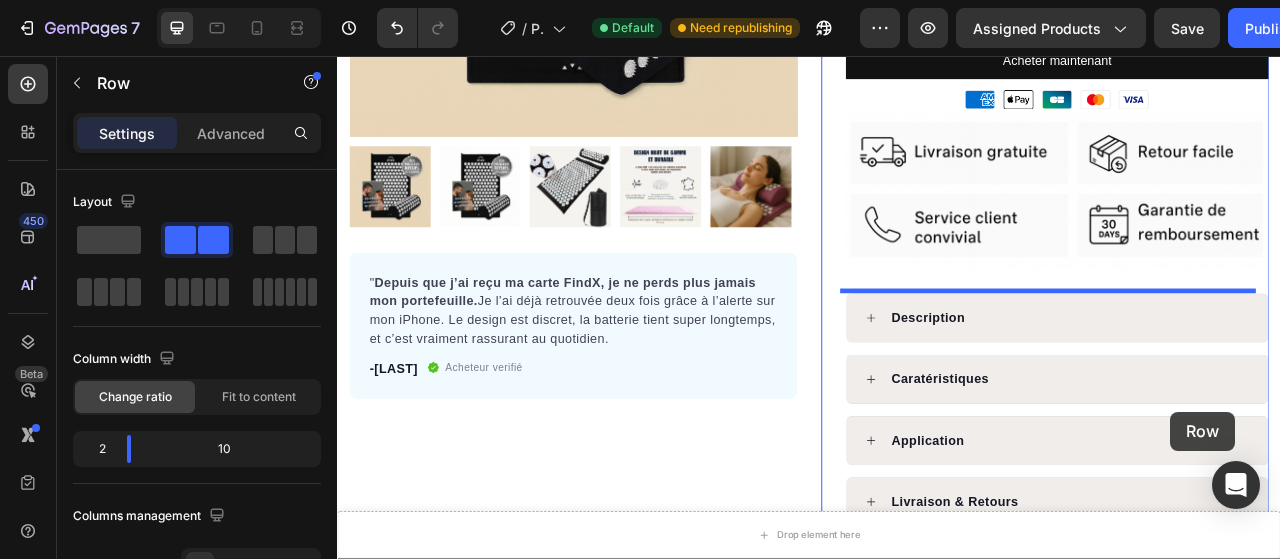 scroll, scrollTop: 613, scrollLeft: 0, axis: vertical 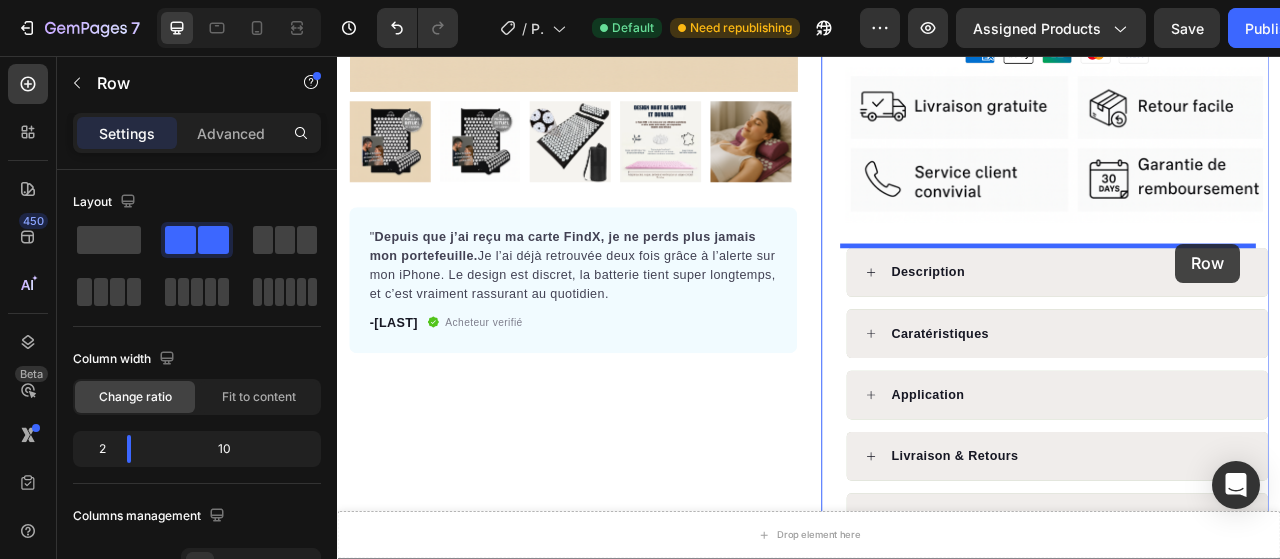 drag, startPoint x: 1463, startPoint y: 436, endPoint x: 1404, endPoint y: 295, distance: 152.84633 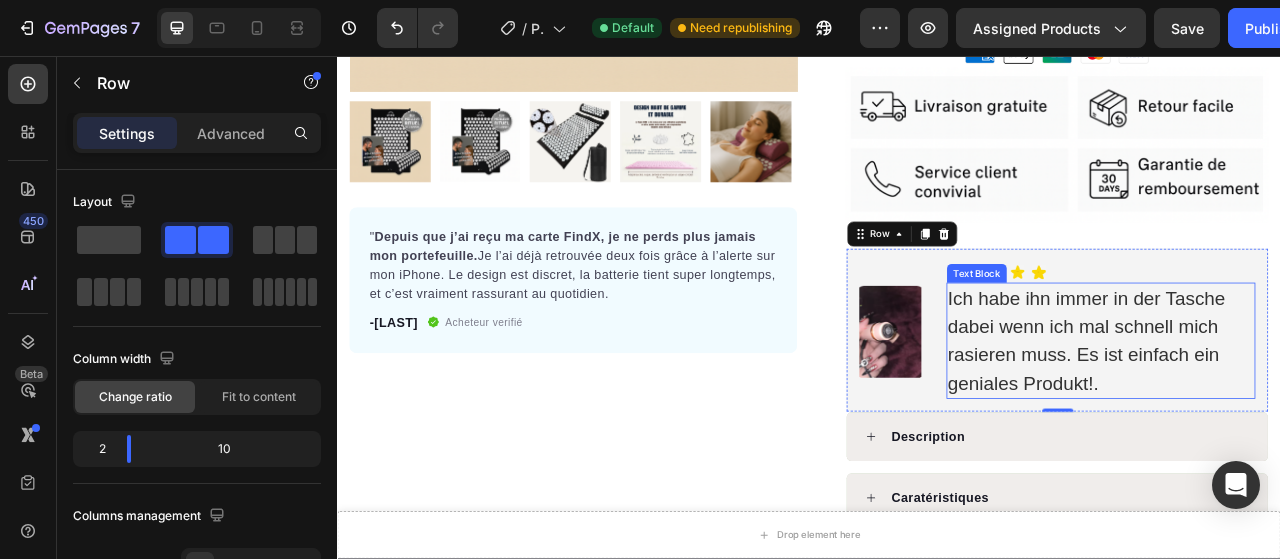 click on "Ich habe ihn immer in der Tasche dabei wenn ich mal schnell mich rasieren muss. Es ist einfach ein geniales Produkt!." at bounding box center (1308, 419) 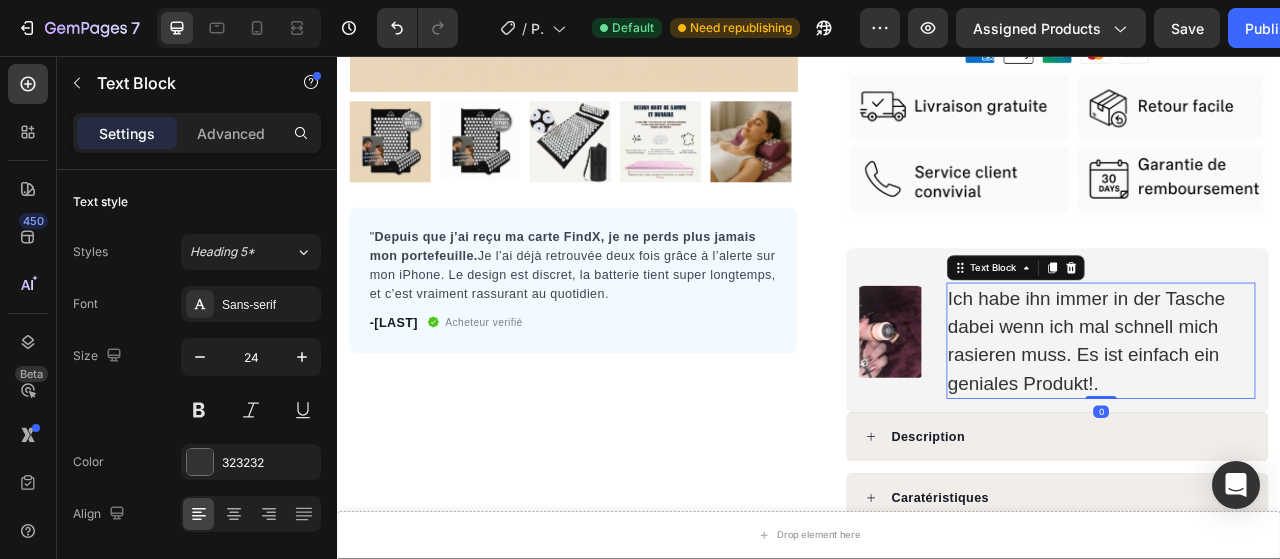 click on "Ich habe ihn immer in der Tasche dabei wenn ich mal schnell mich rasieren muss. Es ist einfach ein geniales Produkt!." at bounding box center (1308, 419) 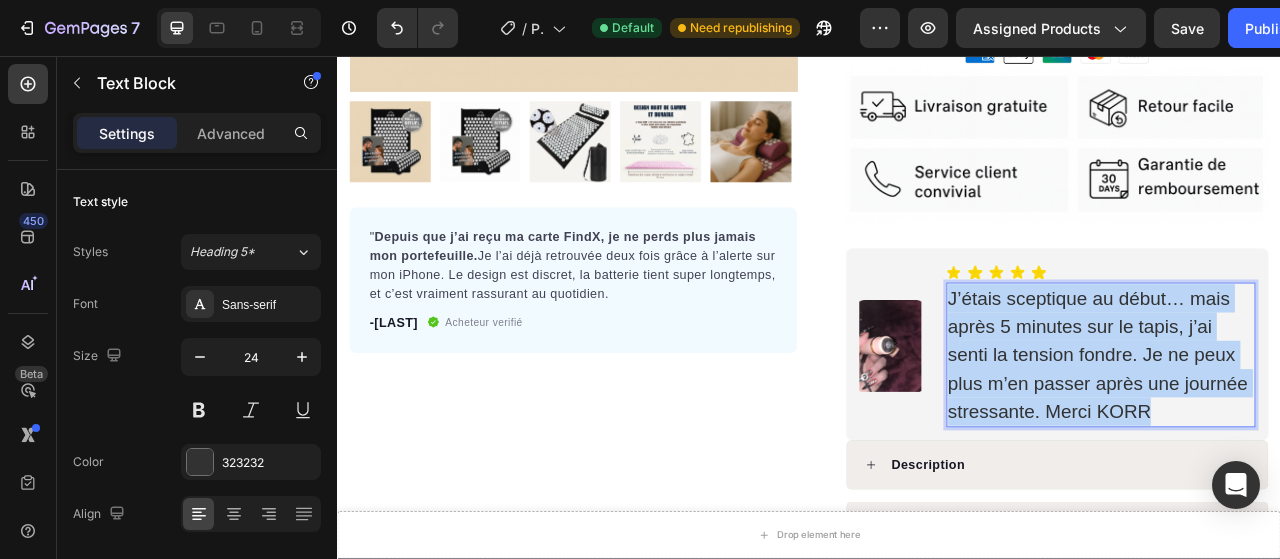 drag, startPoint x: 1108, startPoint y: 355, endPoint x: 1392, endPoint y: 511, distance: 324.0247 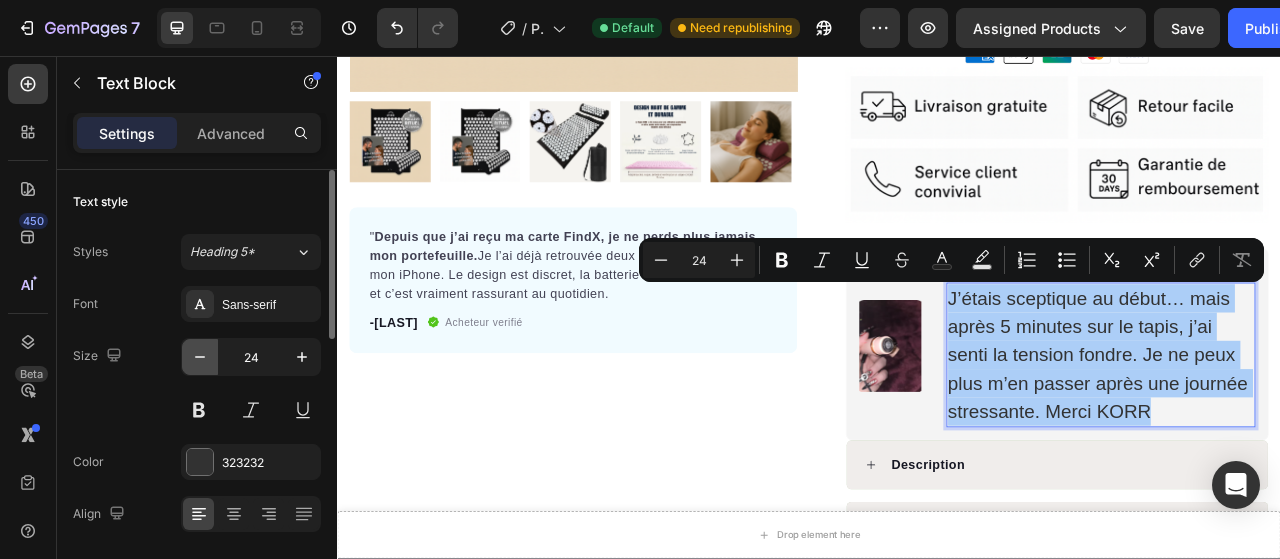 click 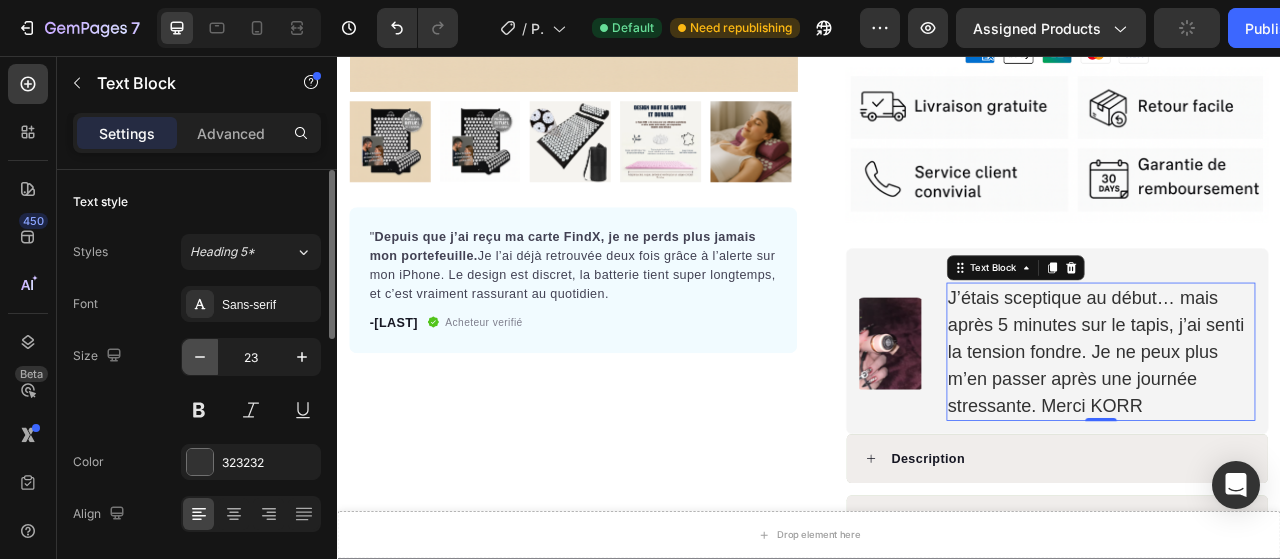 click 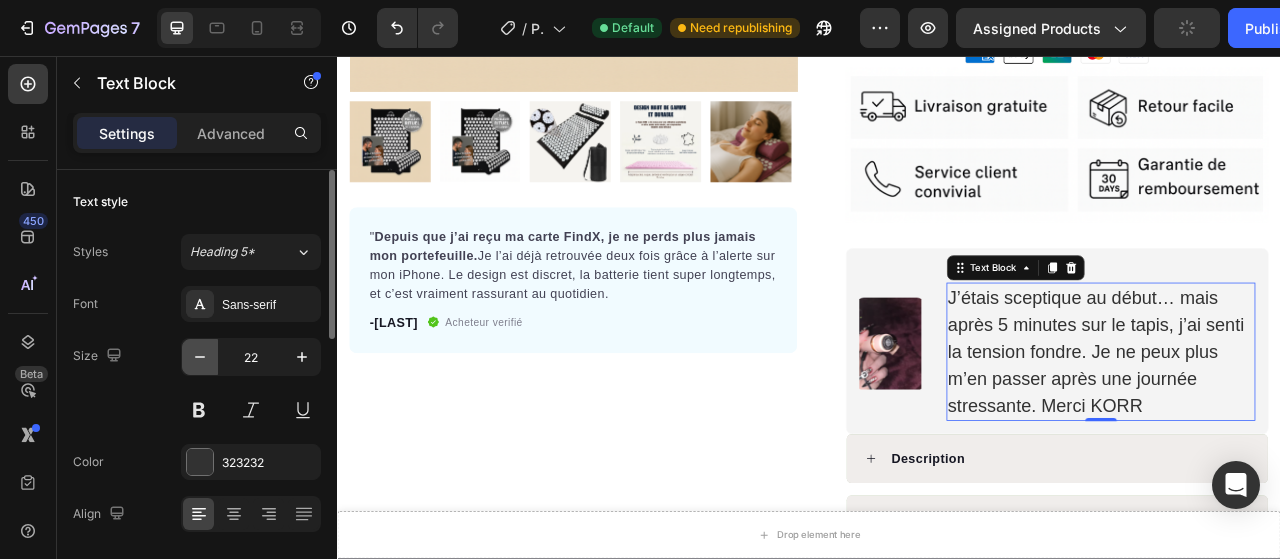 click 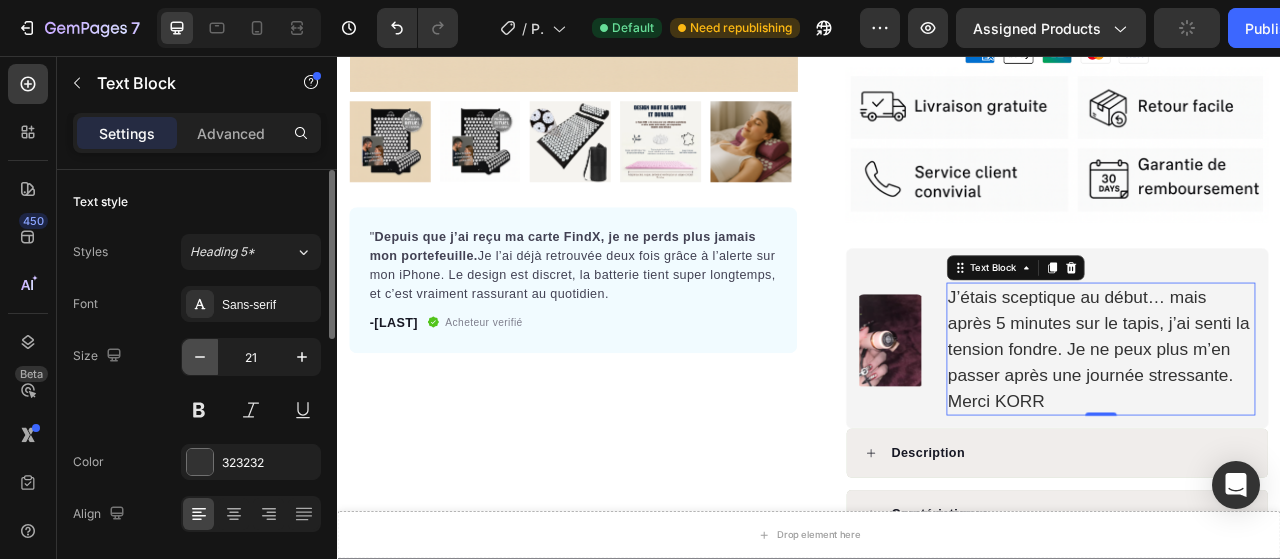 click 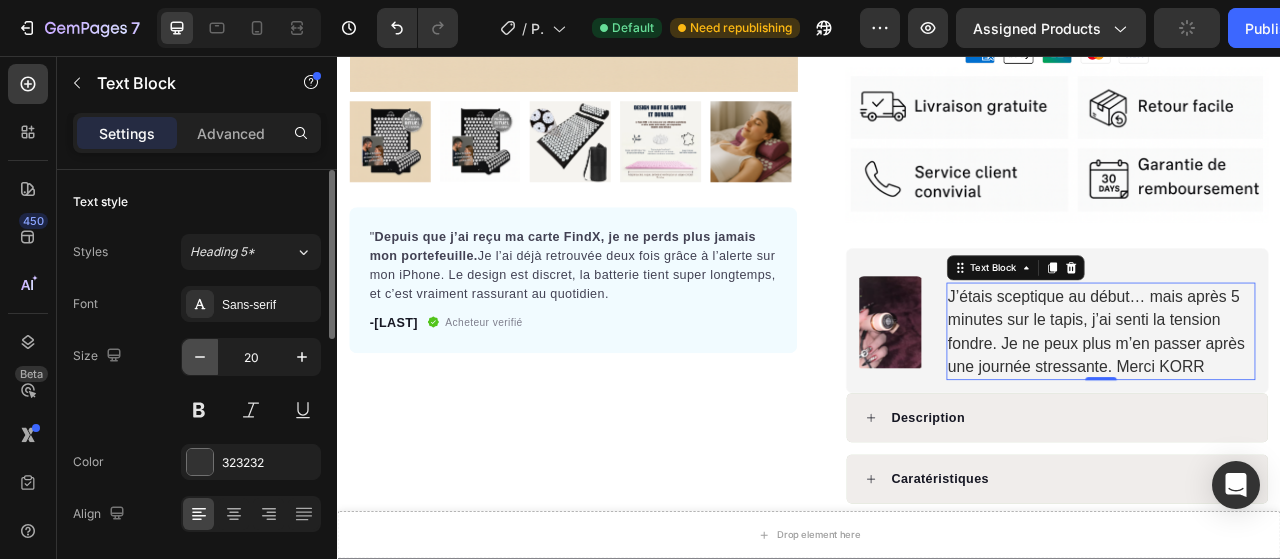 click 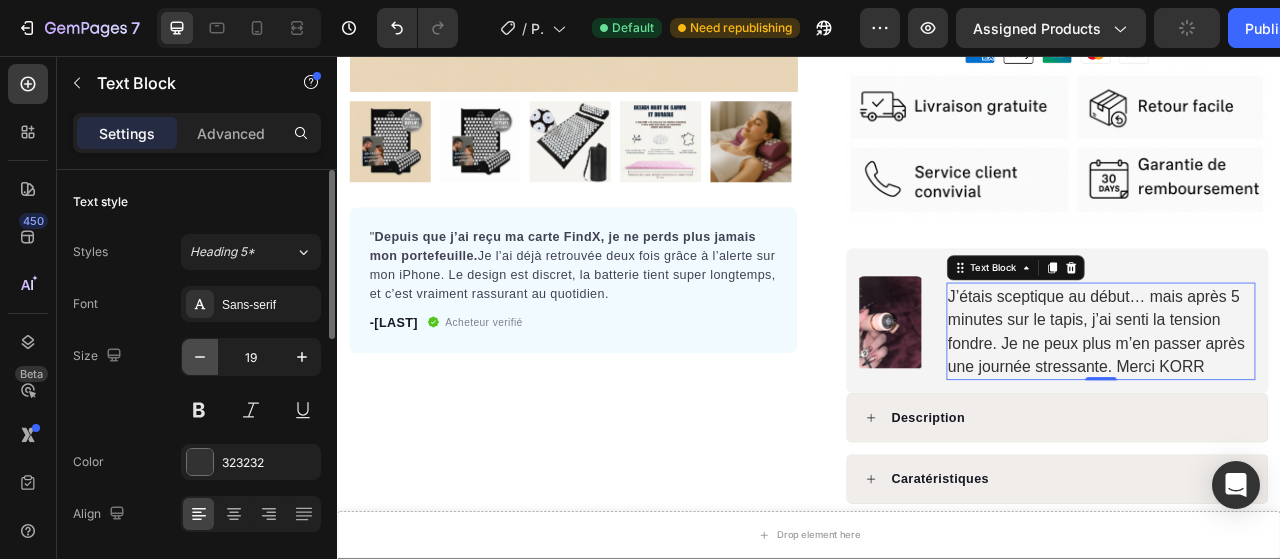 click 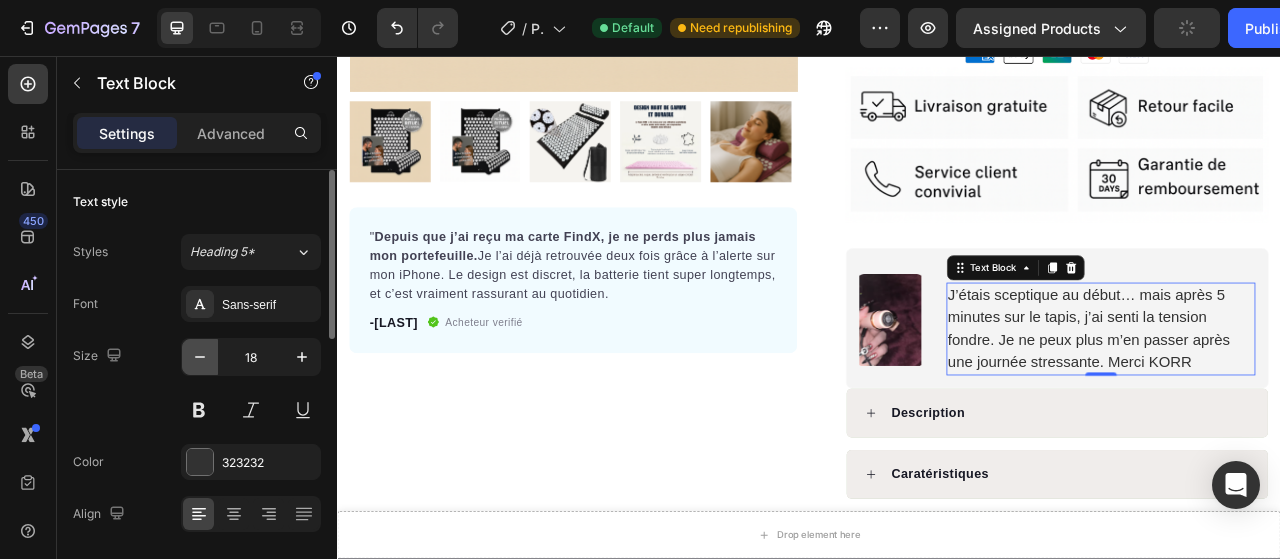 click 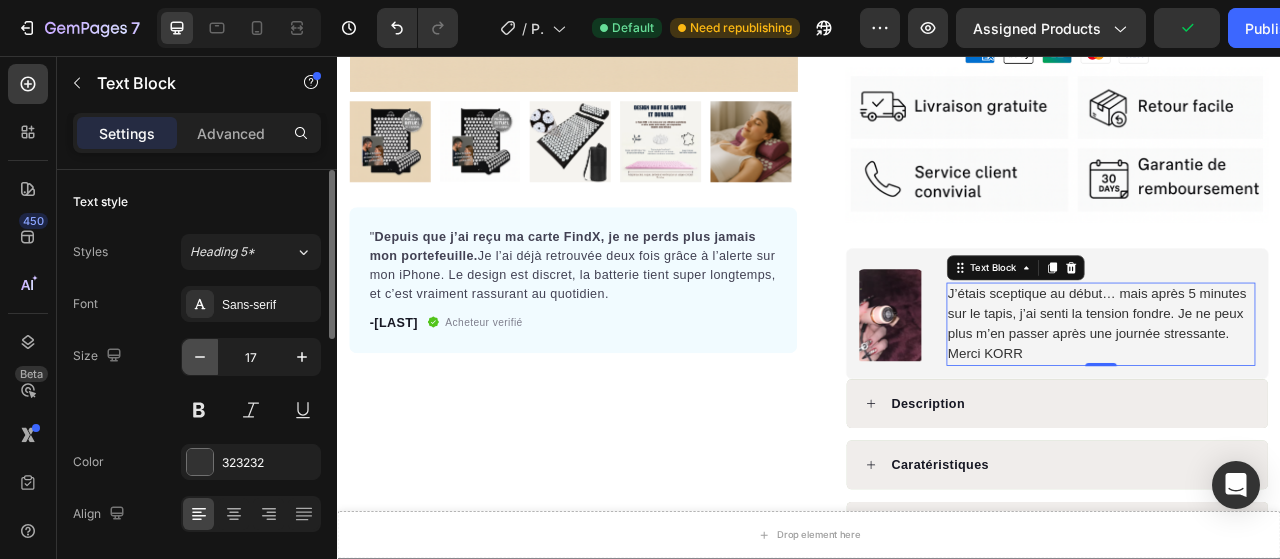click 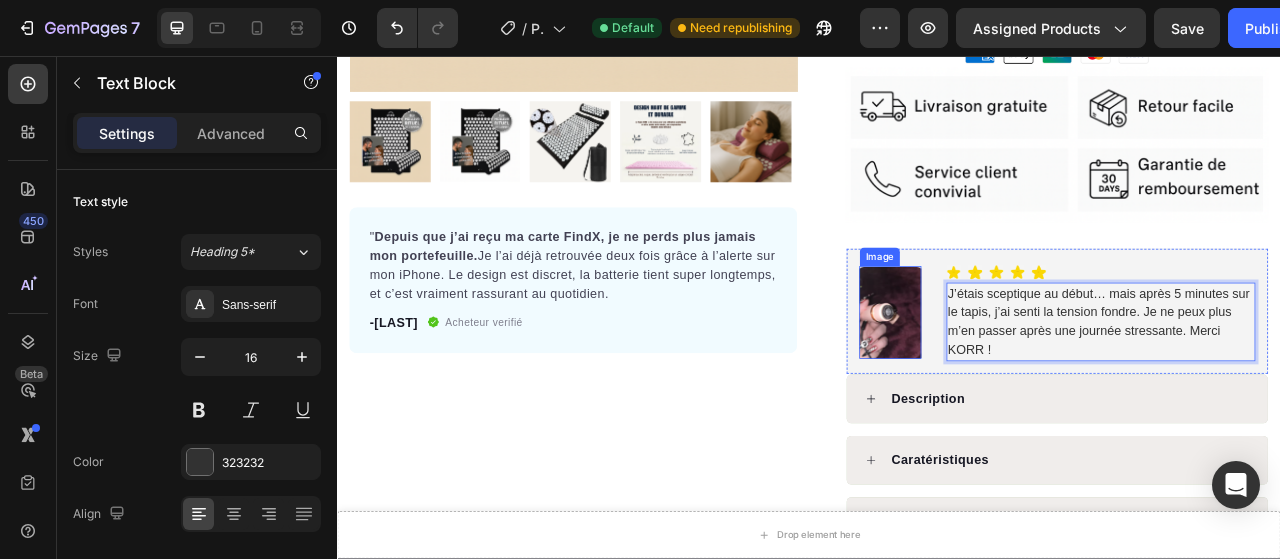 click at bounding box center (1040, 383) 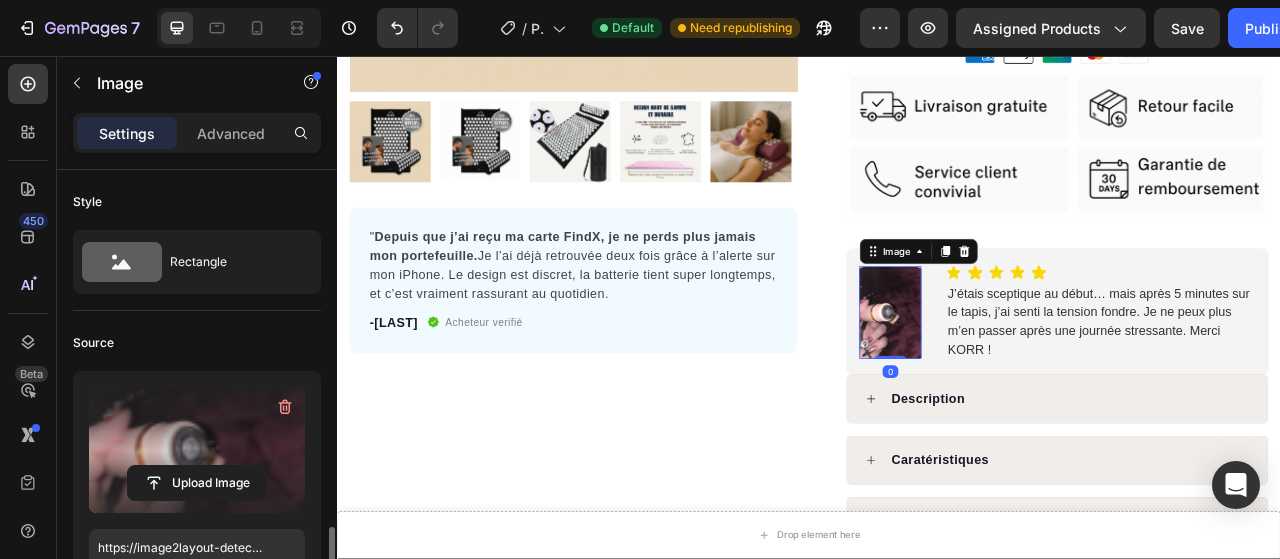 scroll, scrollTop: 325, scrollLeft: 0, axis: vertical 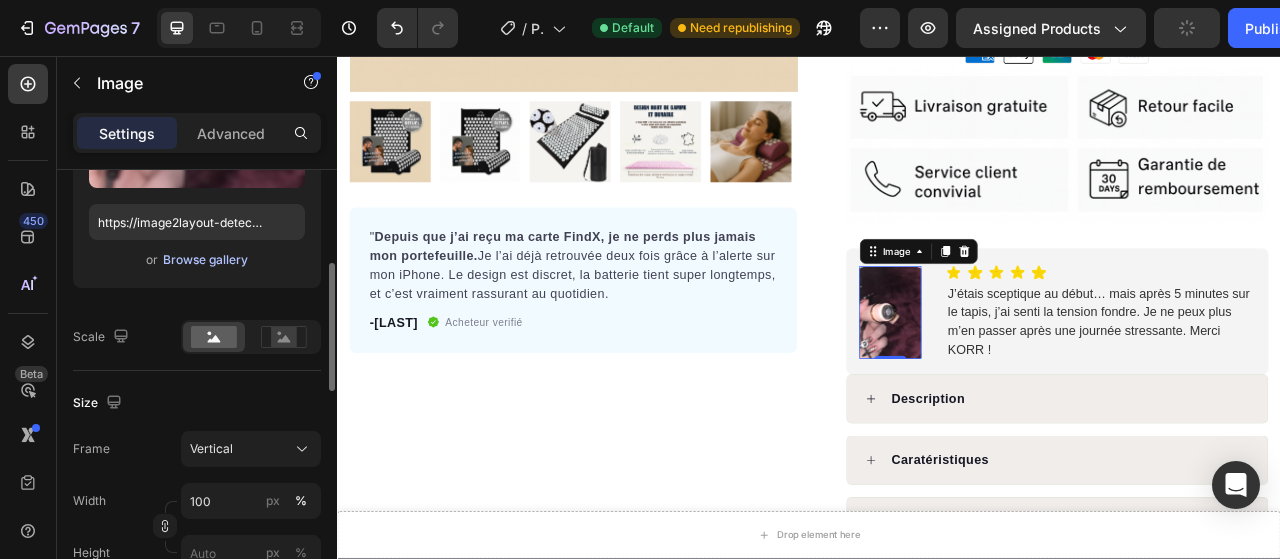 click on "Browse gallery" at bounding box center [205, 260] 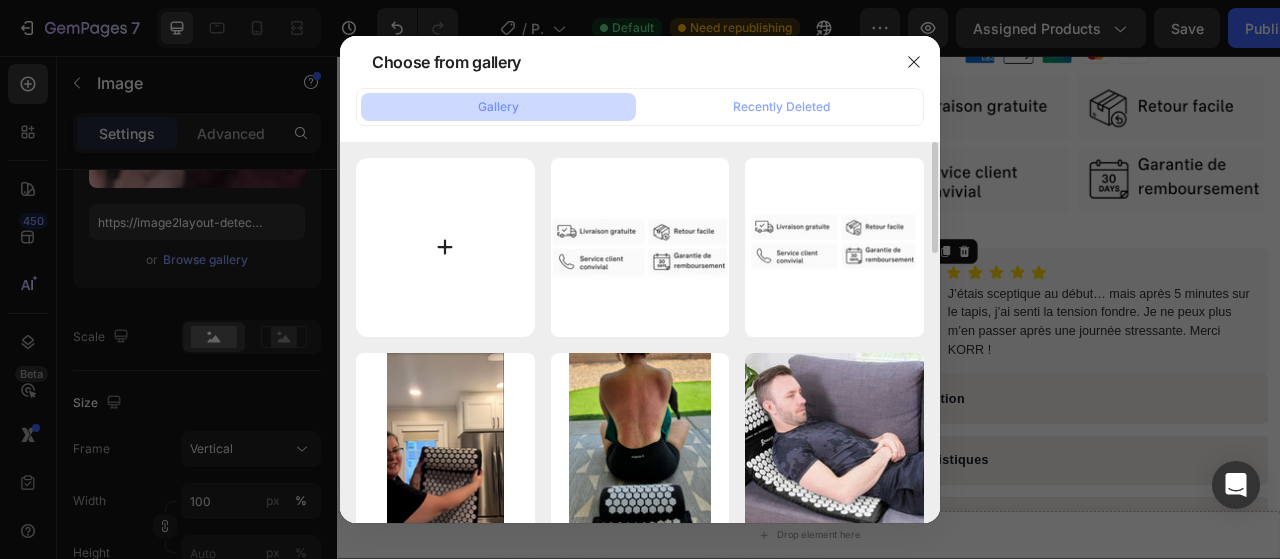 click at bounding box center [445, 247] 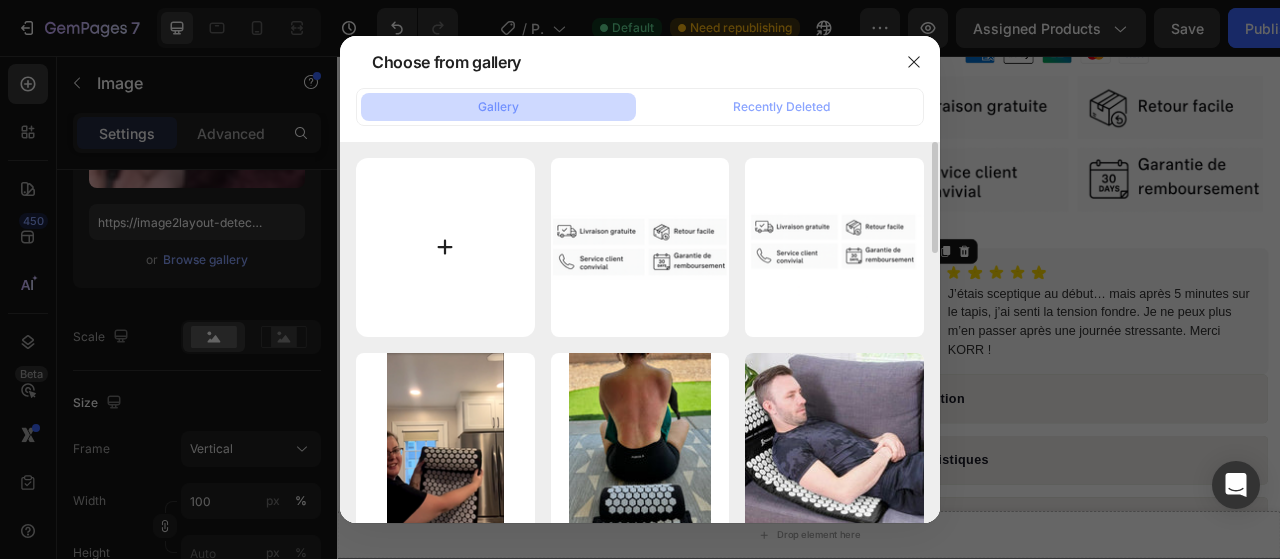 type on "C:\fakepath\2025-08-02 111854.png" 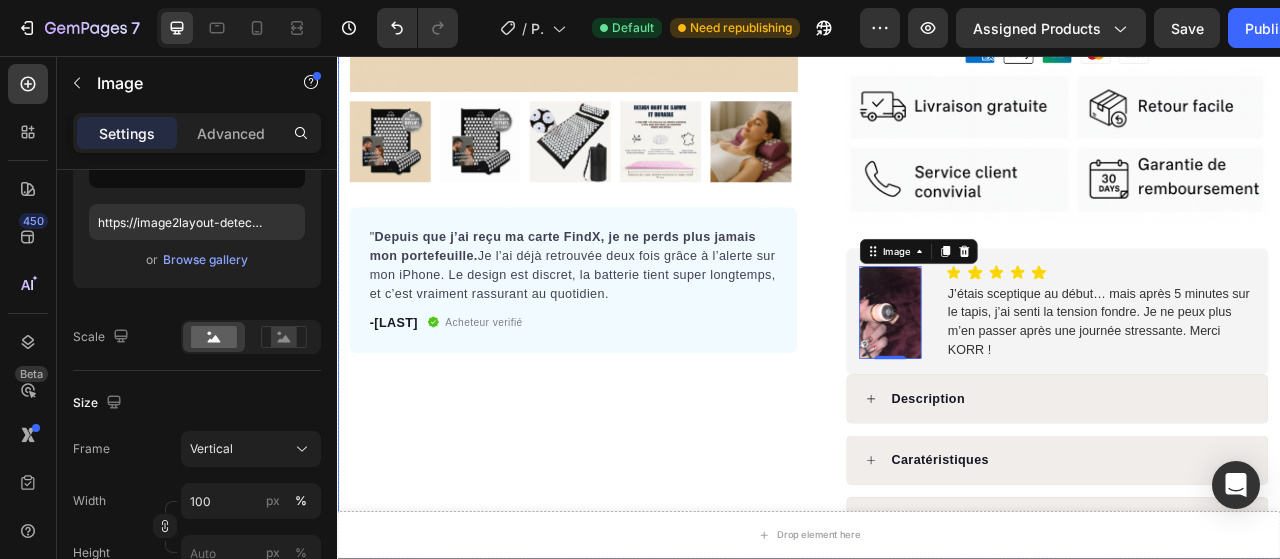 type on "https://cdn.shopify.com/s/files/1/0909/0043/1233/files/gempages_566151336815559510-fb754f2a-87f0-4951-8b81-a9db8653056b.jpg" 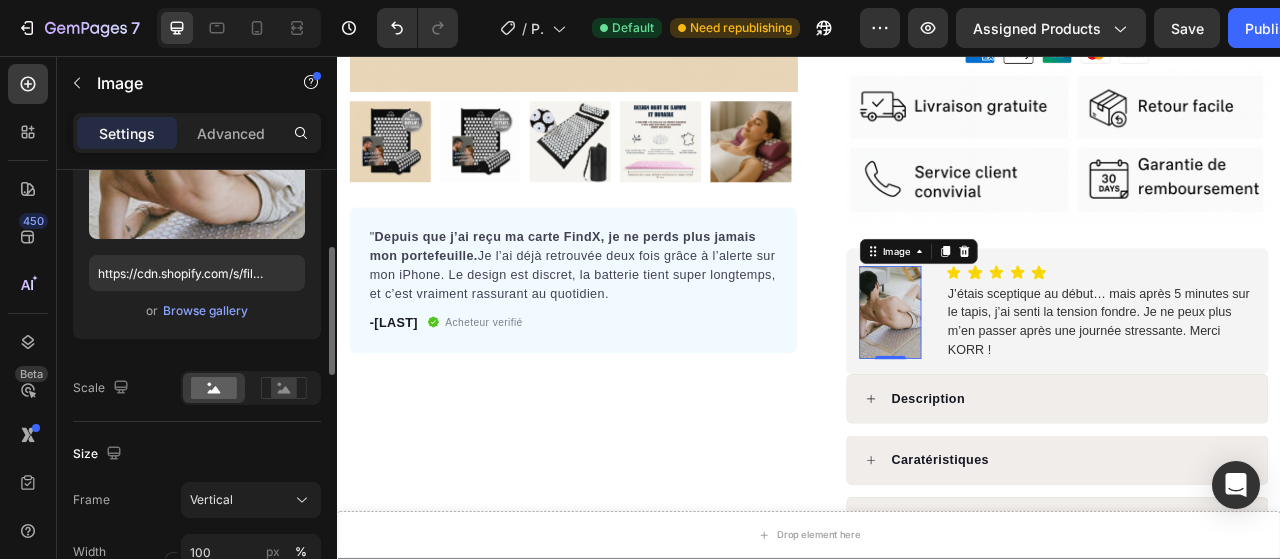 scroll, scrollTop: 273, scrollLeft: 0, axis: vertical 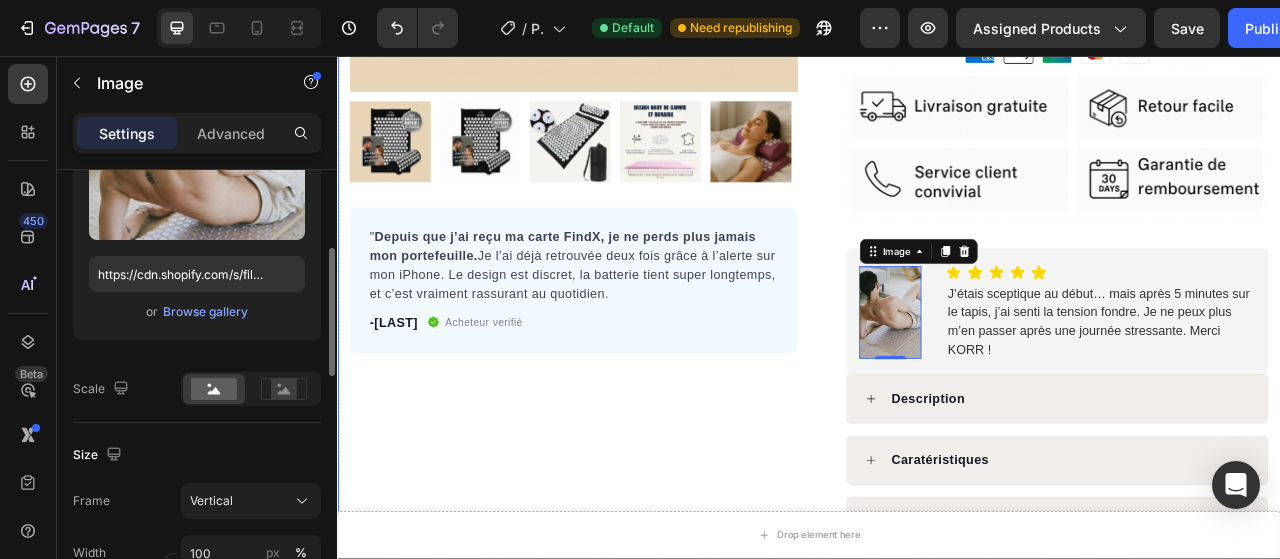 click on "Product Images " Depuis que j’ai reçu ma carte FindX, je ne perds plus jamais mon portefeuille.  Je l’ai déjà retrouvée deux fois grâce à l’alerte sur mon iPhone. Le design est discret, la batterie tient super longtemps, et c’est vraiment rassurant au quotidien. Text block -Julien Text block
Acheteur verifié Item list Row Row Row" at bounding box center [637, 184] 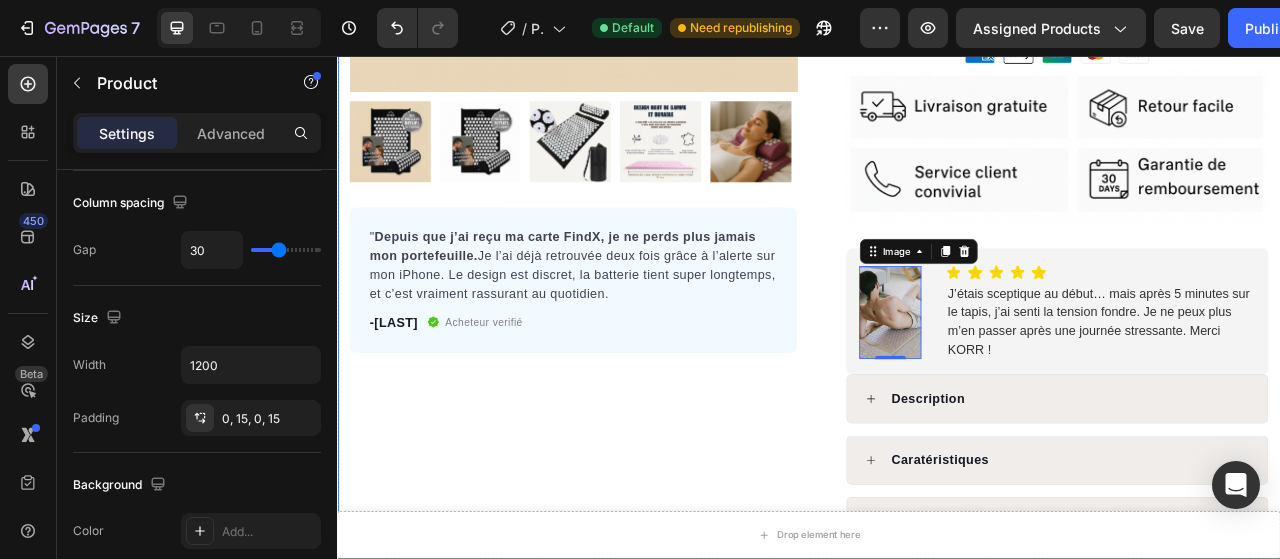 scroll, scrollTop: 0, scrollLeft: 0, axis: both 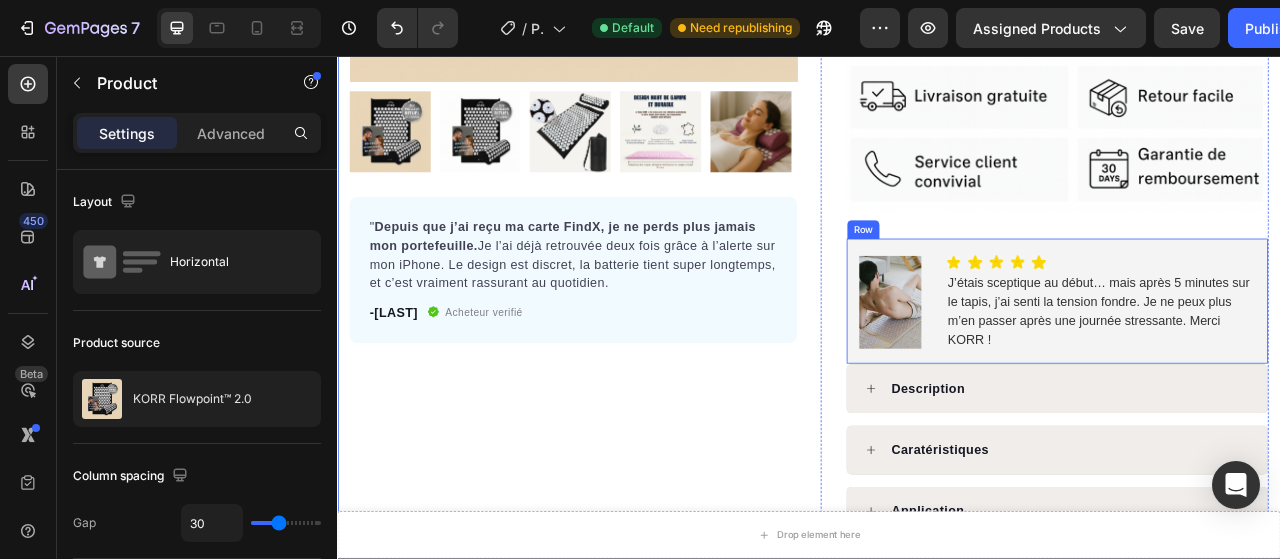 click on "Image Icon Icon Icon Icon Icon Icon List Hoz J’étais sceptique au début… mais après 5 minutes sur le tapis, j’ai senti la tension fondre. Je ne peux plus m’en passer après une journée stressante. Merci KORR ! Text Block Row" at bounding box center (1253, 368) 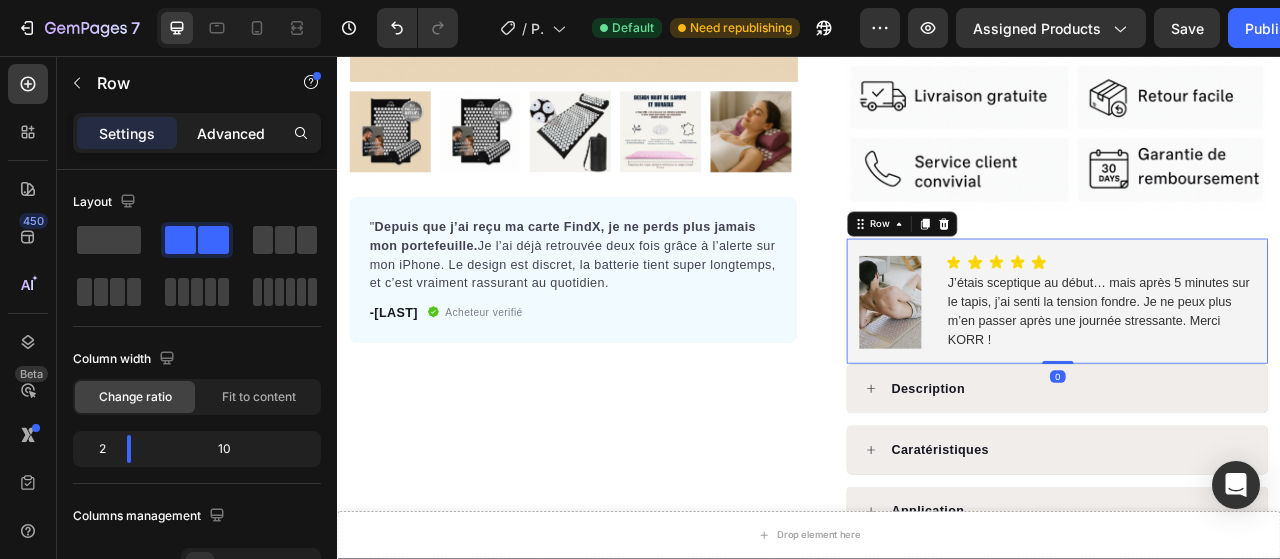 click on "Advanced" at bounding box center [231, 133] 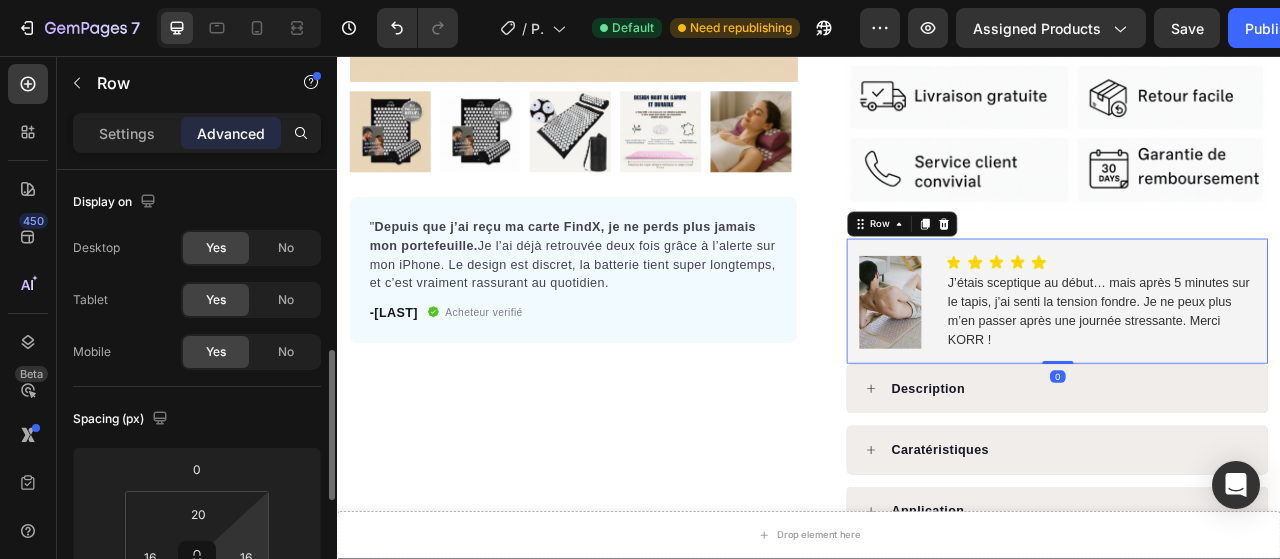 scroll, scrollTop: 203, scrollLeft: 0, axis: vertical 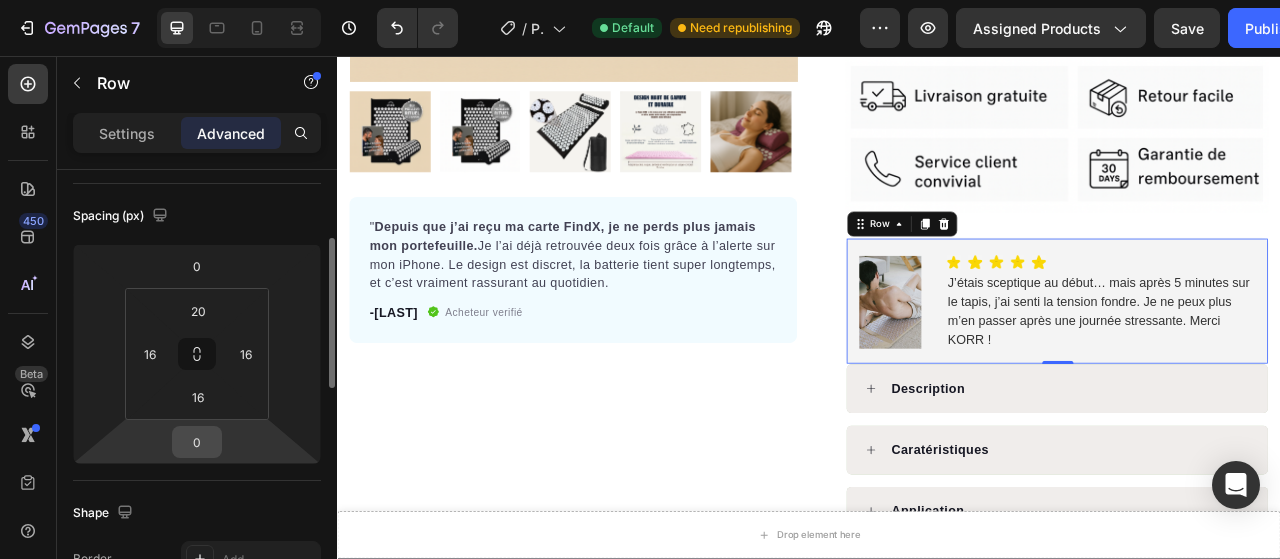click on "0" at bounding box center (197, 442) 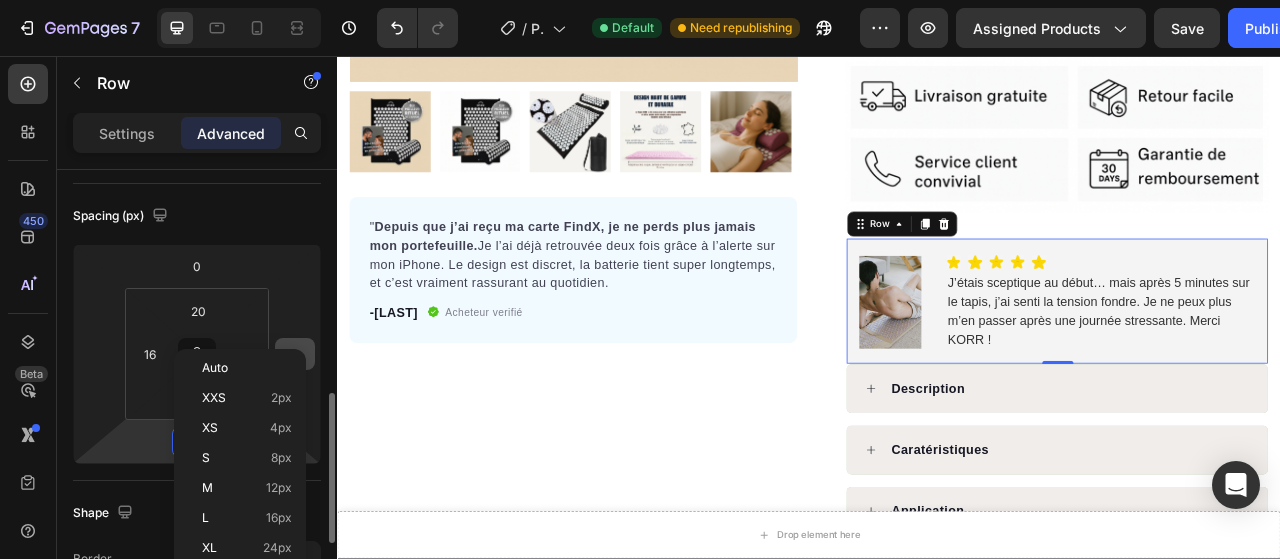 scroll, scrollTop: 319, scrollLeft: 0, axis: vertical 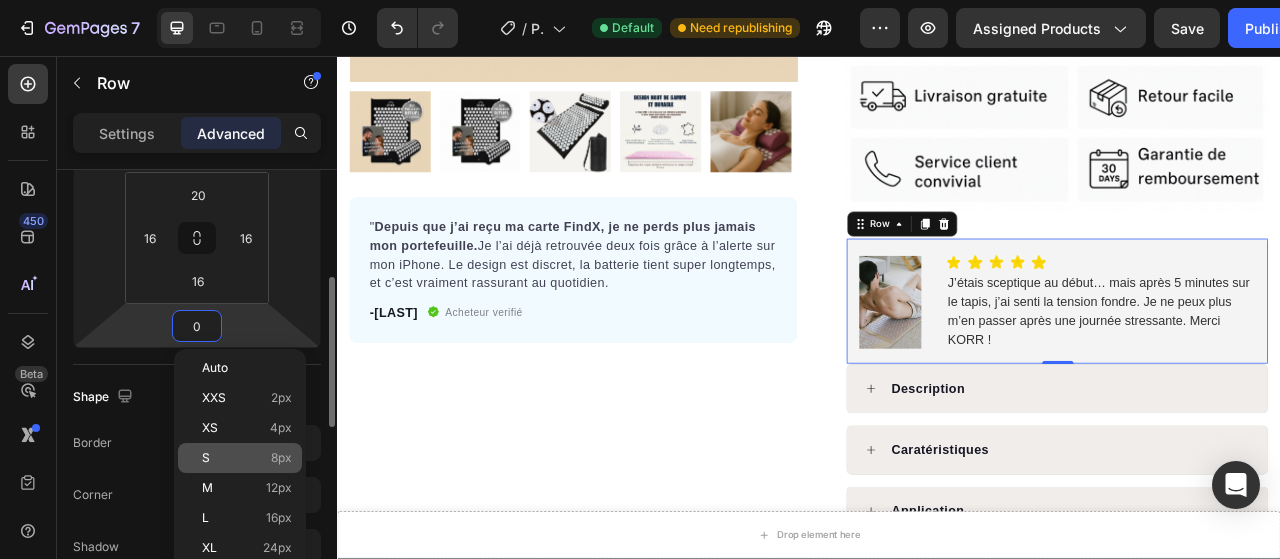 click on "S 8px" 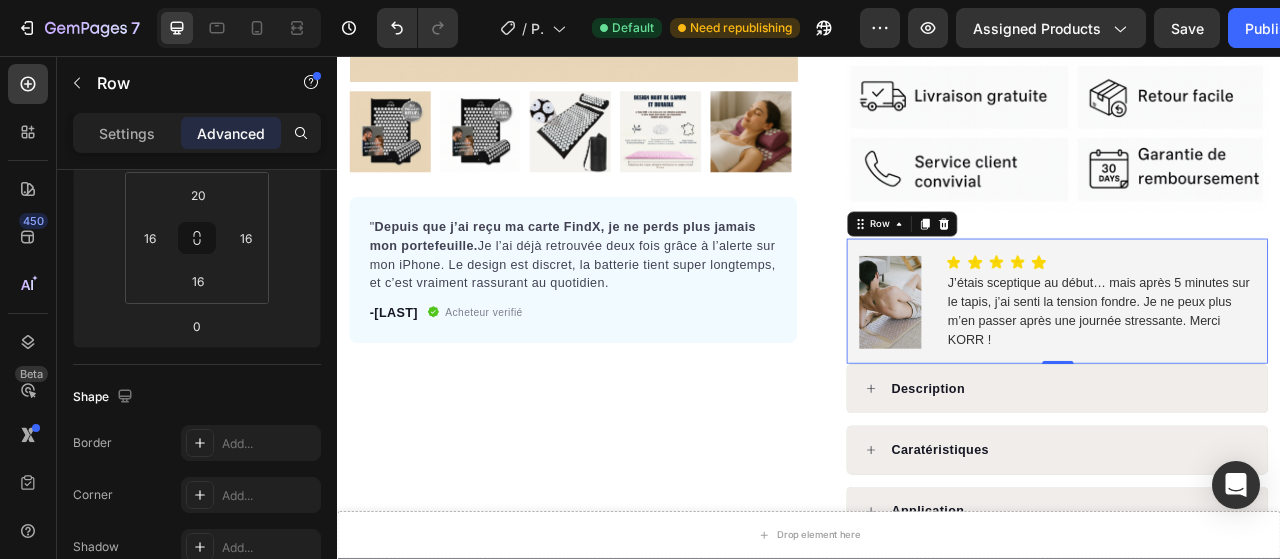 type on "8" 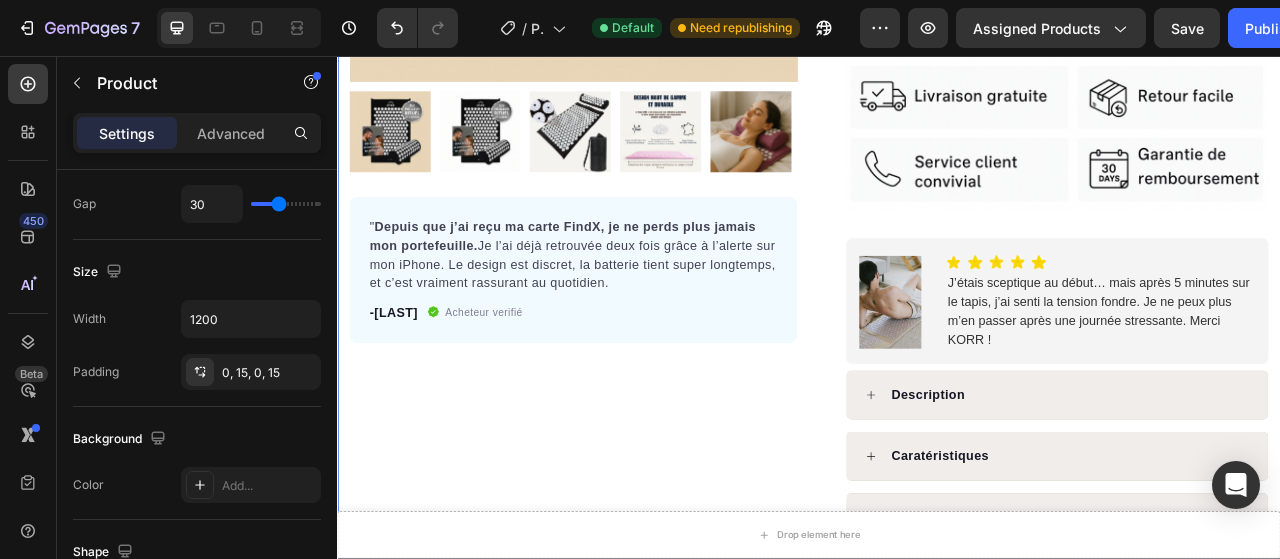 click on "Product Images " Depuis que j’ai reçu ma carte FindX, je ne perds plus jamais mon portefeuille.  Je l’ai déjà retrouvée deux fois grâce à l’alerte sur mon iPhone. Le design est discret, la batterie tient super longtemps, et c’est vraiment rassurant au quotidien. Text block -Julien Text block
Acheteur verifié Item list Row Row Row" at bounding box center (637, 175) 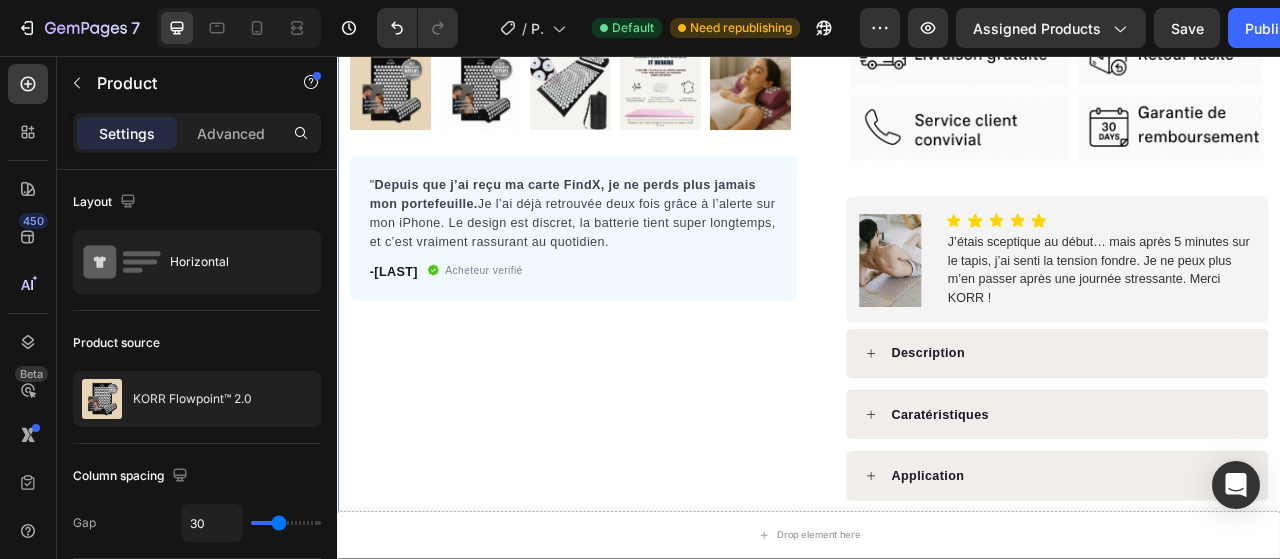 scroll, scrollTop: 641, scrollLeft: 0, axis: vertical 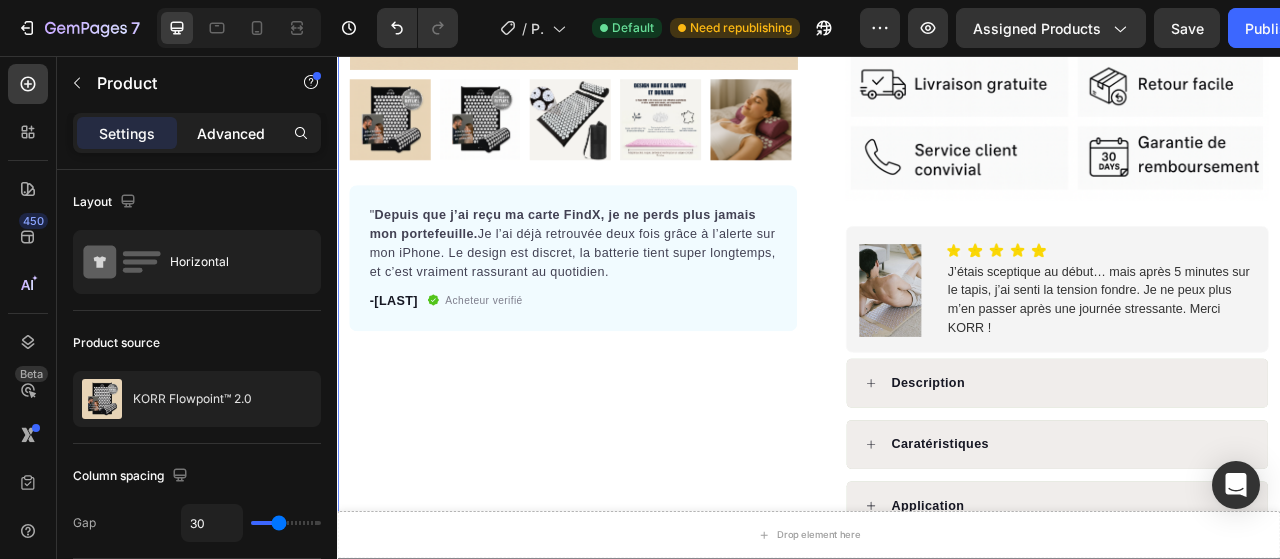 click on "Advanced" at bounding box center (231, 133) 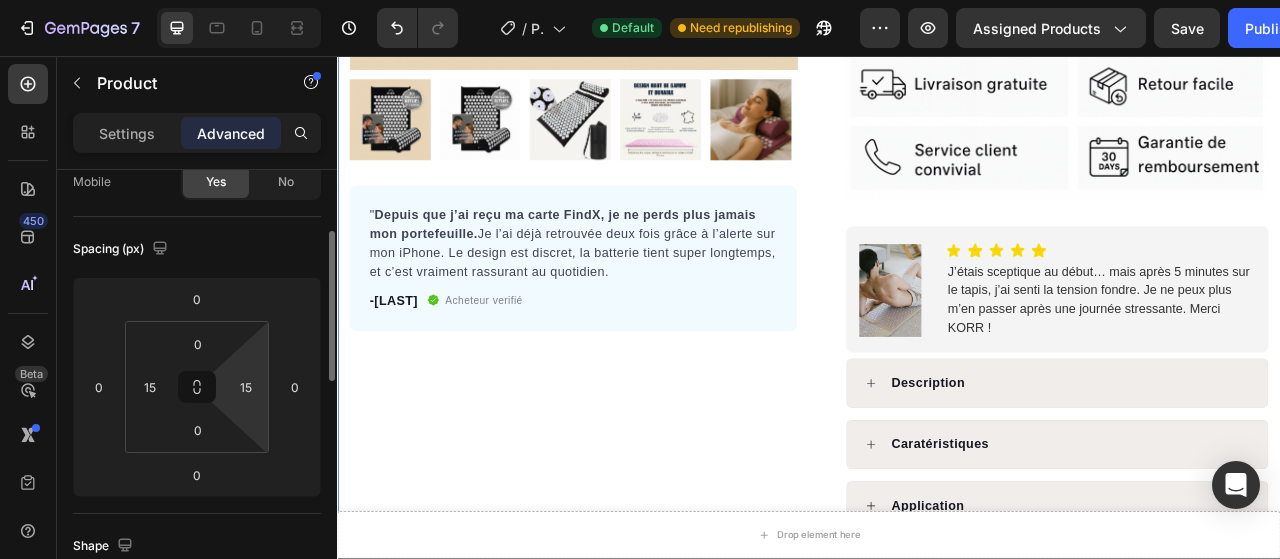 scroll, scrollTop: 173, scrollLeft: 0, axis: vertical 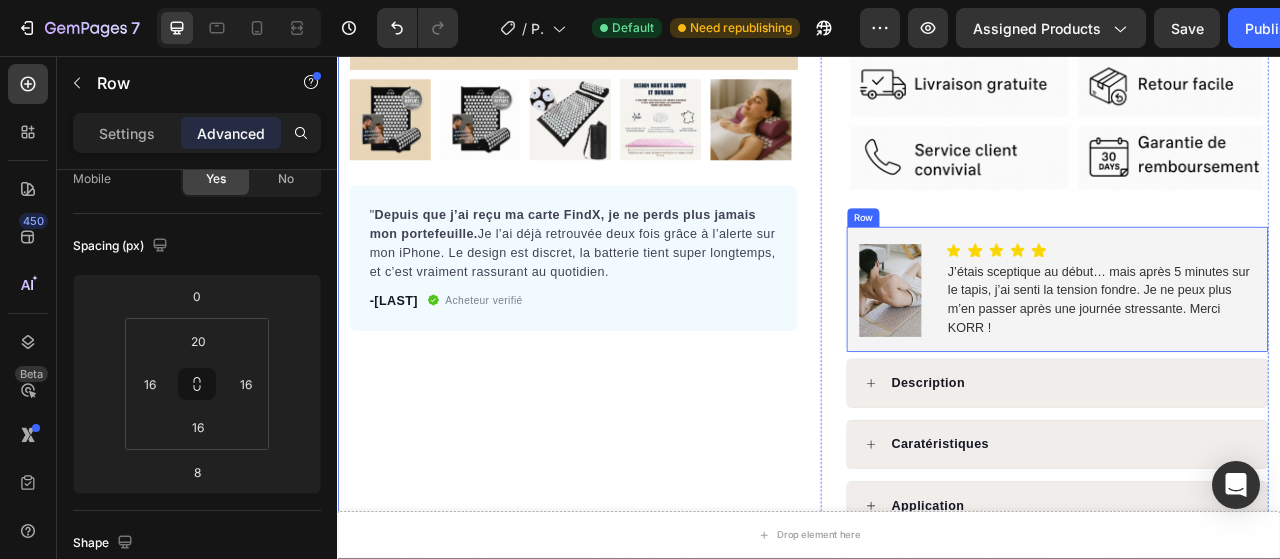 click on "Image Icon Icon Icon Icon Icon Icon List Hoz J’étais sceptique au début… mais après 5 minutes sur le tapis, j’ai senti la tension fondre. Je ne peux plus m’en passer après une journée stressante. Merci KORR ! Text Block Row" at bounding box center [1253, 353] 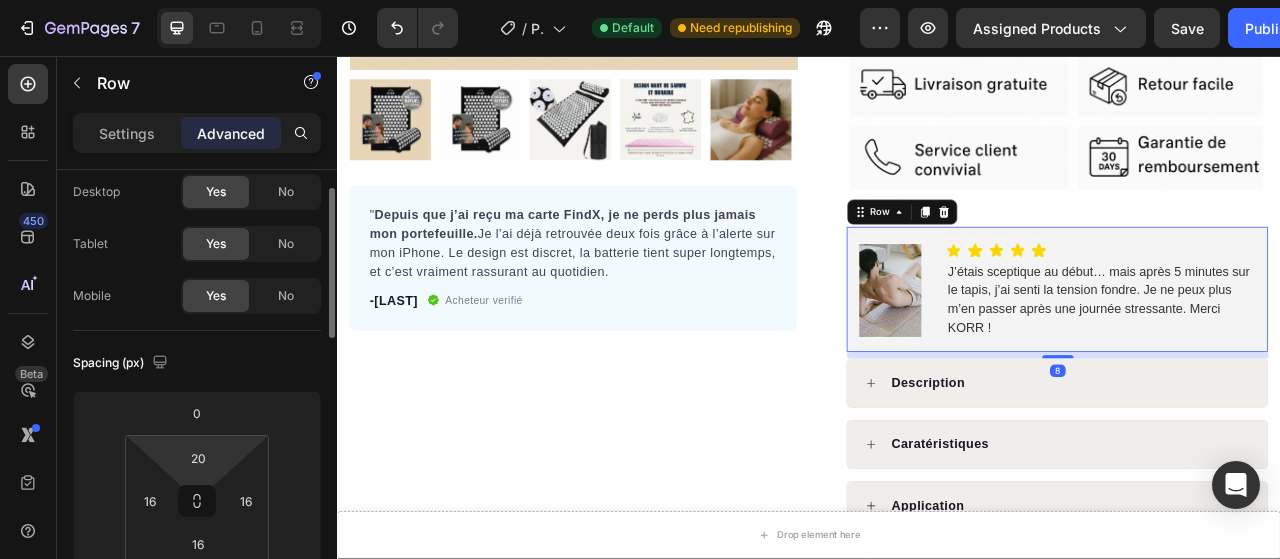 scroll, scrollTop: 57, scrollLeft: 0, axis: vertical 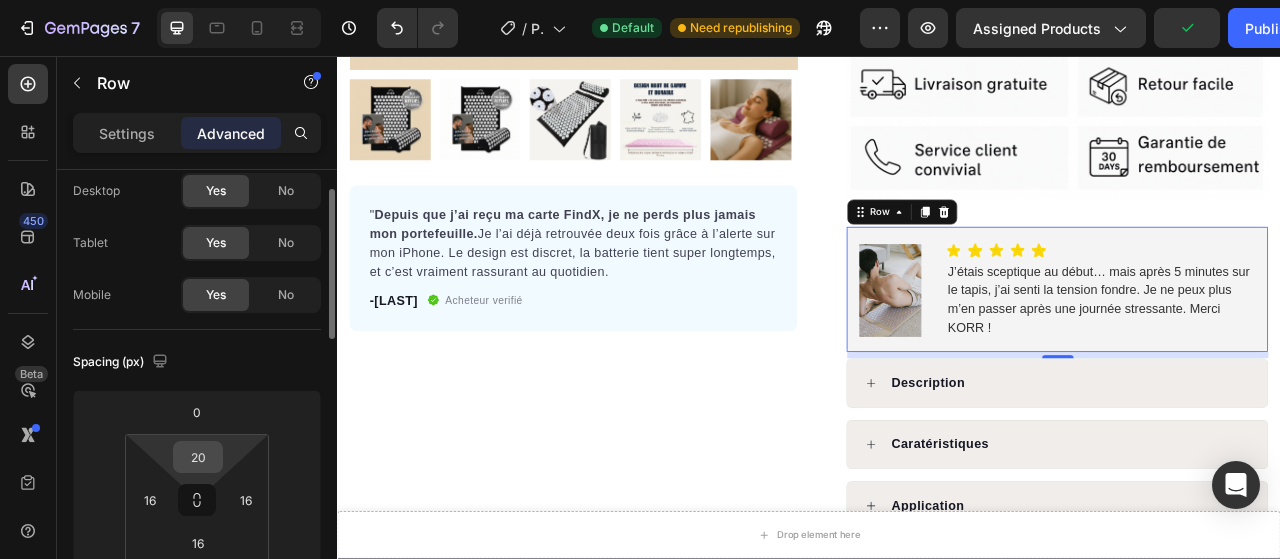 click on "20" at bounding box center [198, 457] 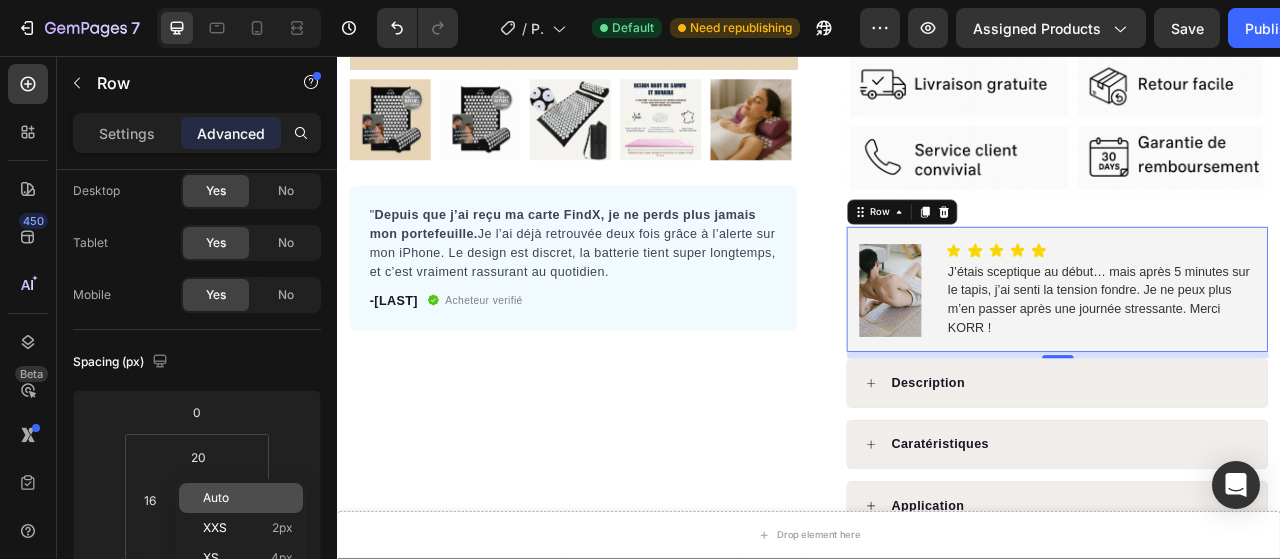 click on "Auto" at bounding box center (248, 498) 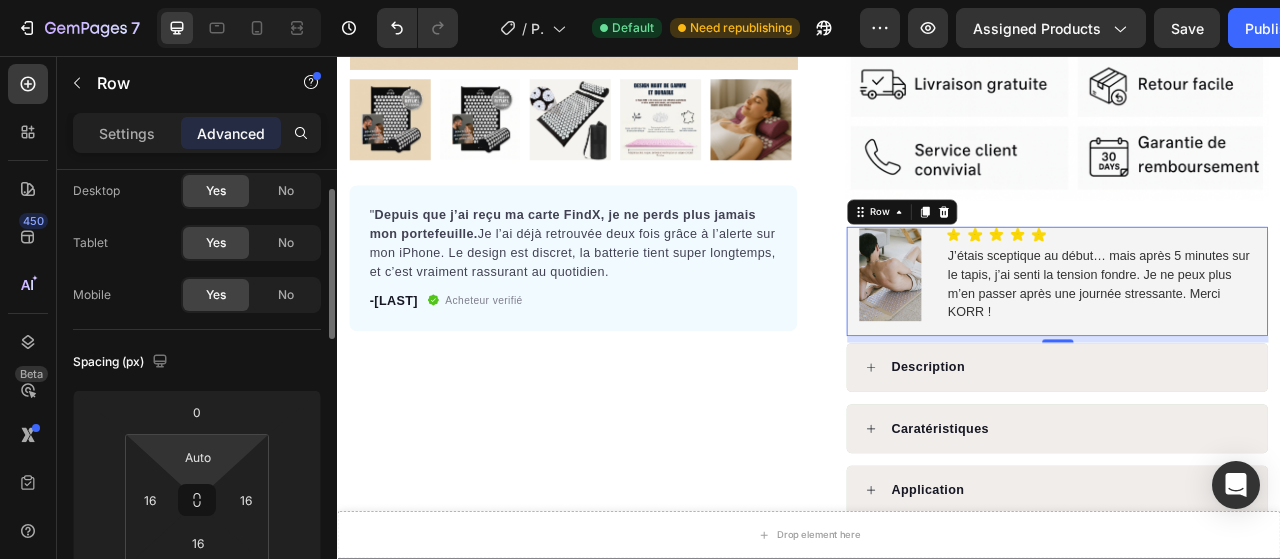click on "7  Version history  /  Product Page - May 30, 15:11:33 Default Need republishing Preview Assigned Products  Save   Publish  450 Beta Sections(18) Elements(84) Section Element Hero Section Product Detail Brands Trusted Badges Guarantee Product Breakdown How to use Testimonials Compare Bundle FAQs Social Proof Brand Story Product List Collection Blog List Contact Sticky Add to Cart Custom Footer Browse Library 450 Layout
Row
Row
Row
Row Text
Heading
Text Block Button
Button
Button Media
Image" at bounding box center [640, 0] 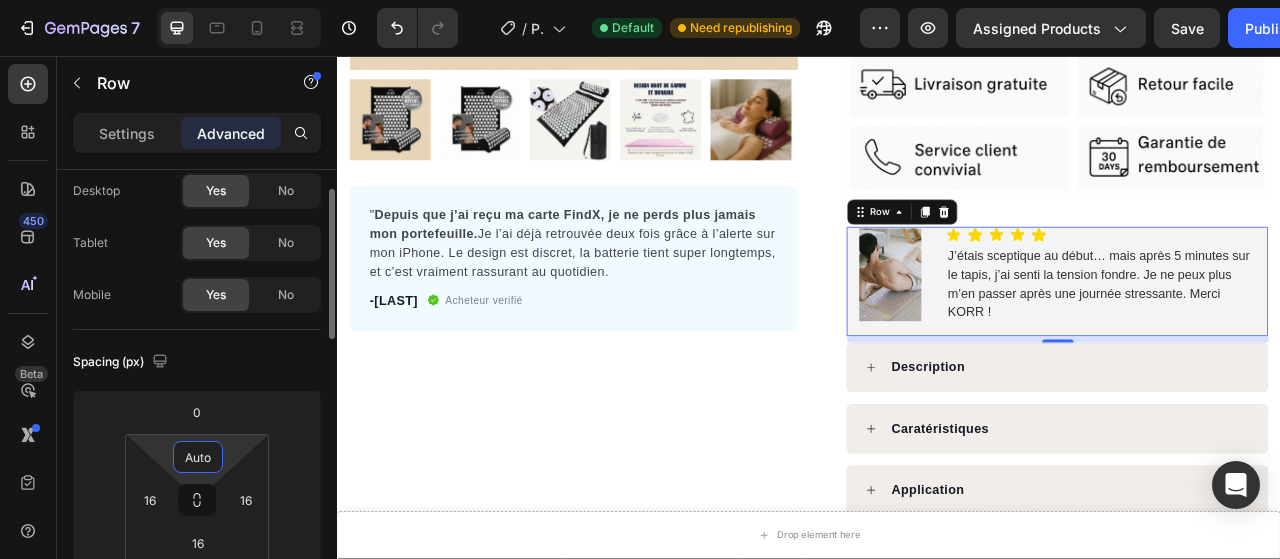 click on "Auto" at bounding box center [198, 457] 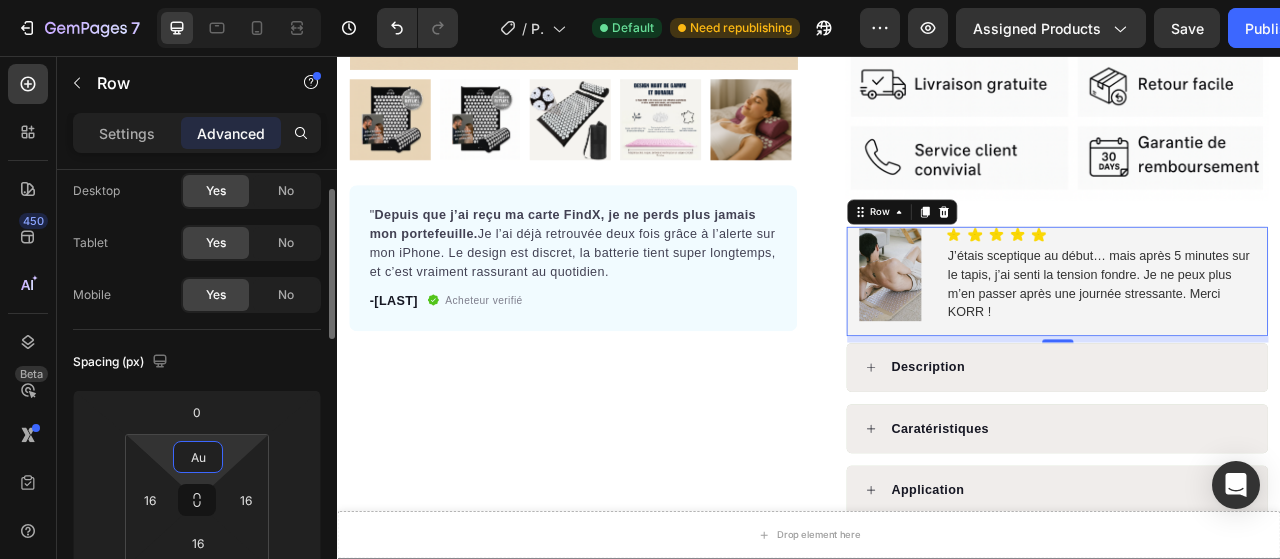 type on "A" 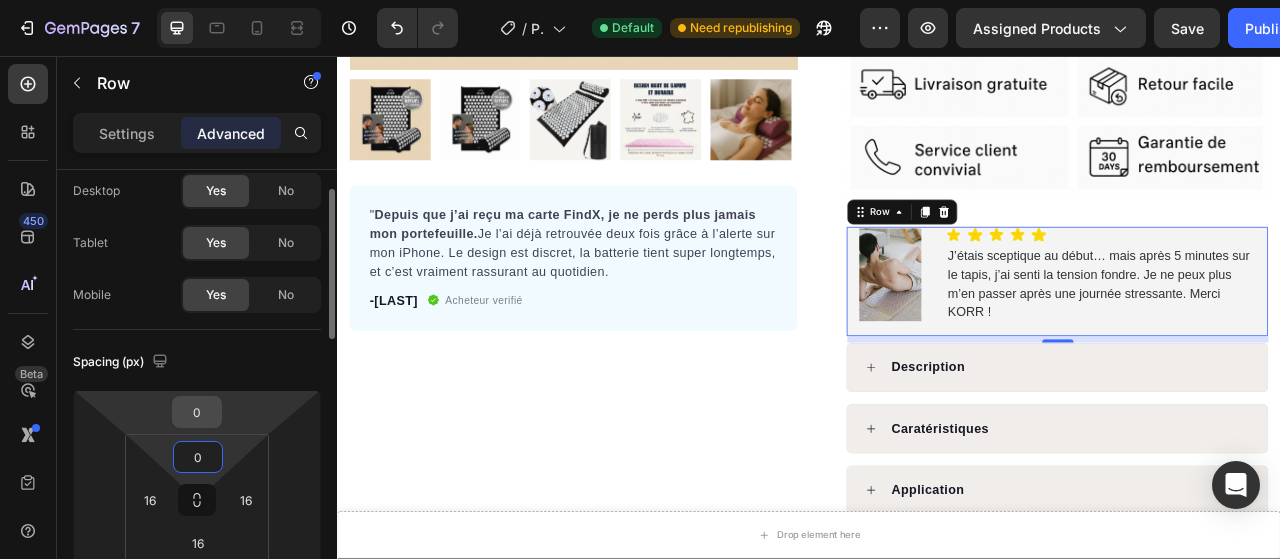 type on "0" 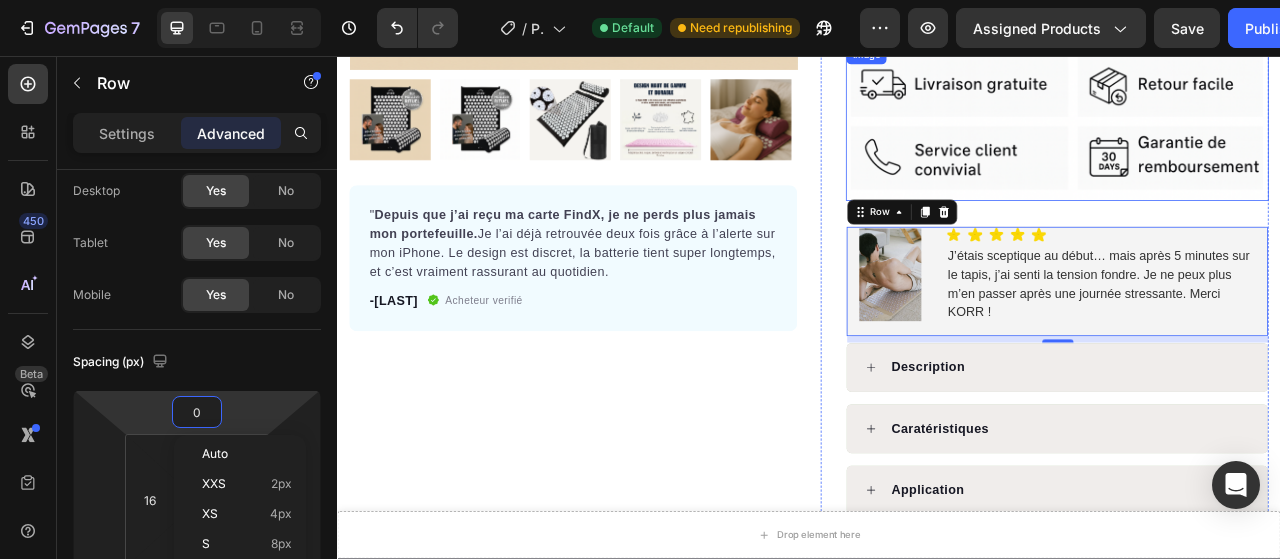 click at bounding box center [1253, 142] 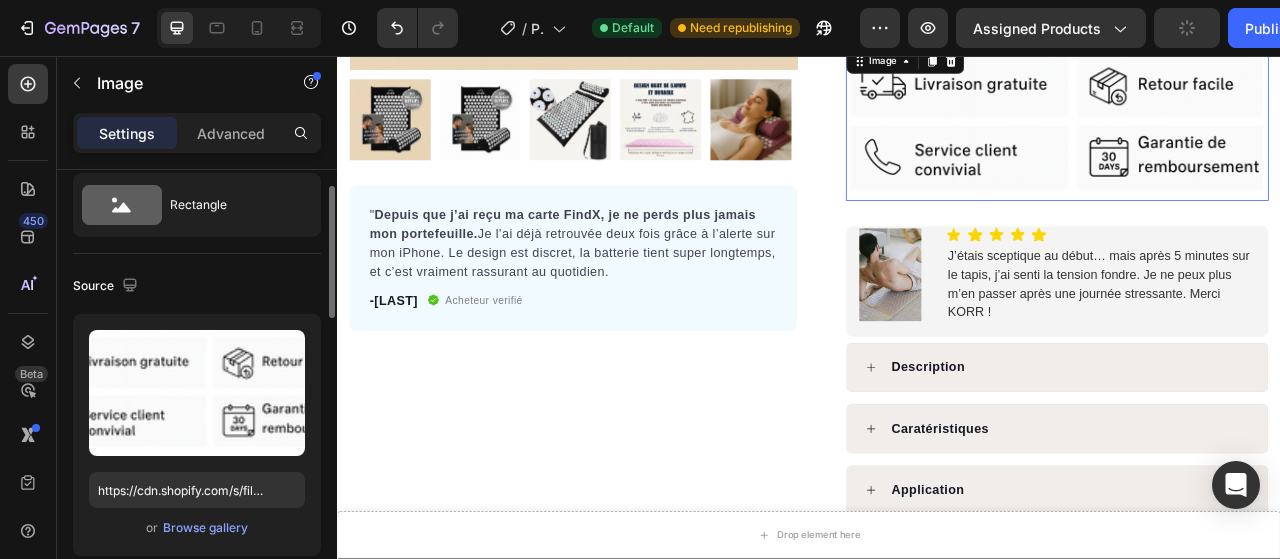 scroll, scrollTop: 0, scrollLeft: 0, axis: both 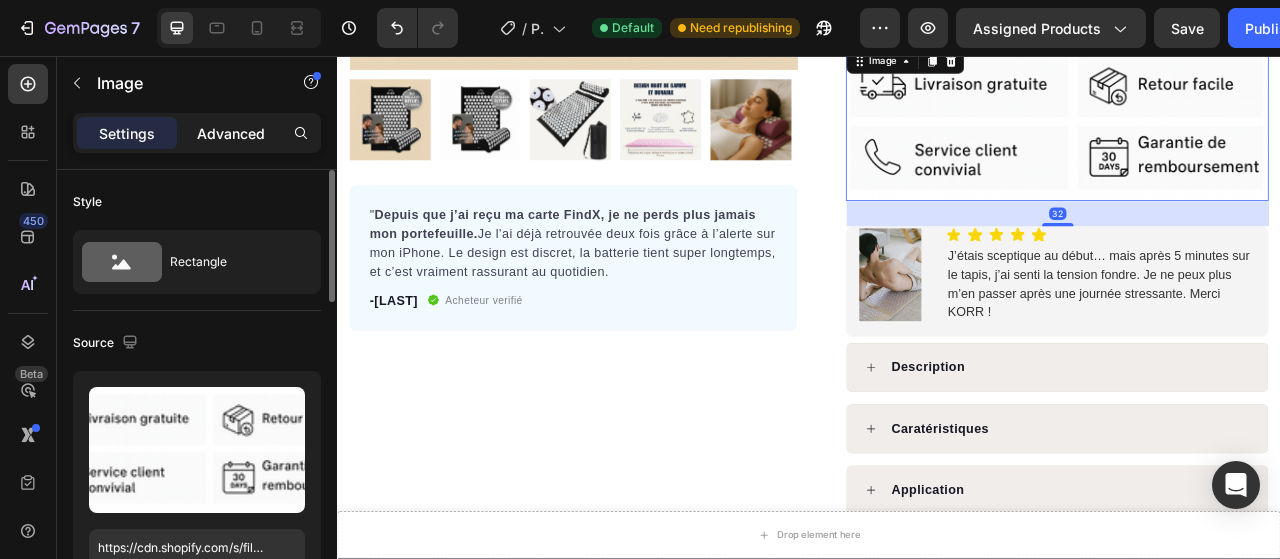 click on "Advanced" 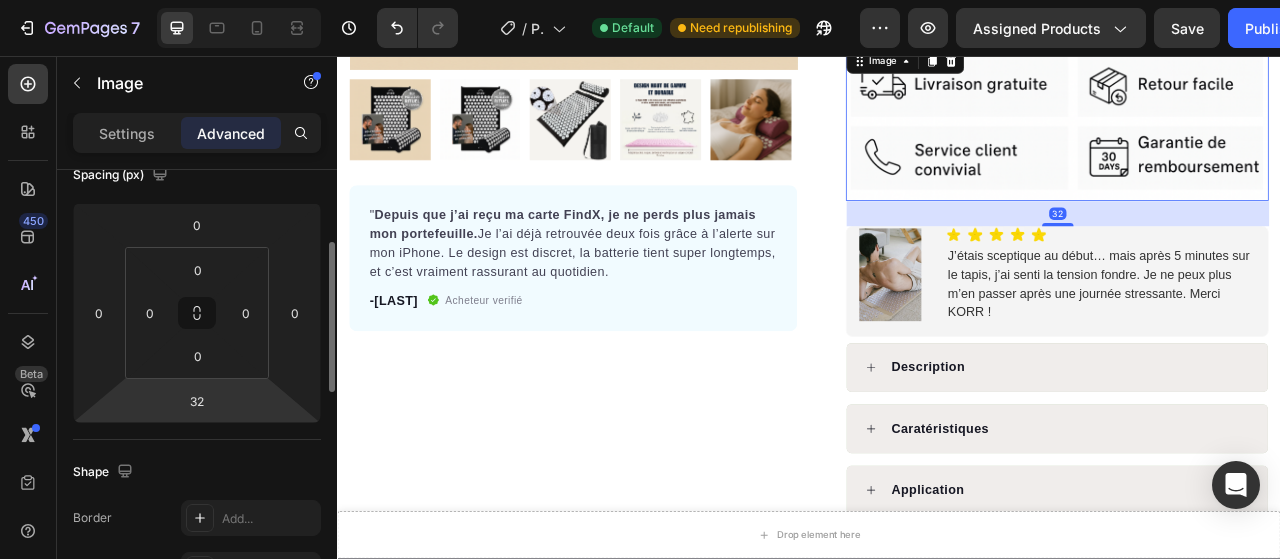 scroll, scrollTop: 245, scrollLeft: 0, axis: vertical 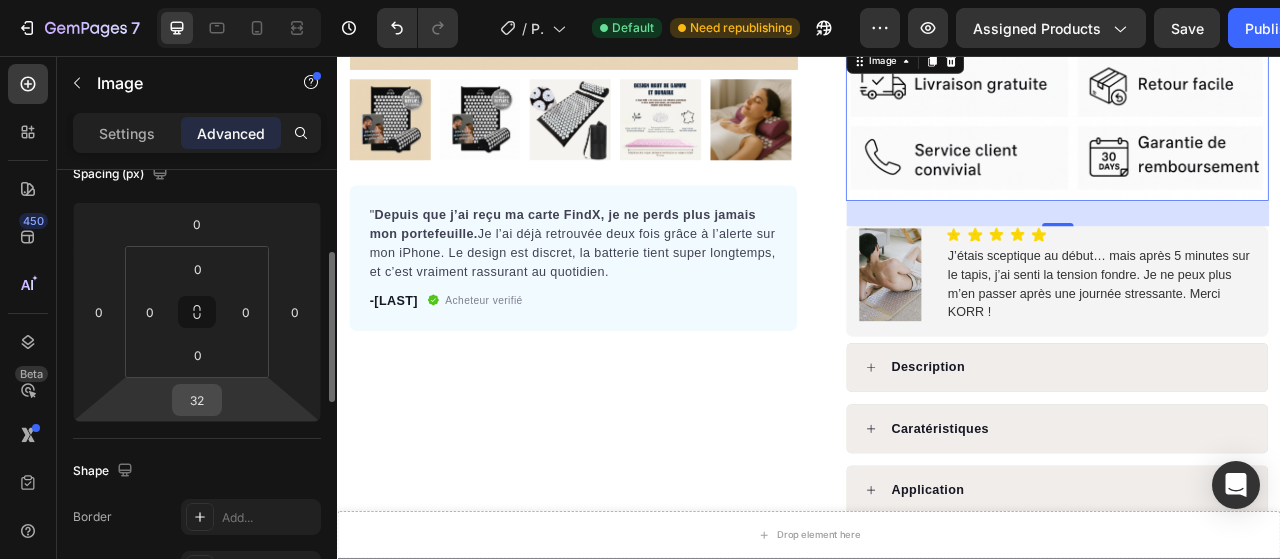 click on "32" at bounding box center [197, 400] 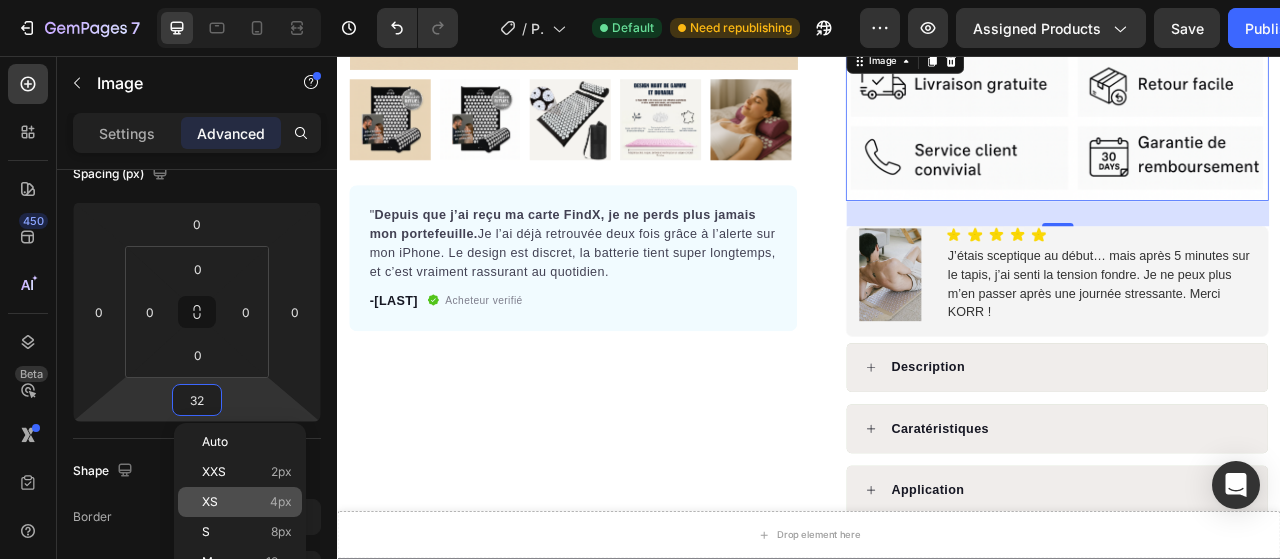 click on "XS 4px" at bounding box center (247, 502) 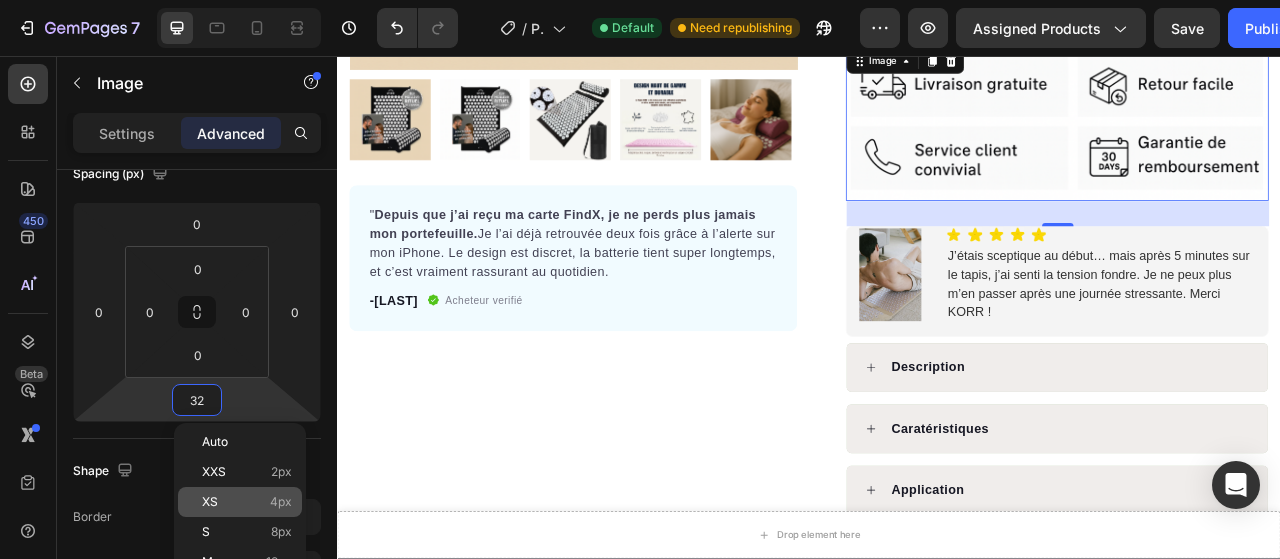 type on "4" 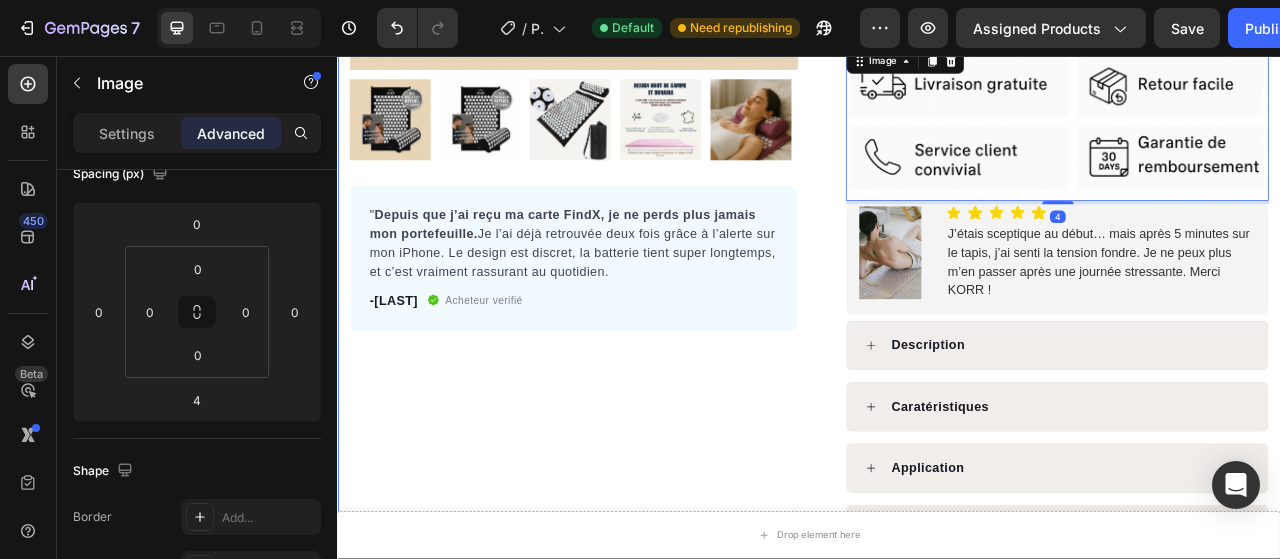 click on "Product Images " Depuis que j’ai reçu ma carte FindX, je ne perds plus jamais mon portefeuille.  Je l’ai déjà retrouvée deux fois grâce à l’alerte sur mon iPhone. Le design est discret, la batterie tient super longtemps, et c’est vraiment rassurant au quotidien. Text block -Julien Text block
Acheteur verifié Item list Row Row Row" at bounding box center [637, 136] 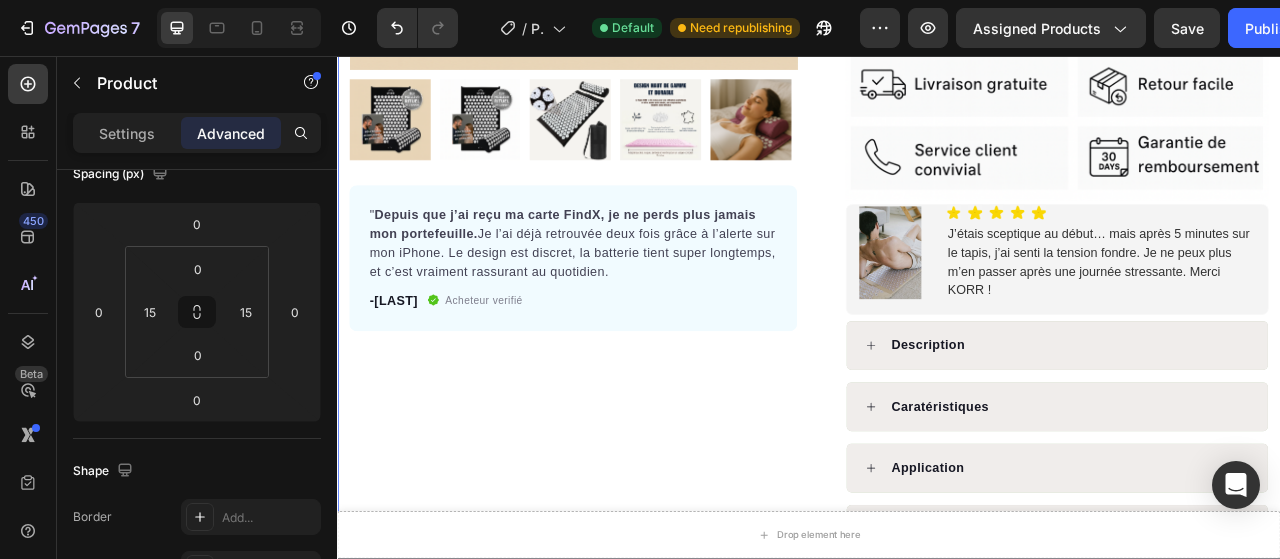 scroll, scrollTop: 0, scrollLeft: 0, axis: both 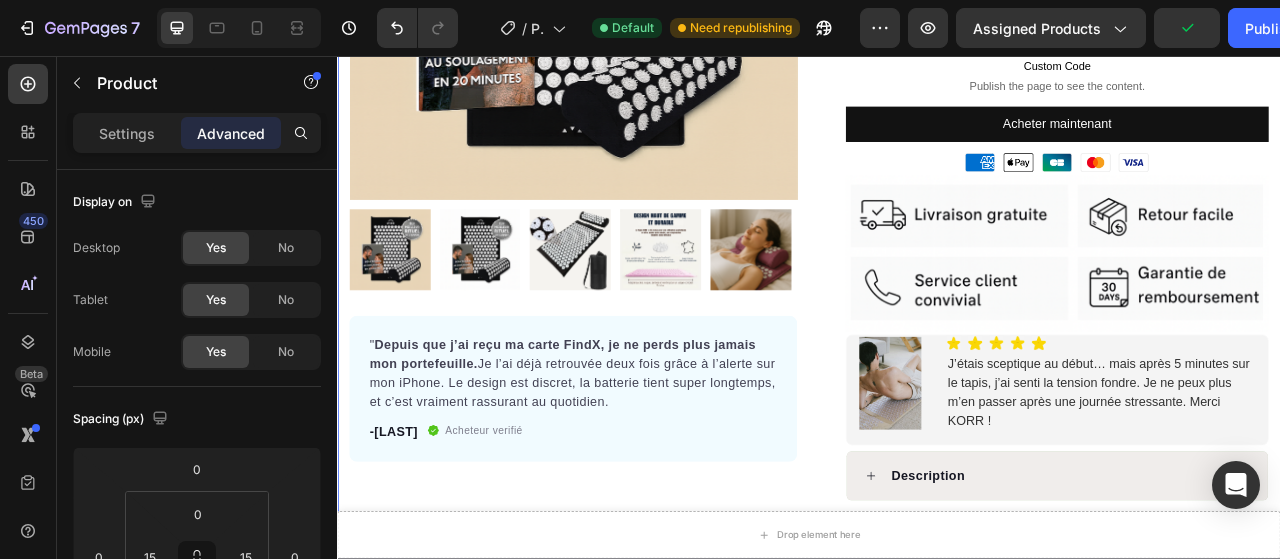 click on "" Depuis que j’ai reçu ma carte FindX, je ne perds plus jamais mon portefeuille. Je l’ai déjà retrouvée deux fois grâce à l’alerte sur mon iPhone. Le design est discret, la batterie tient super longtemps, et c’est vraiment rassurant au quotidien." at bounding box center [637, 461] 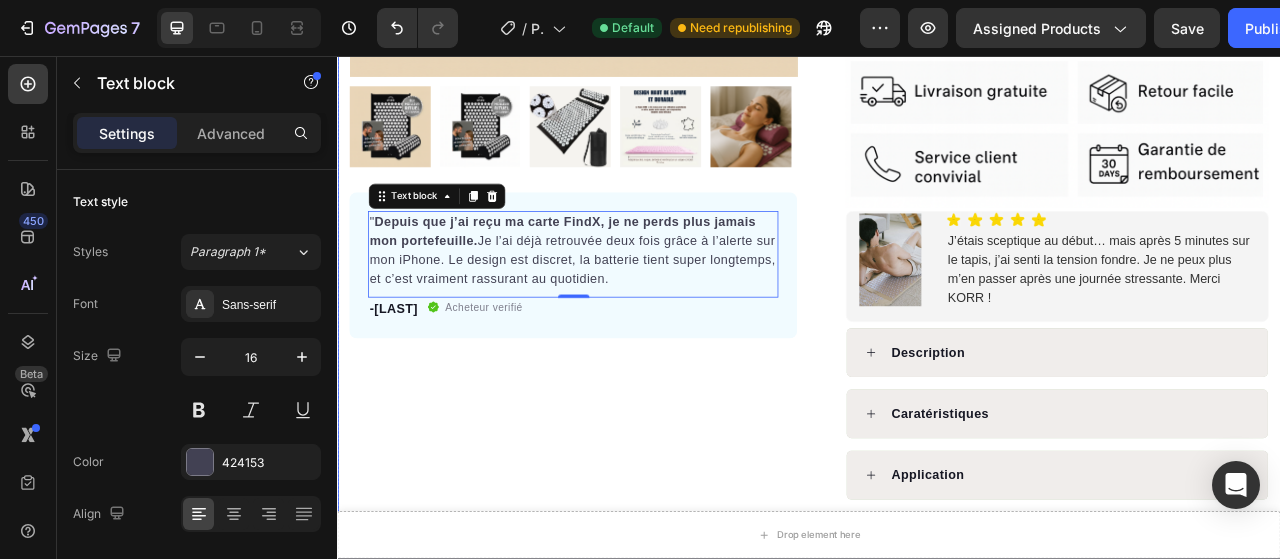 scroll, scrollTop: 650, scrollLeft: 0, axis: vertical 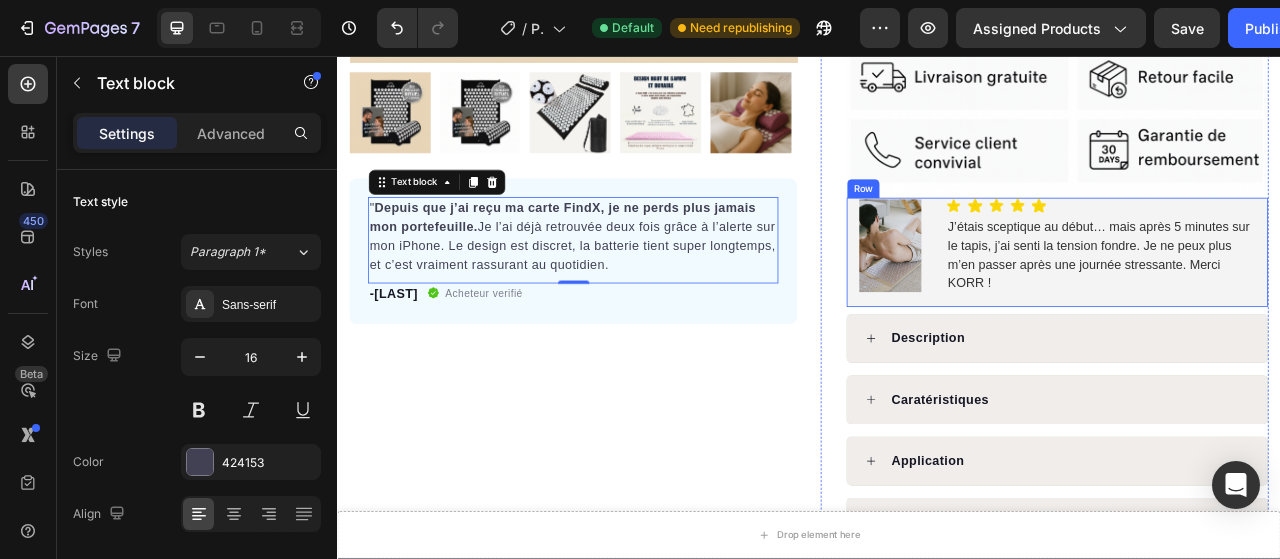 click on "Image Icon Icon Icon Icon Icon Icon List Hoz J’étais sceptique au début… mais après 5 minutes sur le tapis, j’ai senti la tension fondre. Je ne peux plus m’en passer après une journée stressante. Merci KORR ! Text Block Row" at bounding box center (1253, 306) 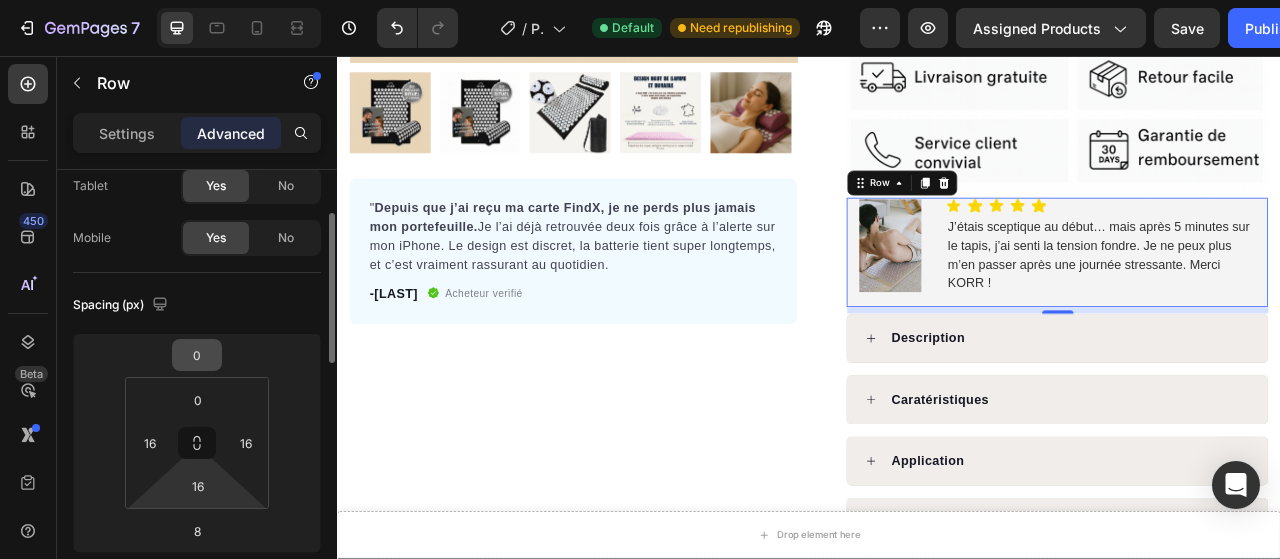 scroll, scrollTop: 119, scrollLeft: 0, axis: vertical 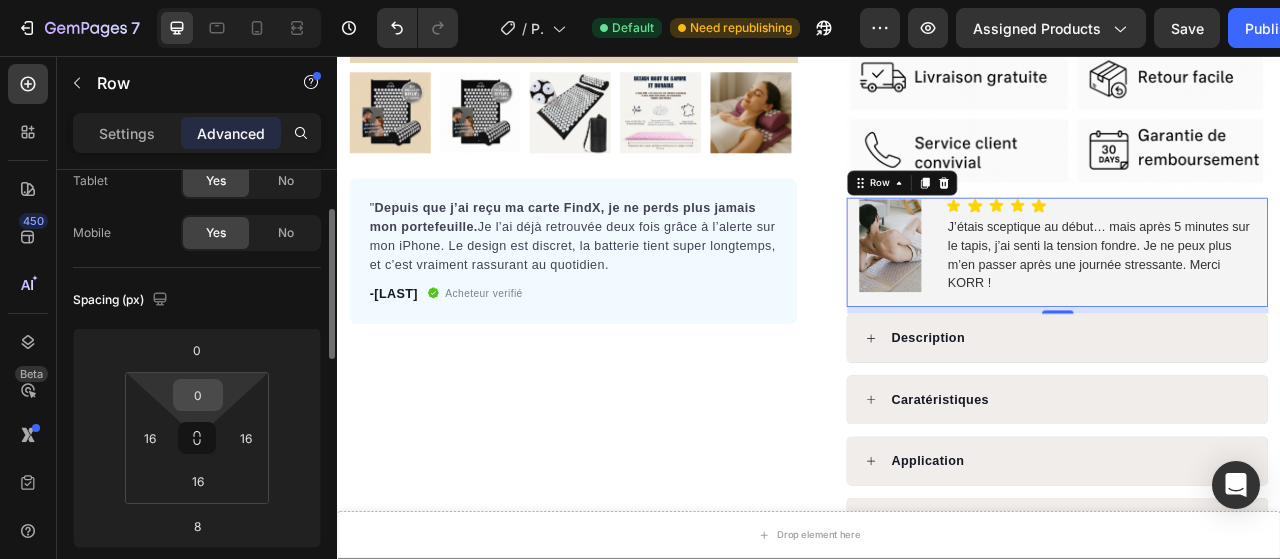 click on "0" at bounding box center (198, 395) 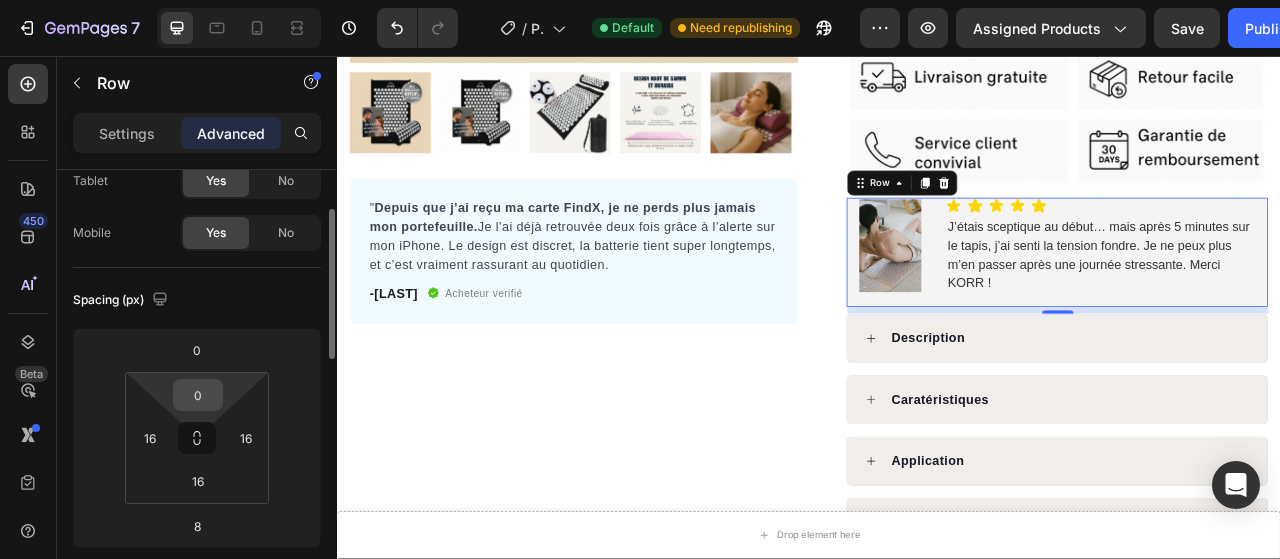 type 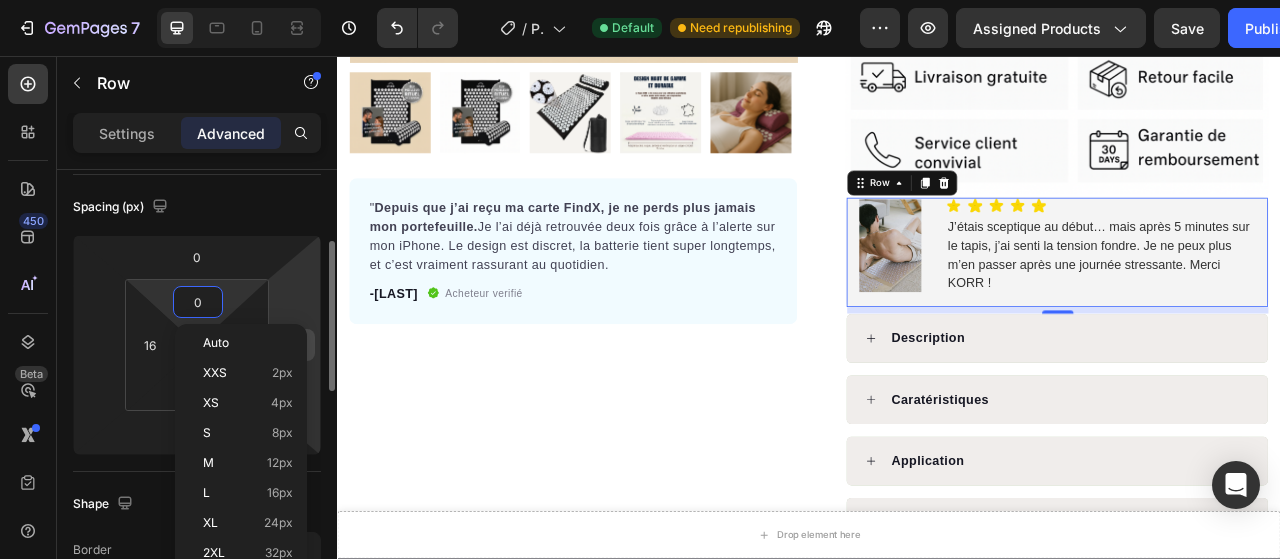 scroll, scrollTop: 213, scrollLeft: 0, axis: vertical 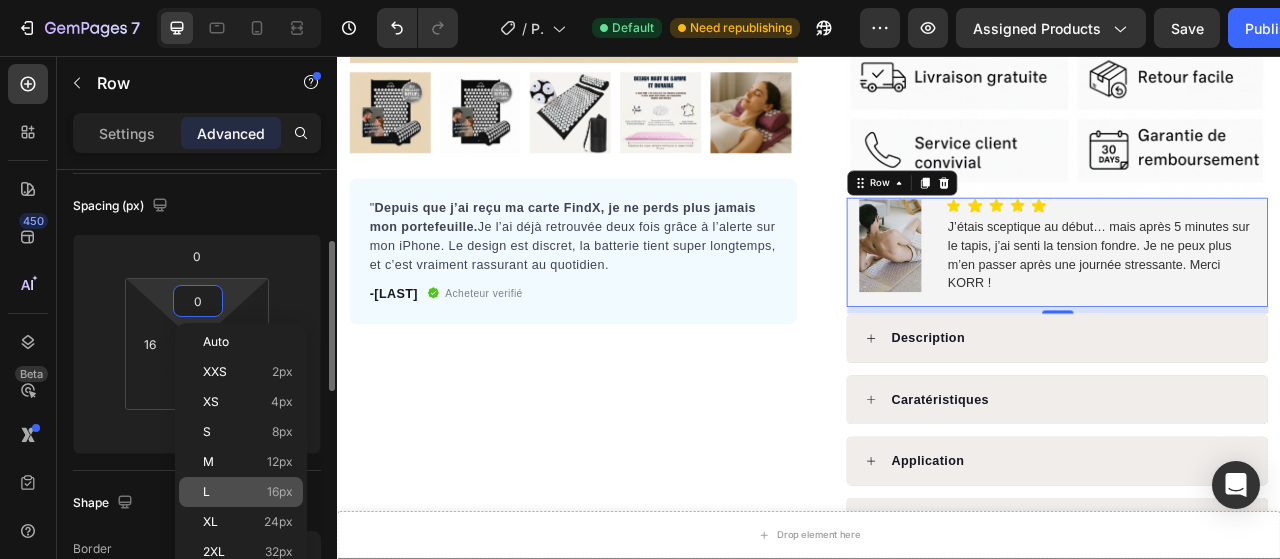 click on "L 16px" 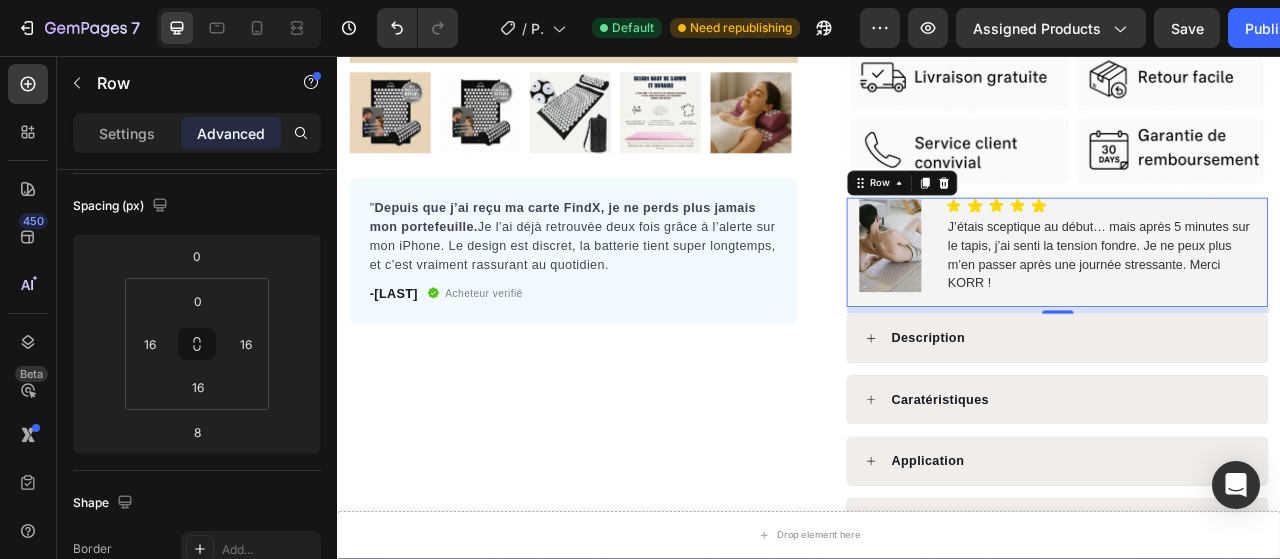 type on "16" 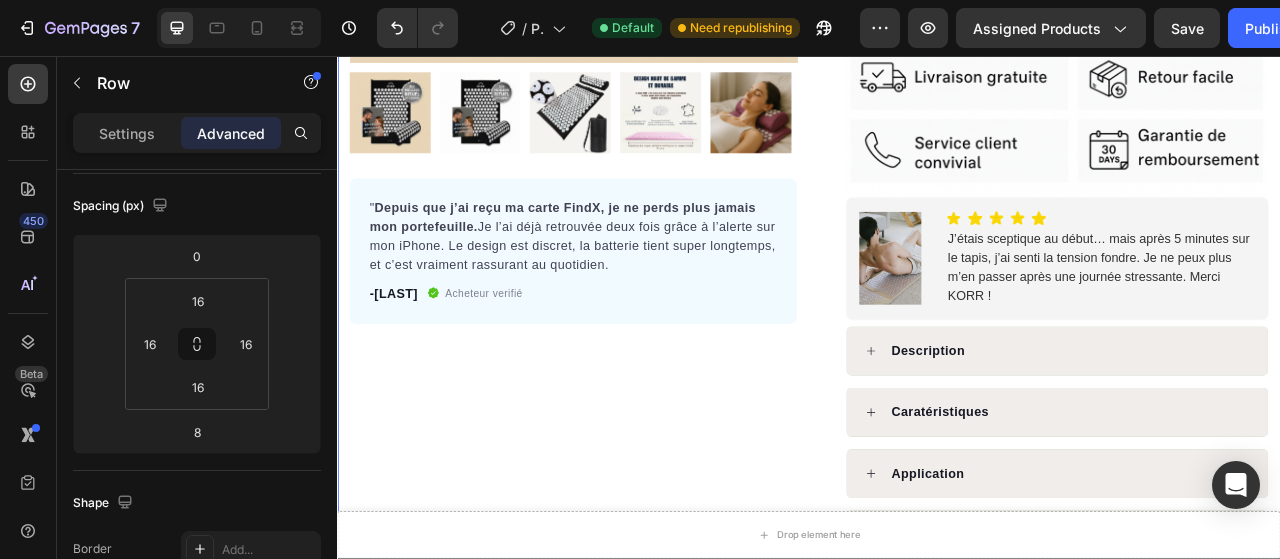 click on "Product Images " Depuis que j’ai reçu ma carte FindX, je ne perds plus jamais mon portefeuille.  Je l’ai déjà retrouvée deux fois grâce à l’alerte sur mon iPhone. Le design est discret, la batterie tient super longtemps, et c’est vraiment rassurant au quotidien. Text block -Julien Text block
Acheteur verifié Item list Row Row Row" at bounding box center (637, 135) 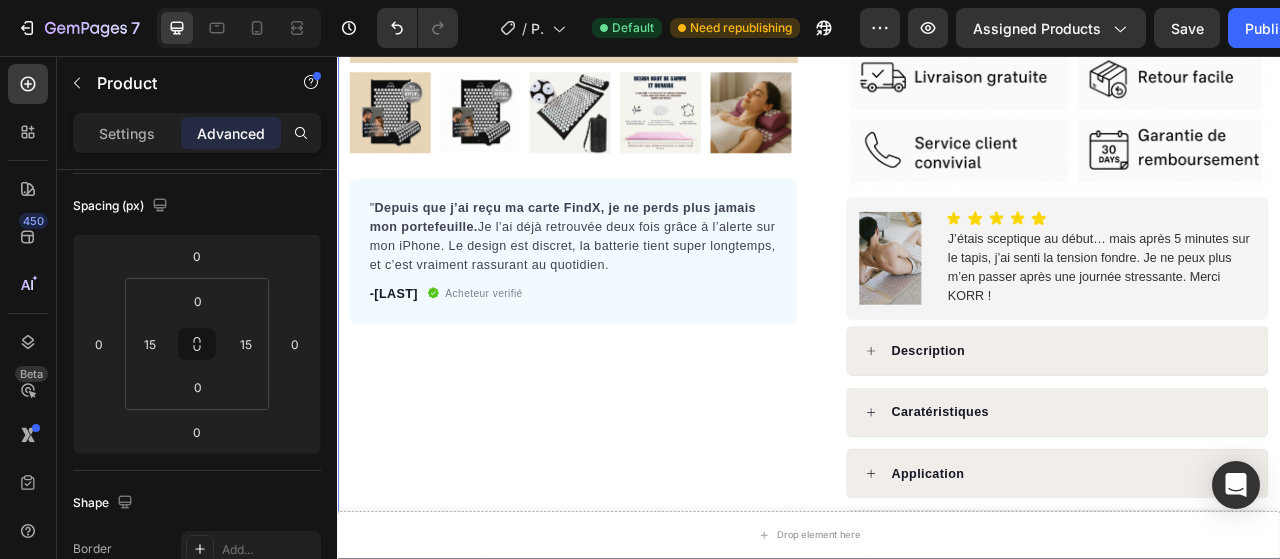 scroll, scrollTop: 0, scrollLeft: 0, axis: both 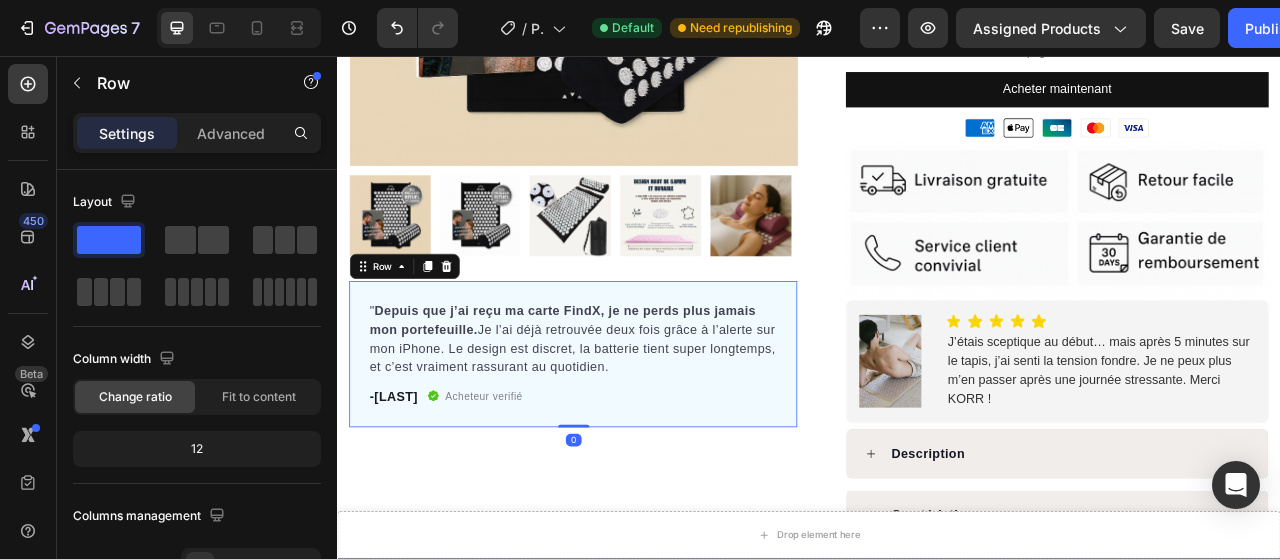 click on "" Depuis que j’ai reçu ma carte FindX, je ne perds plus jamais mon portefeuille. Je l’ai déjà retrouvée deux fois grâce à l’alerte sur mon iPhone. Le design est discret, la batterie tient super longtemps, et c’est vraiment rassurant au quotidien. Text block -[LAST] Text block Acheteur verifié Item list Row Row 0" at bounding box center (637, 436) 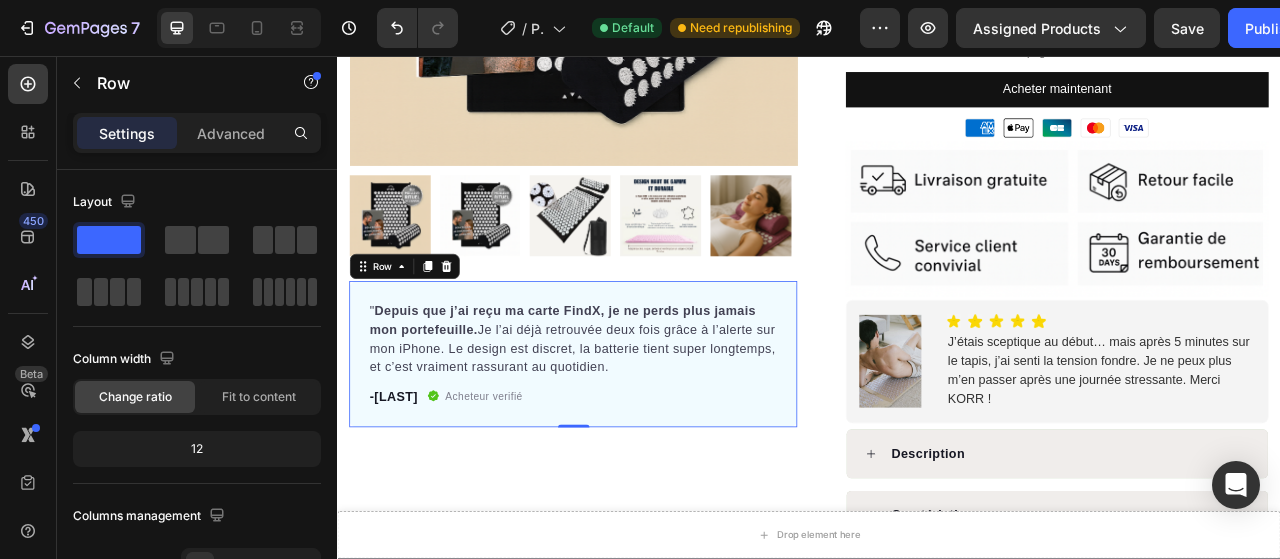 click on "" Depuis que j’ai reçu ma carte FindX, je ne perds plus jamais mon portefeuille. Je l’ai déjà retrouvée deux fois grâce à l’alerte sur mon iPhone. Le design est discret, la batterie tient super longtemps, et c’est vraiment rassurant au quotidien. Text block -[LAST] Text block Acheteur verifié Item list Row Row 0" at bounding box center (637, 436) 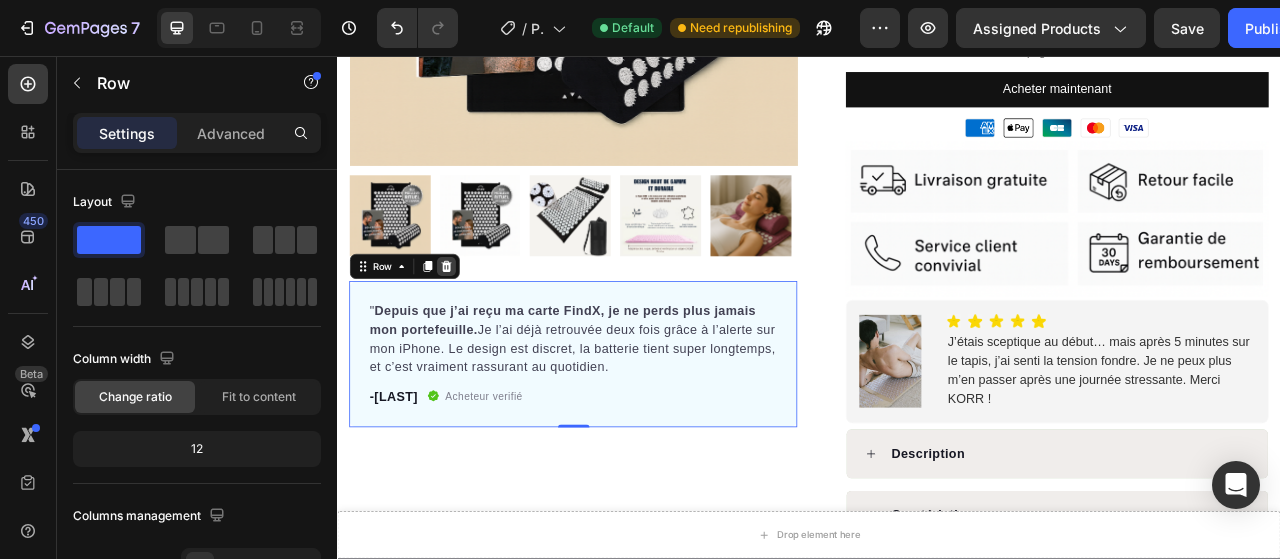 click 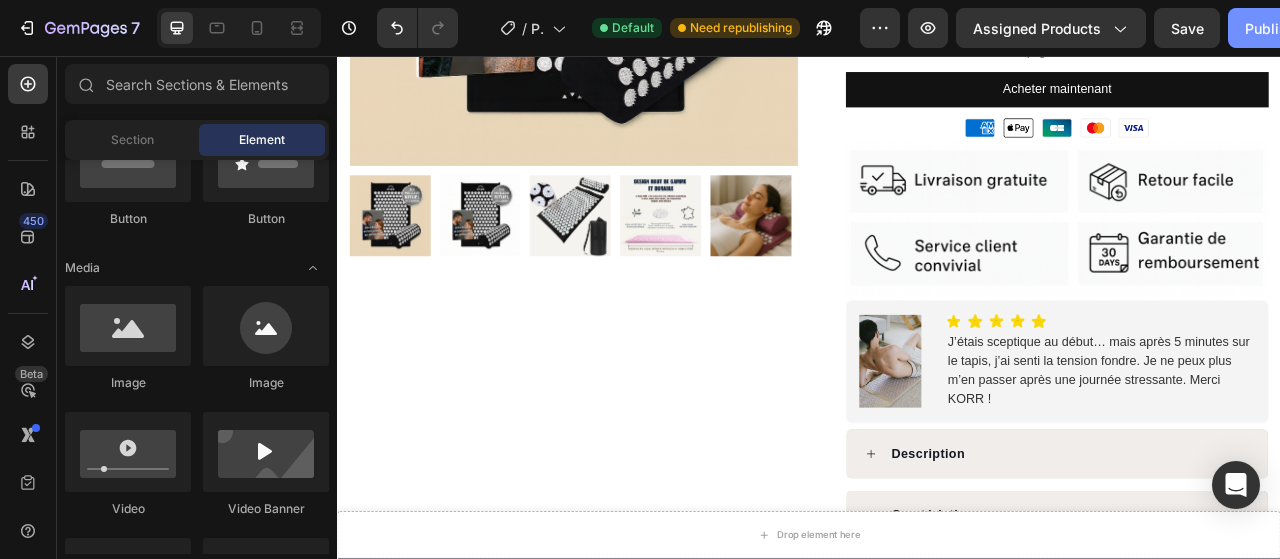 click on "Publish" at bounding box center [1270, 28] 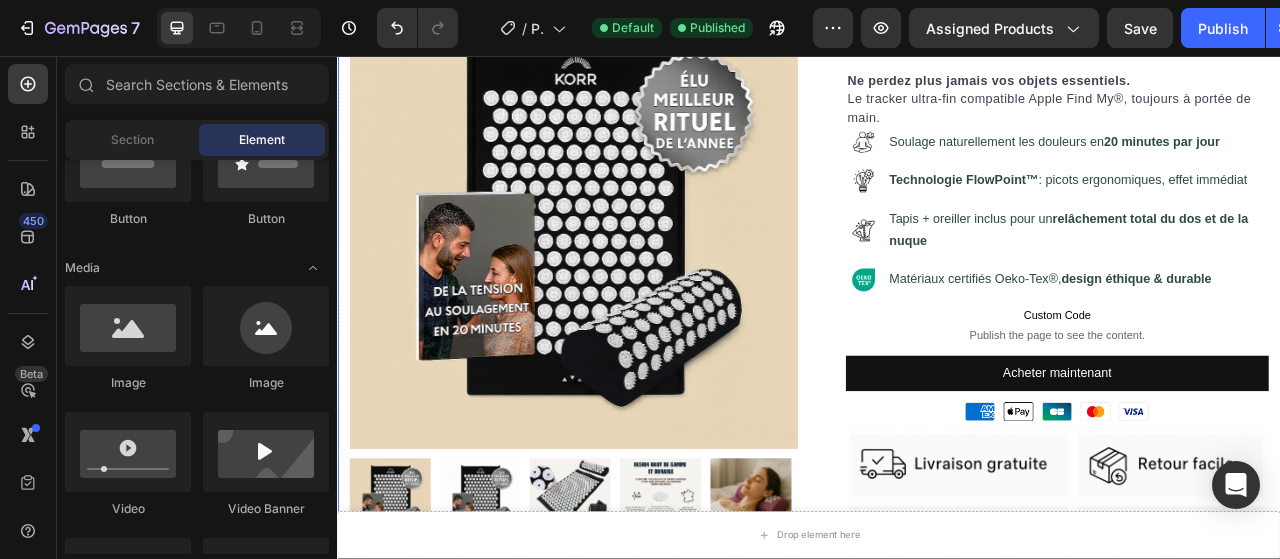 scroll, scrollTop: 0, scrollLeft: 0, axis: both 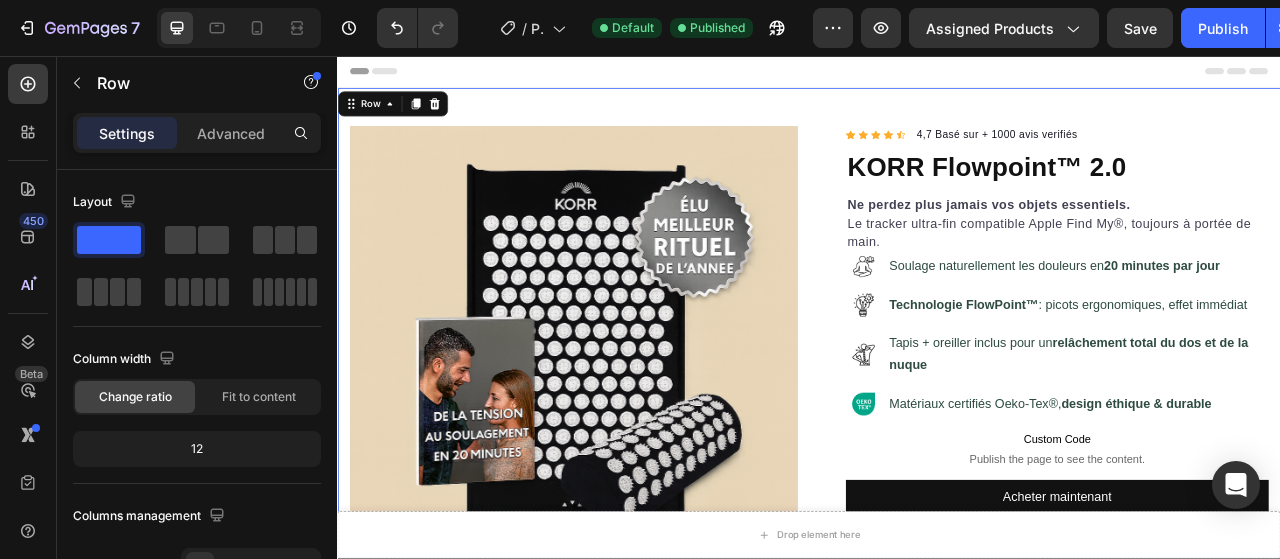 click on "Product Images Row Icon Icon Icon Icon Icon Icon List Hoz 4,7 Basé sur + 1000 avis verifiés  Text block Row KORR Flowpoint™ 2.0 Product Title Ne perdez plus jamais vos objets essentiels. Le tracker ultra-fin compatible Apple Find My®, toujours à portée de main. Text block Image Soulage naturellement les douleurs en 20 minutes par jour Text Block Image Technologie FlowPoint™ : picots ergonomiques, effet immédiat  Text Block Image Tapis + oreiller inclus pour un relâchement total du dos et de la nuque Text Image Matériaux certifiés Oeko-Tex®, design éthique & durable Text Advanced List Custom Code Publish the page to see the content. Custom Code Acheter maintenant Dynamic Checkout Image Image Row Image Icon Icon Icon Icon Icon Icon List Hoz Text Block Row Description Caratéristiques Application Row" at bounding box center [937, 761] 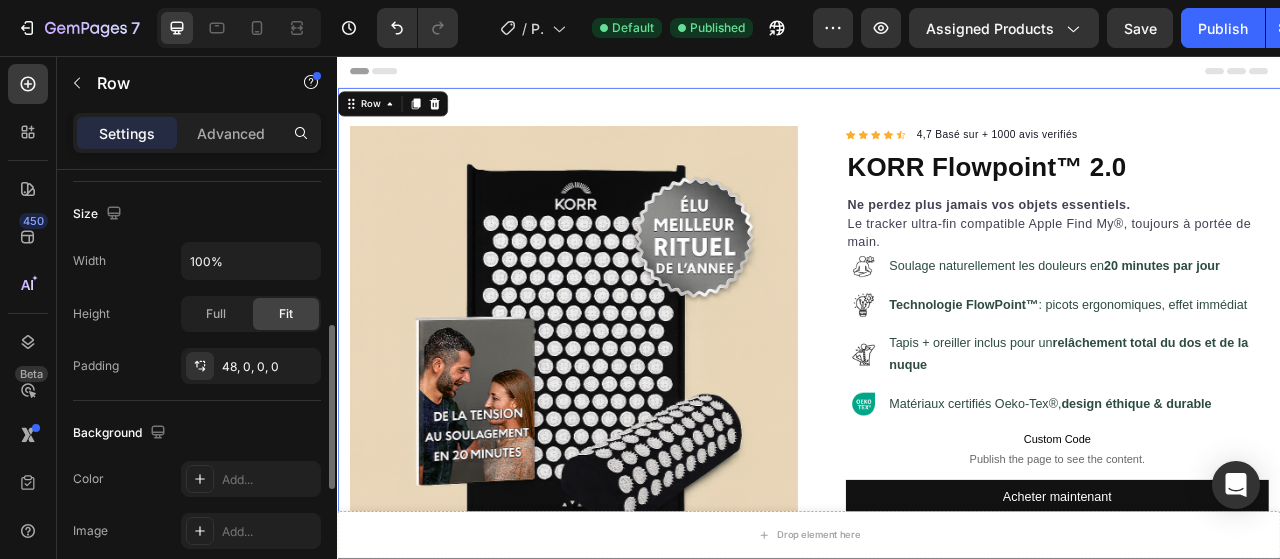scroll, scrollTop: 420, scrollLeft: 0, axis: vertical 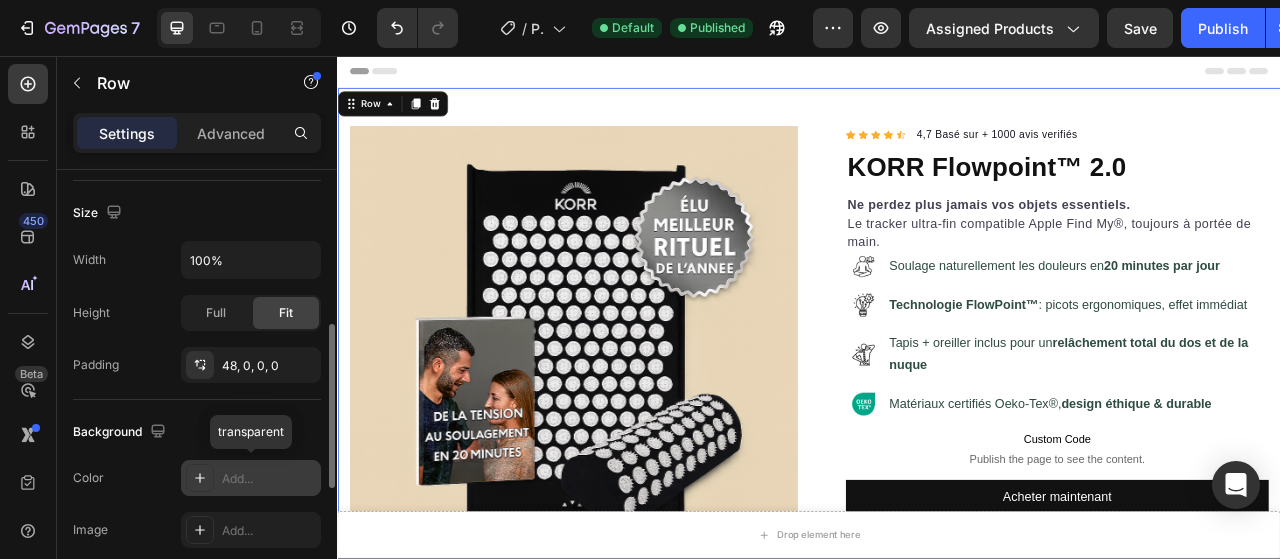 click on "Add..." at bounding box center [251, 478] 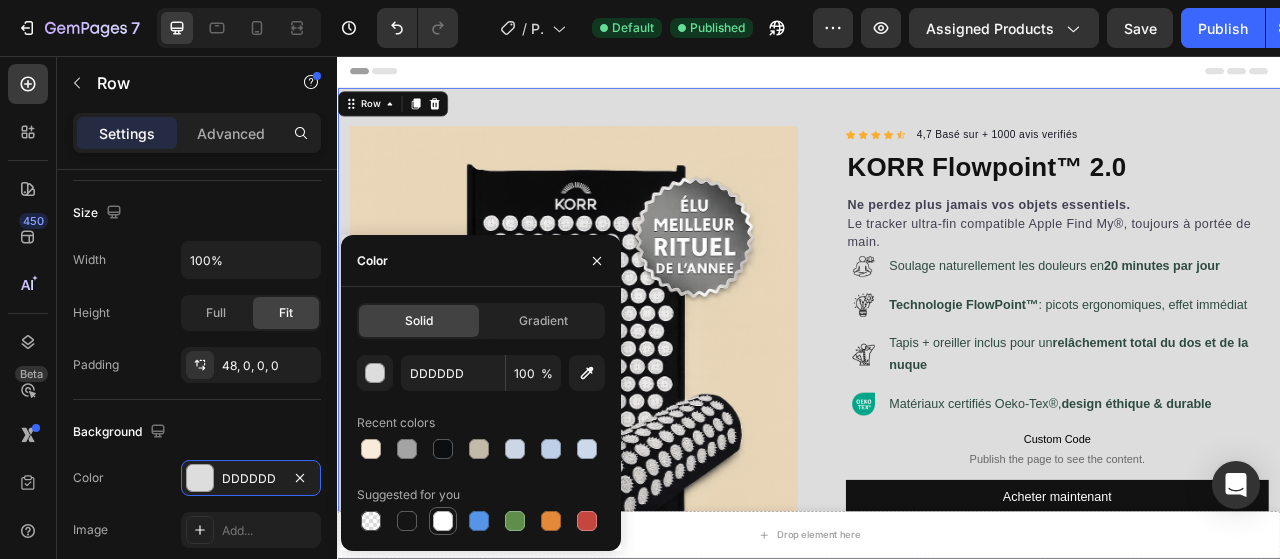 click at bounding box center [443, 521] 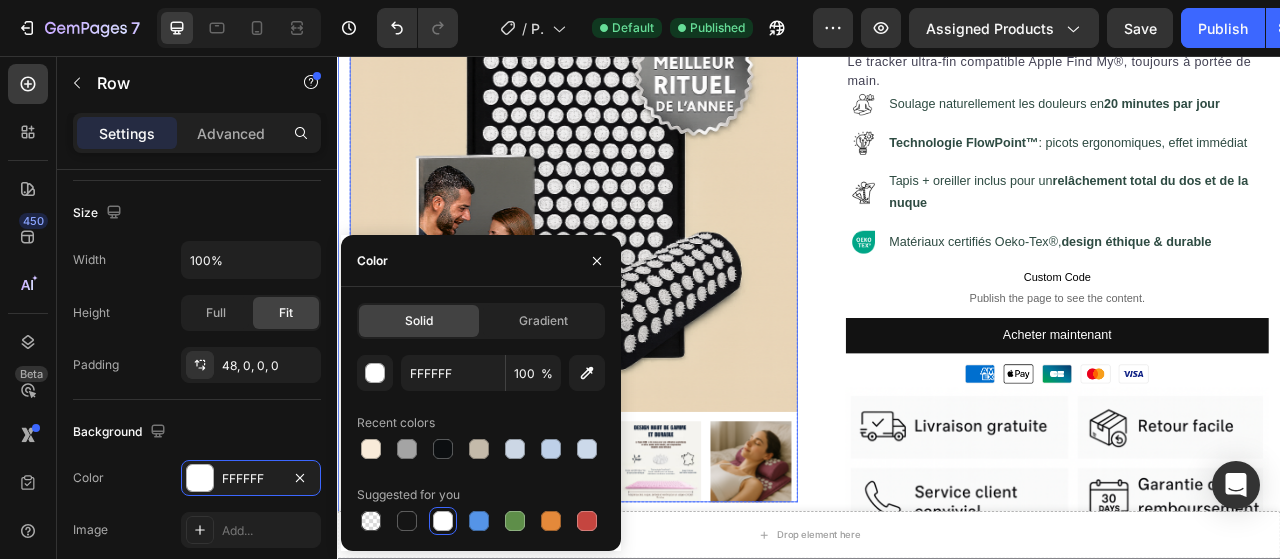 scroll, scrollTop: 377, scrollLeft: 0, axis: vertical 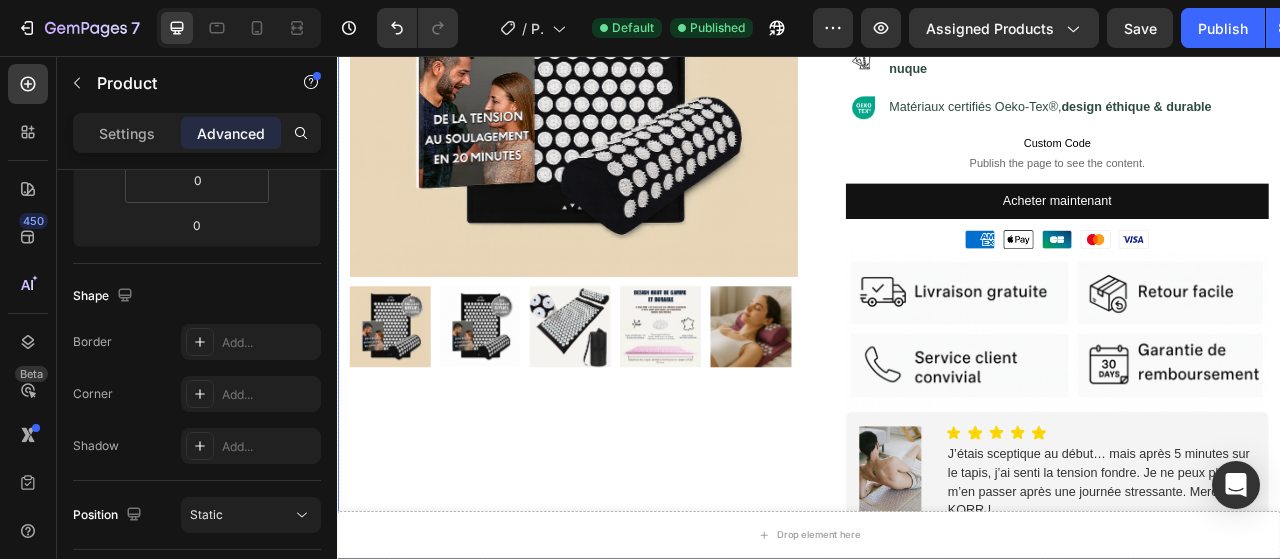 click on "Product Images Row" at bounding box center (637, 408) 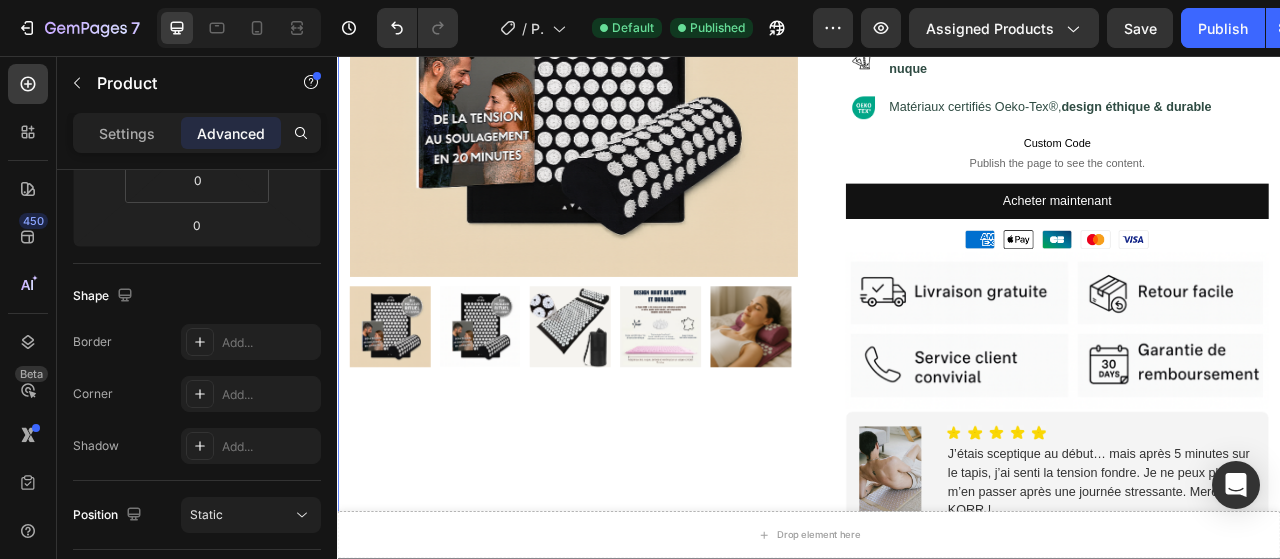 scroll, scrollTop: 0, scrollLeft: 0, axis: both 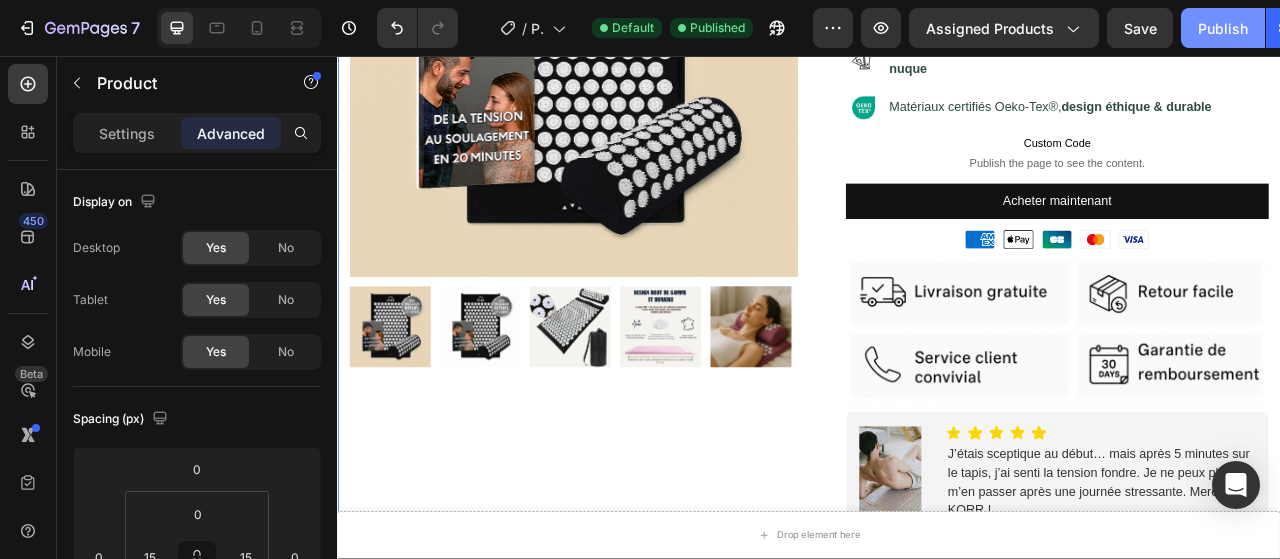 click on "Publish" at bounding box center (1223, 28) 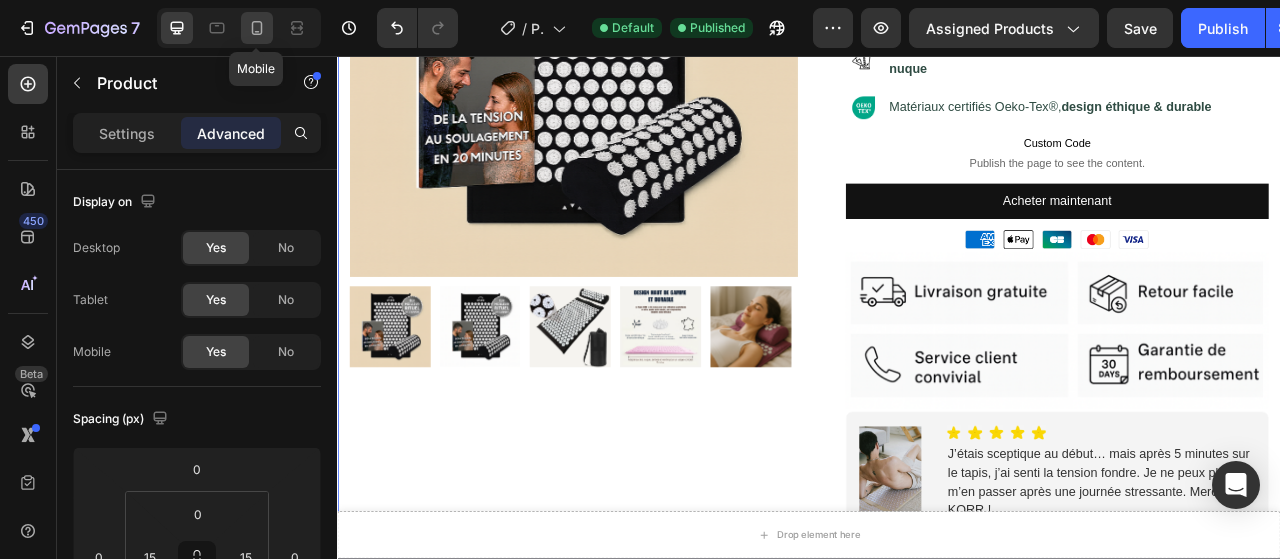 click 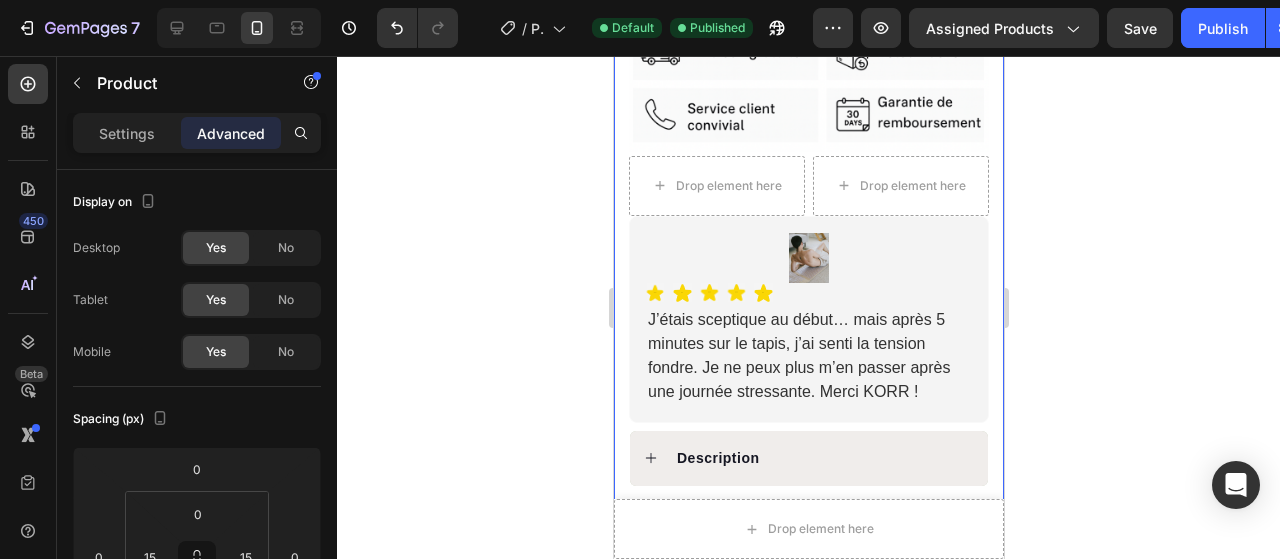 scroll, scrollTop: 1064, scrollLeft: 0, axis: vertical 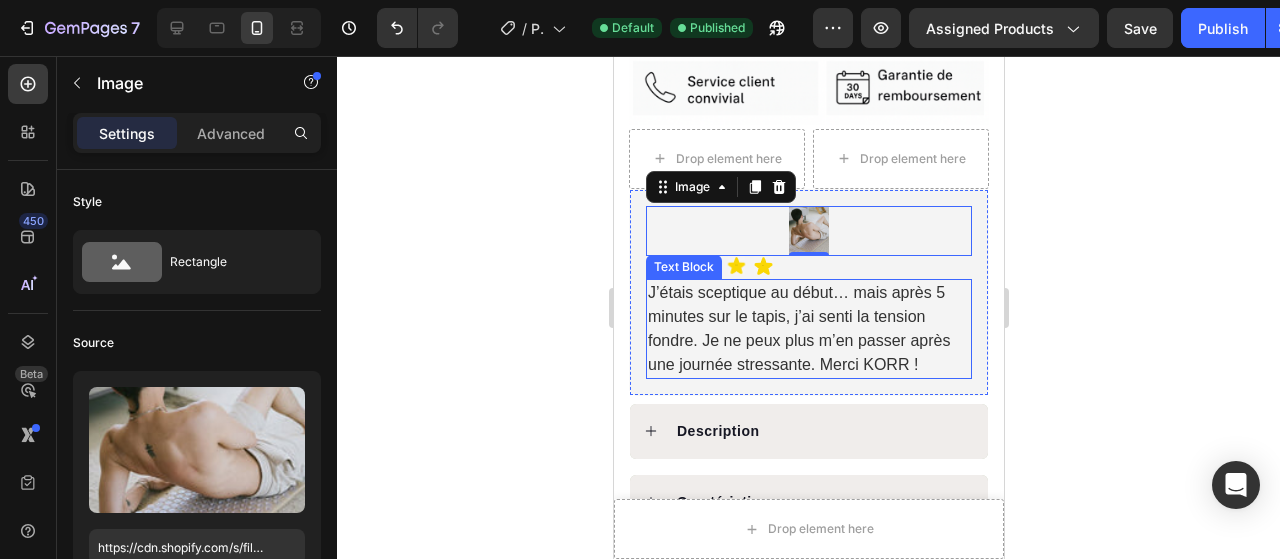 click on "J’étais sceptique au début… mais après 5 minutes sur le tapis, j’ai senti la tension fondre. Je ne peux plus m’en passer après une journée stressante. Merci KORR !" at bounding box center (808, 329) 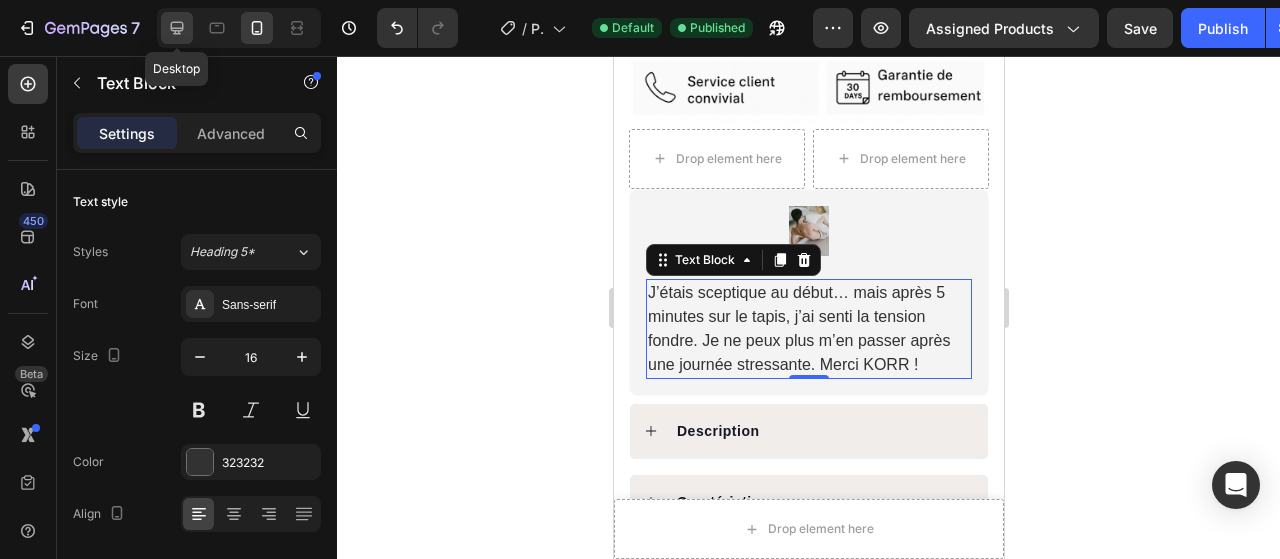 click 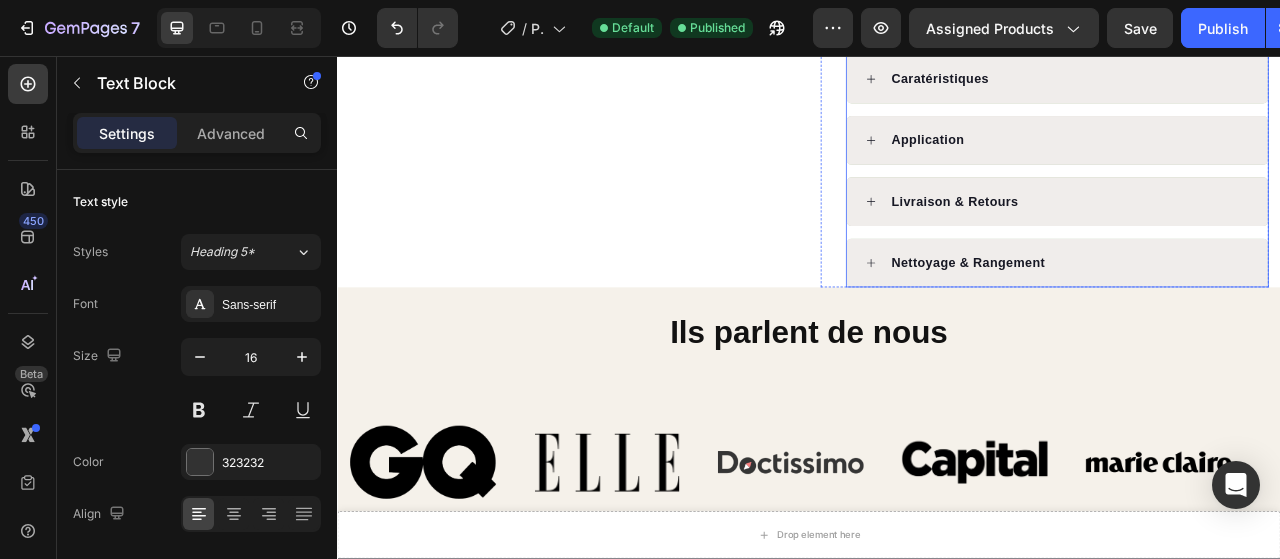 scroll, scrollTop: 796, scrollLeft: 0, axis: vertical 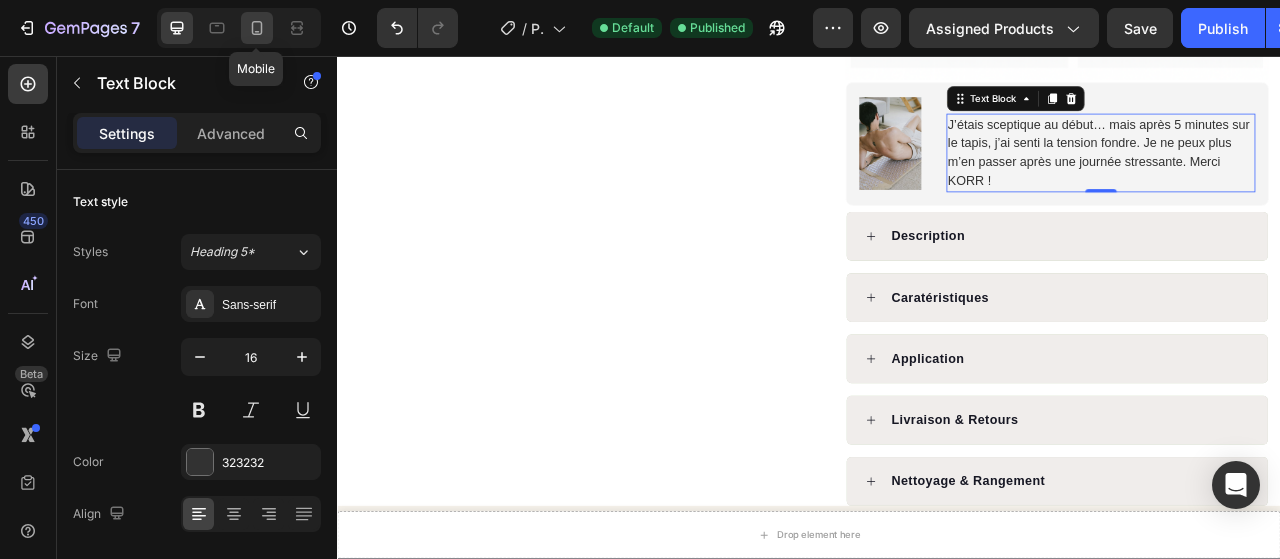 click 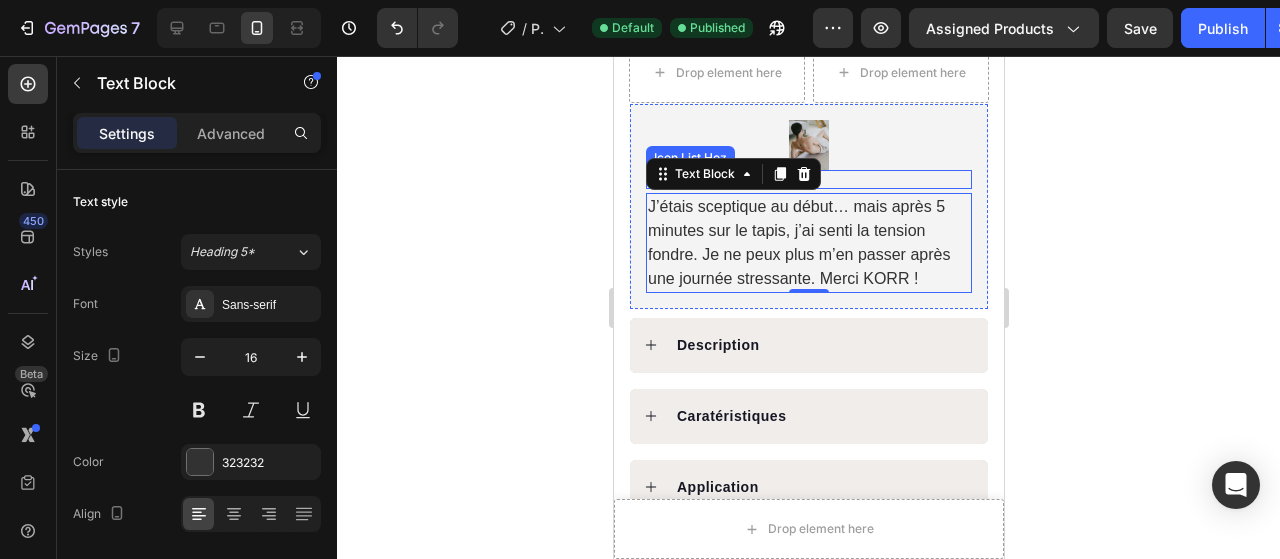 scroll, scrollTop: 1192, scrollLeft: 0, axis: vertical 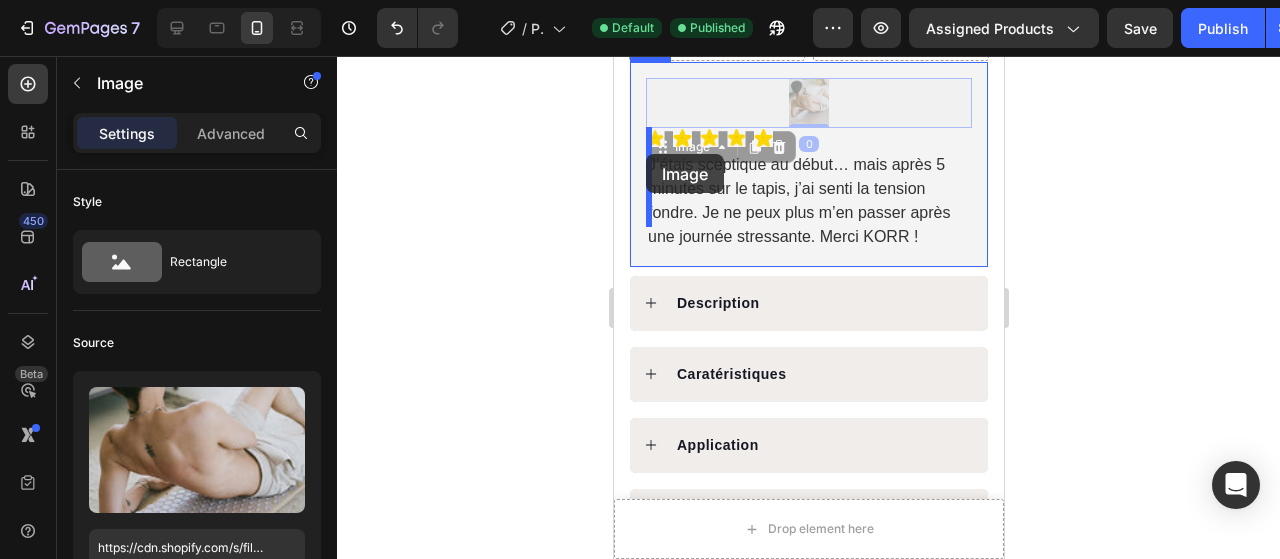 drag, startPoint x: 855, startPoint y: 86, endPoint x: 645, endPoint y: 154, distance: 220.73514 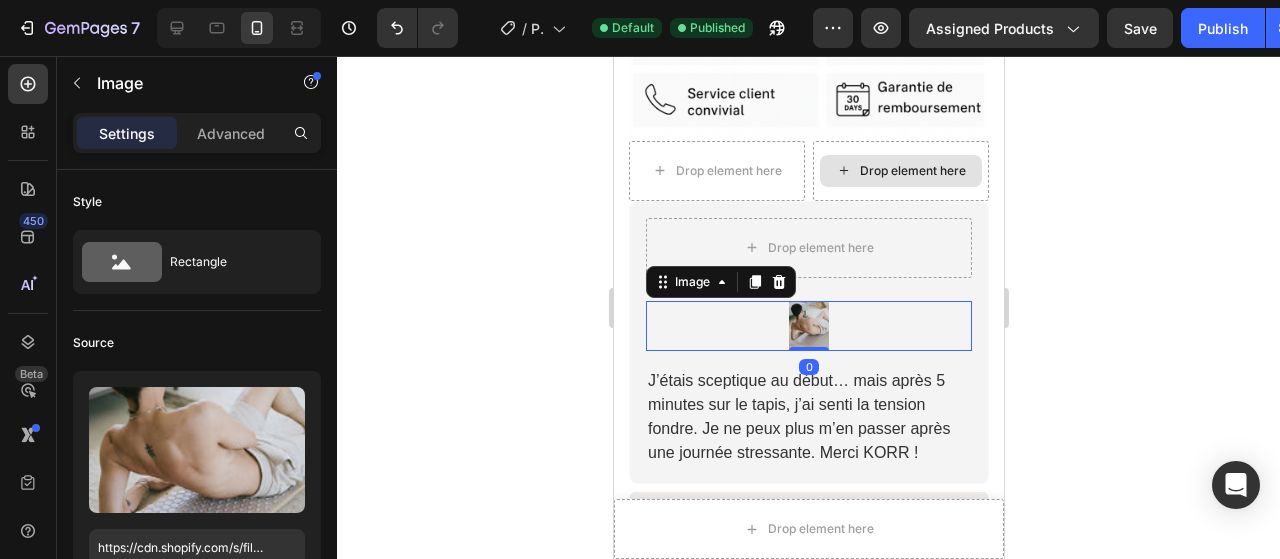 scroll, scrollTop: 994, scrollLeft: 0, axis: vertical 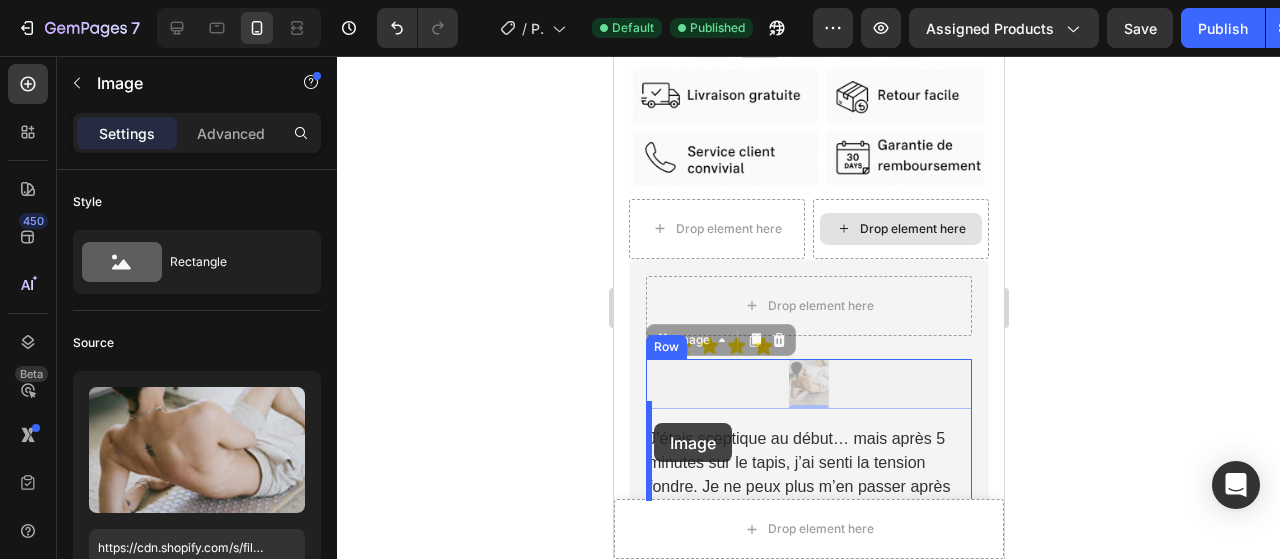 drag, startPoint x: 867, startPoint y: 357, endPoint x: 653, endPoint y: 423, distance: 223.94643 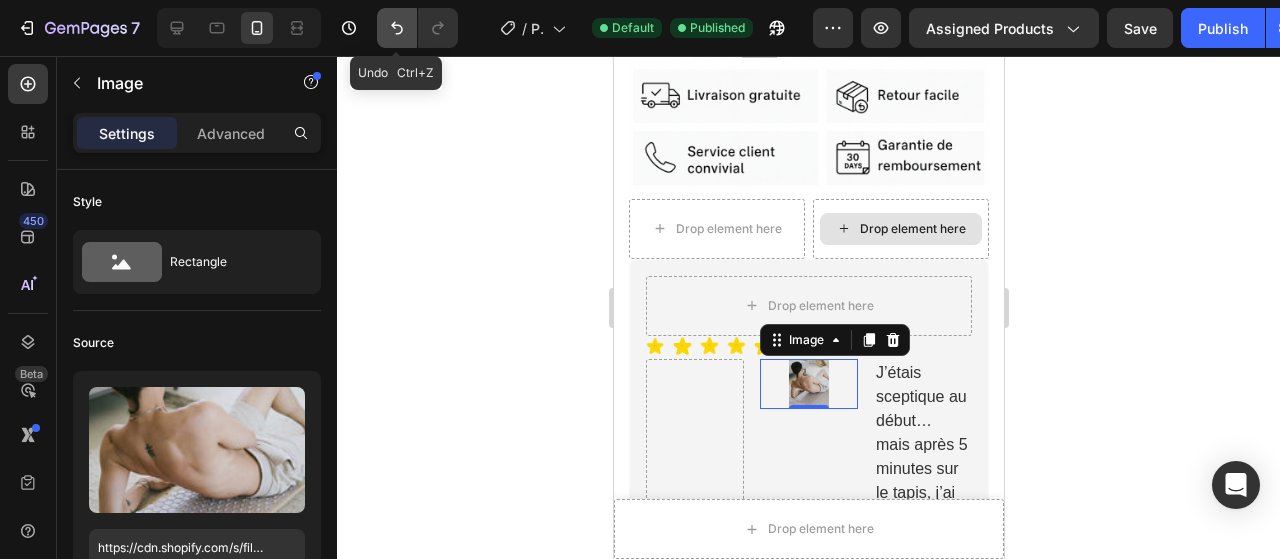 click 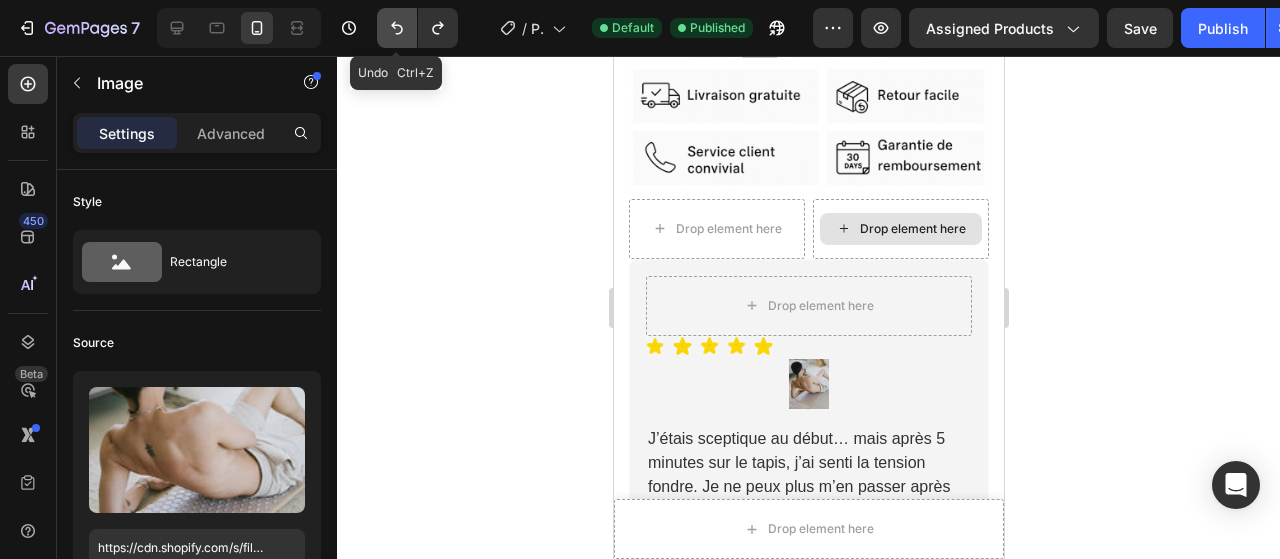 click 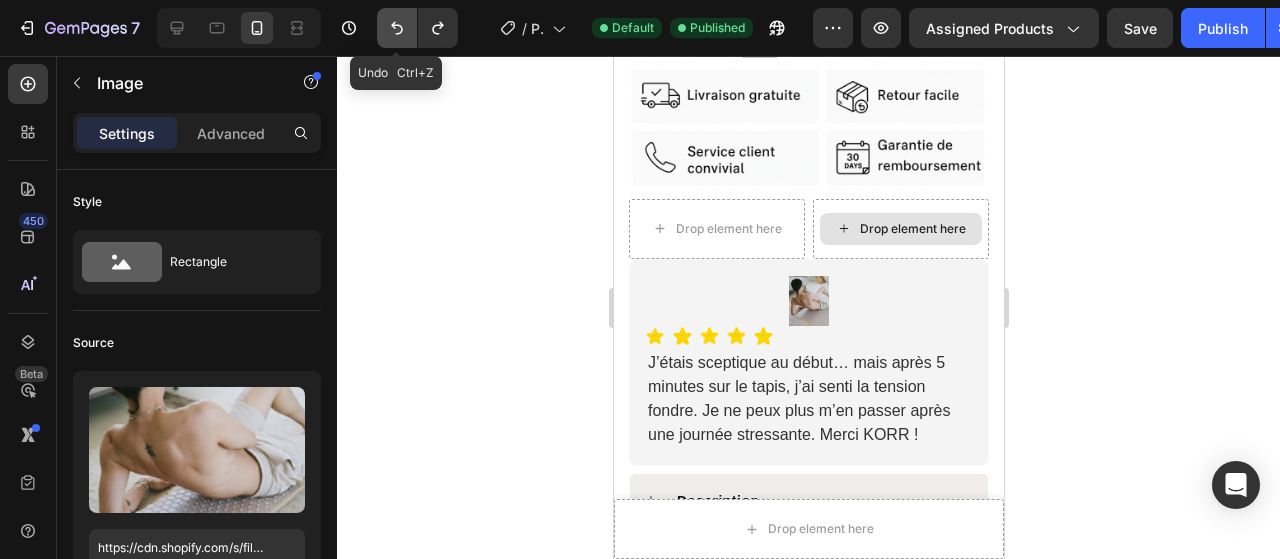 click 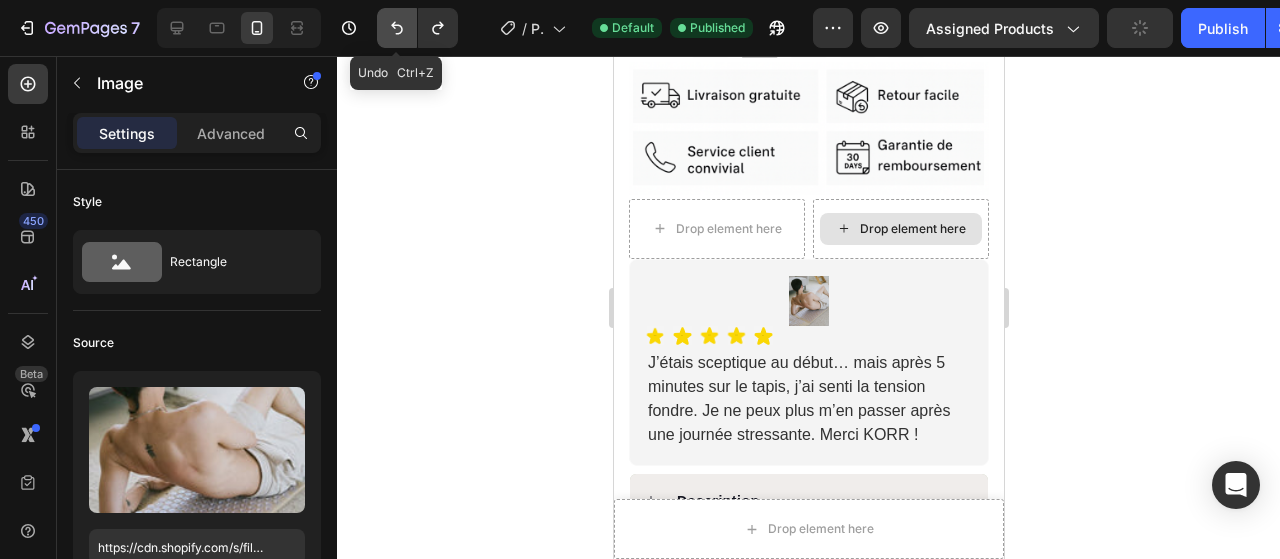 click 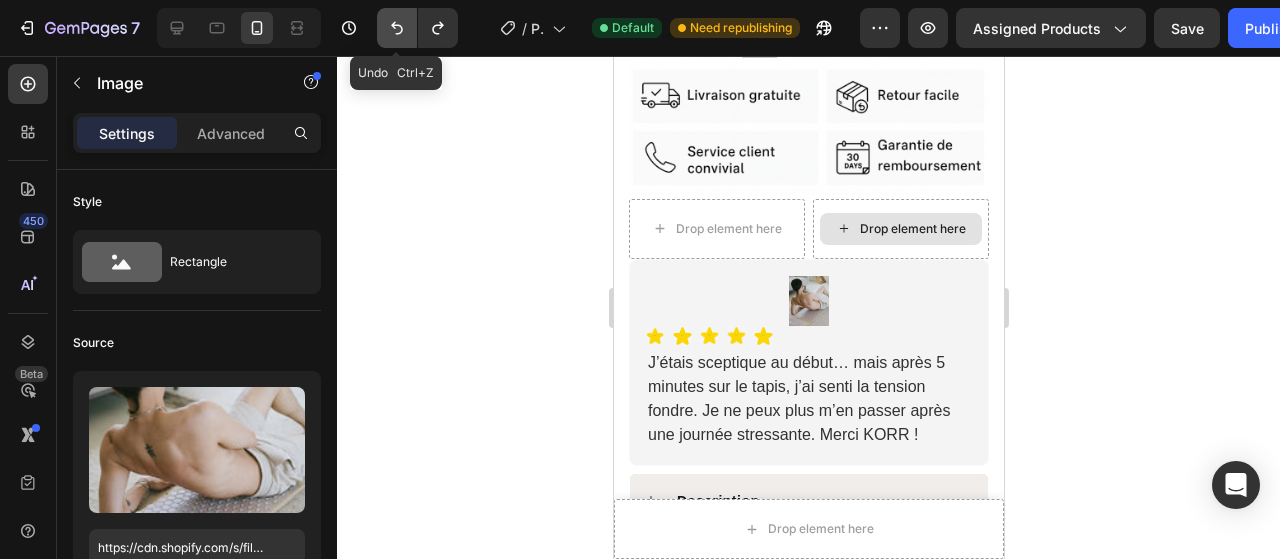 click 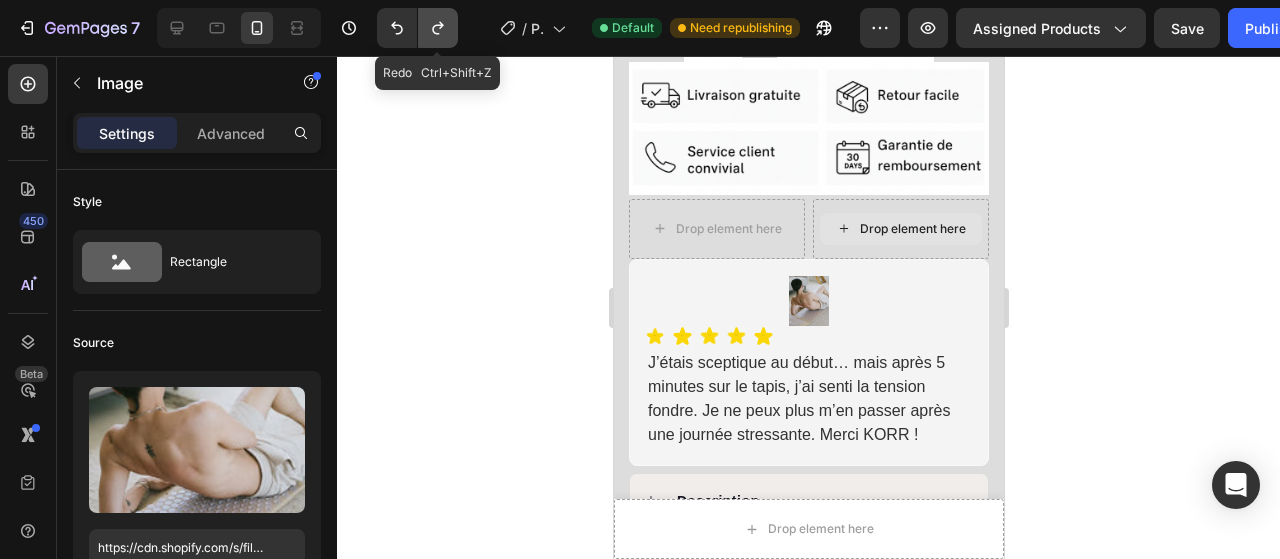 click 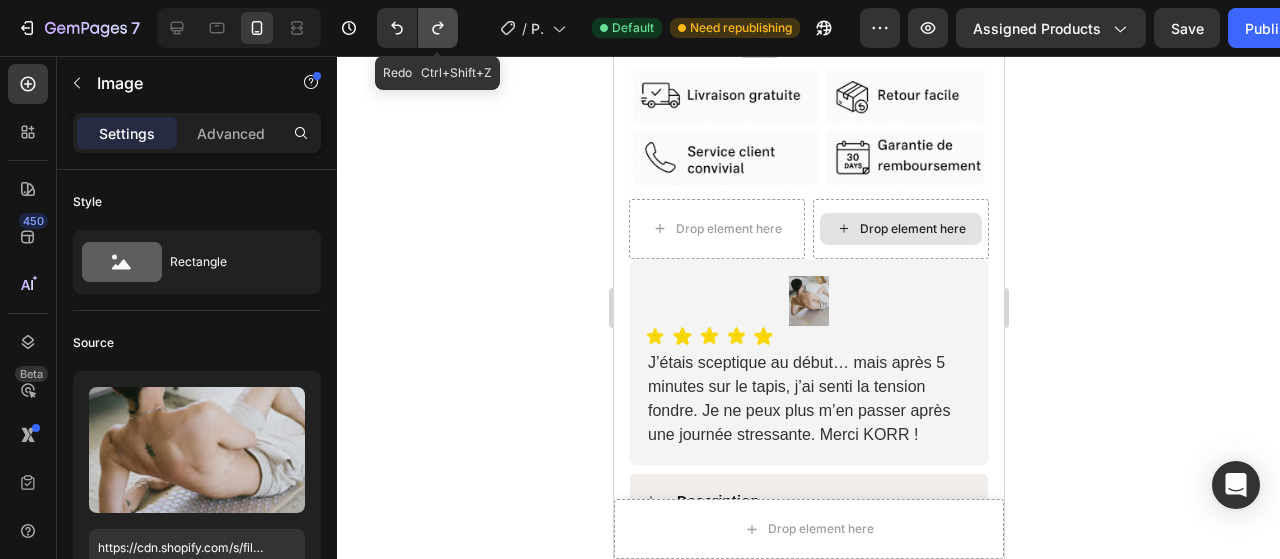 click 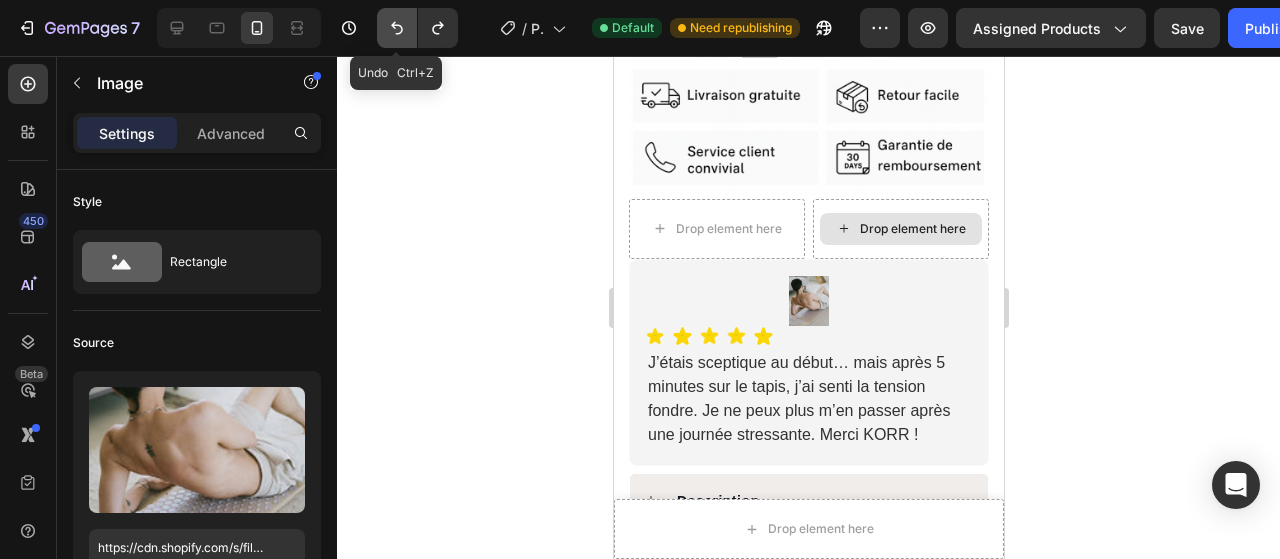 click 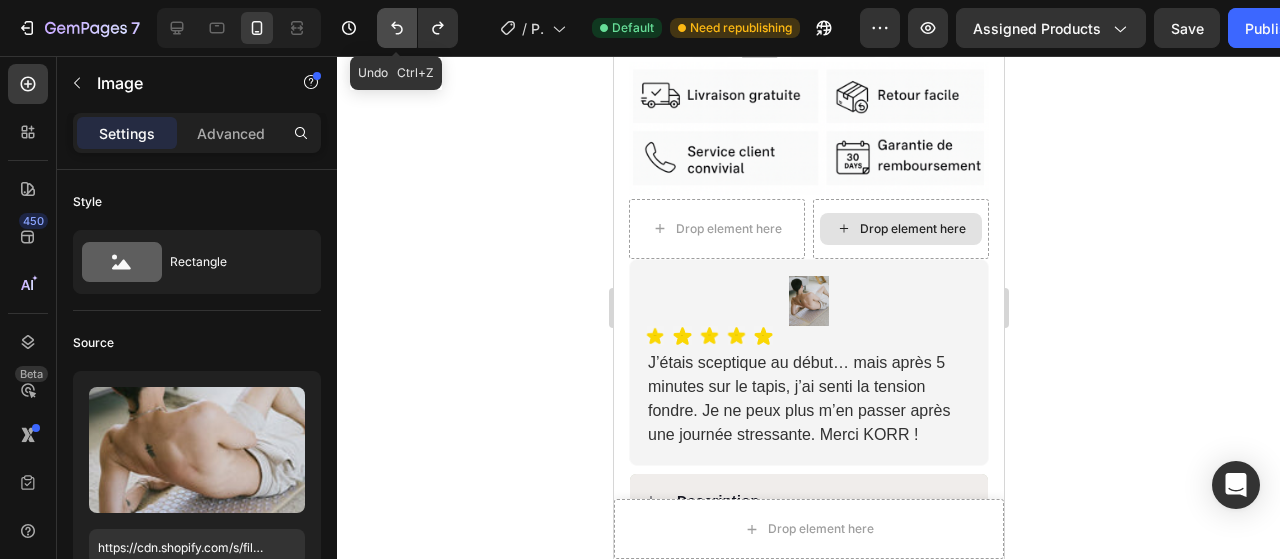 click 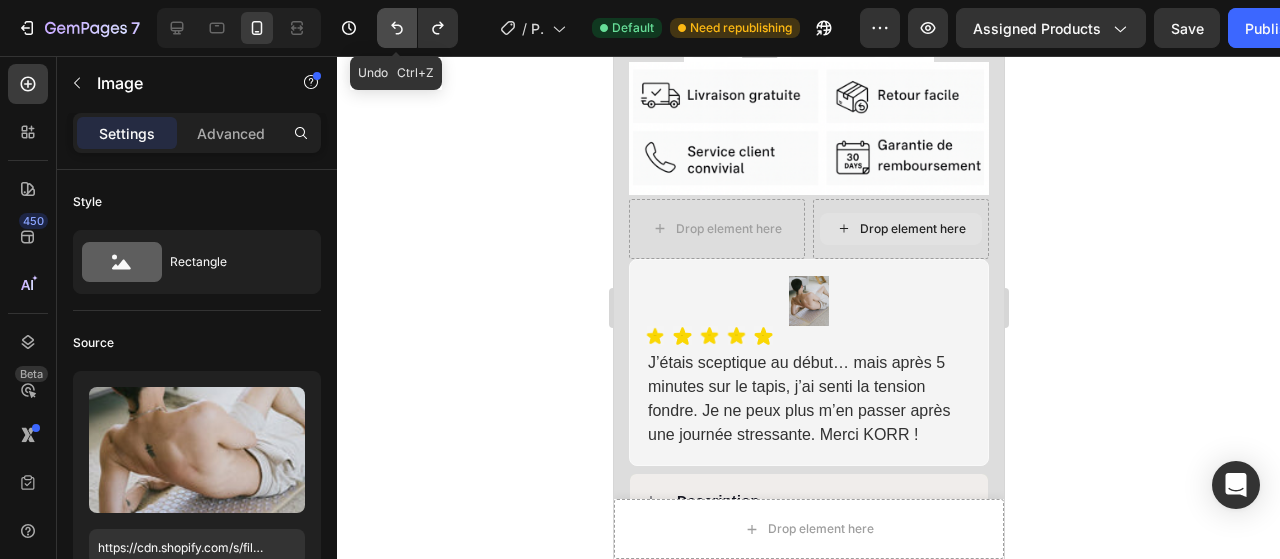 click 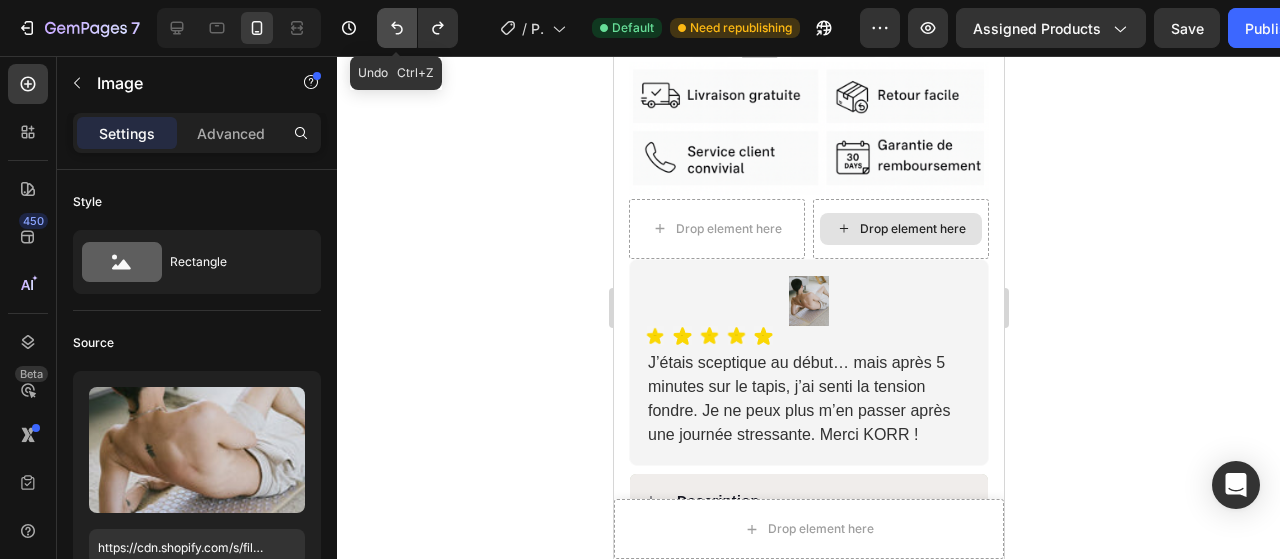 click 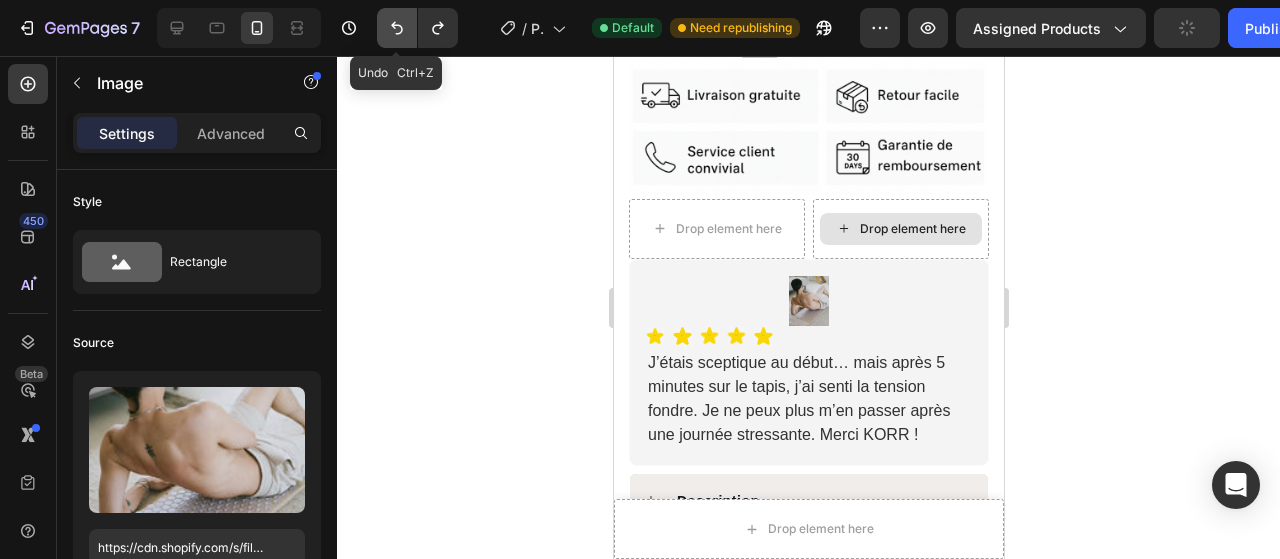 click 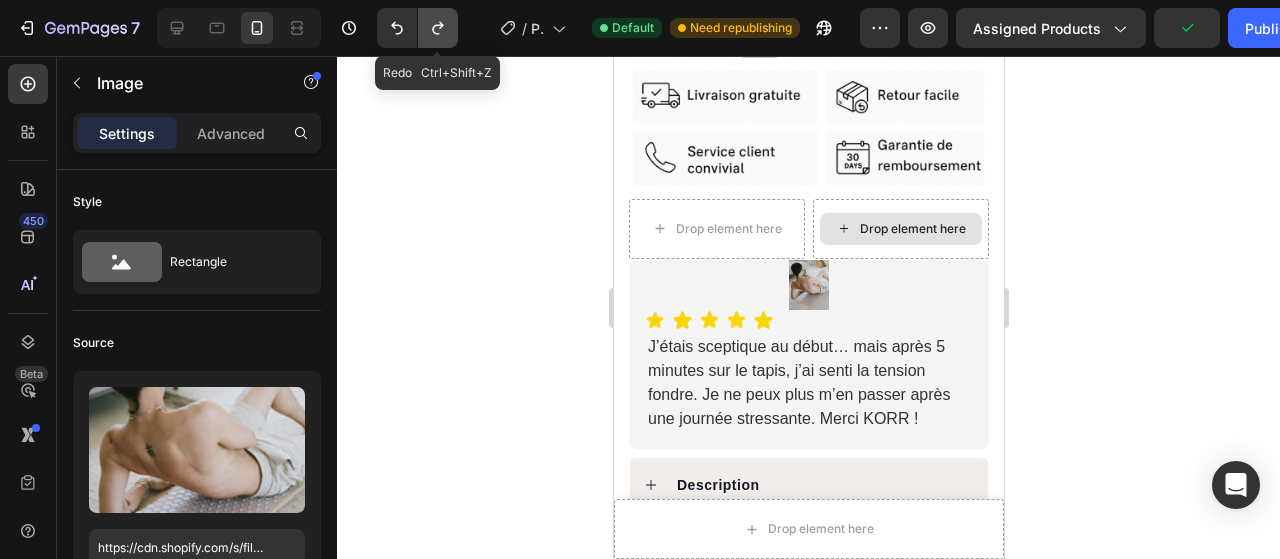 click 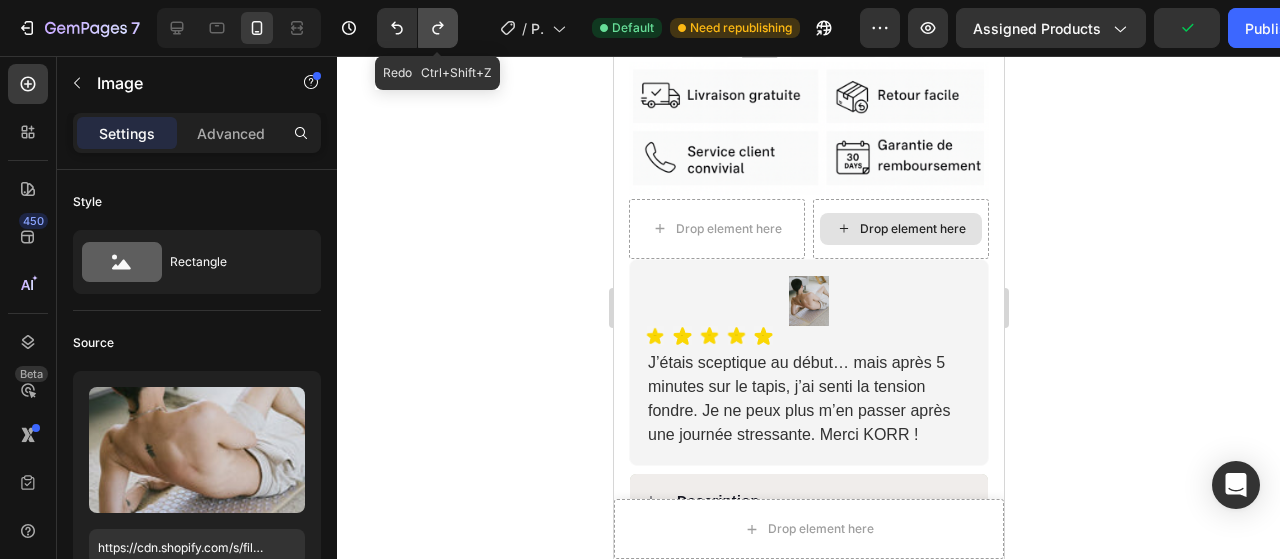click 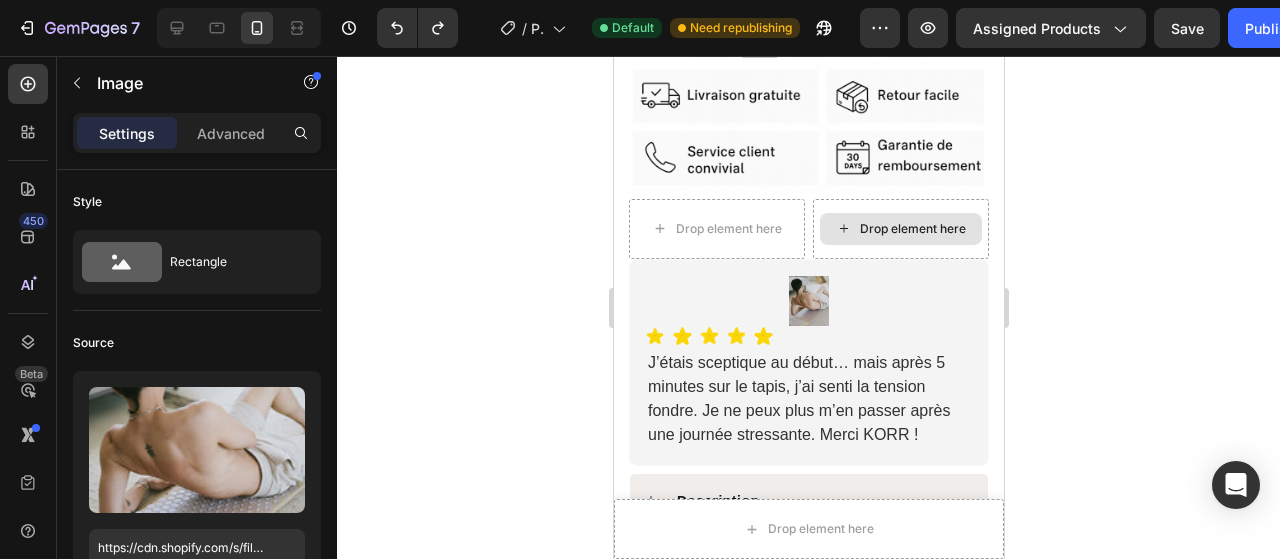 click at bounding box center [808, 301] 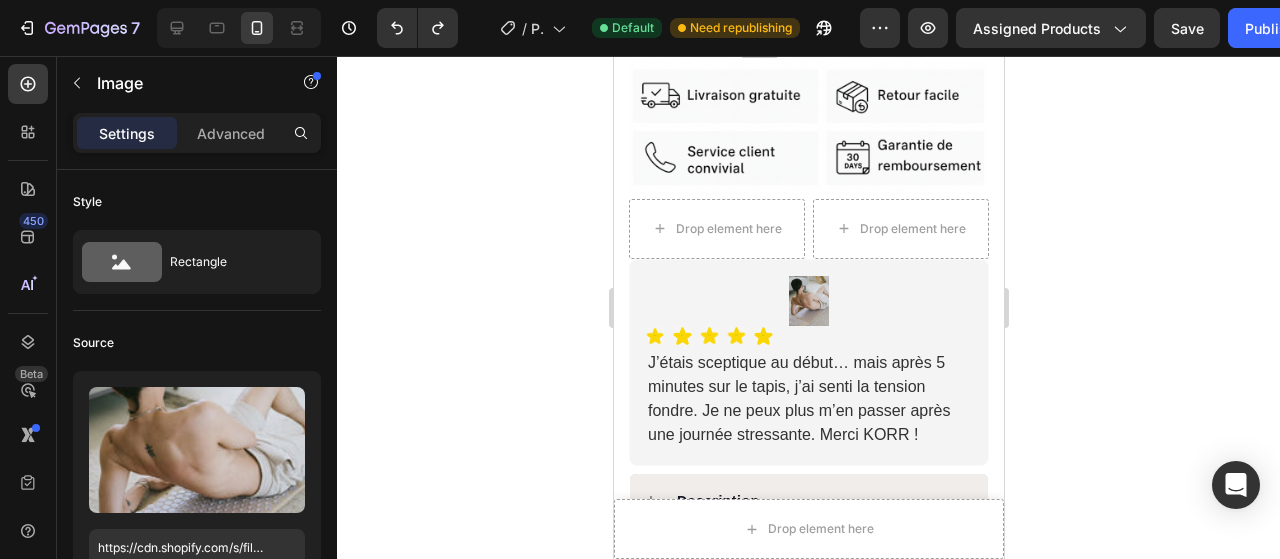 click 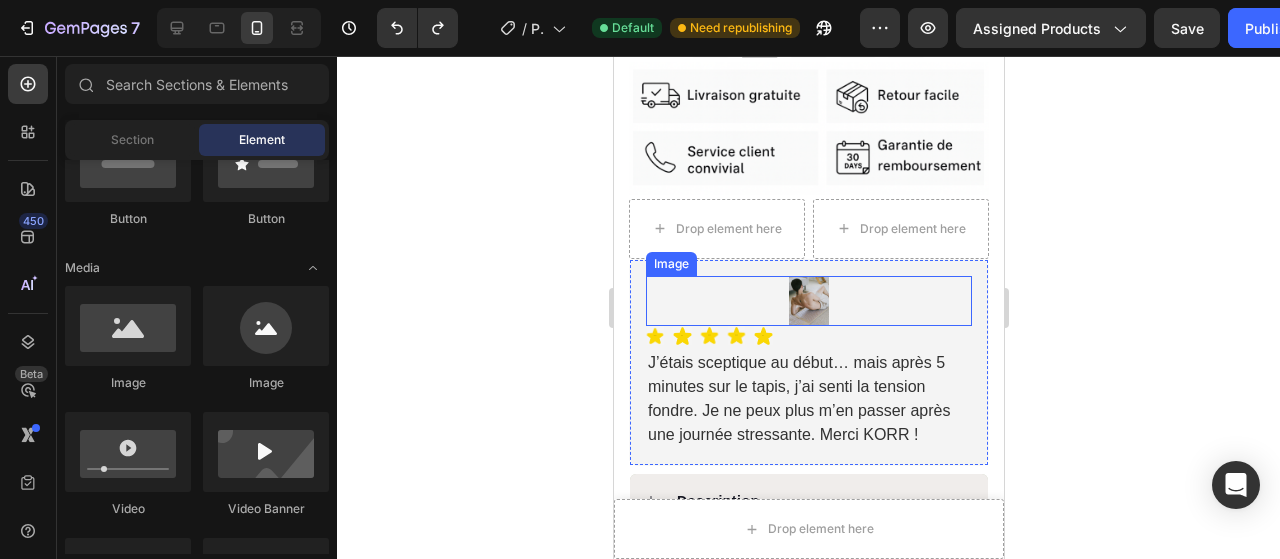 click at bounding box center (808, 301) 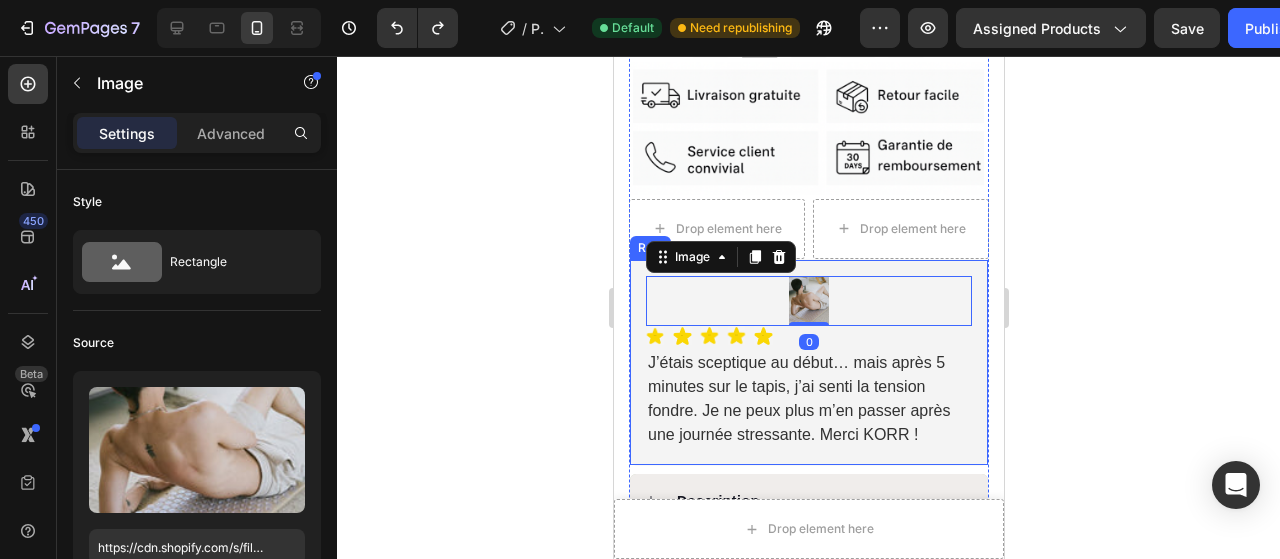click on "Image 0 Icon Icon Icon Icon Icon Icon List Hoz J’étais sceptique au début… mais après 5 minutes sur le tapis, j’ai senti la tension fondre. Je ne peux plus m’en passer après une journée stressante. Merci KORR ! Text Block Row" at bounding box center [808, 362] 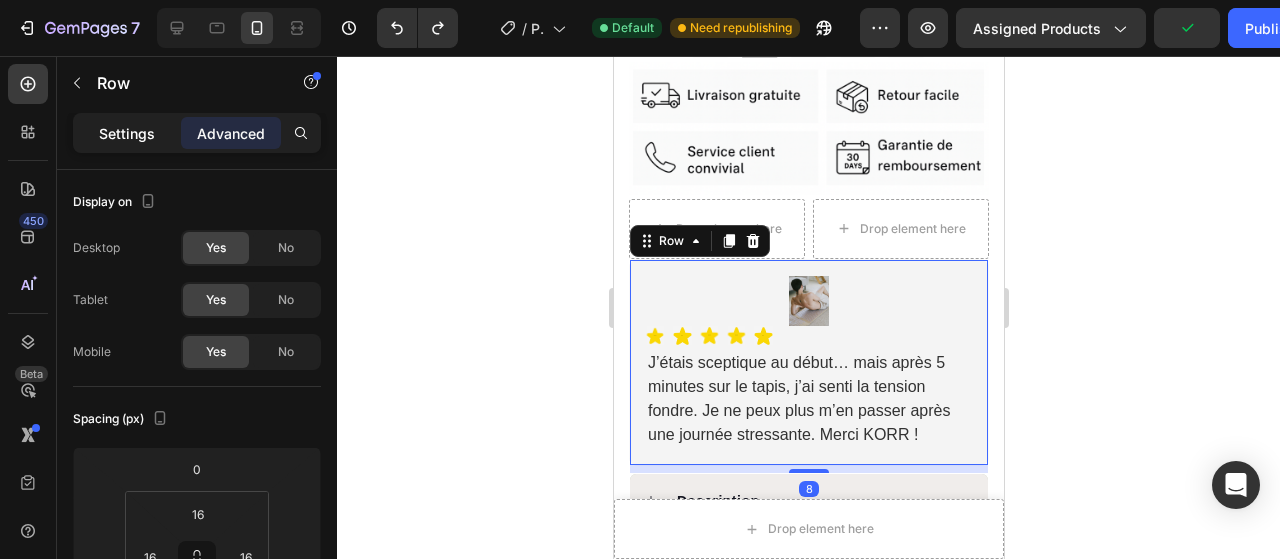 click on "Settings" at bounding box center [127, 133] 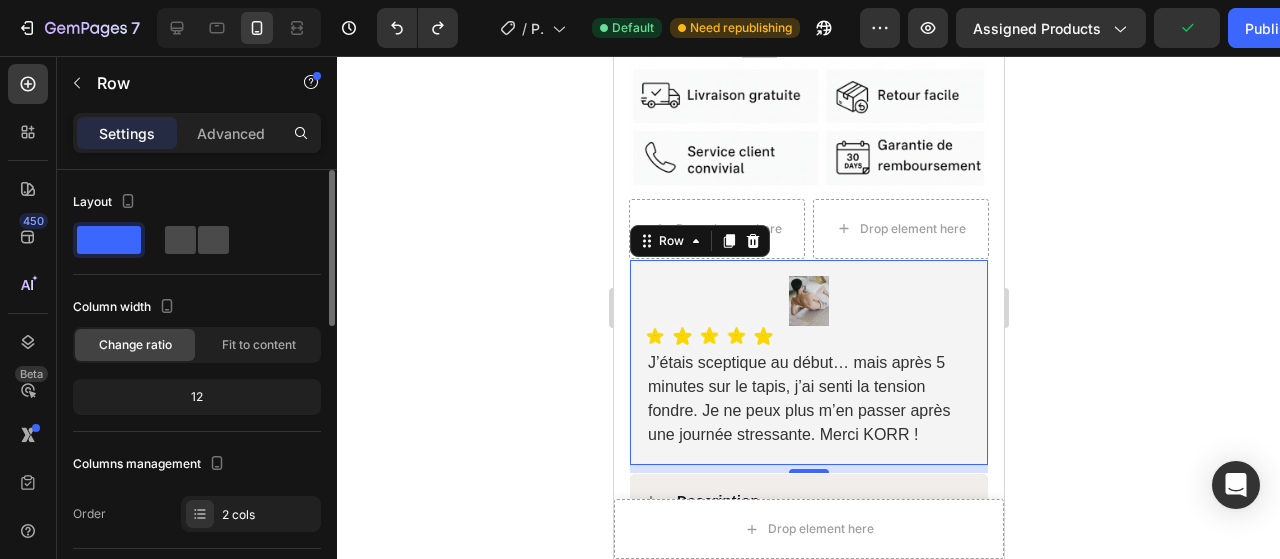 click 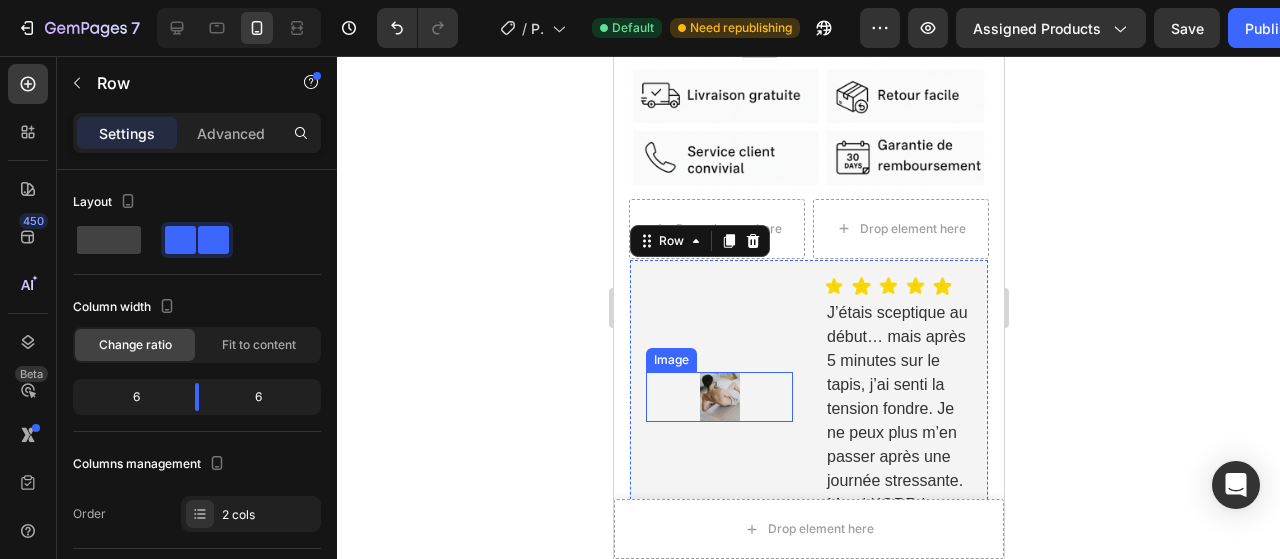click at bounding box center [718, 397] 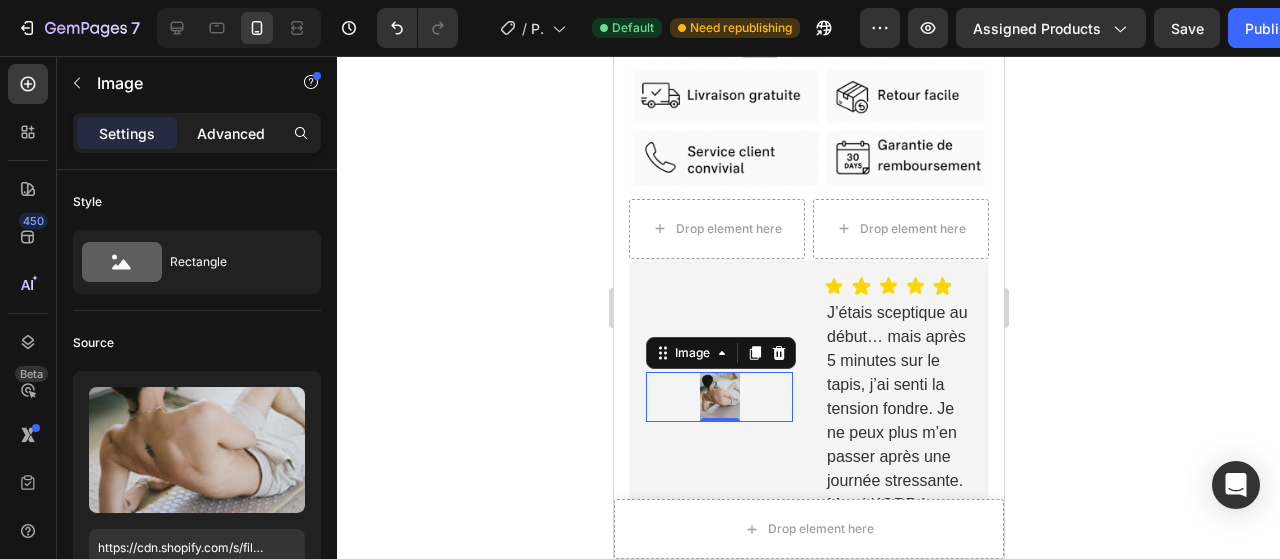 click on "Advanced" at bounding box center (231, 133) 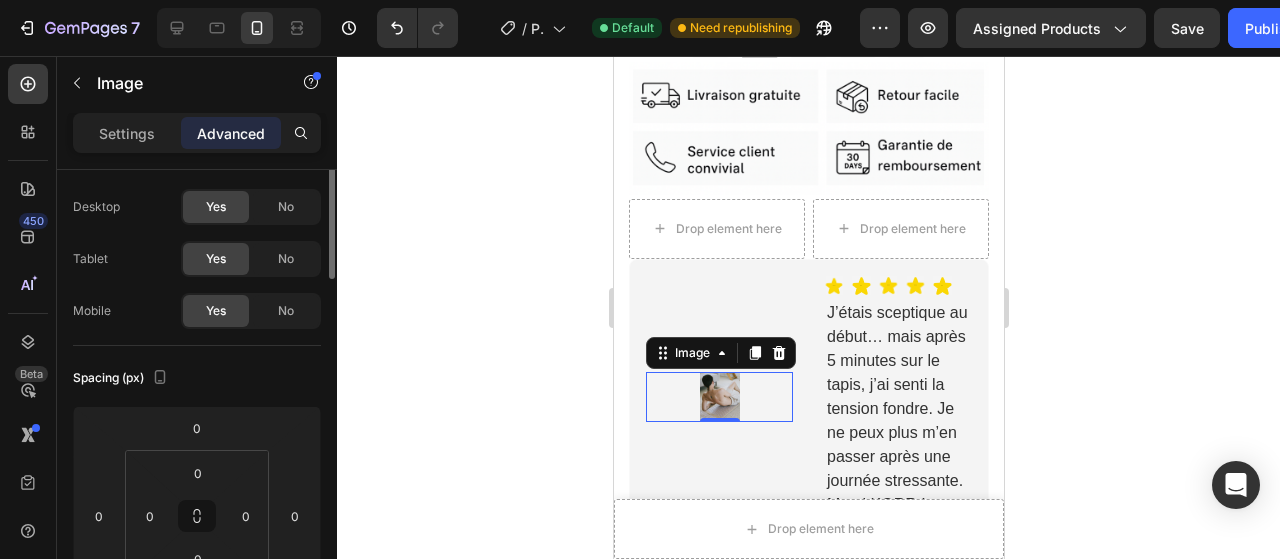 scroll, scrollTop: 0, scrollLeft: 0, axis: both 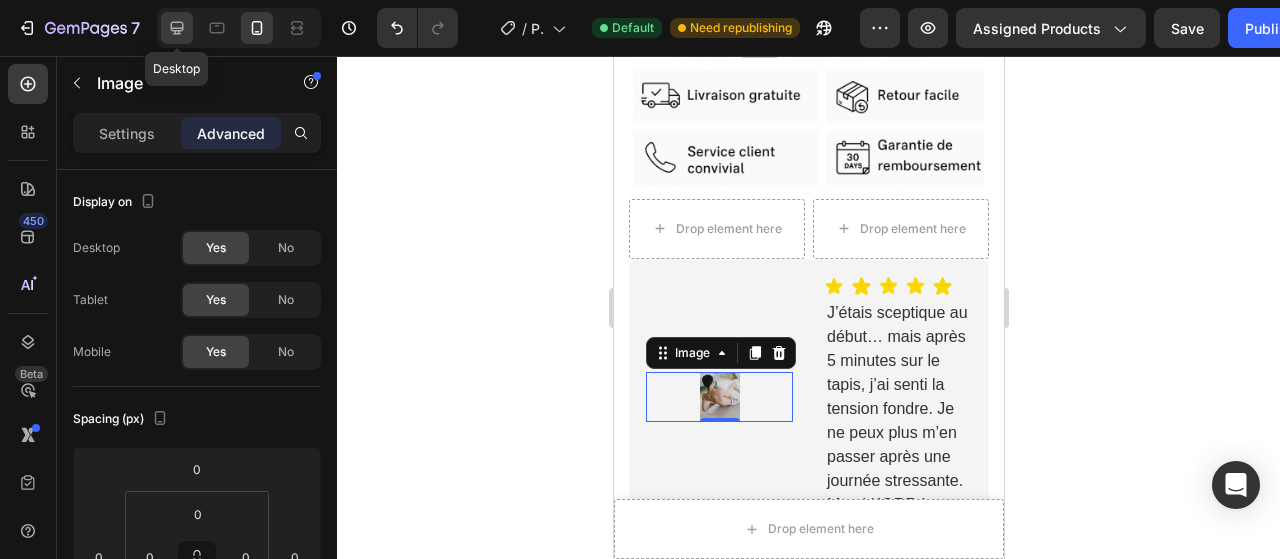 click 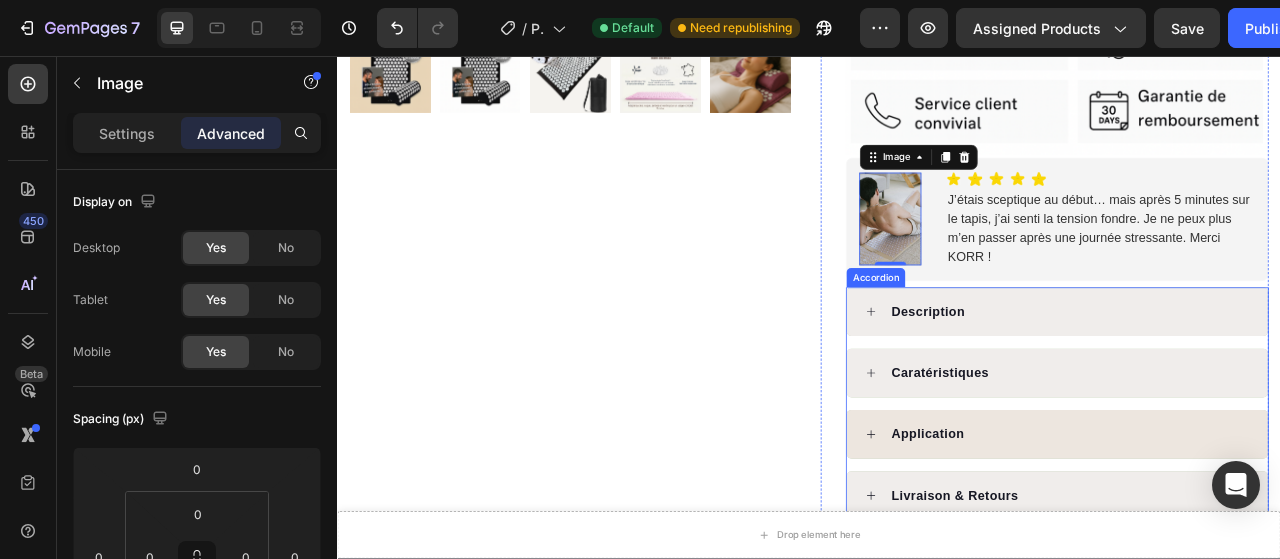 scroll, scrollTop: 698, scrollLeft: 0, axis: vertical 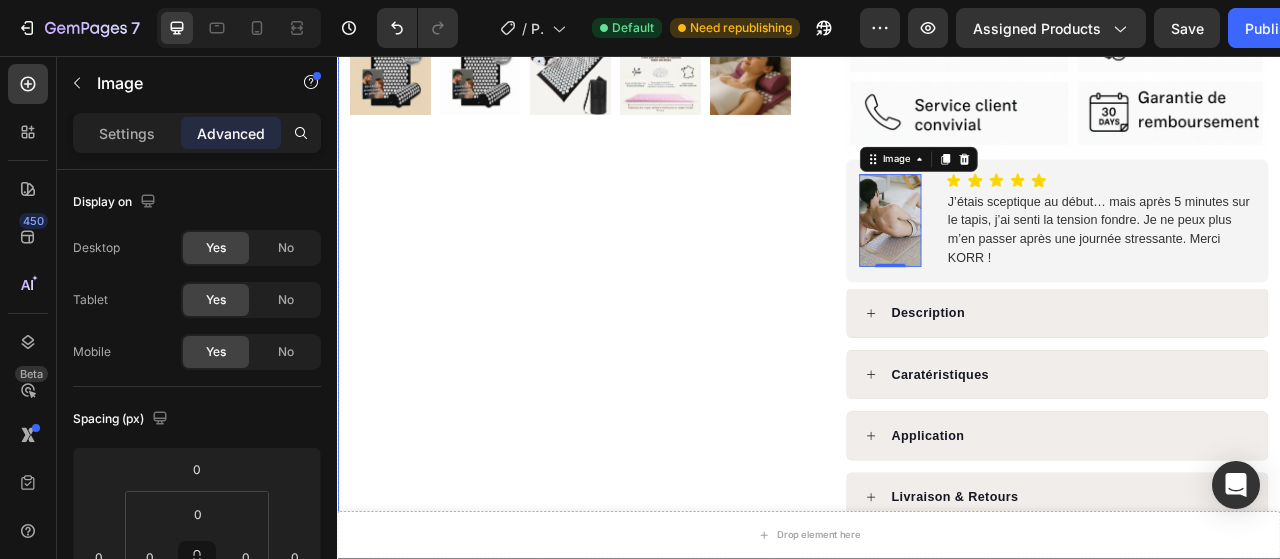 click on "Product Images Row" at bounding box center [637, 87] 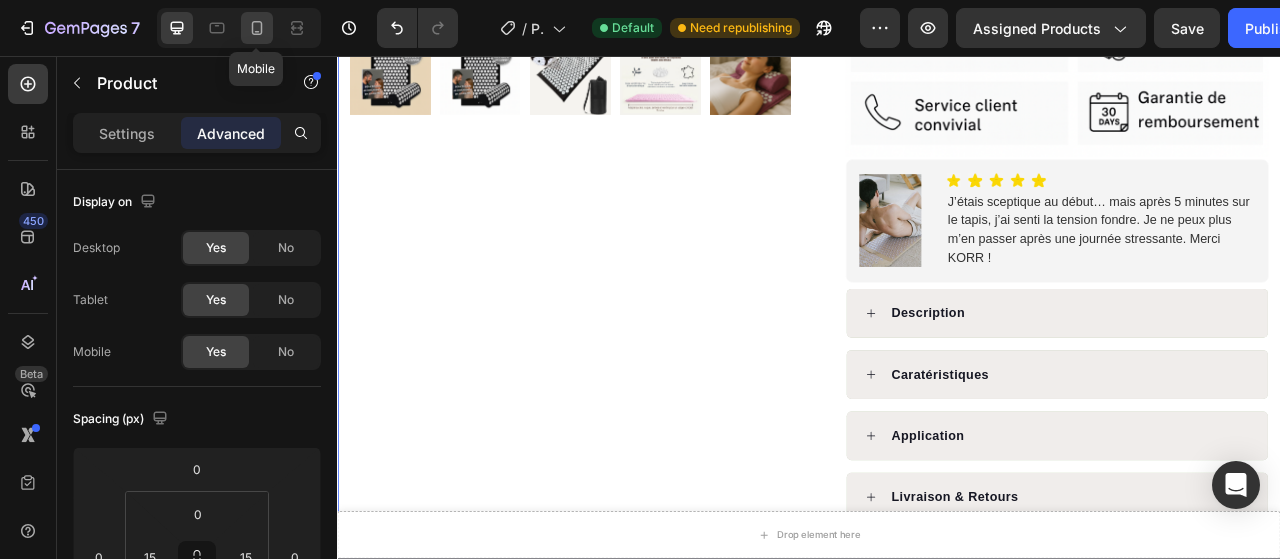 click 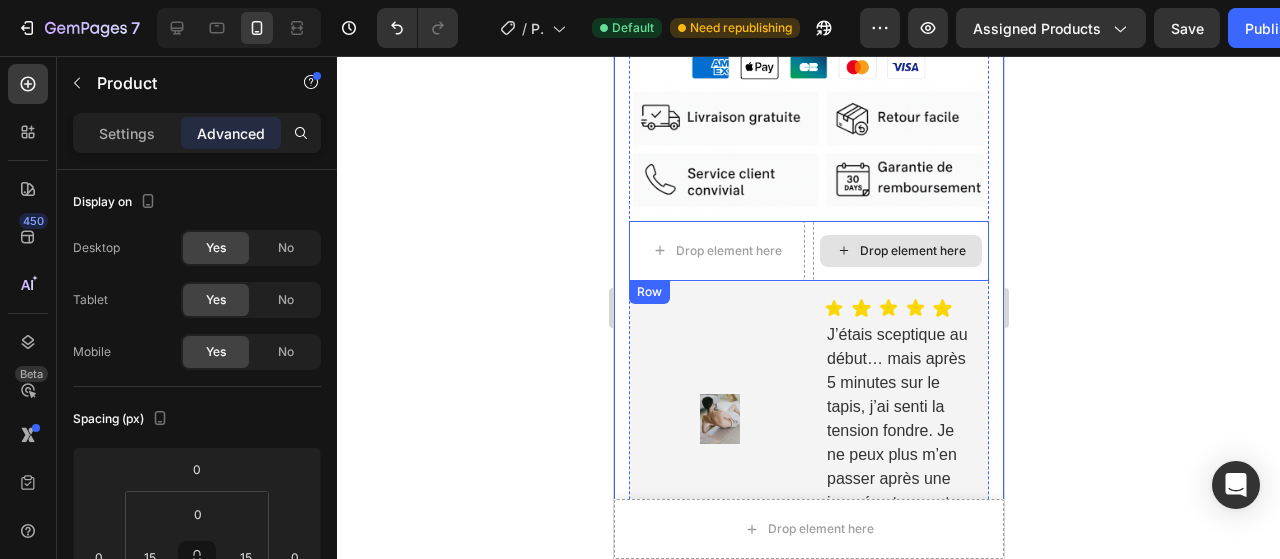 scroll, scrollTop: 971, scrollLeft: 0, axis: vertical 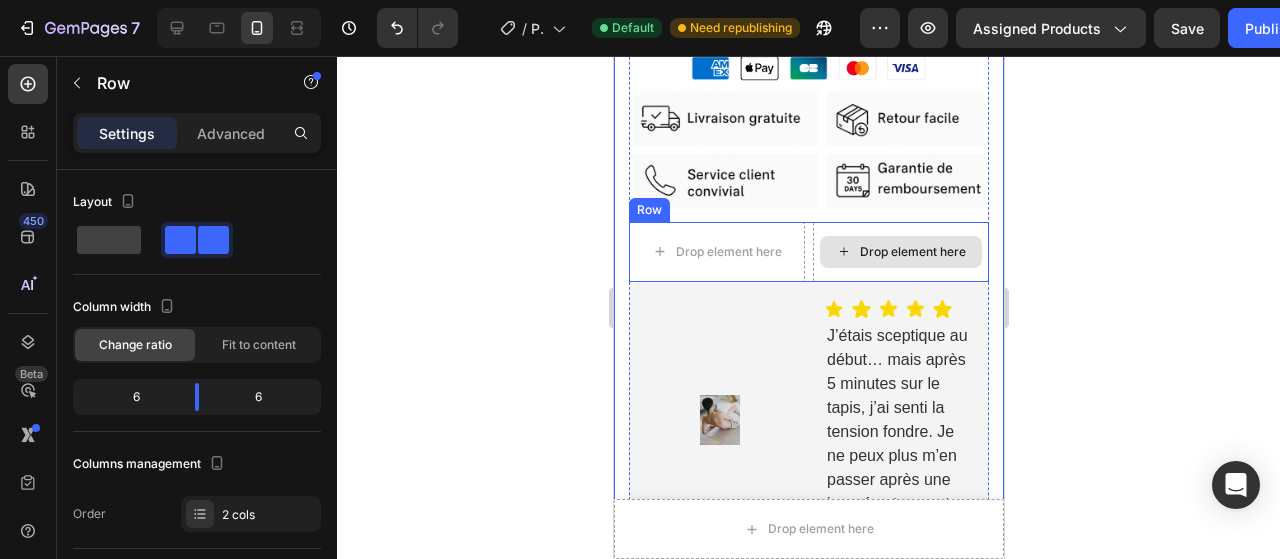 click on "Drop element here" at bounding box center [900, 252] 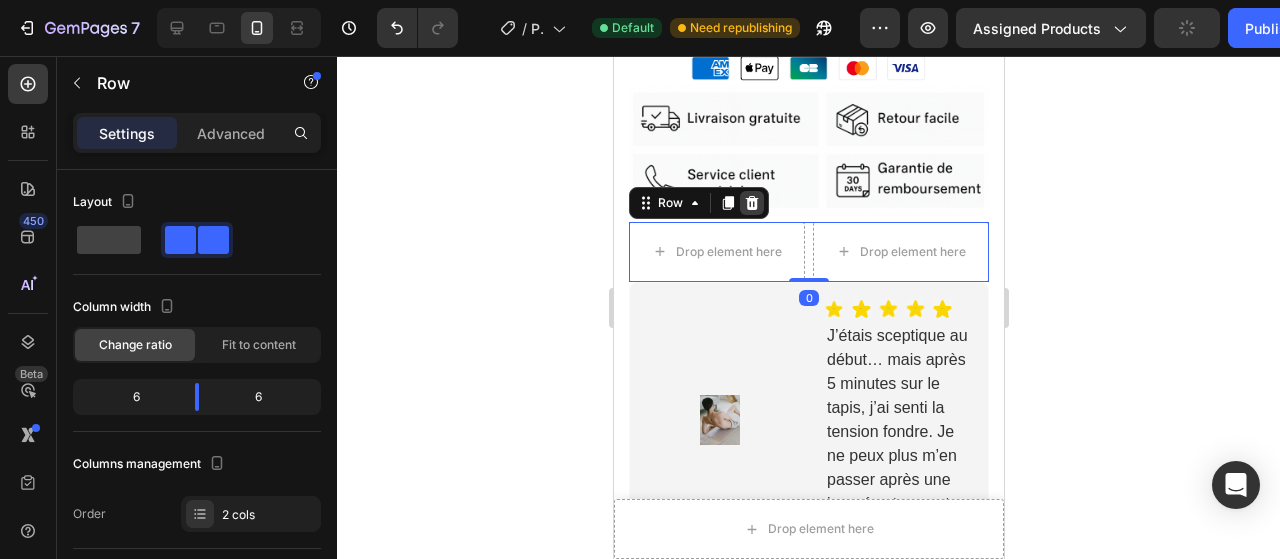 click 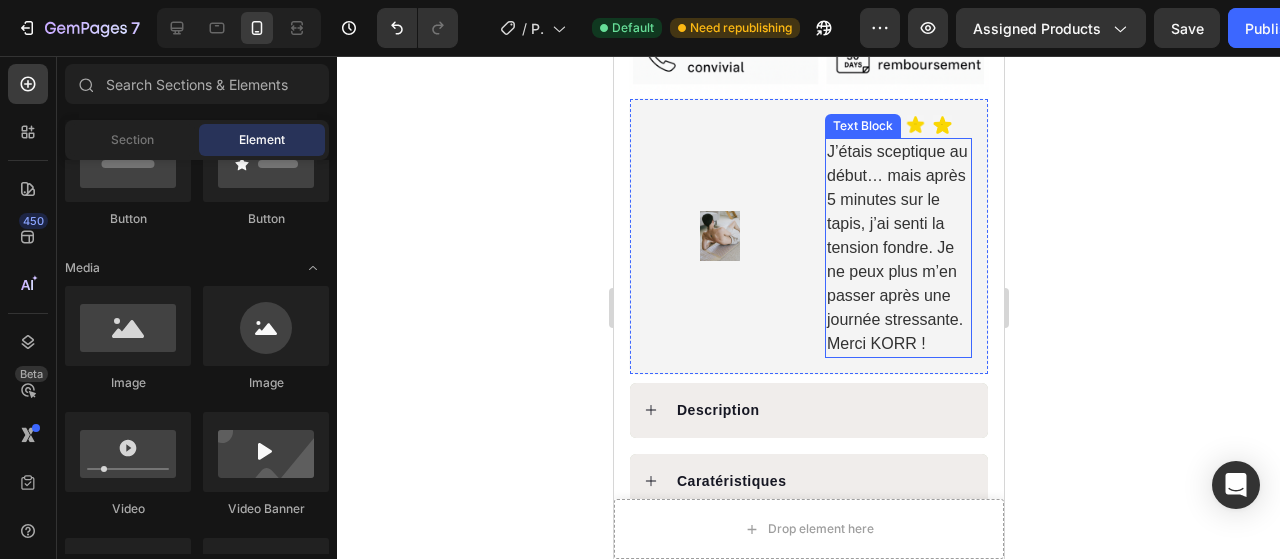scroll, scrollTop: 1096, scrollLeft: 0, axis: vertical 